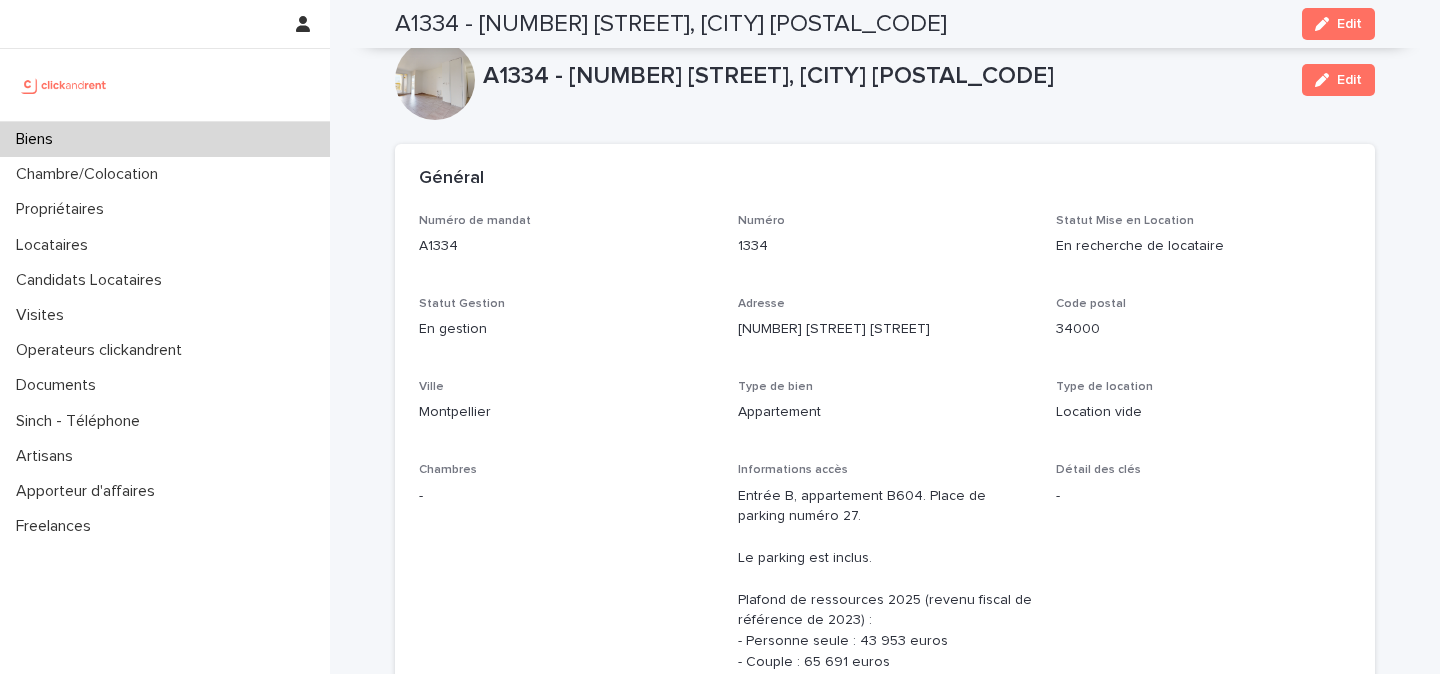scroll, scrollTop: 0, scrollLeft: 0, axis: both 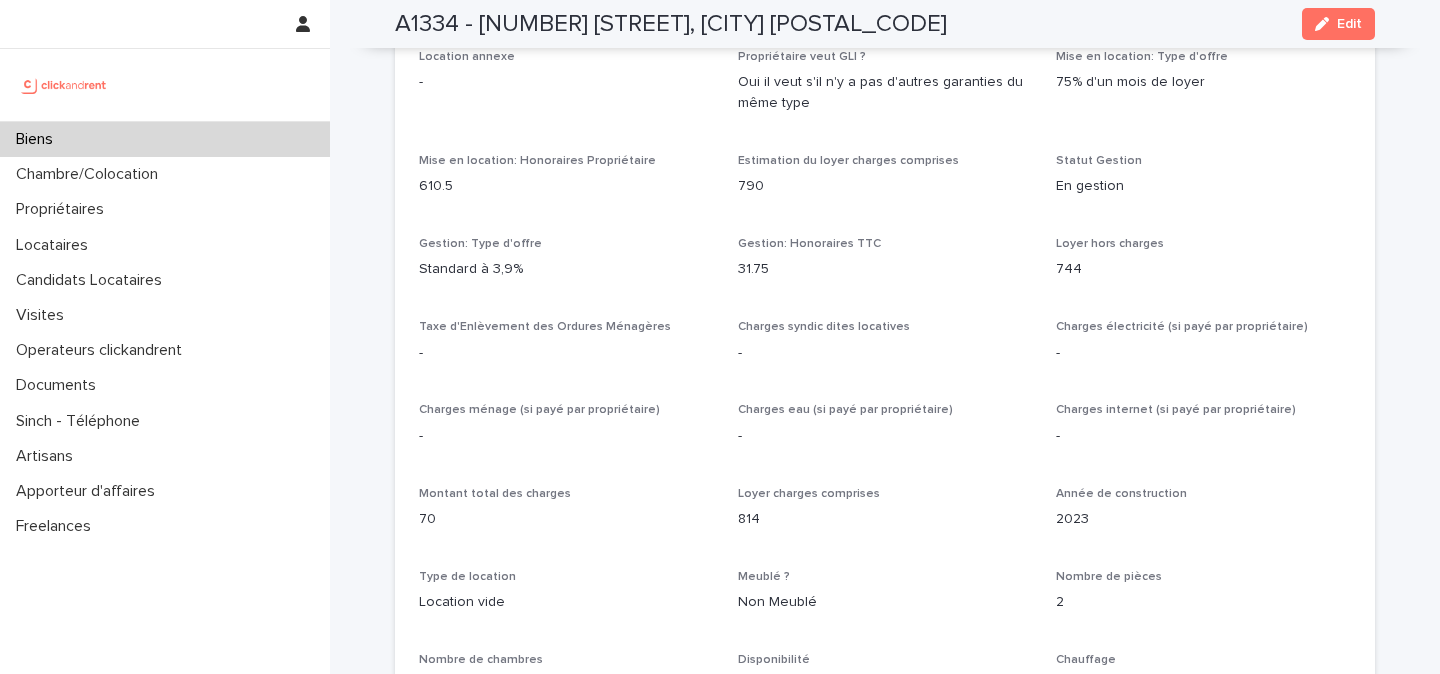 click at bounding box center [64, 85] 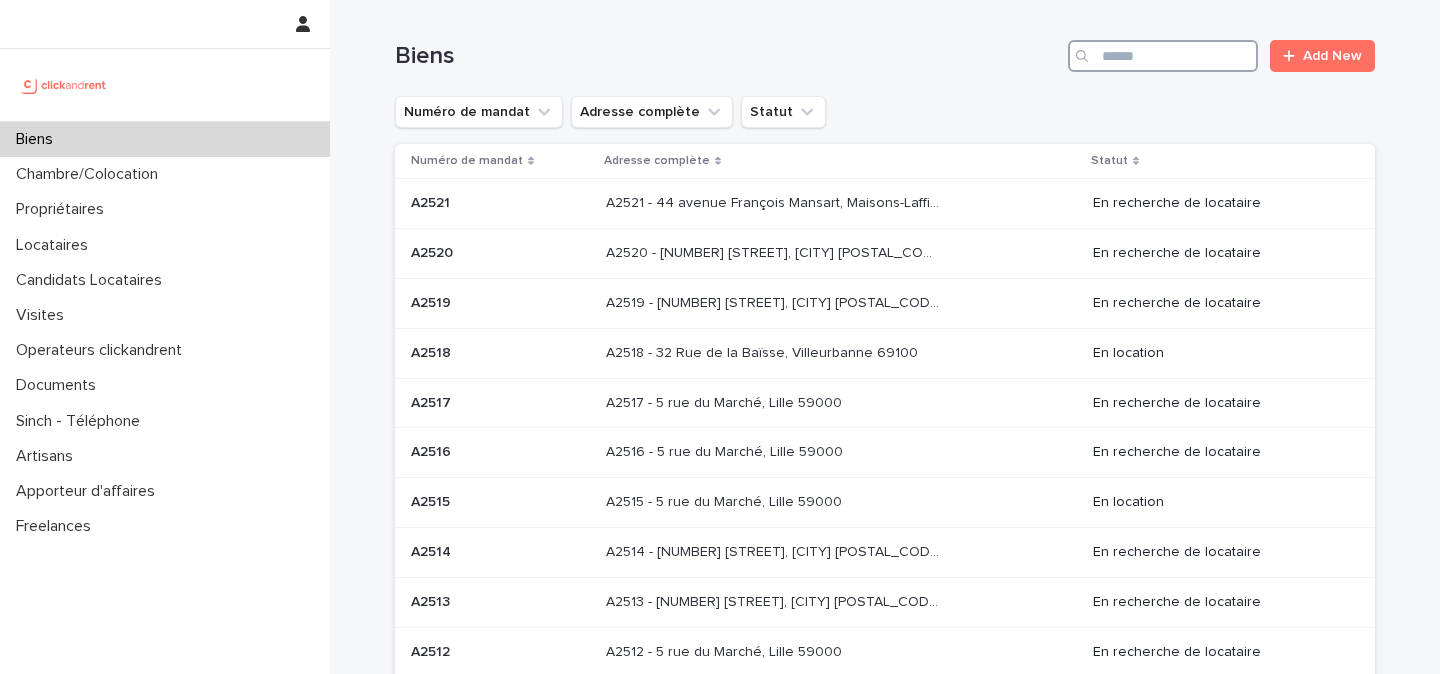click at bounding box center [1163, 56] 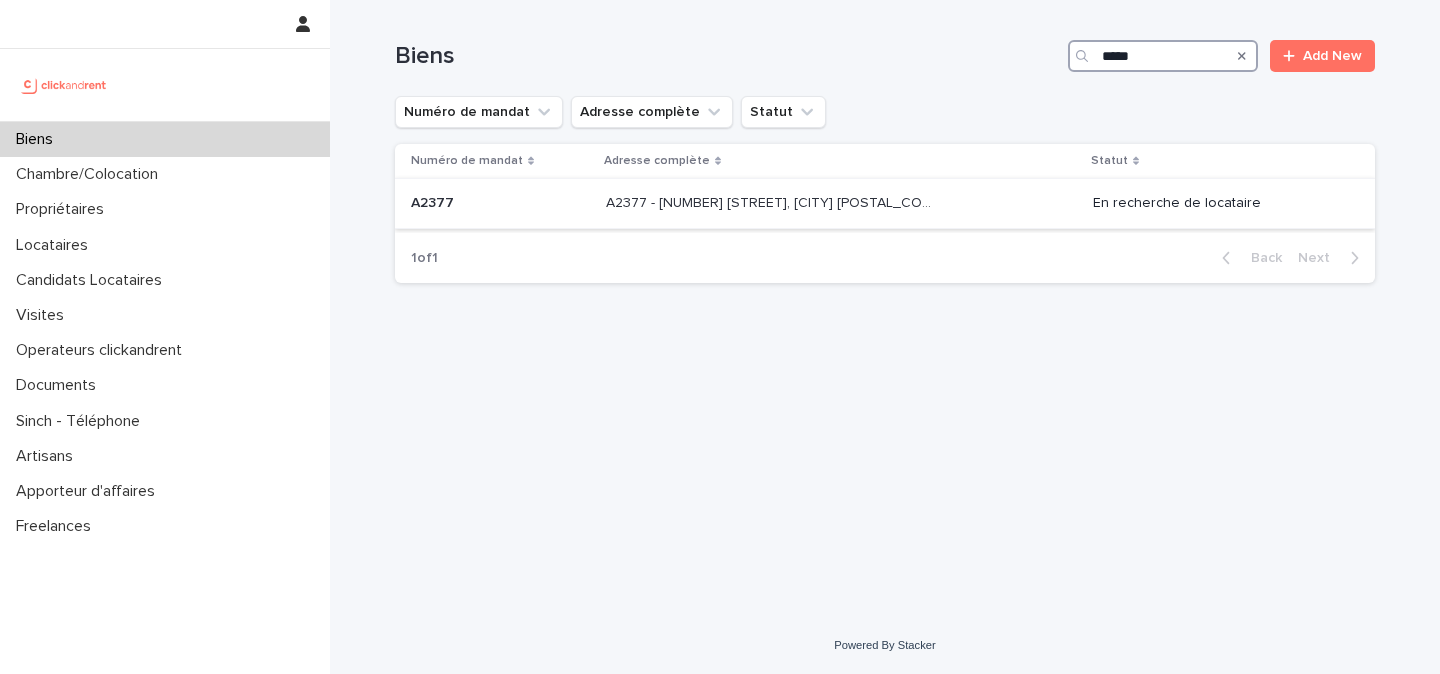 type on "*****" 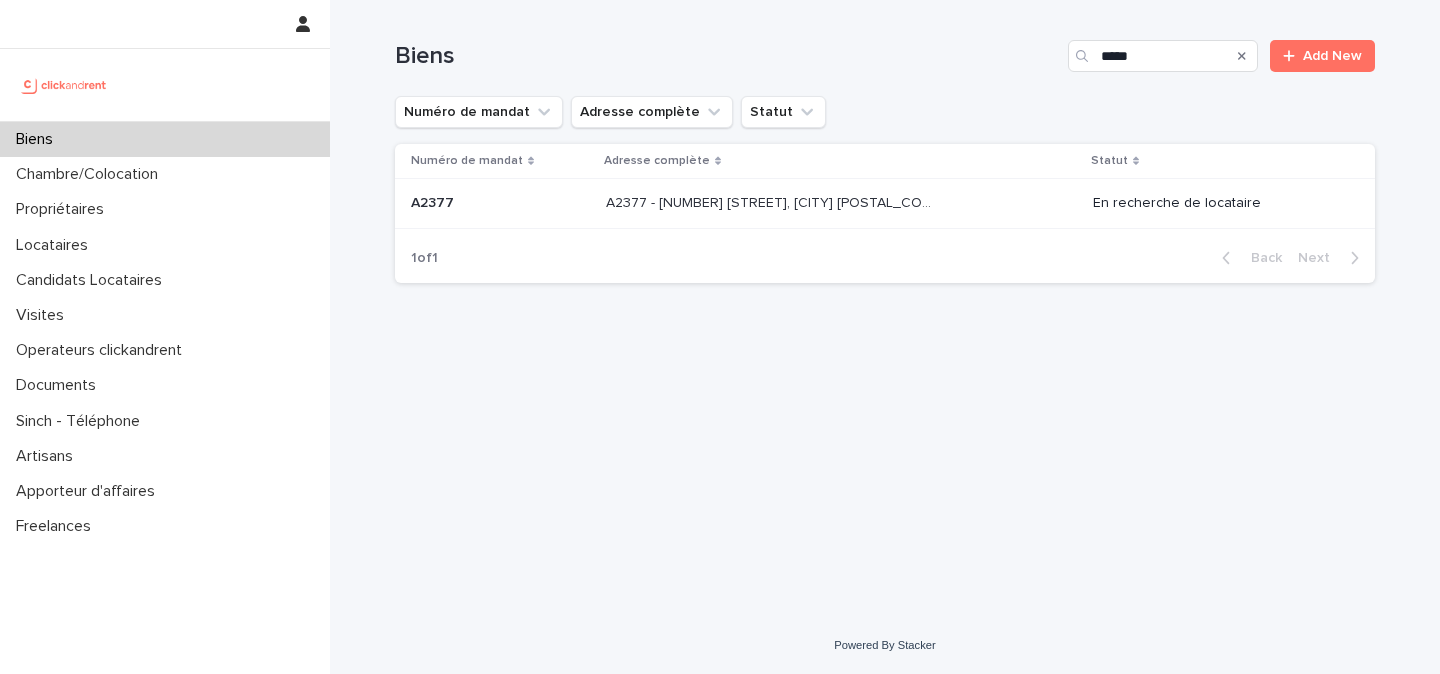 click on "A2377 - 8 Boulevard d'Alsace Lorraine,  Le Perreux-sur-Marne 94170" at bounding box center [774, 201] 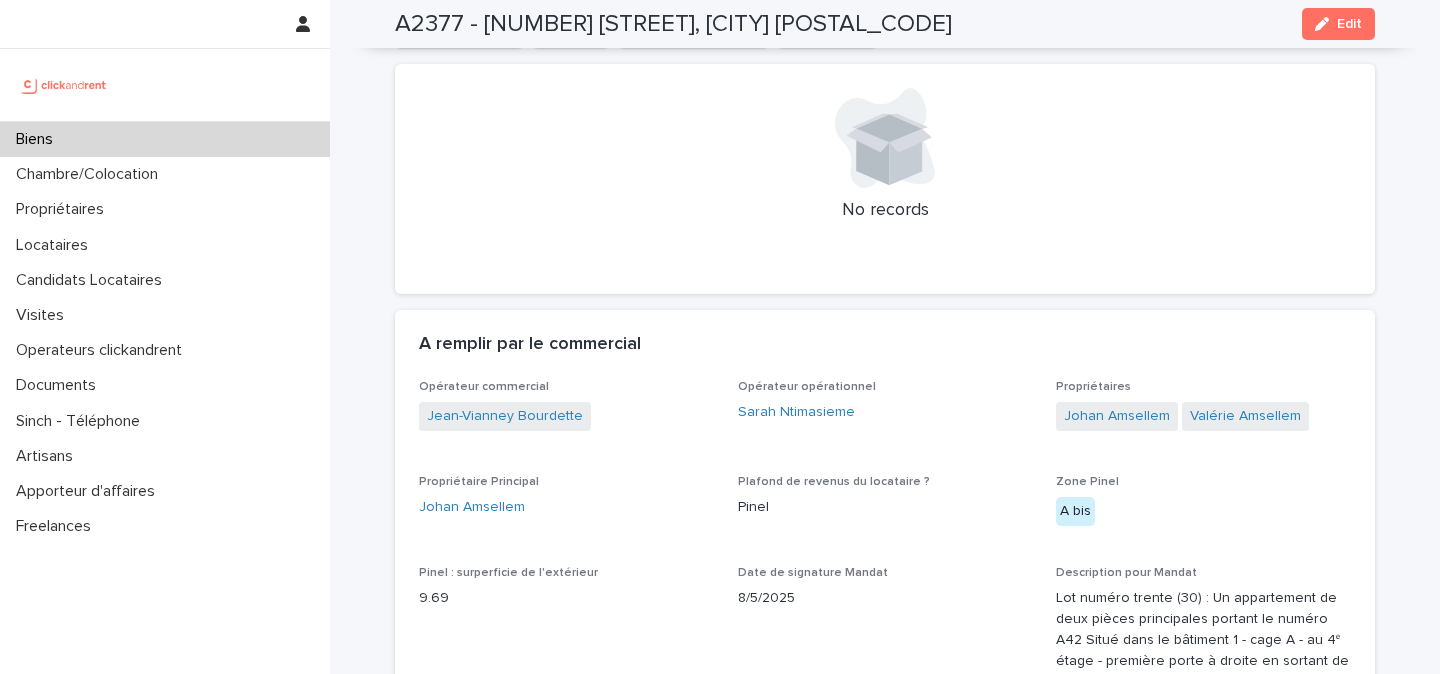 scroll, scrollTop: 1954, scrollLeft: 0, axis: vertical 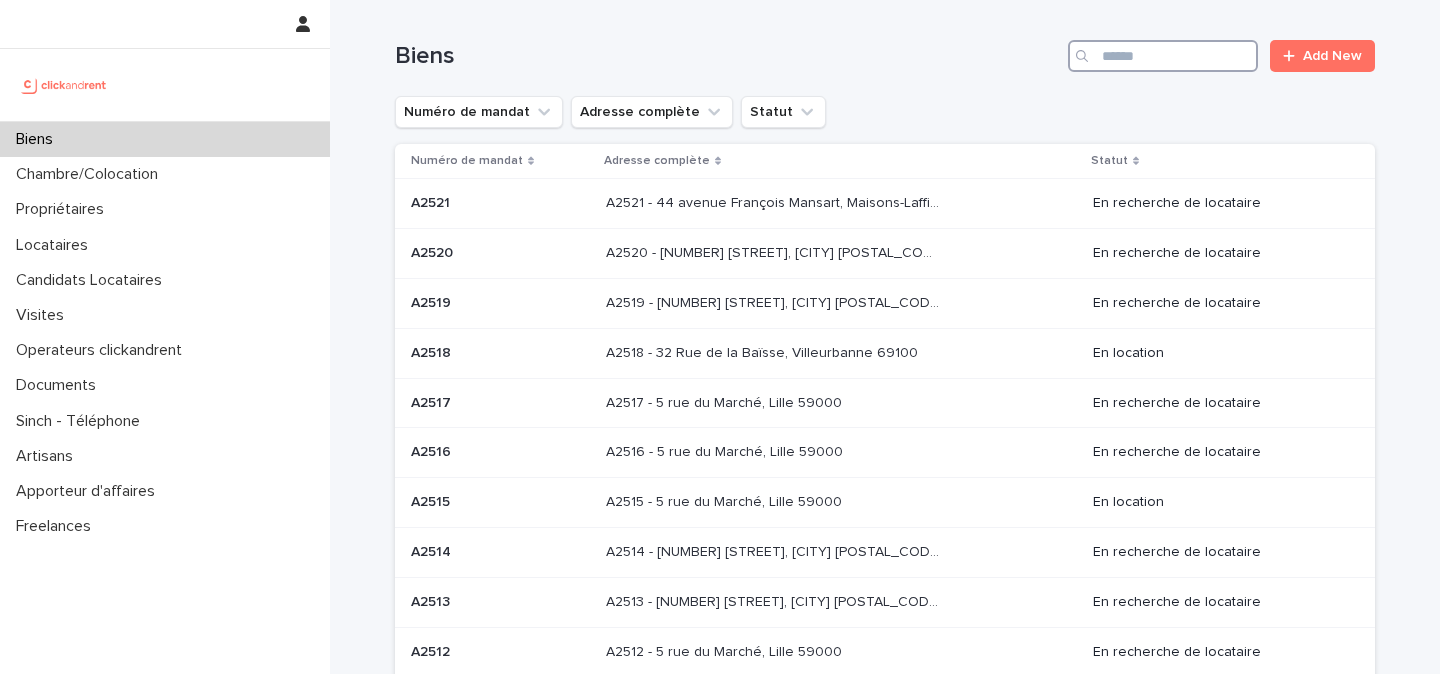 click at bounding box center [1163, 56] 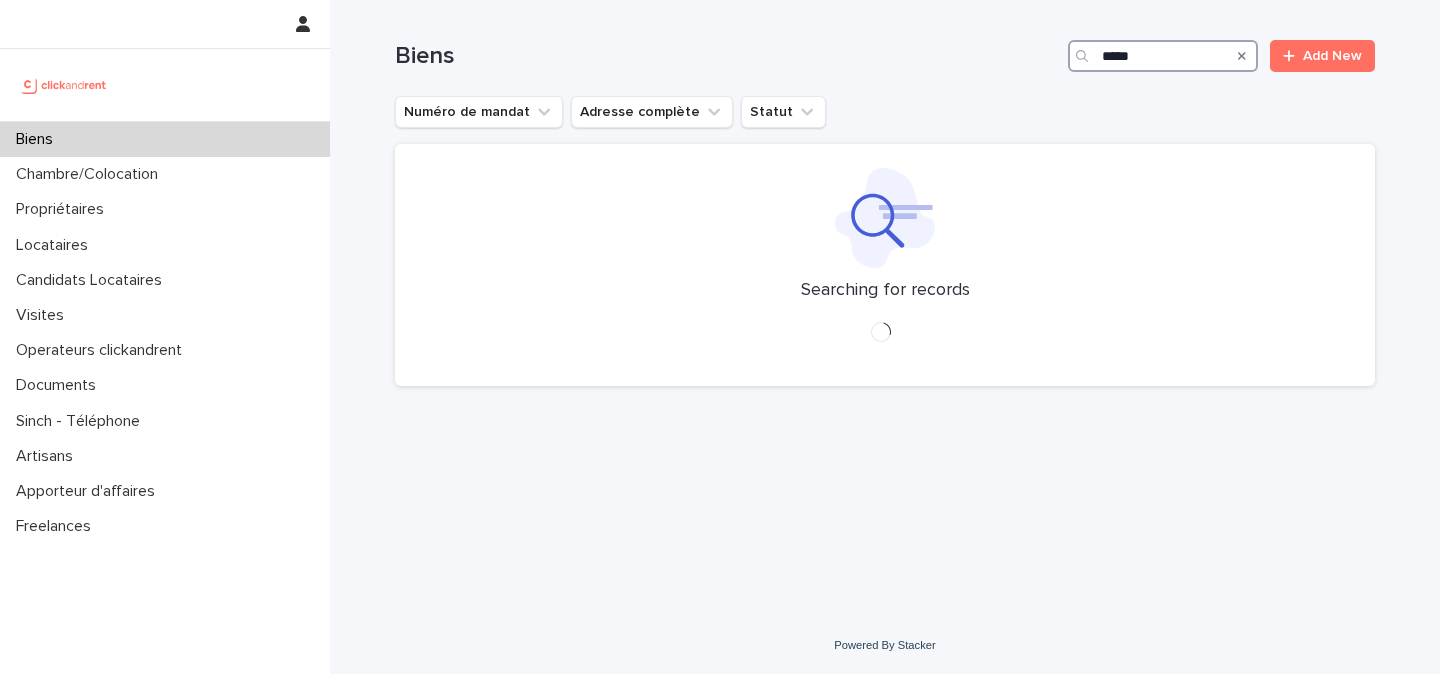 type on "*****" 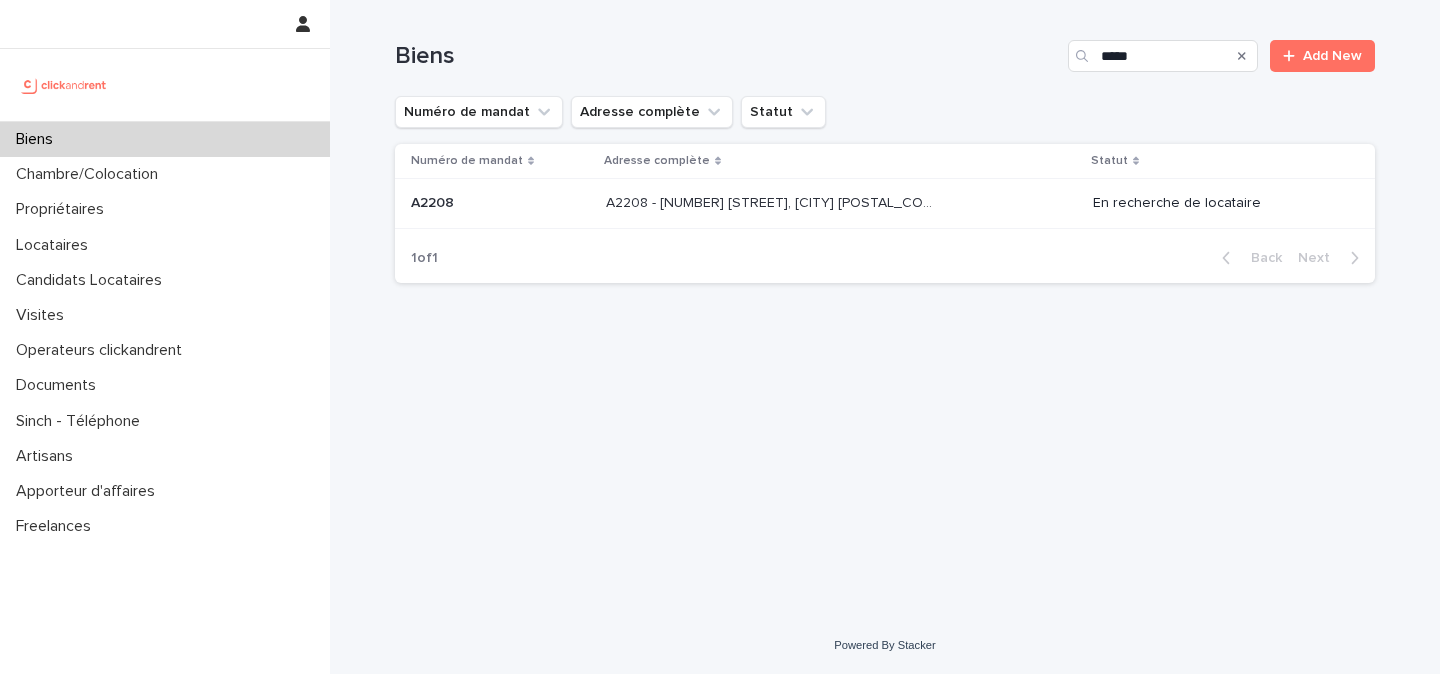 click on "A2208 - [NUMBER] [STREET], [CITY] [POSTAL_CODE]" at bounding box center [774, 201] 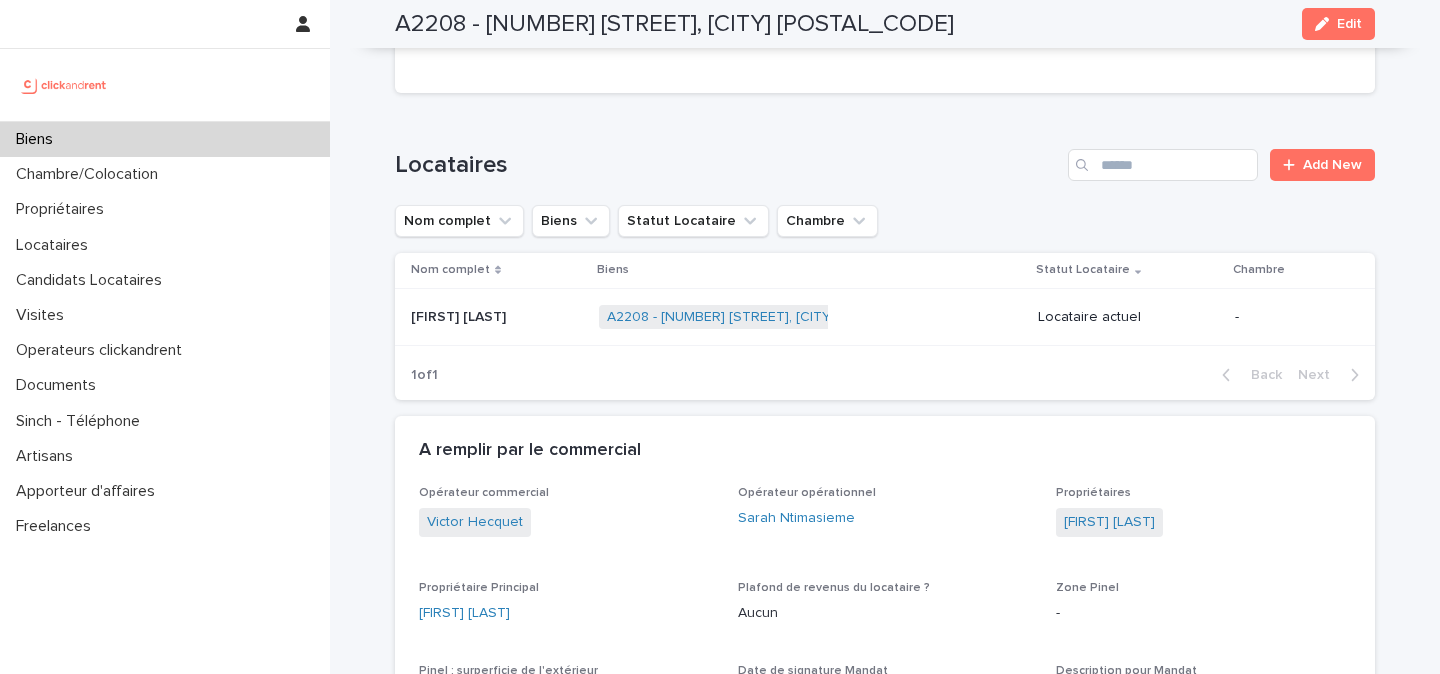 scroll, scrollTop: 683, scrollLeft: 0, axis: vertical 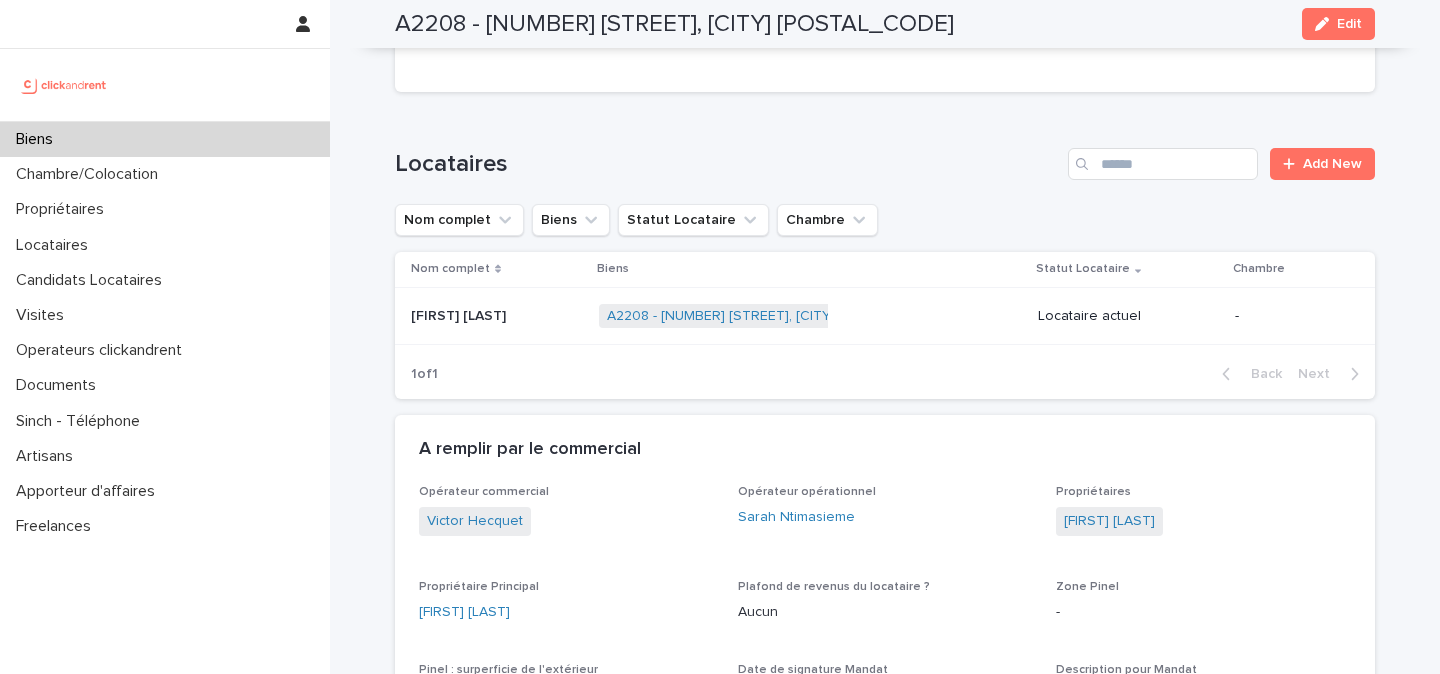 click on "[FIRST] [LAST]" at bounding box center [460, 314] 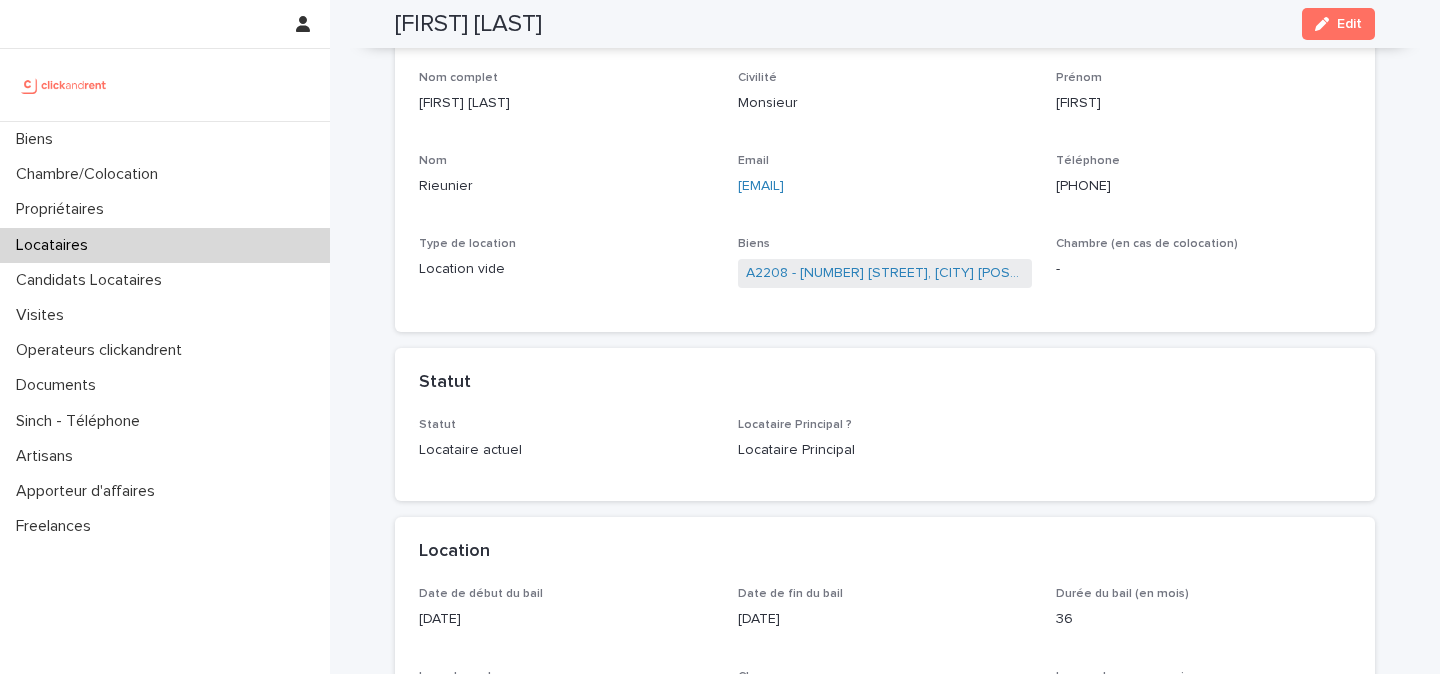 scroll, scrollTop: 0, scrollLeft: 0, axis: both 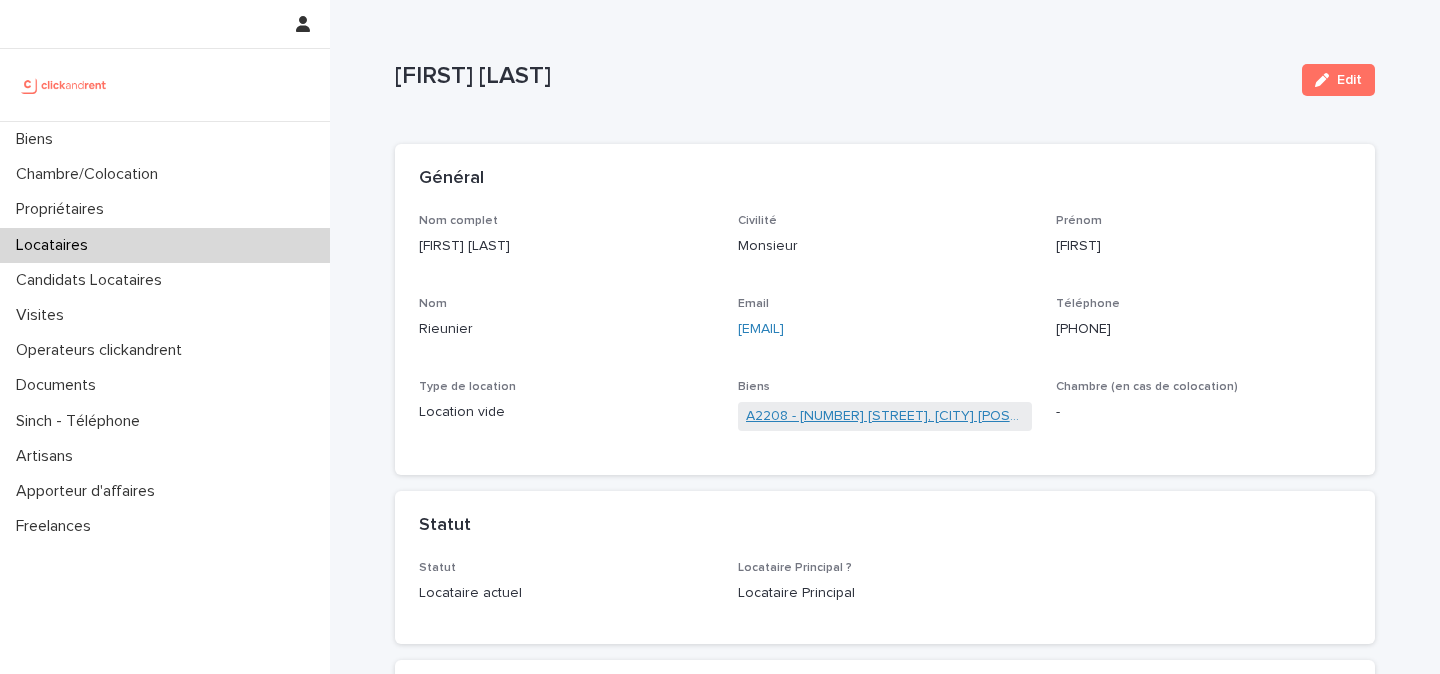 click on "A2208 - [NUMBER] [STREET], [CITY] [POSTAL_CODE]" at bounding box center (885, 416) 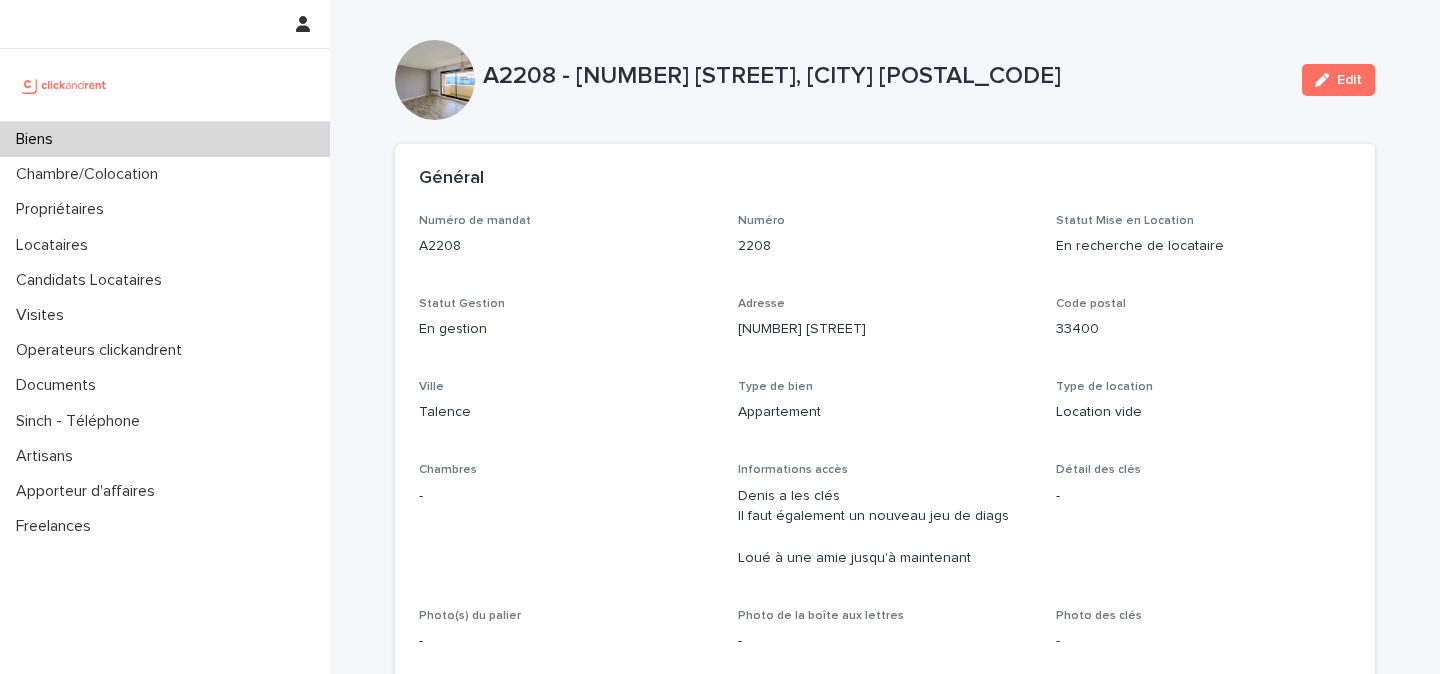 click on "A2208 - [NUMBER] [STREET], [CITY] [POSTAL_CODE]" at bounding box center [884, 76] 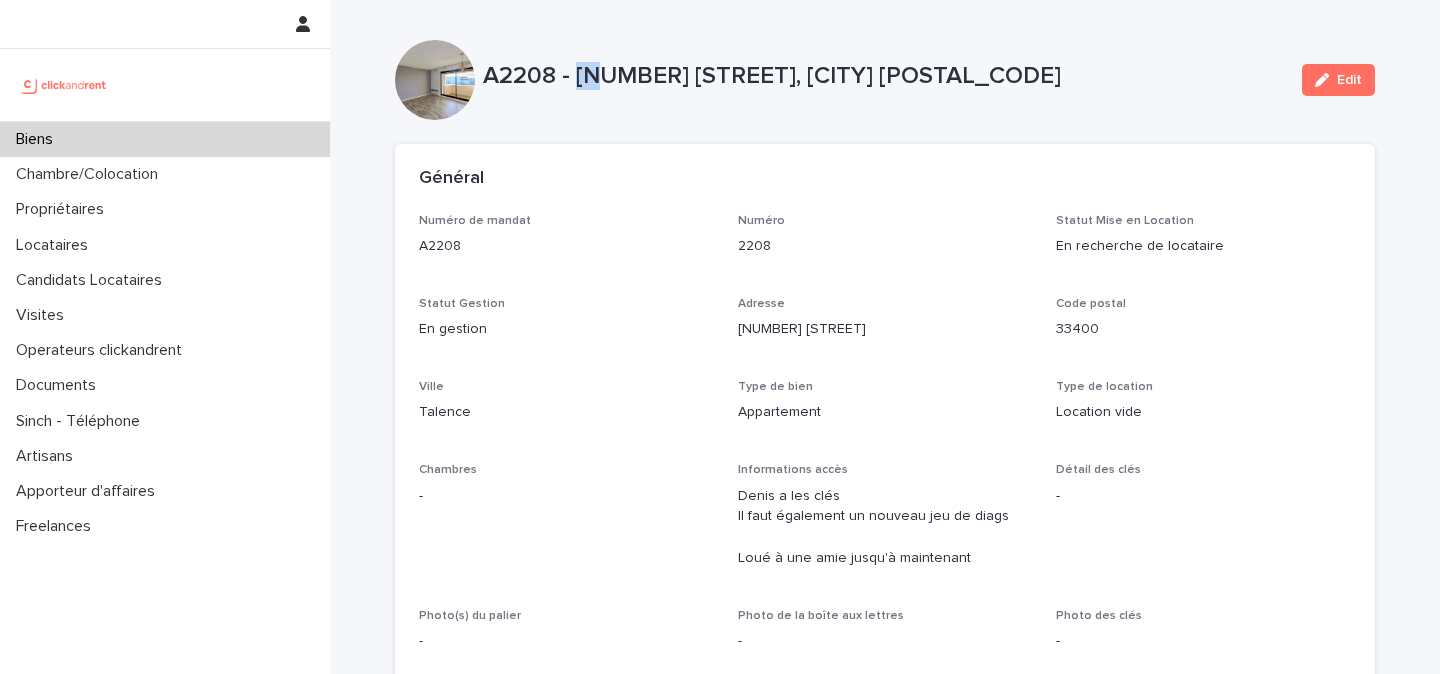 click on "A2208 - [NUMBER] [STREET], [CITY] [POSTAL_CODE]" at bounding box center (884, 76) 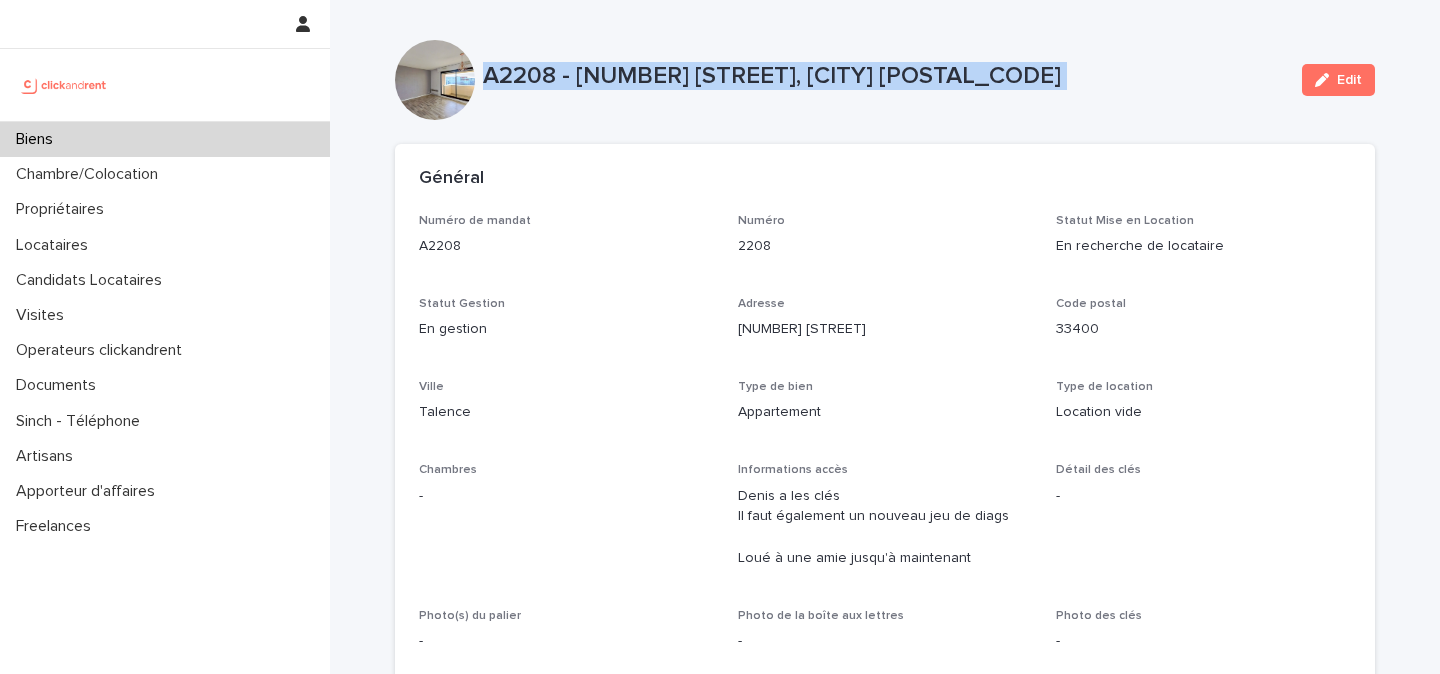 click on "A2208 - [NUMBER] [STREET], [CITY] [POSTAL_CODE]" at bounding box center (884, 76) 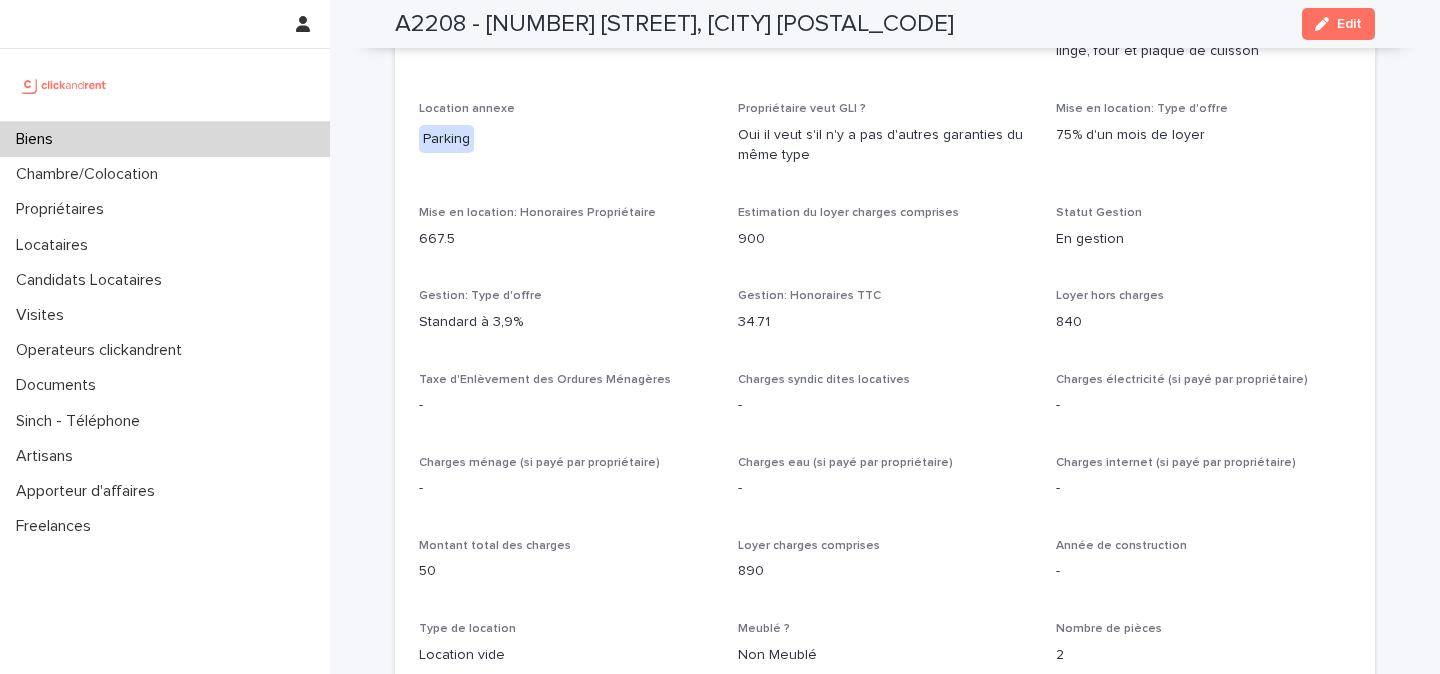 scroll, scrollTop: 1608, scrollLeft: 0, axis: vertical 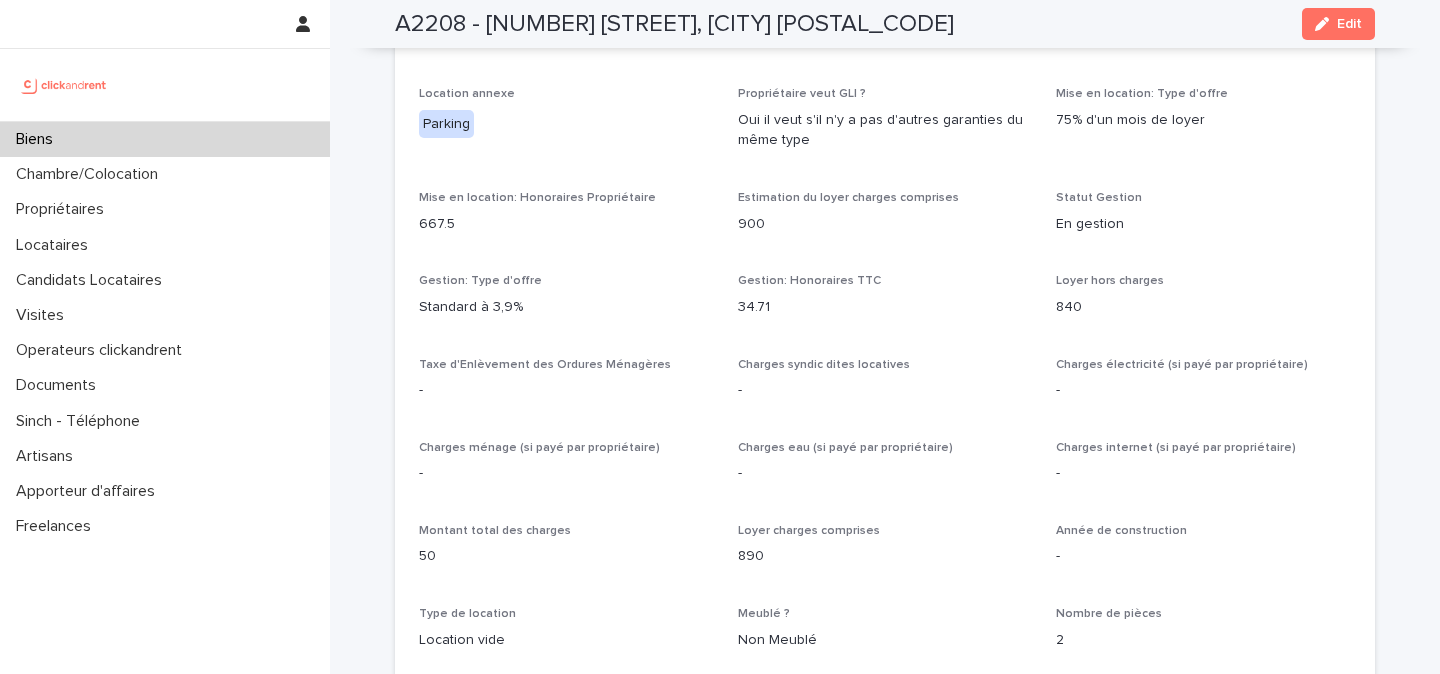 click on "840" at bounding box center (1203, 307) 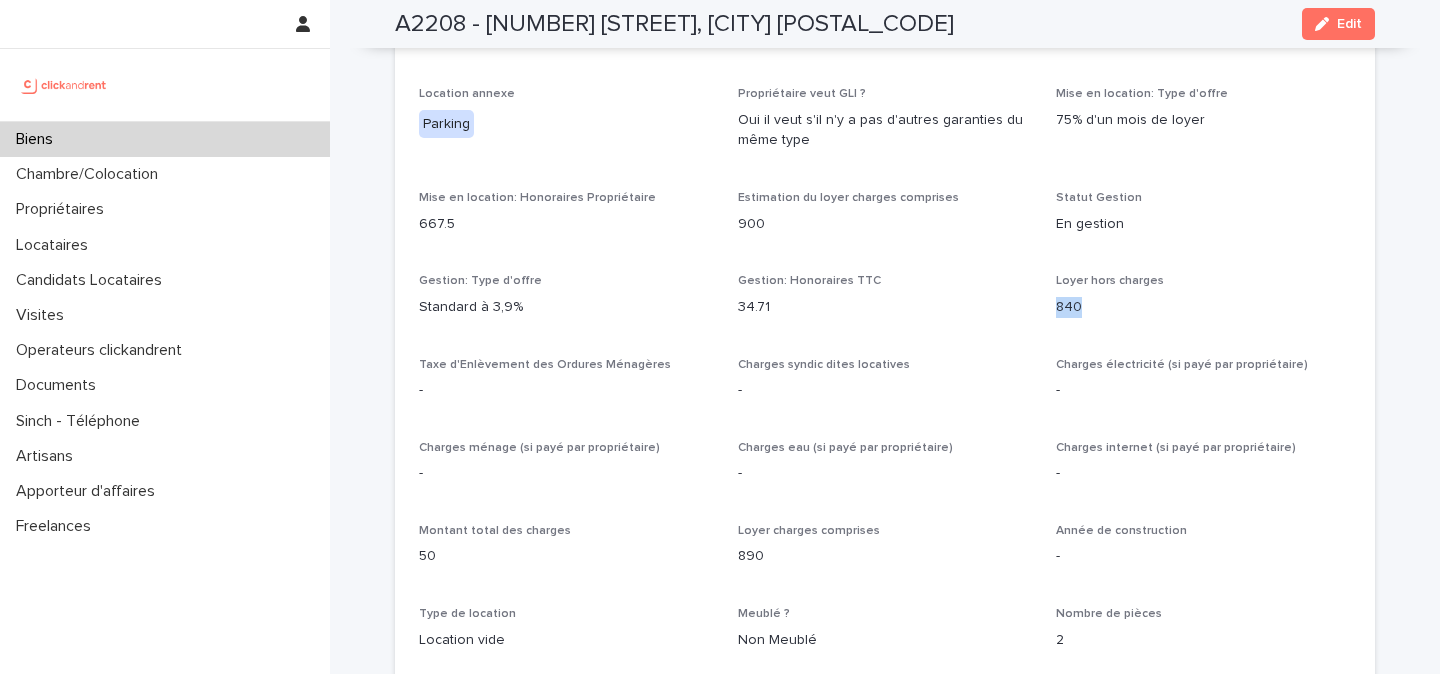 click on "840" at bounding box center (1203, 307) 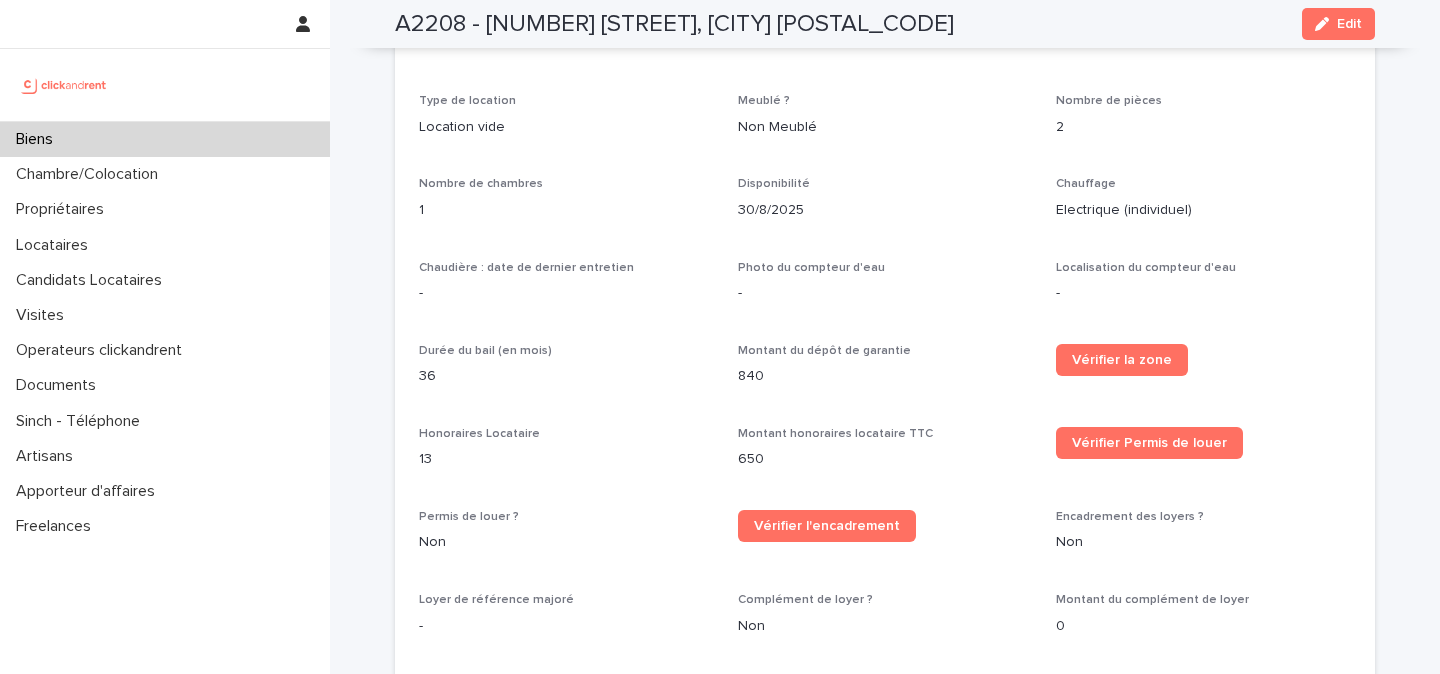 scroll, scrollTop: 2098, scrollLeft: 0, axis: vertical 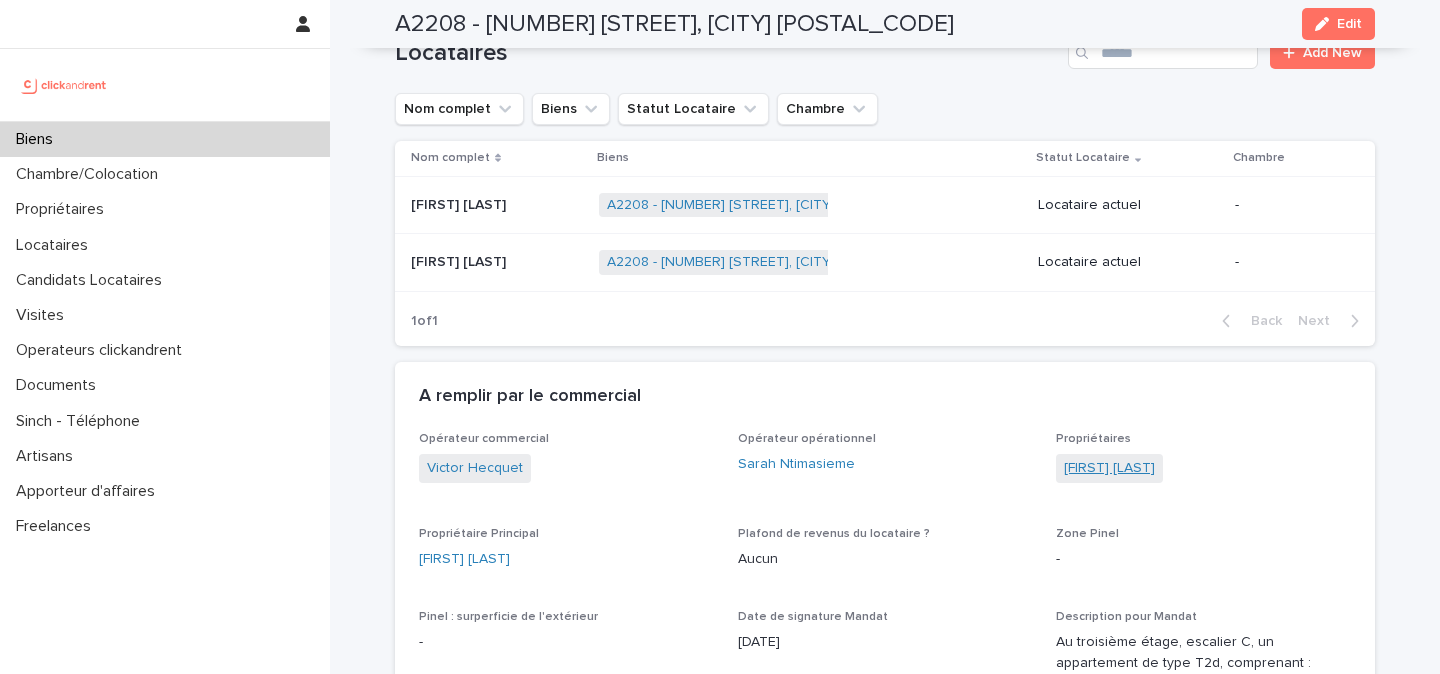 click on "Gaëlle Labrunie" at bounding box center [1109, 468] 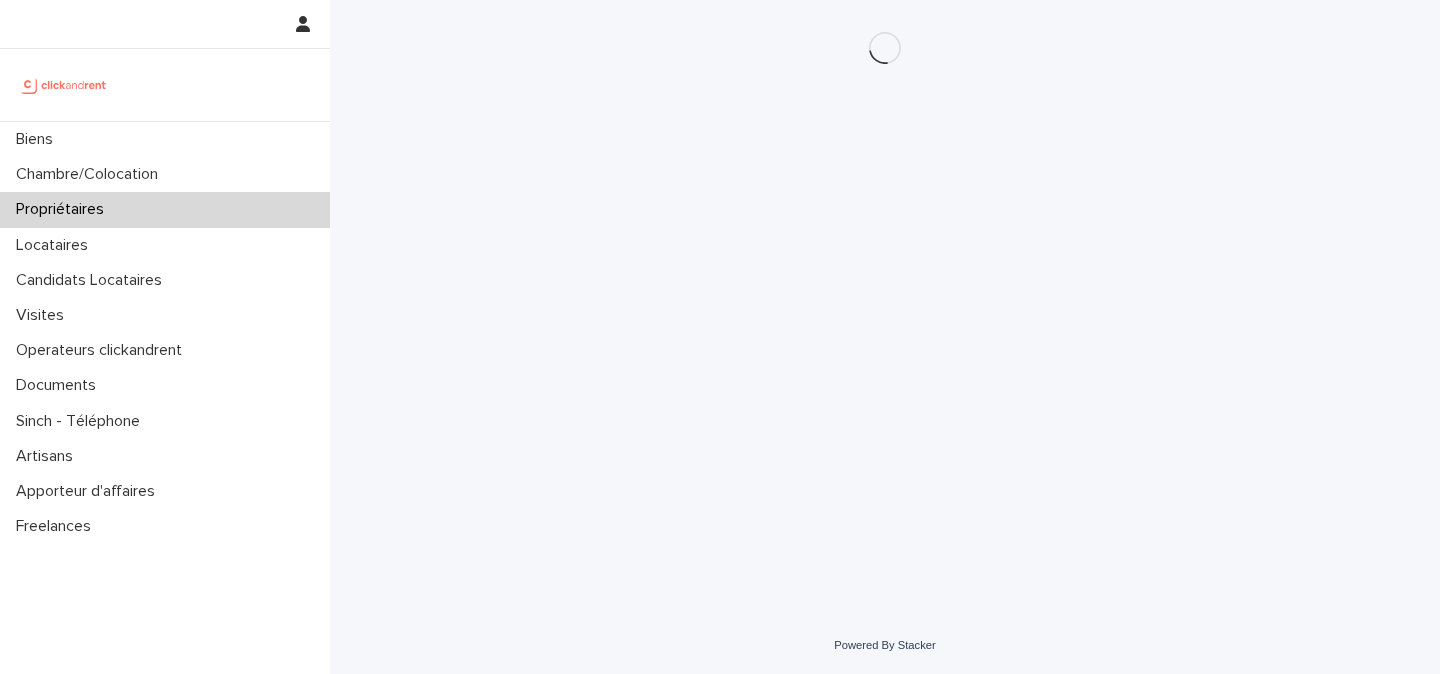 scroll, scrollTop: 0, scrollLeft: 0, axis: both 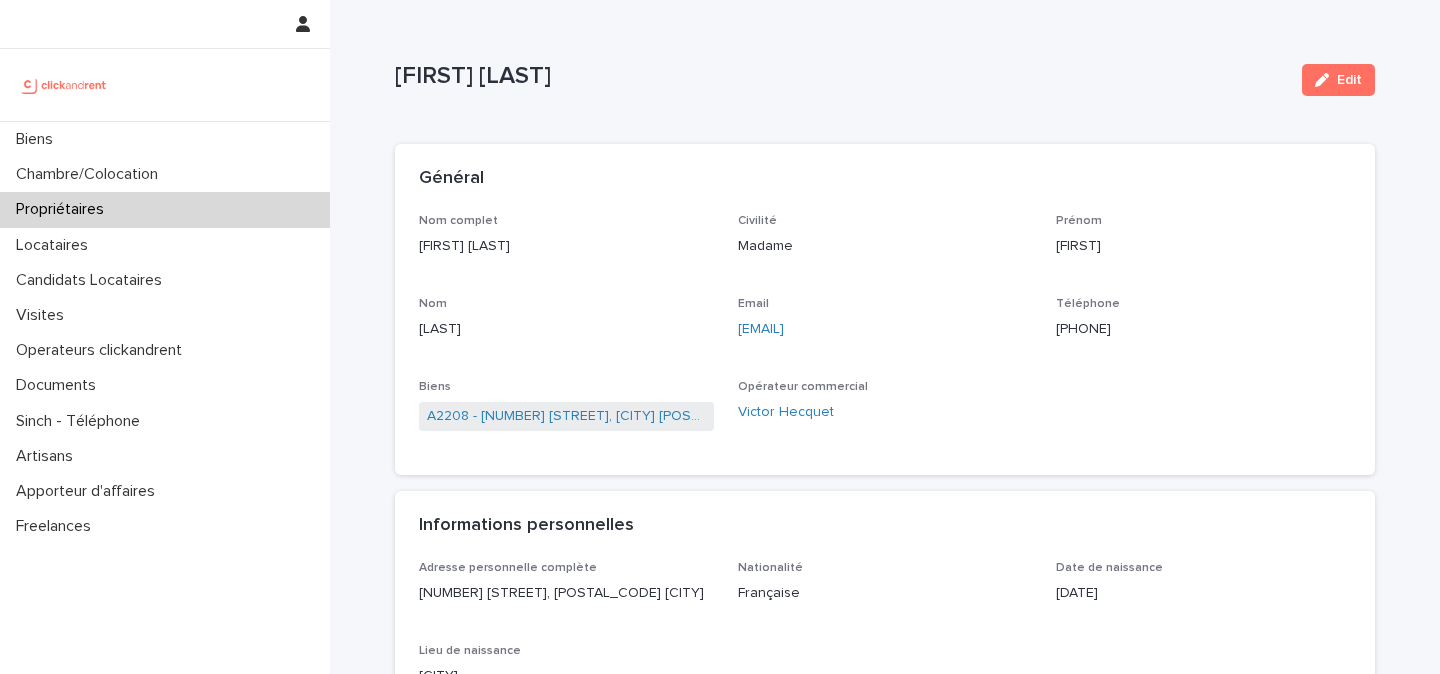 click on "+33608855454" at bounding box center (1203, 329) 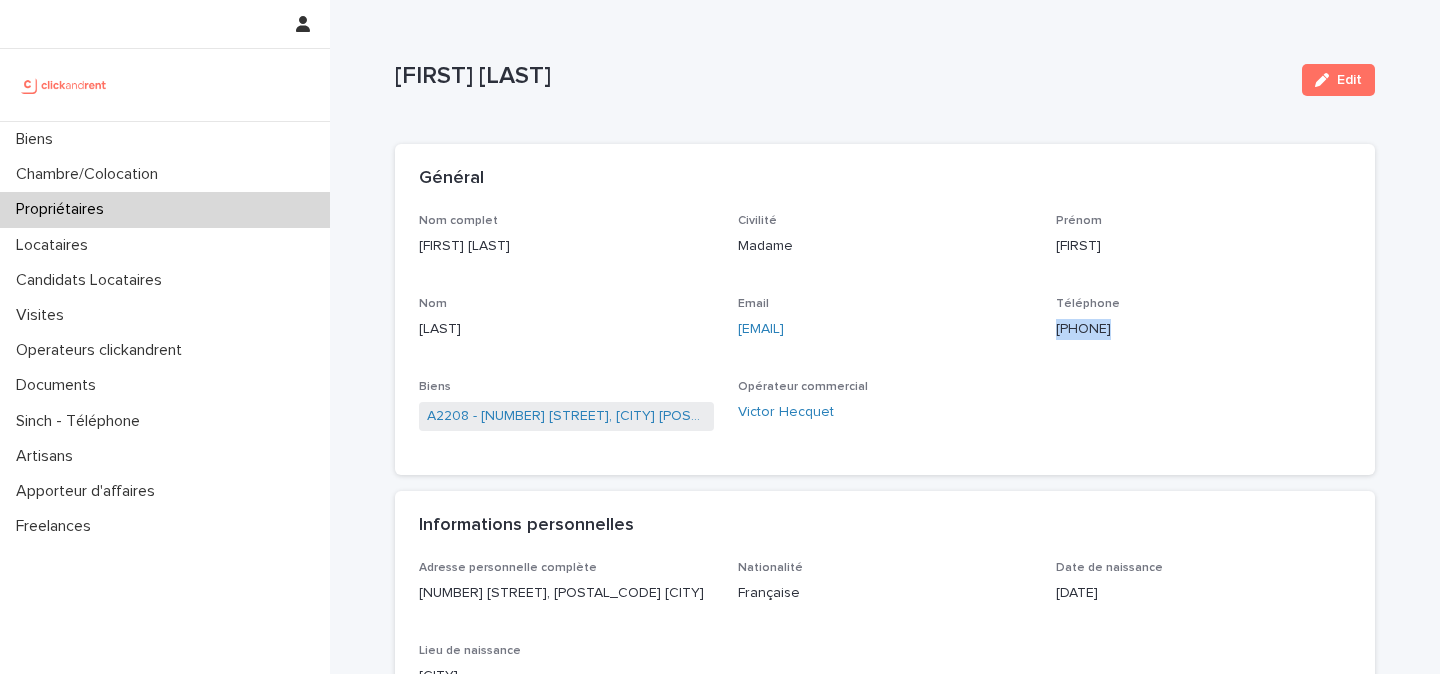 click on "+33608855454" at bounding box center [1203, 329] 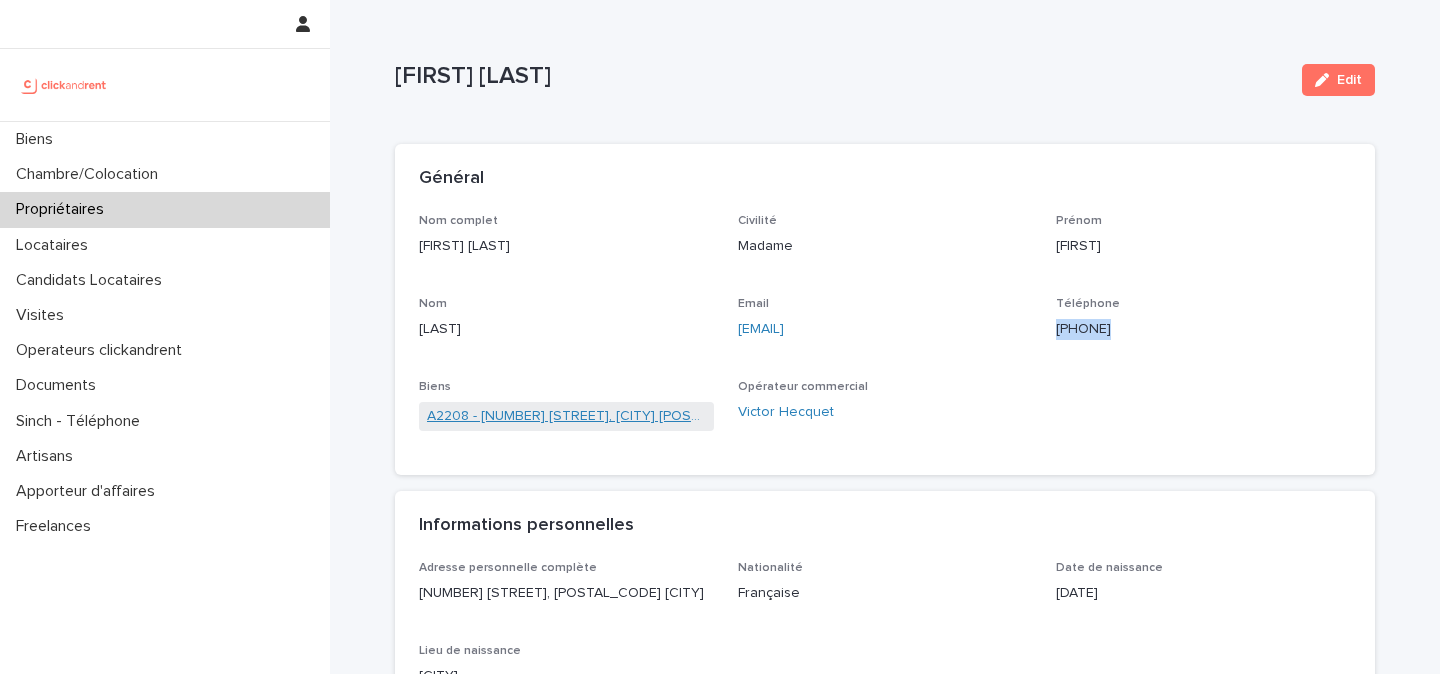 click on "A2208 - 48 rue Camille Pelletan,  Talence 33400" at bounding box center [566, 416] 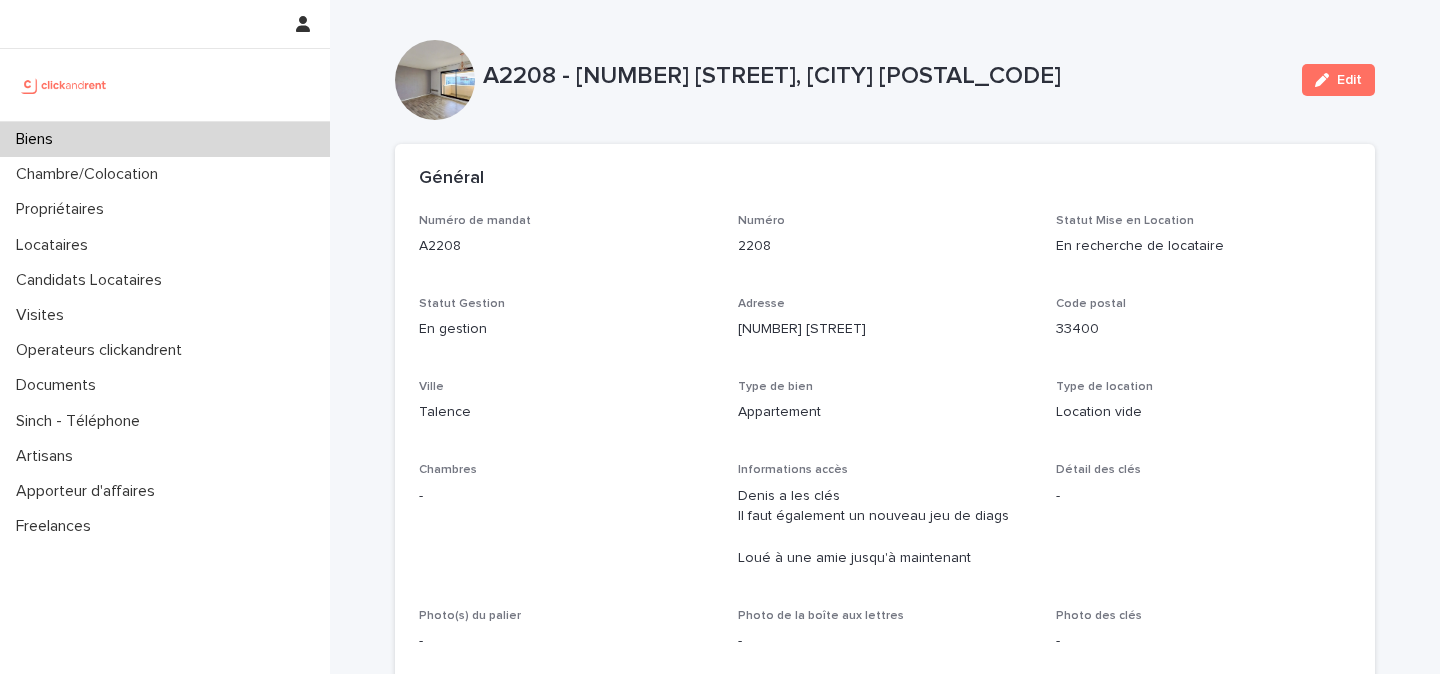 click on "A2208 - 48 rue Camille Pelletan,  Talence 33400" at bounding box center (884, 76) 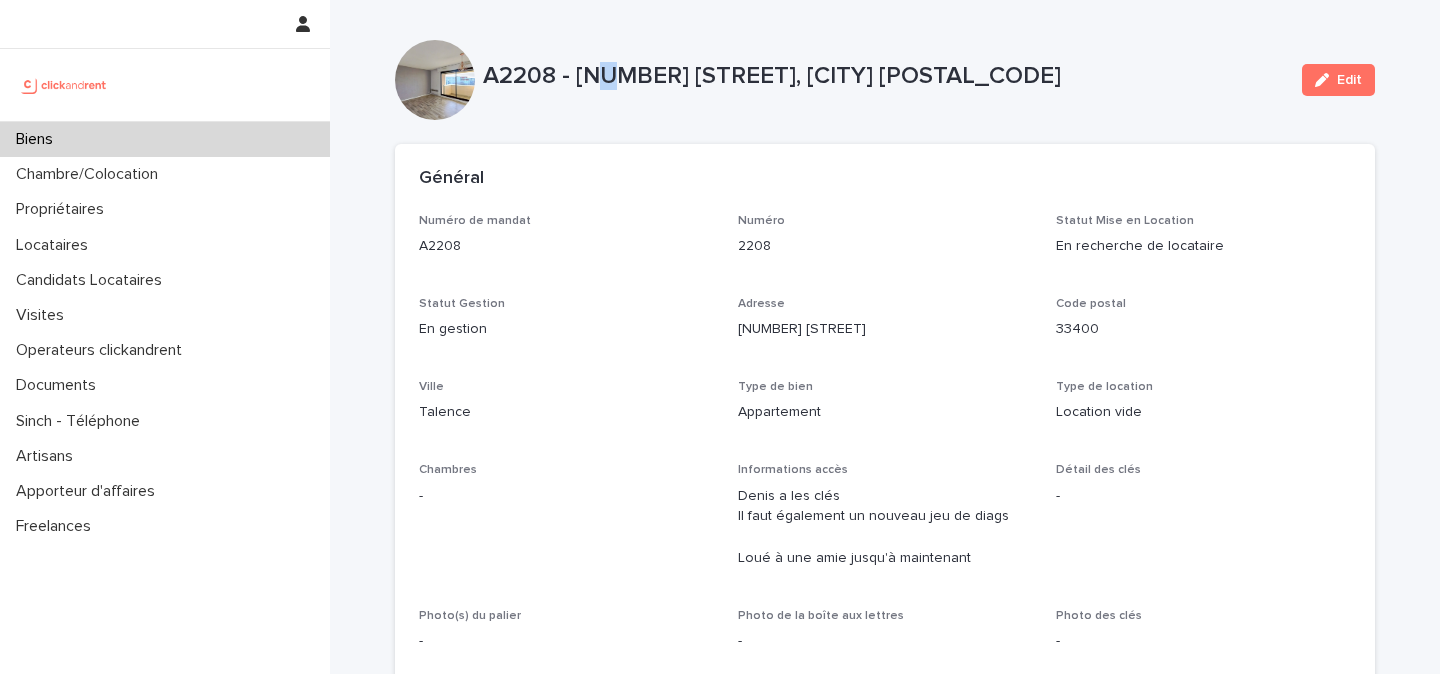 click on "A2208 - 48 rue Camille Pelletan,  Talence 33400" at bounding box center [884, 76] 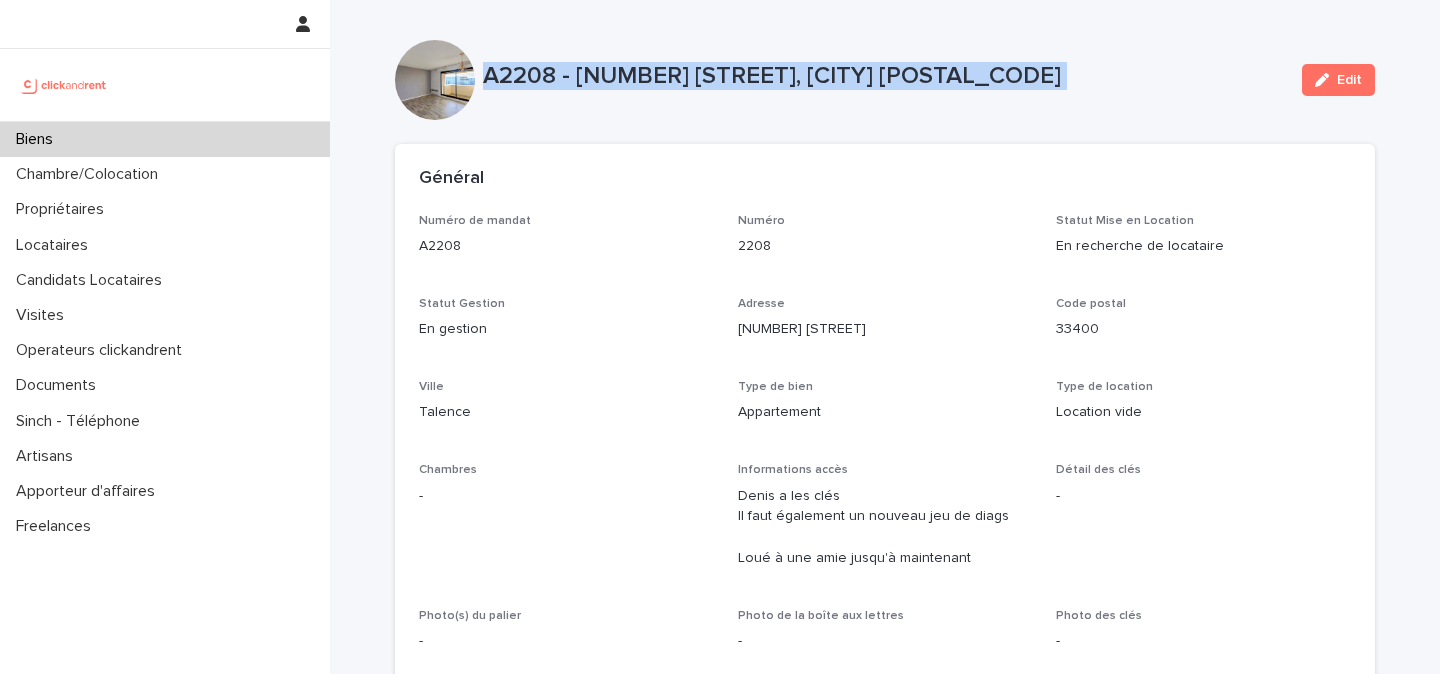 click on "A2208 - 48 rue Camille Pelletan,  Talence 33400" at bounding box center [884, 76] 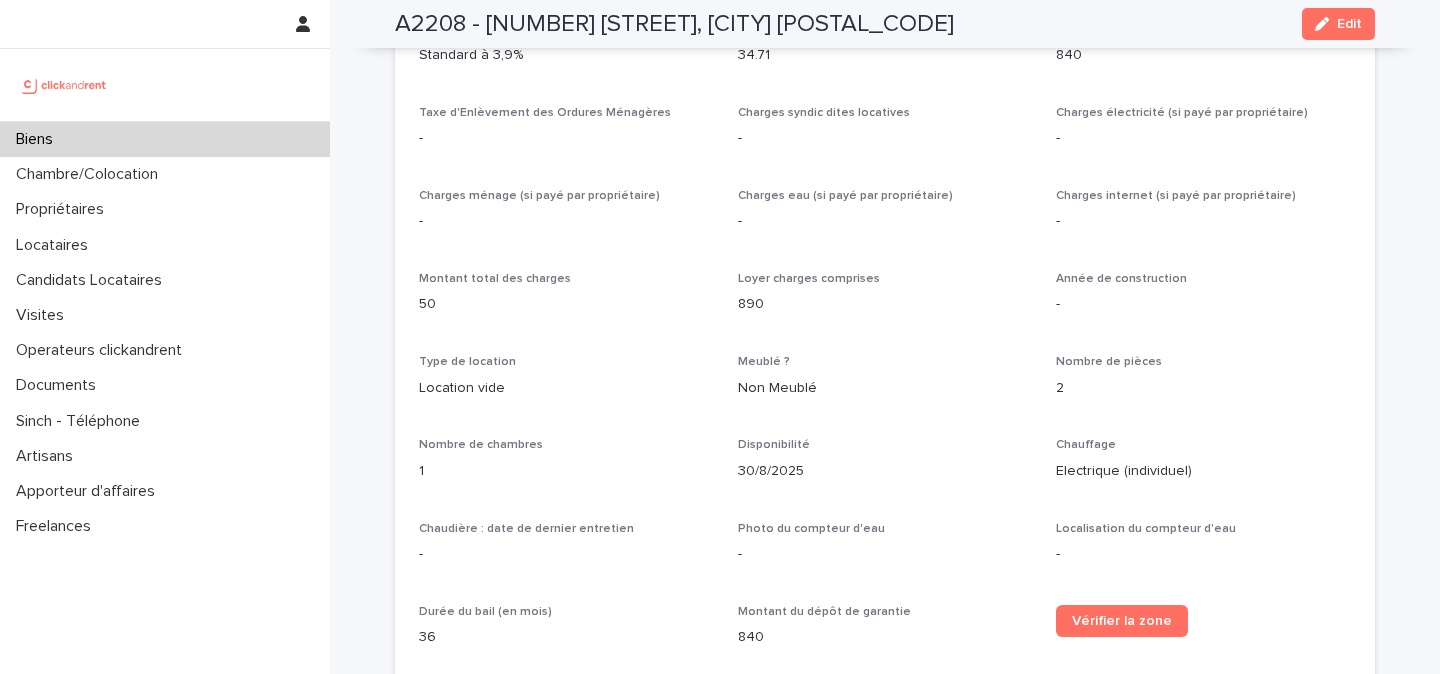 scroll, scrollTop: 1930, scrollLeft: 0, axis: vertical 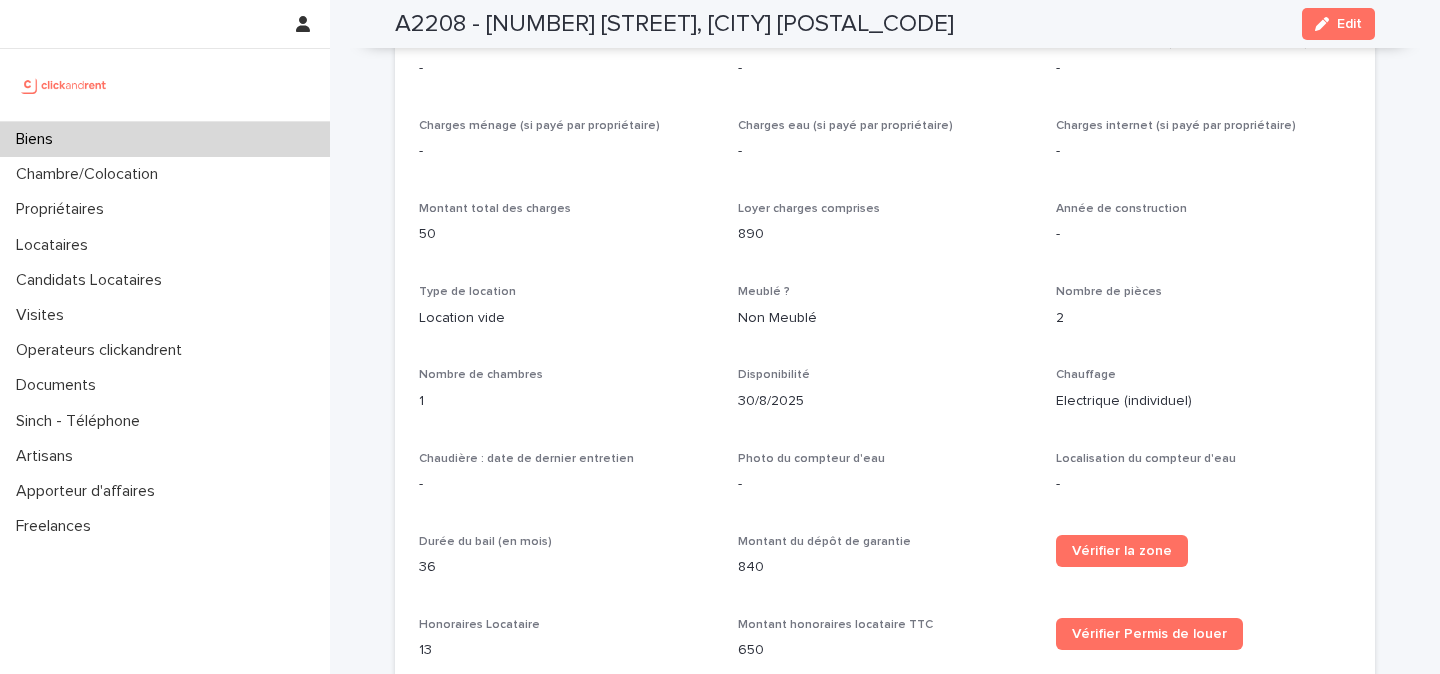 click on "840" at bounding box center [885, 567] 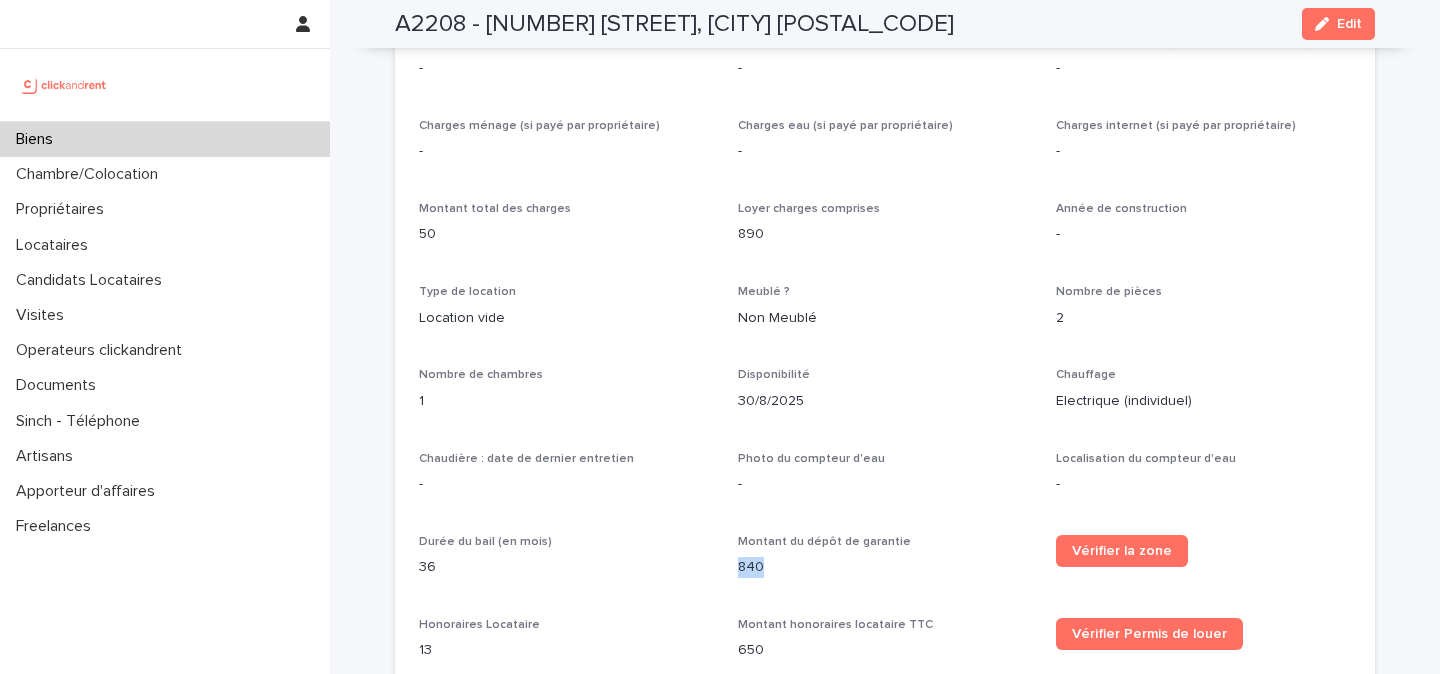 click on "840" at bounding box center [885, 567] 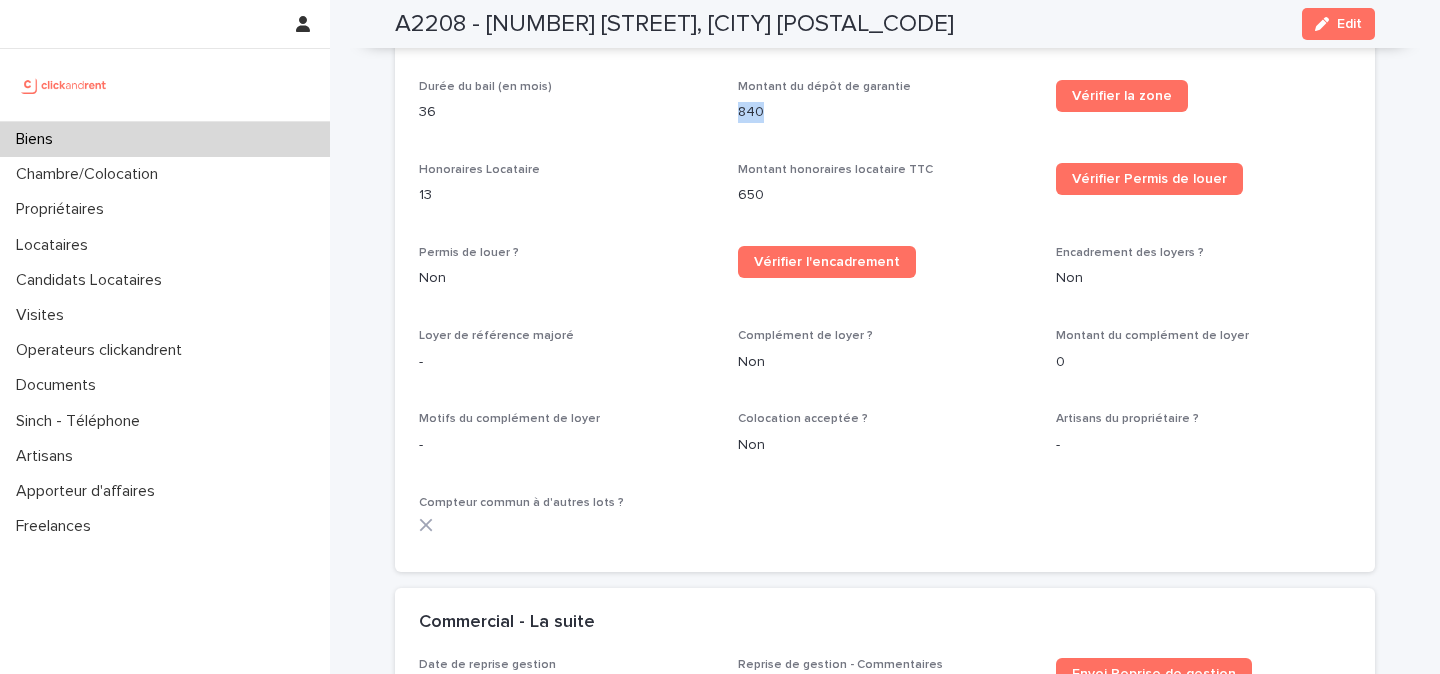 scroll, scrollTop: 2384, scrollLeft: 0, axis: vertical 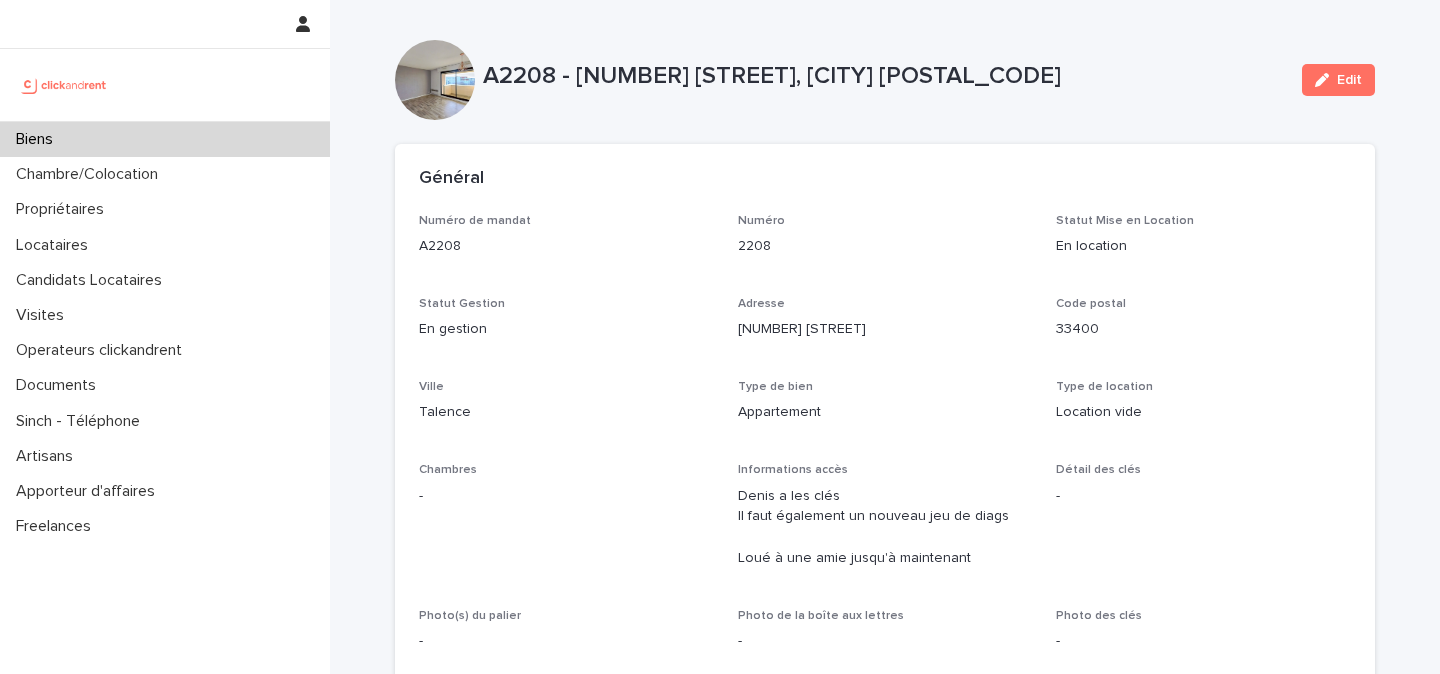 click at bounding box center (64, 85) 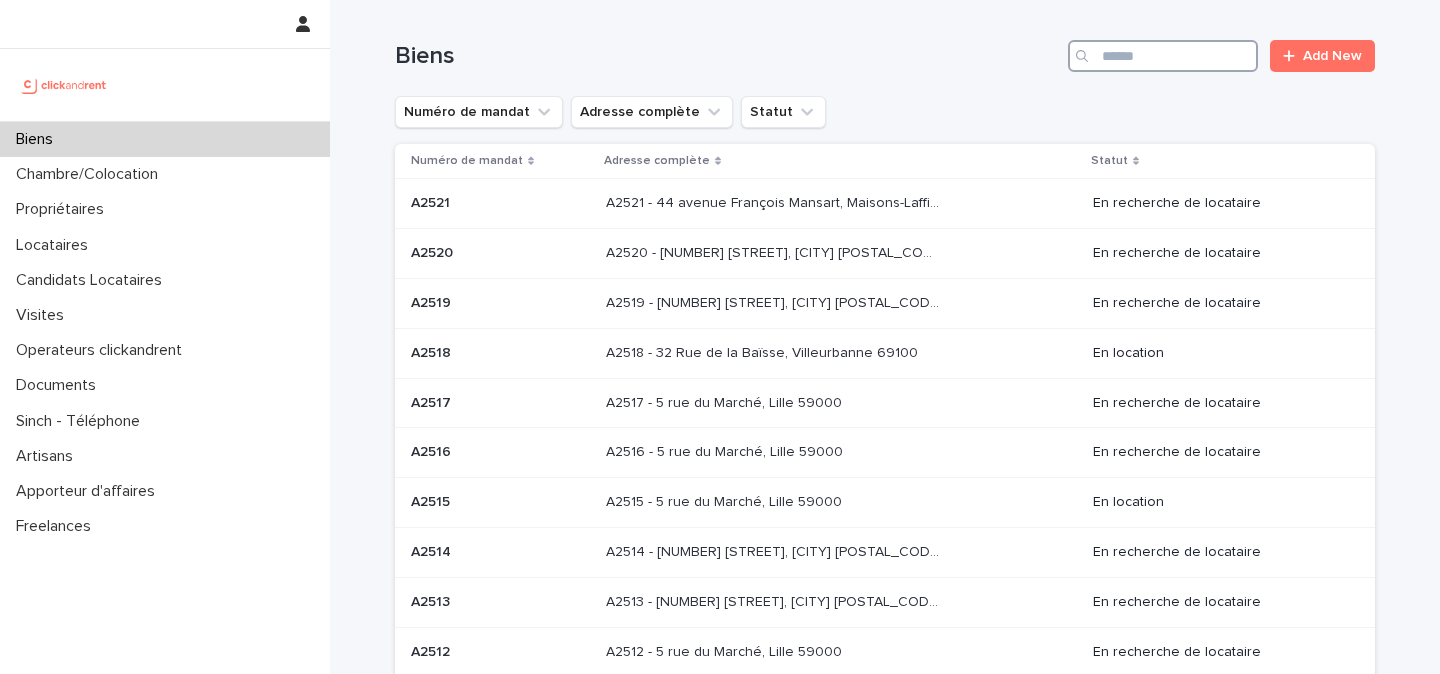 click at bounding box center (1163, 56) 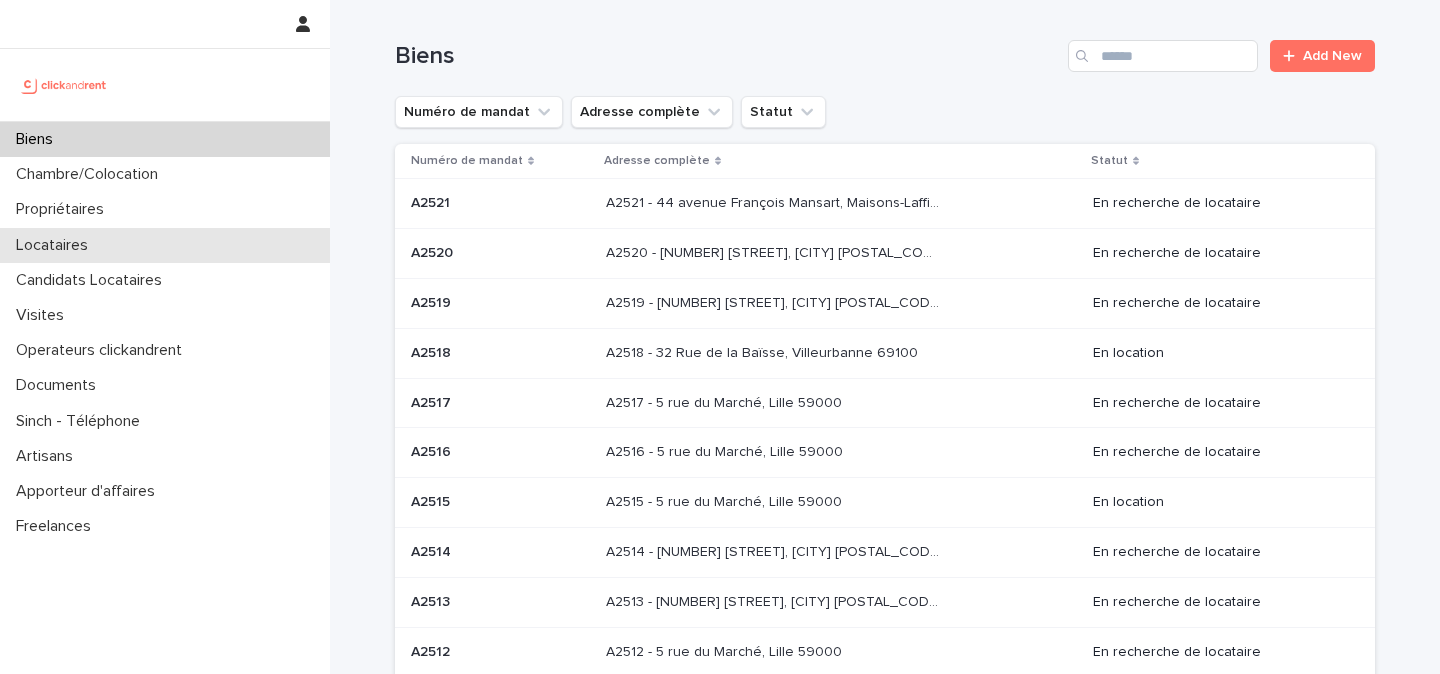 click on "Locataires" at bounding box center [165, 245] 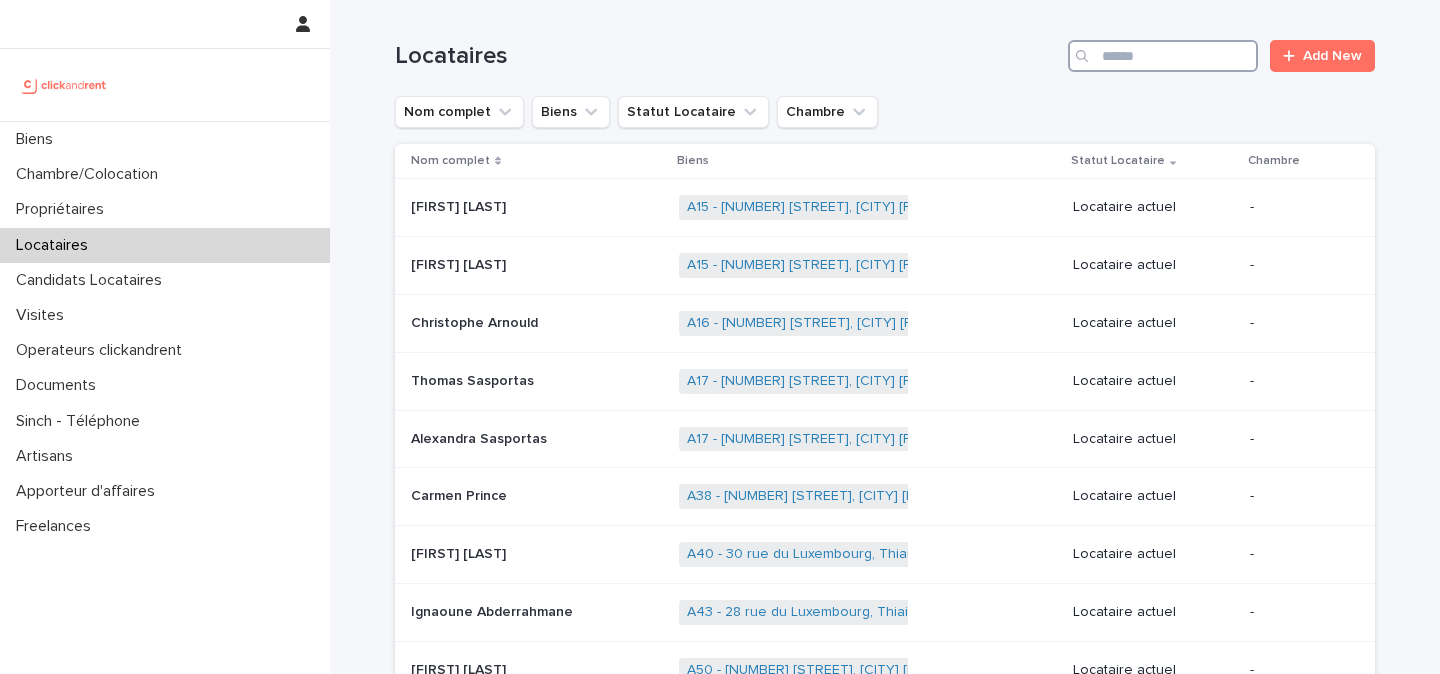 click at bounding box center [1163, 56] 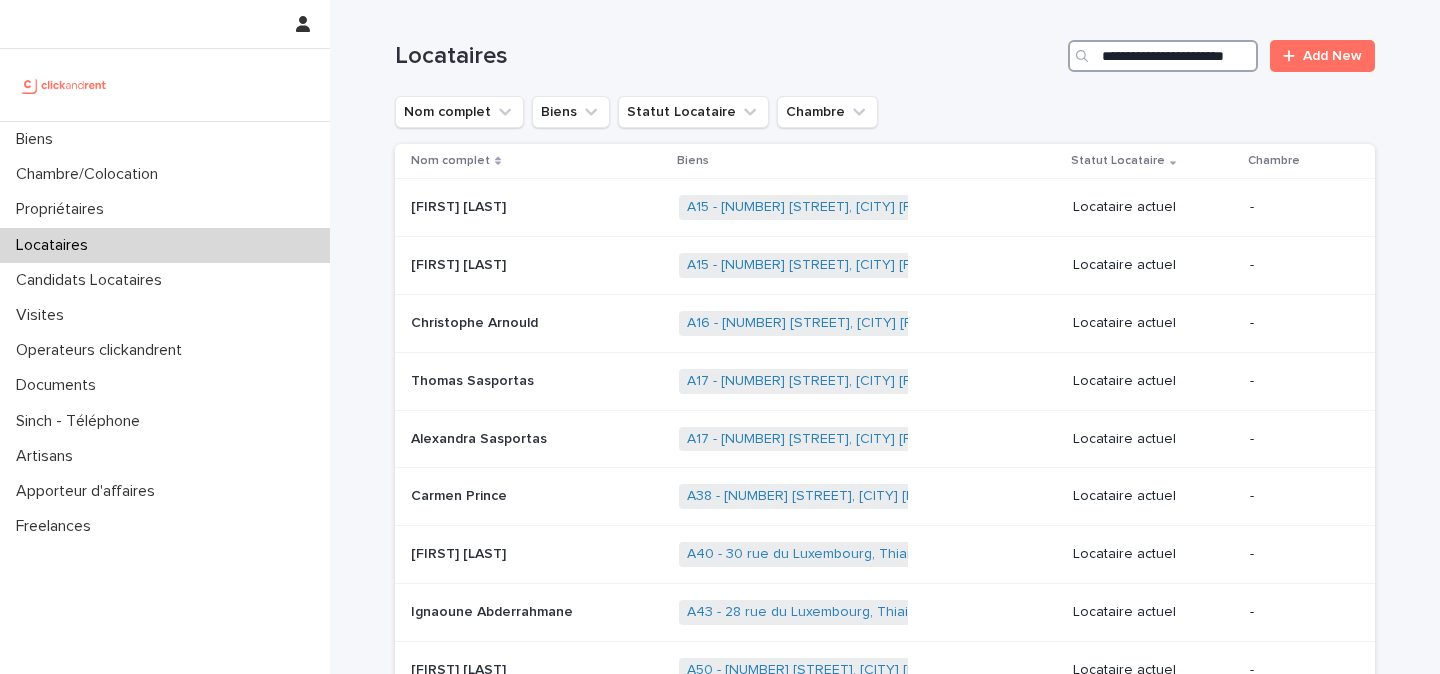scroll, scrollTop: 0, scrollLeft: 34, axis: horizontal 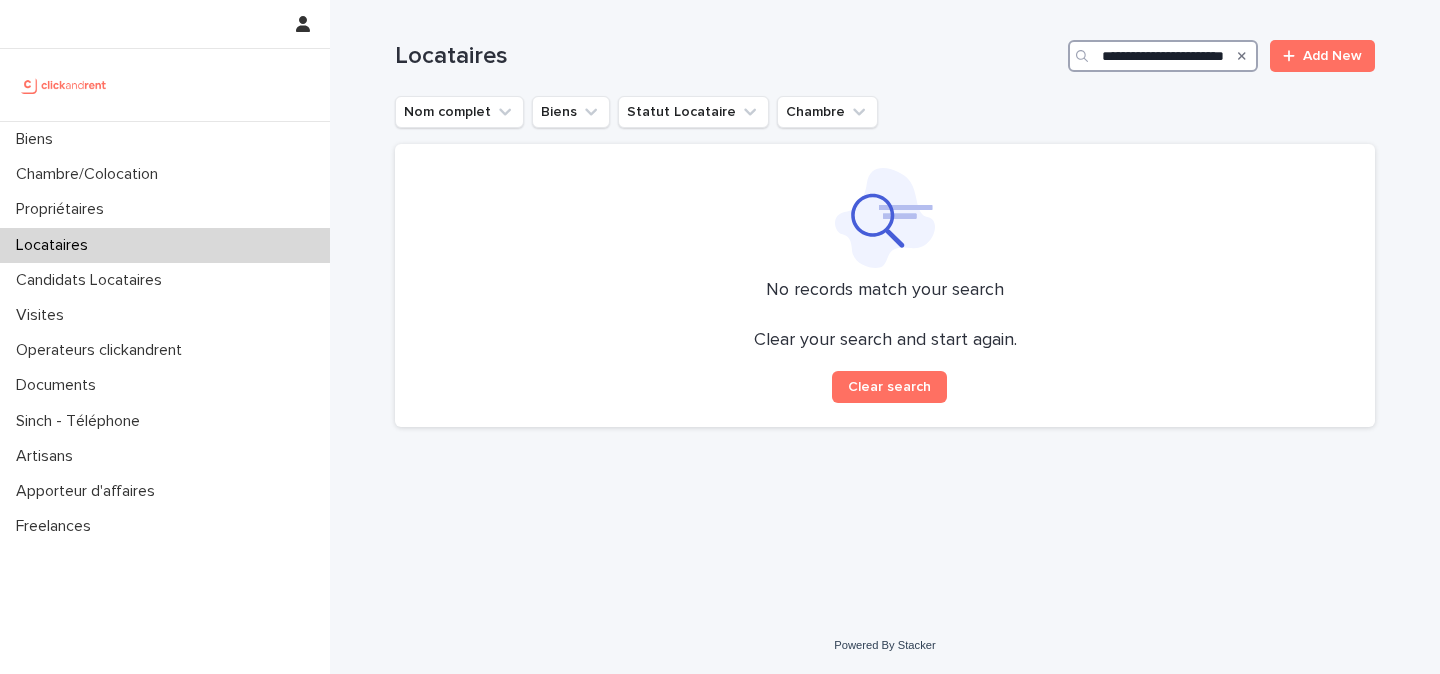 click on "**********" at bounding box center [1163, 56] 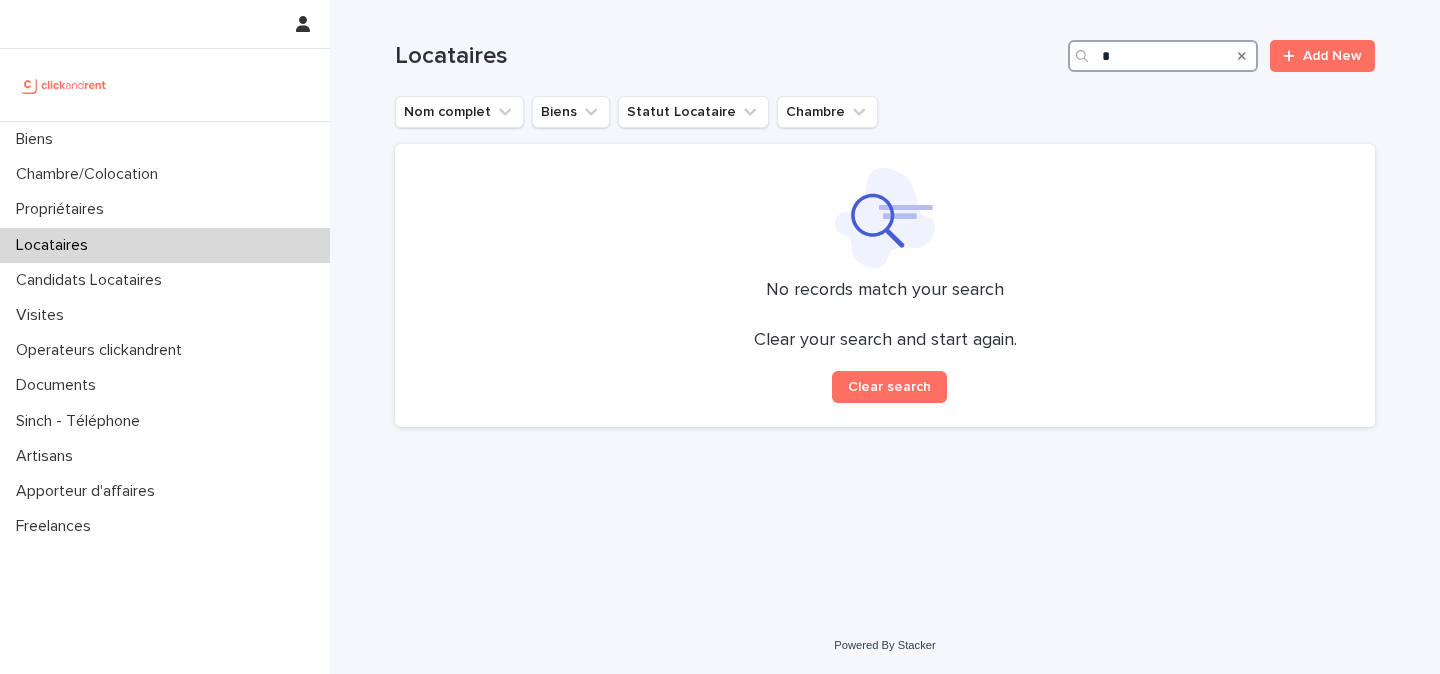 scroll, scrollTop: 0, scrollLeft: 0, axis: both 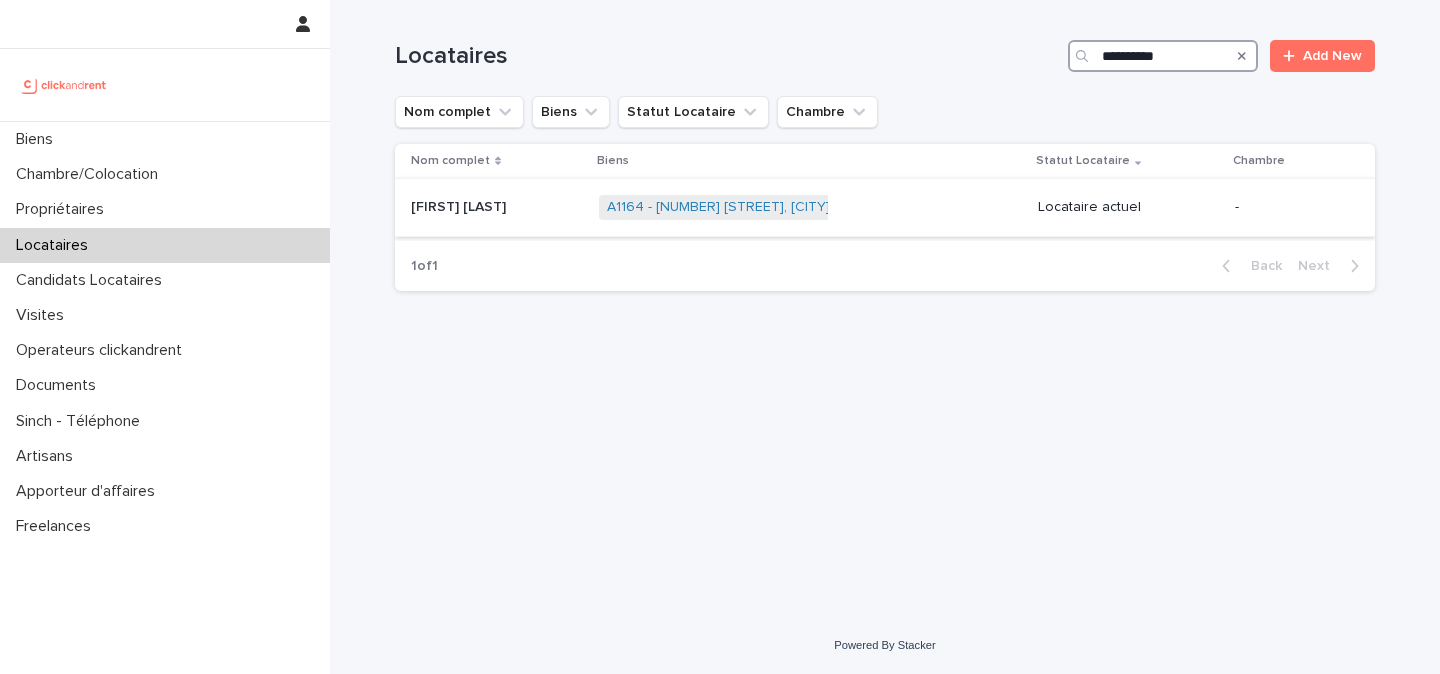 type on "**********" 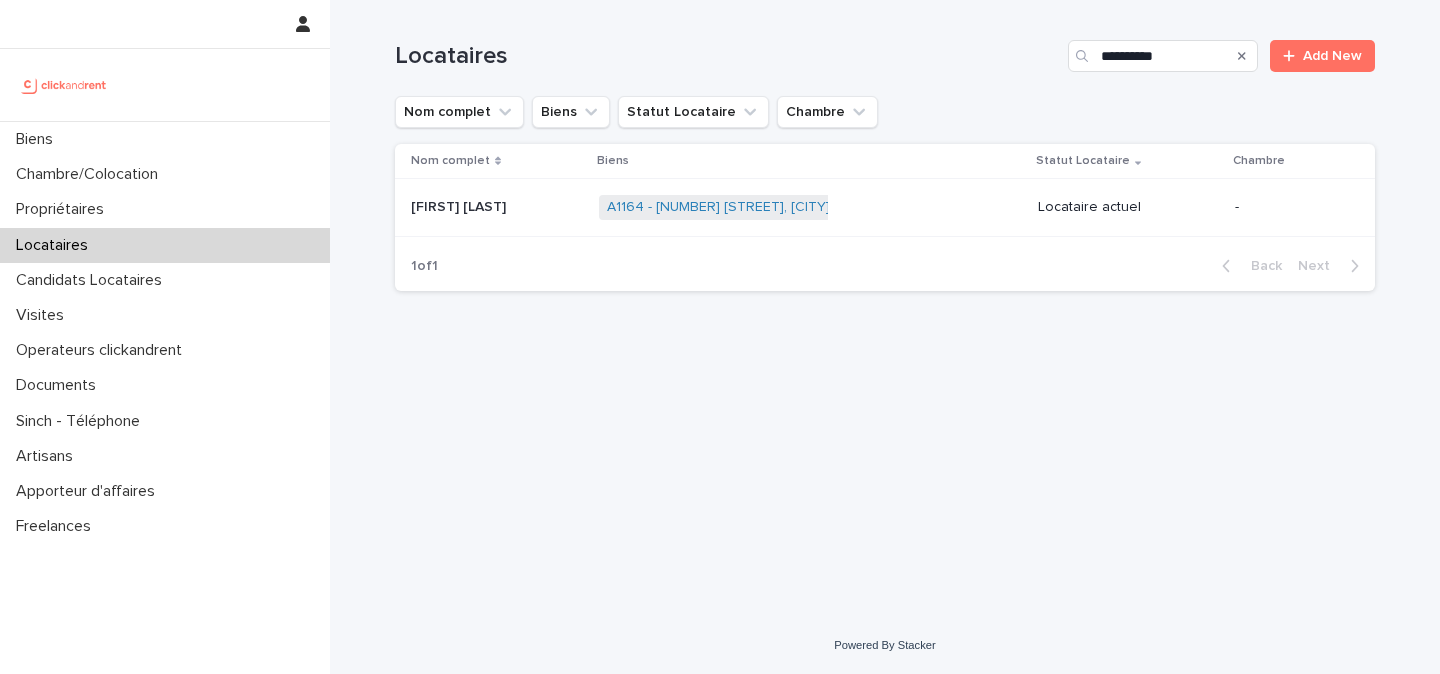 click on "Lucas Serres" at bounding box center (460, 205) 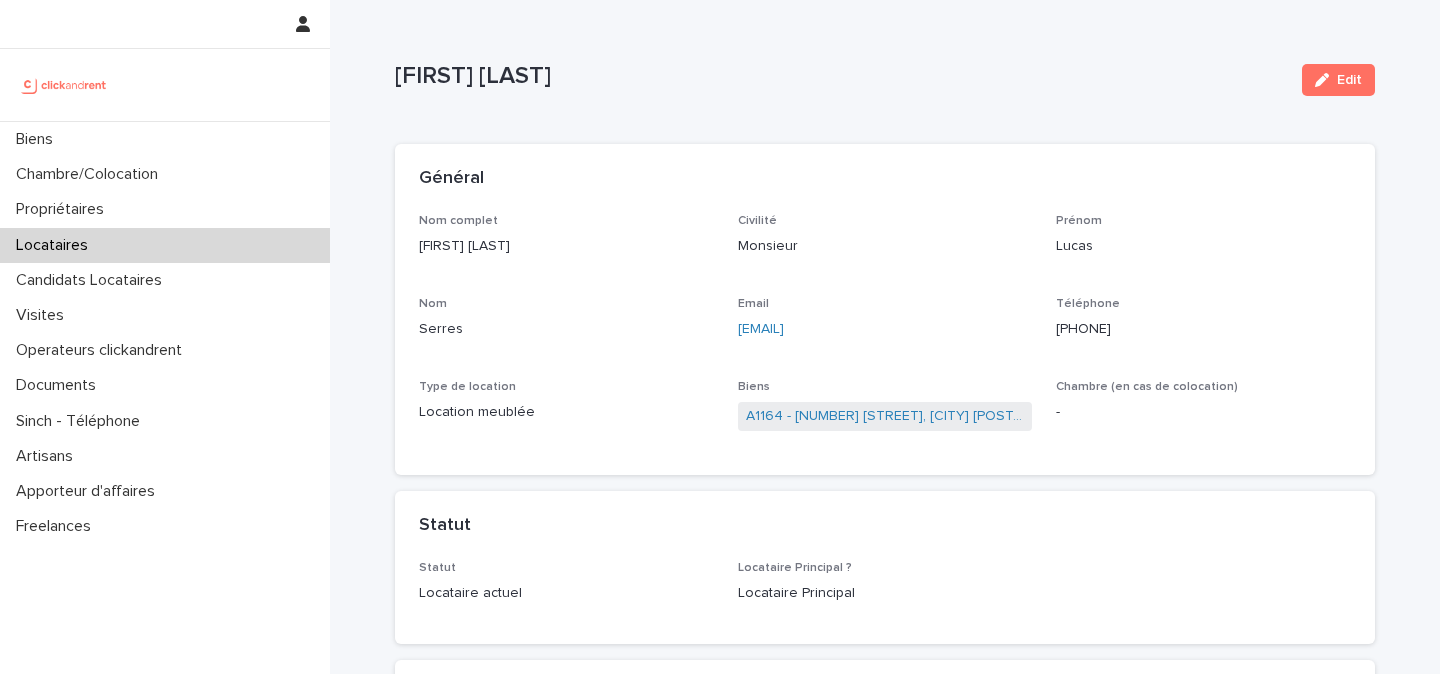click on "+33621925332" at bounding box center [1203, 329] 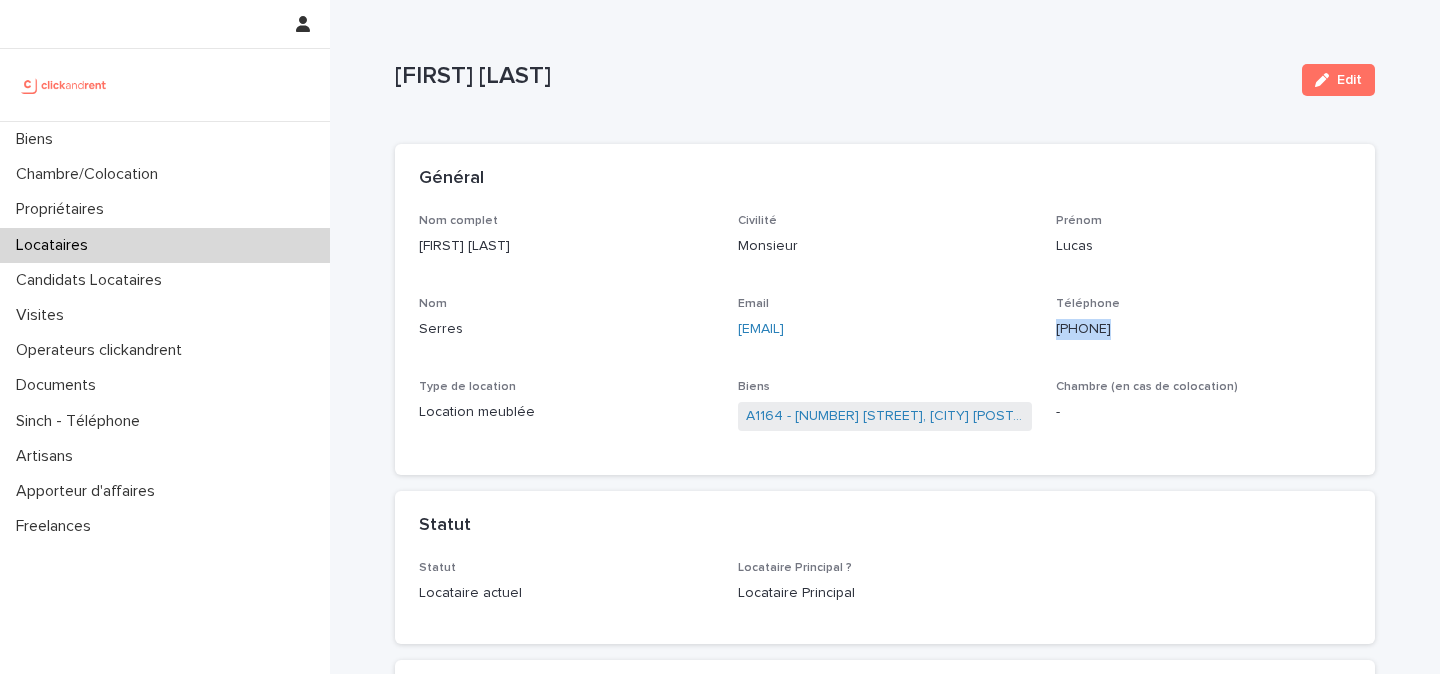 click on "+33621925332" at bounding box center [1203, 329] 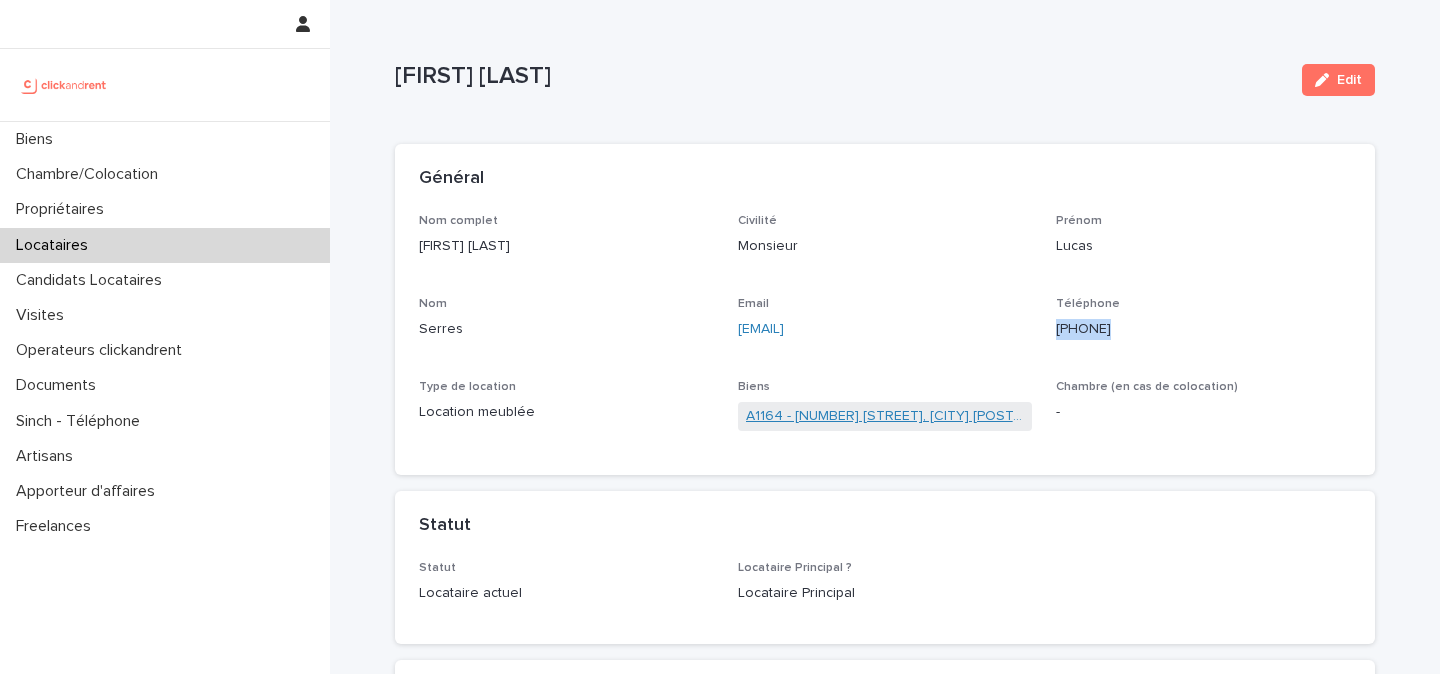 click on "A1164 - 58 rue Pierre Albrand,  Marseille 13002" at bounding box center (885, 416) 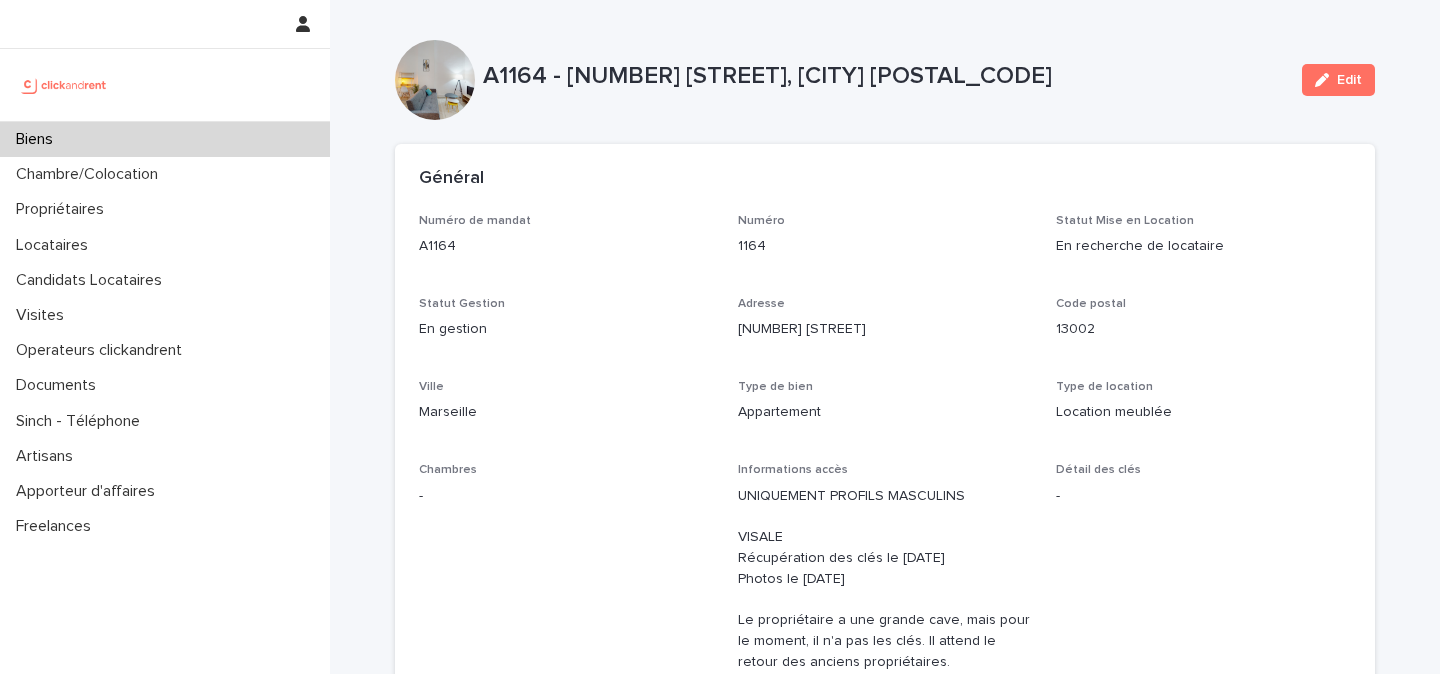 click at bounding box center [64, 85] 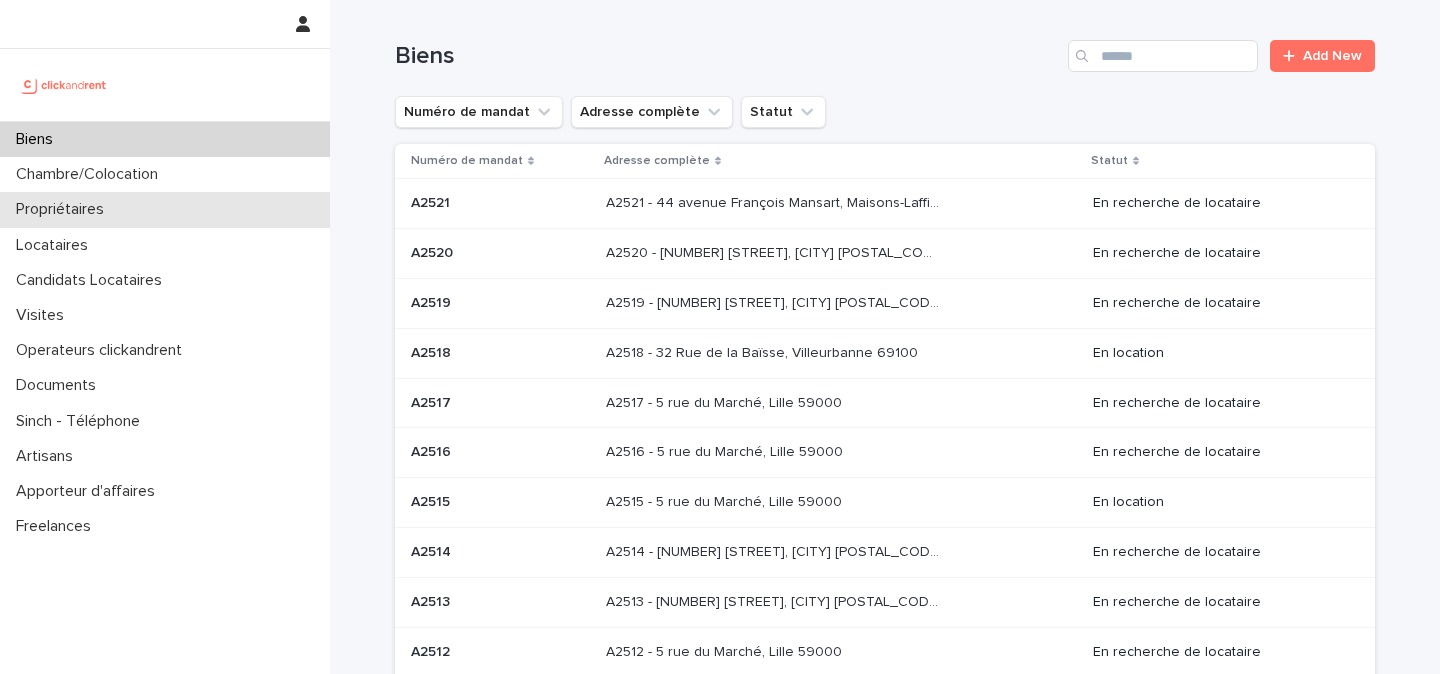 click on "Propriétaires" at bounding box center (64, 209) 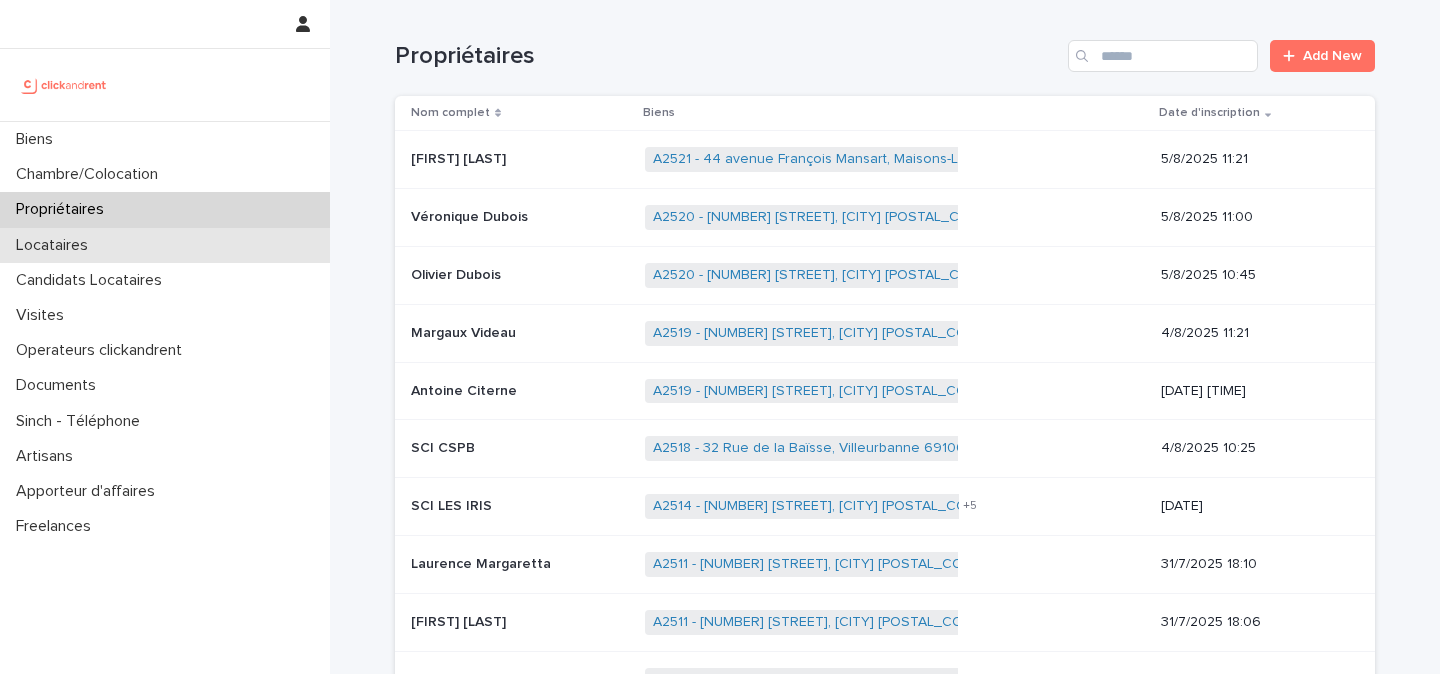 click on "Locataires" at bounding box center (56, 245) 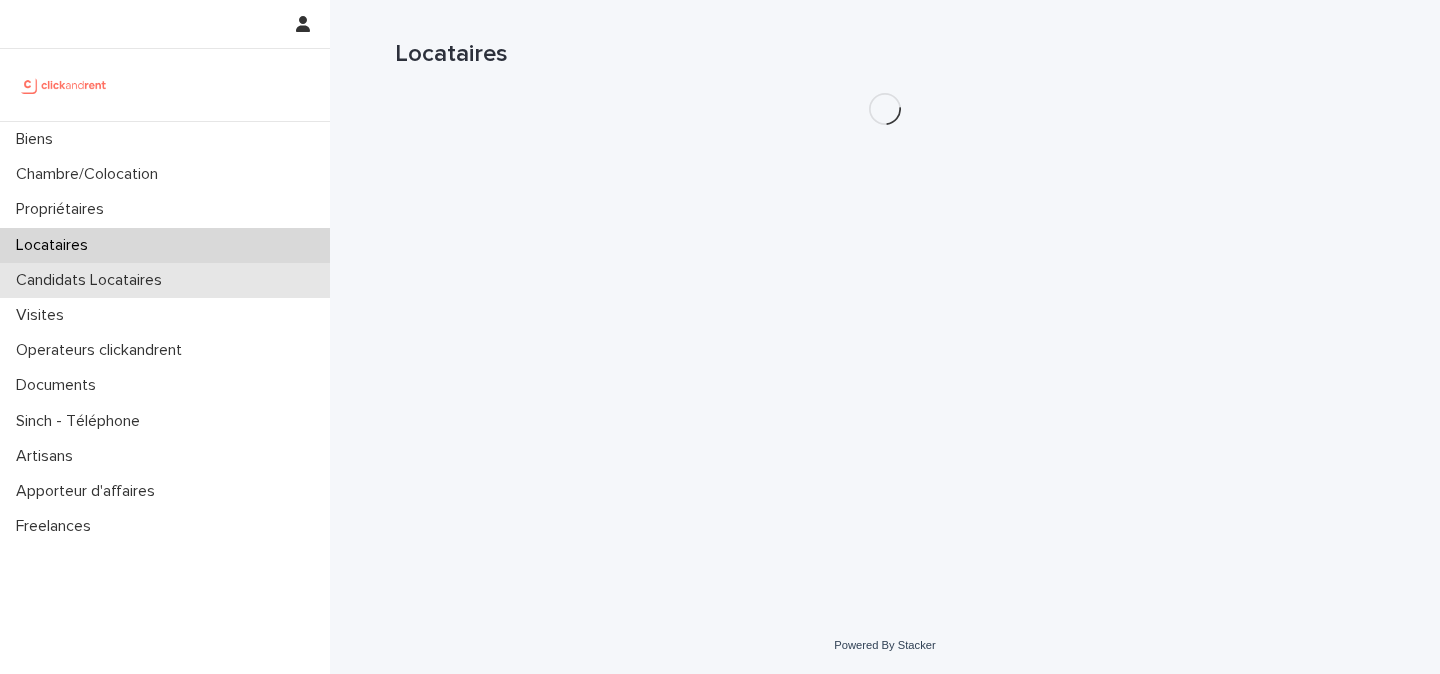 click on "Candidats Locataires" at bounding box center [93, 280] 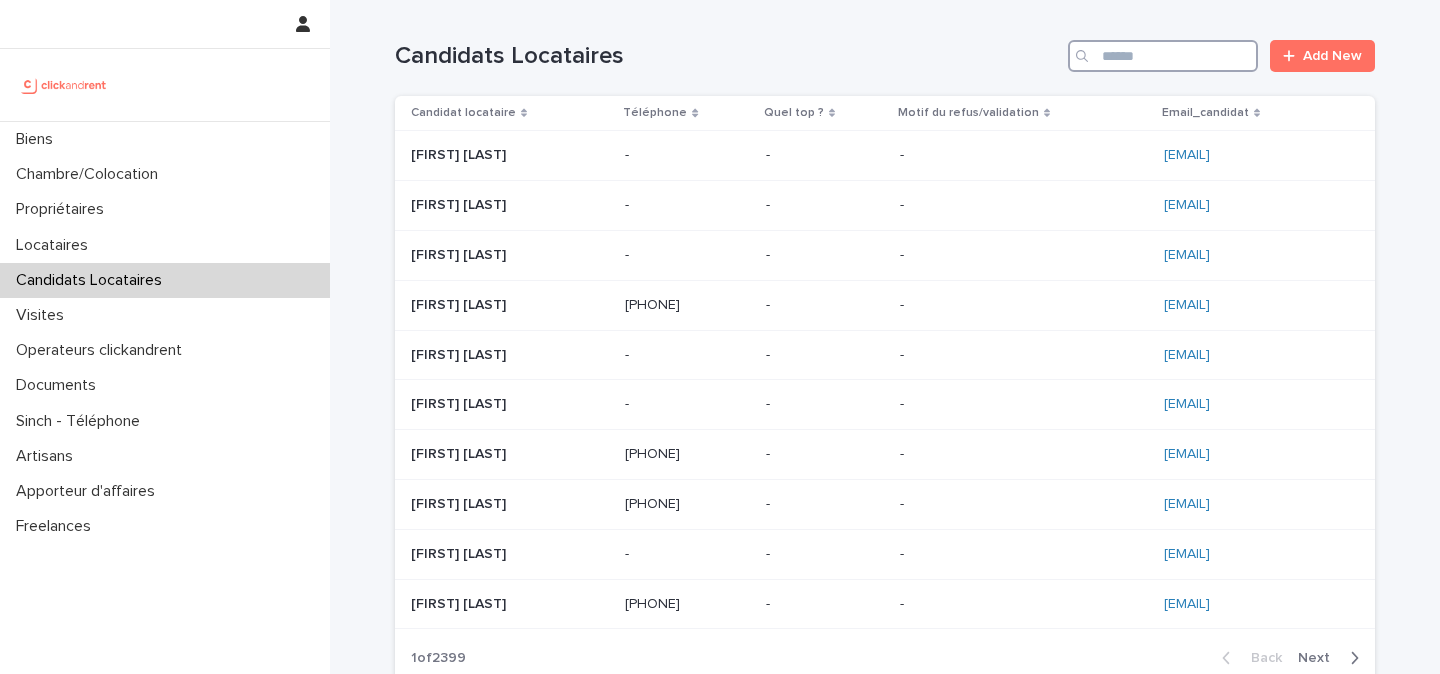 click at bounding box center (1163, 56) 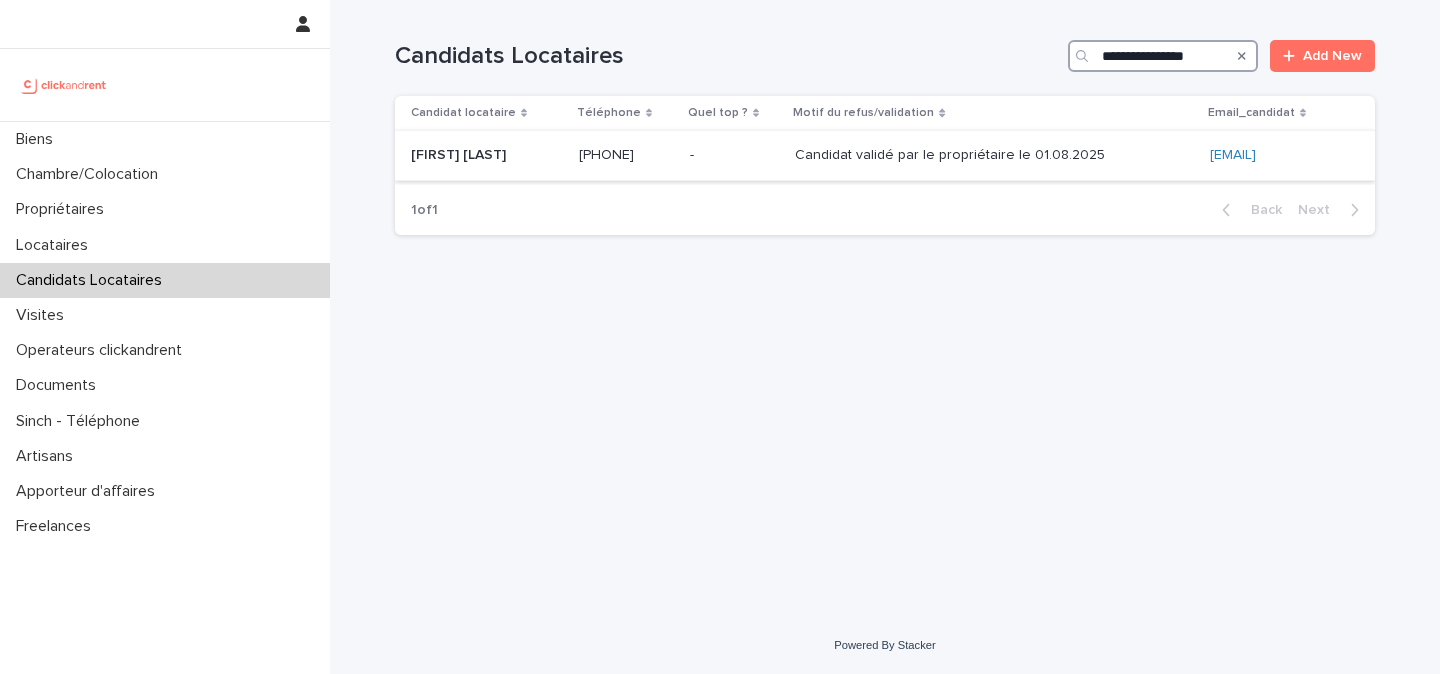 type on "**********" 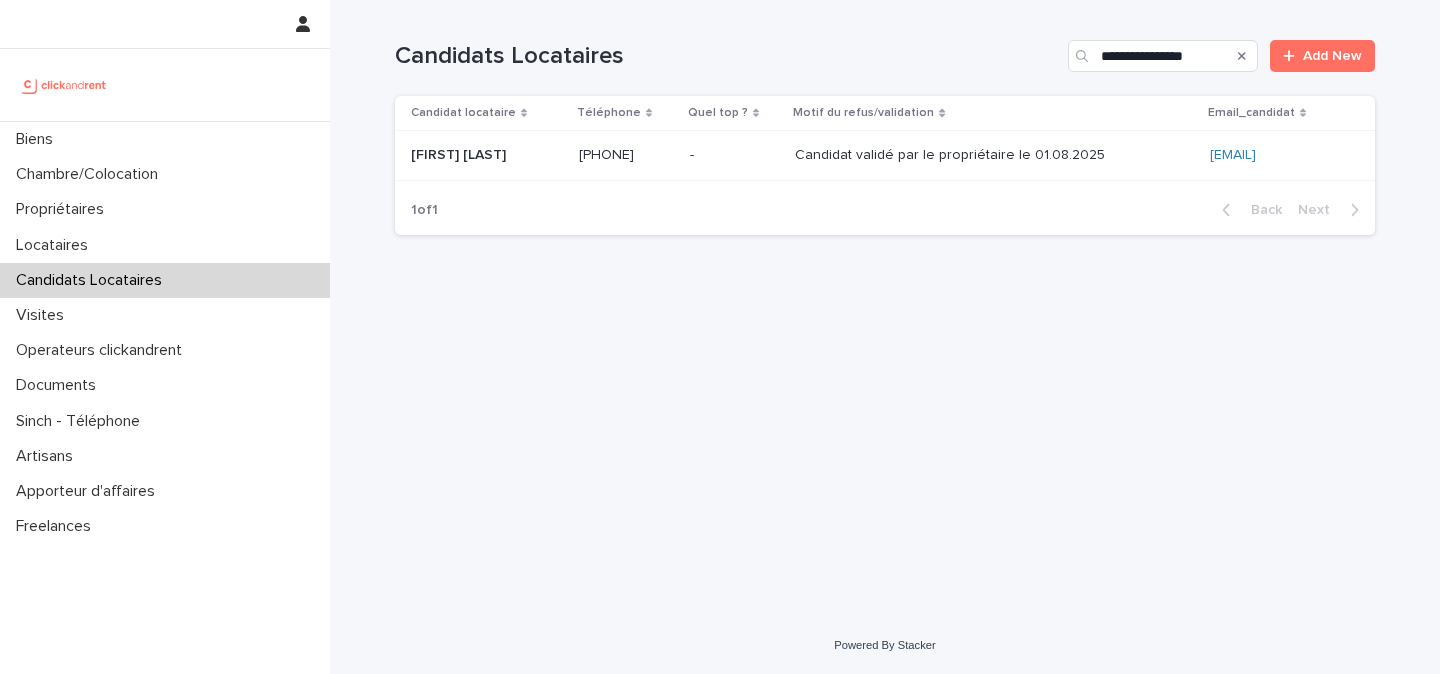 click at bounding box center (735, 155) 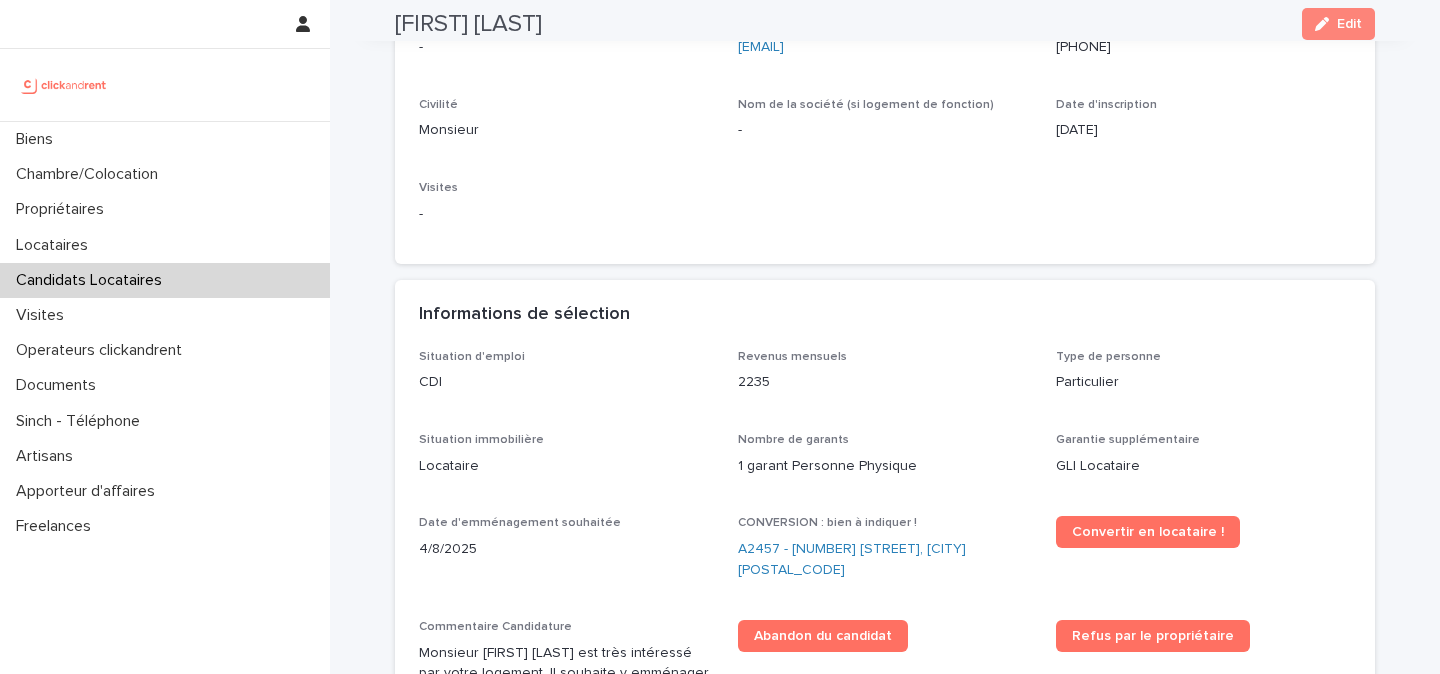 scroll, scrollTop: 538, scrollLeft: 0, axis: vertical 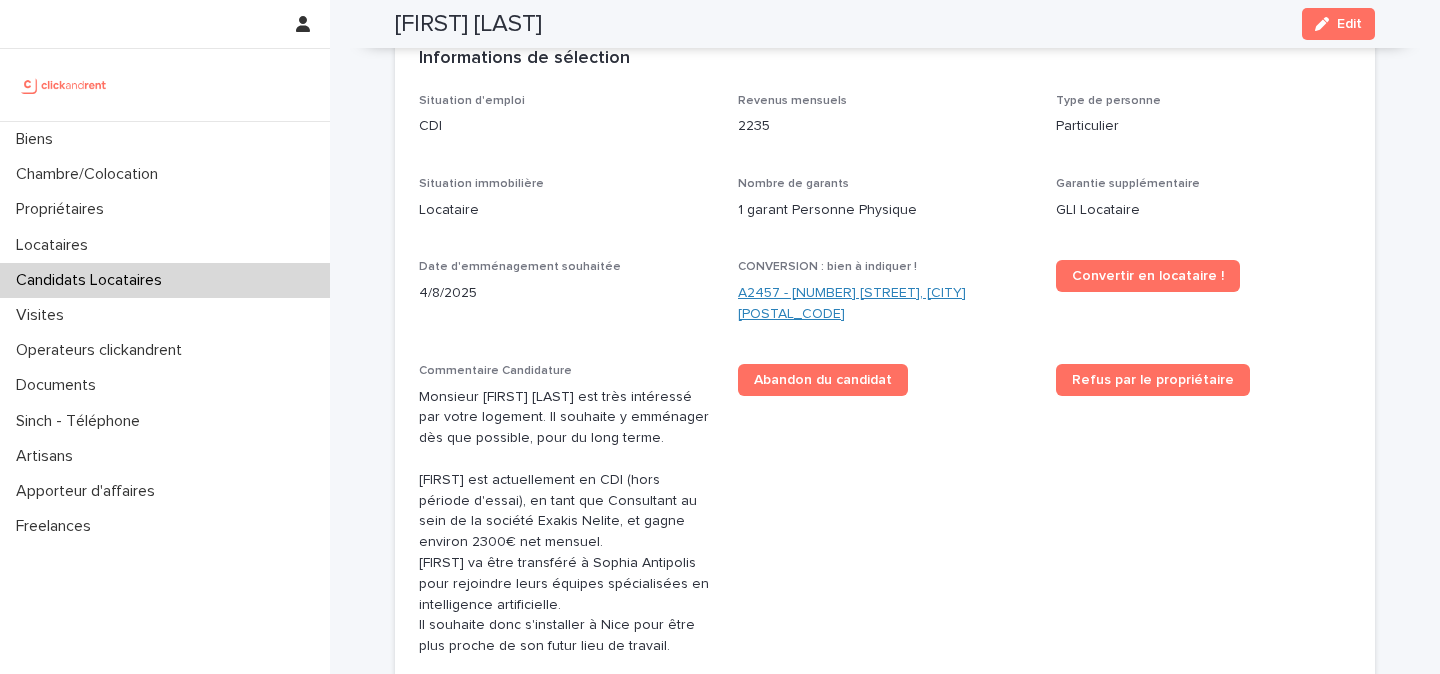 click on "A2457 - 13 avenue Shakespeare,  Nice 06000" at bounding box center [885, 304] 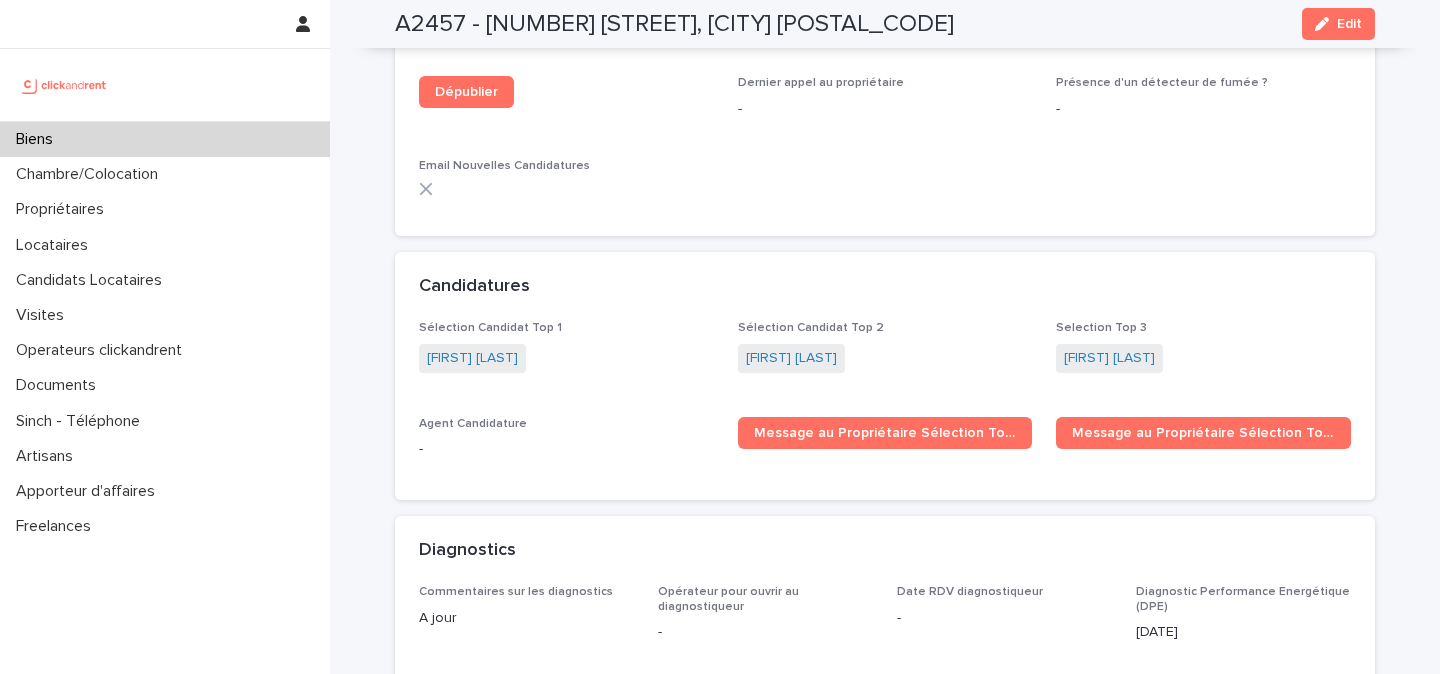scroll, scrollTop: 5714, scrollLeft: 0, axis: vertical 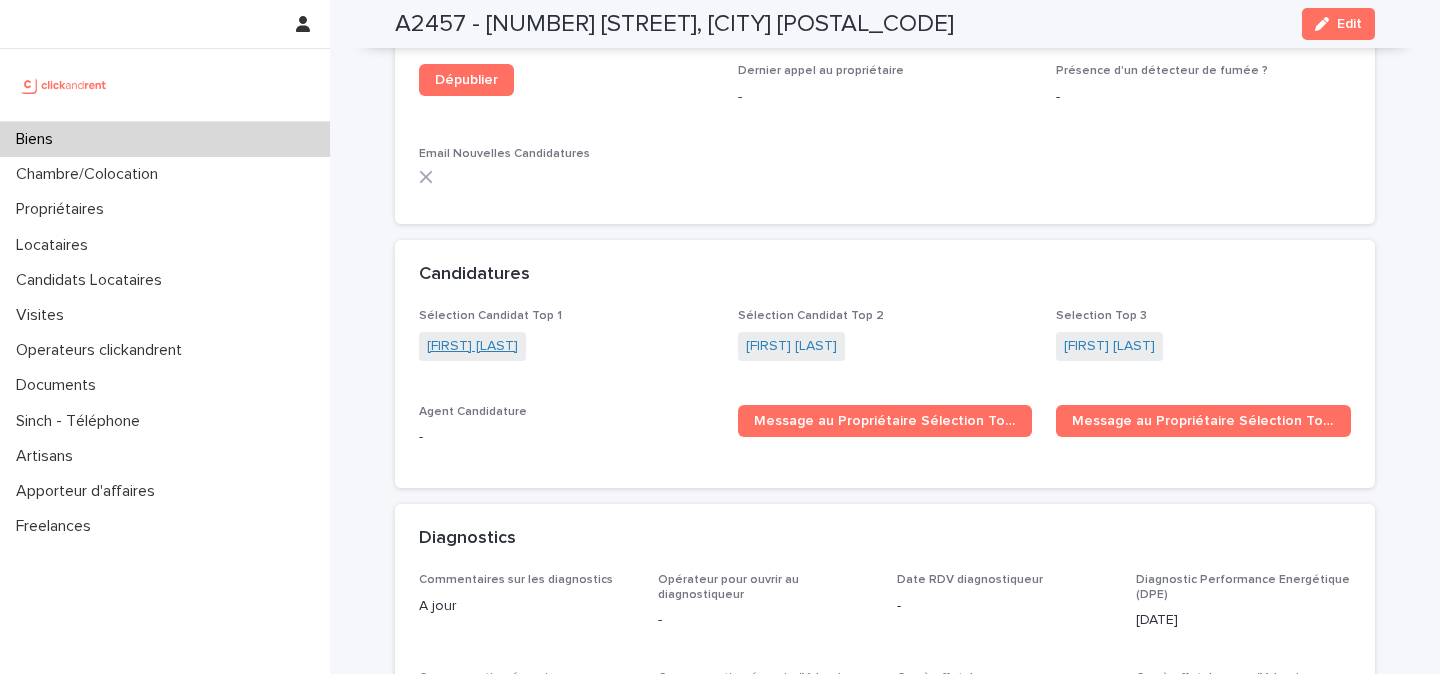 click on "Youssef Bouchida" at bounding box center (472, 346) 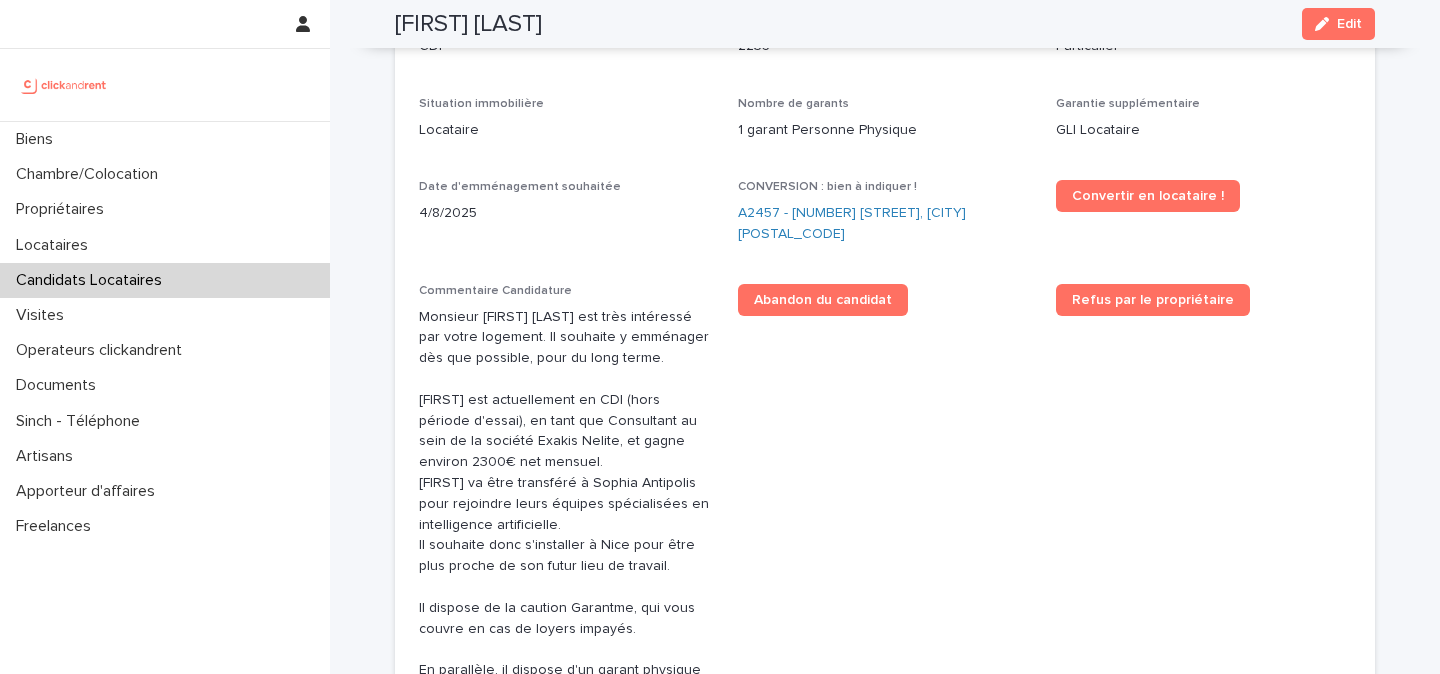 scroll, scrollTop: 539, scrollLeft: 0, axis: vertical 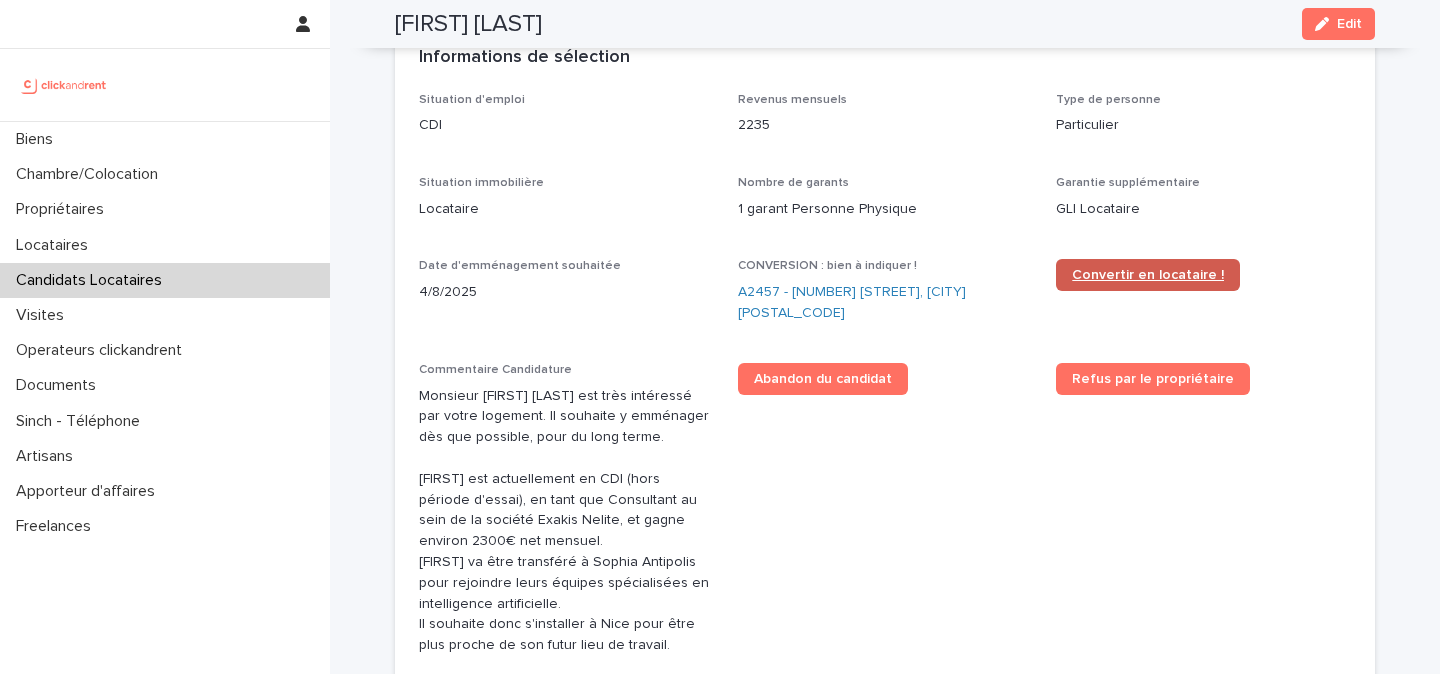 click on "Convertir en locataire !" at bounding box center (1148, 275) 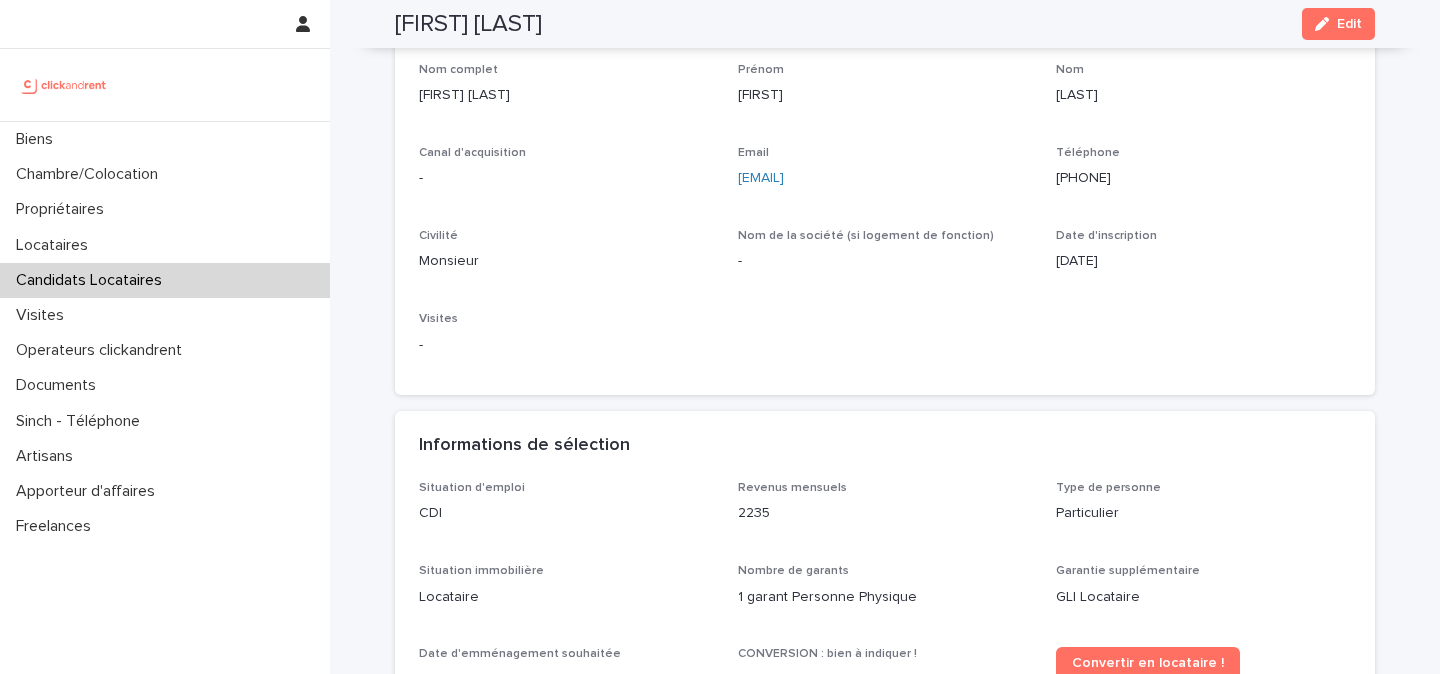 scroll, scrollTop: 582, scrollLeft: 0, axis: vertical 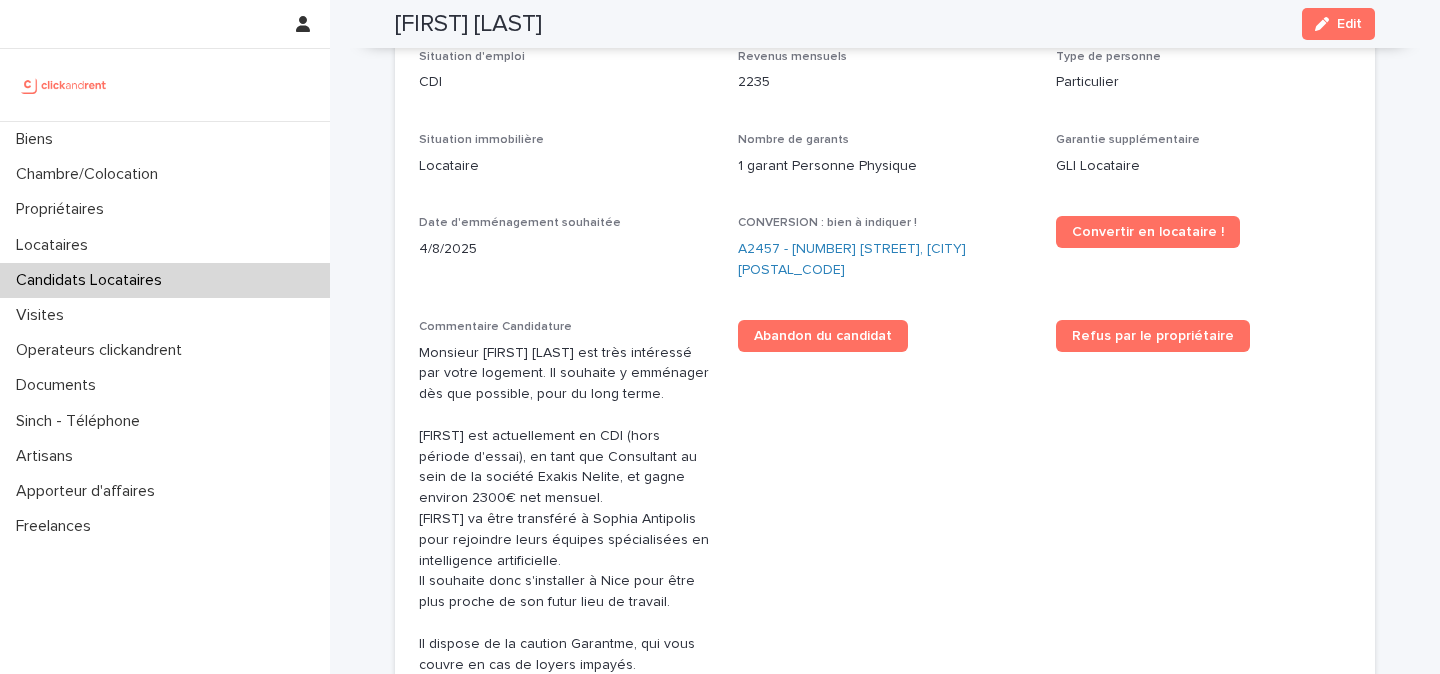 click on "Convertir en locataire !" at bounding box center [1203, 240] 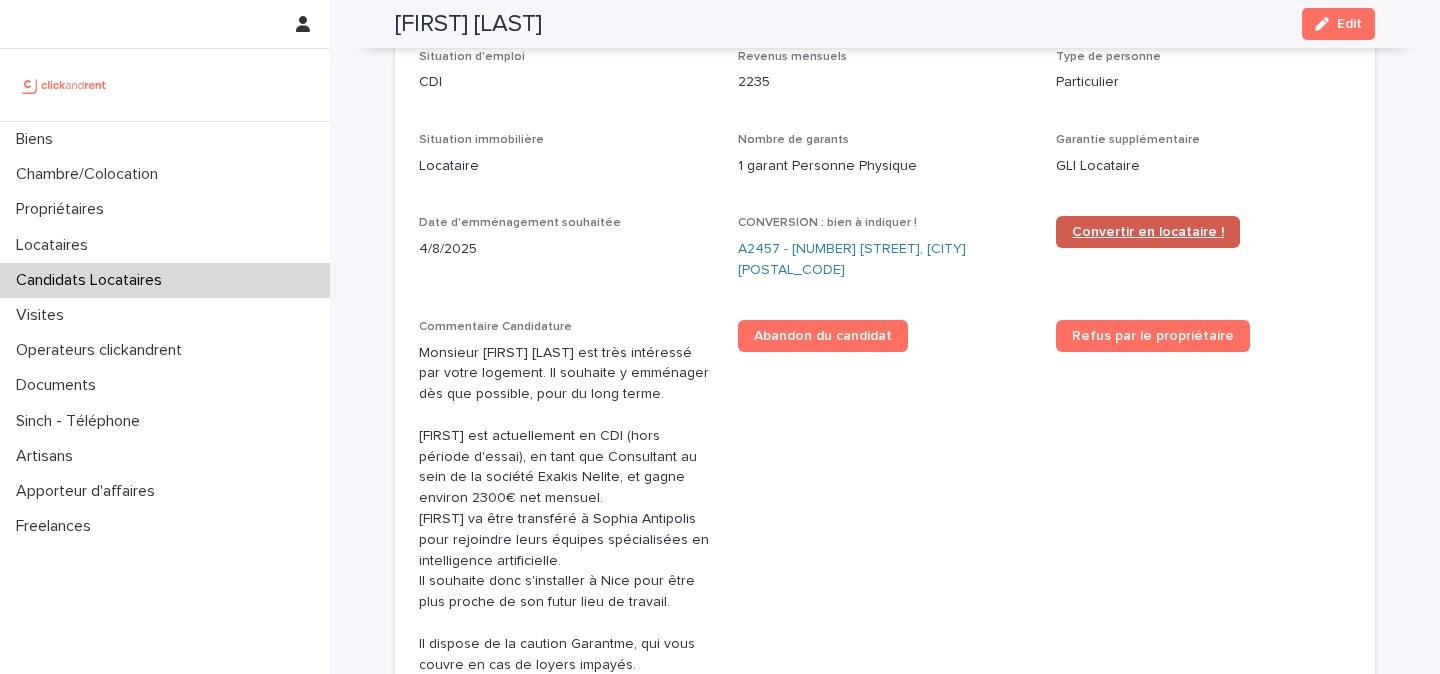 click on "Convertir en locataire !" at bounding box center (1148, 232) 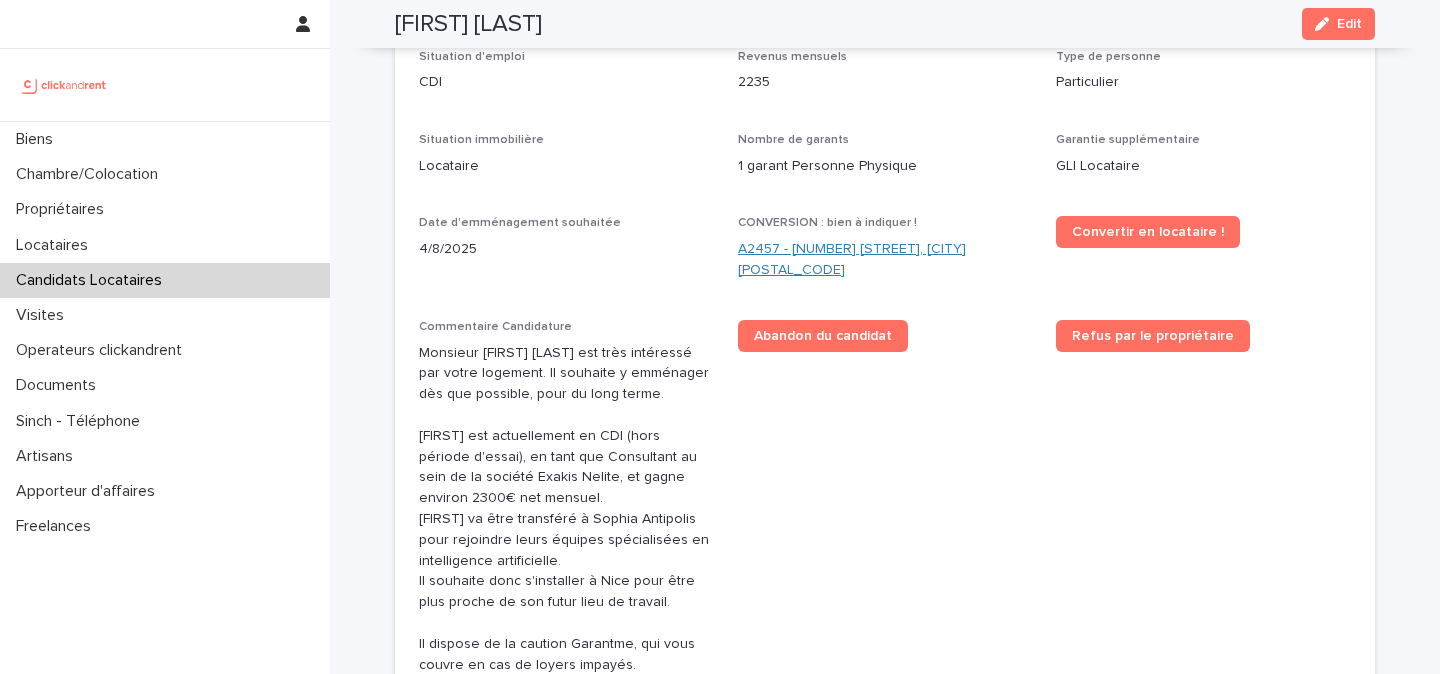 click on "A2457 - 13 avenue Shakespeare,  Nice 06000" at bounding box center [885, 260] 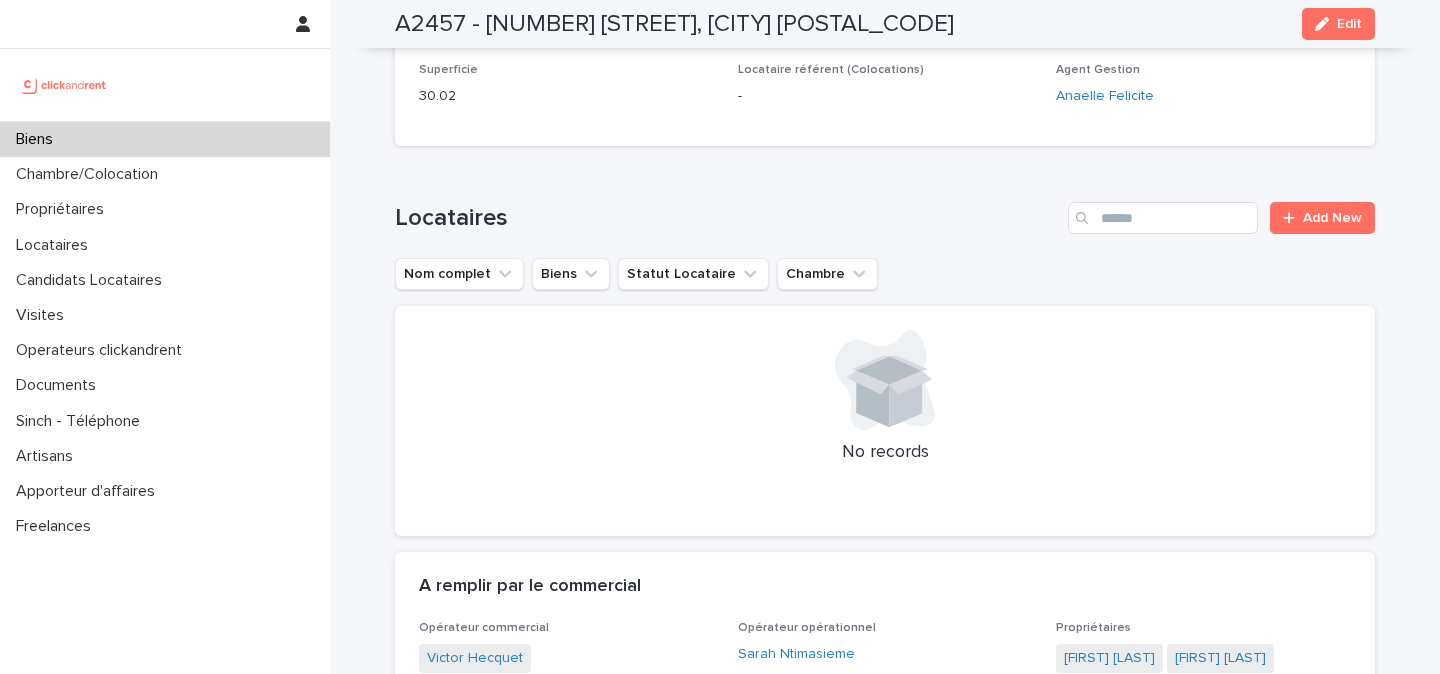 scroll, scrollTop: 770, scrollLeft: 0, axis: vertical 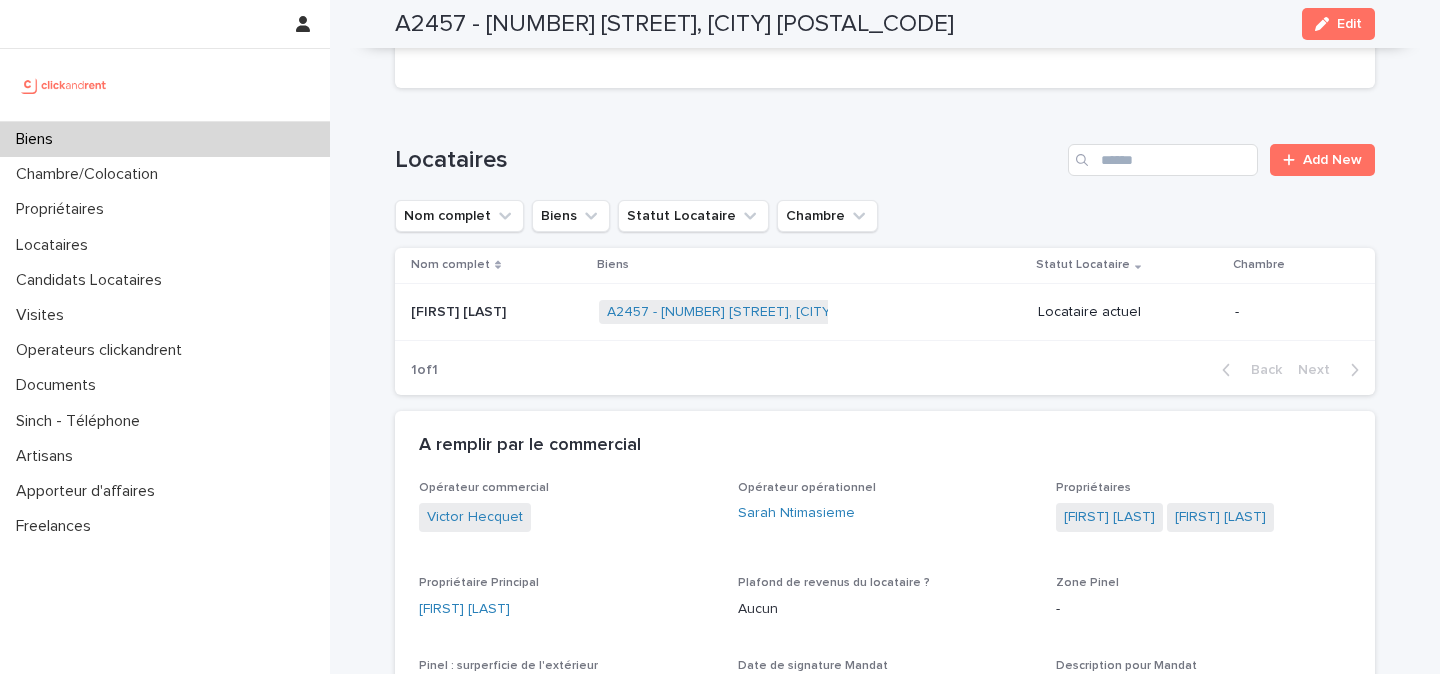click on "Youssef Bouchida" at bounding box center [460, 310] 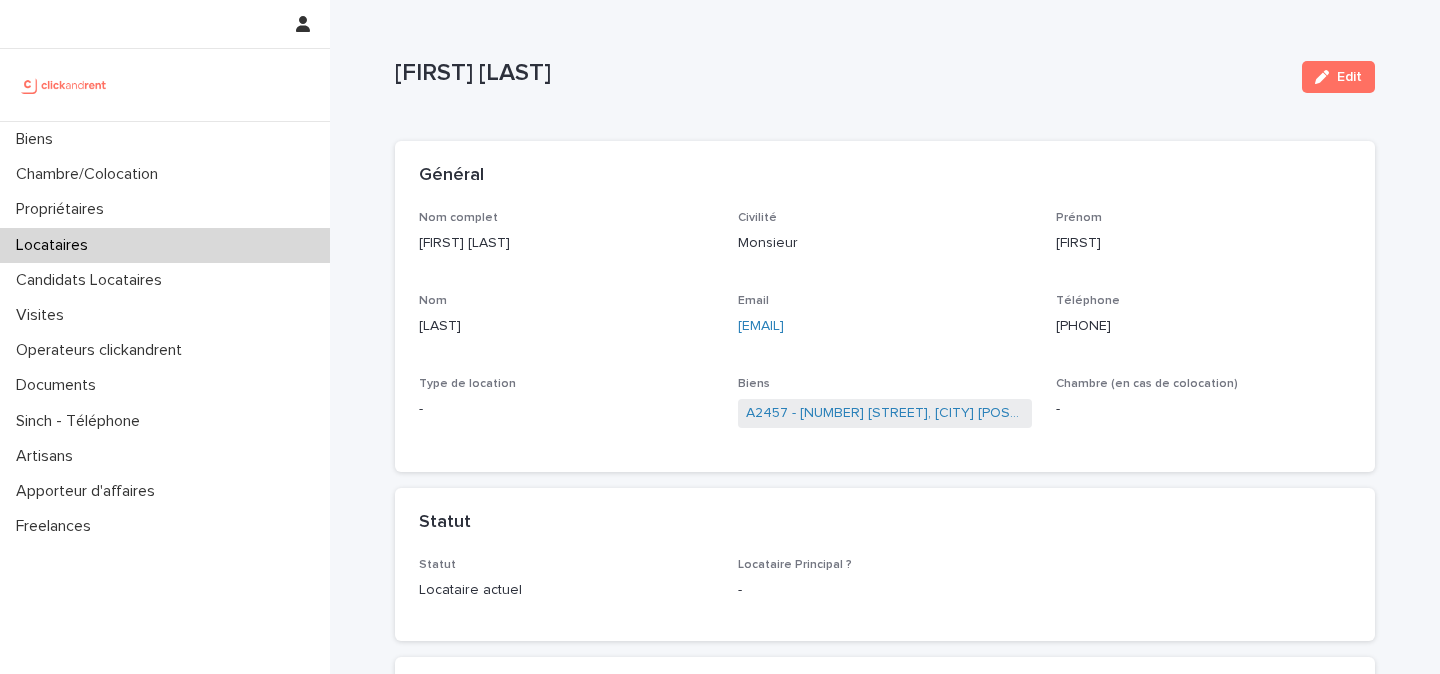 scroll, scrollTop: 0, scrollLeft: 0, axis: both 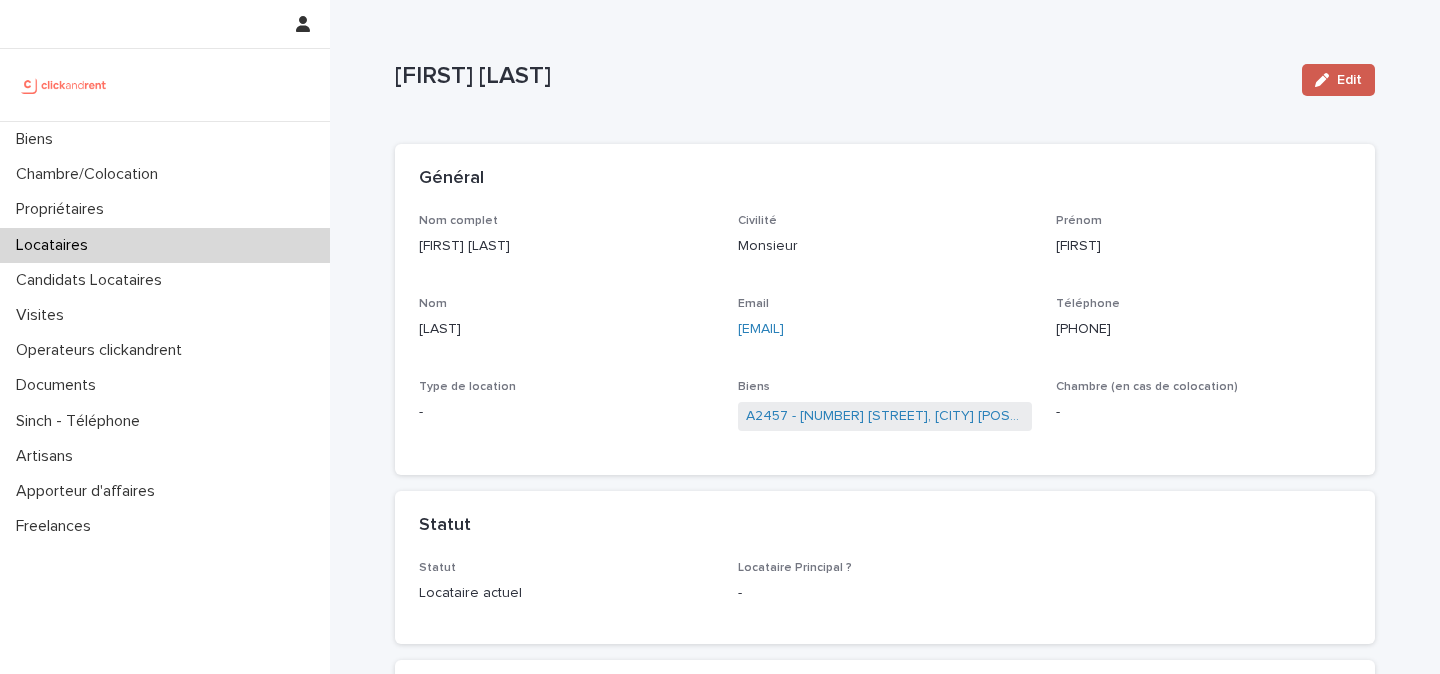 click on "Edit" at bounding box center (1338, 80) 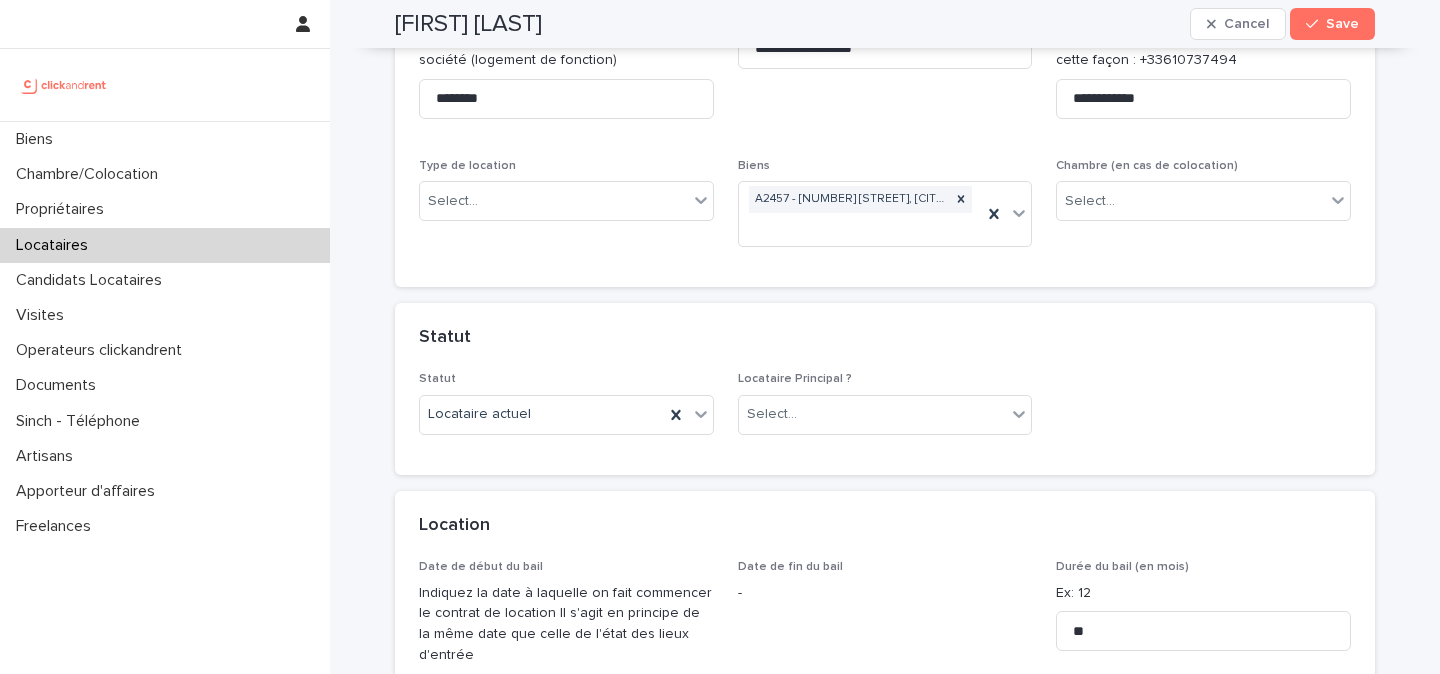 scroll, scrollTop: 393, scrollLeft: 0, axis: vertical 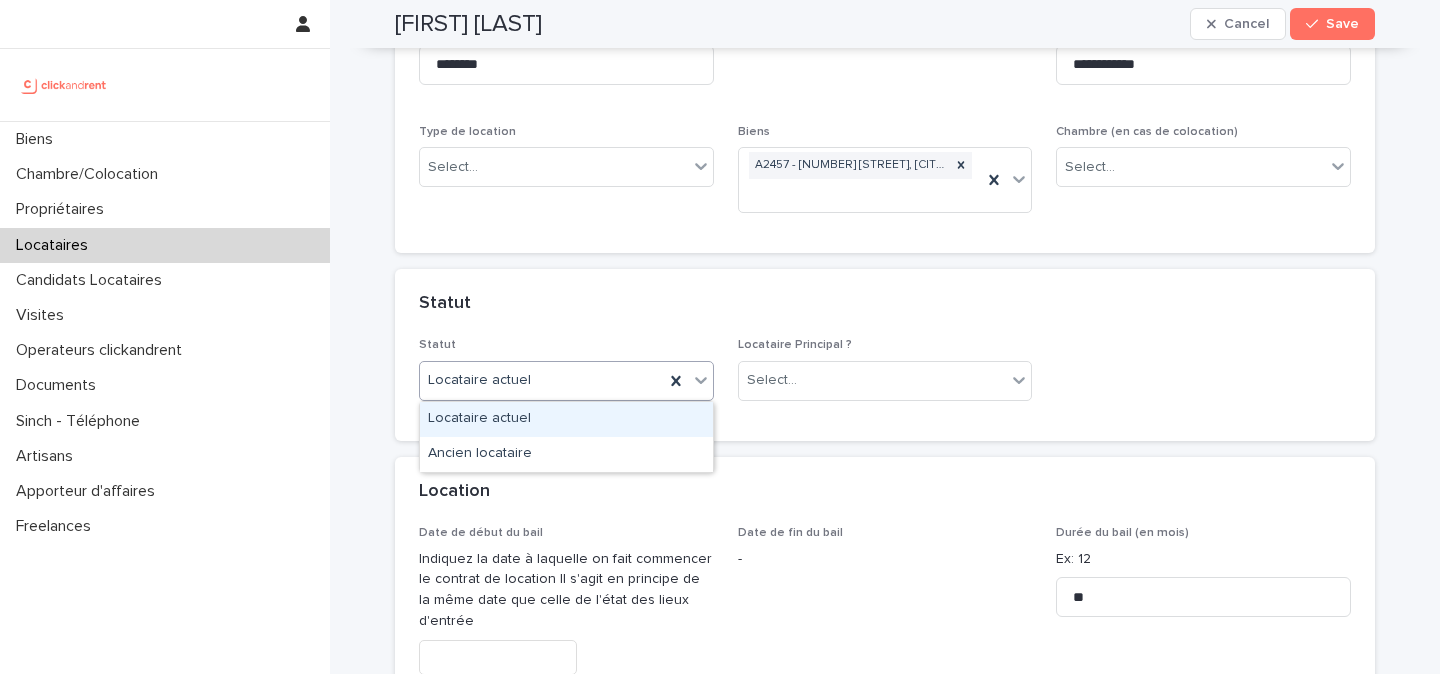 click 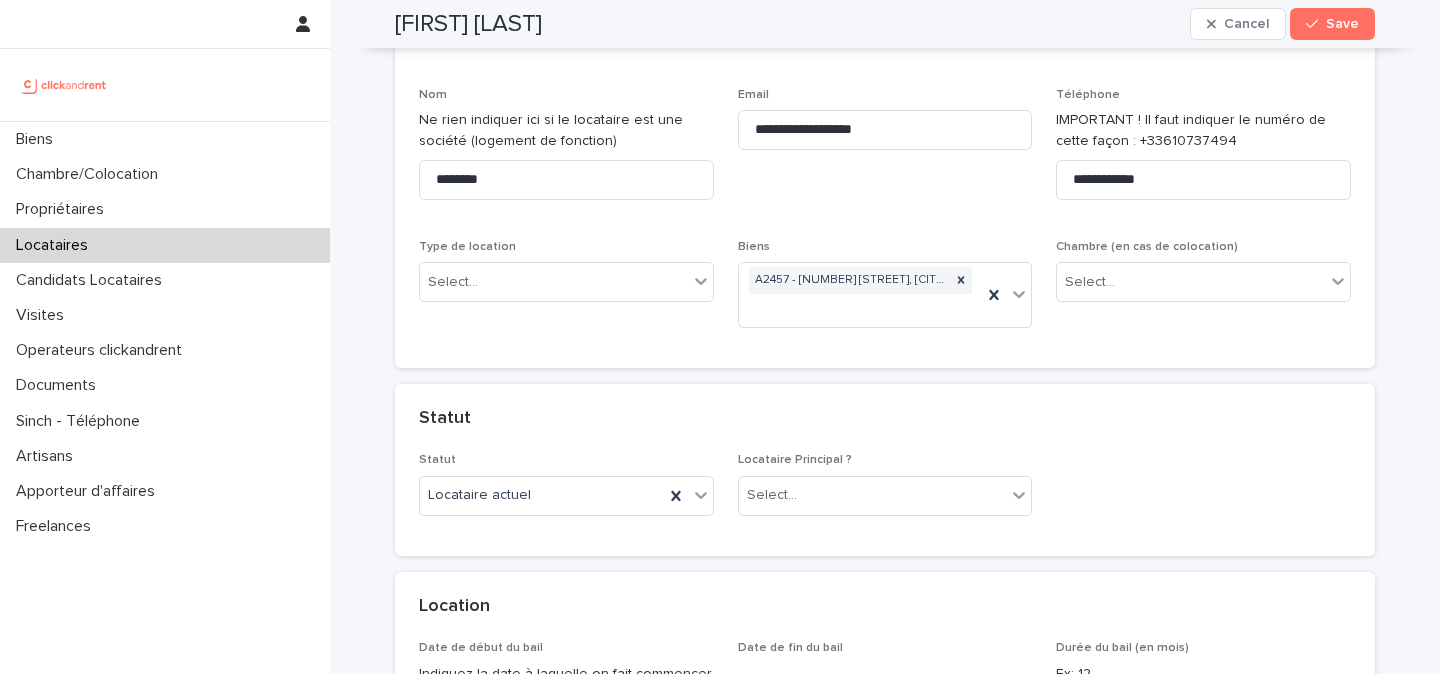 scroll, scrollTop: 199, scrollLeft: 0, axis: vertical 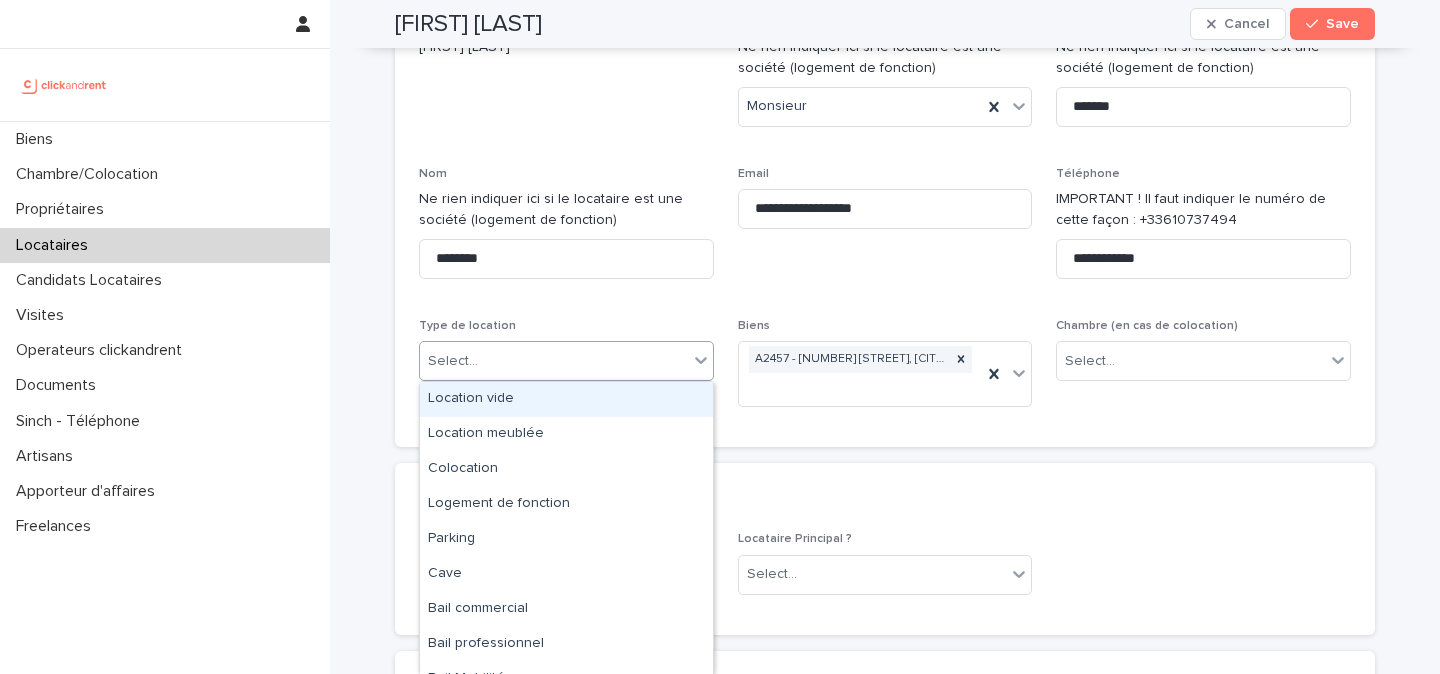 click on "Select..." at bounding box center (554, 361) 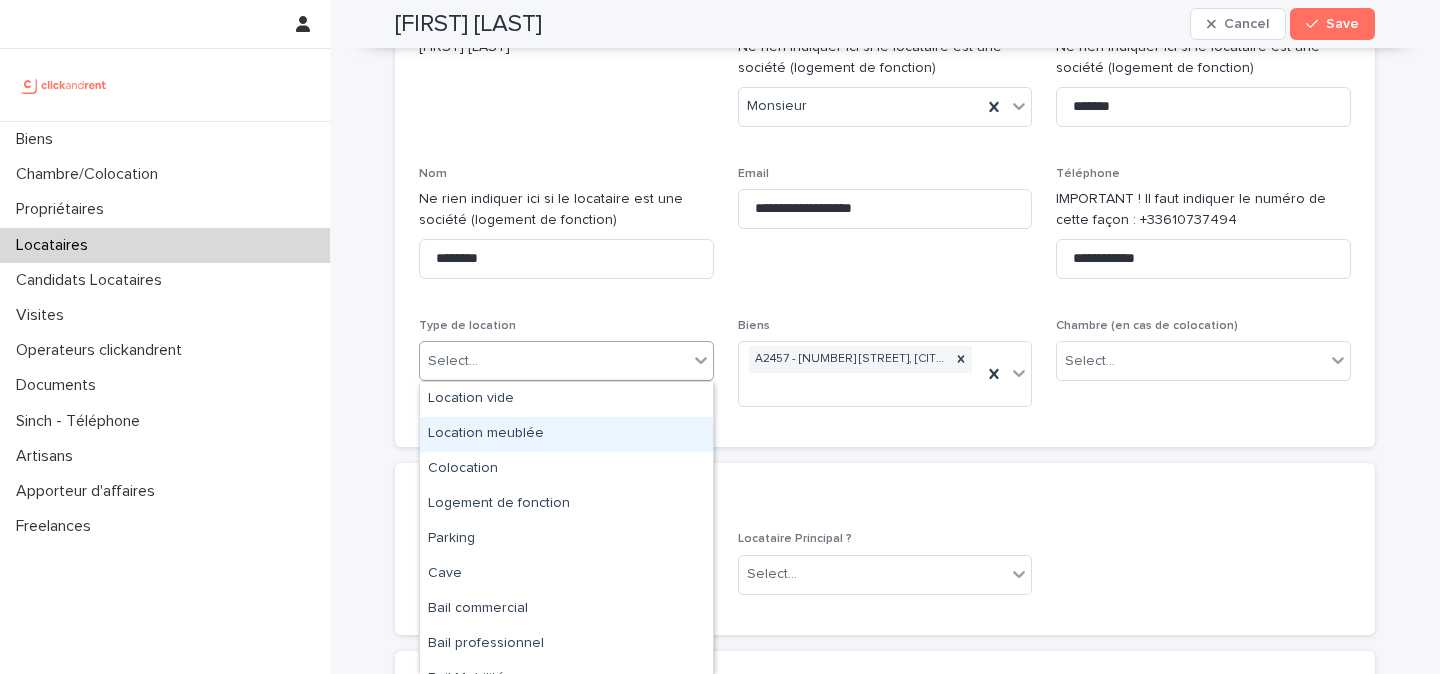 click on "Location meublée" at bounding box center [566, 434] 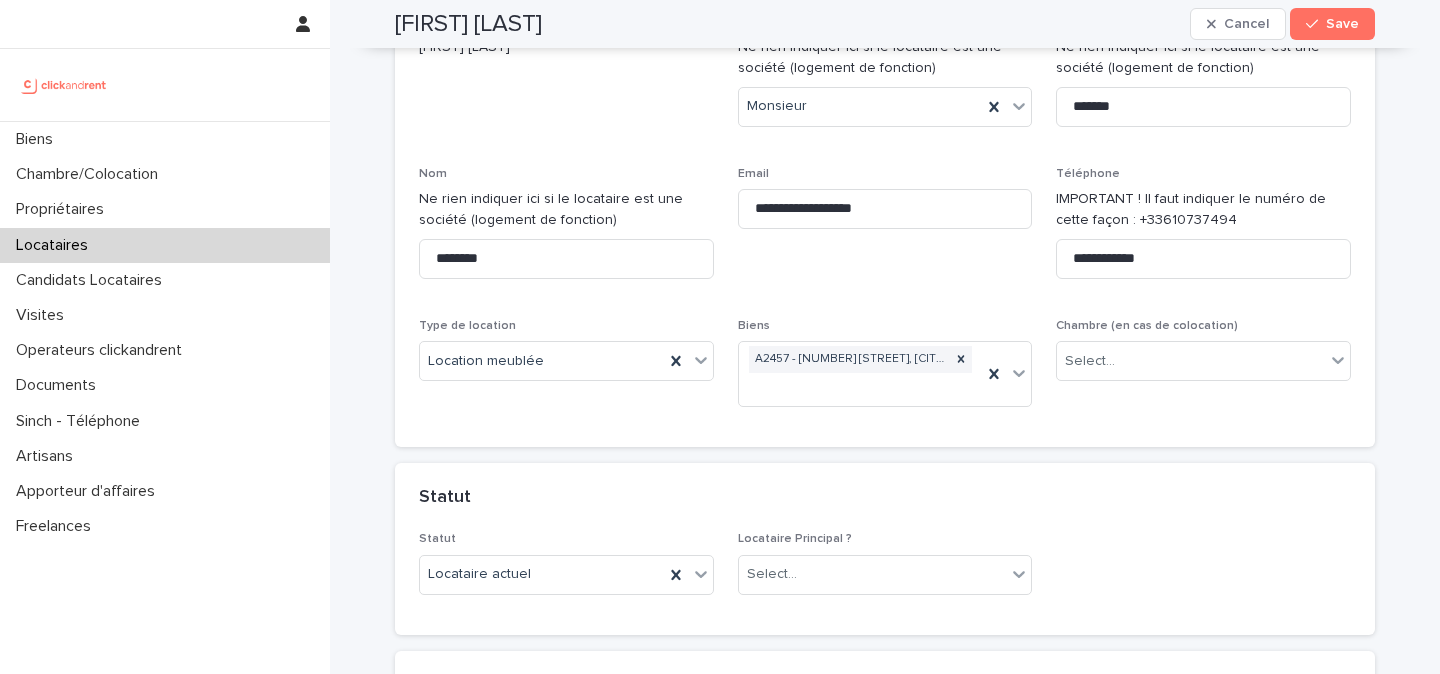 click on "**********" at bounding box center (885, 231) 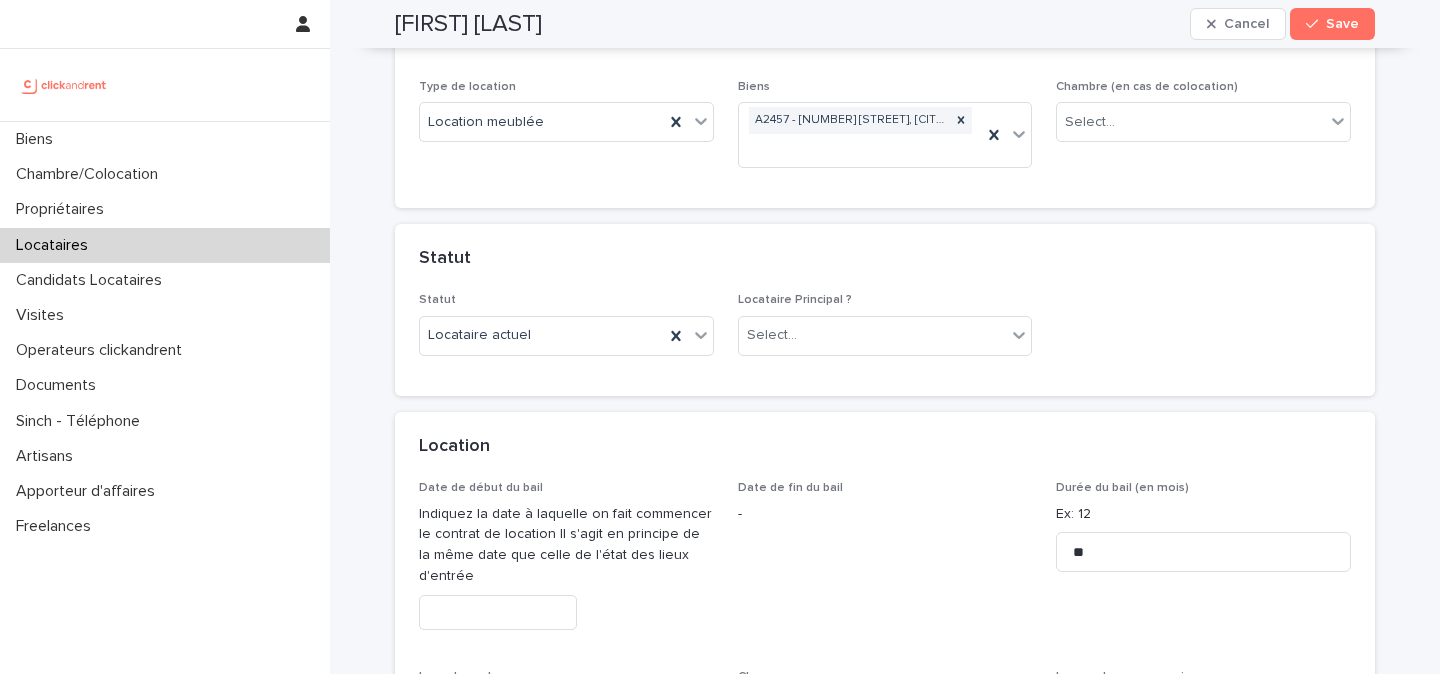 scroll, scrollTop: 484, scrollLeft: 0, axis: vertical 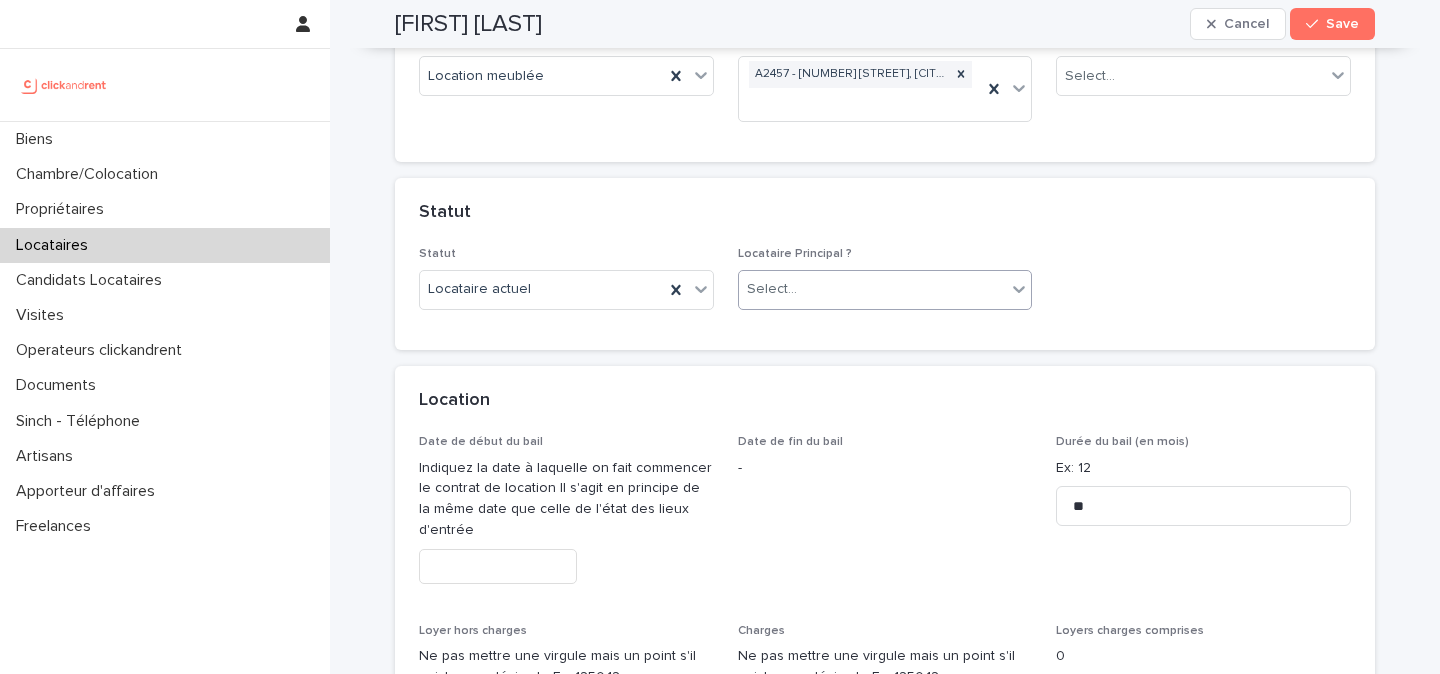 click on "Select..." at bounding box center [873, 289] 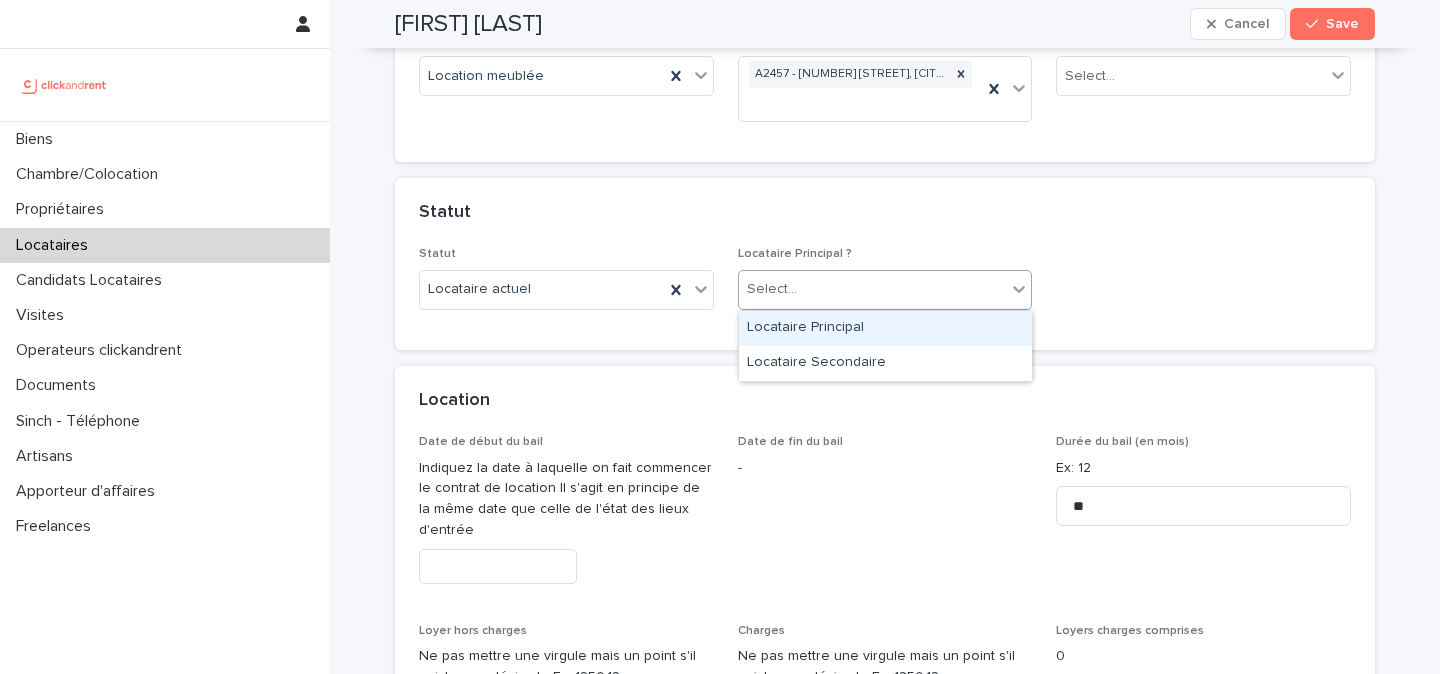 click on "Locataire Principal" at bounding box center [885, 328] 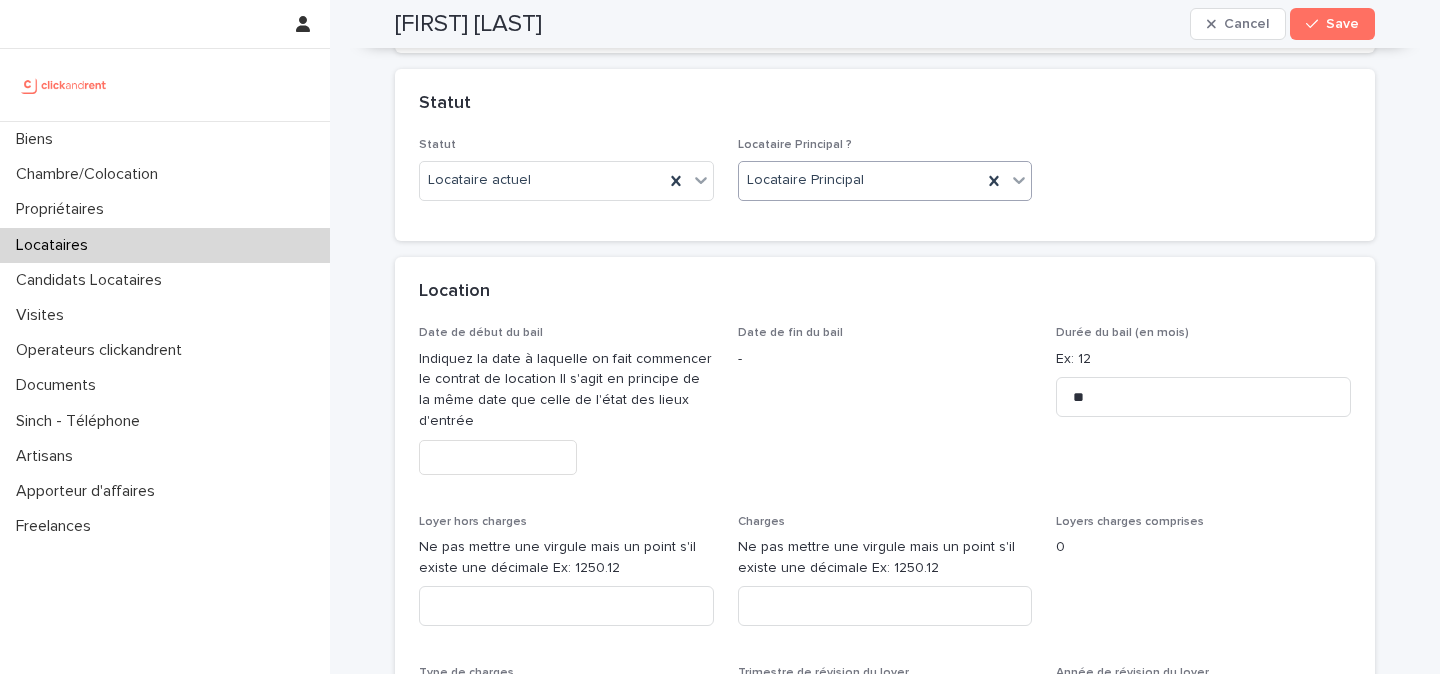 scroll, scrollTop: 599, scrollLeft: 0, axis: vertical 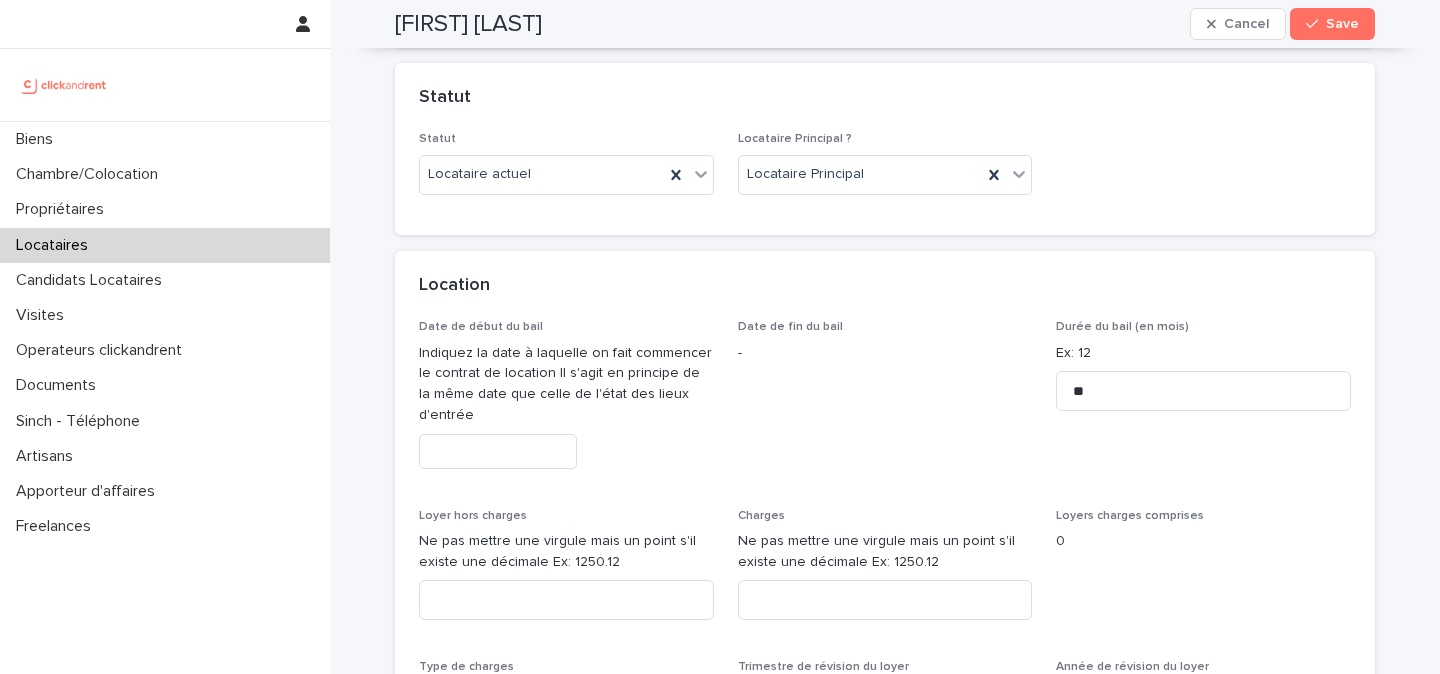 click on "Date de début du bail Indiquez la date à laquelle on fait commencer le contrat de location
Il s'agit en principe de la même date que celle de l'état des lieux d'entrée" at bounding box center [566, 402] 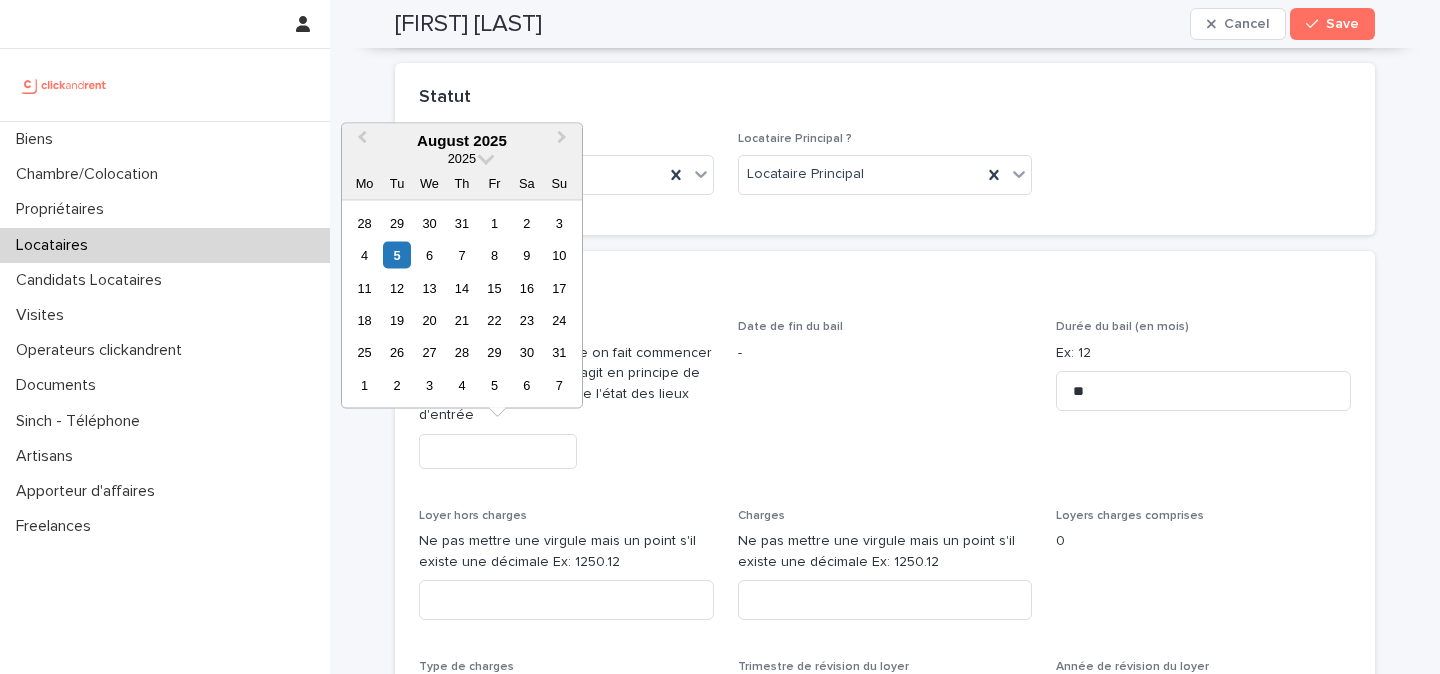 click at bounding box center (498, 451) 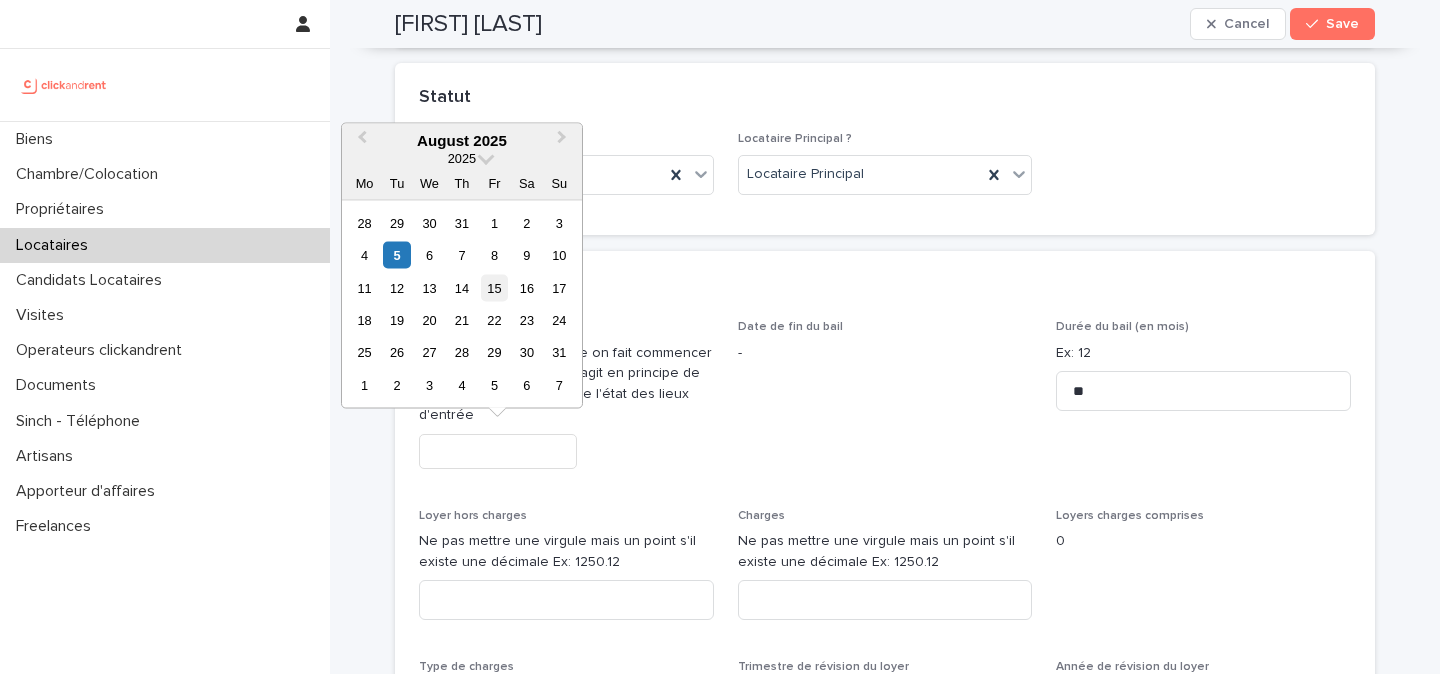 click on "15" at bounding box center [494, 287] 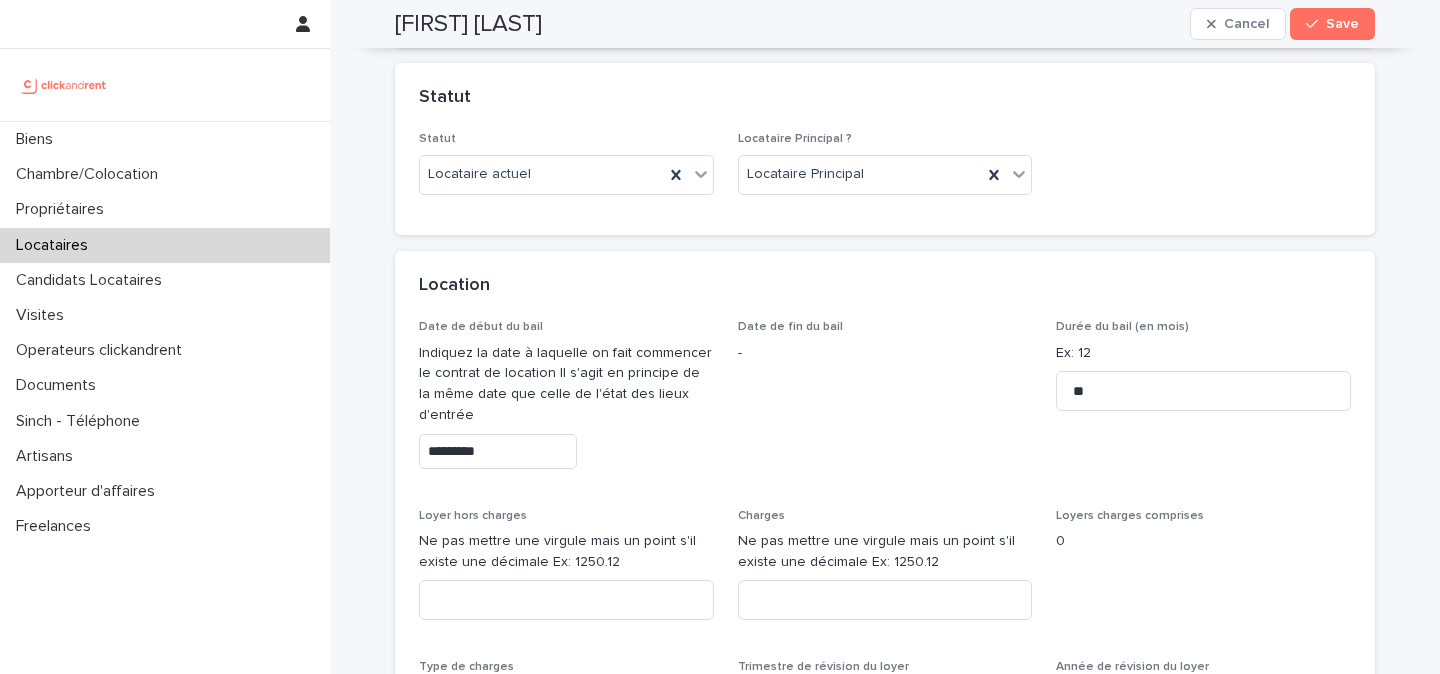 click on "Indiquez la date à laquelle on fait commencer le contrat de location
Il s'agit en principe de la même date que celle de l'état des lieux d'entrée" at bounding box center [566, 384] 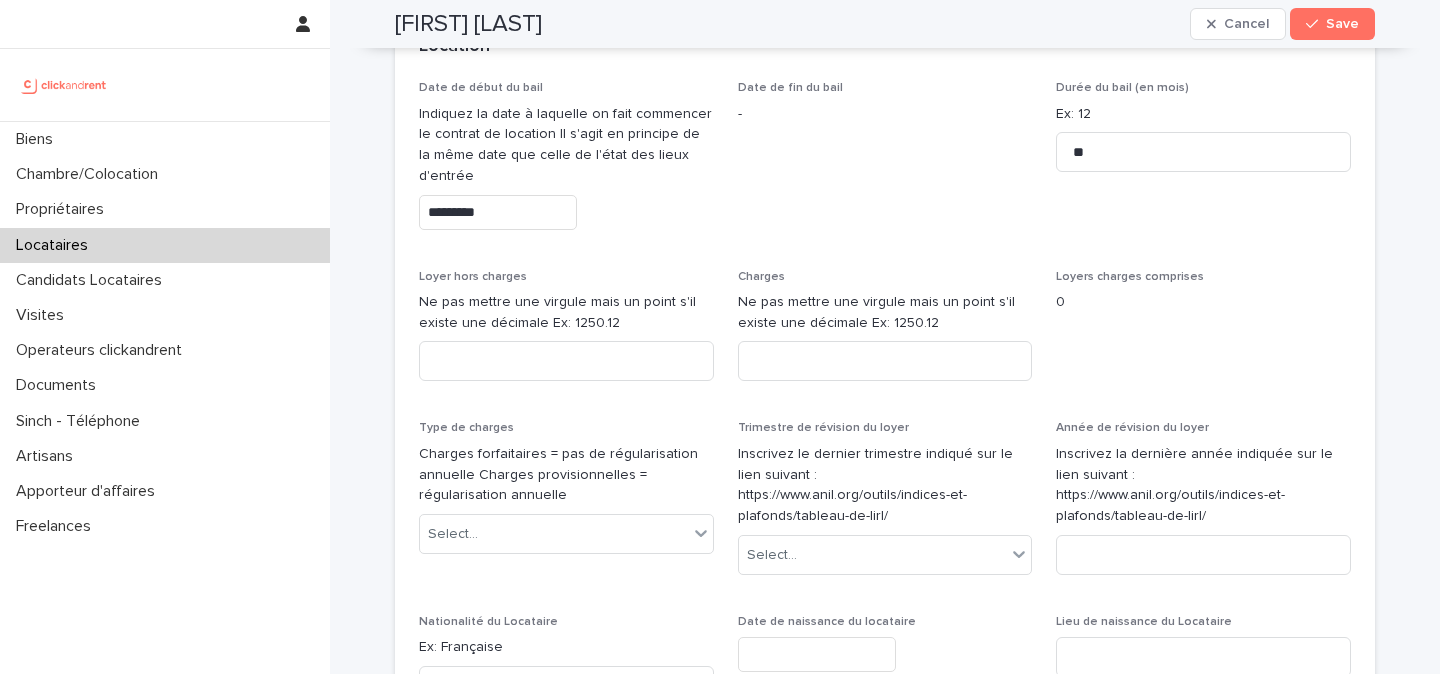 scroll, scrollTop: 846, scrollLeft: 0, axis: vertical 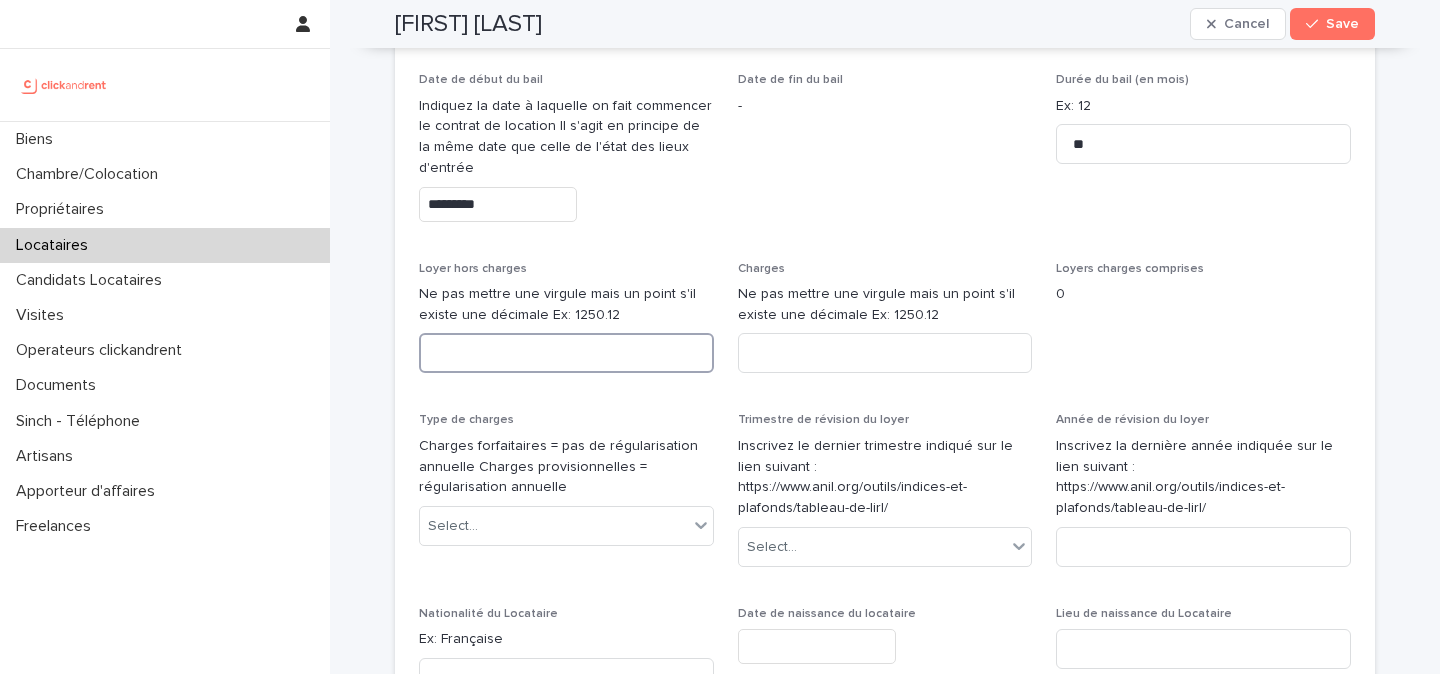 click at bounding box center (566, 353) 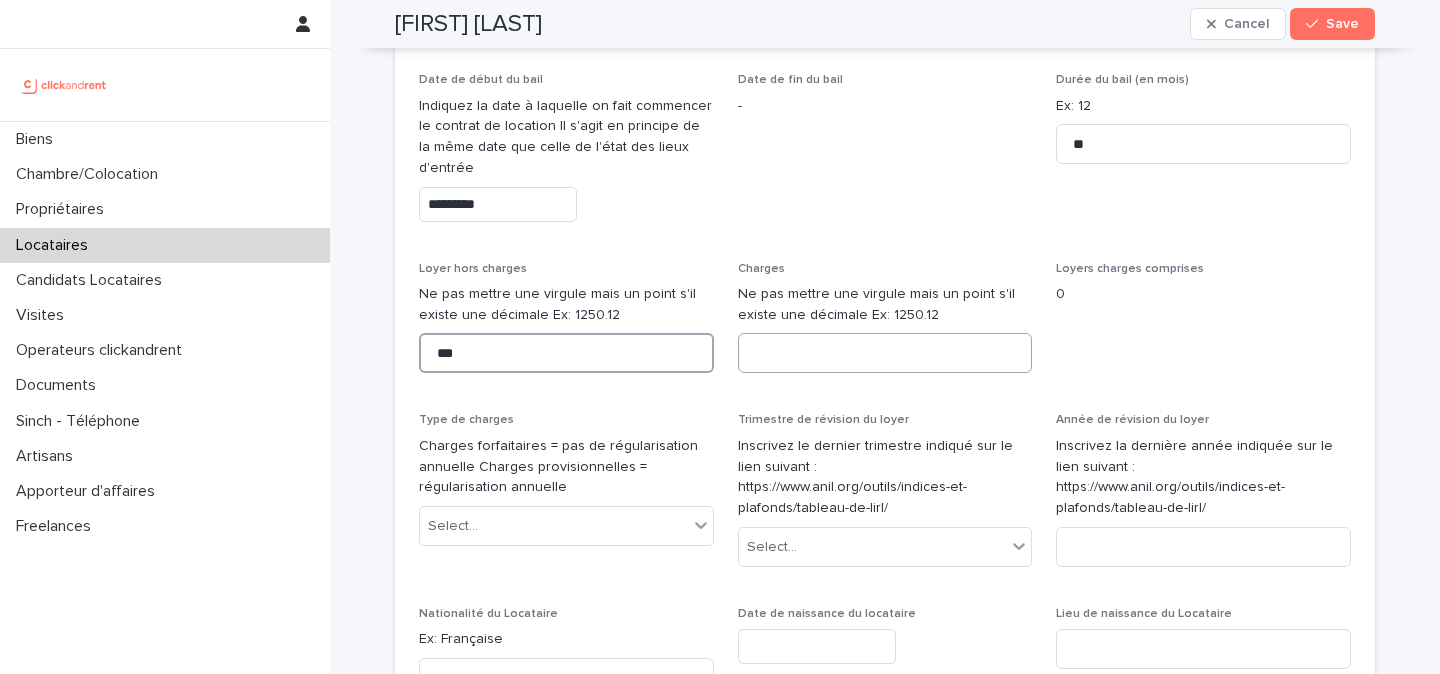 type on "***" 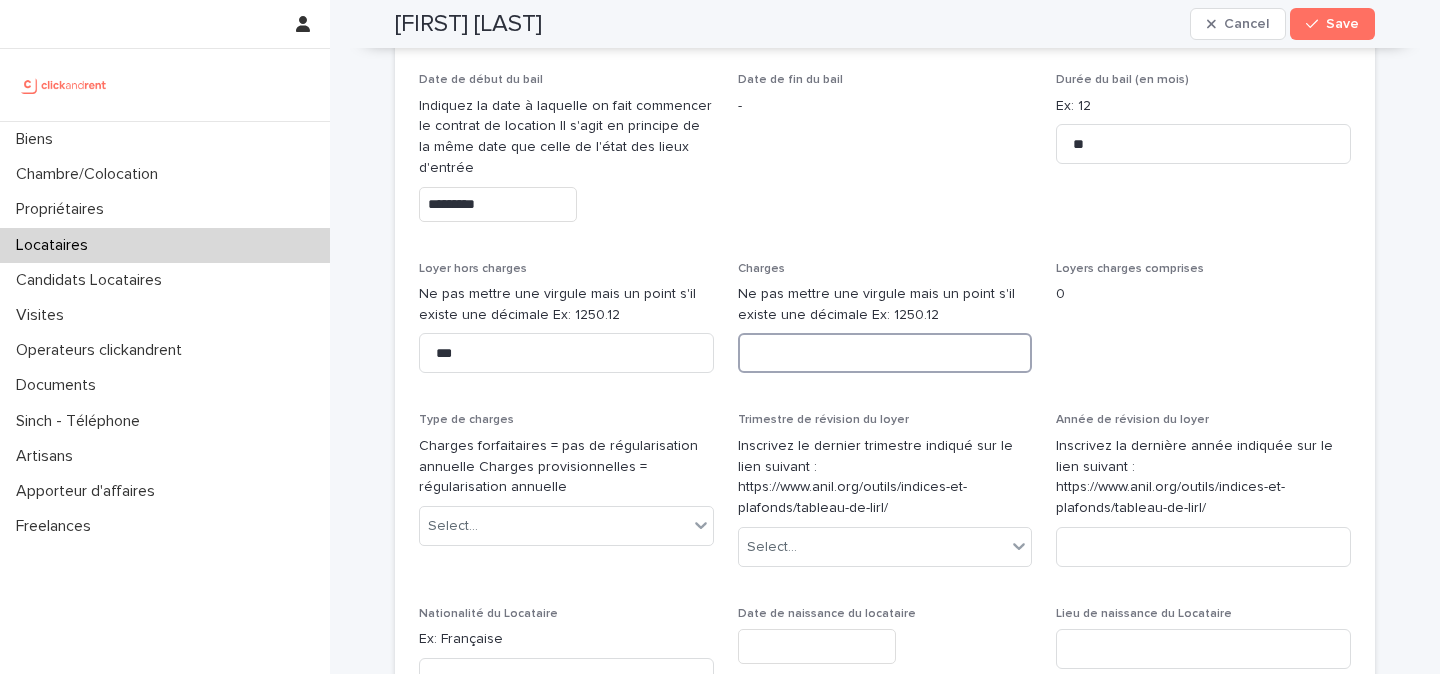click at bounding box center (885, 353) 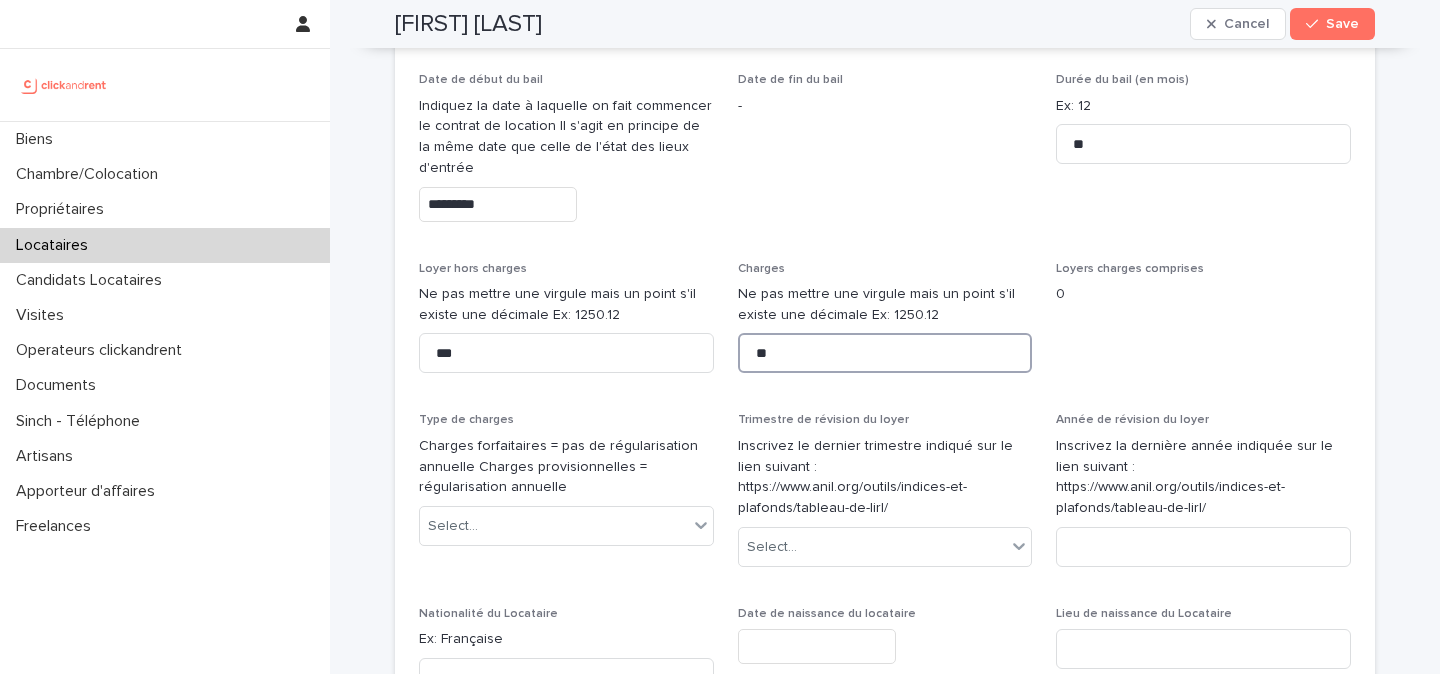 type on "**" 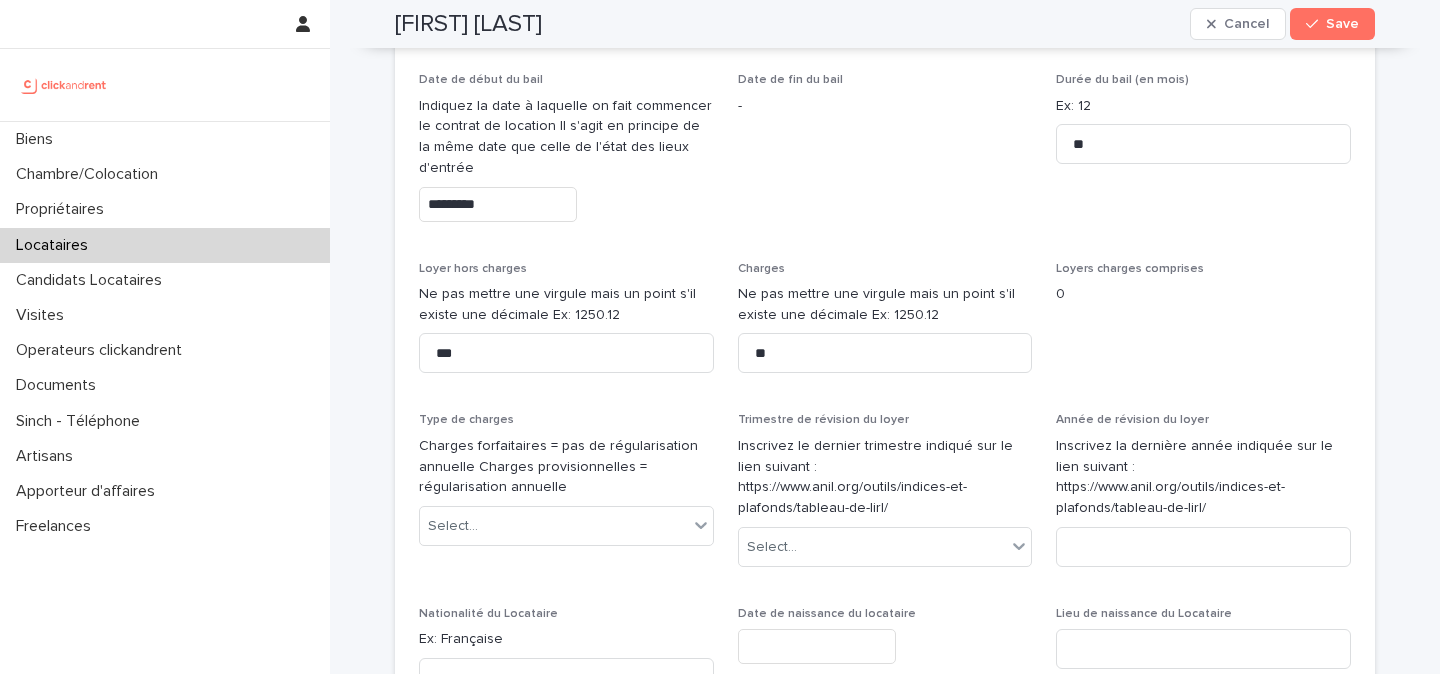 click on "Type de charges" at bounding box center (566, 420) 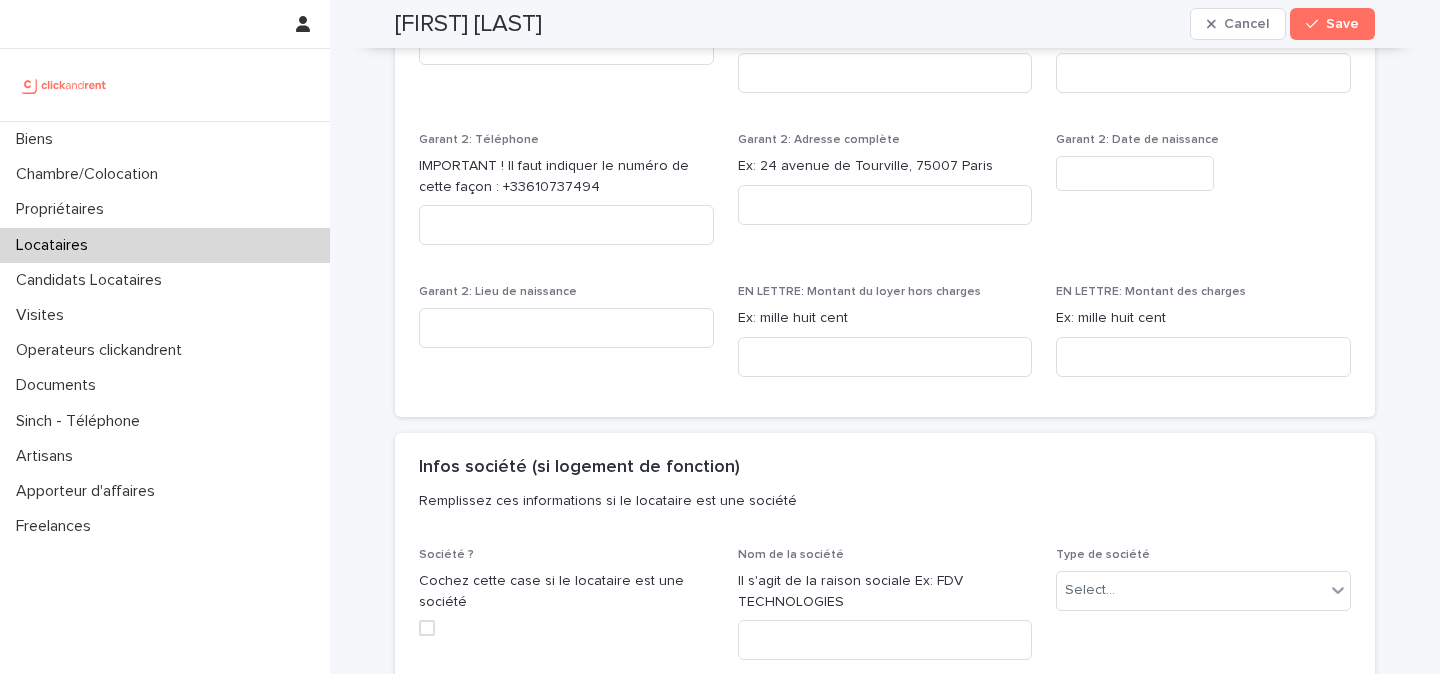 scroll, scrollTop: 2509, scrollLeft: 0, axis: vertical 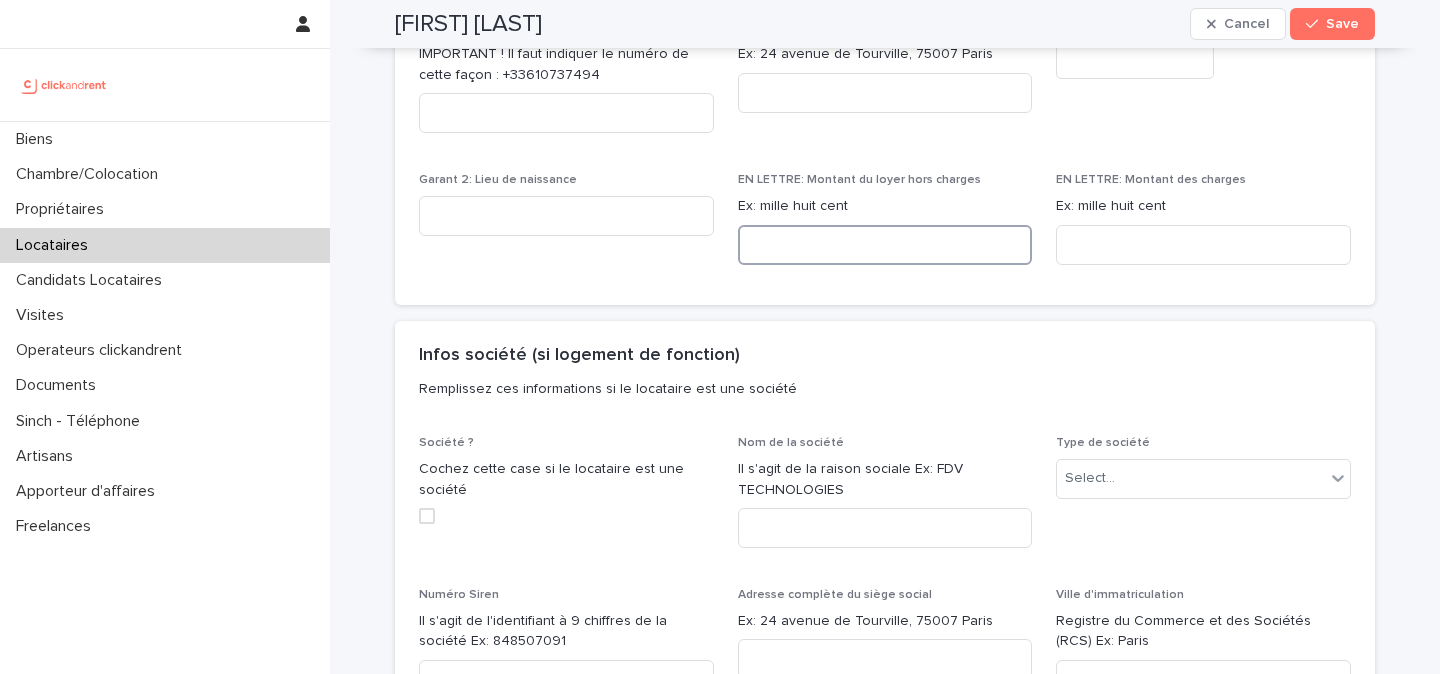 click at bounding box center (885, 245) 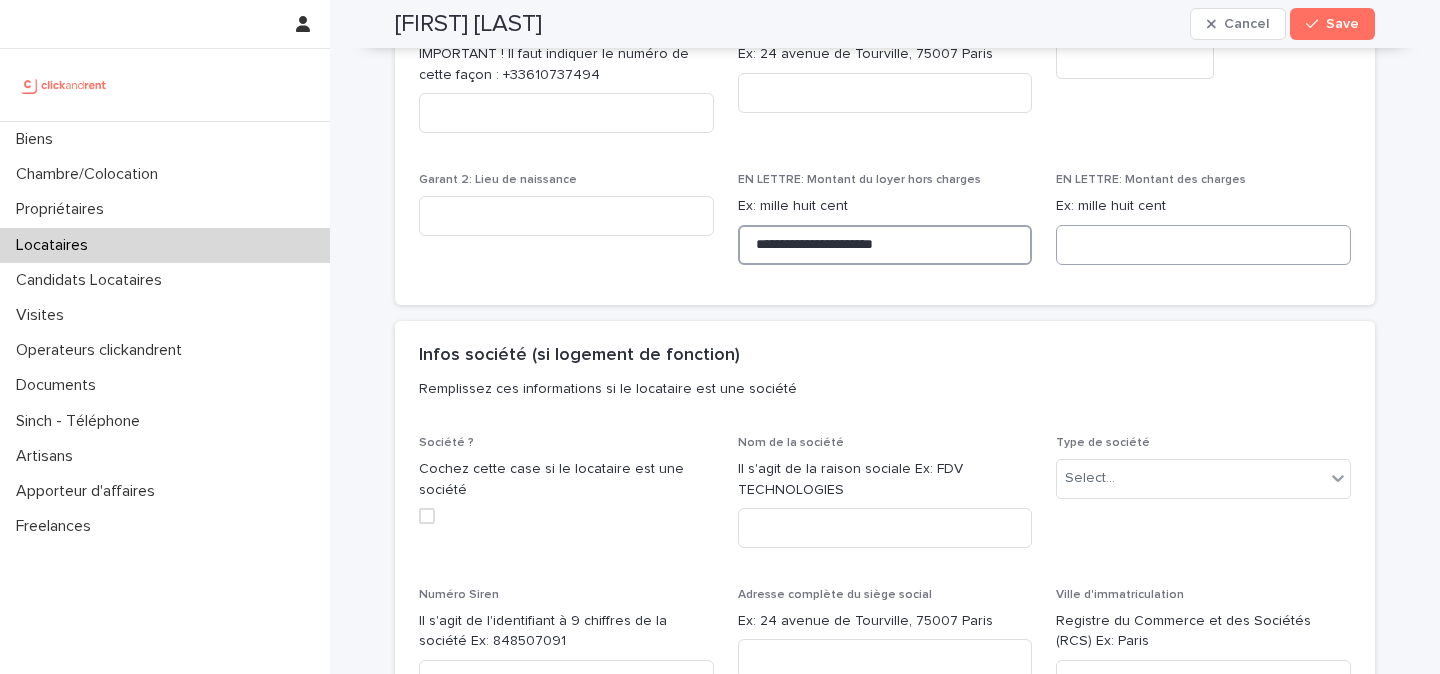 type on "**********" 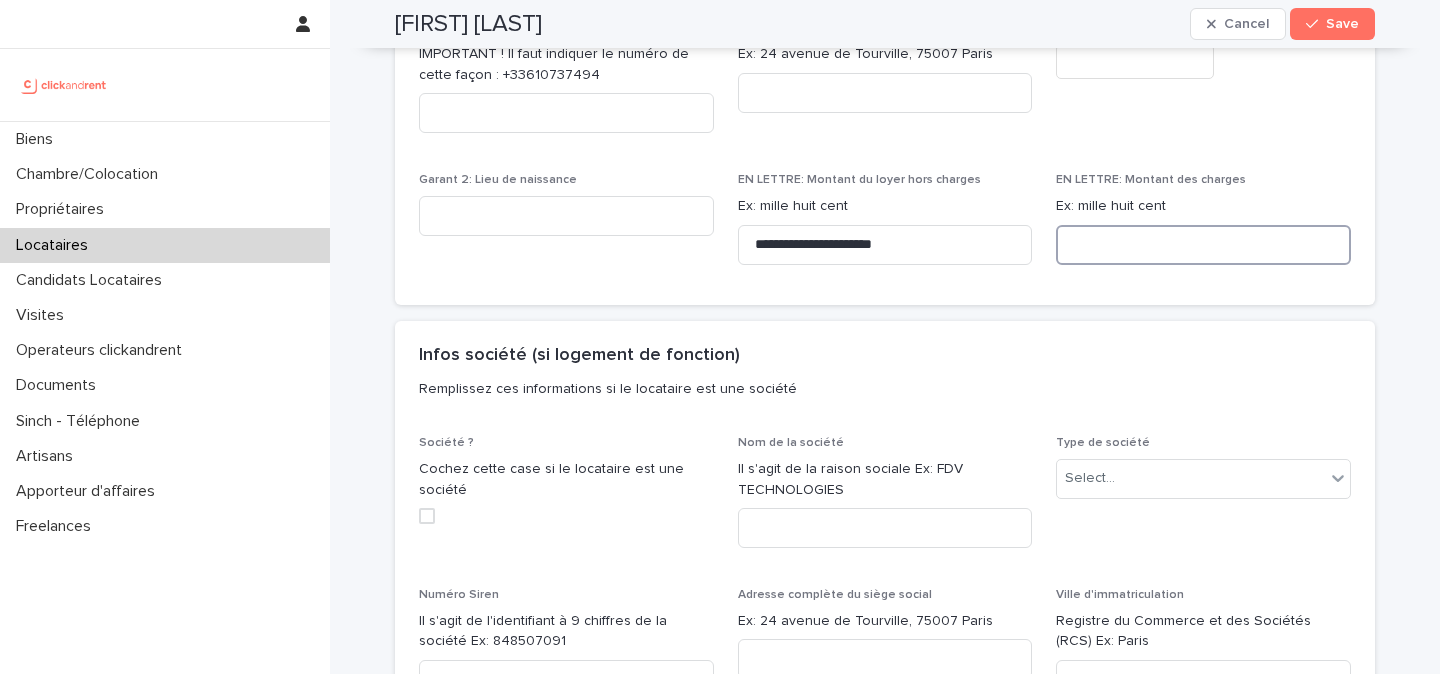 click at bounding box center [1203, 245] 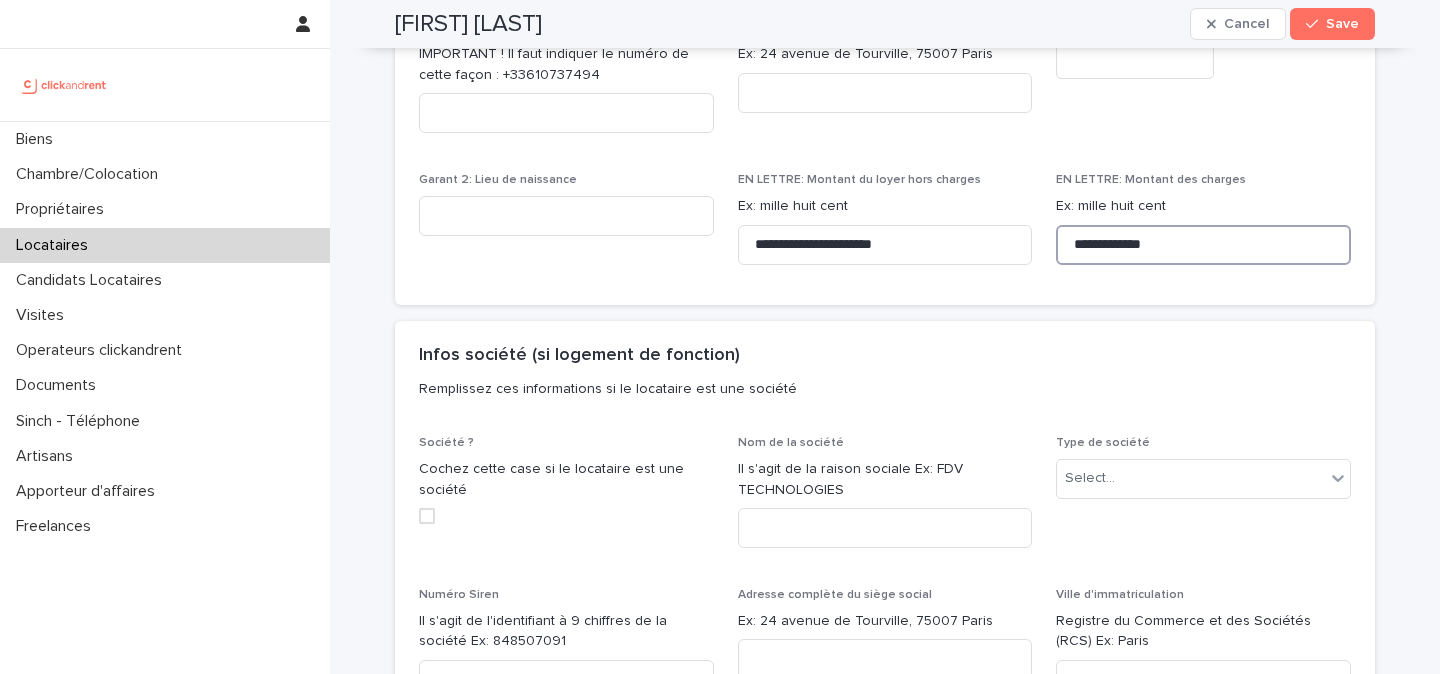 type on "**********" 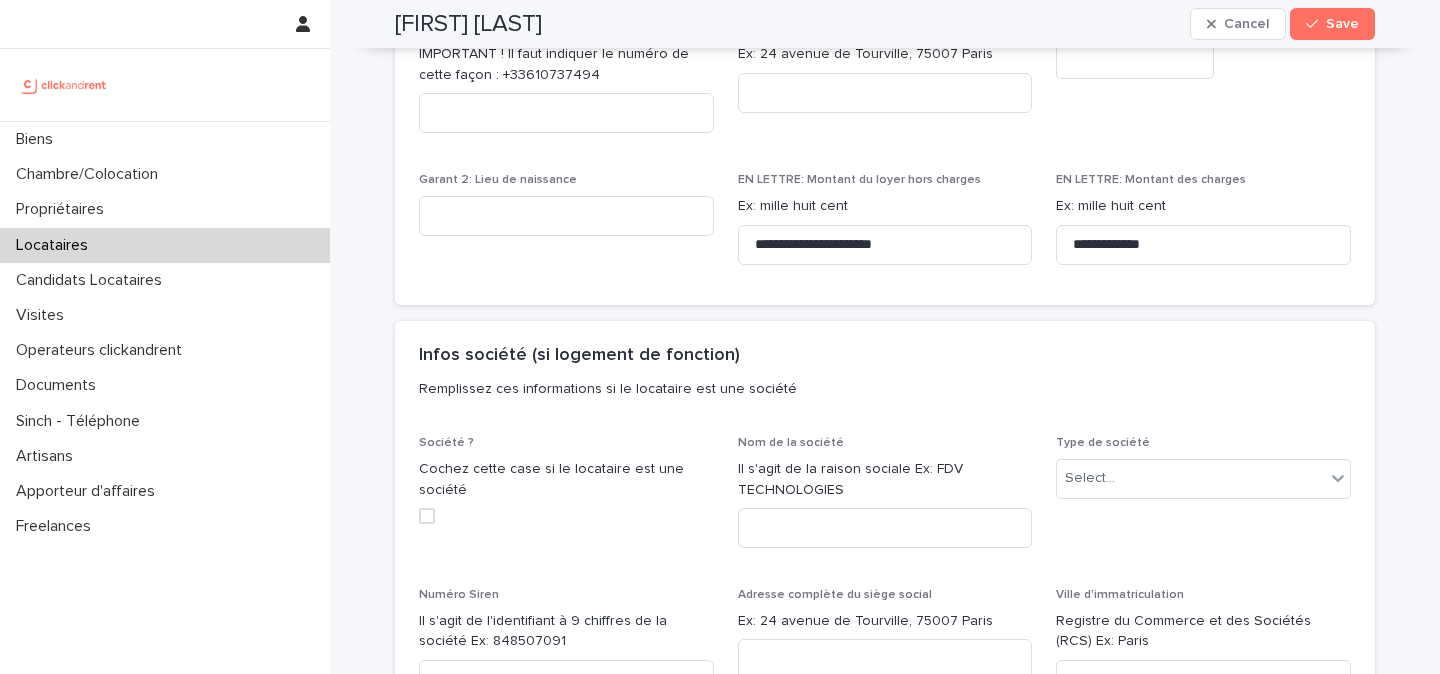 click on "**********" at bounding box center [885, -185] 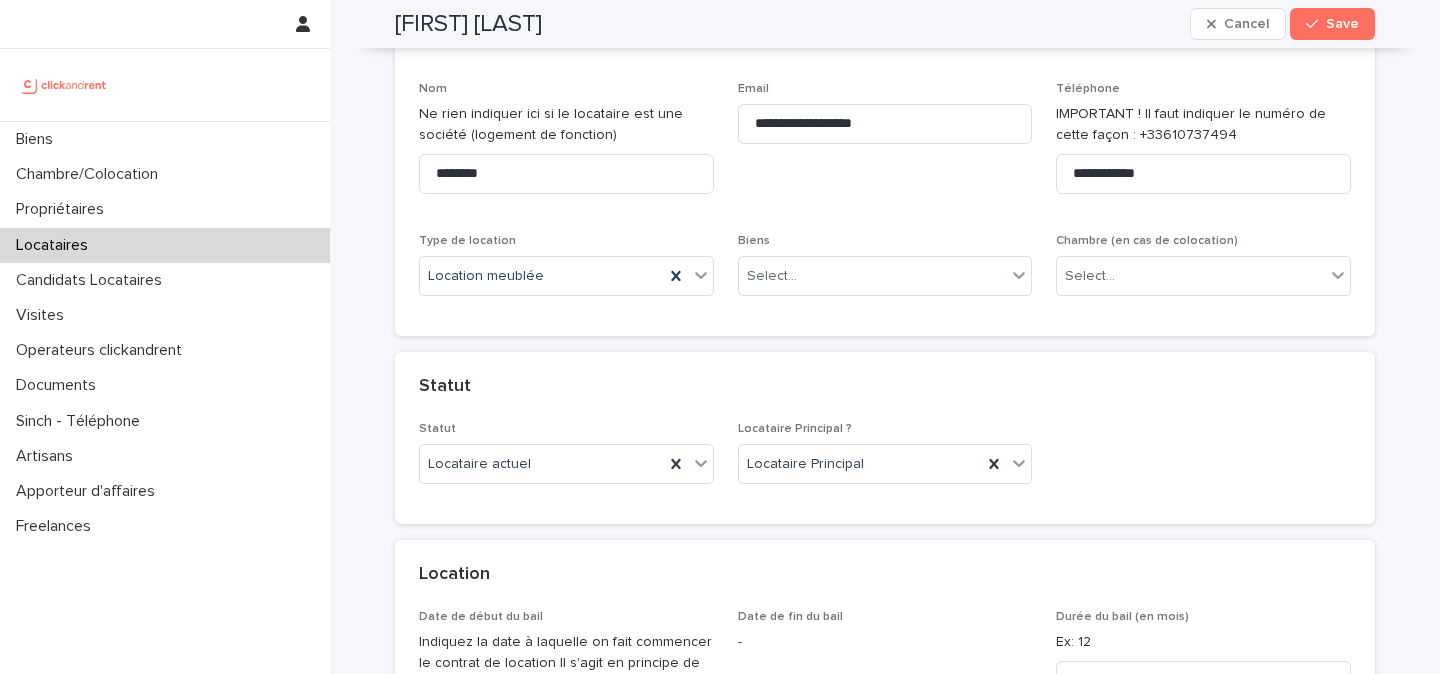 scroll, scrollTop: 303, scrollLeft: 0, axis: vertical 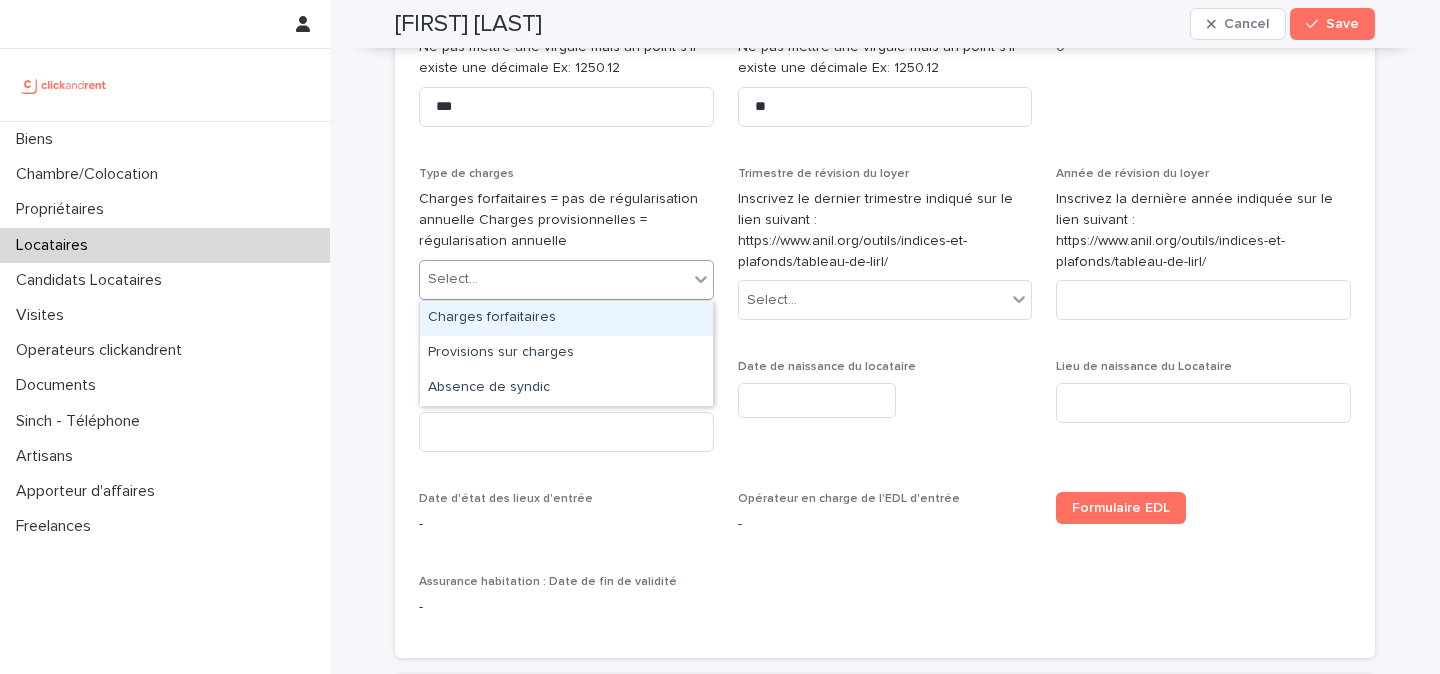 click on "Select..." at bounding box center [554, 279] 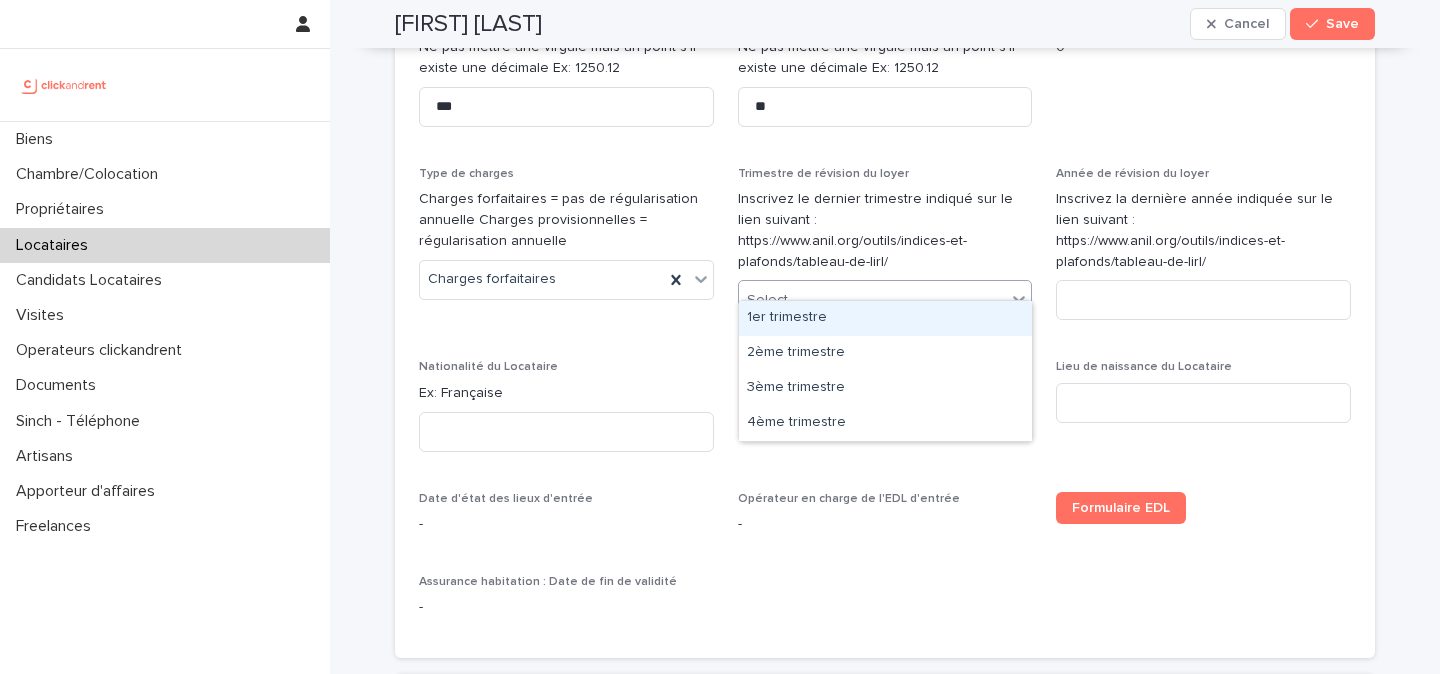 click on "Select..." at bounding box center (873, 300) 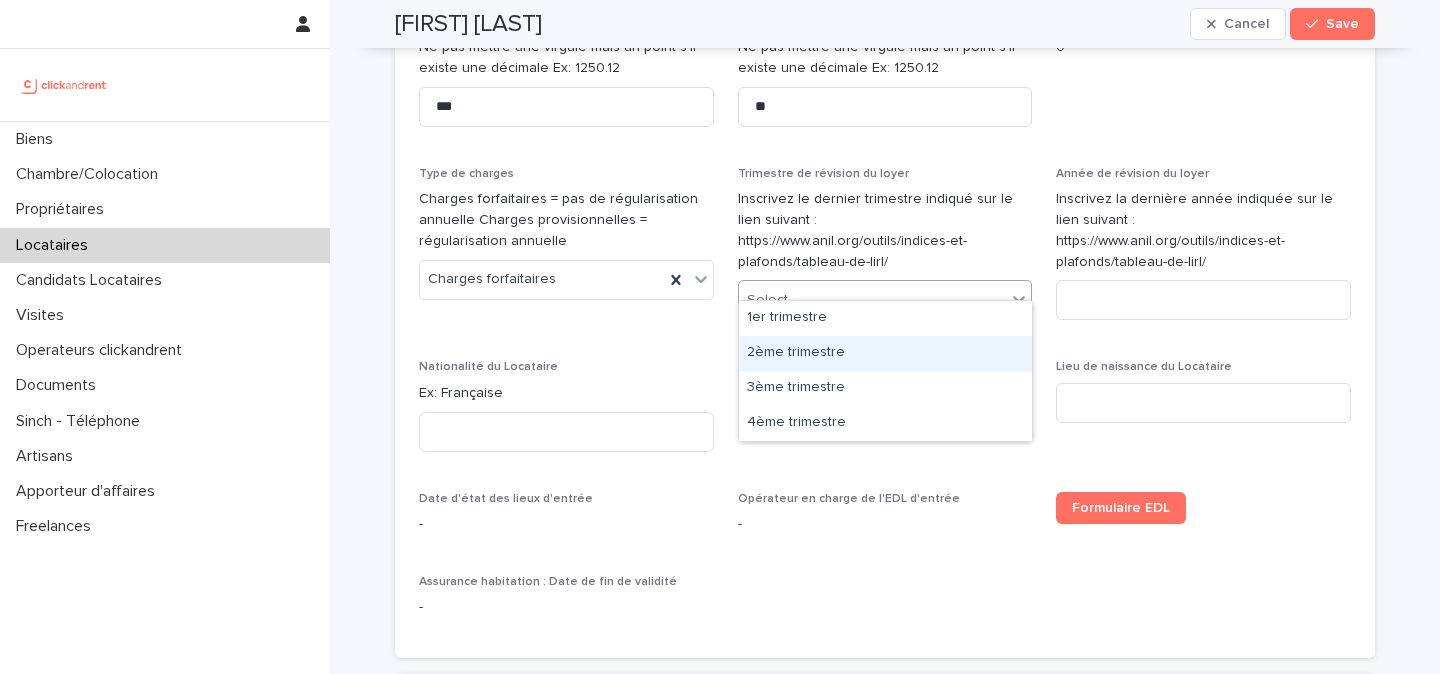 click on "2ème trimestre" at bounding box center [885, 353] 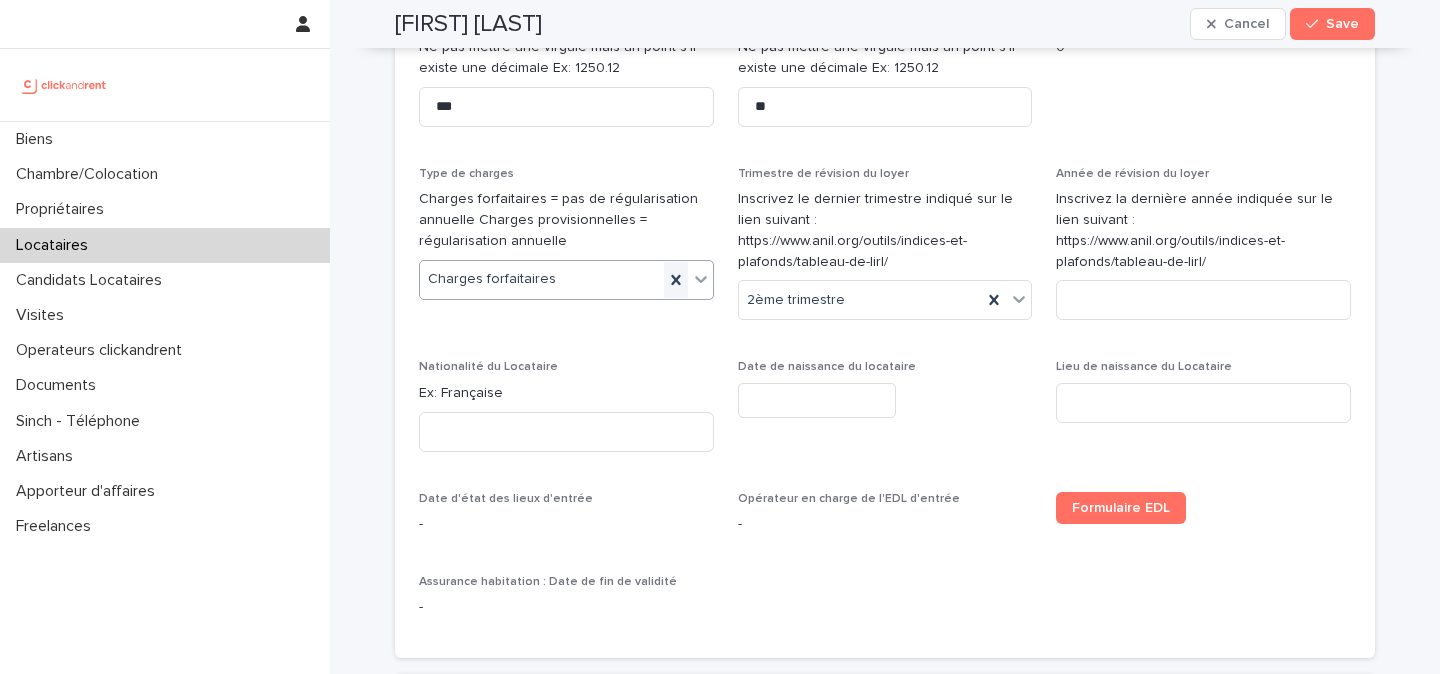 click 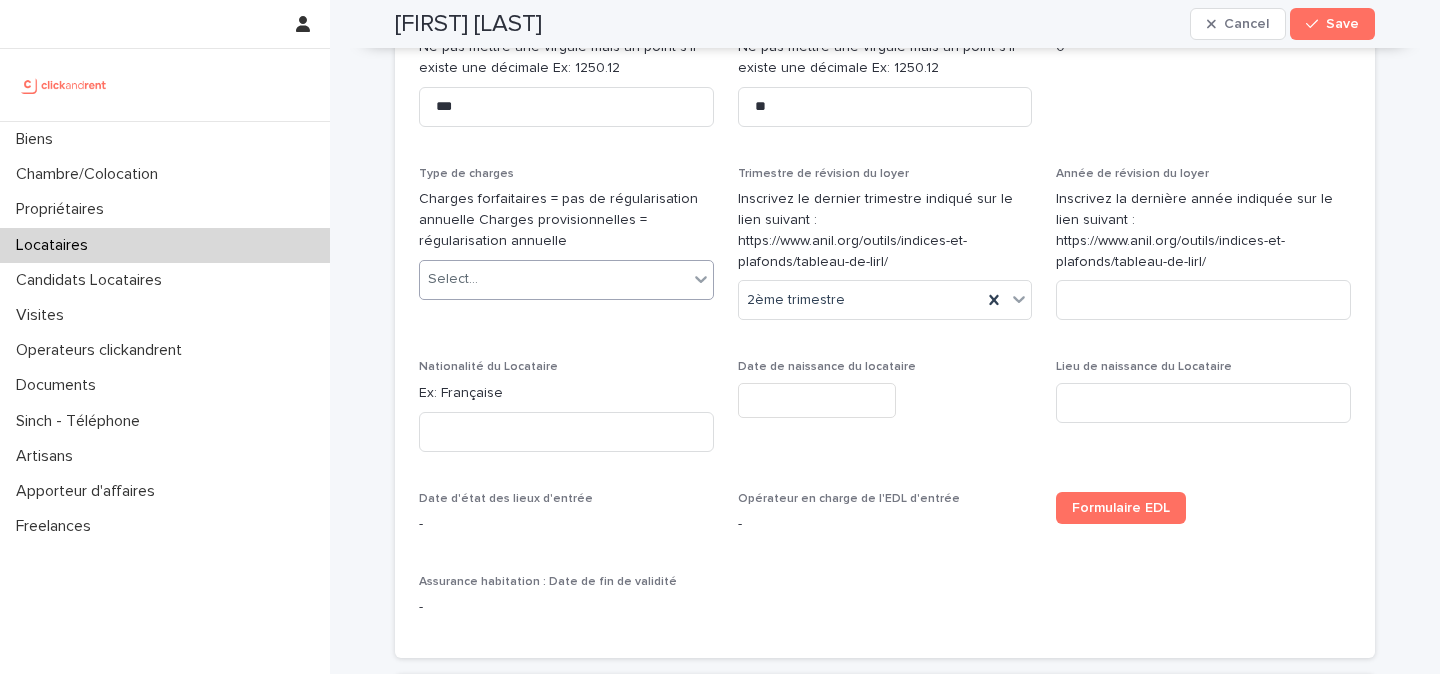 click on "Select..." at bounding box center [554, 279] 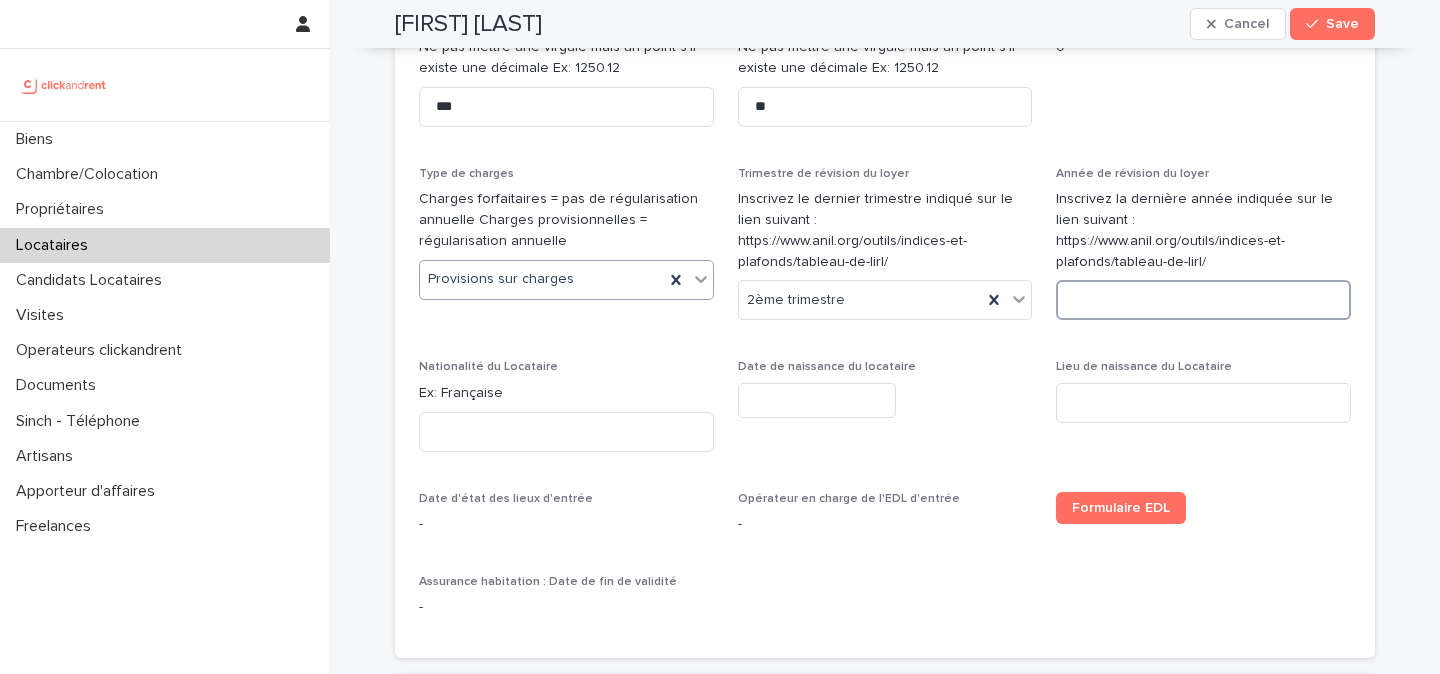 click at bounding box center (1203, 300) 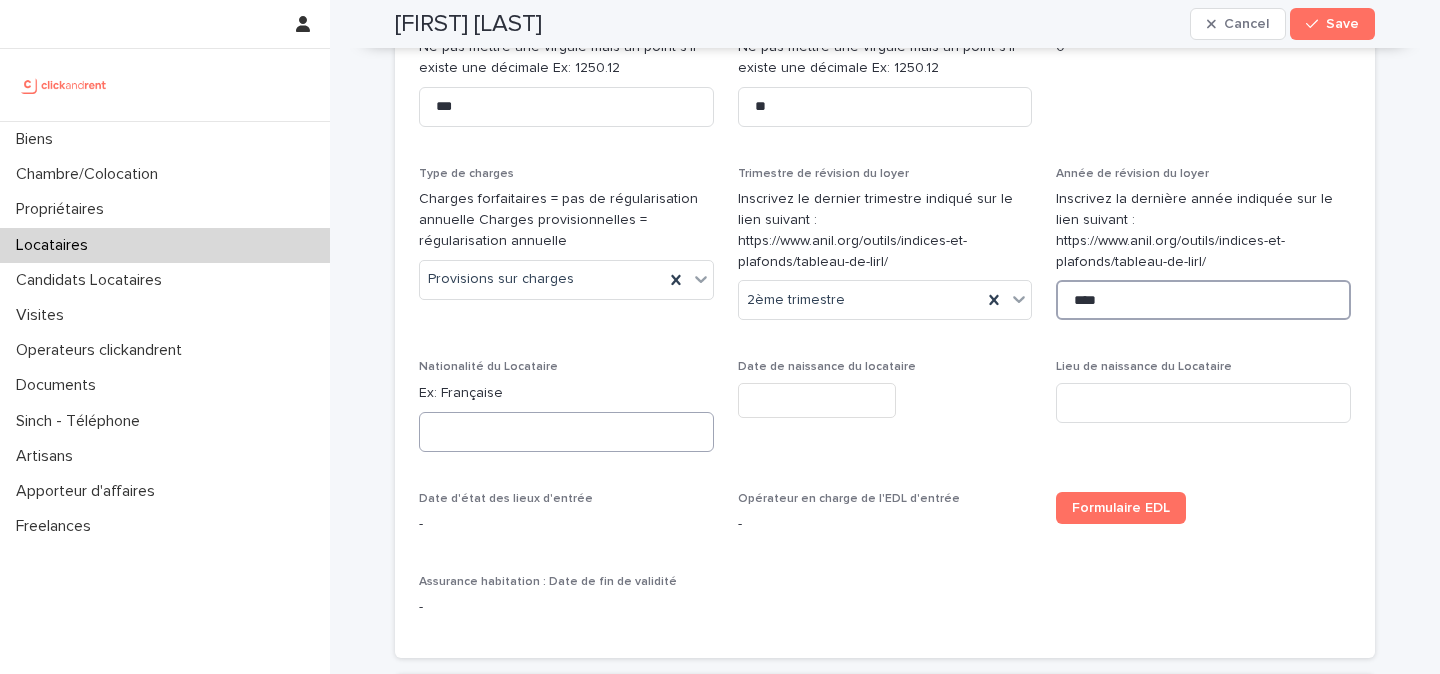 type on "****" 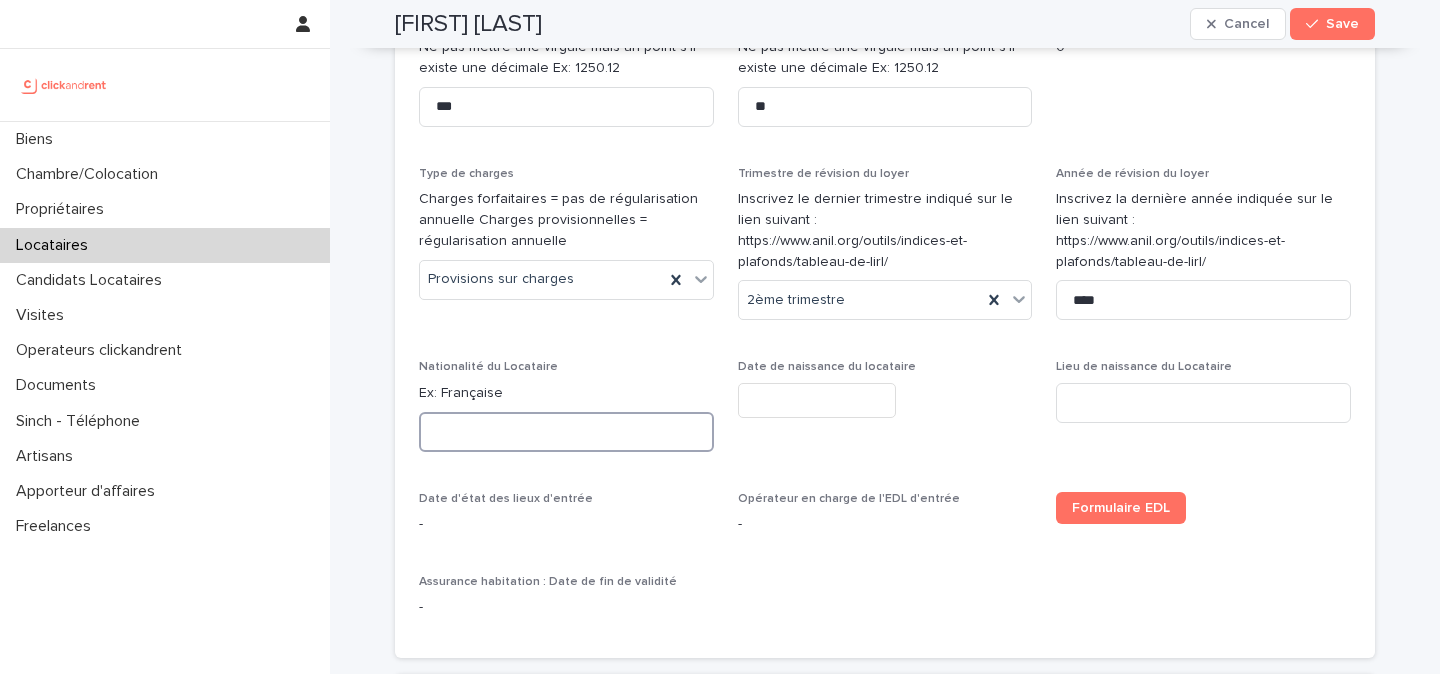 click at bounding box center (566, 432) 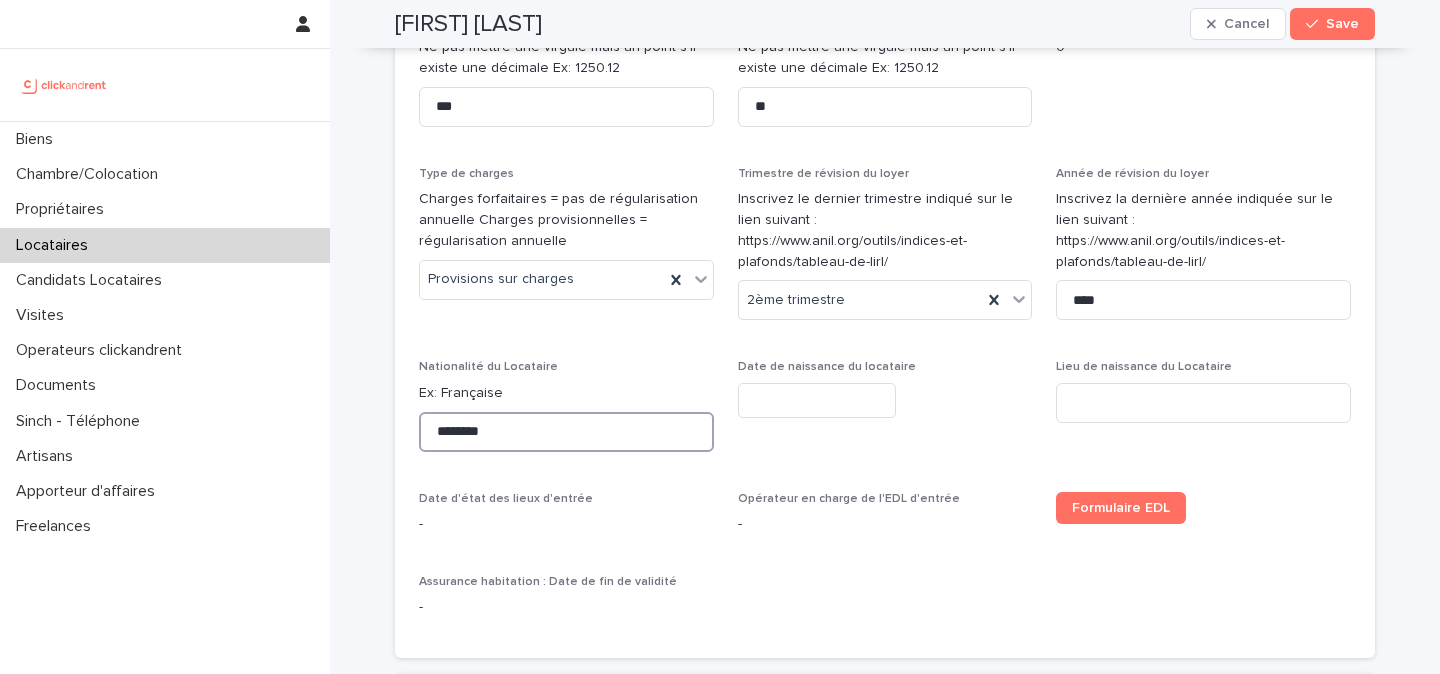 type on "********" 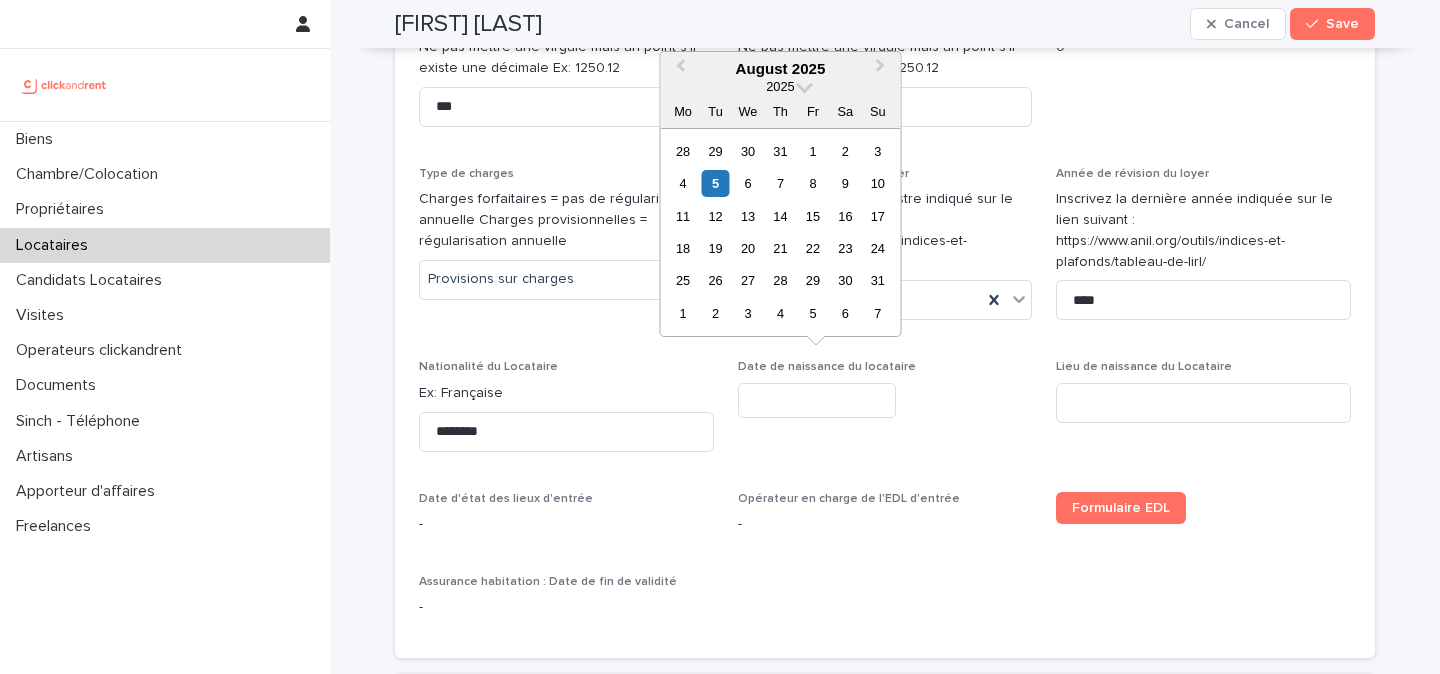 click at bounding box center (817, 400) 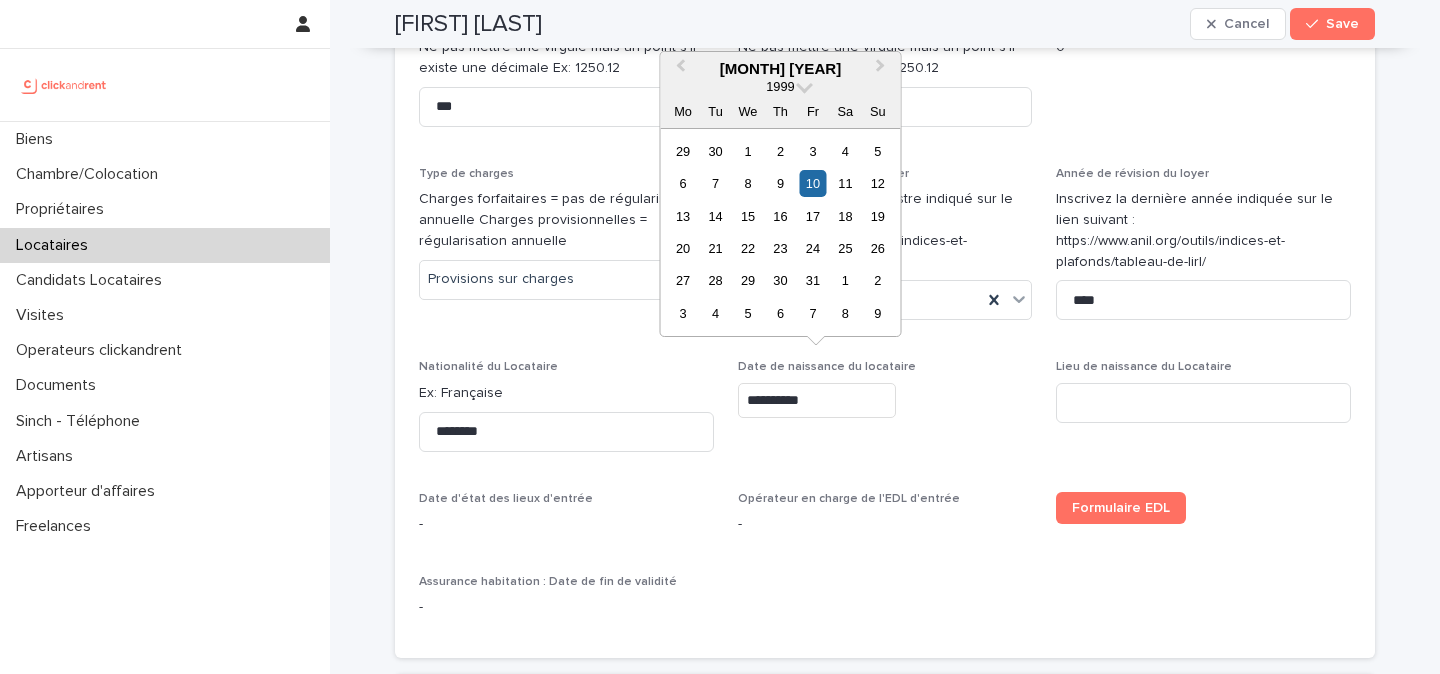type on "**********" 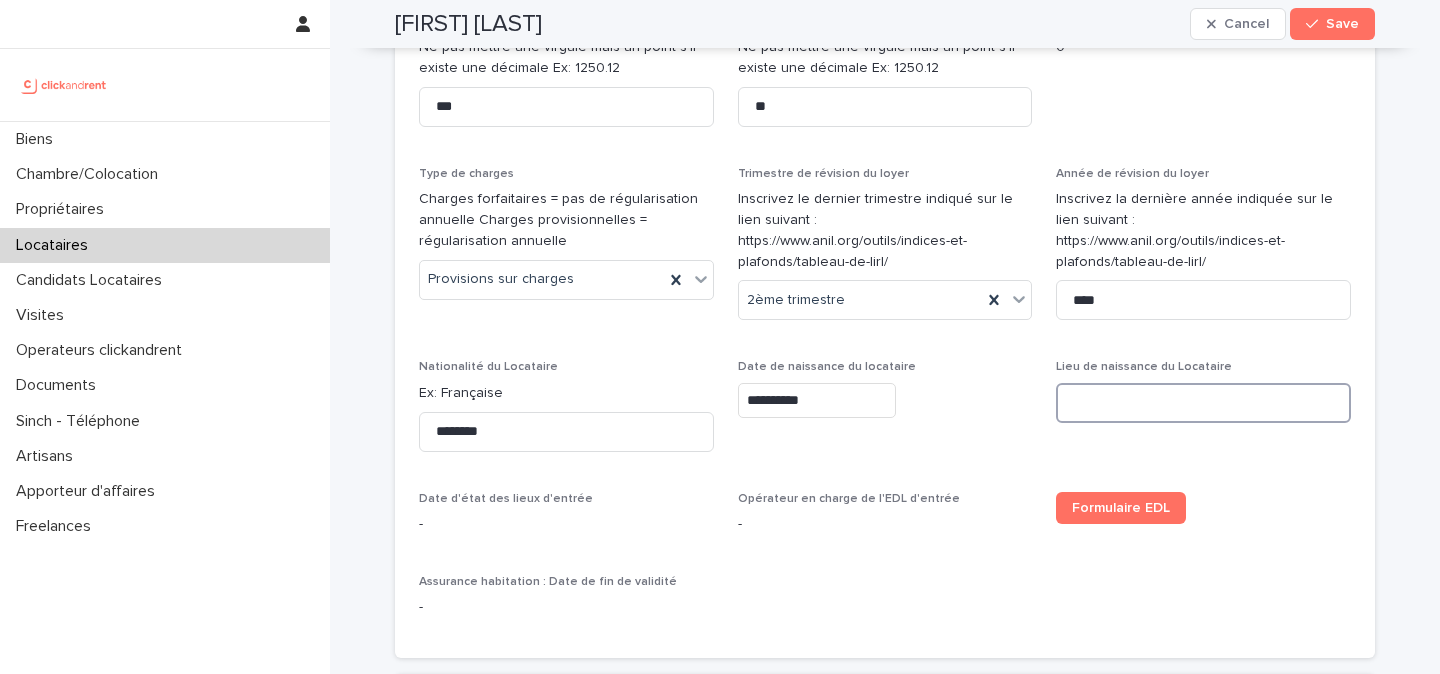 click at bounding box center [1203, 403] 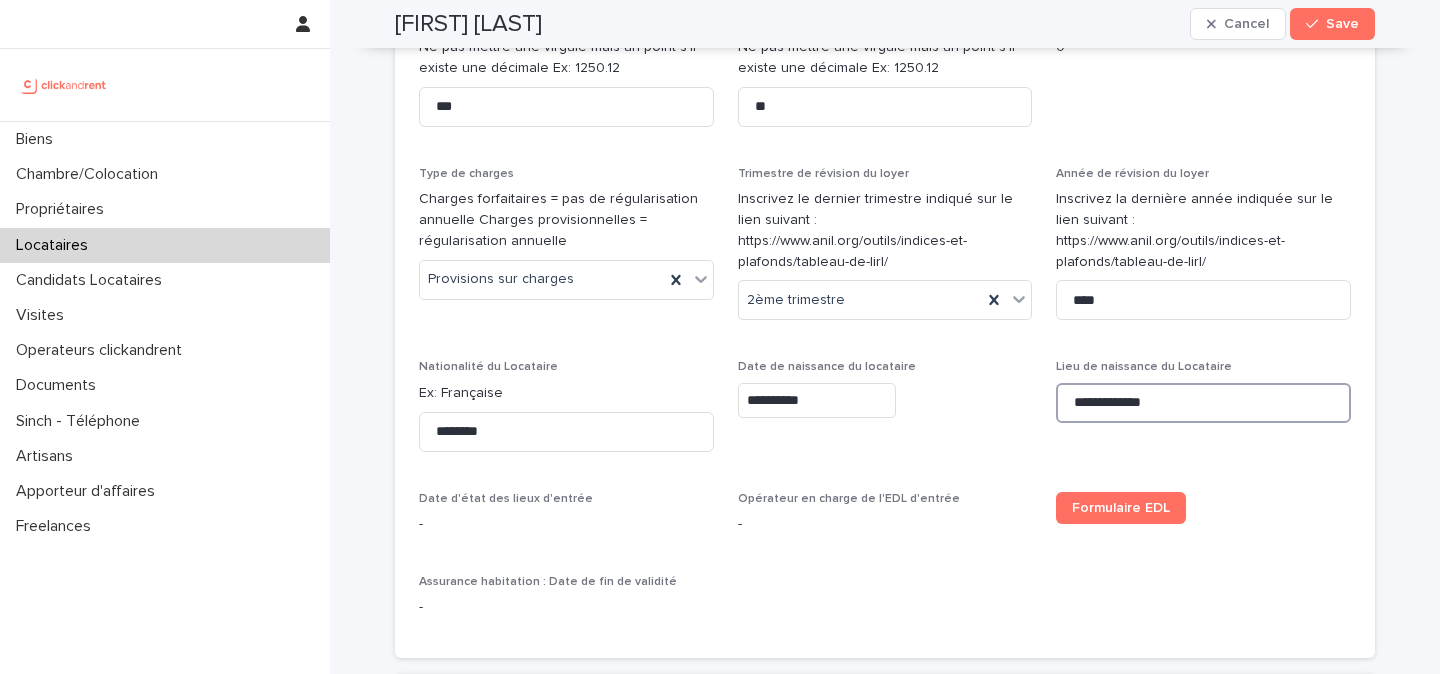 type on "**********" 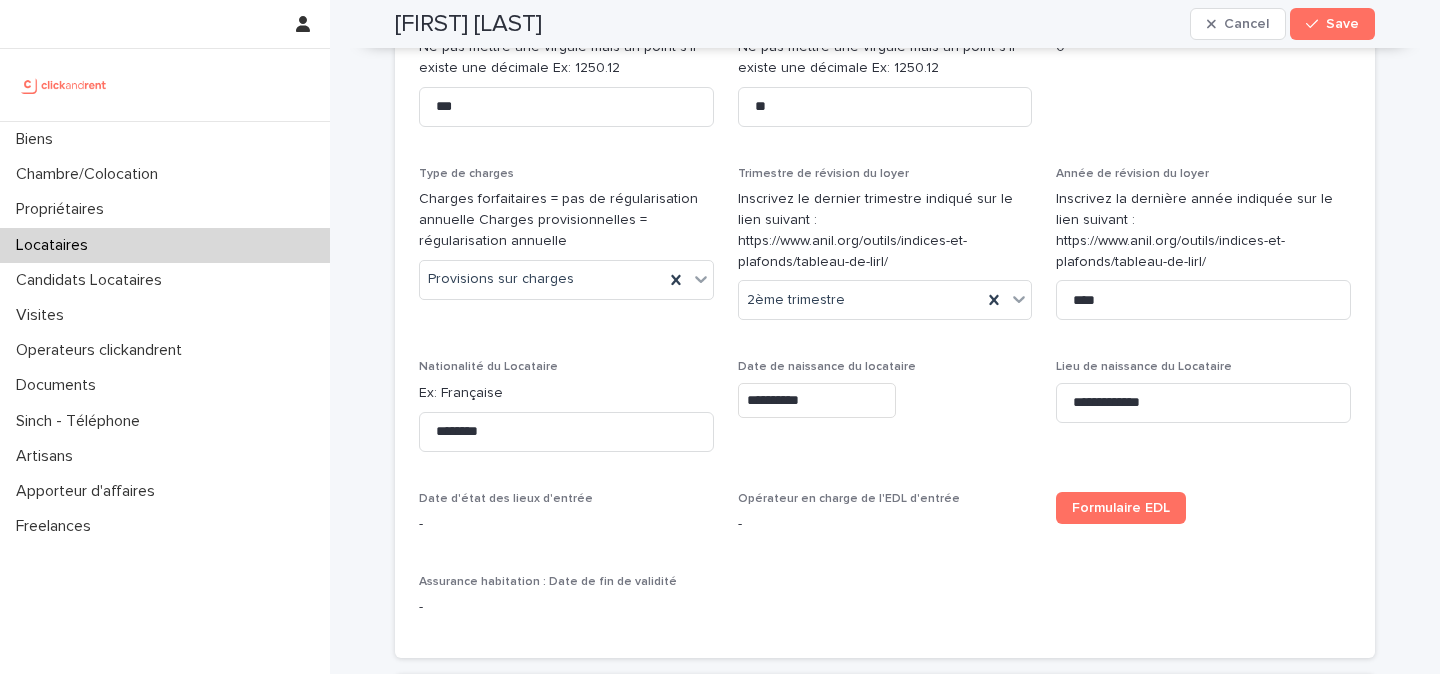 click on "**********" at bounding box center [885, 413] 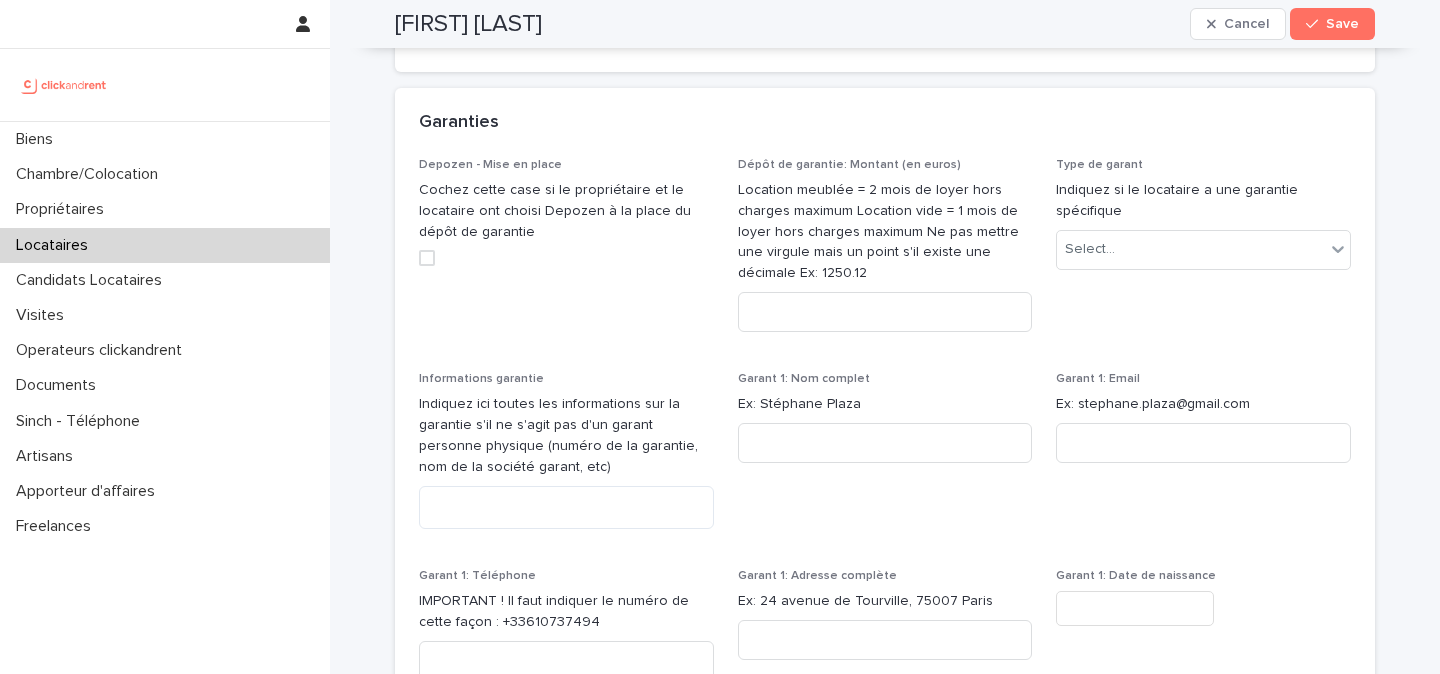 scroll, scrollTop: 1692, scrollLeft: 0, axis: vertical 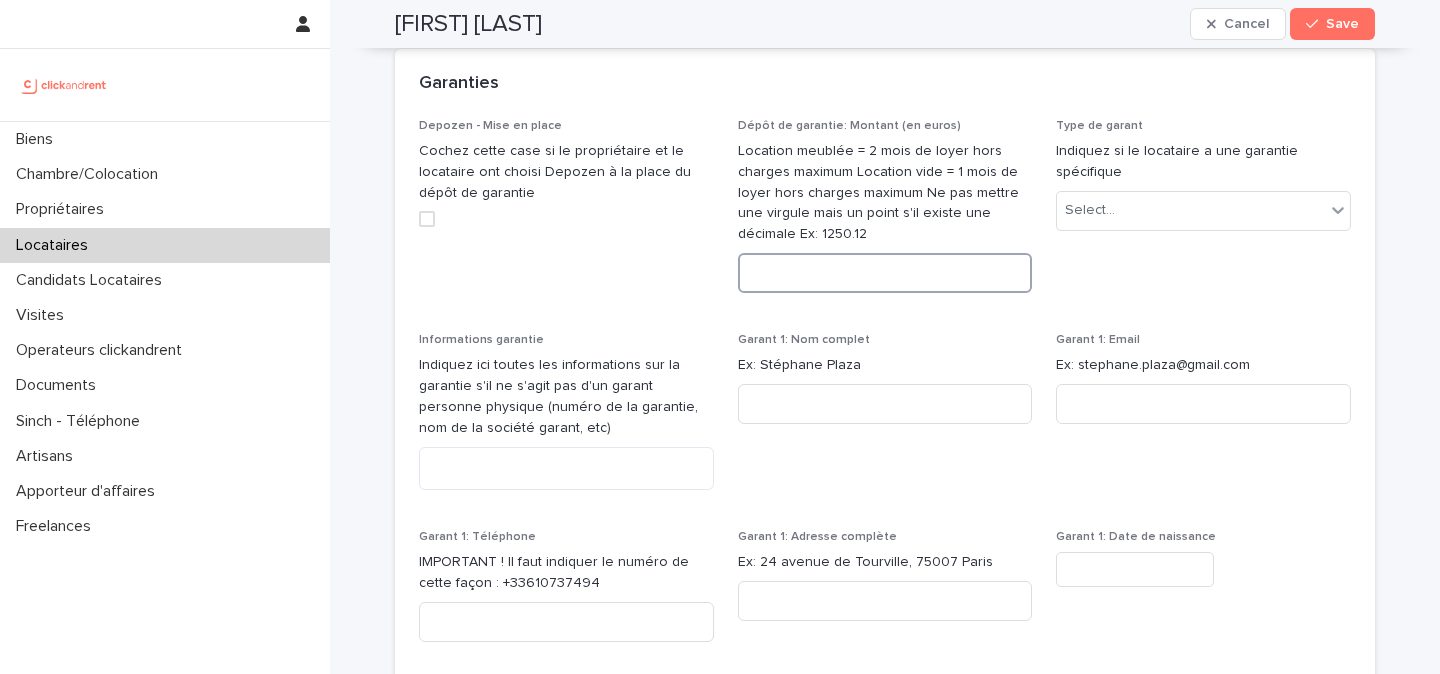 click at bounding box center (885, 273) 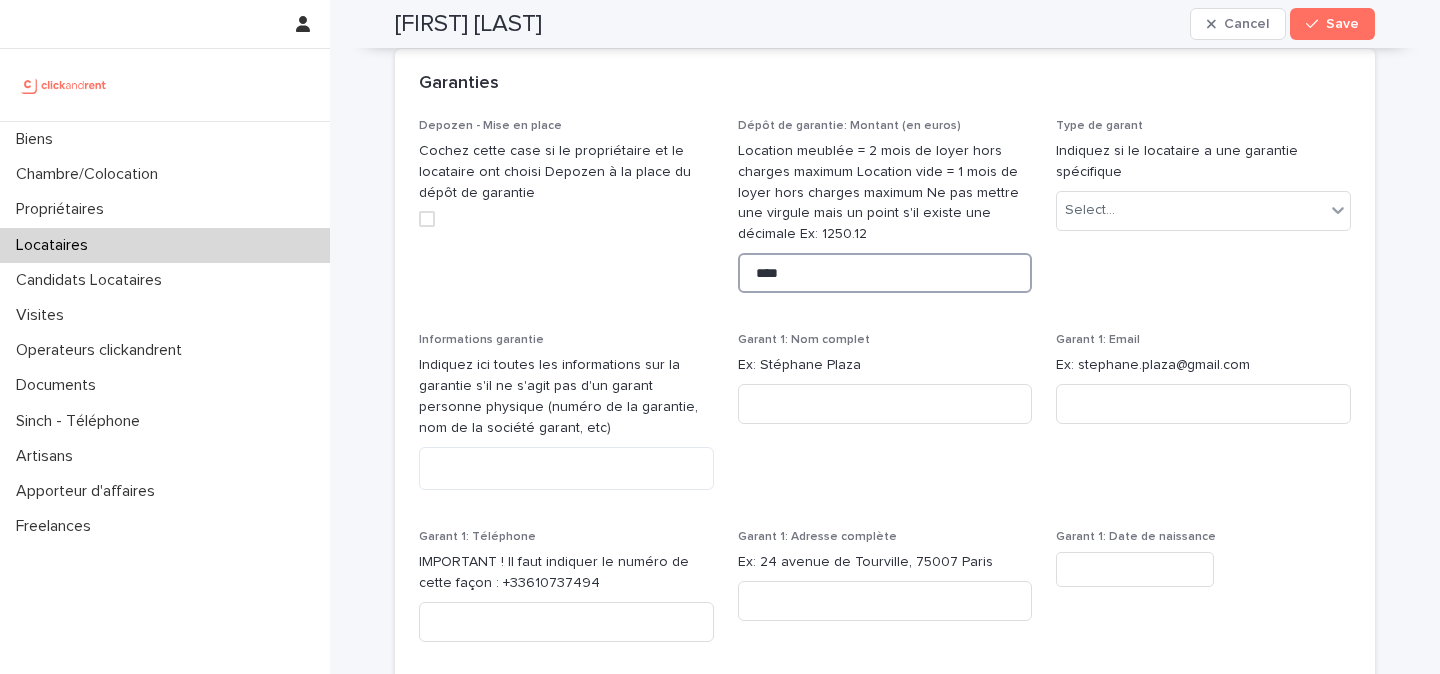 type on "****" 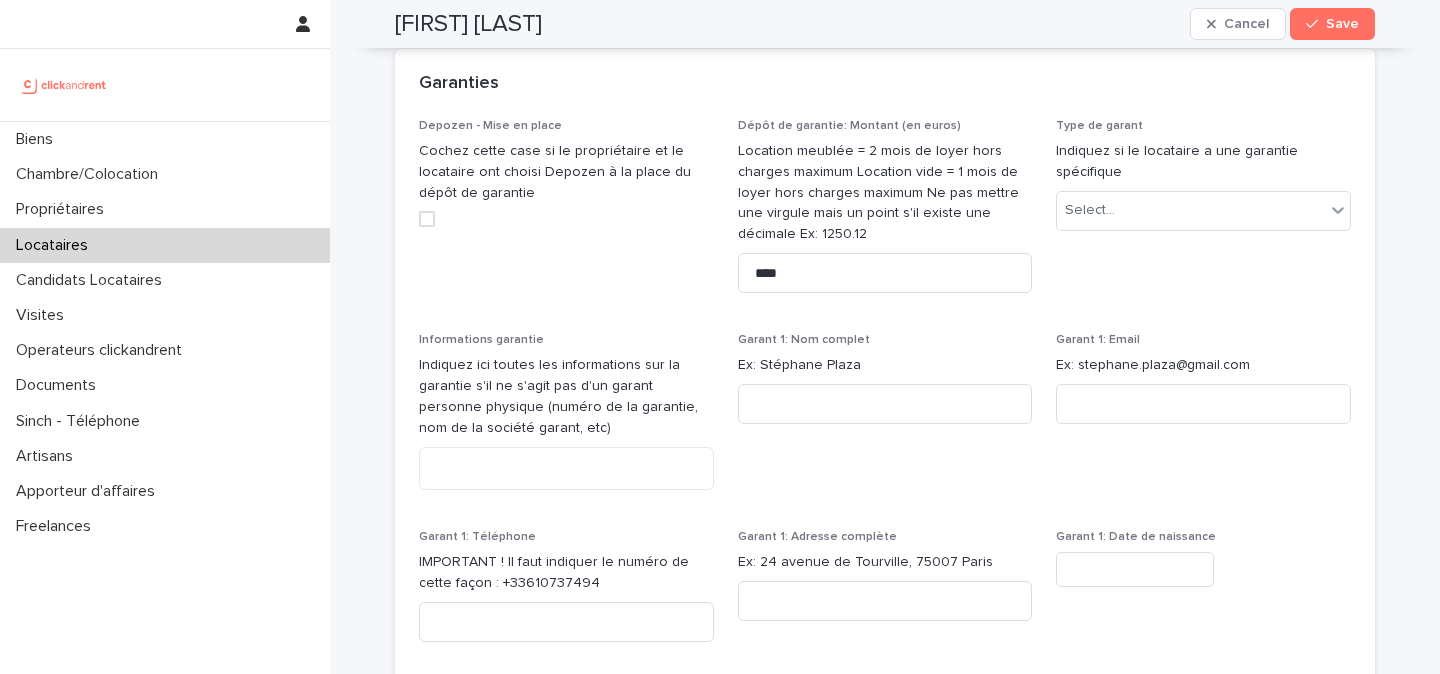 click on "Type de garant Indiquez si le locataire a une garantie spécifique Select..." at bounding box center [1203, 214] 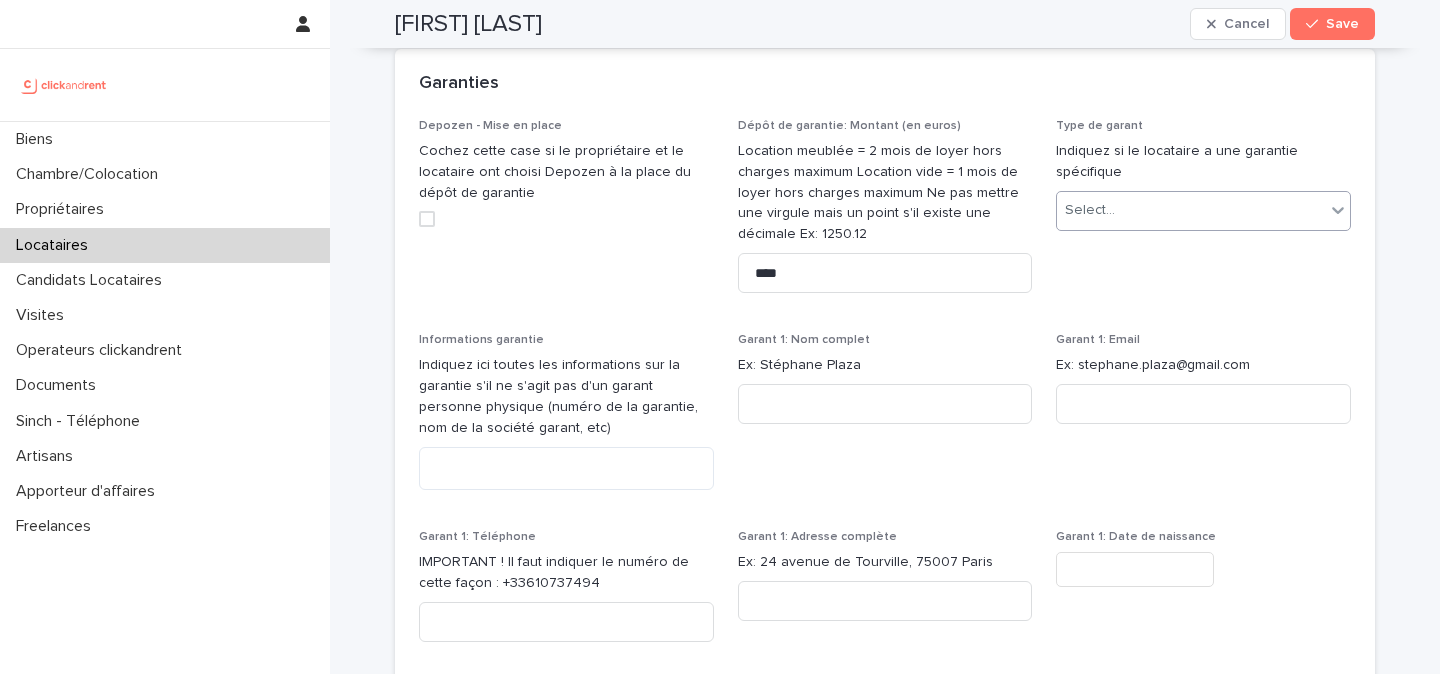 click on "Select..." at bounding box center [1090, 210] 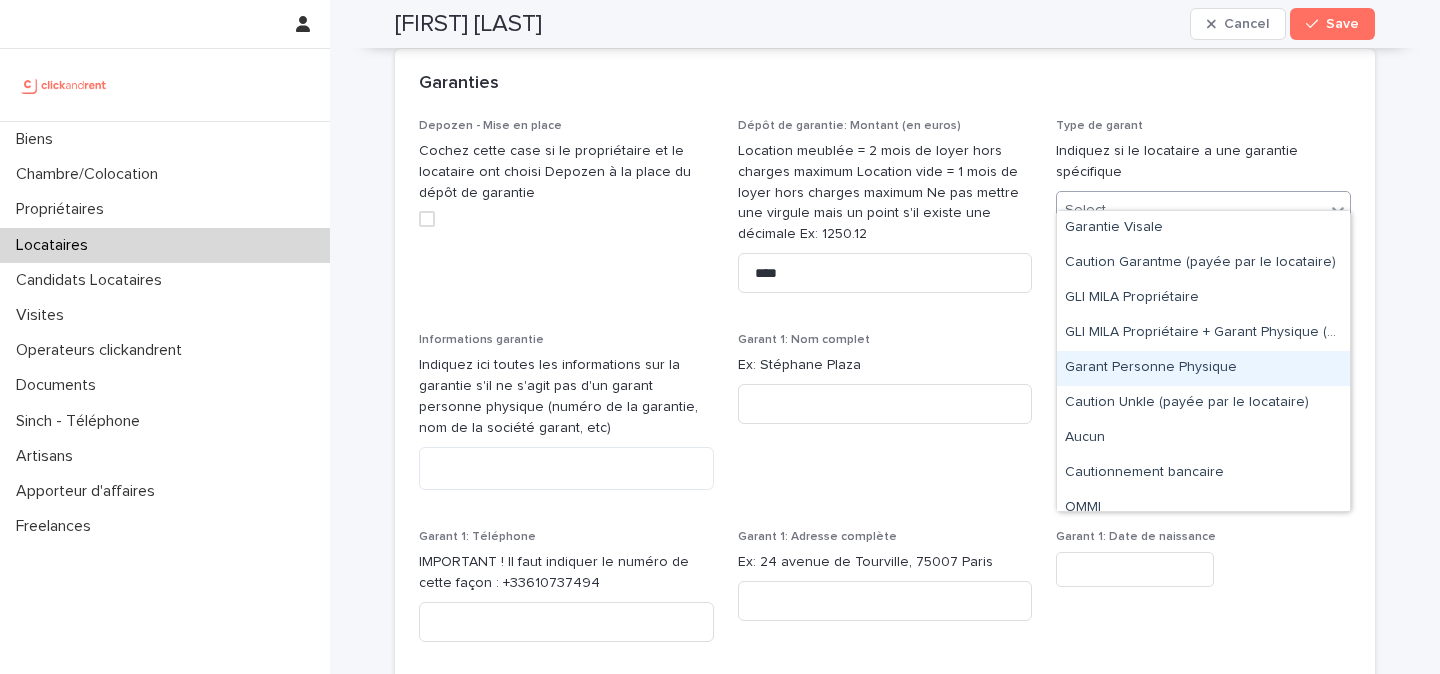 click on "Garant Personne Physique" at bounding box center [1203, 368] 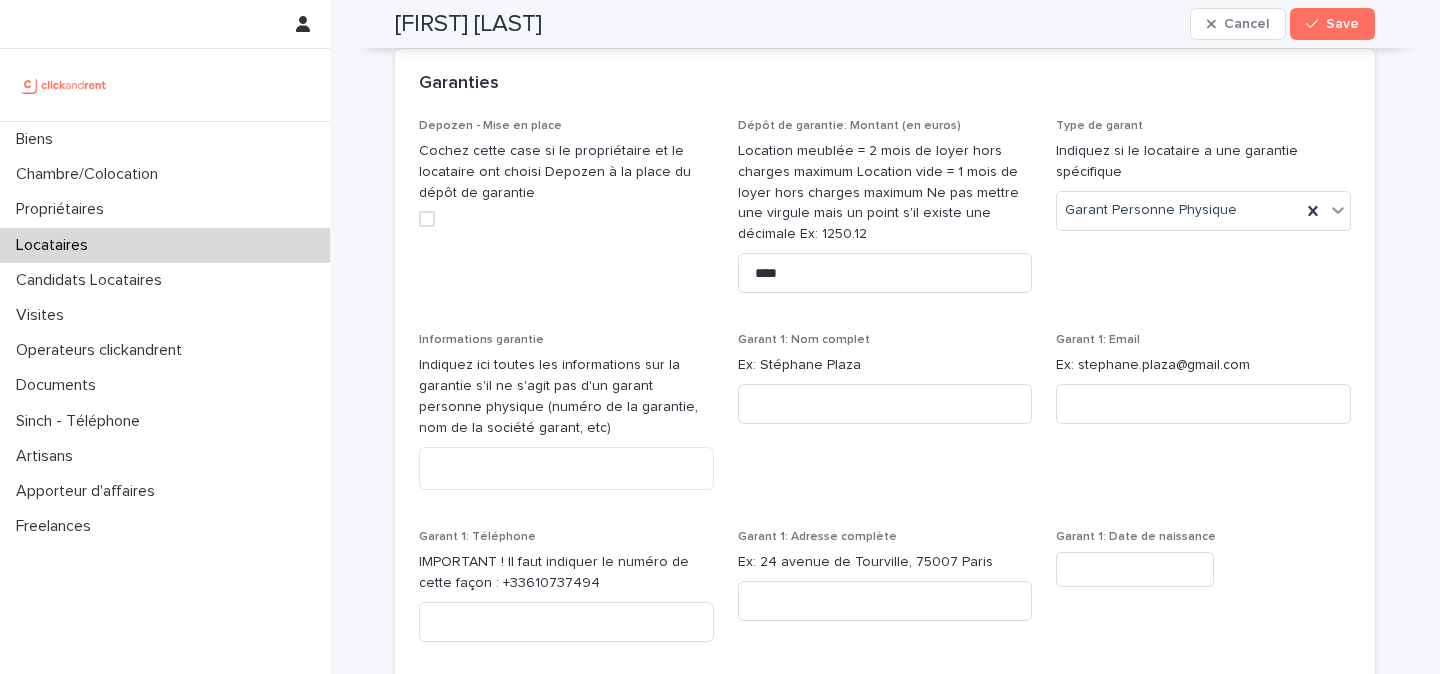 click on "Youssef Bouchida" at bounding box center [468, 24] 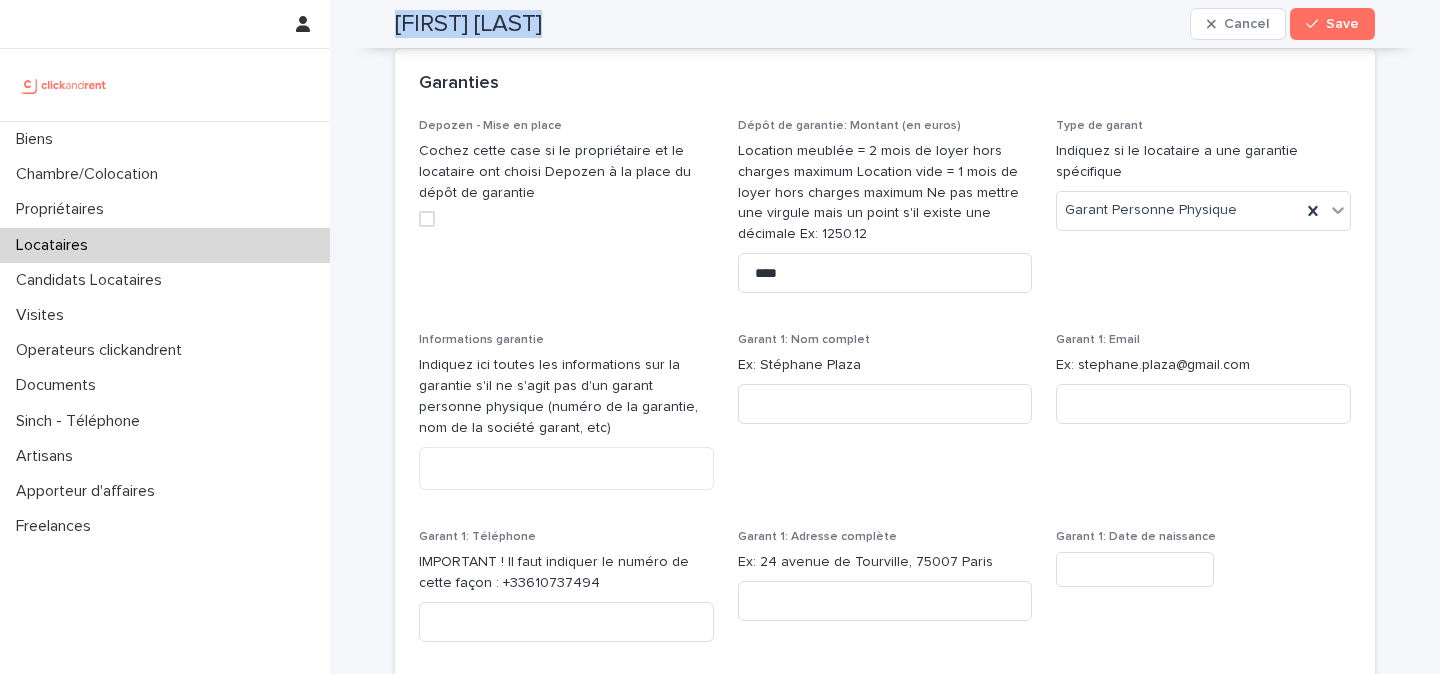click on "Youssef Bouchida" at bounding box center (468, 24) 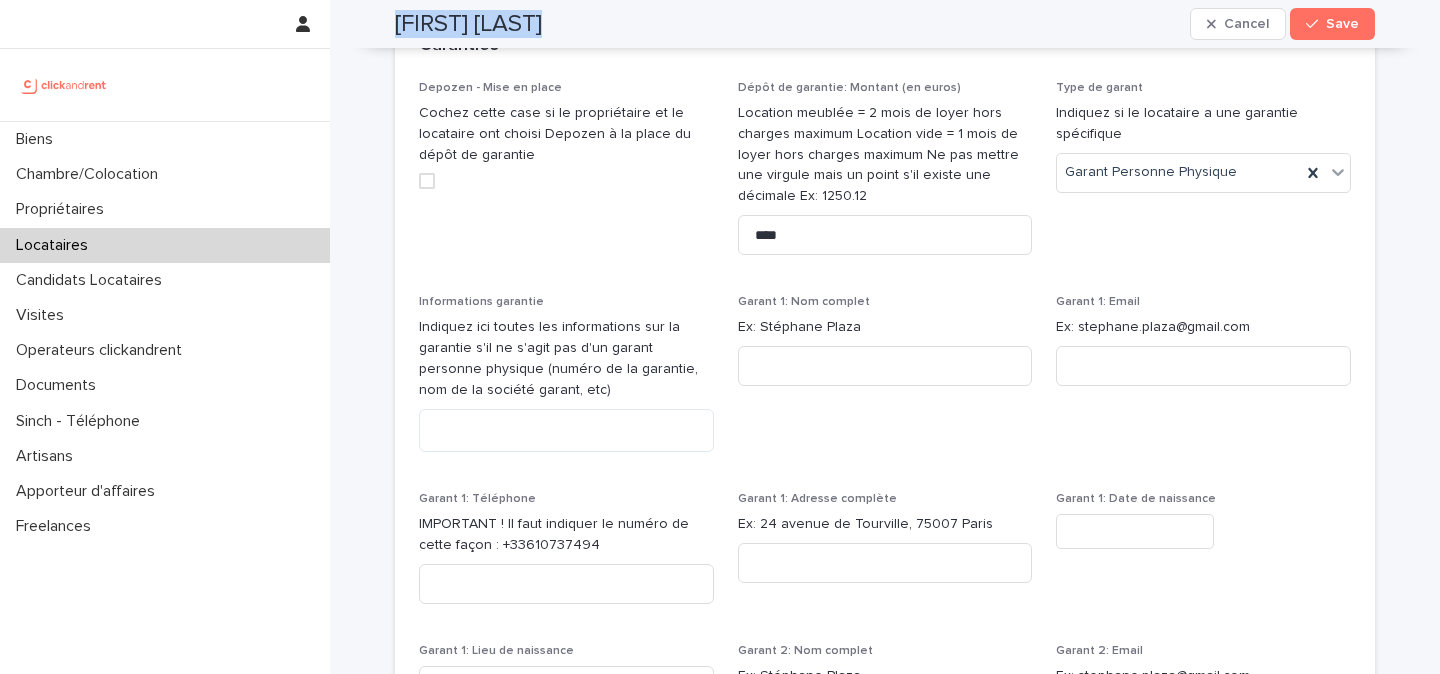 scroll, scrollTop: 1736, scrollLeft: 0, axis: vertical 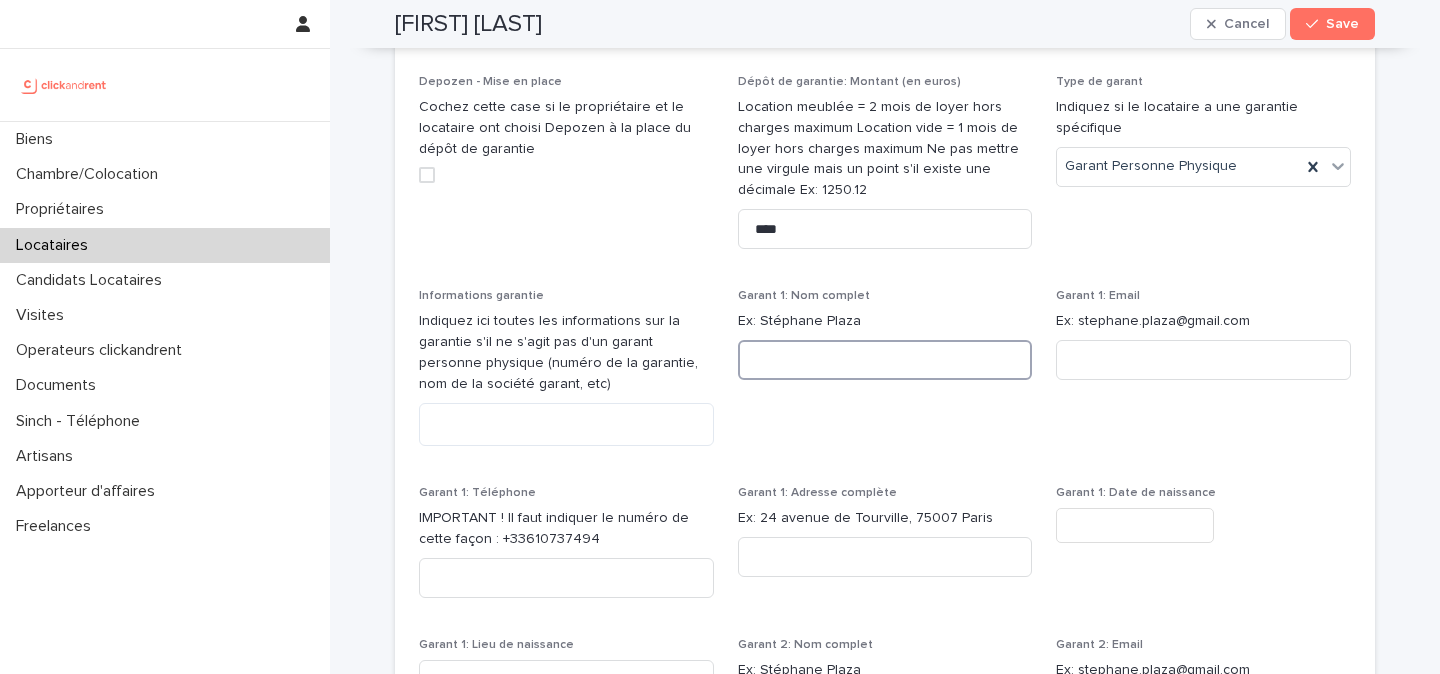 click at bounding box center (885, 360) 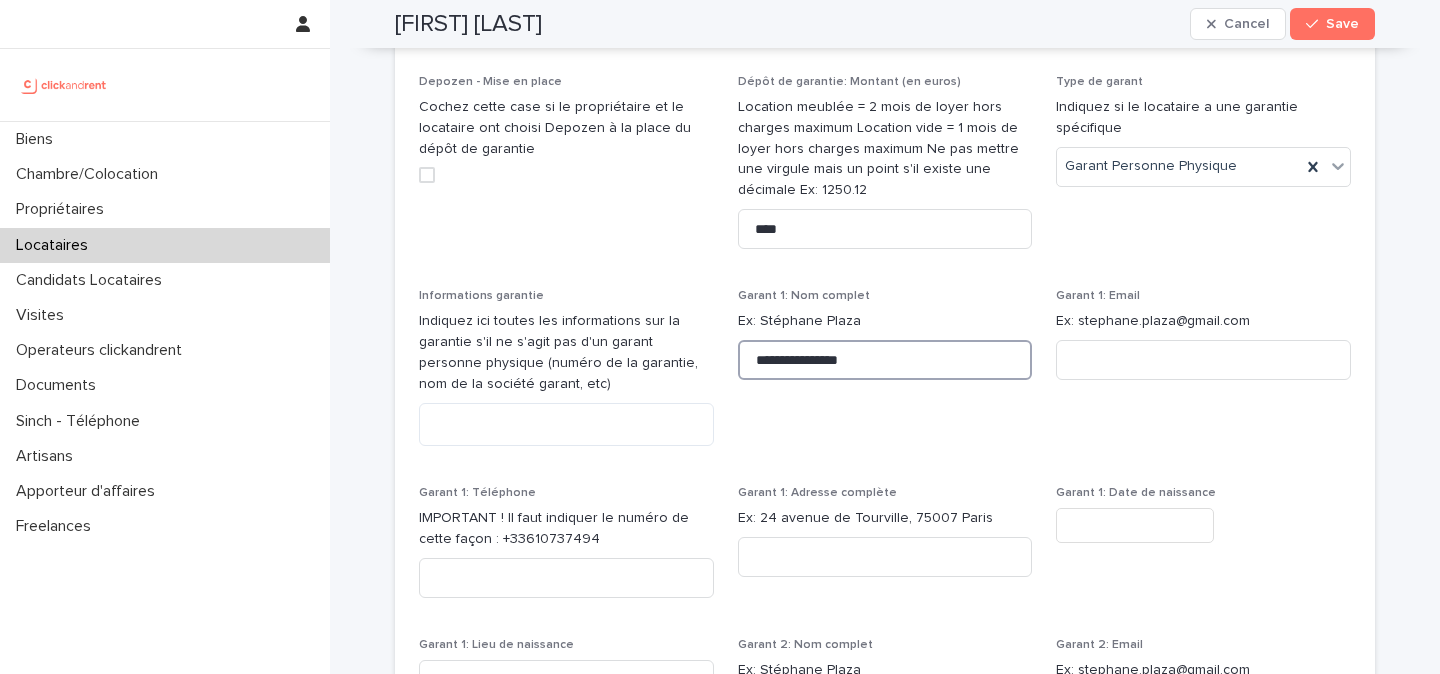 type on "**********" 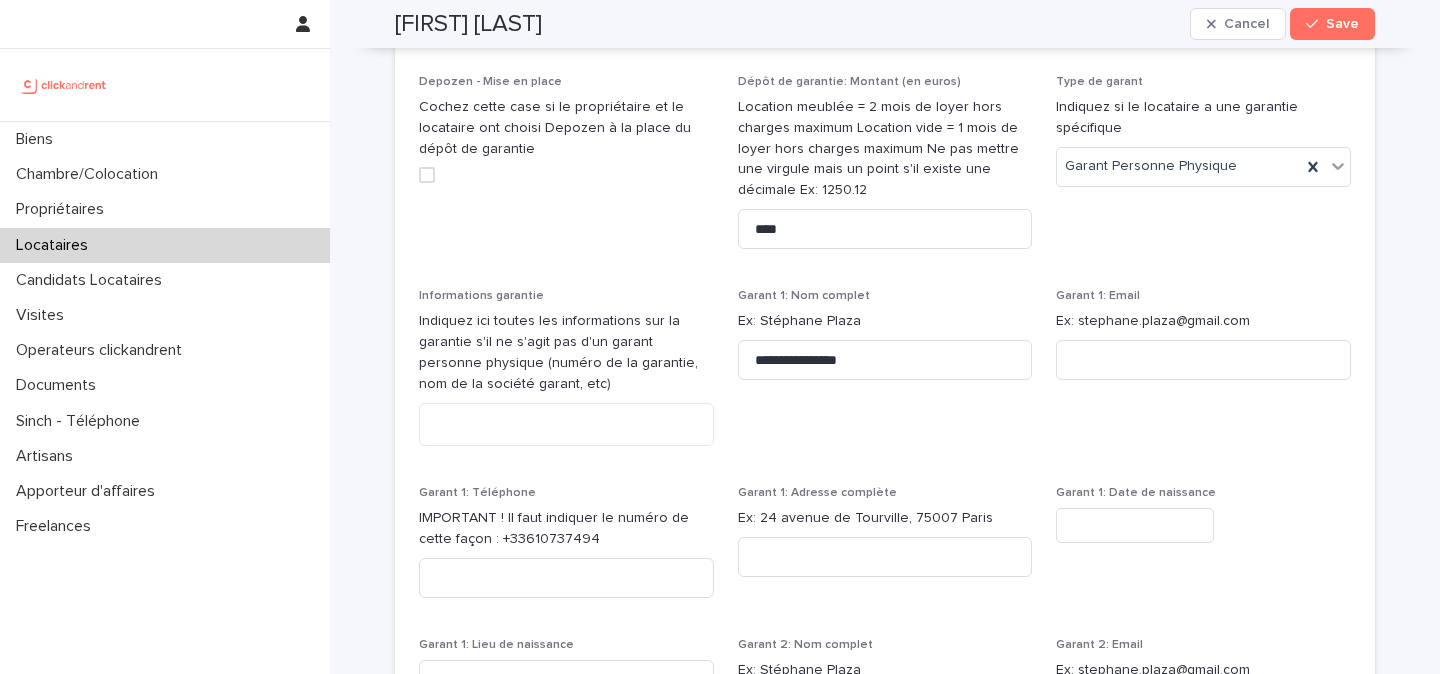 click on "**********" at bounding box center [885, 375] 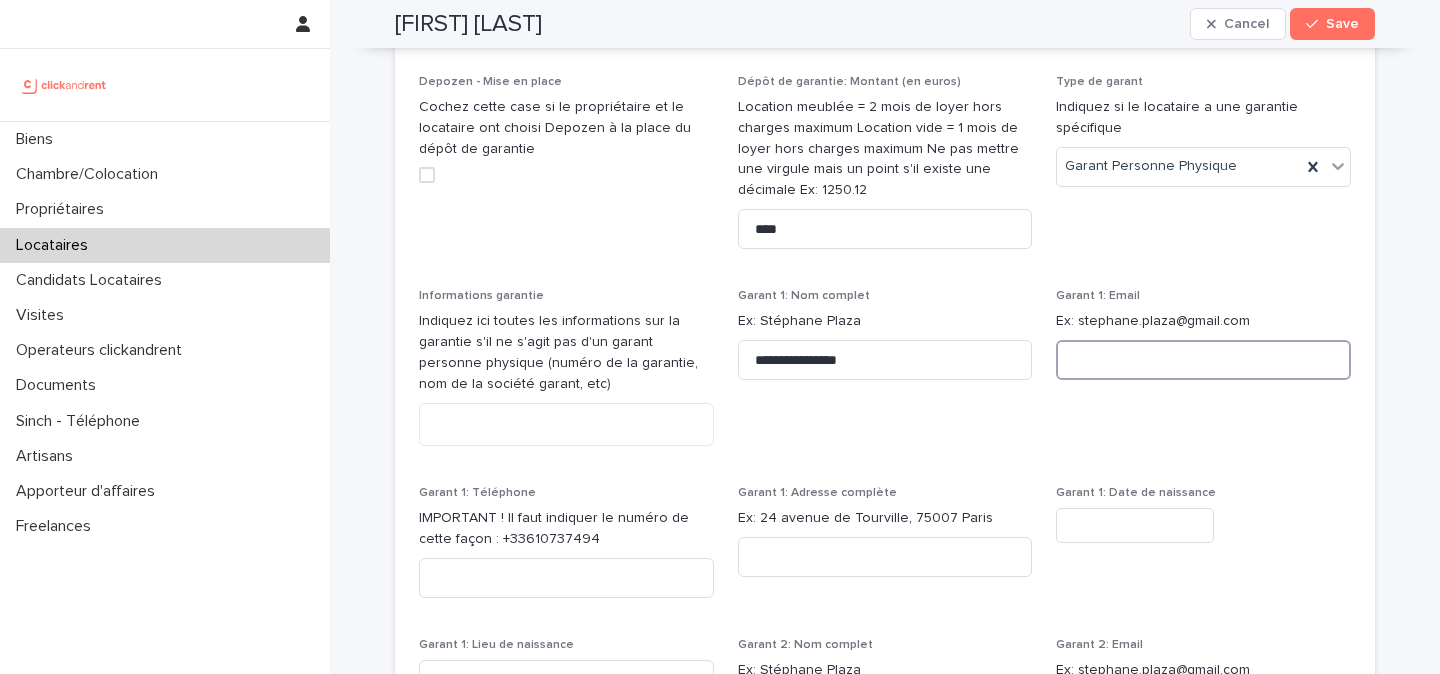 click at bounding box center [1203, 360] 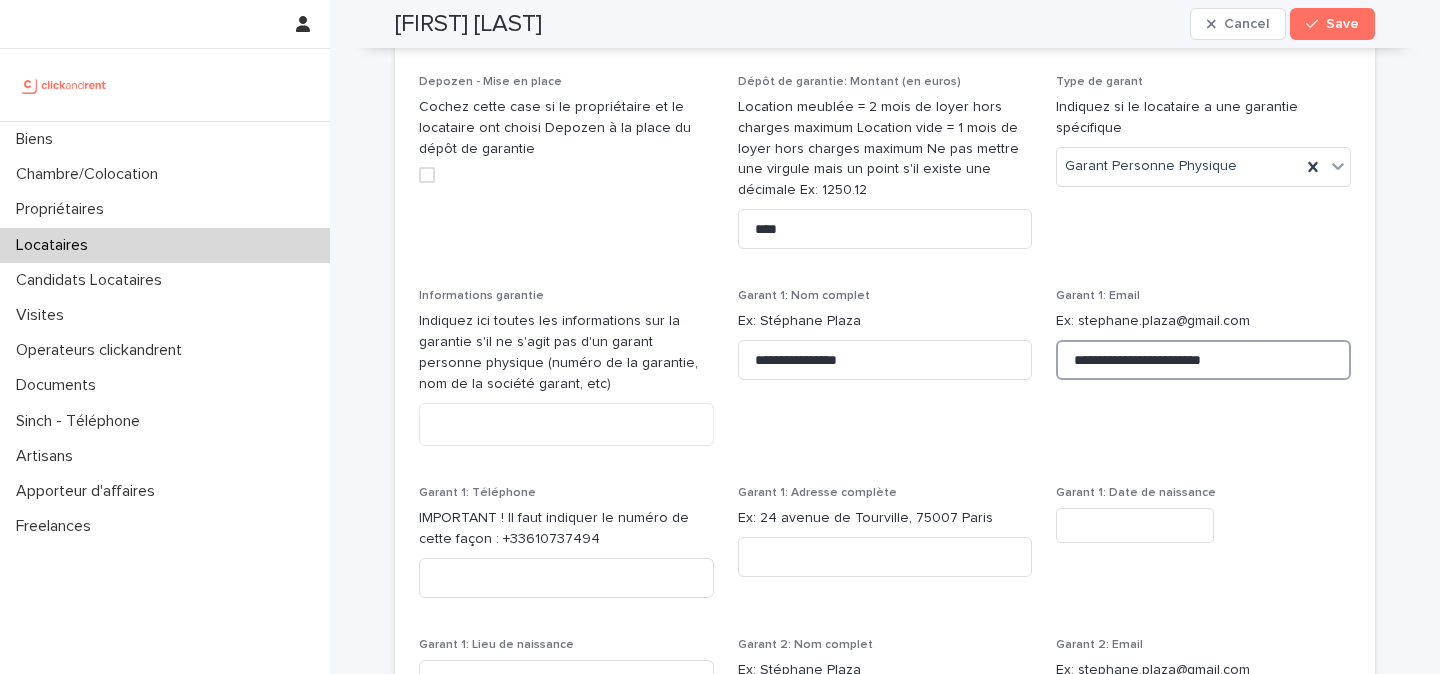 type on "**********" 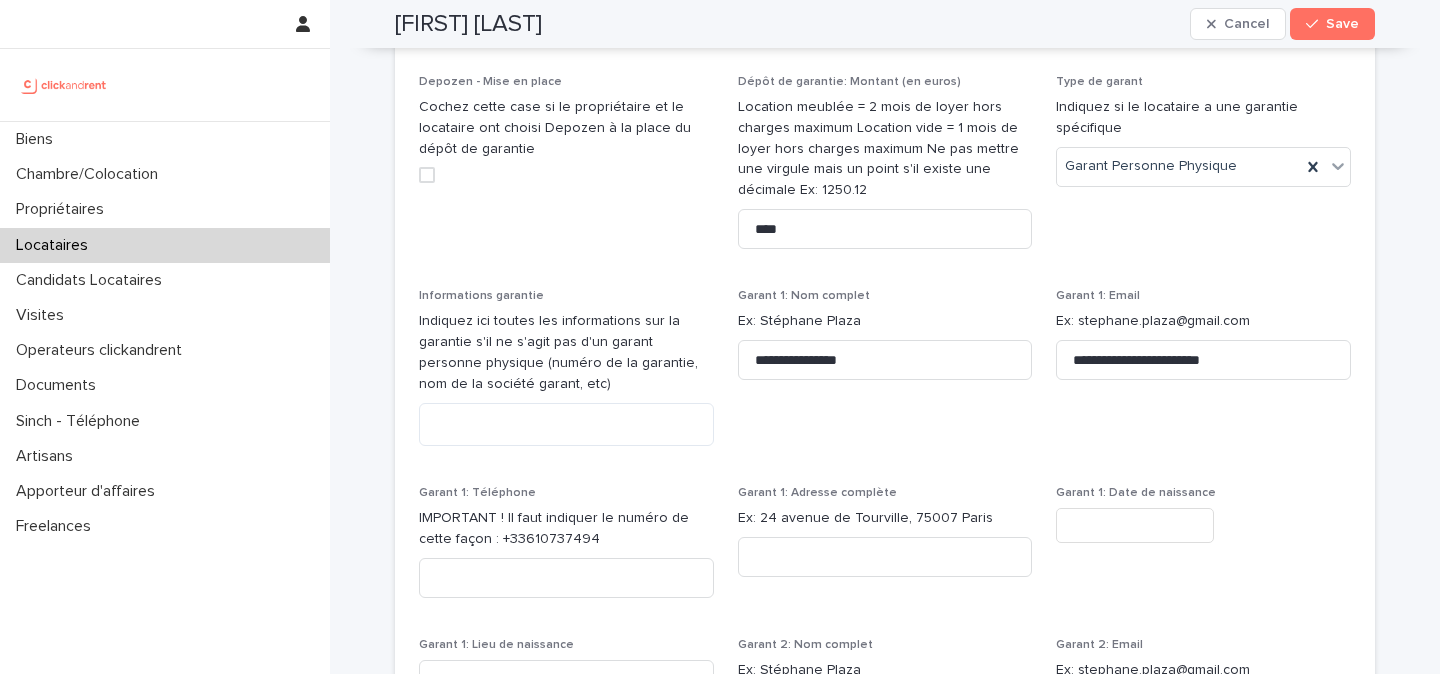 click on "**********" at bounding box center (885, 551) 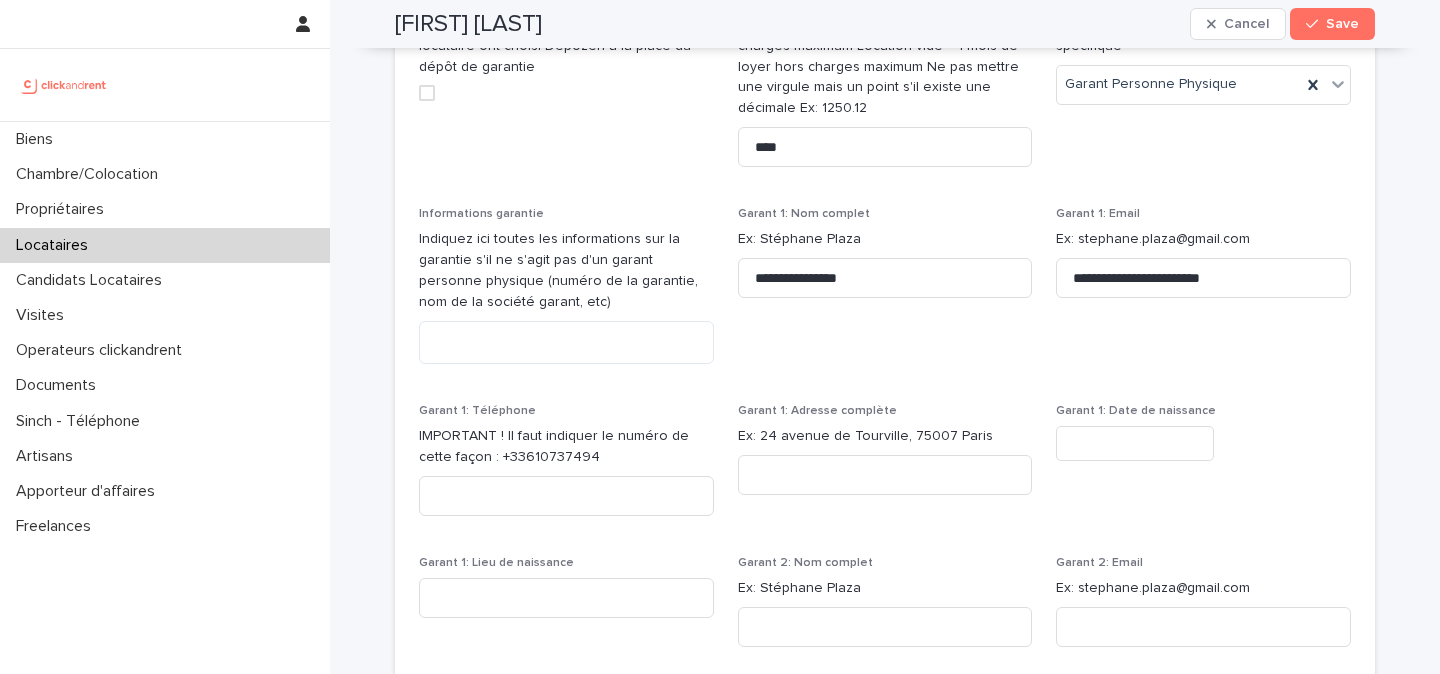 scroll, scrollTop: 1832, scrollLeft: 0, axis: vertical 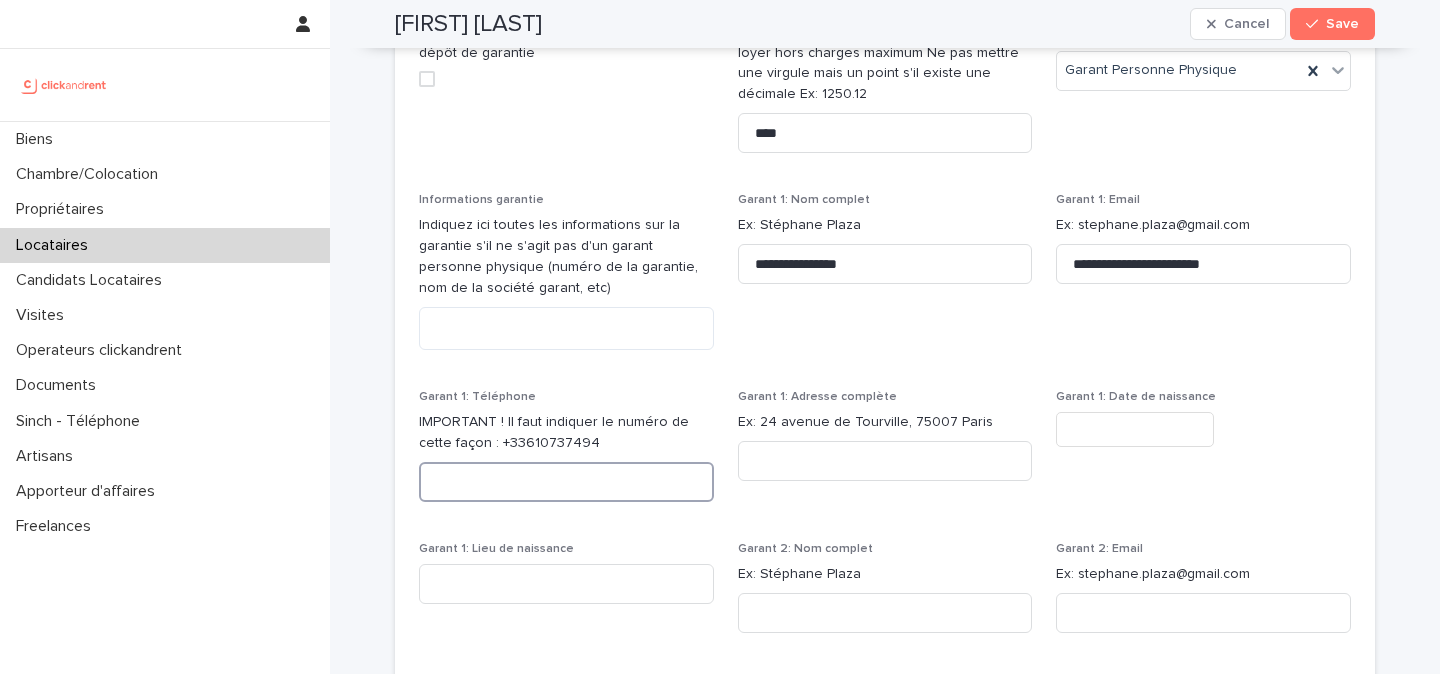 click at bounding box center [566, 482] 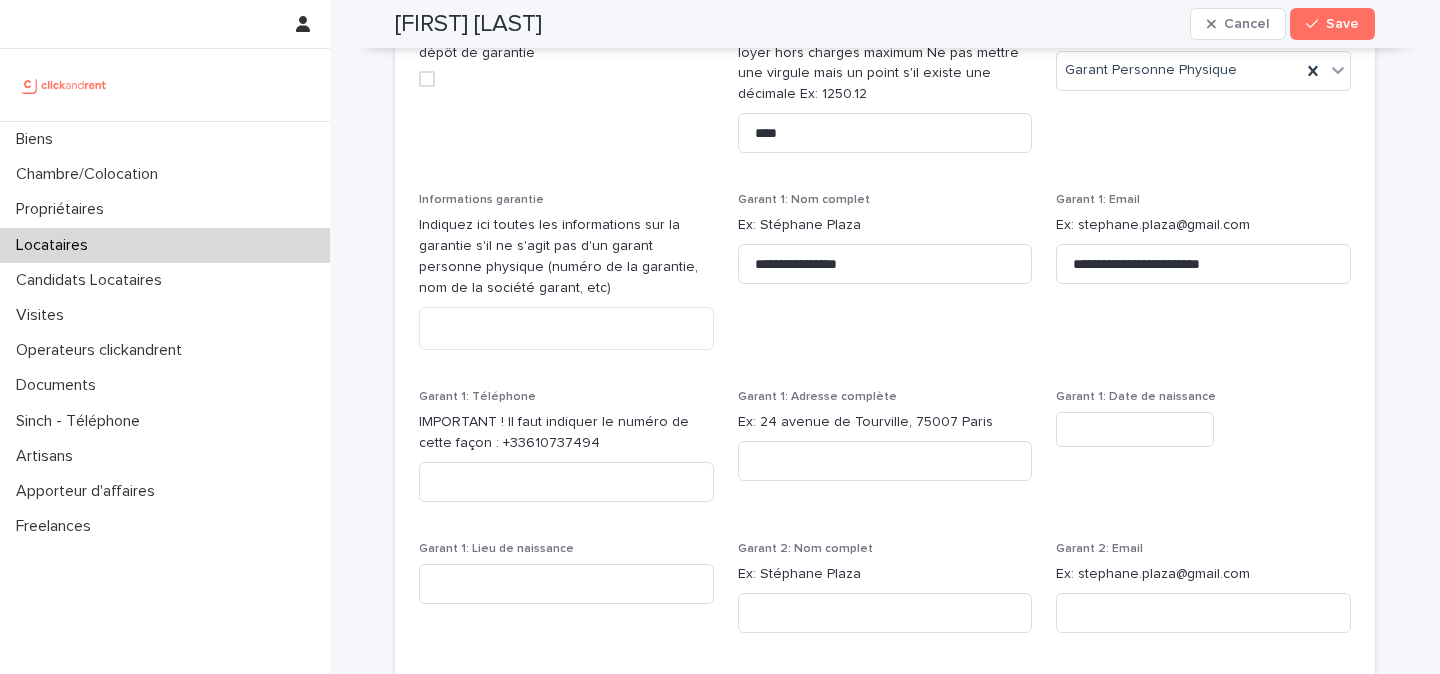 click on "Garant 1: Date de naissance" at bounding box center (1203, 397) 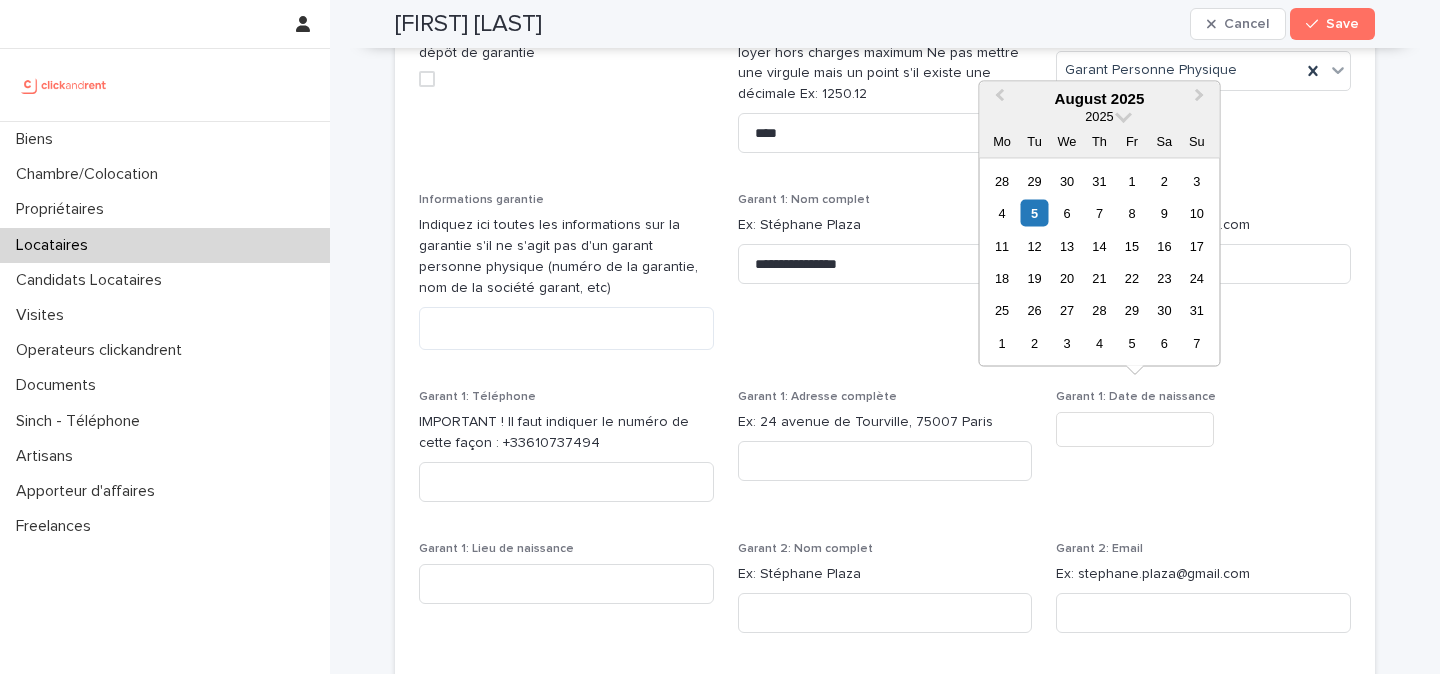 click at bounding box center [1135, 429] 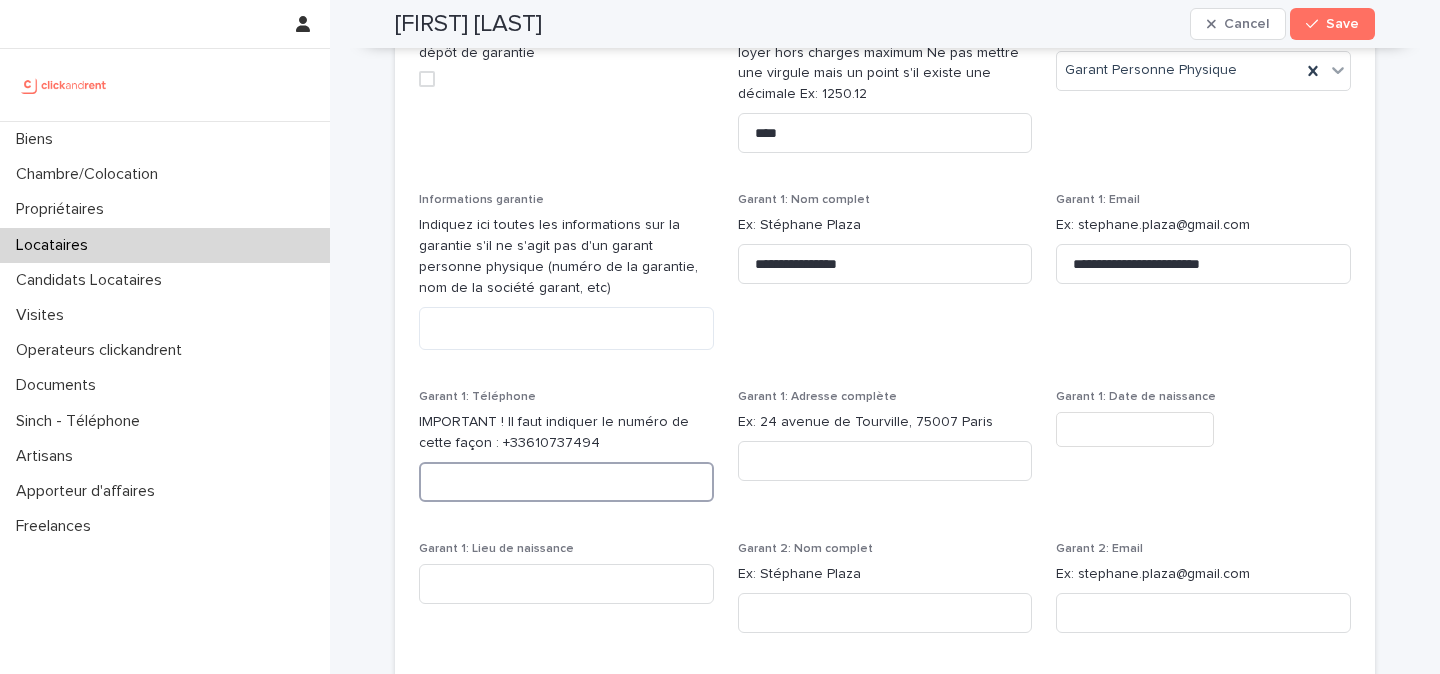 click at bounding box center [566, 482] 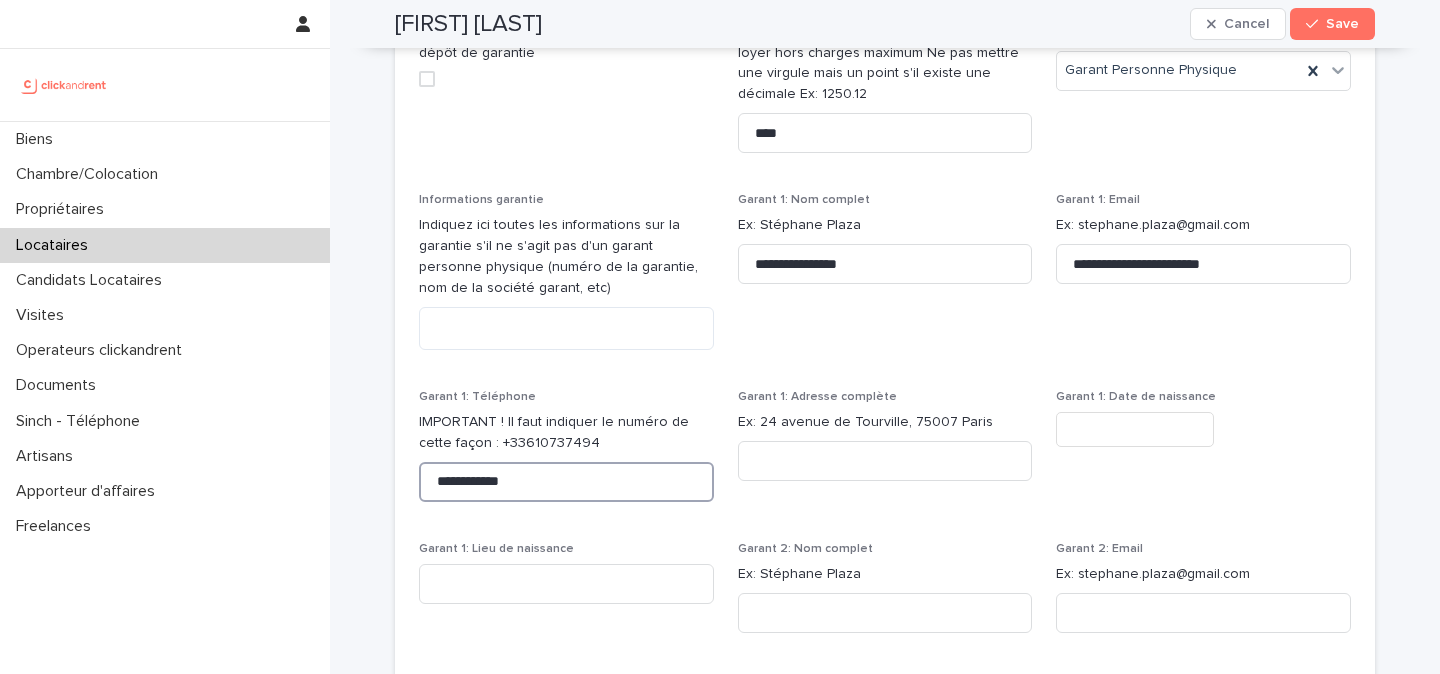 type on "**********" 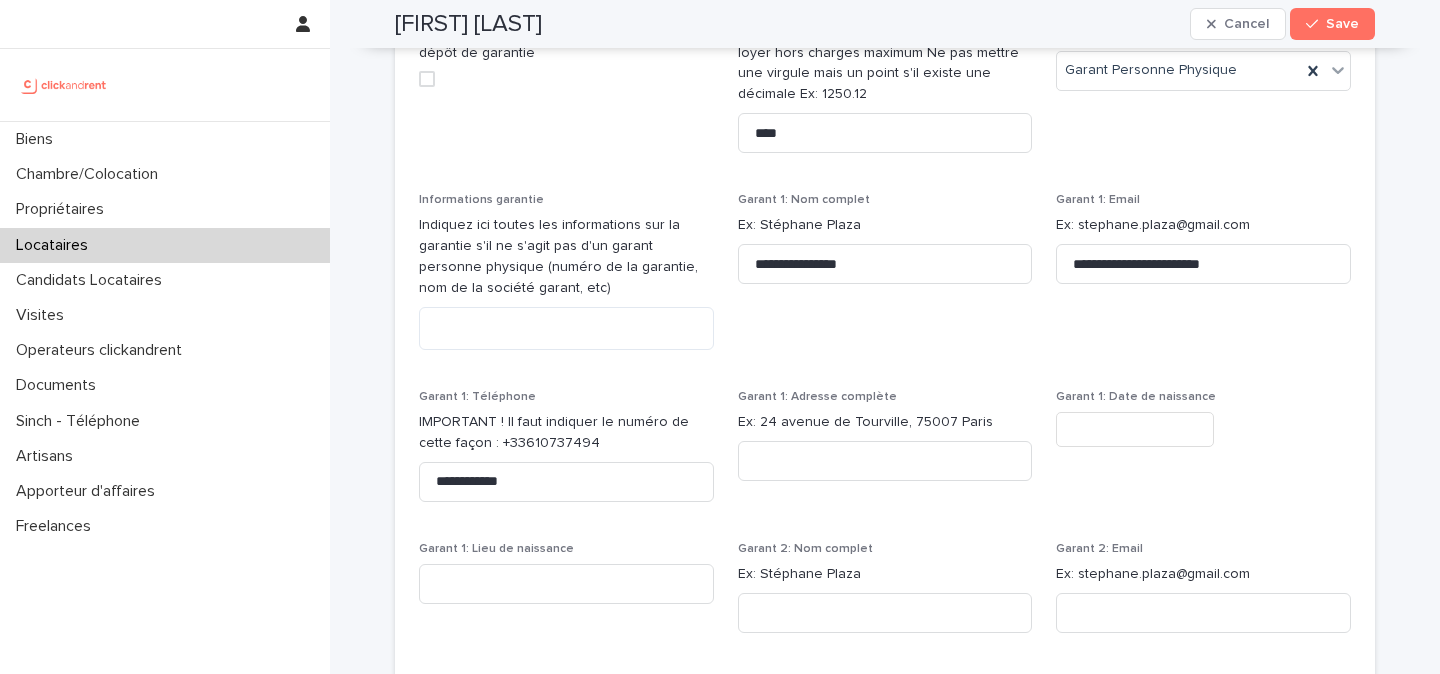 click on "Garant 1: Adresse complète Ex: 24 avenue de Tourville, 75007 Paris" at bounding box center (885, 454) 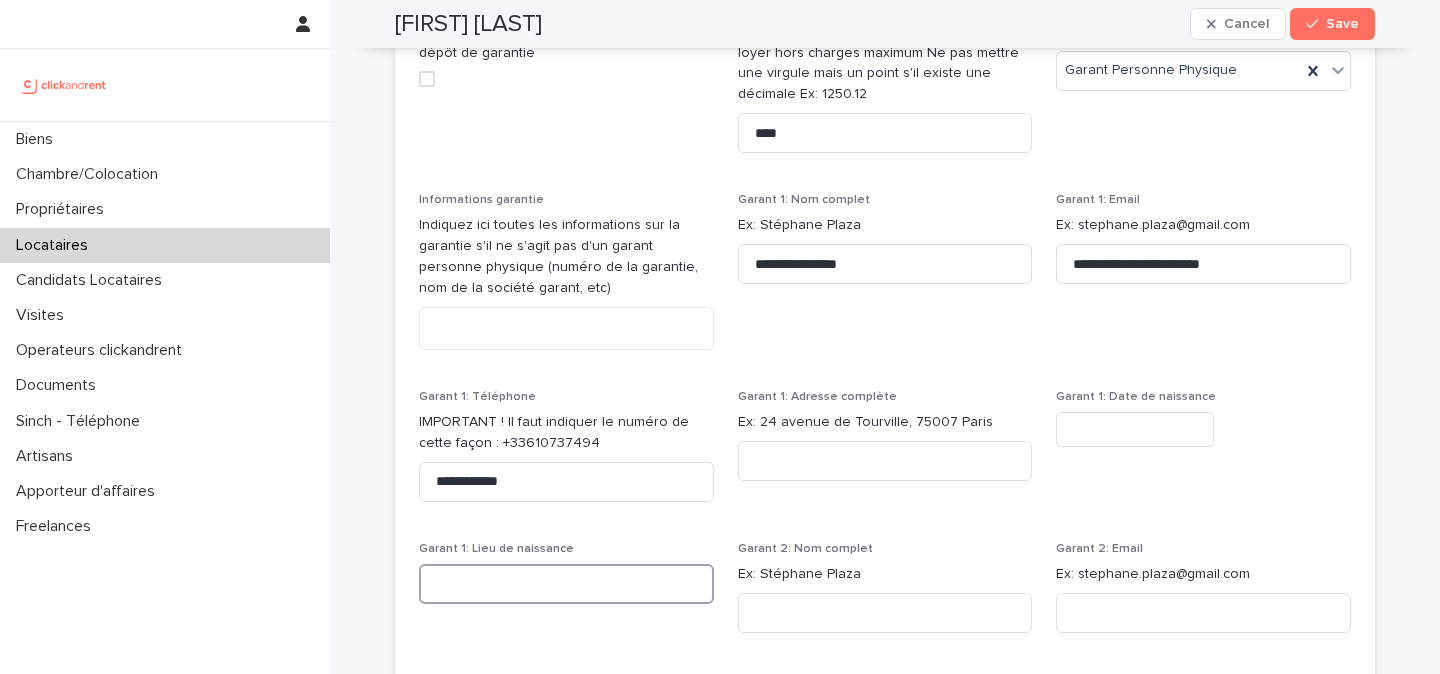 click at bounding box center [566, 584] 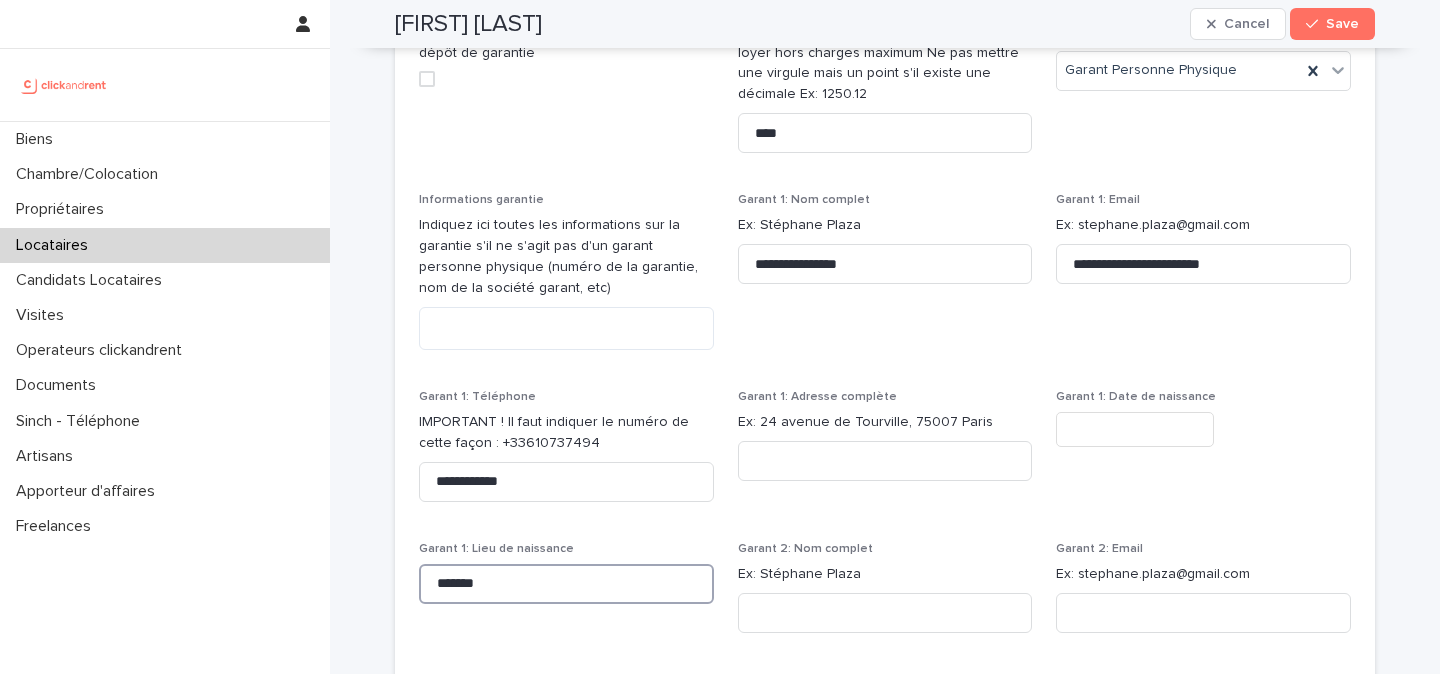type on "*******" 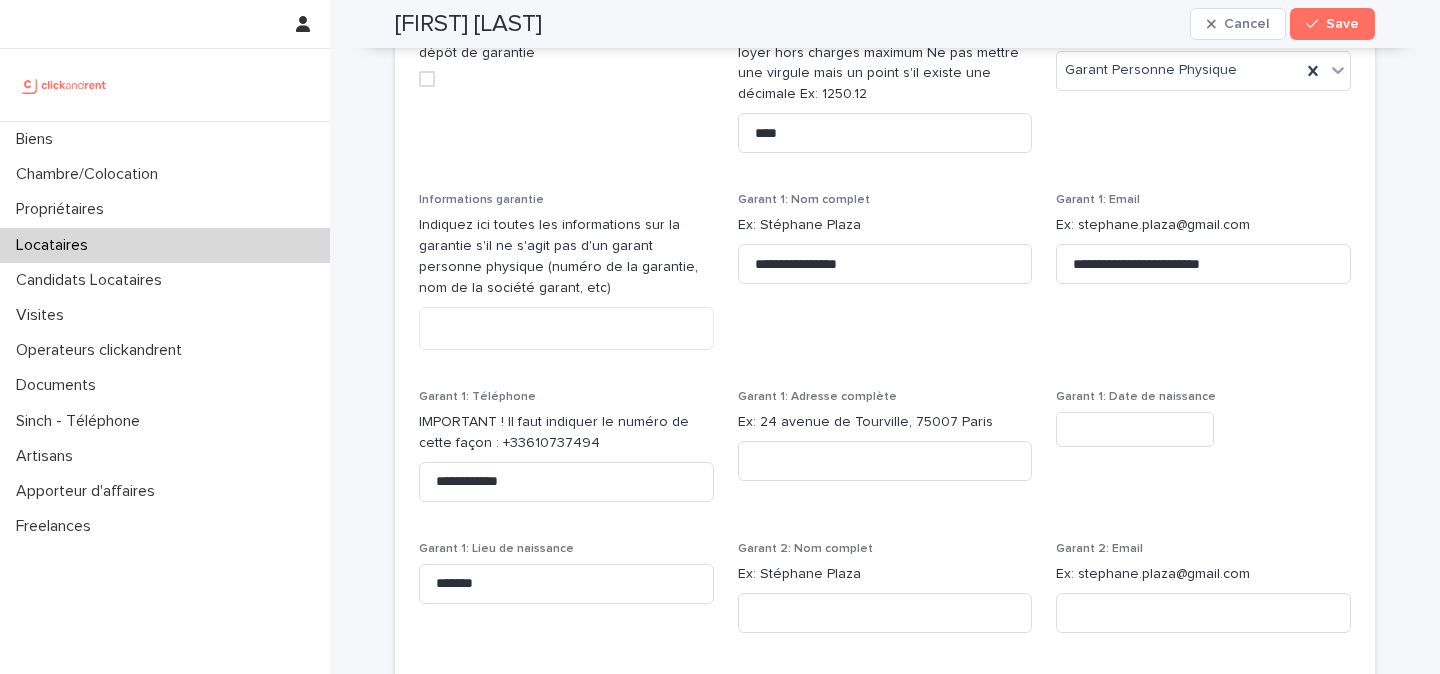 click on "**********" at bounding box center [885, 455] 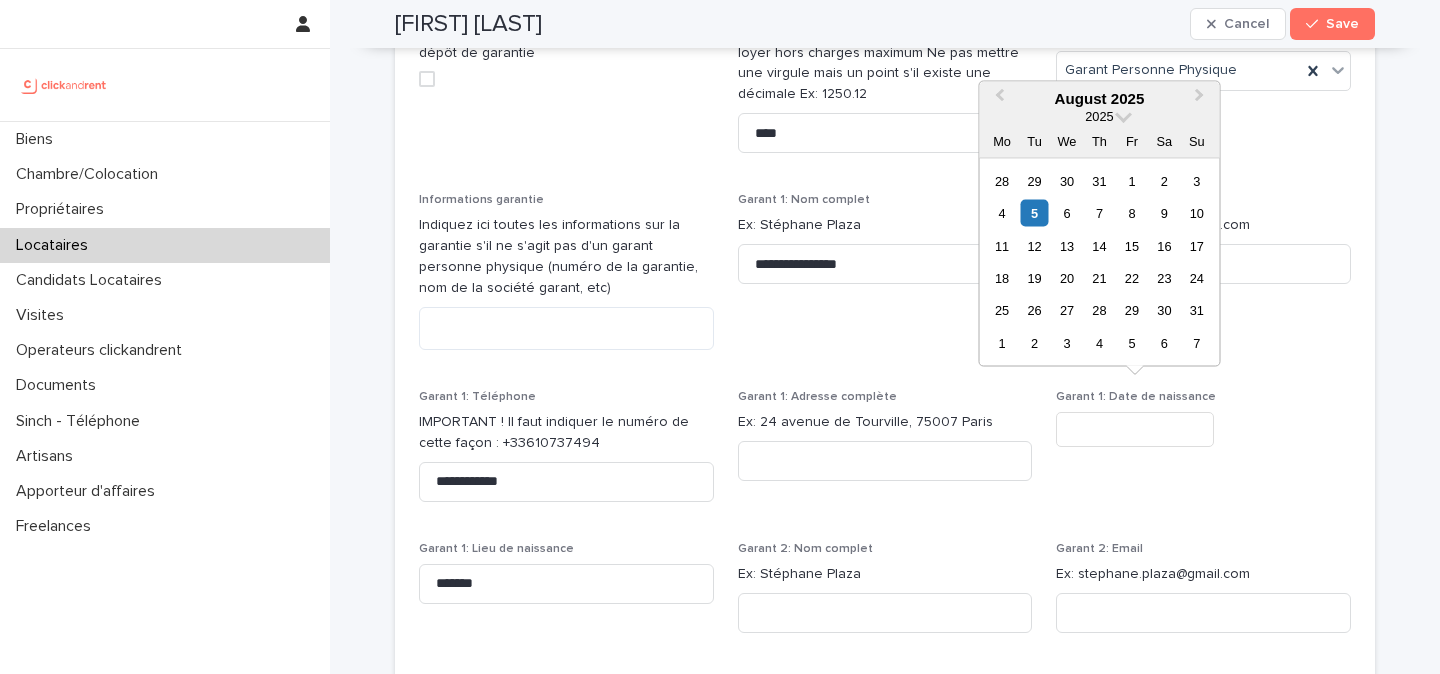 click at bounding box center [1135, 429] 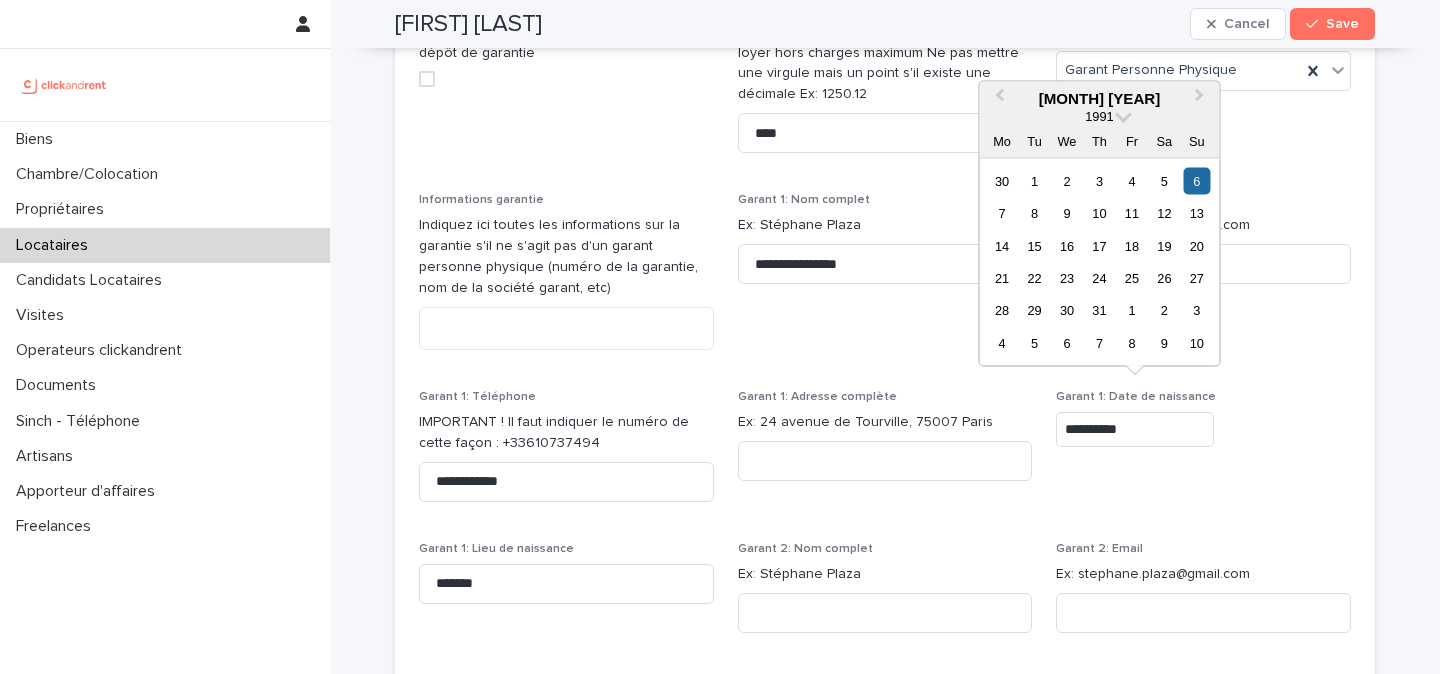 click on "**********" at bounding box center [1135, 429] 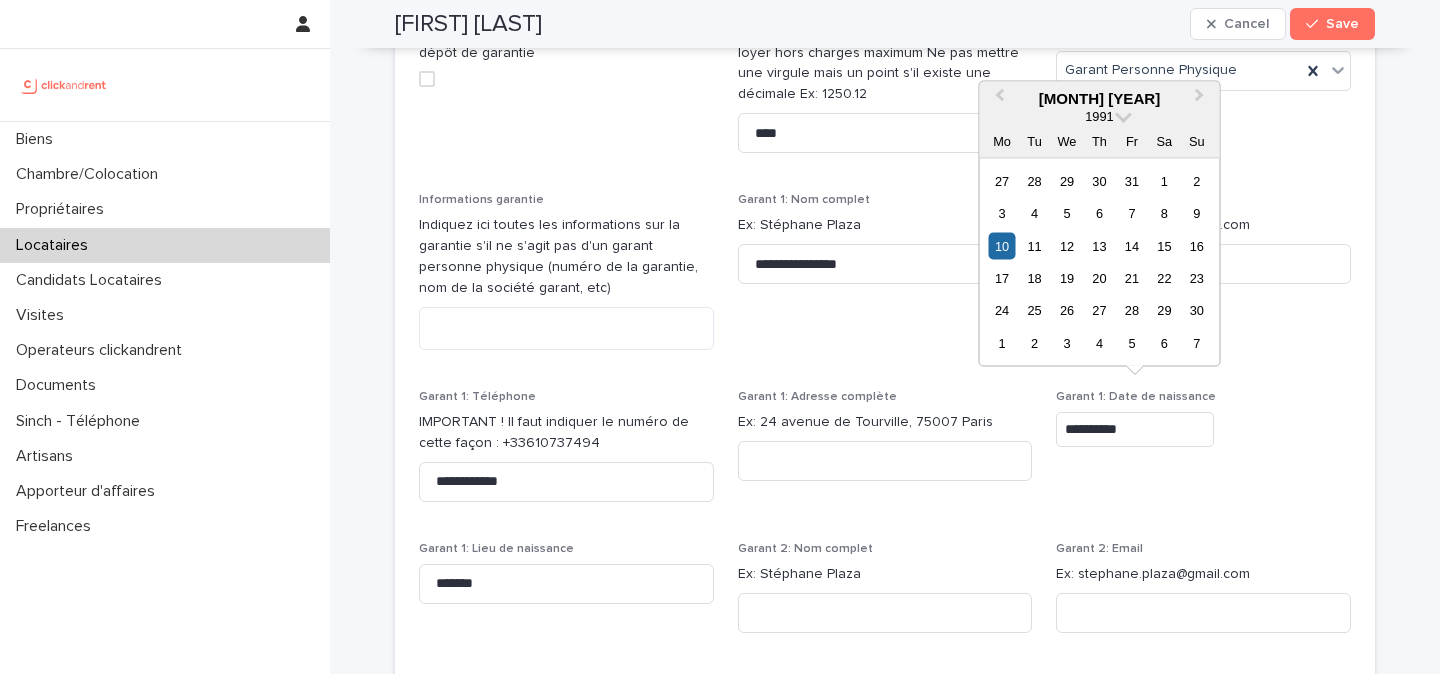 type on "*********" 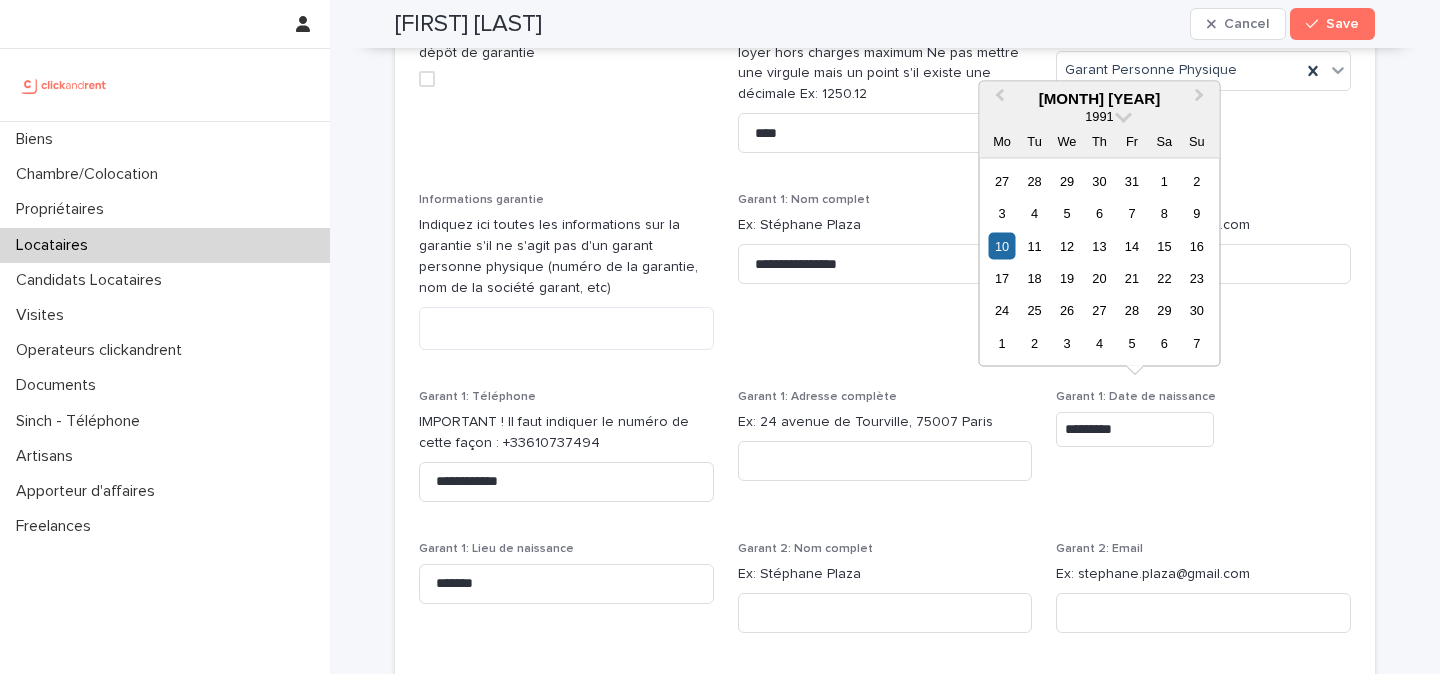 click on "Garant 1: Date de naissance *********" at bounding box center (1203, 454) 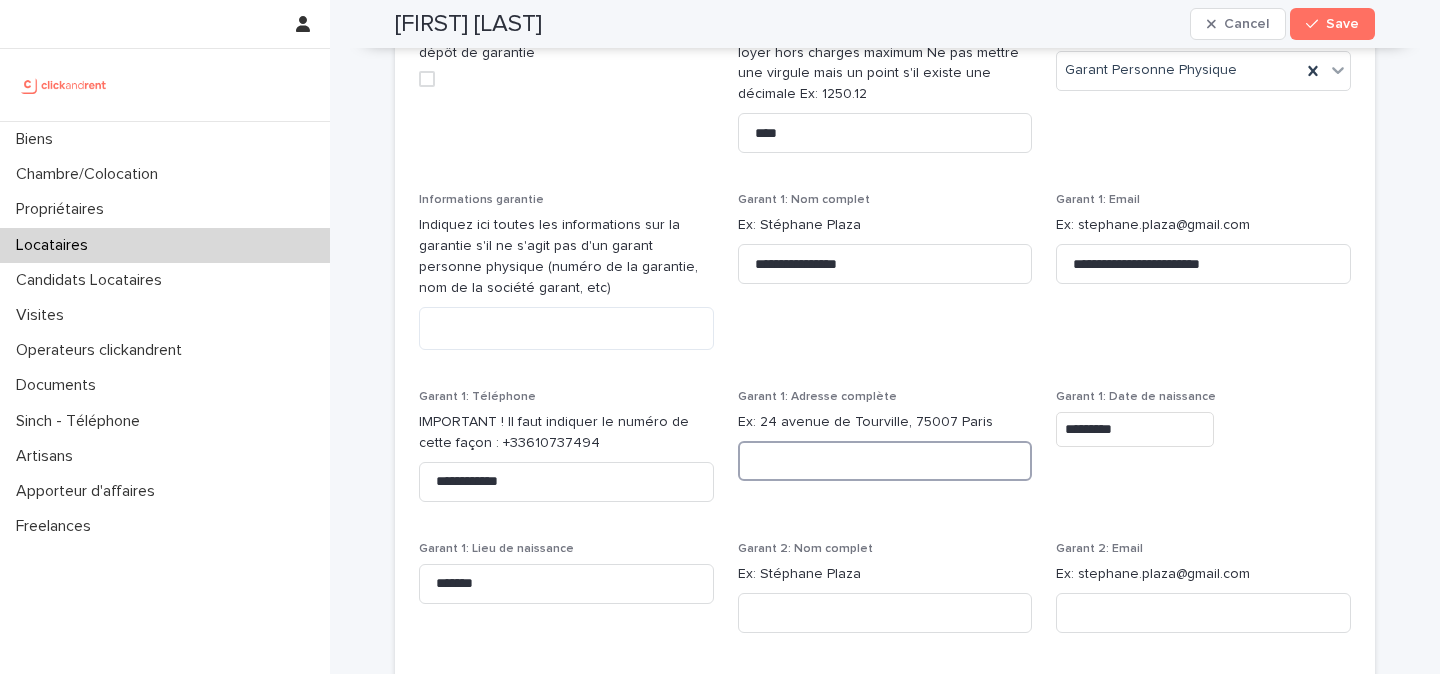 click at bounding box center [885, 461] 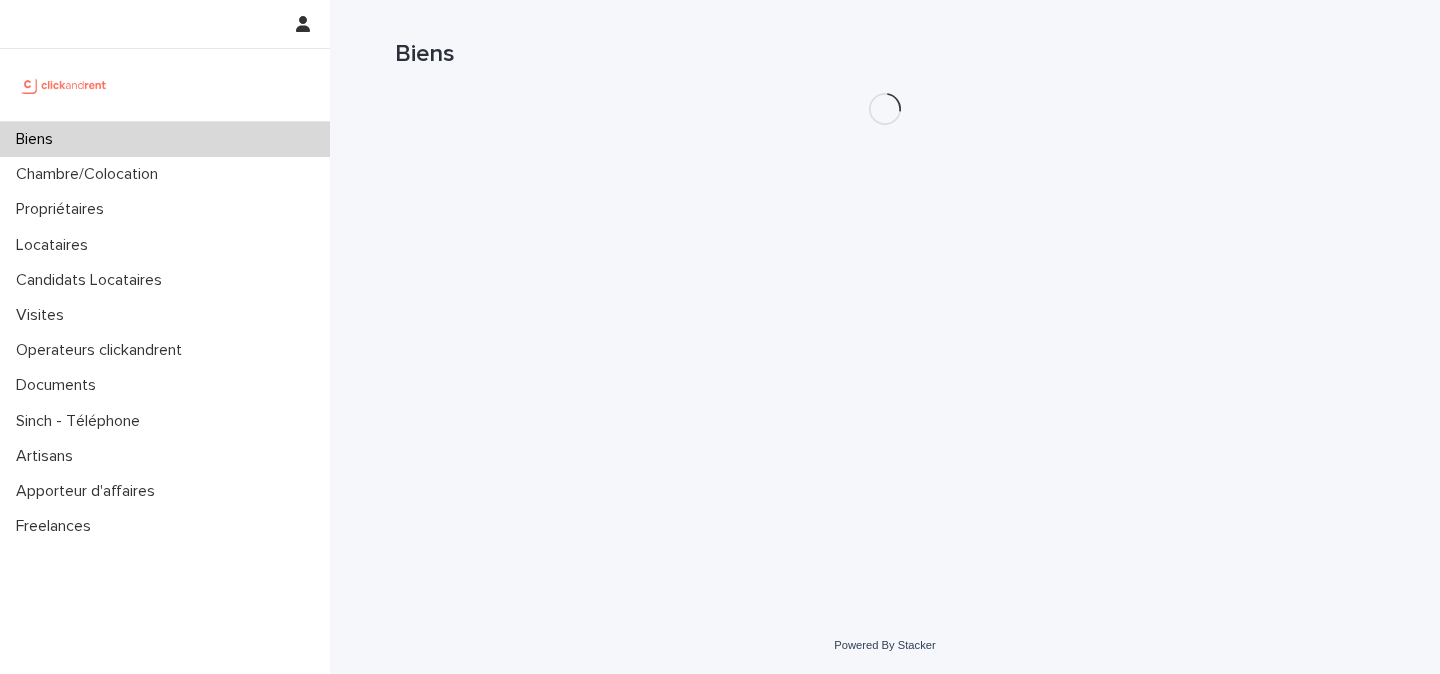 scroll, scrollTop: 0, scrollLeft: 0, axis: both 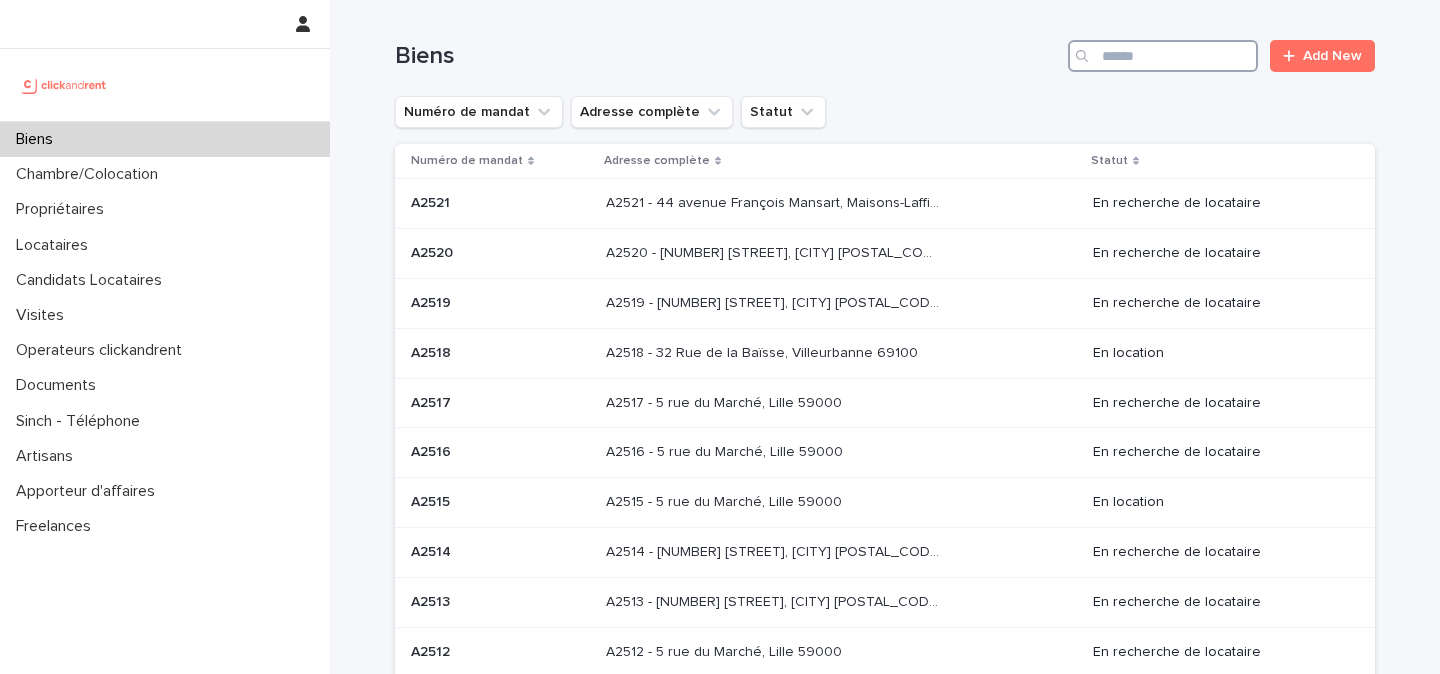 click at bounding box center (1163, 56) 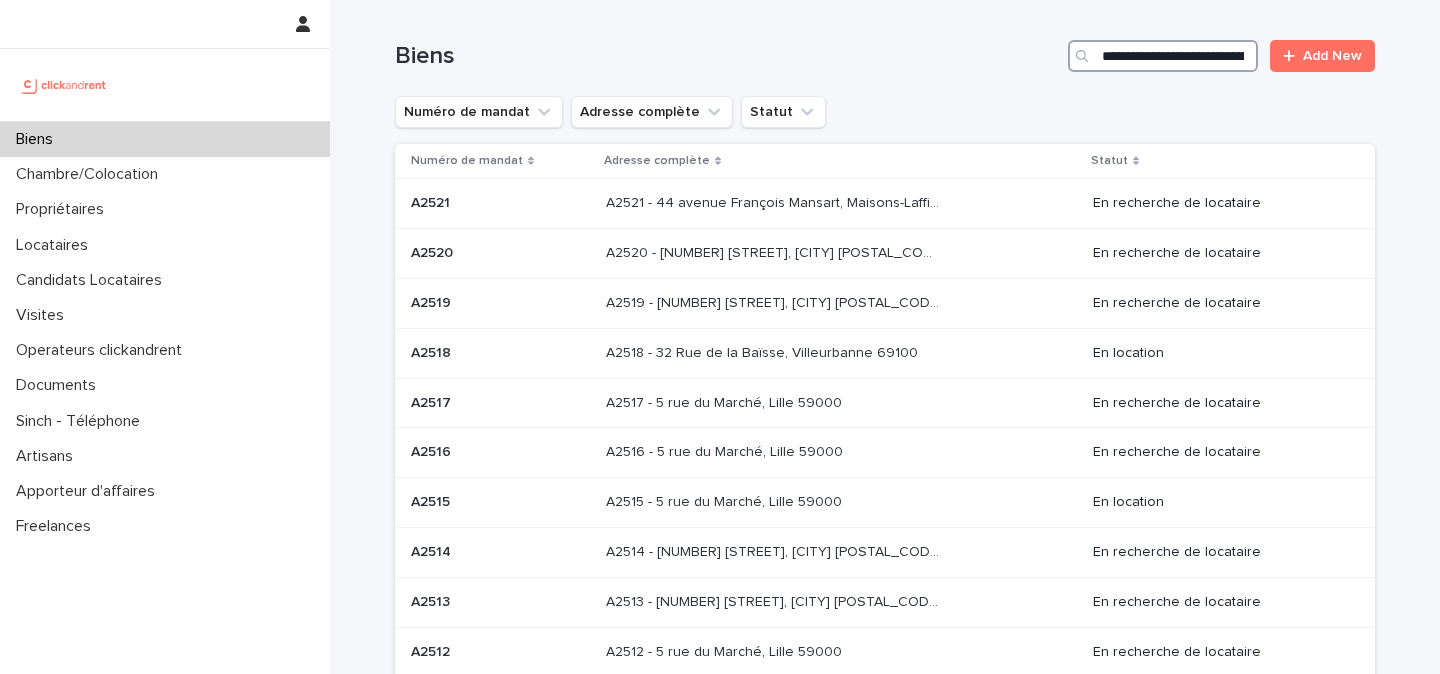scroll, scrollTop: 0, scrollLeft: 176, axis: horizontal 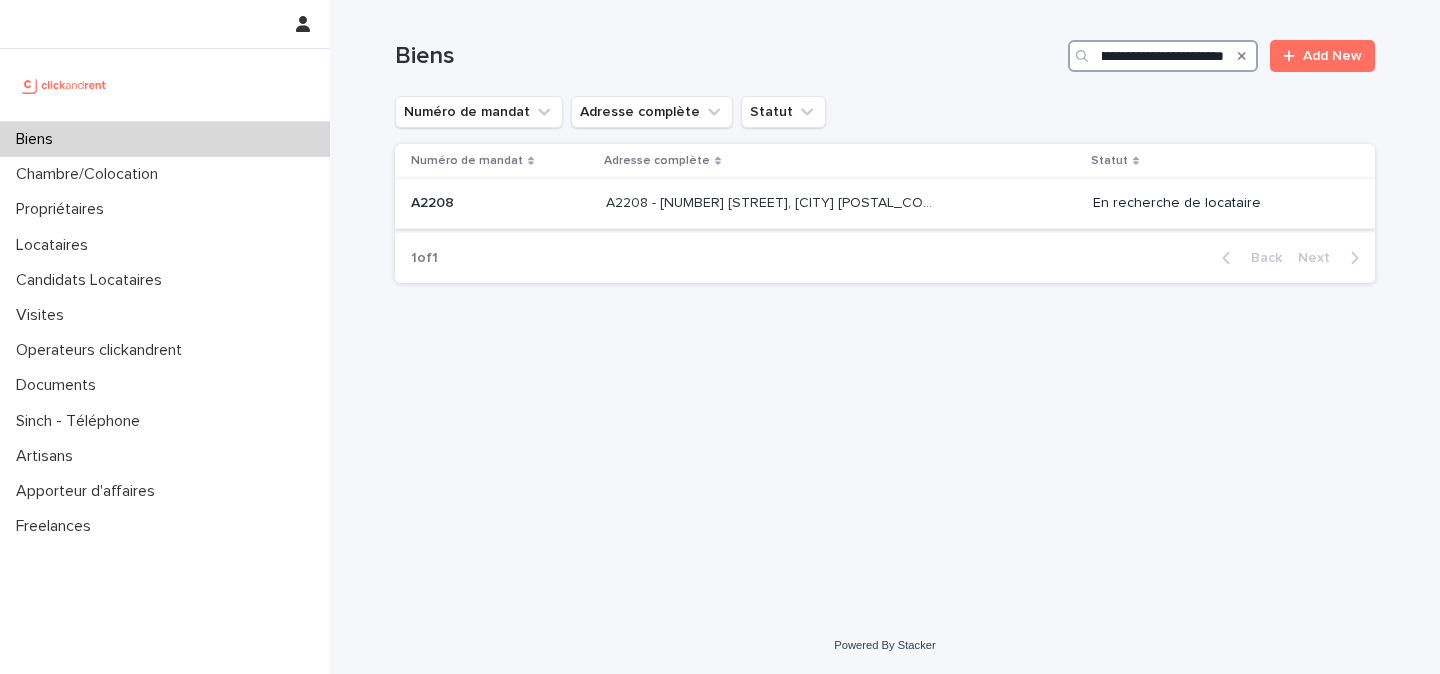 type on "**********" 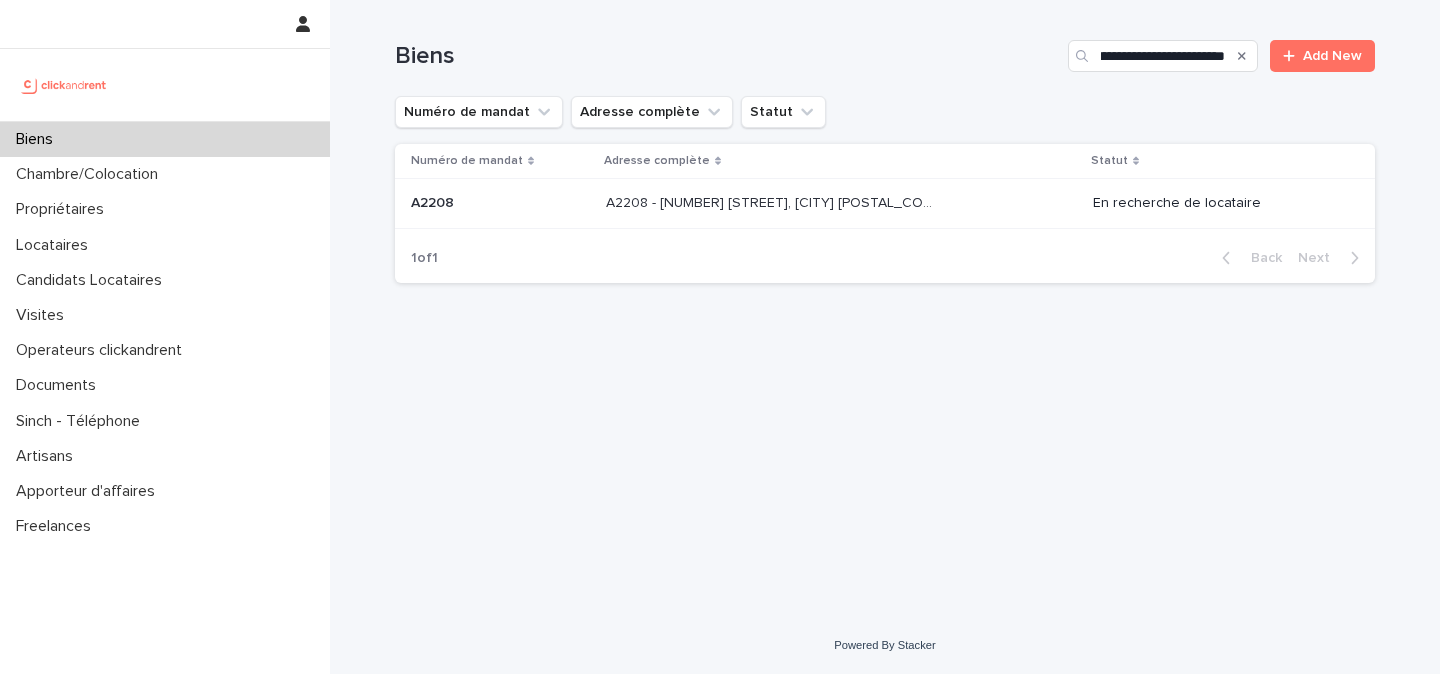 click on "A2208 - 48 rue Camille Pelletan,  Talence 33400" at bounding box center (774, 201) 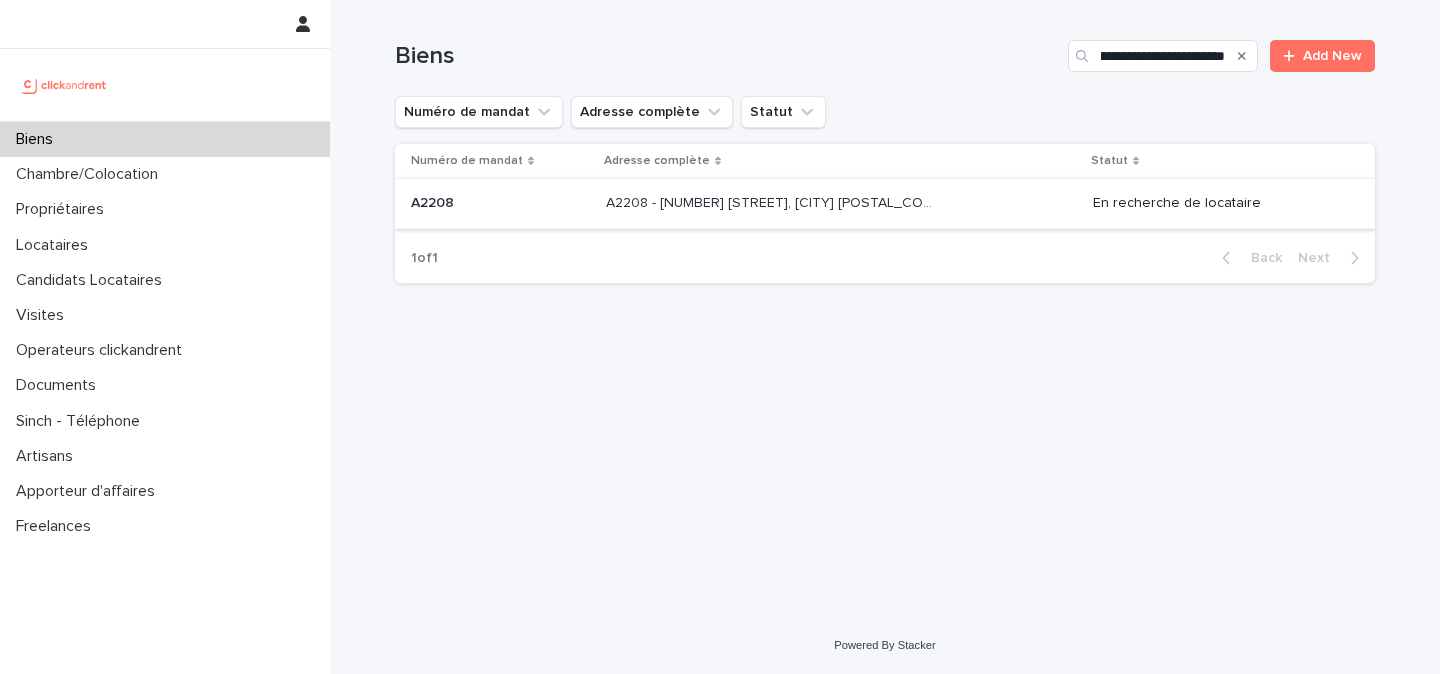 scroll, scrollTop: 0, scrollLeft: 0, axis: both 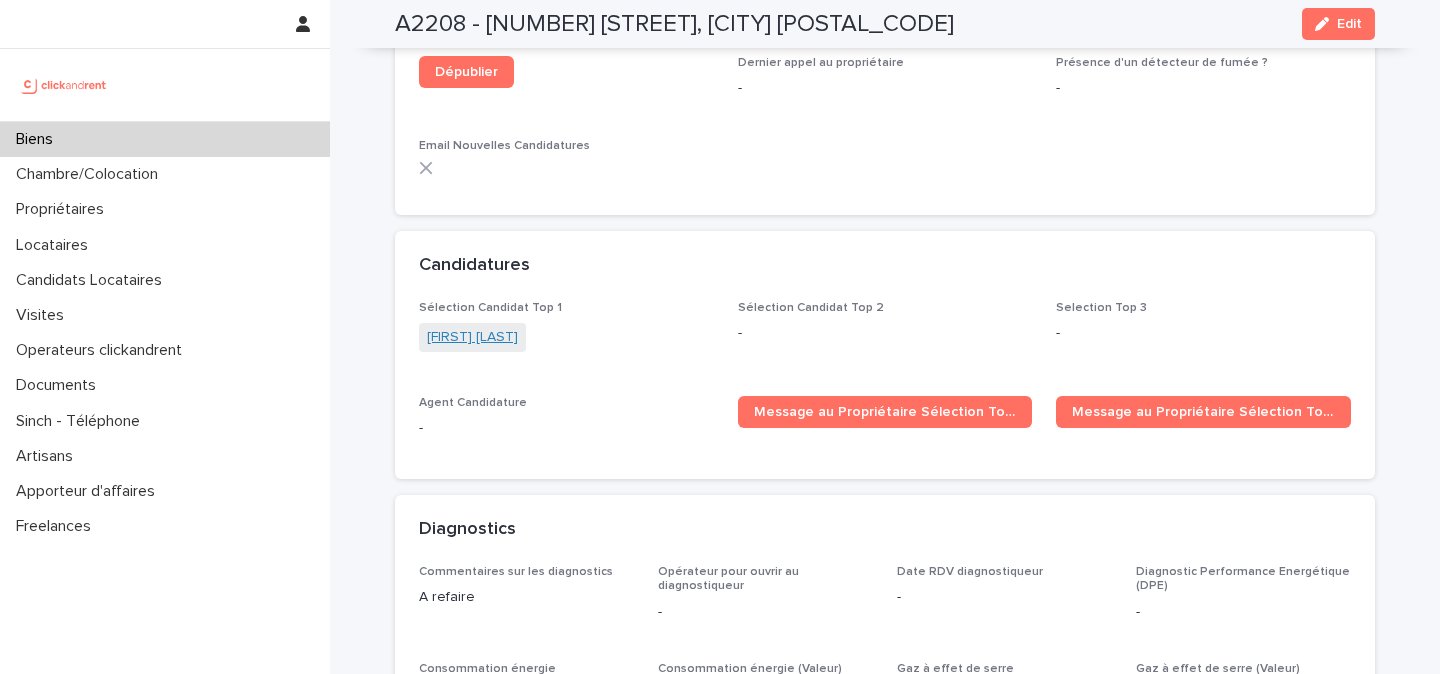 click on "[FIRST] [LAST]" at bounding box center (472, 337) 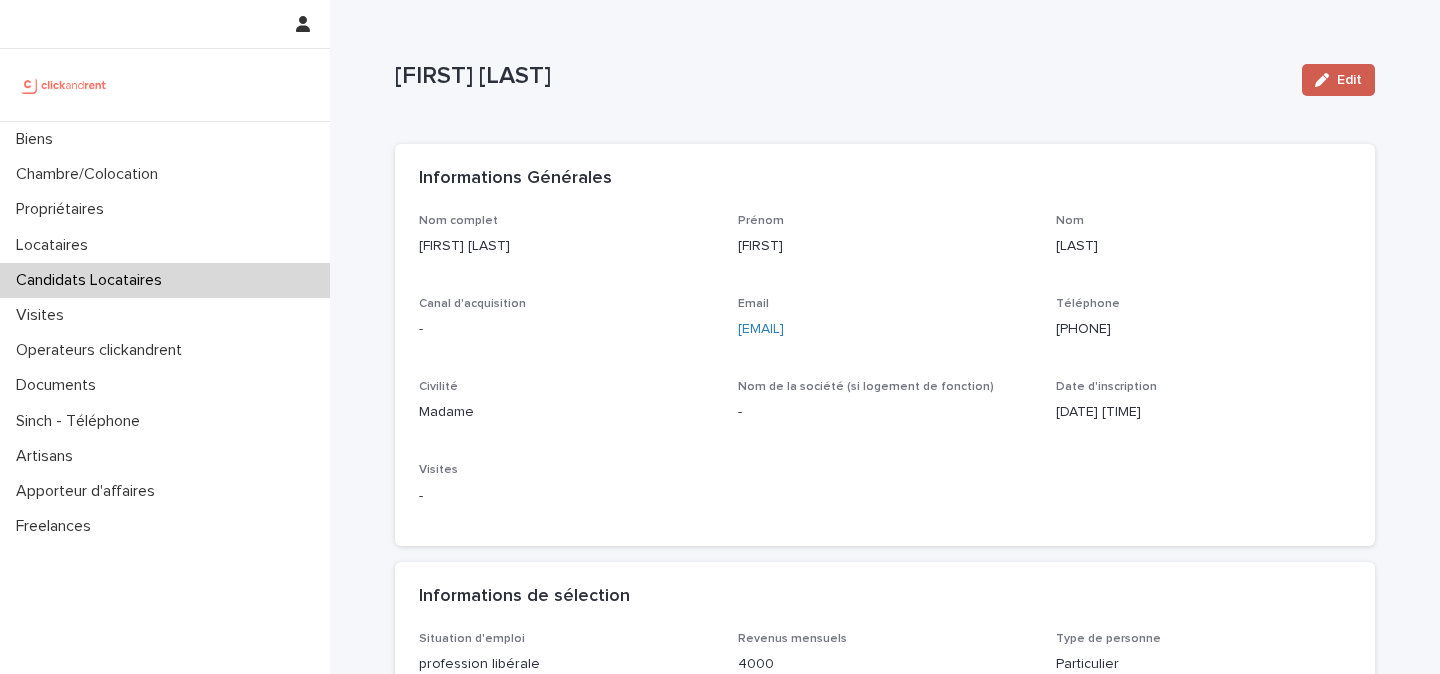 click on "Edit" at bounding box center (1338, 80) 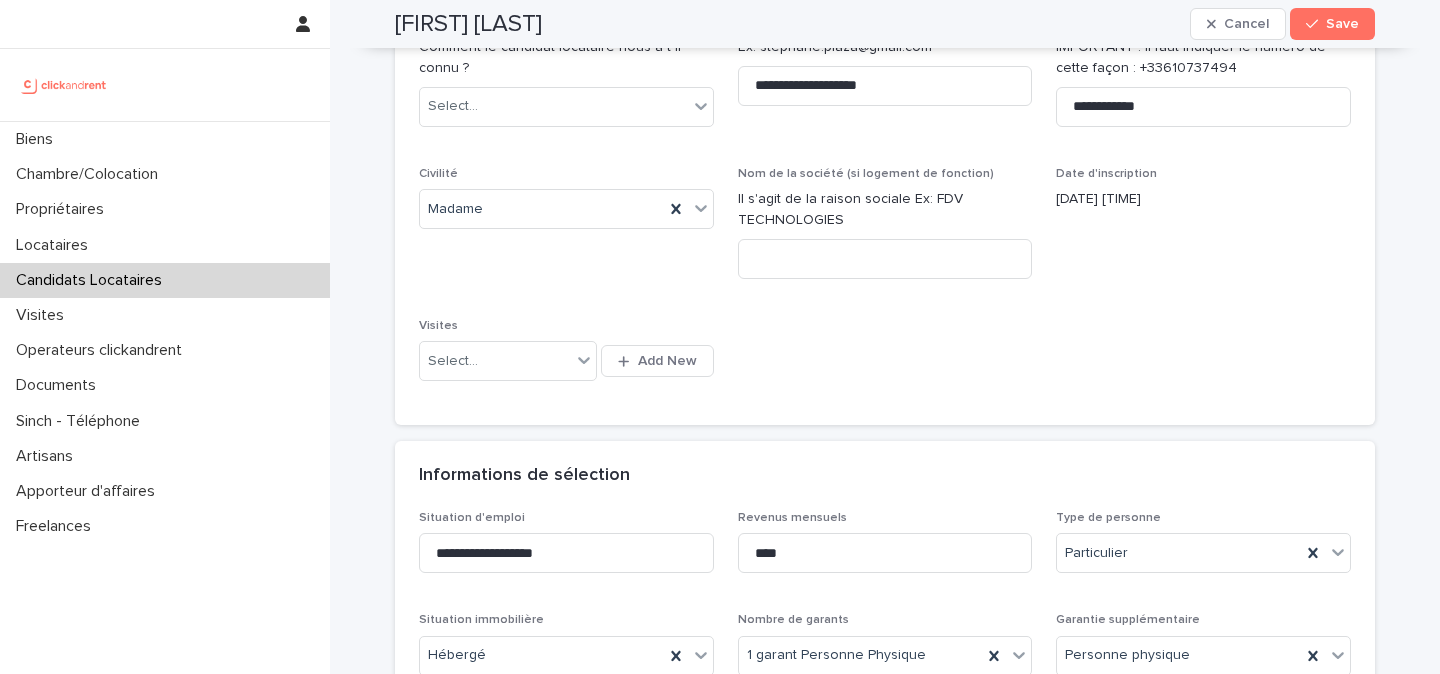 scroll, scrollTop: 348, scrollLeft: 0, axis: vertical 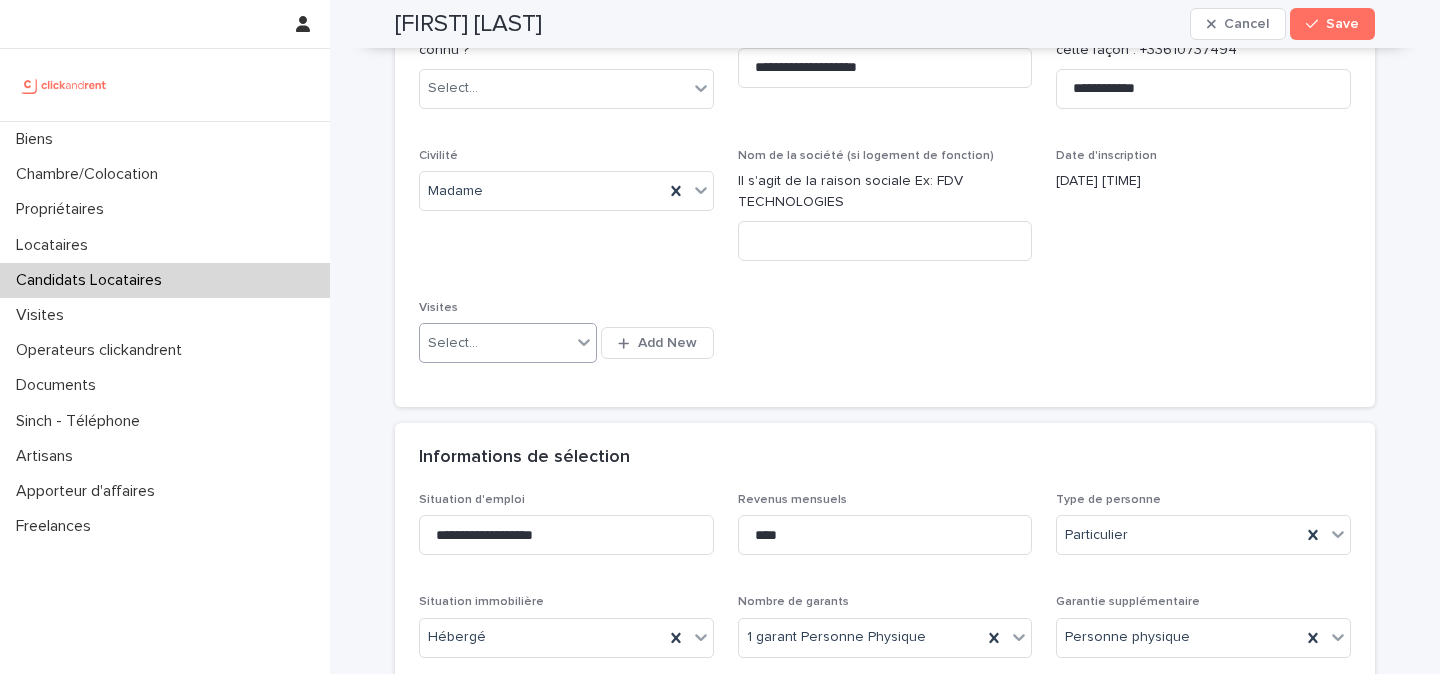 click 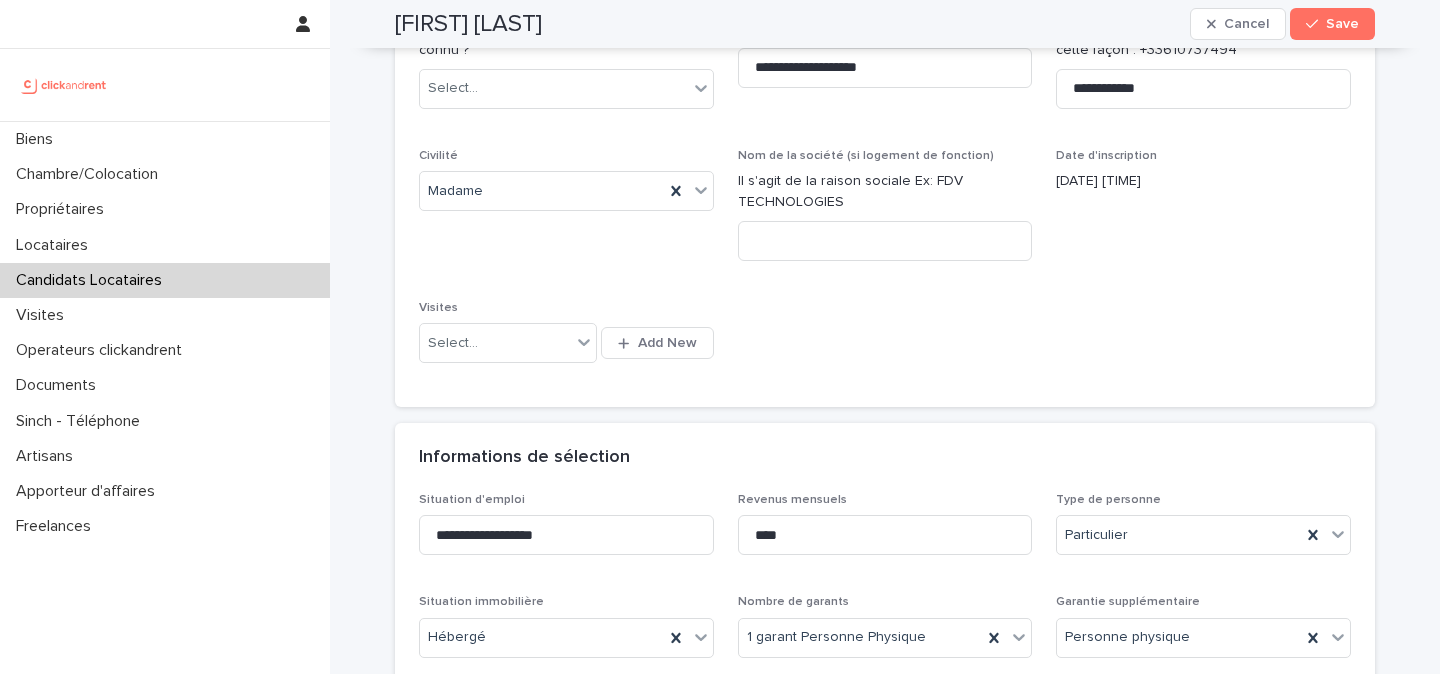 click on "Civilité Madame" at bounding box center [566, 213] 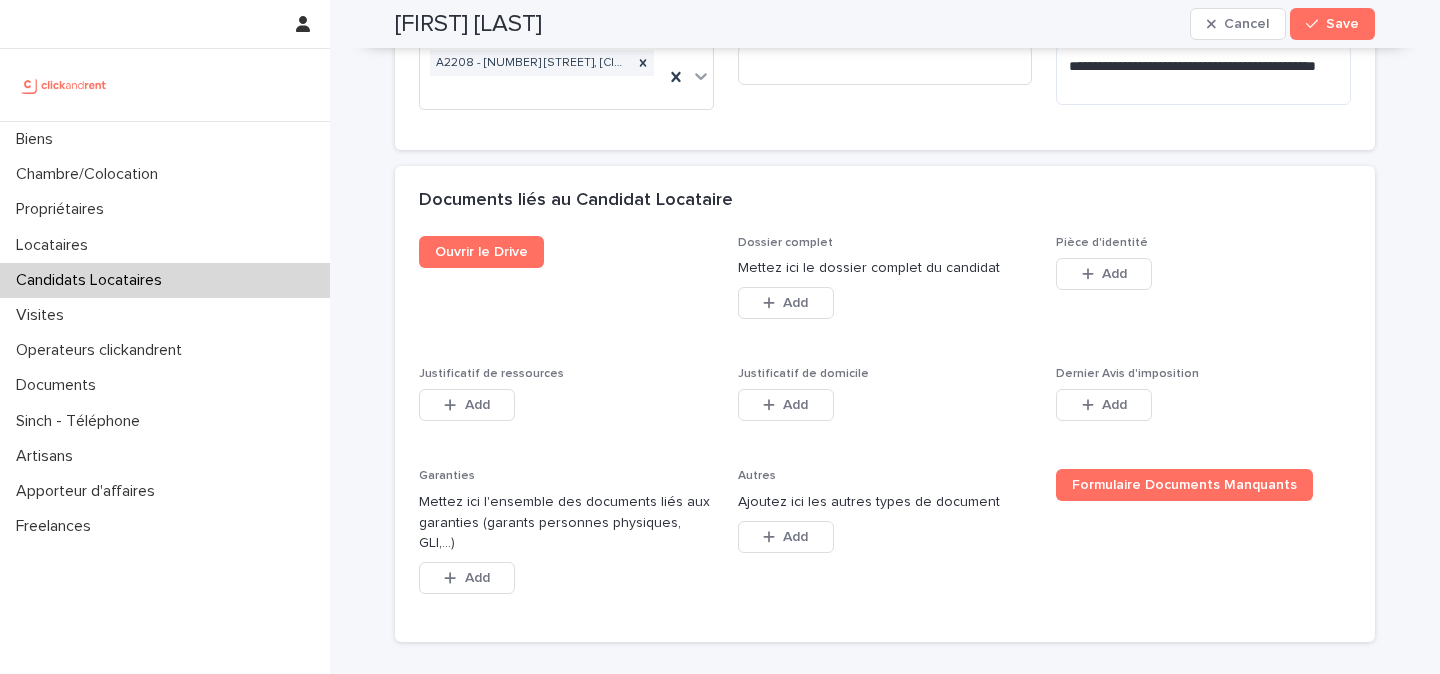 scroll, scrollTop: 1594, scrollLeft: 0, axis: vertical 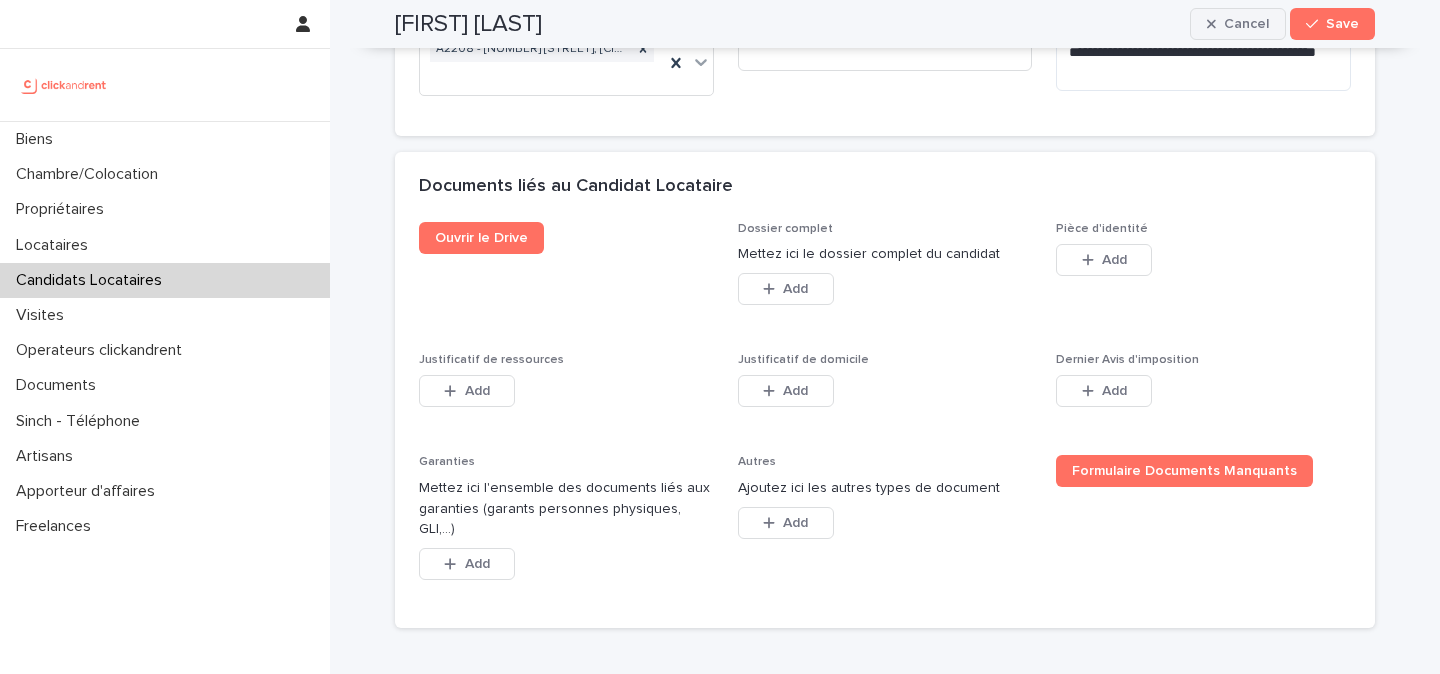 click on "Cancel" at bounding box center (1246, 24) 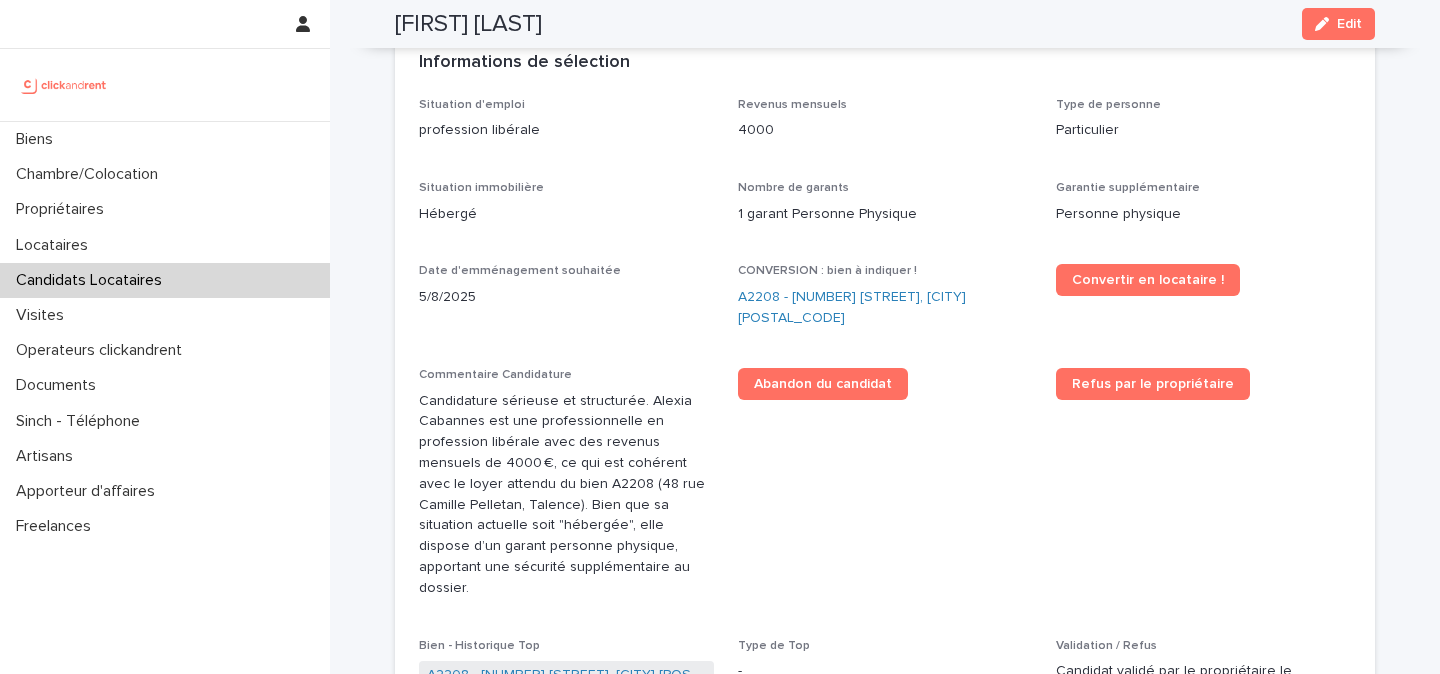 scroll, scrollTop: 518, scrollLeft: 0, axis: vertical 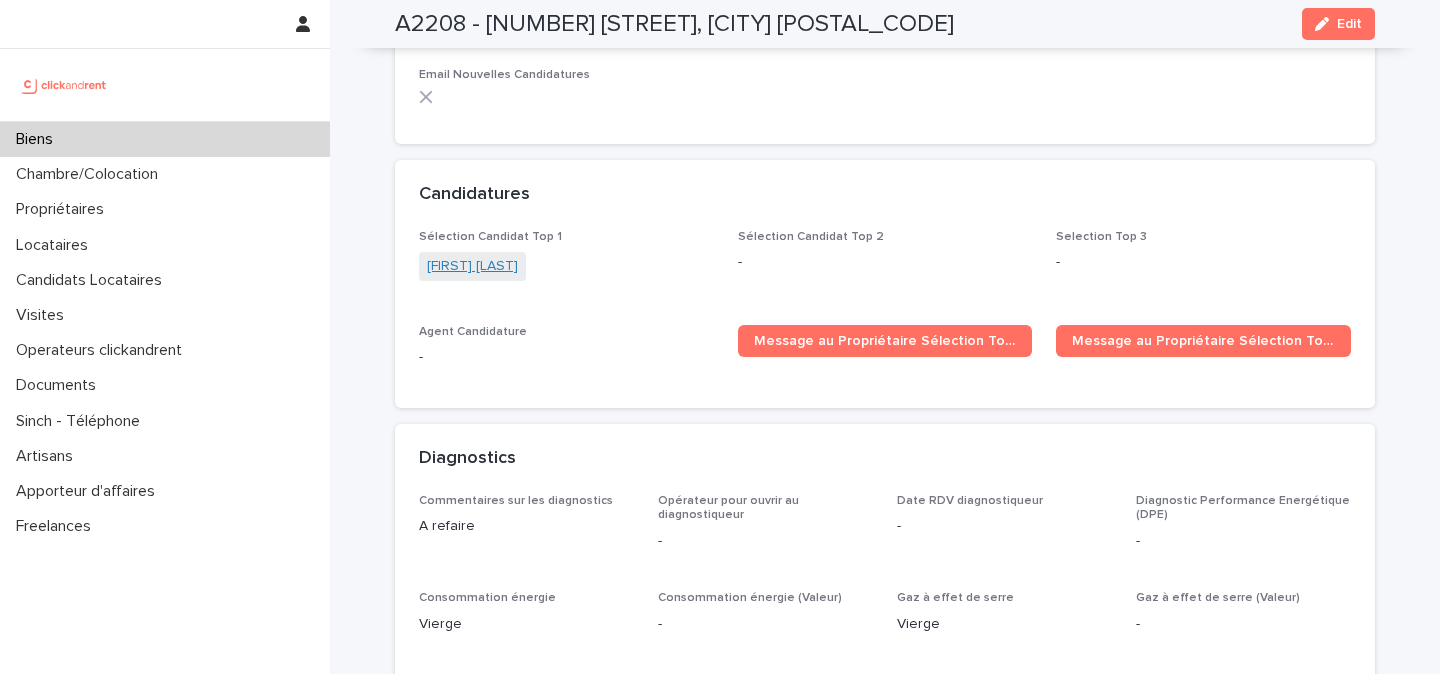 click on "[FIRST] [LAST]" at bounding box center (472, 266) 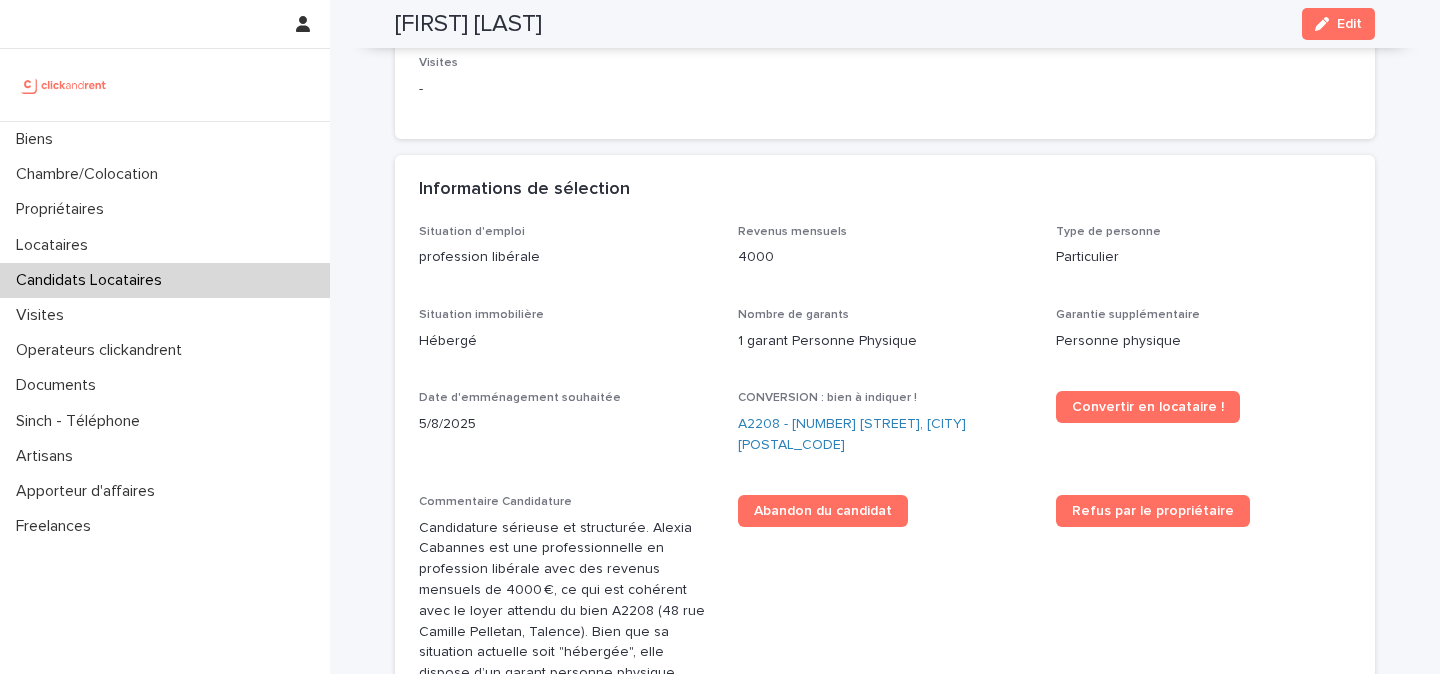 scroll, scrollTop: 442, scrollLeft: 0, axis: vertical 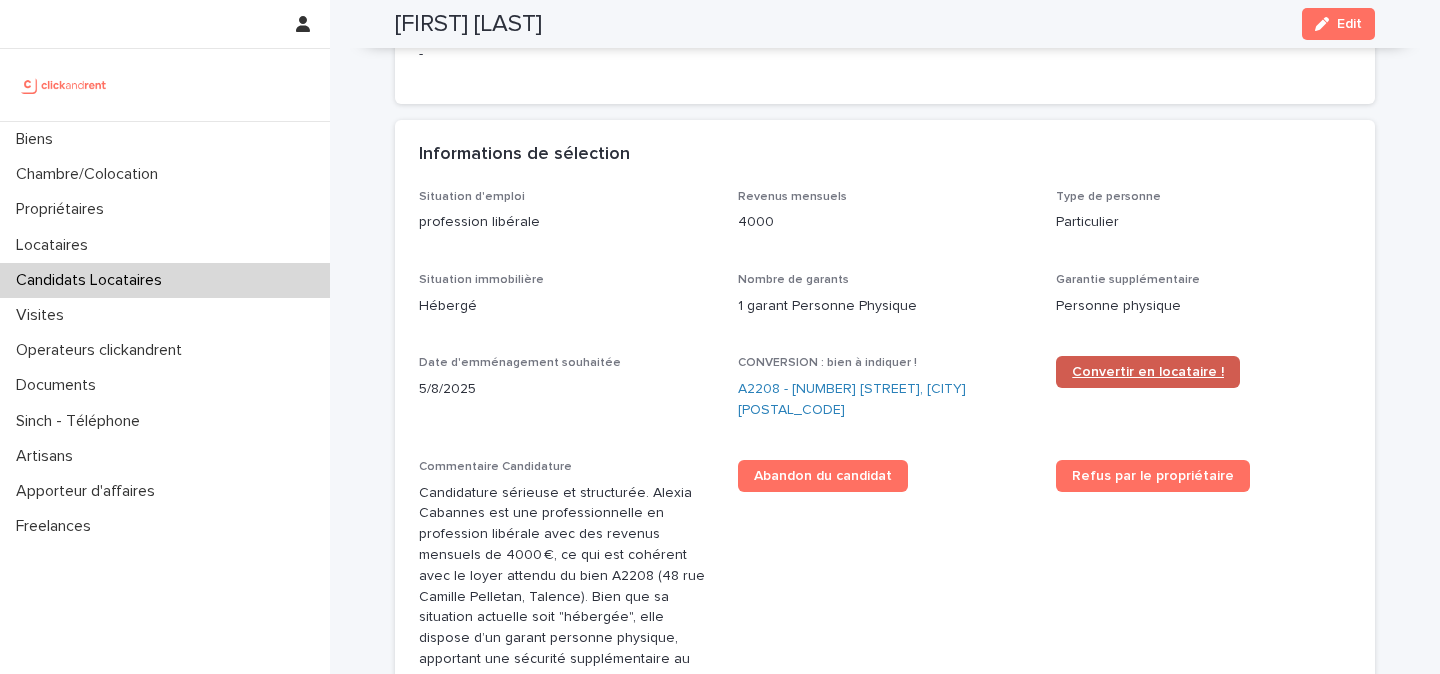 click on "Convertir en locataire !" at bounding box center (1148, 372) 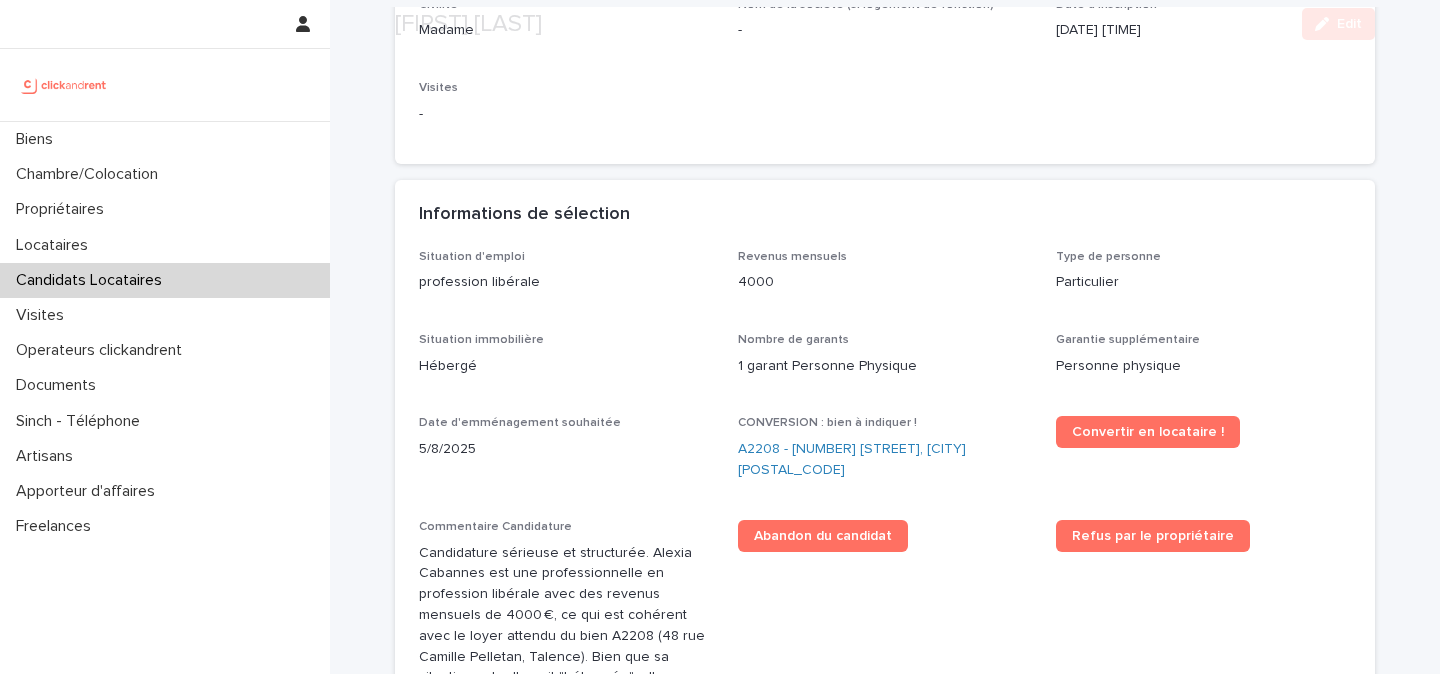 scroll, scrollTop: 427, scrollLeft: 0, axis: vertical 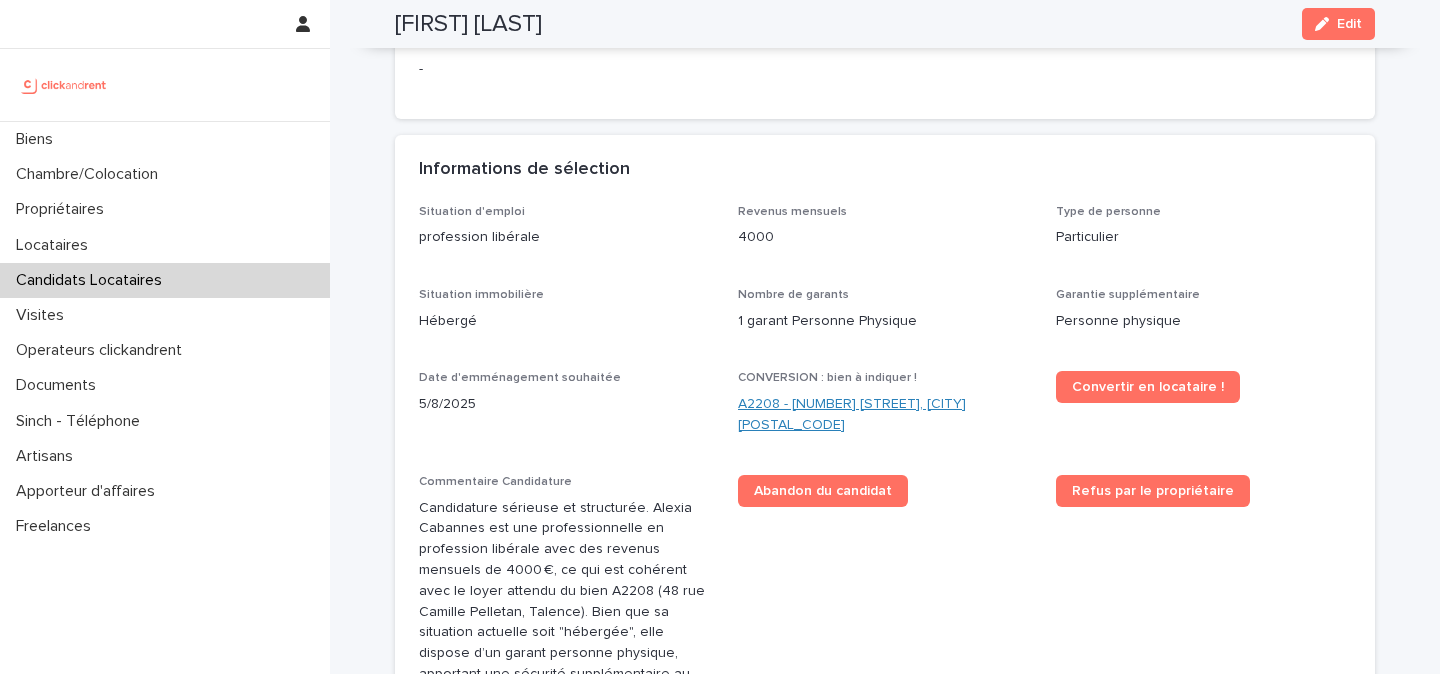 click on "A2208 - [NUMBER] [STREET], [CITY] [POSTAL_CODE]" at bounding box center (885, 415) 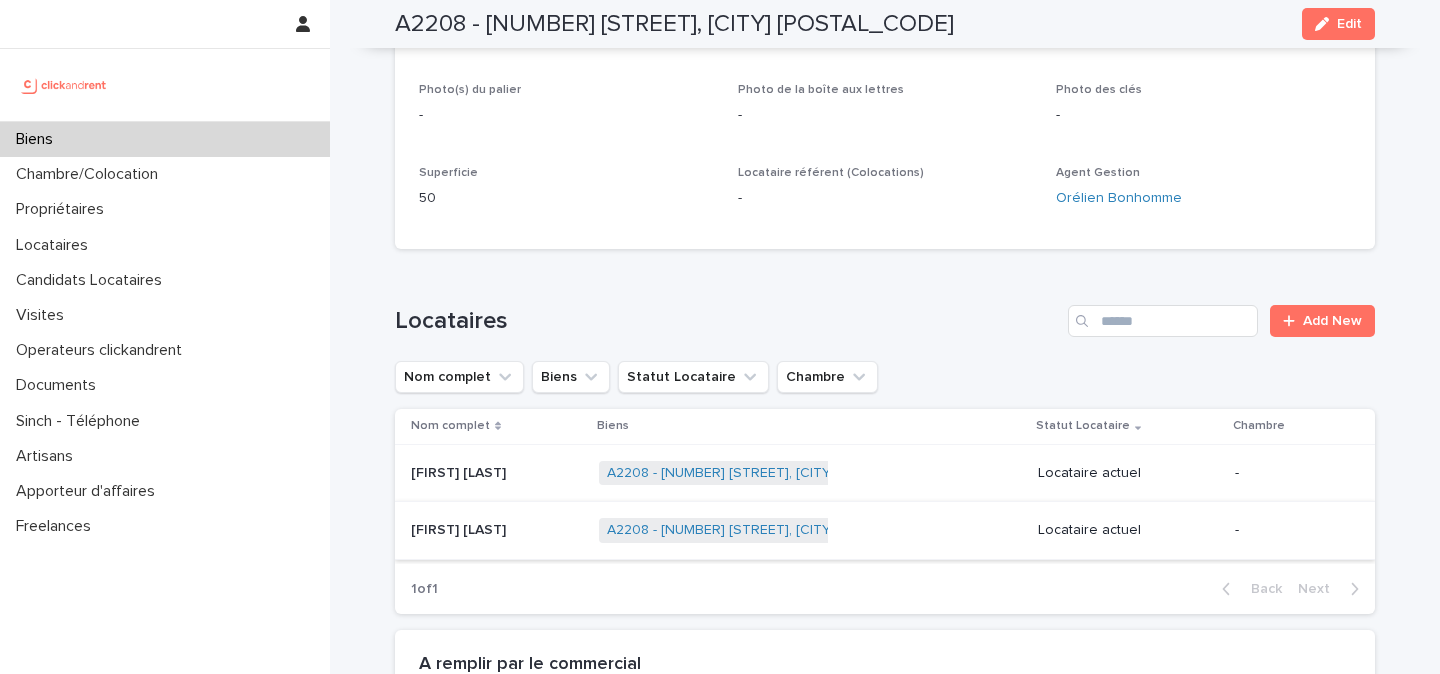 scroll, scrollTop: 531, scrollLeft: 0, axis: vertical 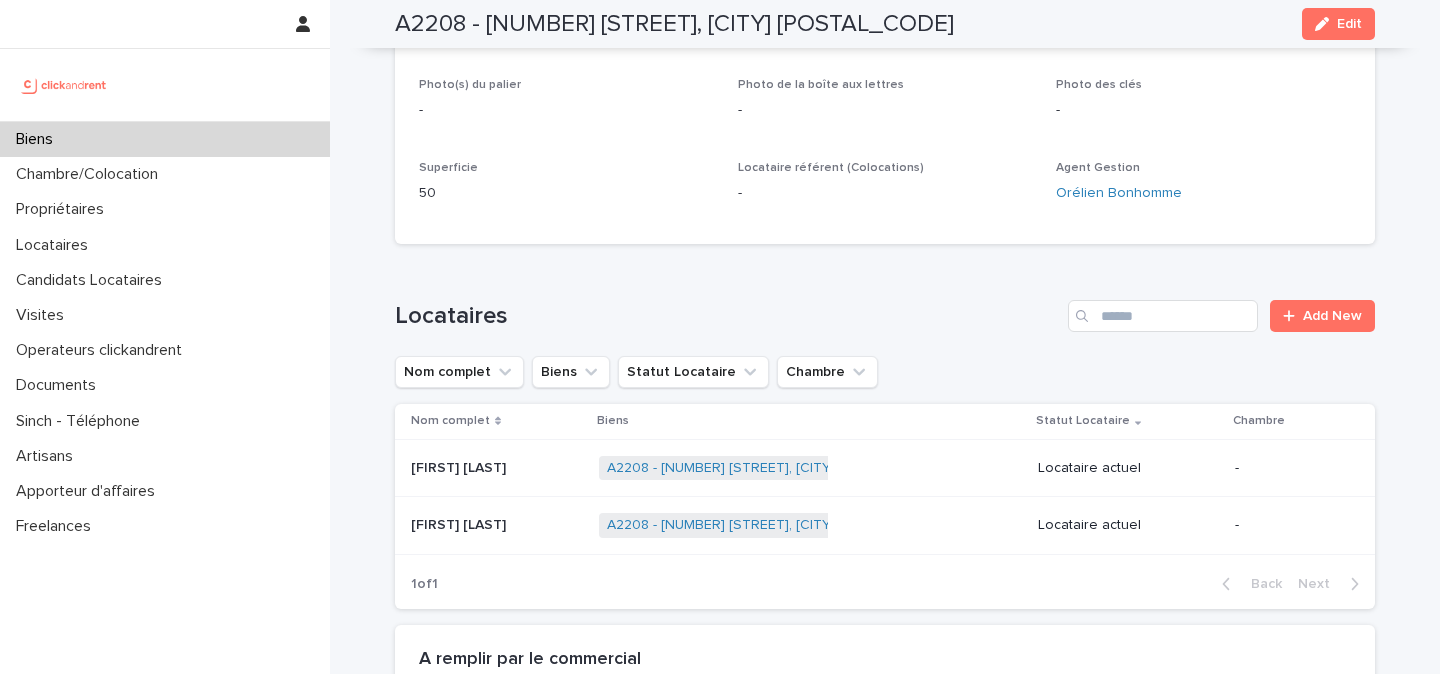click at bounding box center (497, 525) 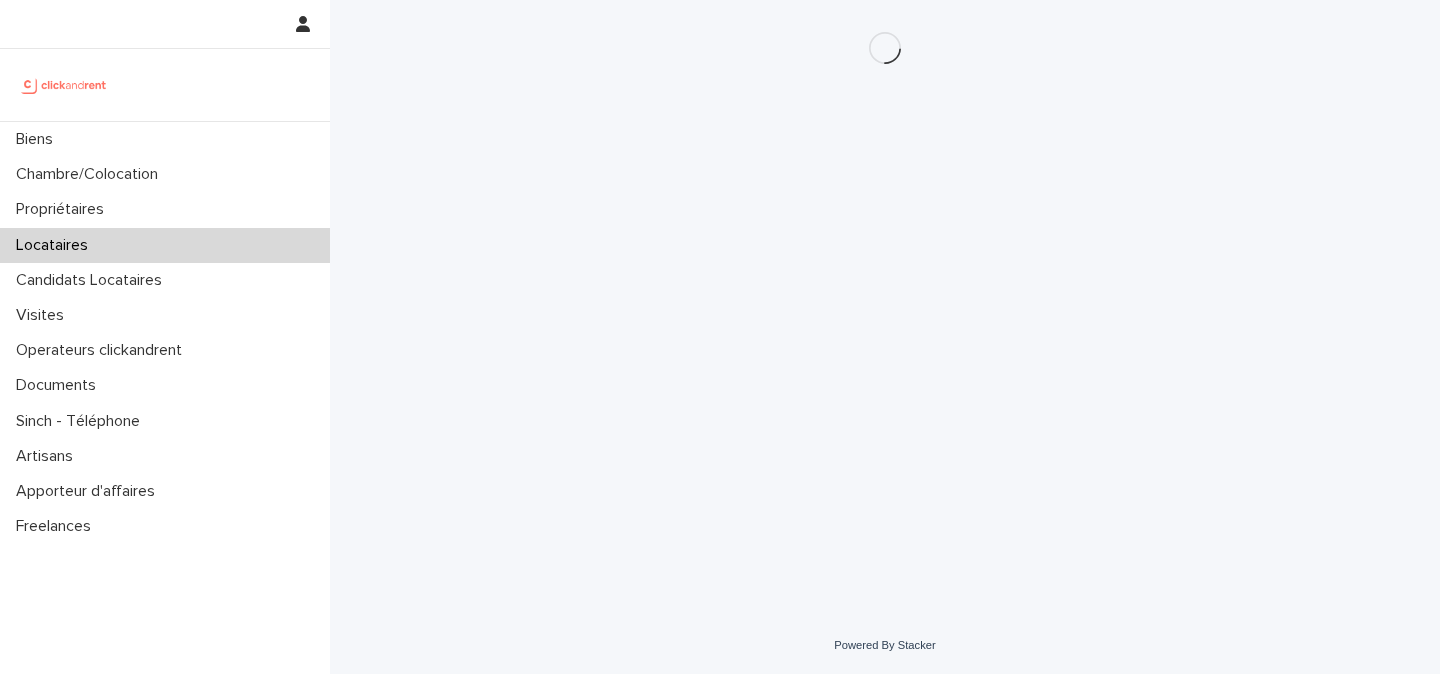 scroll, scrollTop: 0, scrollLeft: 0, axis: both 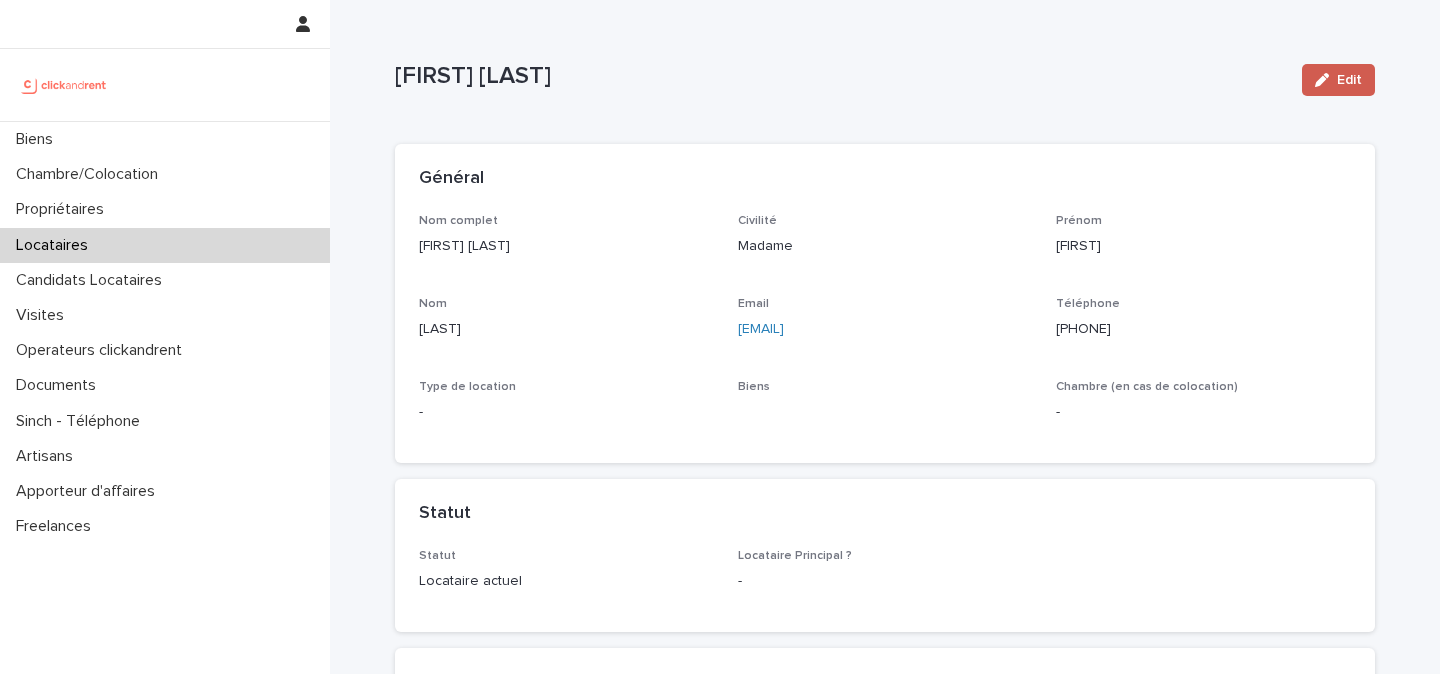click 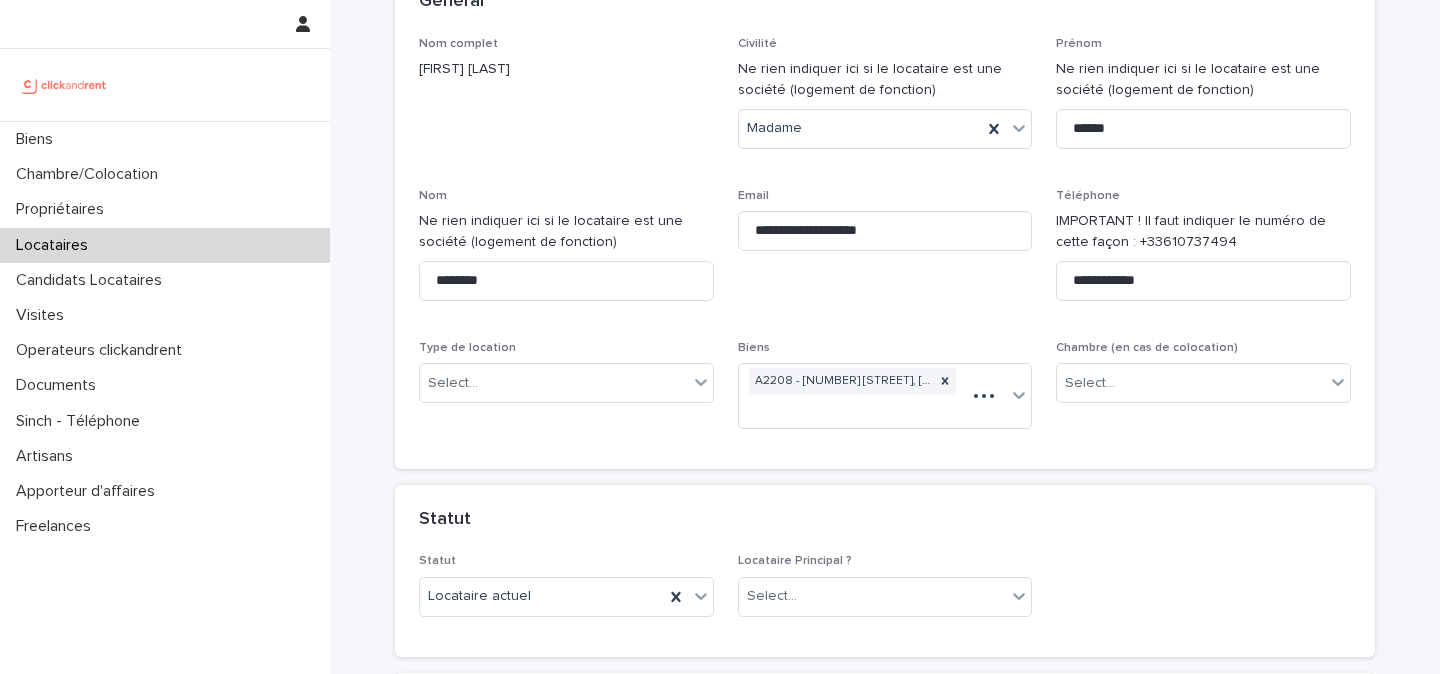 scroll, scrollTop: 277, scrollLeft: 0, axis: vertical 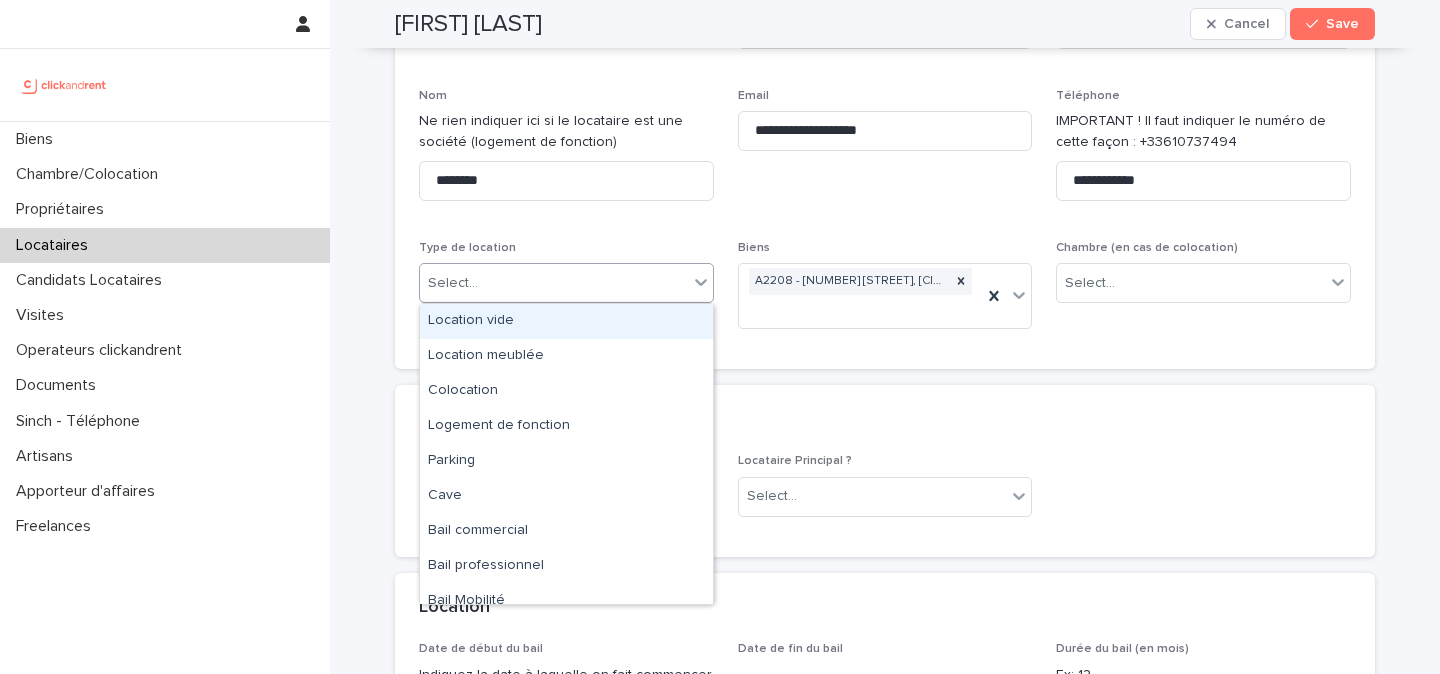 click 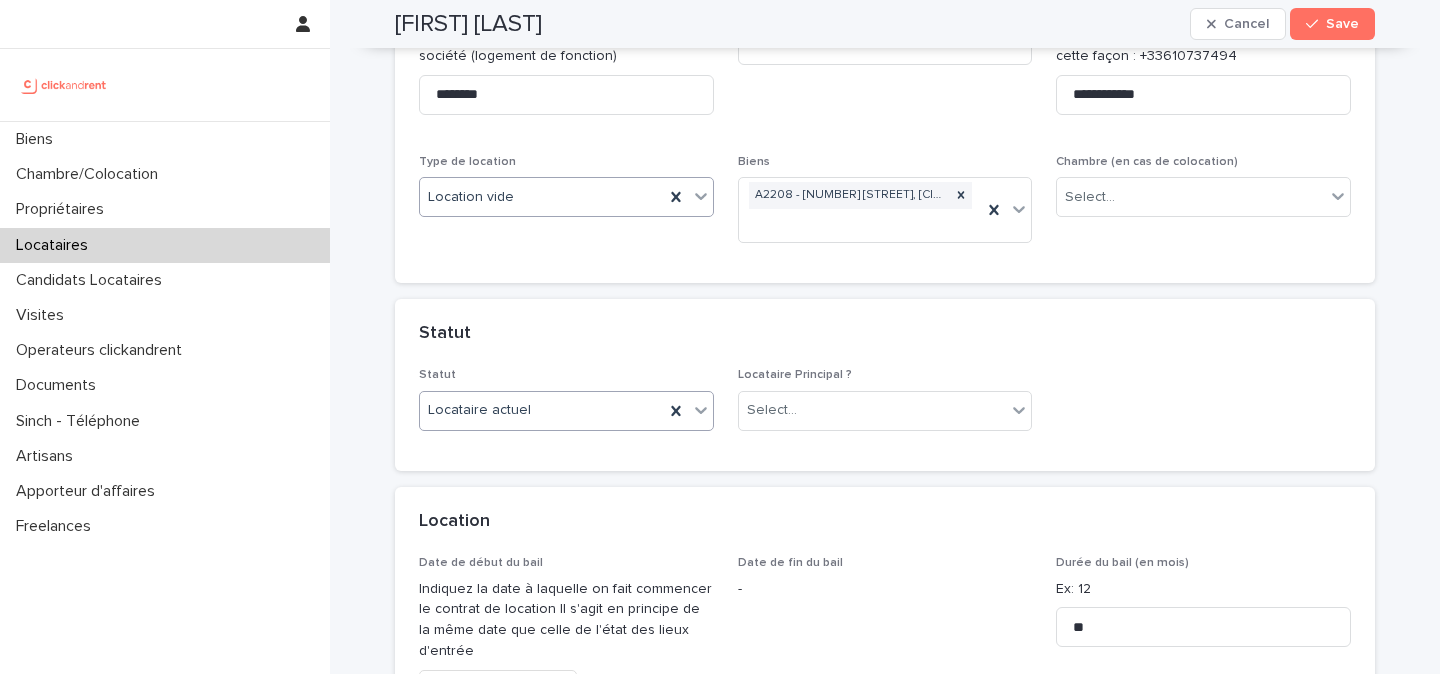 scroll, scrollTop: 395, scrollLeft: 0, axis: vertical 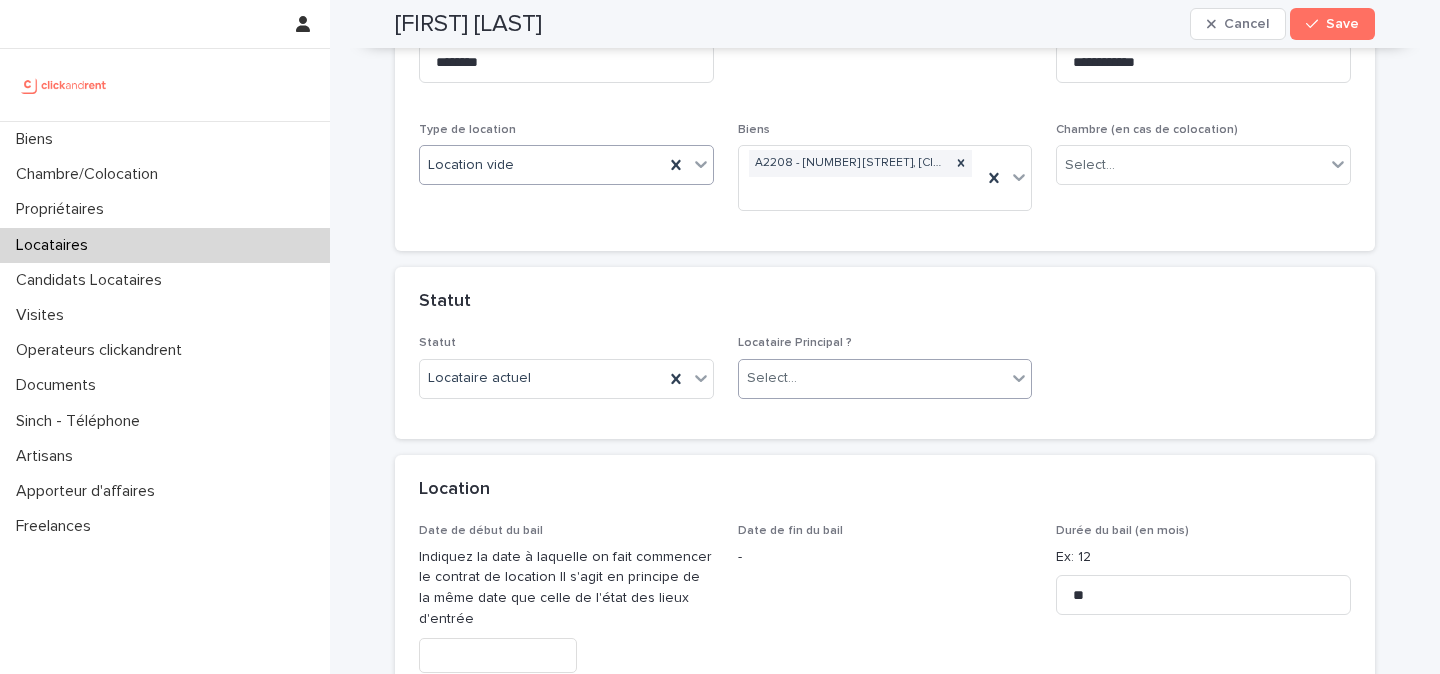 click on "Select..." at bounding box center (873, 378) 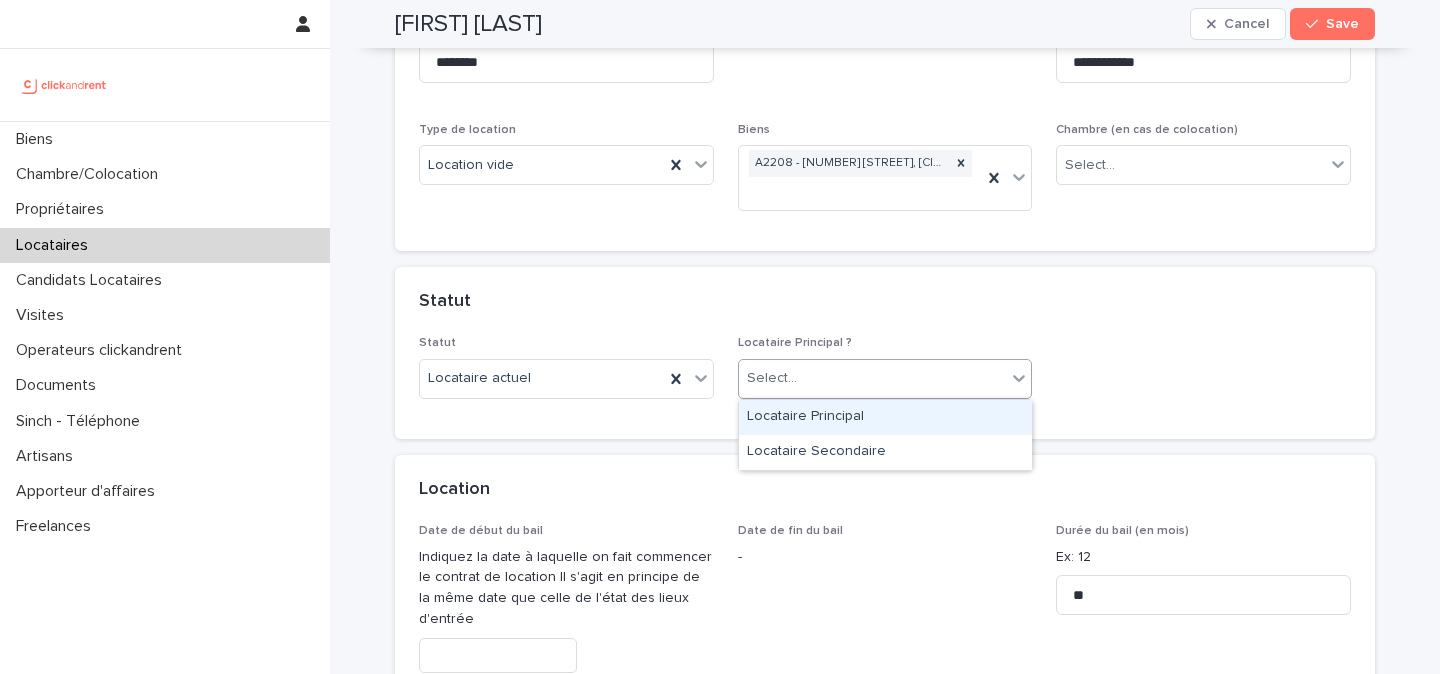 click on "Locataire Principal" at bounding box center (885, 417) 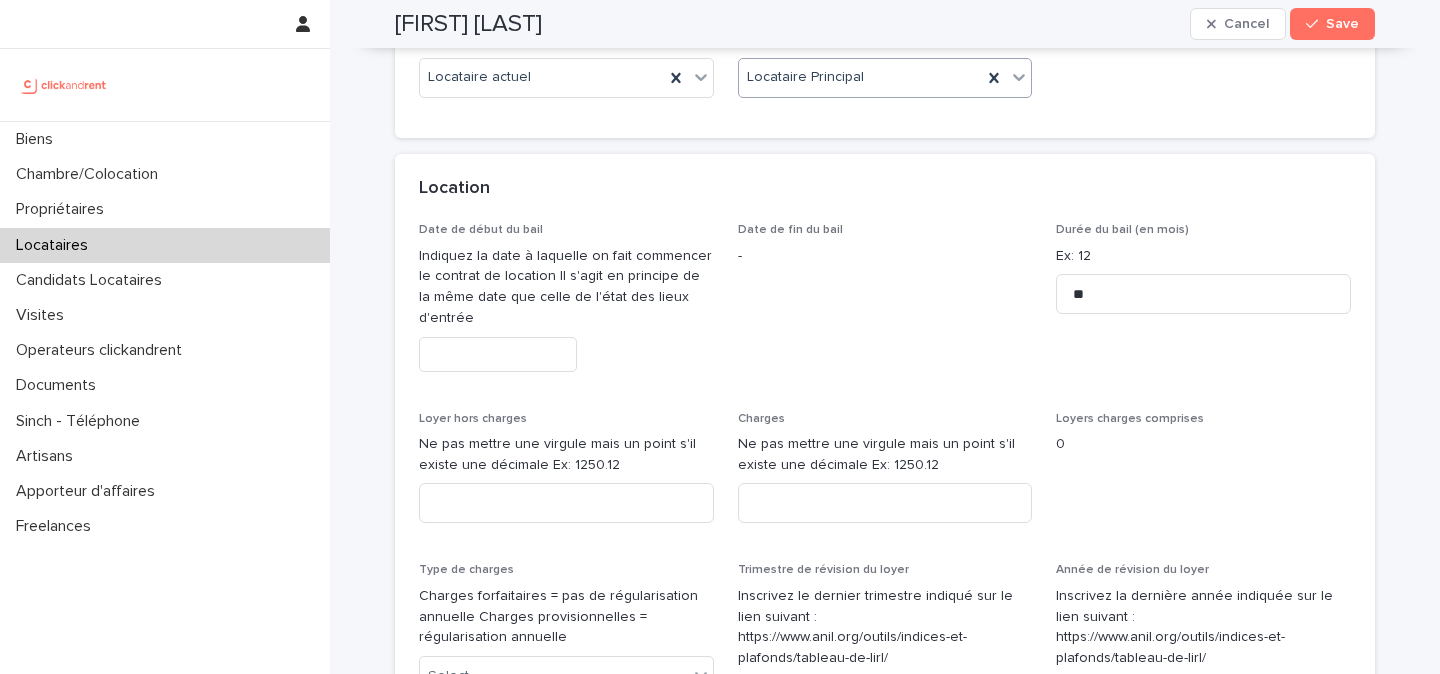 scroll, scrollTop: 771, scrollLeft: 0, axis: vertical 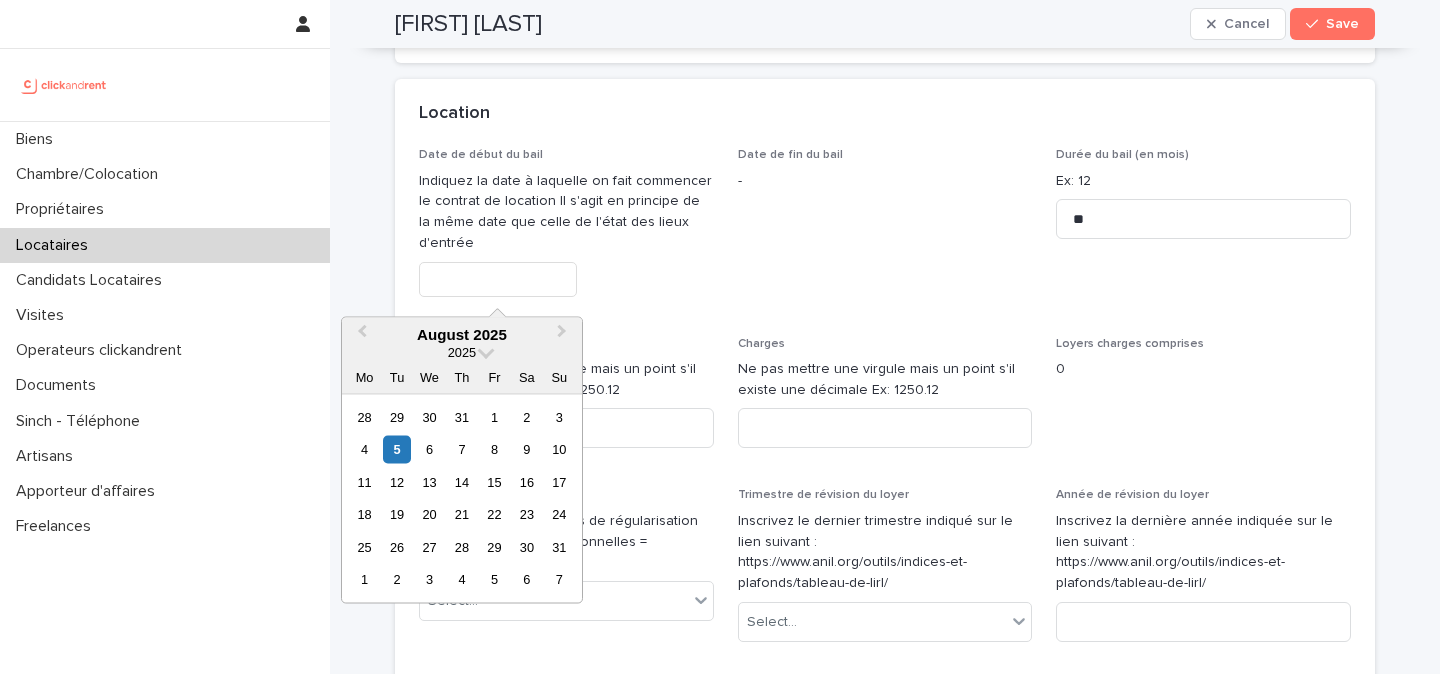 click at bounding box center [498, 279] 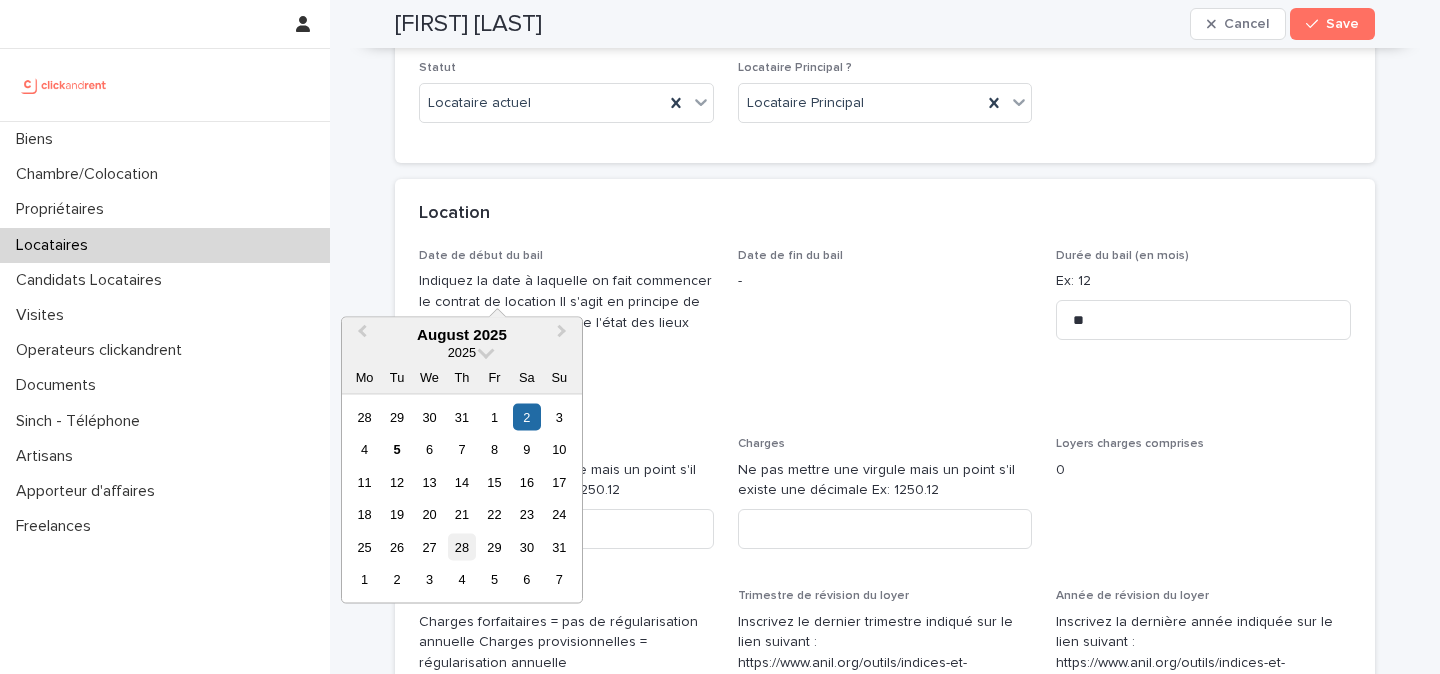 click on "28" at bounding box center (461, 546) 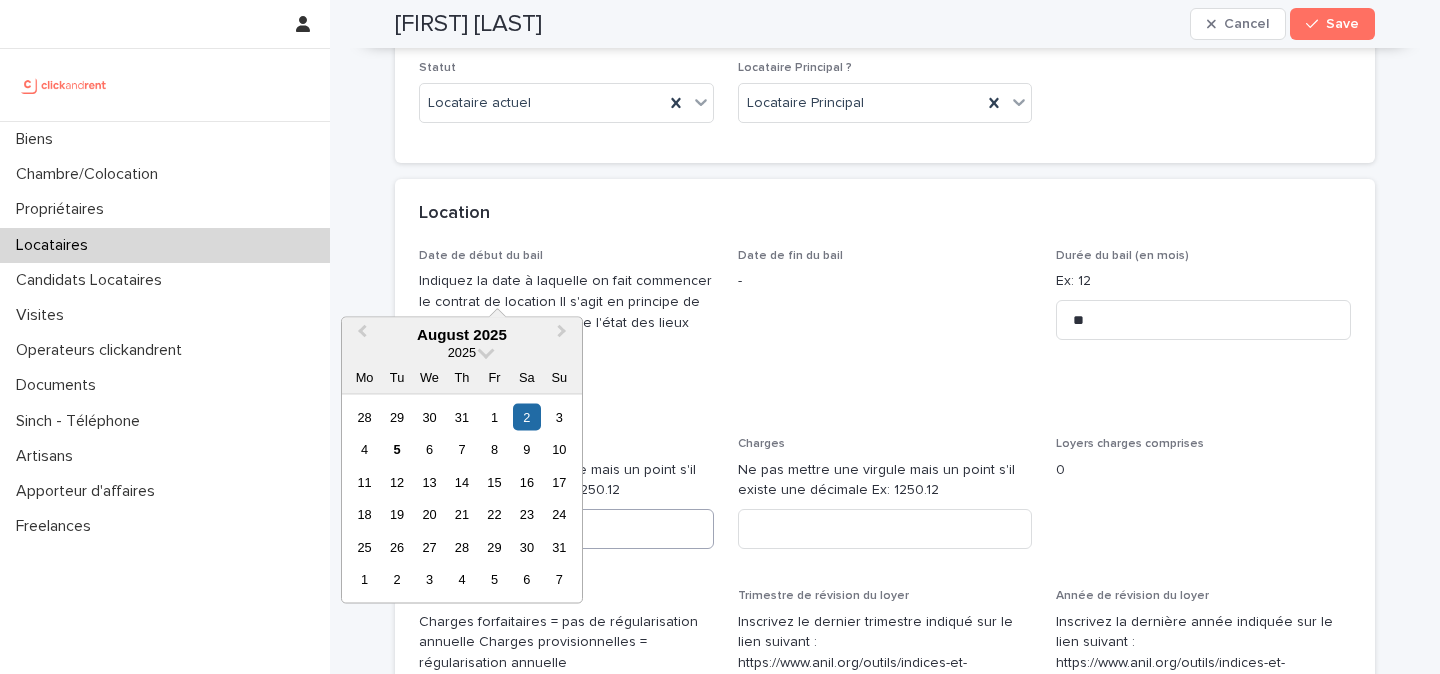 type on "*********" 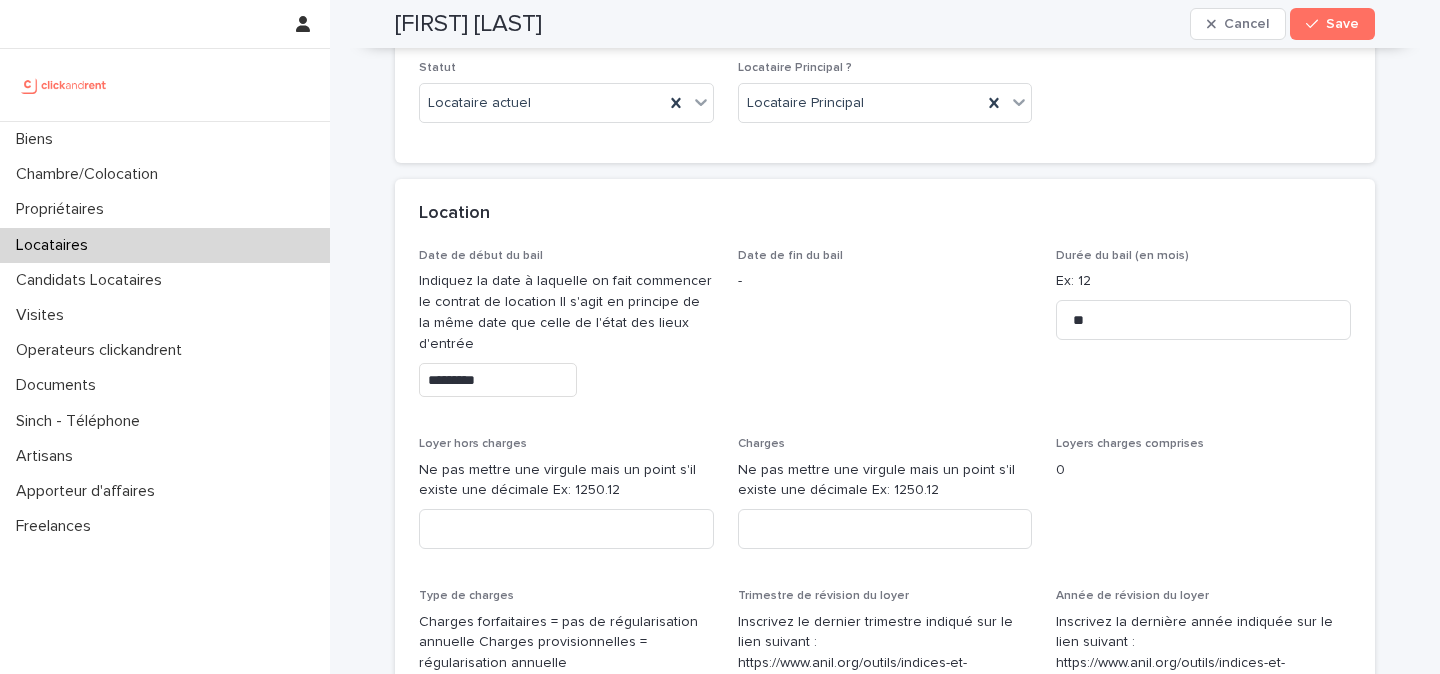 click on "Date de début du bail Indiquez la date à laquelle on fait commencer le contrat de location
Il s'agit en principe de la même date que celle de l'état des lieux d'entrée ********* Date de fin du bail - Durée du bail (en mois) Ex: 12 ** Loyer hors charges Ne pas mettre une virgule mais un point s'il existe une décimale
Ex: 1250.12 Charges Ne pas mettre une virgule mais un point s'il existe une décimale
Ex: 1250.12 Loyers charges comprises 0 Type de charges Charges forfaitaires = pas de régularisation annuelle
Charges provisionnelles = régularisation annuelle Select... Trimestre de révision du loyer Inscrivez le dernier trimestre indiqué sur le lien suivant : https://www.anil.org/outils/indices-et-plafonds/tableau-de-lirl/  Select... Année de révision du loyer Inscrivez la dernière année indiquée sur le lien suivant : https://www.anil.org/outils/indices-et-plafonds/tableau-de-lirl/  Nationalité du Locataire Ex: Française Date de naissance du locataire Lieu de naissance du Locataire - - -" at bounding box center (885, 653) 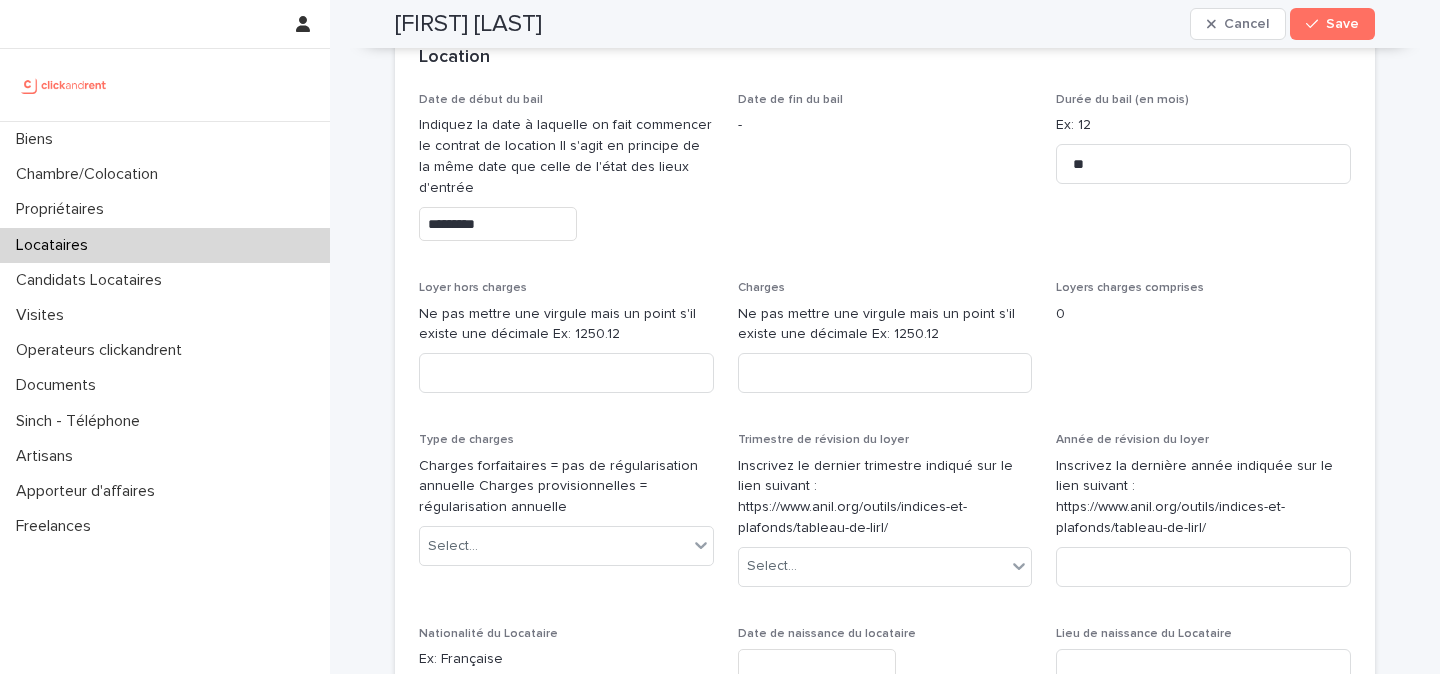 scroll, scrollTop: 943, scrollLeft: 0, axis: vertical 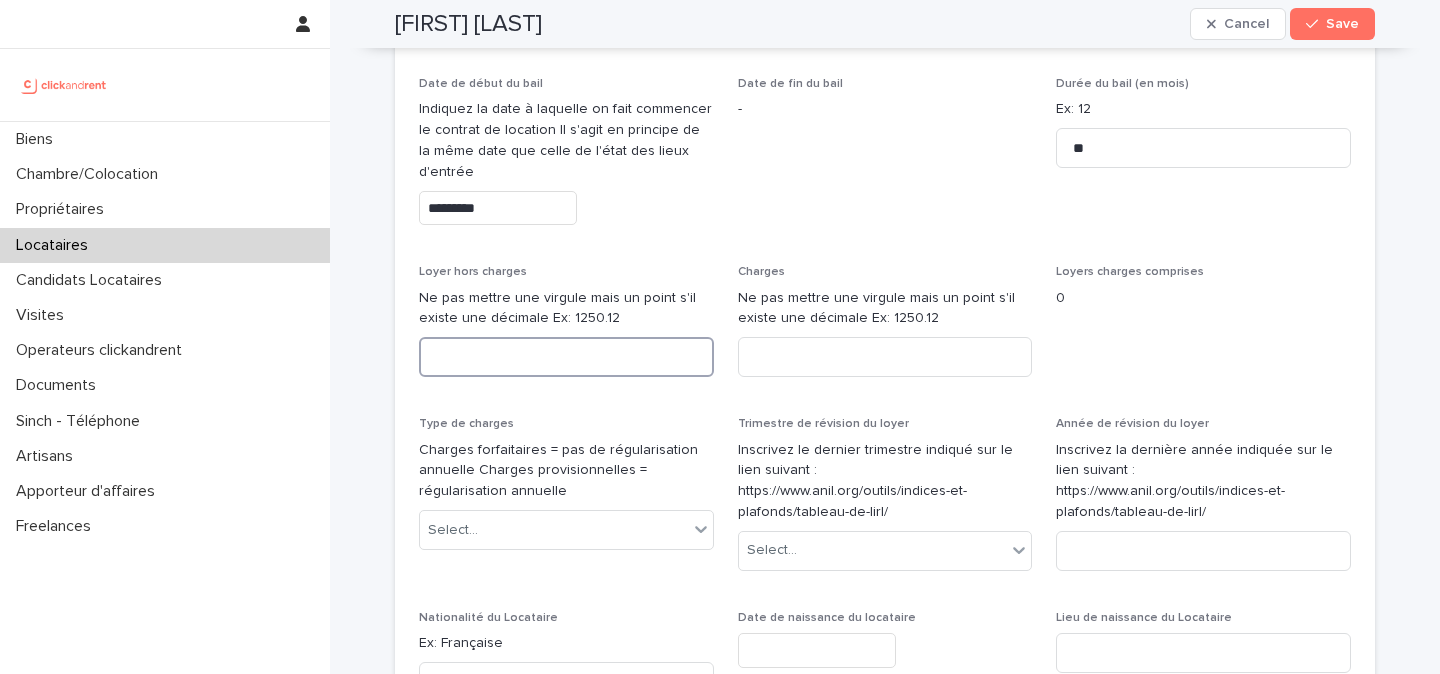 click at bounding box center [566, 357] 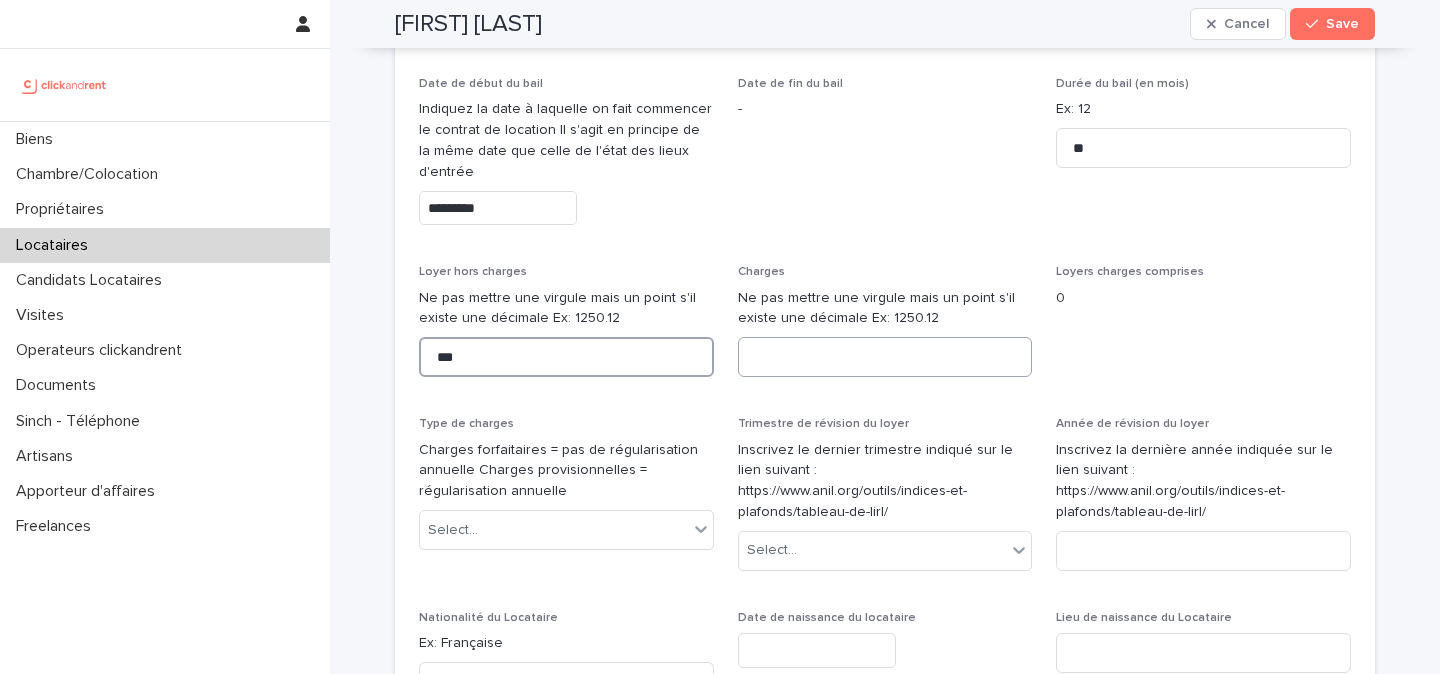 type on "***" 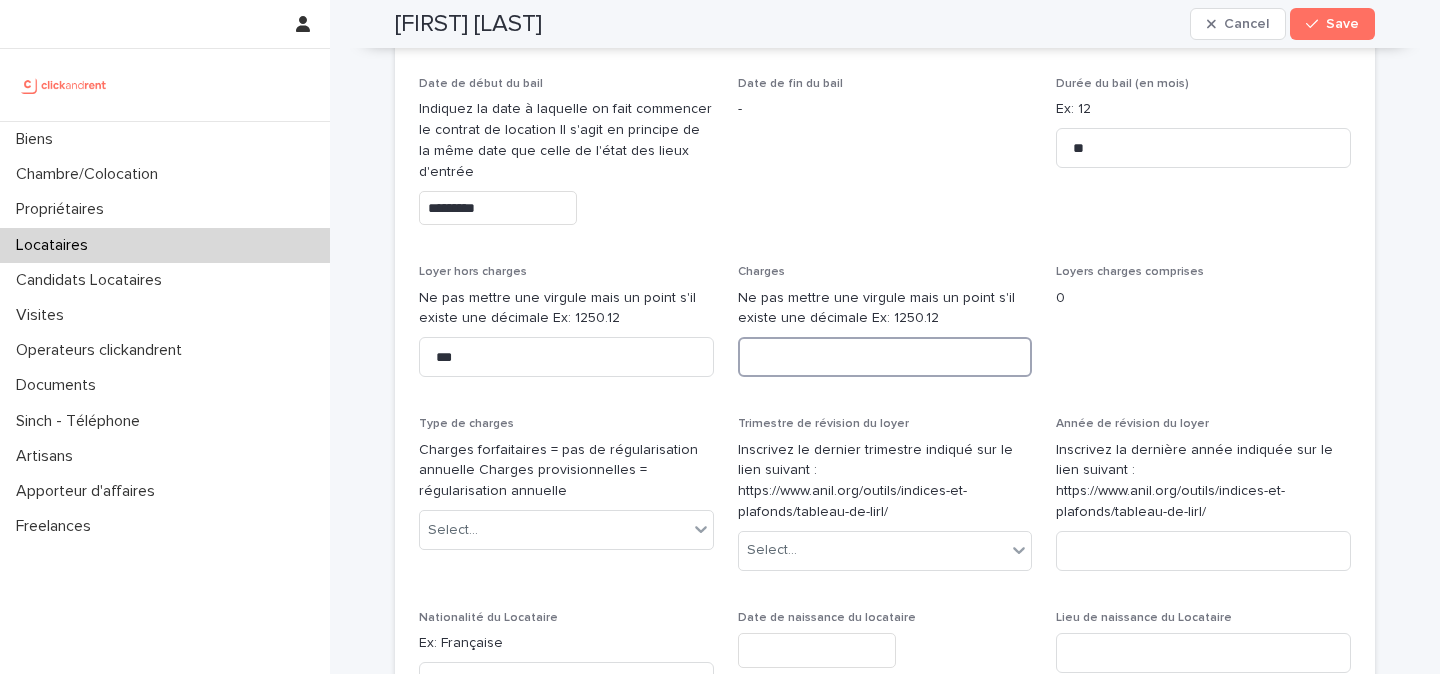 click at bounding box center [885, 357] 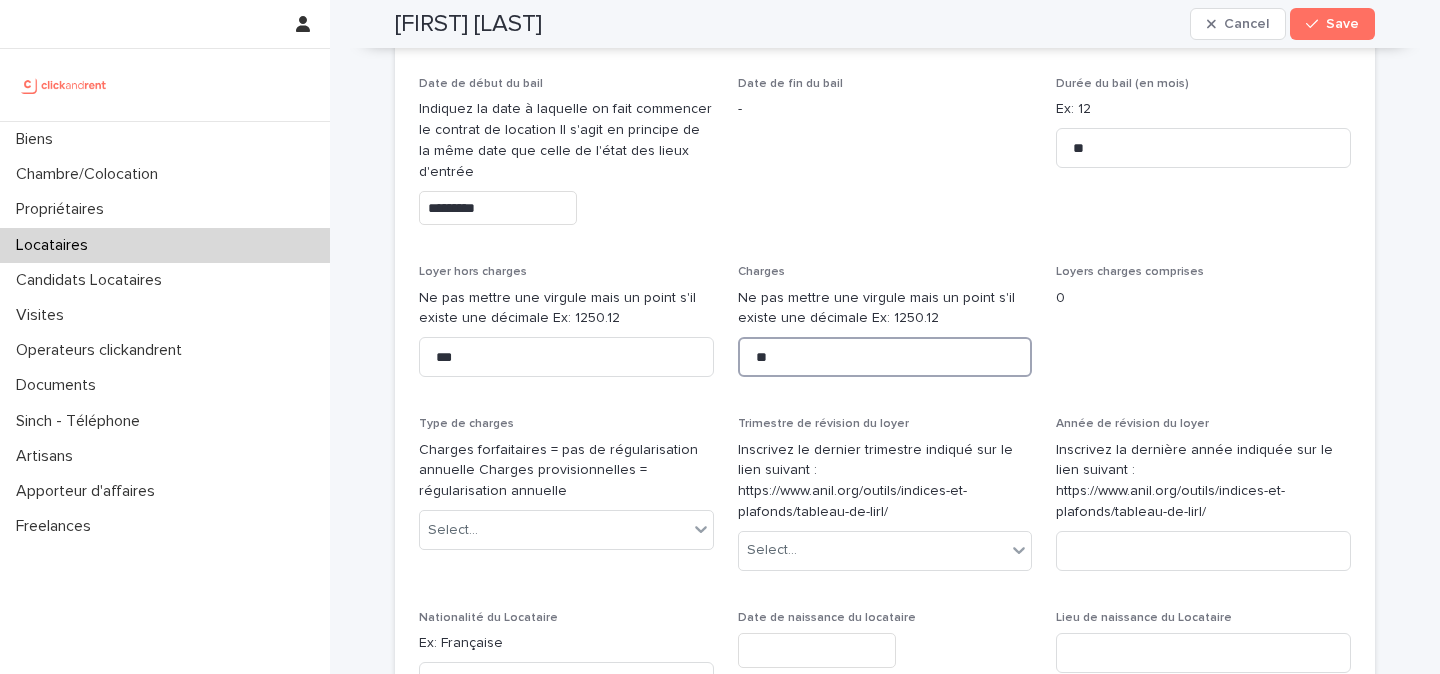 type on "**" 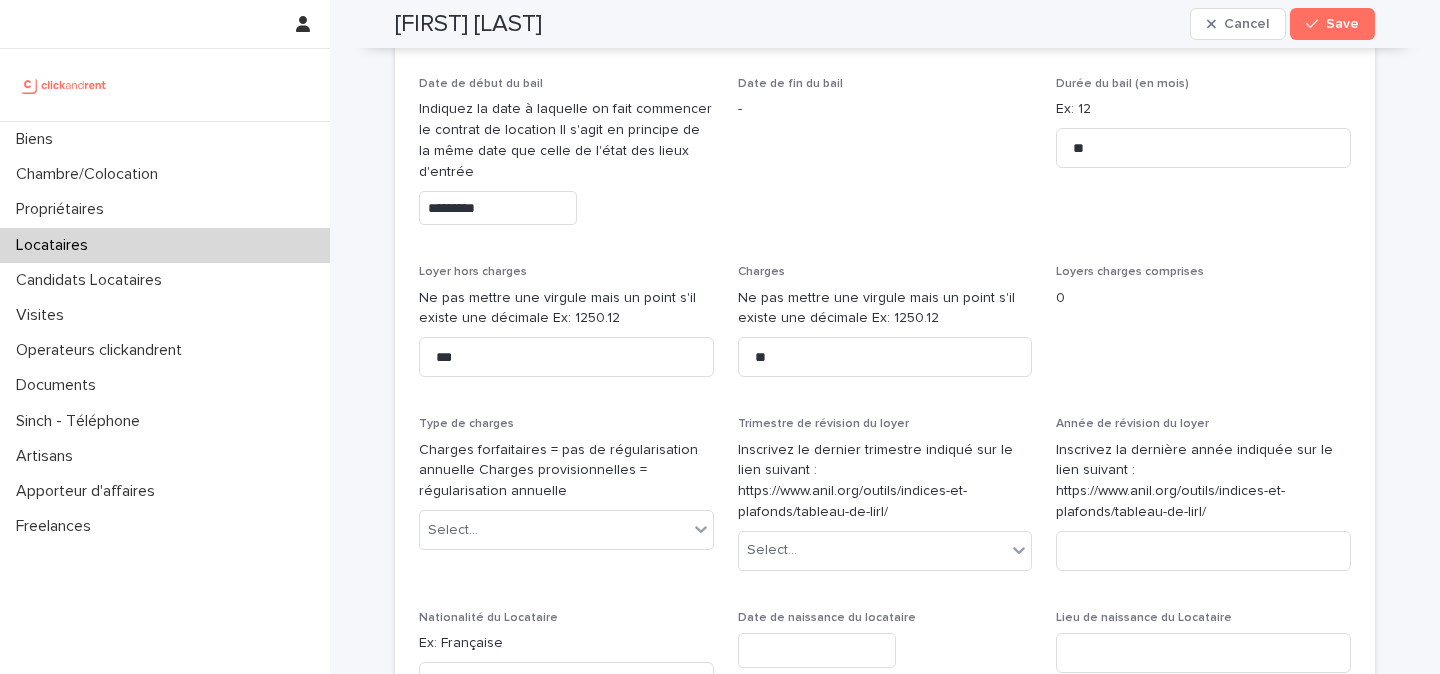 click on "Trimestre de révision du loyer" at bounding box center [823, 424] 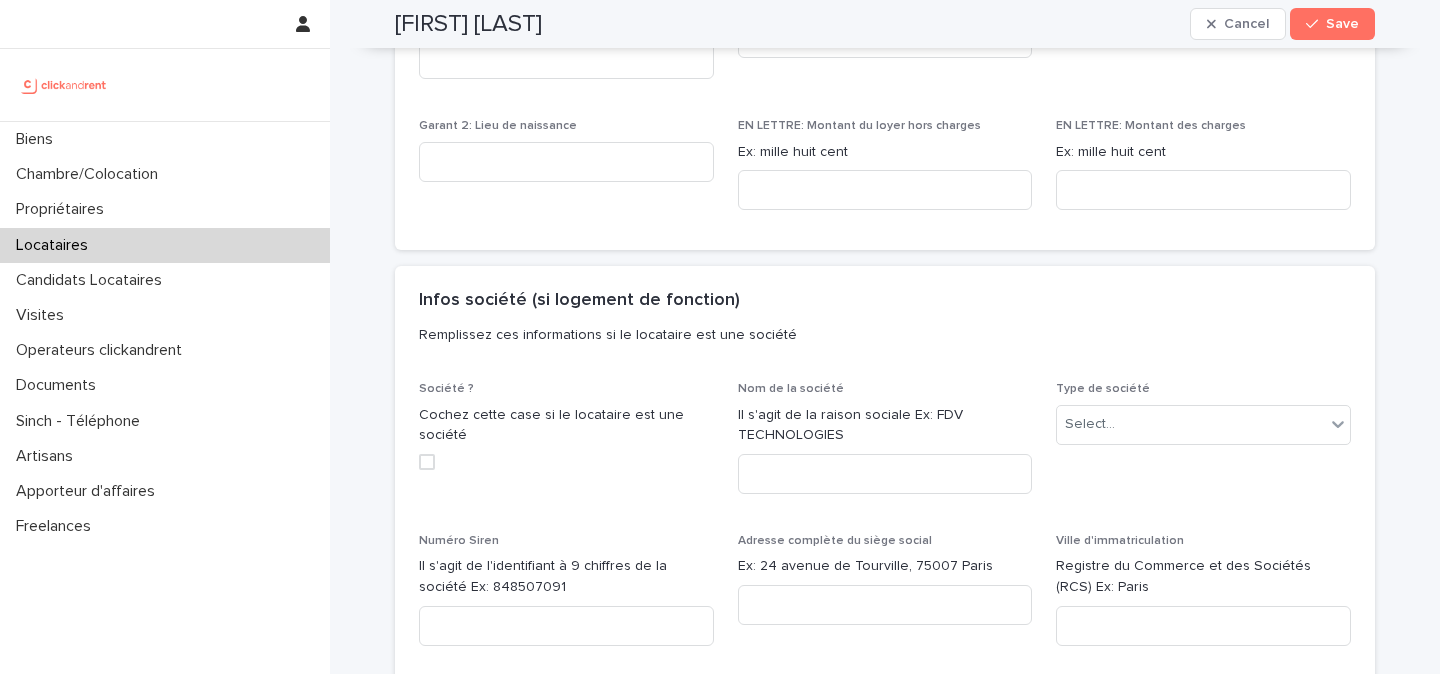 scroll, scrollTop: 2681, scrollLeft: 0, axis: vertical 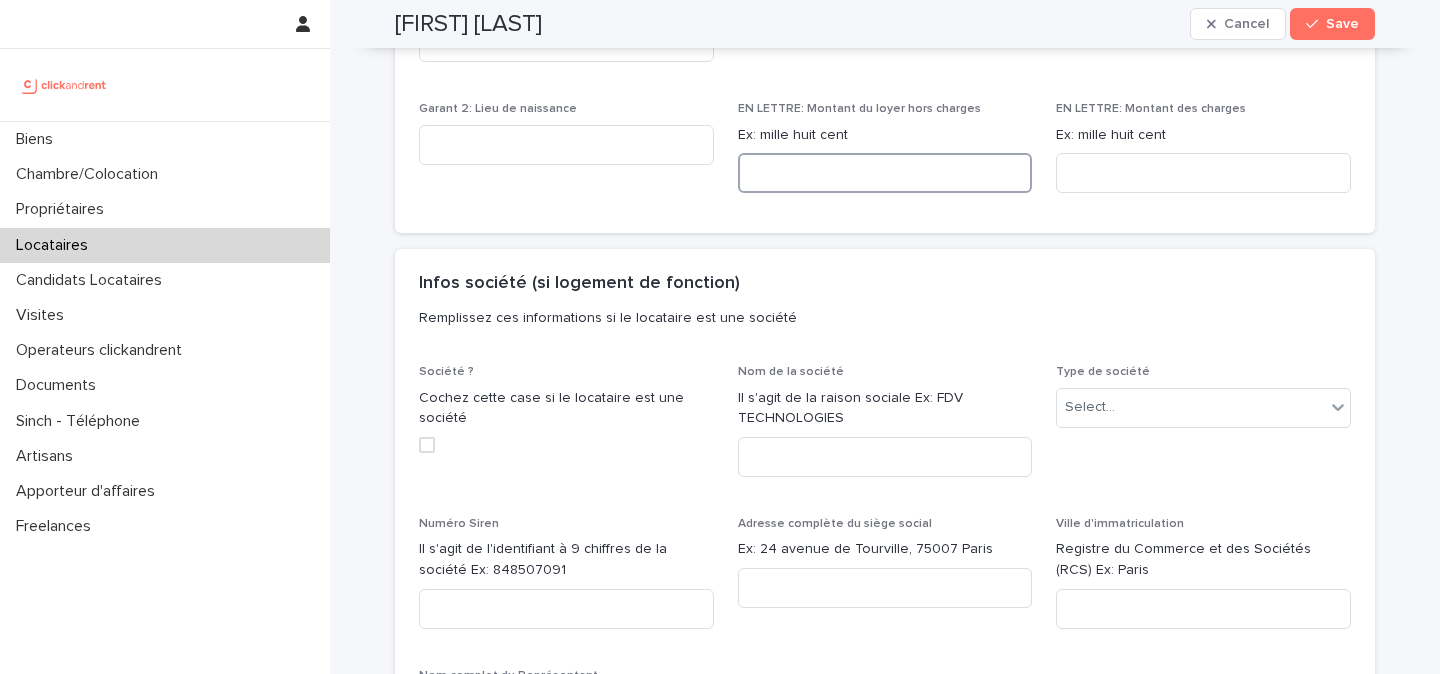 click at bounding box center (885, 173) 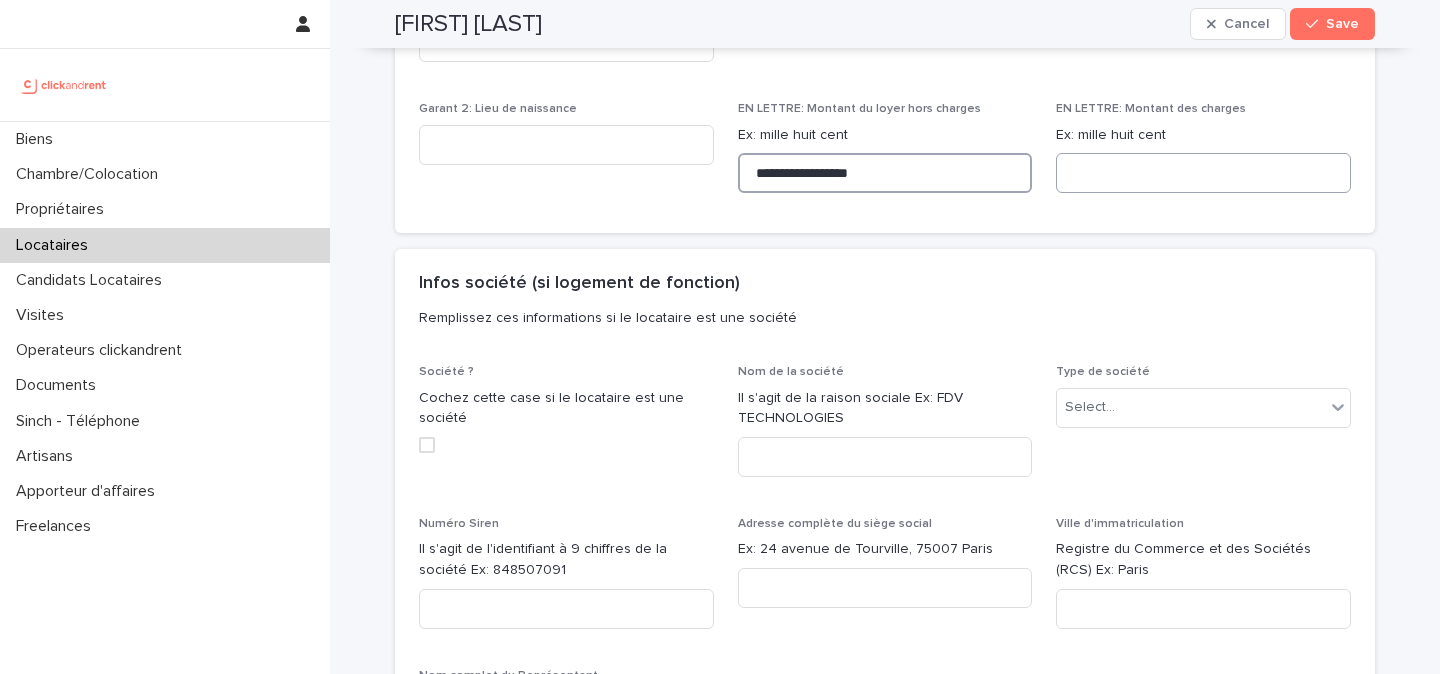 type on "**********" 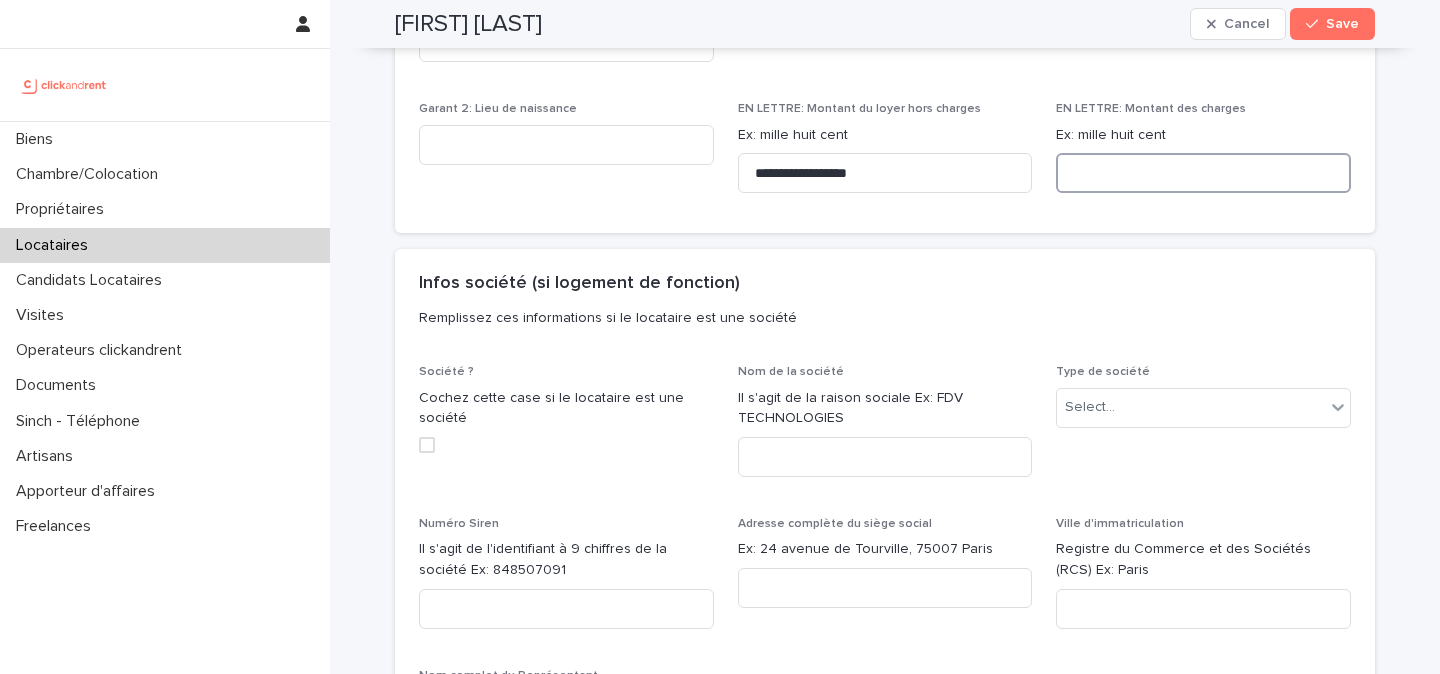 click at bounding box center (1203, 173) 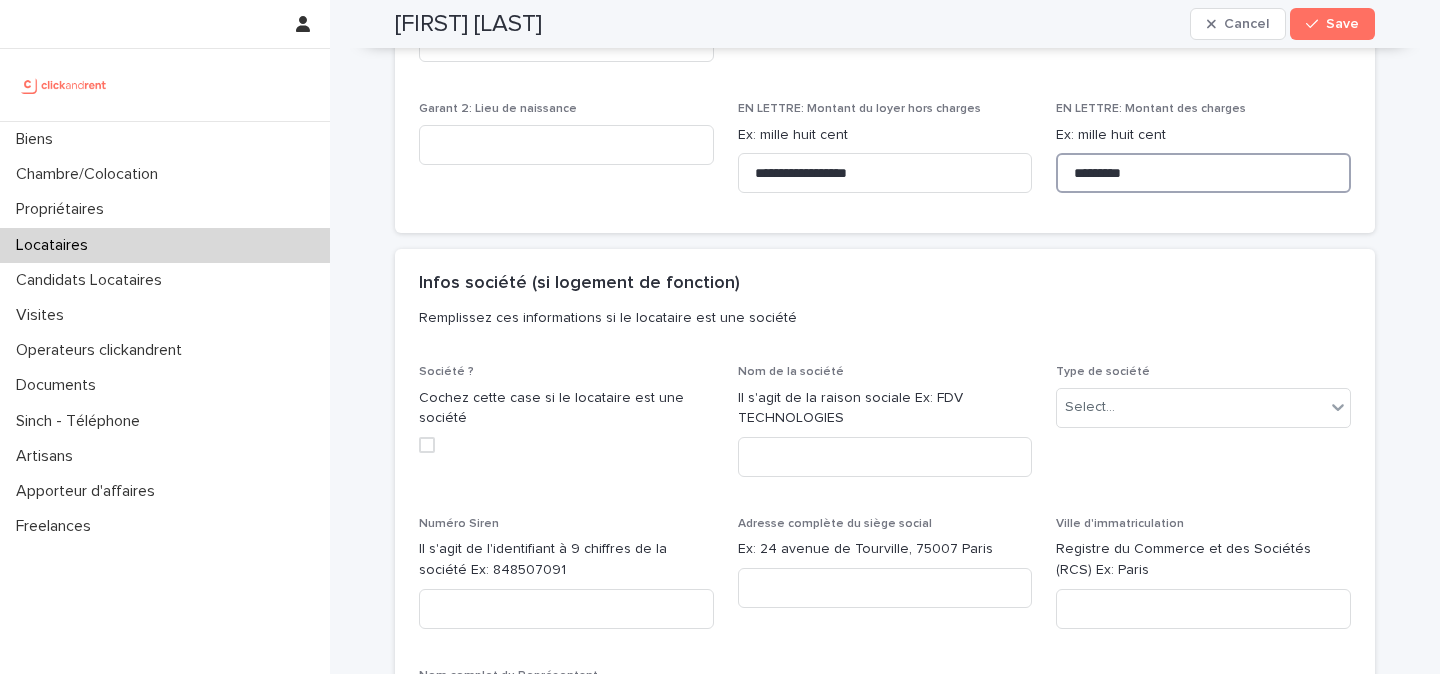 type on "*********" 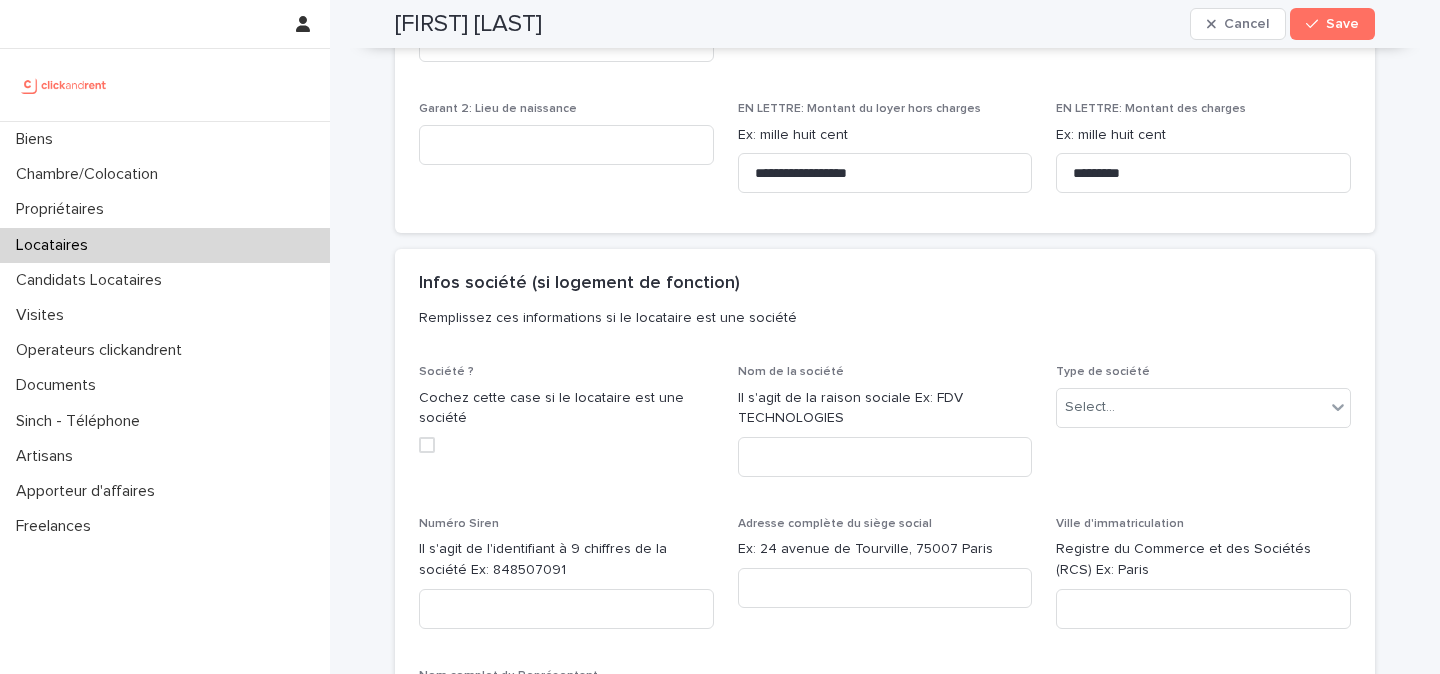 click on "Depozen - Mise en place Cochez cette case si le propriétaire et le locataire ont choisi Depozen à la place du dépôt de garantie Dépôt de garantie: Montant (en euros) Location meublée = 2 mois de loyer hors charges maximum
Location vide = 1 mois de loyer hors charges maximum
Ne pas mettre une virgule mais un point s'il existe une décimale
Ex: 1250.12 Type de garant Indiquez si le locataire a une garantie spécifique Select... Informations garantie Indiquez ici toutes les informations sur la garantie s'il ne s'agit pas d'un garant personne physique (numéro de la garantie, nom de la société garant, etc) Garant 1: Nom complet Ex: Stéphane Plaza Garant 1: Email Ex: stephane.plaza@gmail.com Garant 1: Téléphone IMPORTANT ! Il faut indiquer le numéro de cette façon : +33610737494 Garant 1: Adresse complète Ex: 24 avenue de Tourville, 75007 Paris Garant 1: Date de naissance Garant 1: Lieu de naissance Garant 2: Nom complet Ex: Stéphane Plaza Garant 2: Email Ex: stephane.plaza@gmail.com *********" at bounding box center [885, -256] 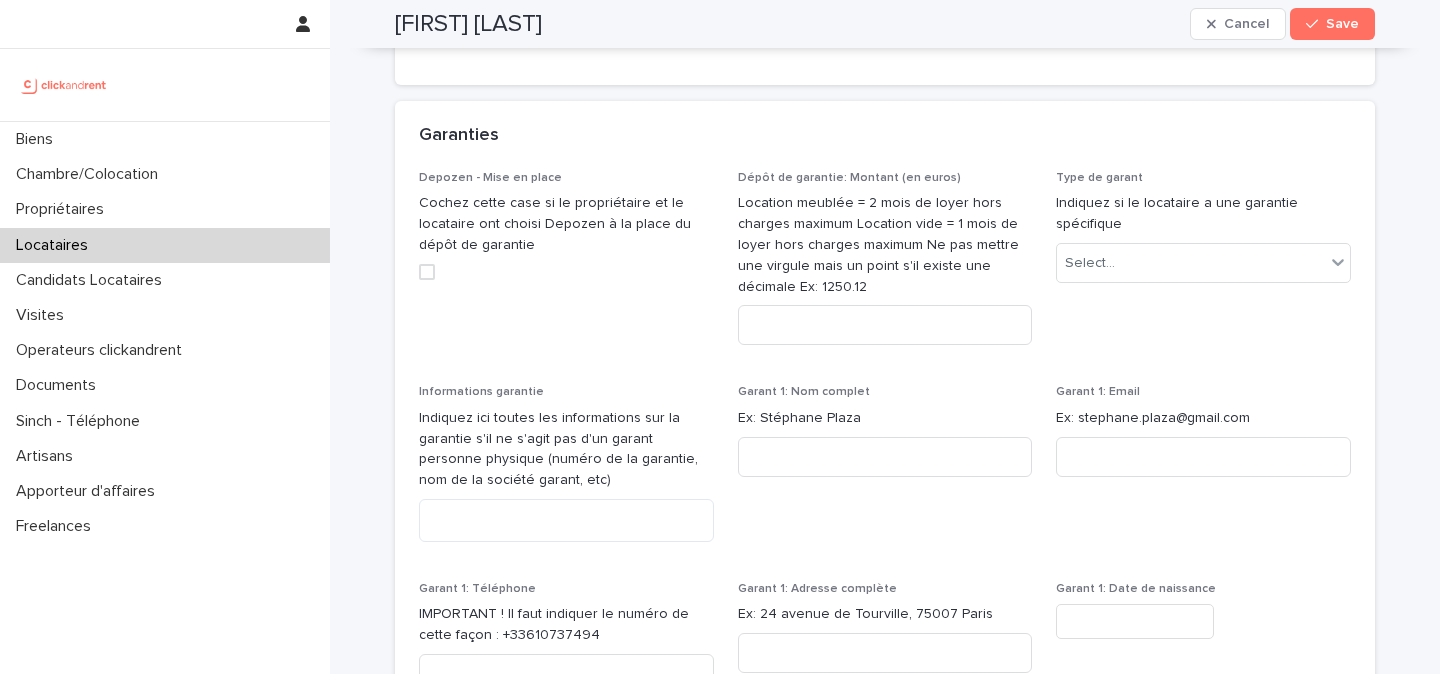 scroll, scrollTop: 1819, scrollLeft: 0, axis: vertical 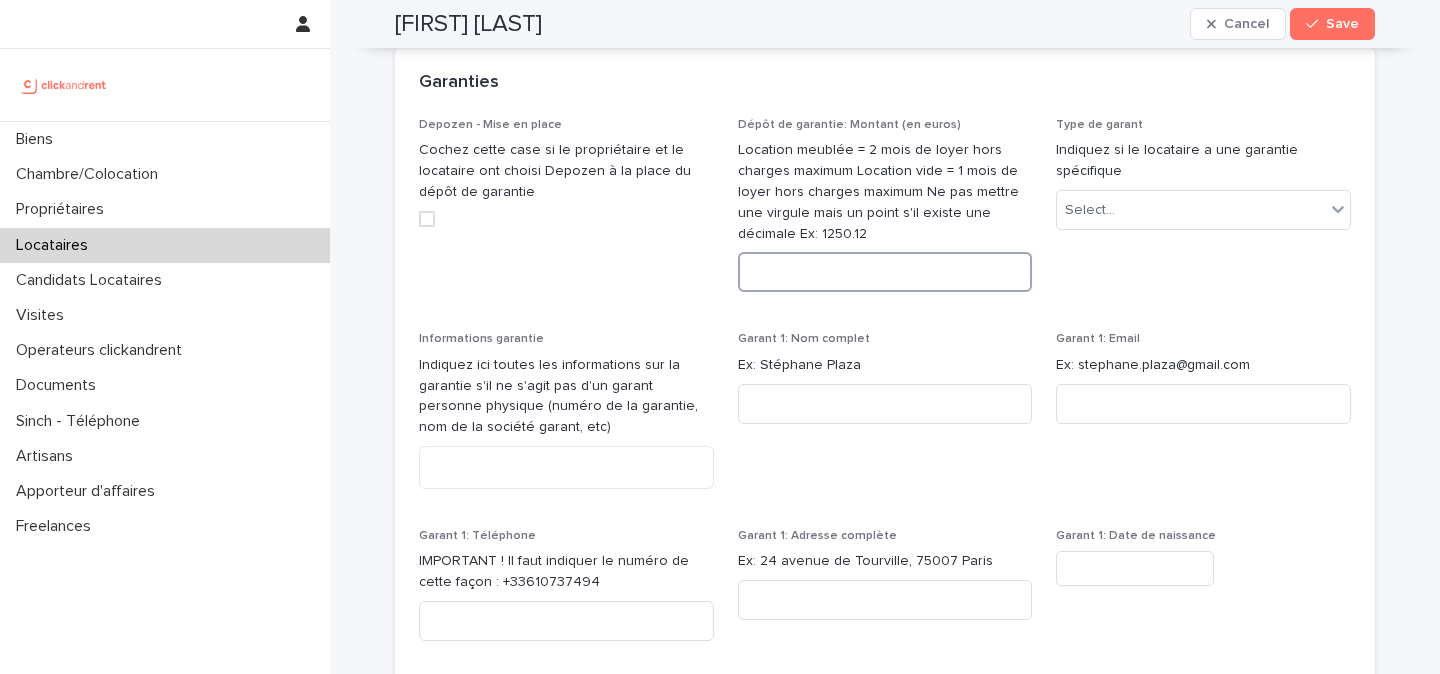 click at bounding box center (885, 272) 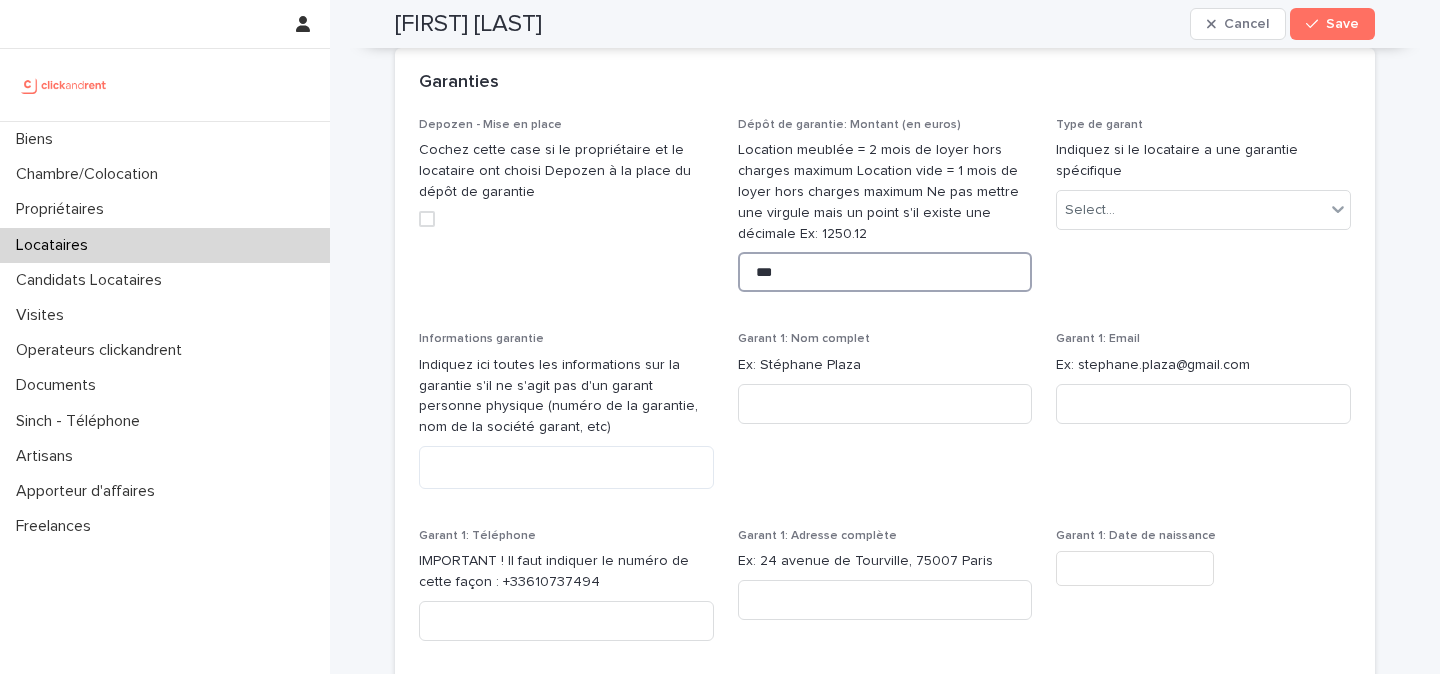 type on "***" 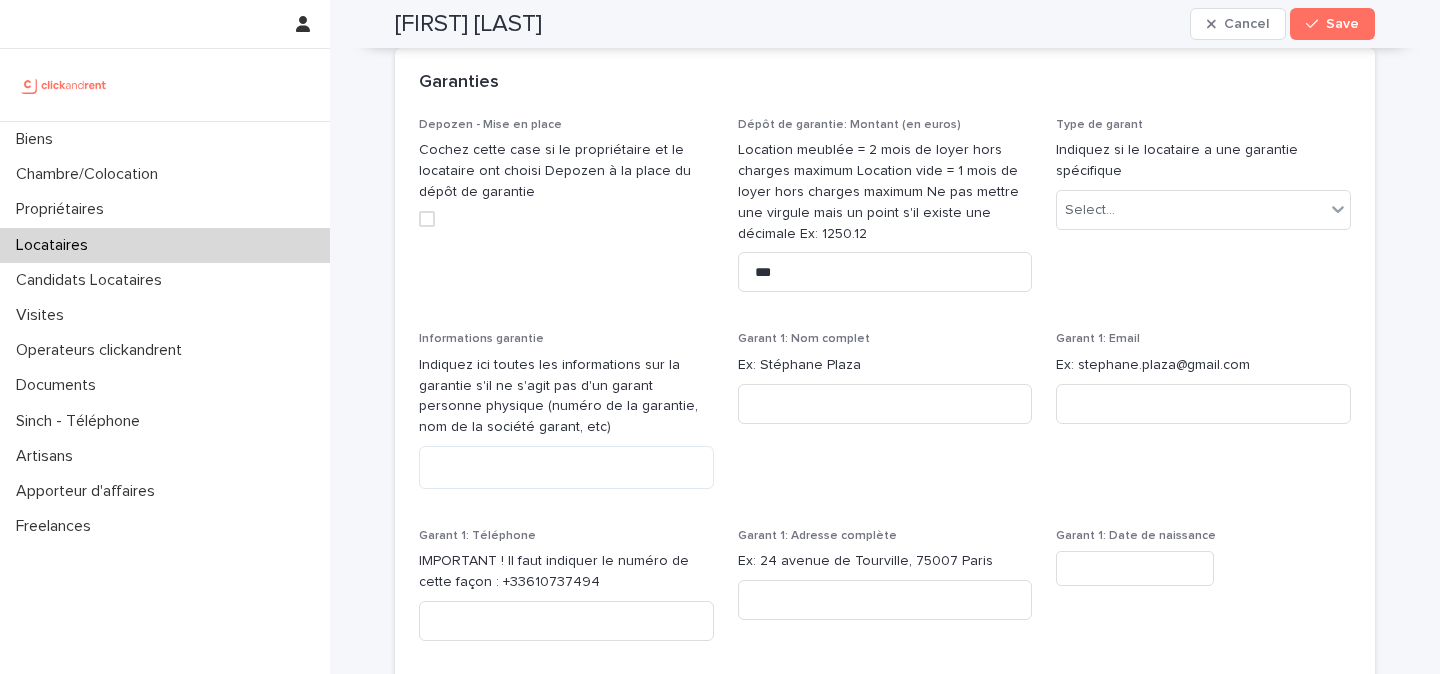 click on "Depozen - Mise en place Cochez cette case si le propriétaire et le locataire ont choisi Depozen à la place du dépôt de garantie Dépôt de garantie: Montant (en euros) Location meublée = 2 mois de loyer hors charges maximum
Location vide = 1 mois de loyer hors charges maximum
Ne pas mettre une virgule mais un point s'il existe une décimale
Ex: 1250.12 *** Type de garant Indiquez si le locataire a une garantie spécifique Select... Informations garantie Indiquez ici toutes les informations sur la garantie s'il ne s'agit pas d'un garant personne physique (numéro de la garantie, nom de la société garant, etc) Garant 1: Nom complet Ex: Stéphane Plaza Garant 1: Email Ex: stephane.plaza@gmail.com Garant 1: Téléphone IMPORTANT ! Il faut indiquer le numéro de cette façon : +33610737494 Garant 1: Adresse complète Ex: 24 avenue de Tourville, 75007 Paris Garant 1: Date de naissance Garant 1: Lieu de naissance Garant 2: Nom complet Ex: Stéphane Plaza Garant 2: Email Ex: stephane.plaza@gmail.com *********" at bounding box center [885, 594] 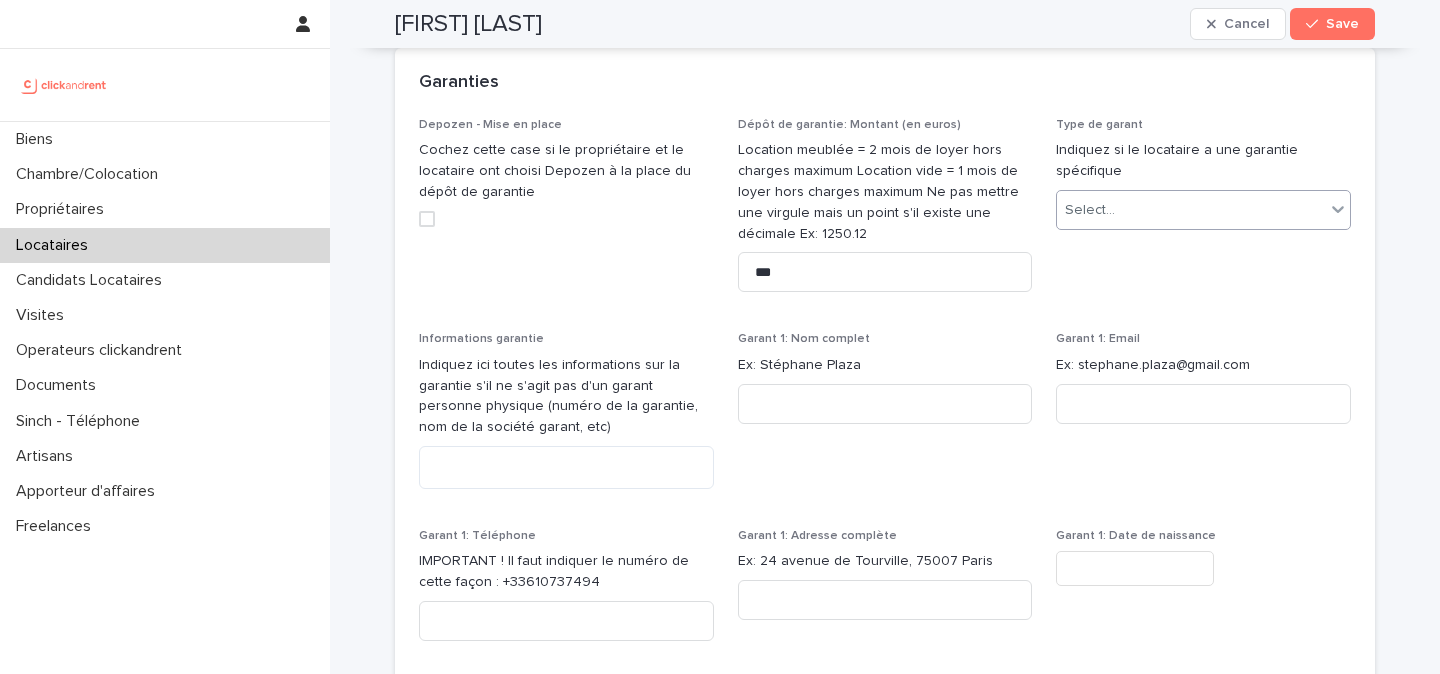 click on "Select..." at bounding box center (1191, 210) 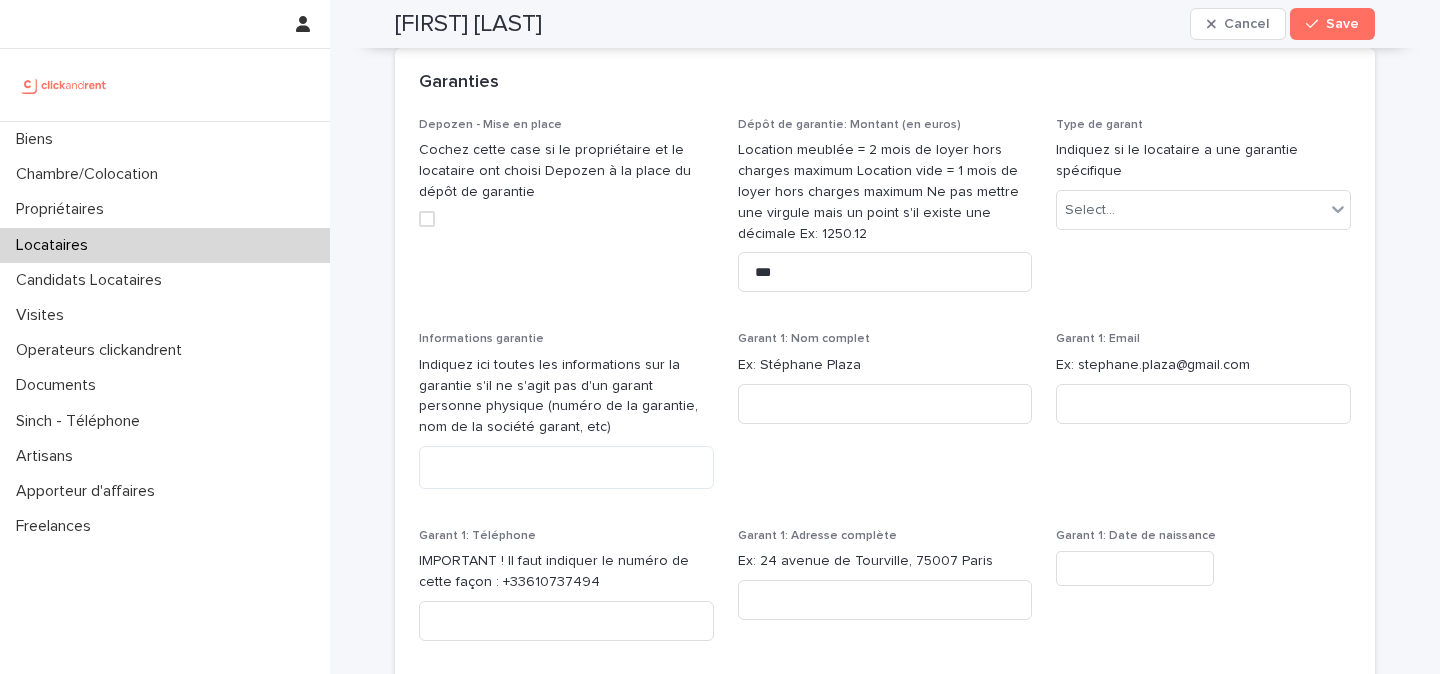 click on "Alexia Cabannes" at bounding box center (468, 24) 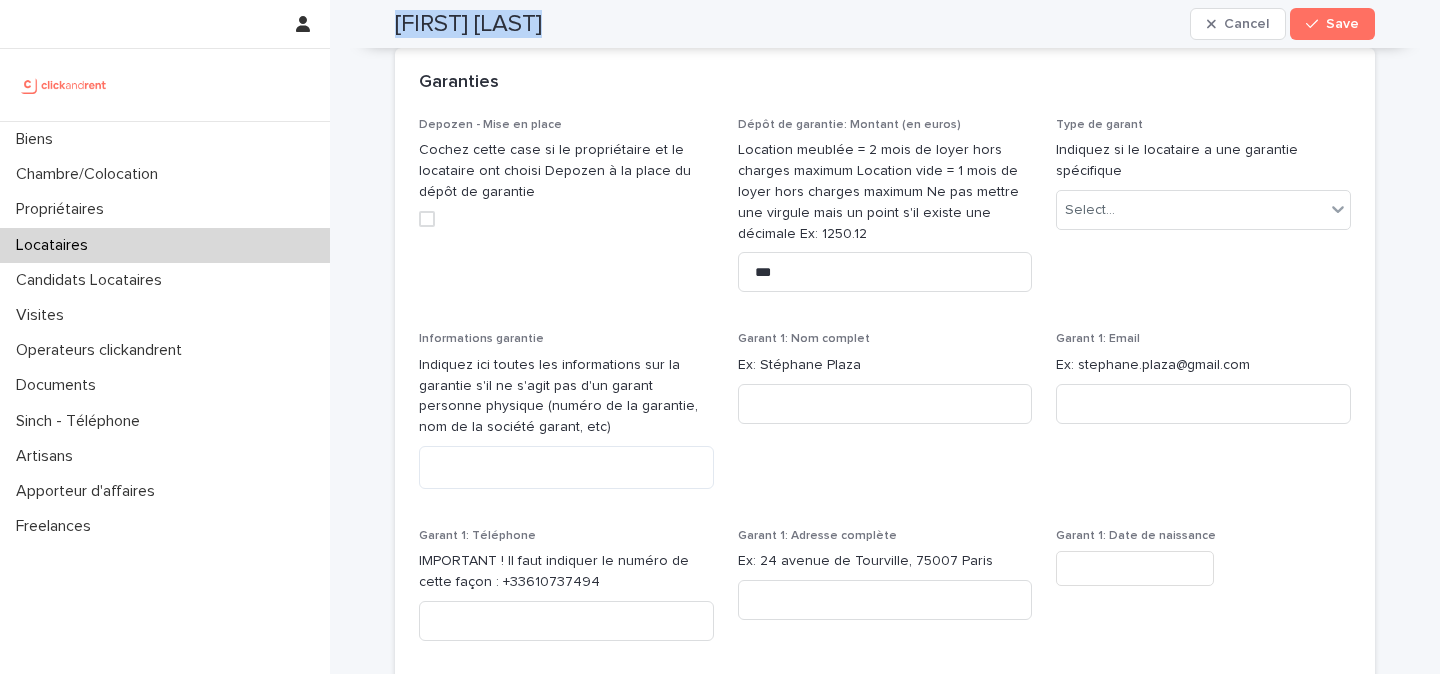 click on "Alexia Cabannes" at bounding box center (468, 24) 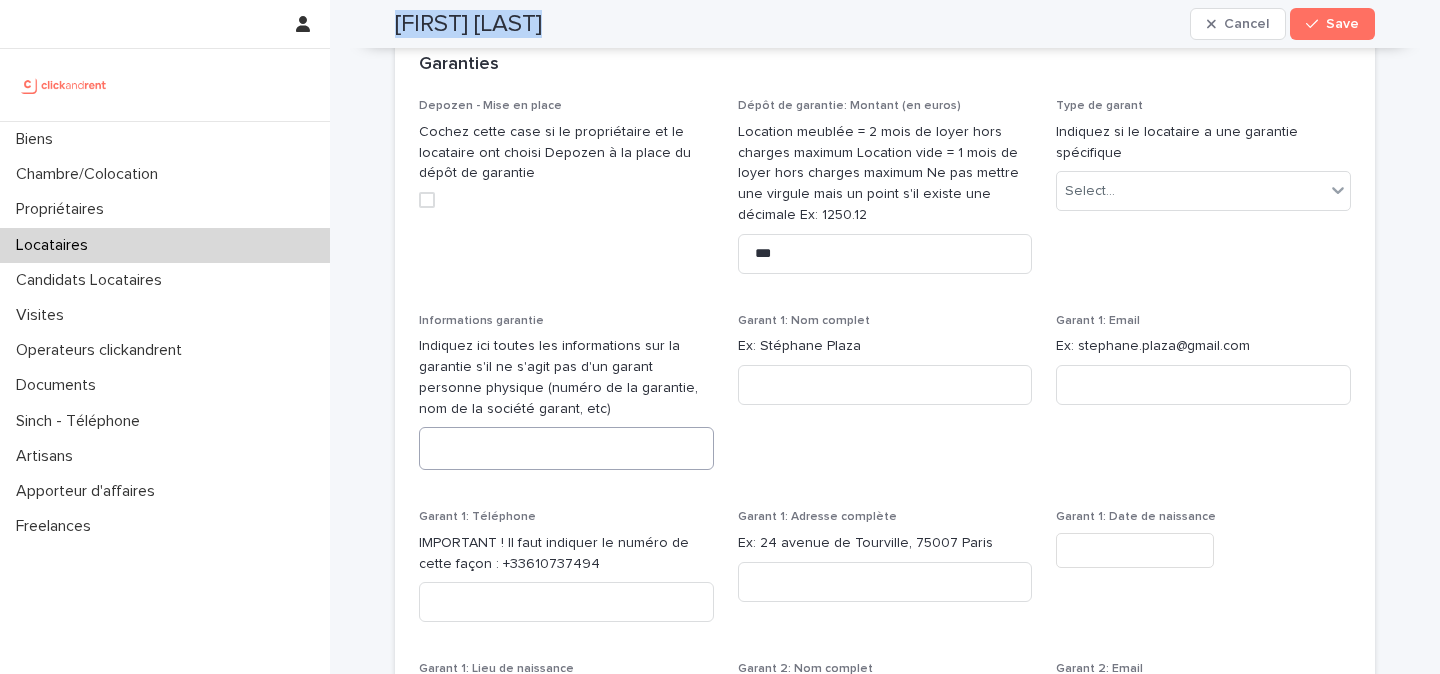 scroll, scrollTop: 1806, scrollLeft: 0, axis: vertical 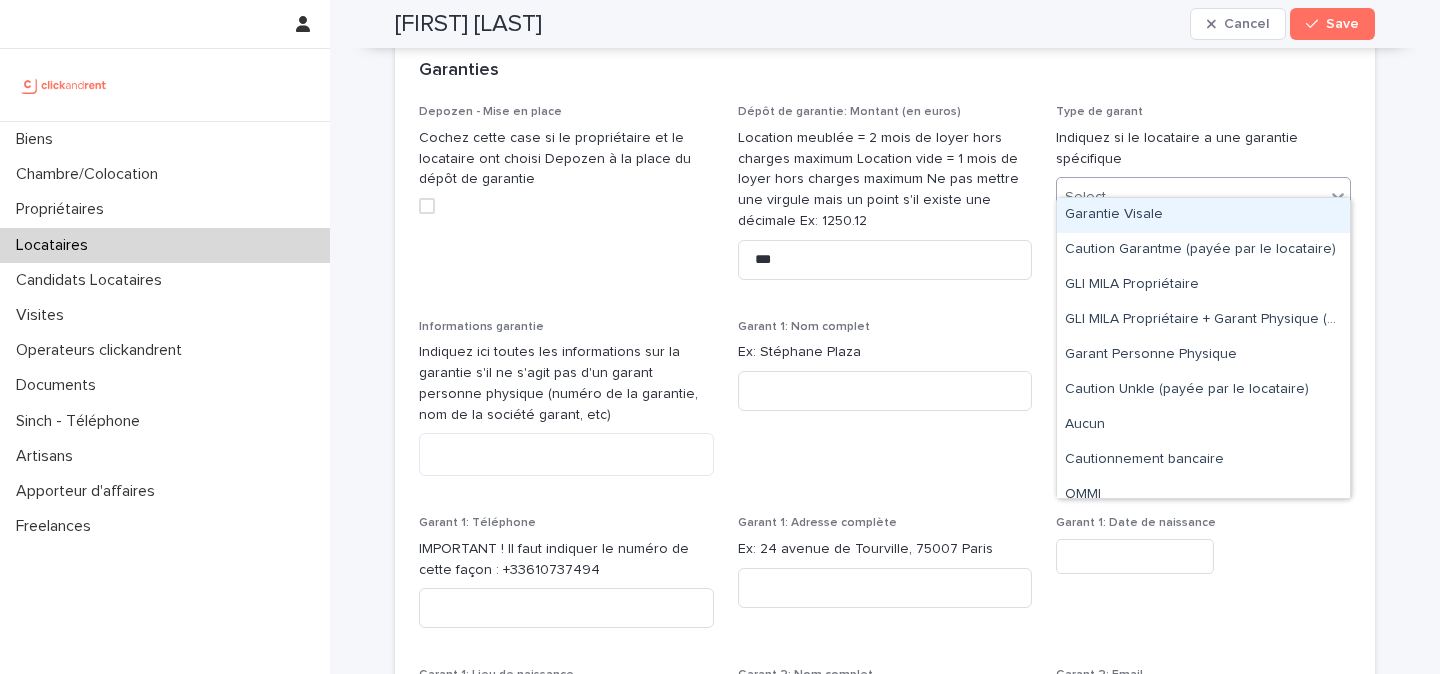 click on "Select..." at bounding box center [1191, 197] 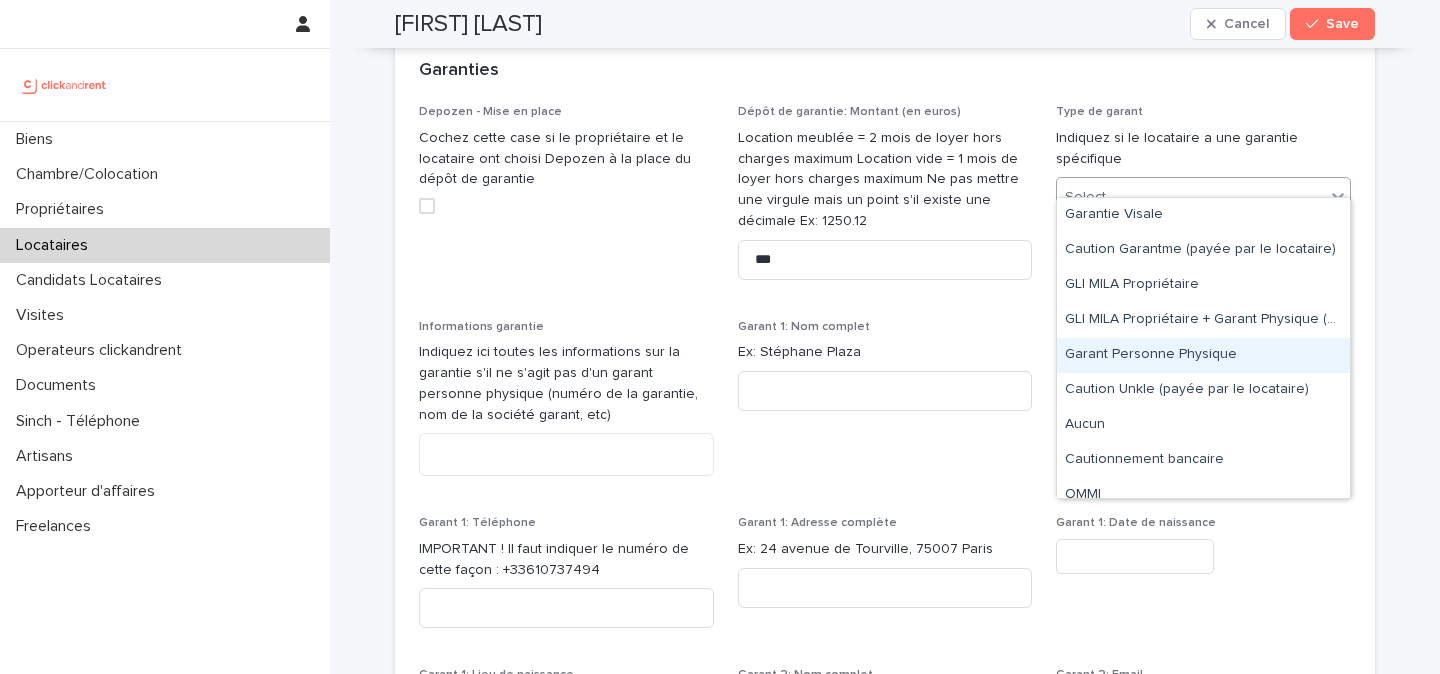 click on "Garant Personne Physique" at bounding box center (1203, 355) 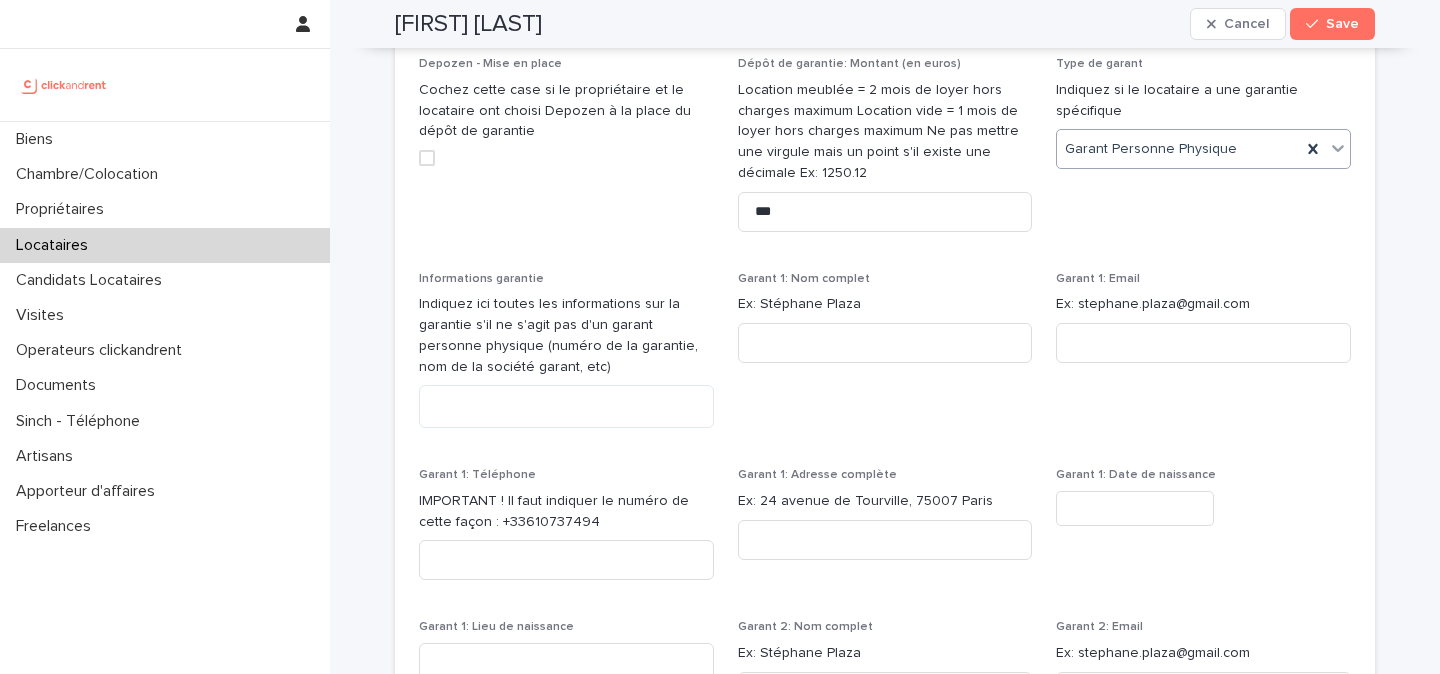 scroll, scrollTop: 1870, scrollLeft: 0, axis: vertical 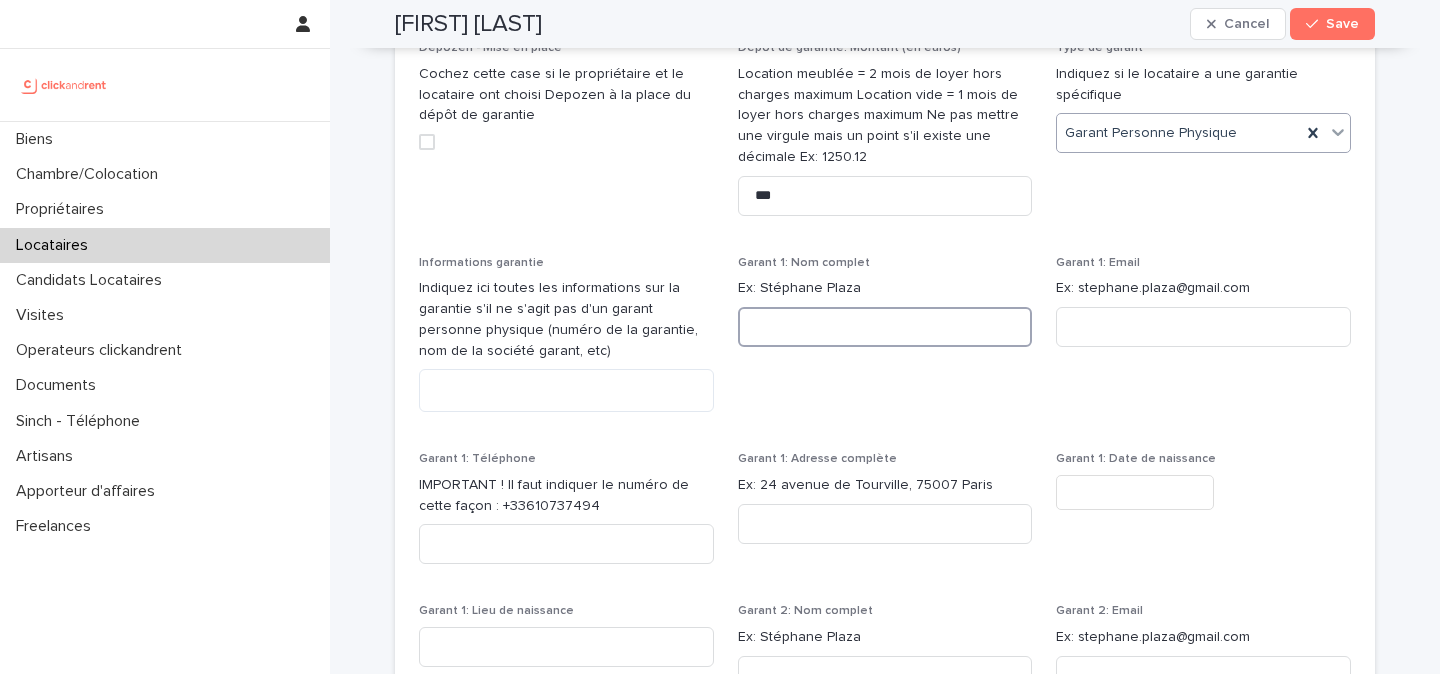 click at bounding box center [885, 327] 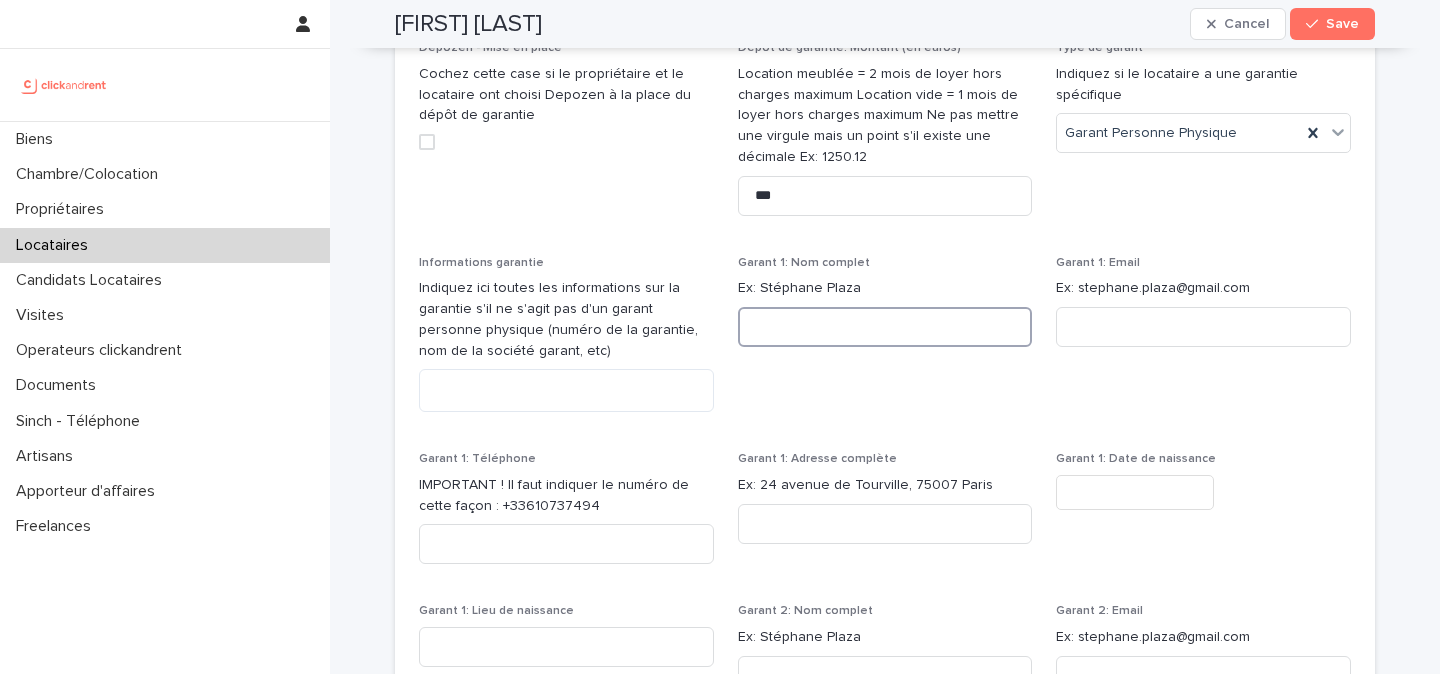 paste on "**********" 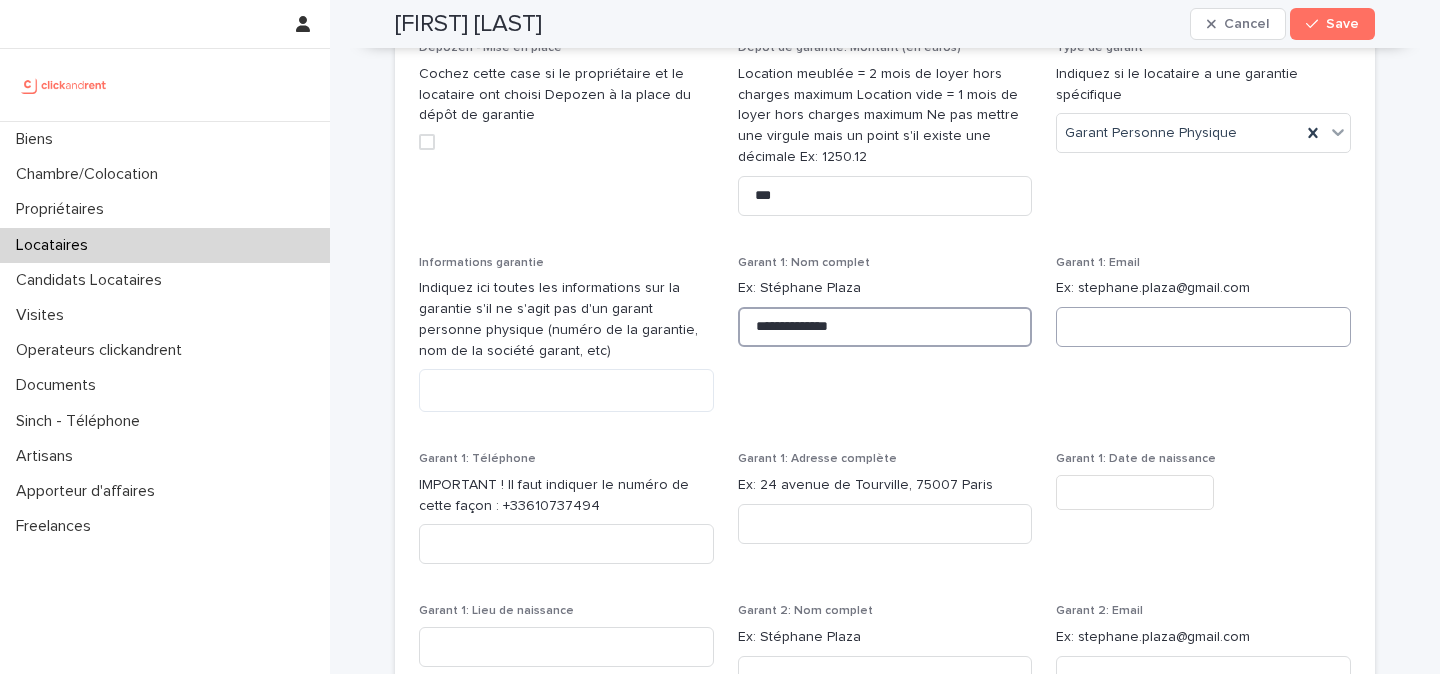 type on "**********" 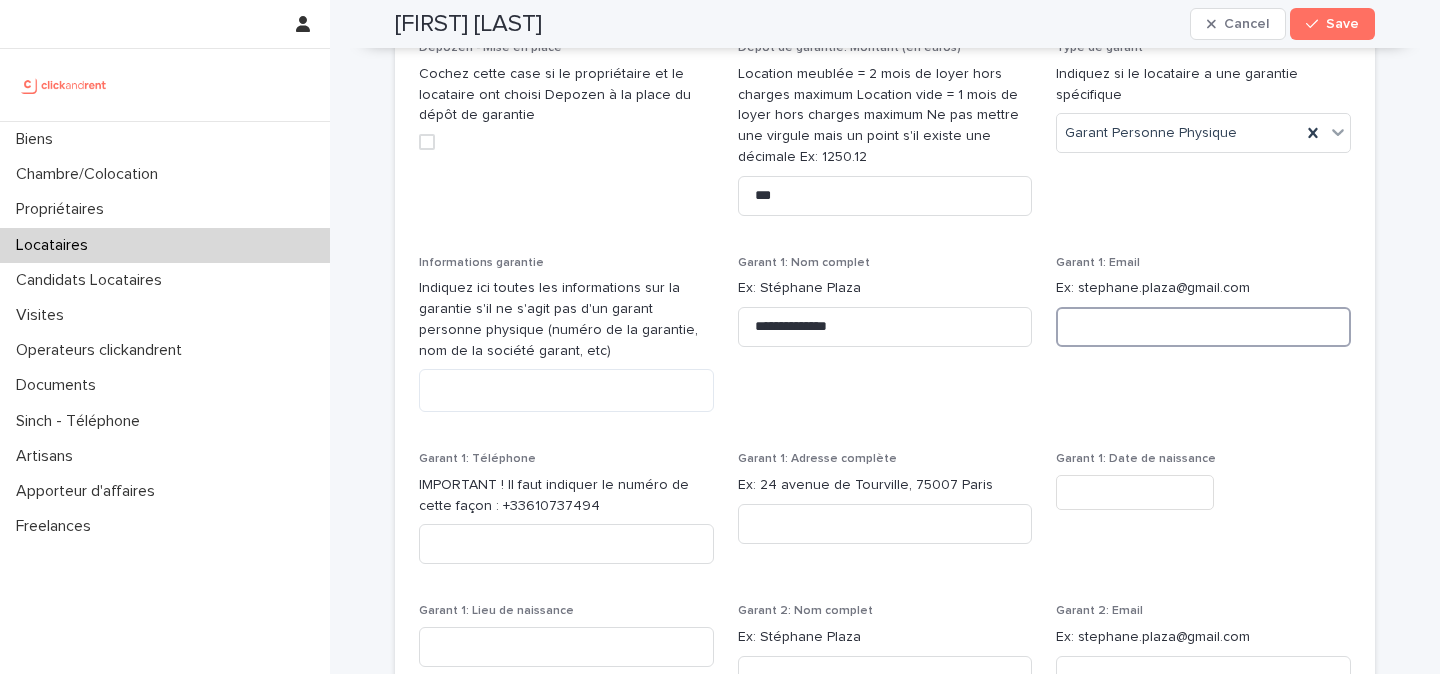 click at bounding box center (1203, 327) 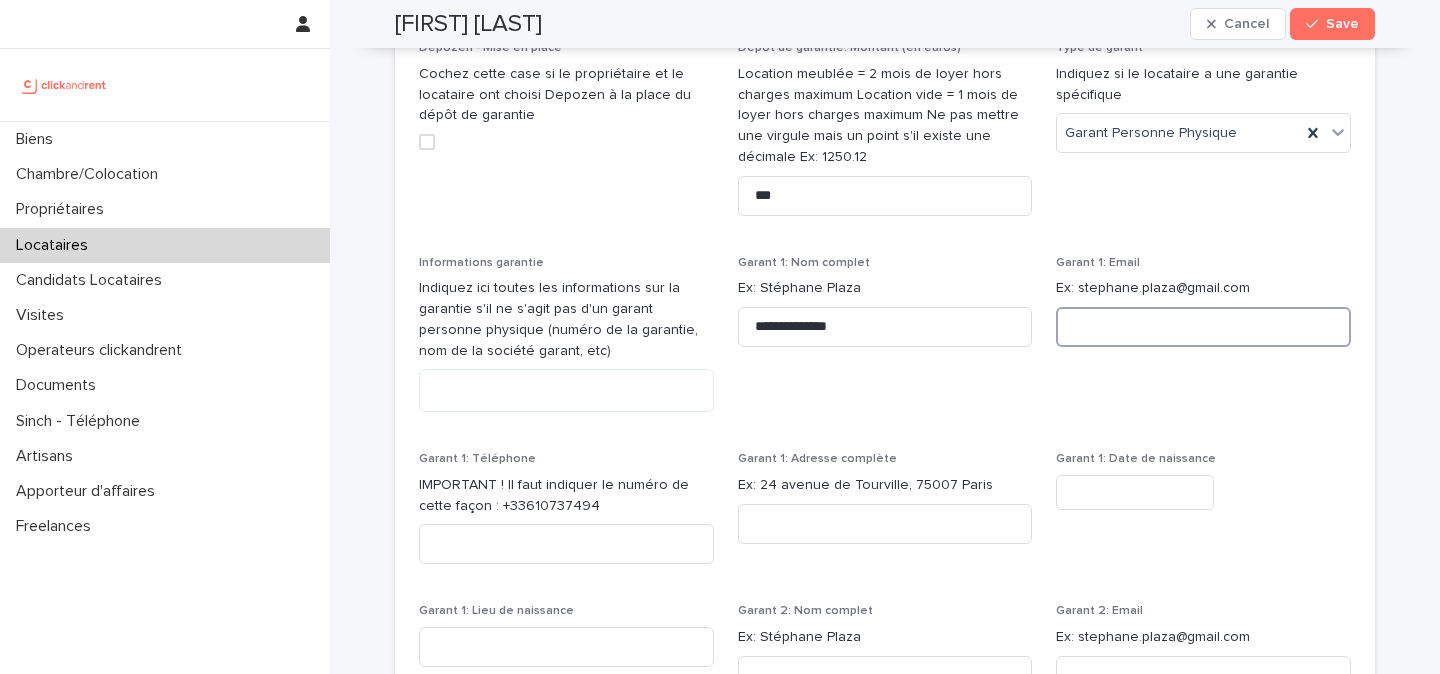 paste on "**********" 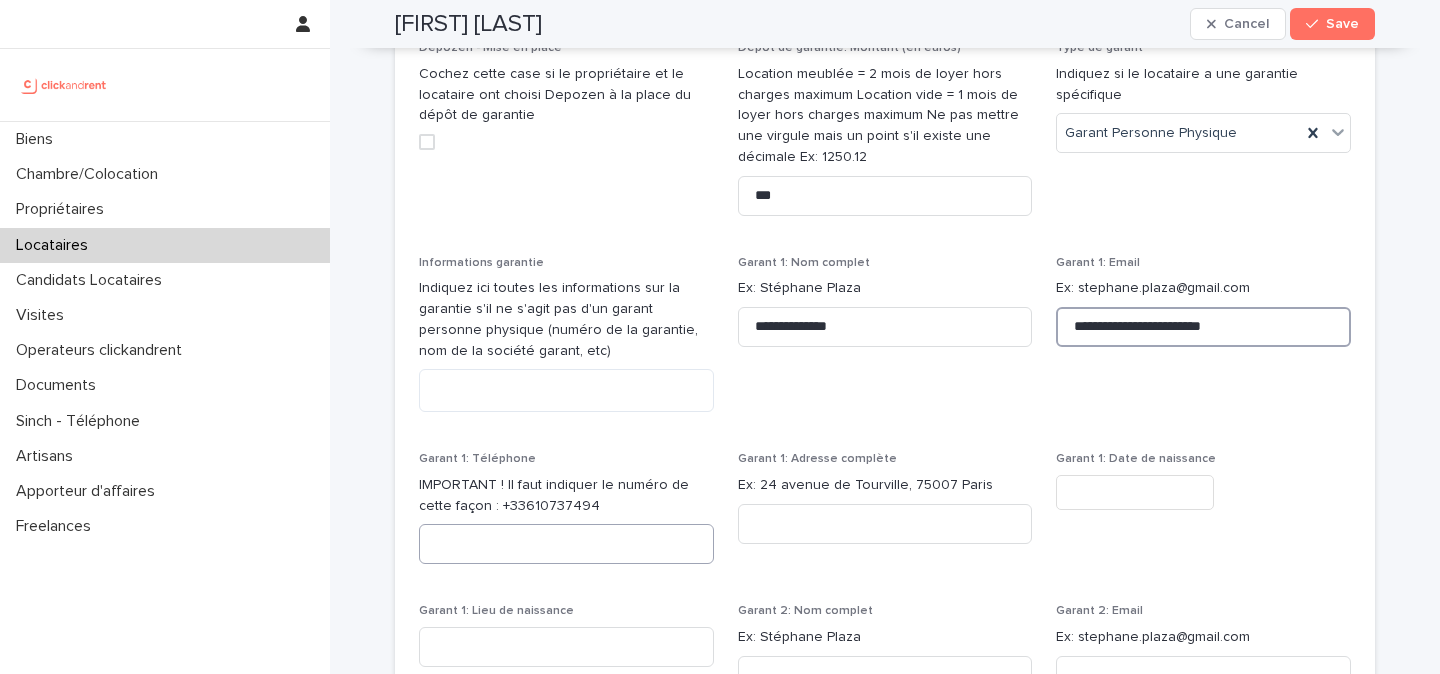 type on "**********" 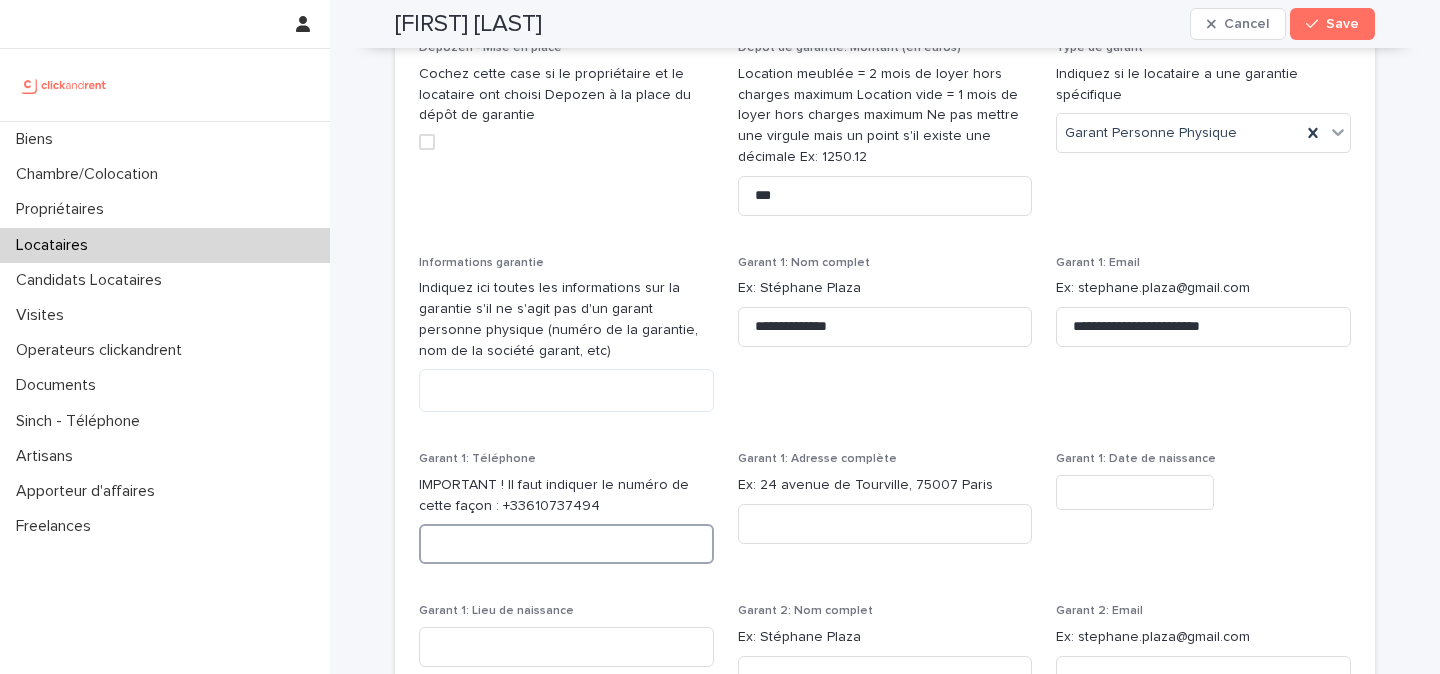 click at bounding box center [566, 544] 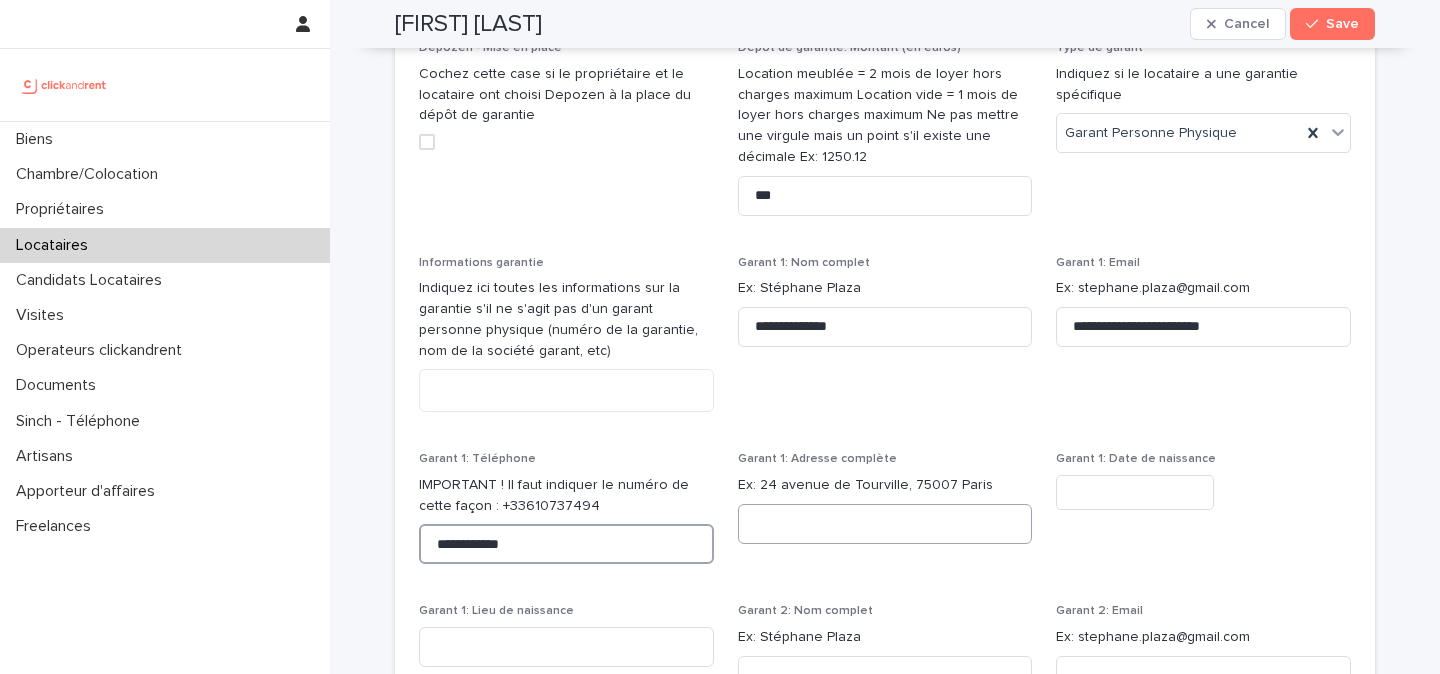 type on "**********" 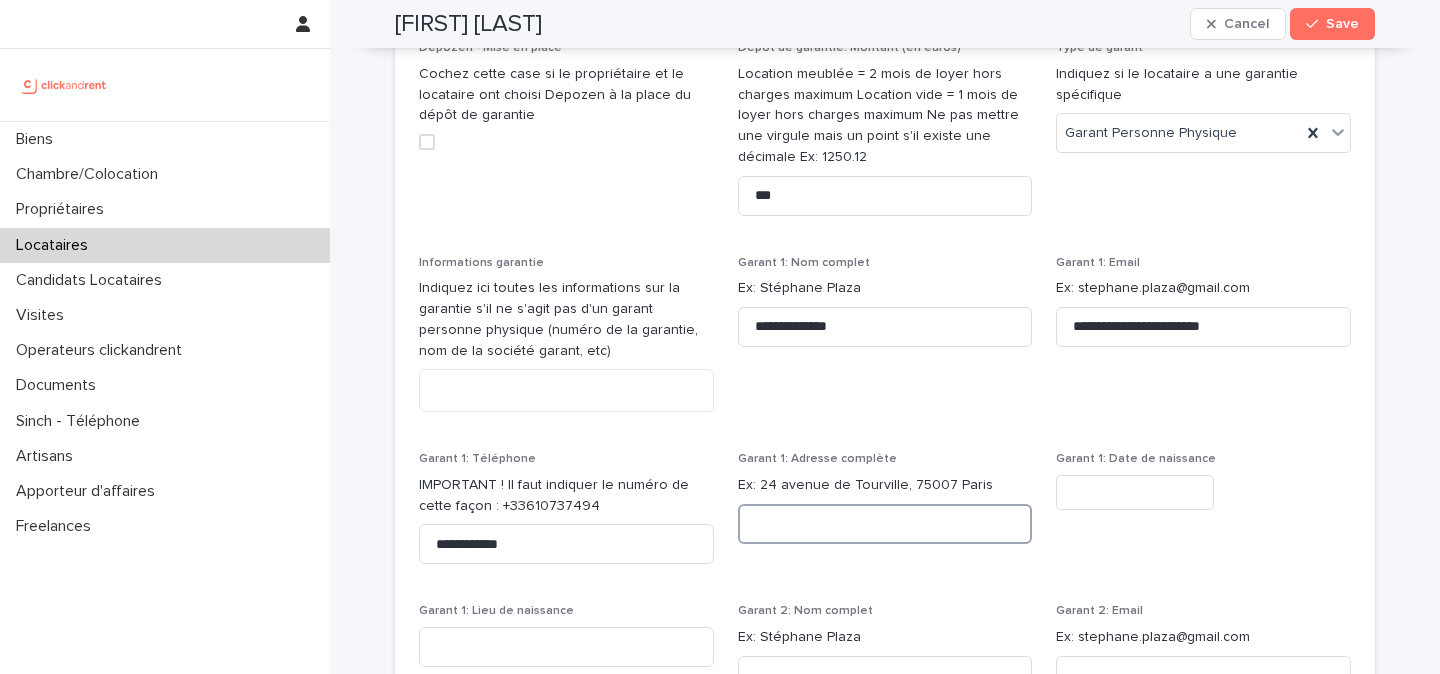 click at bounding box center (885, 524) 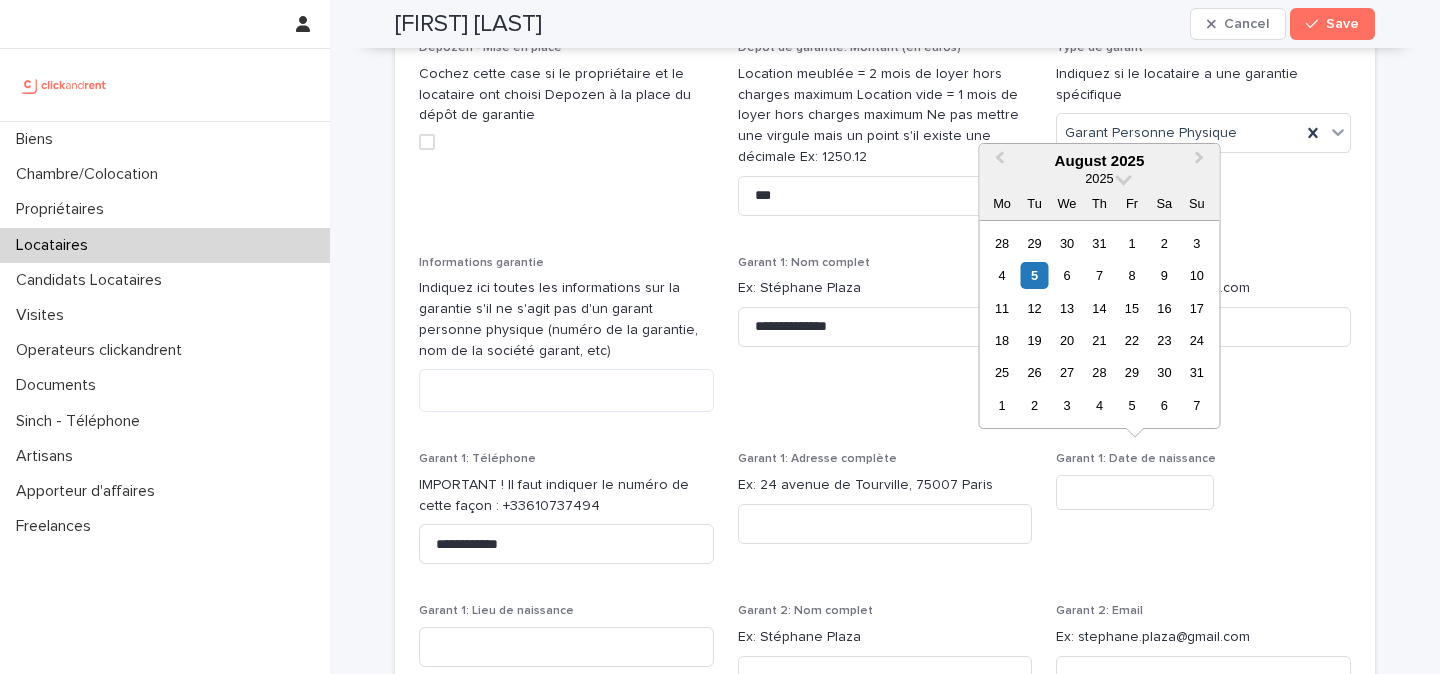 click at bounding box center (1135, 492) 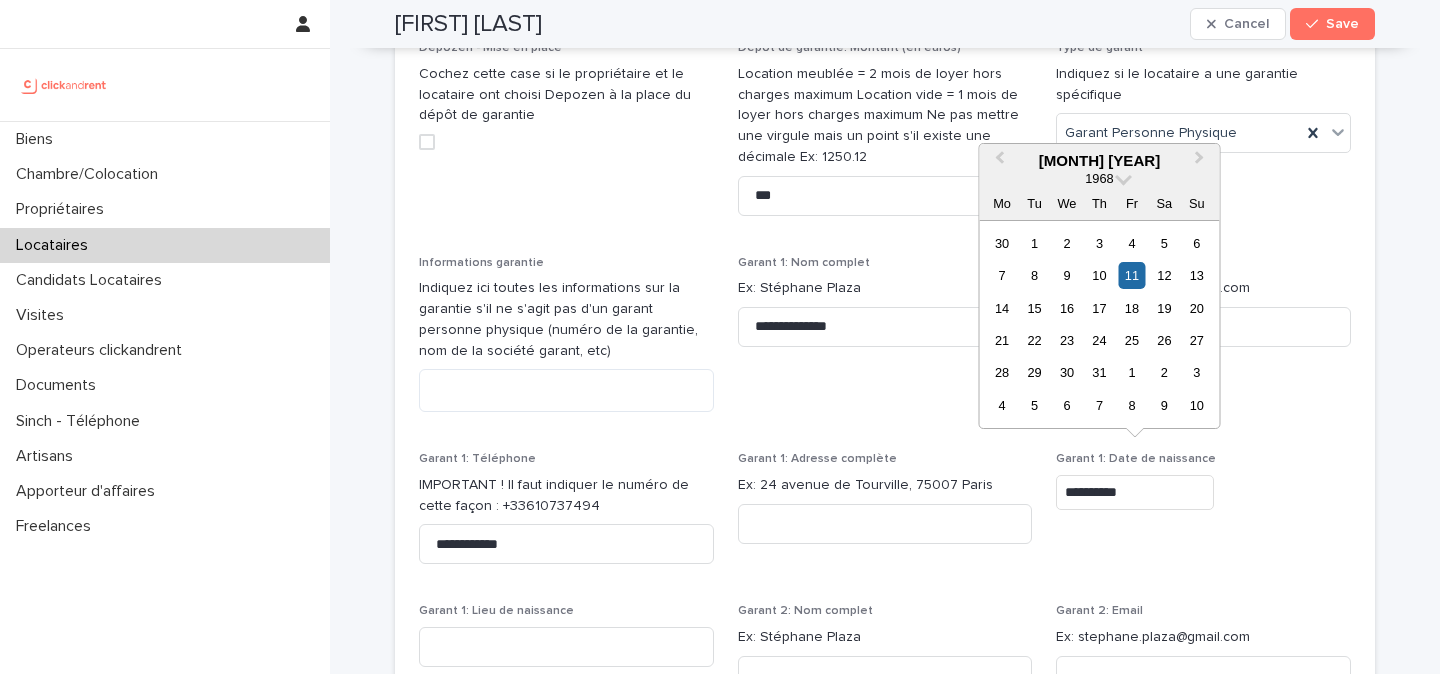 click on "**********" at bounding box center (1135, 492) 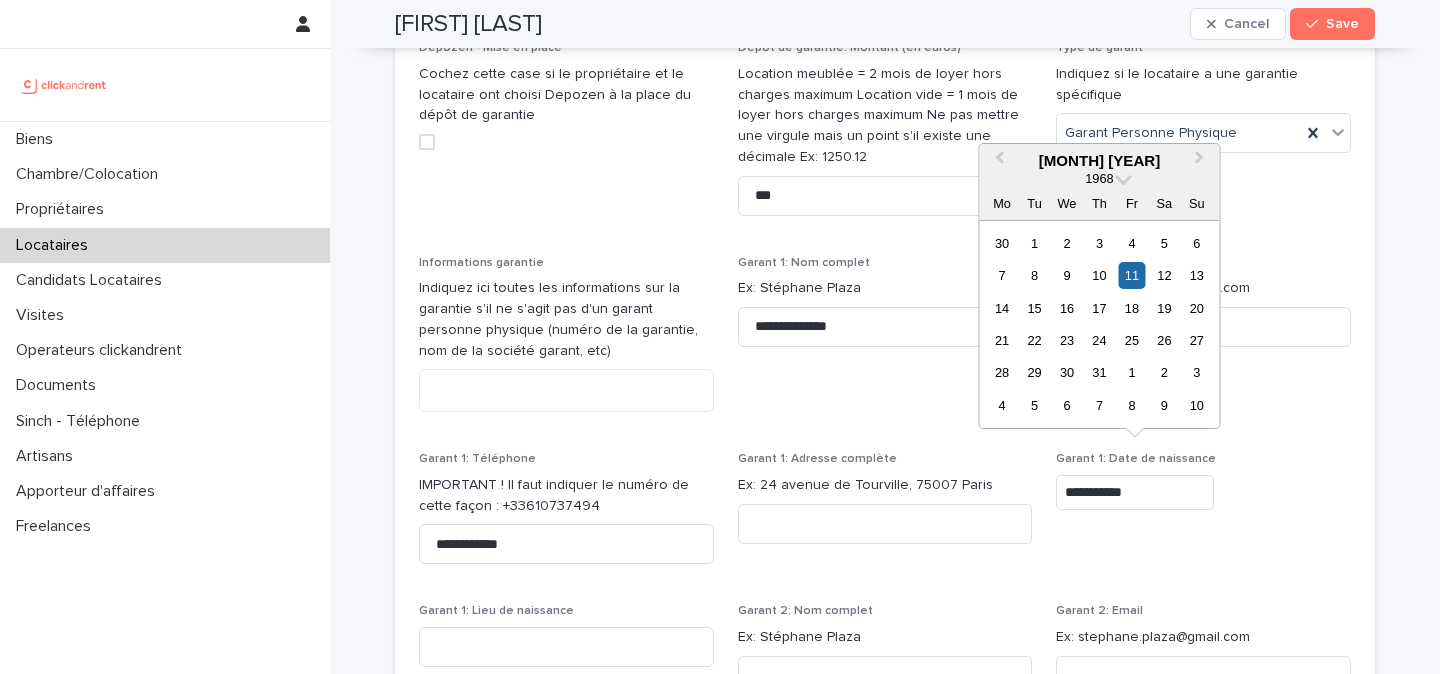 type on "**********" 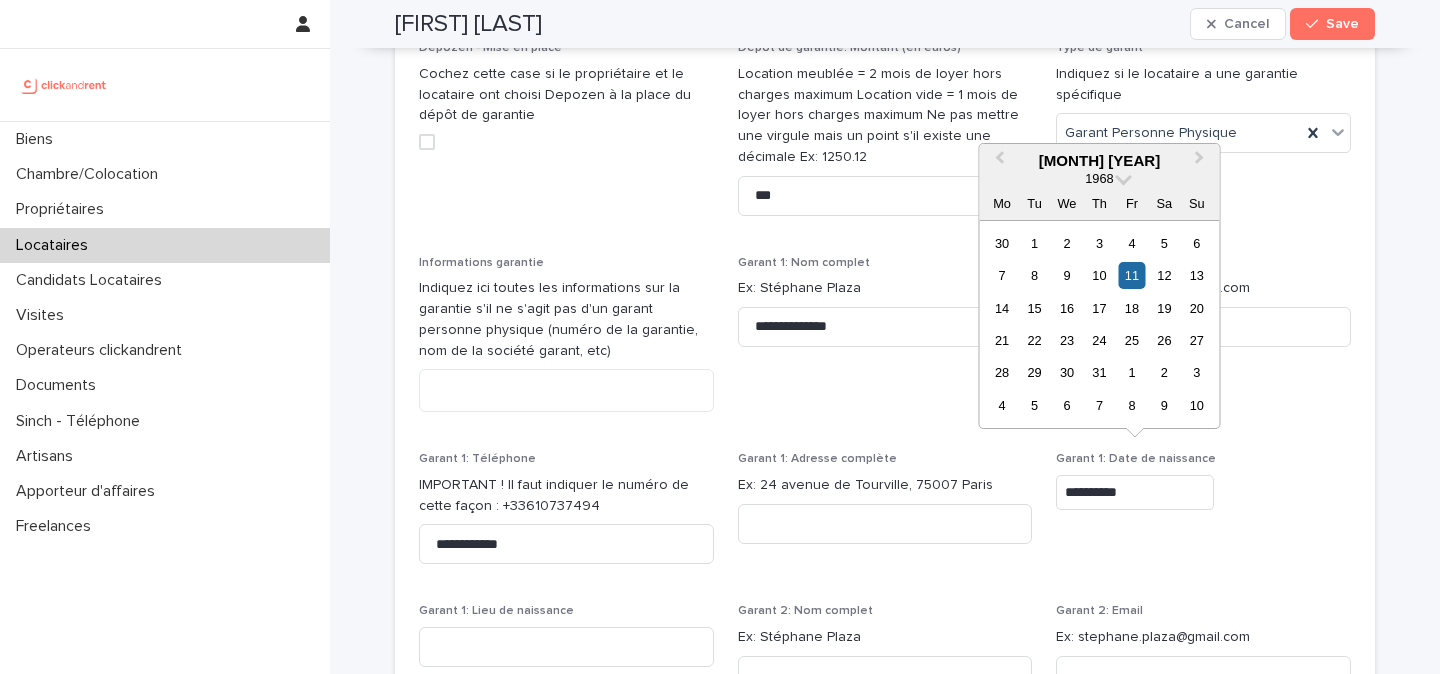click on "**********" at bounding box center [1203, 516] 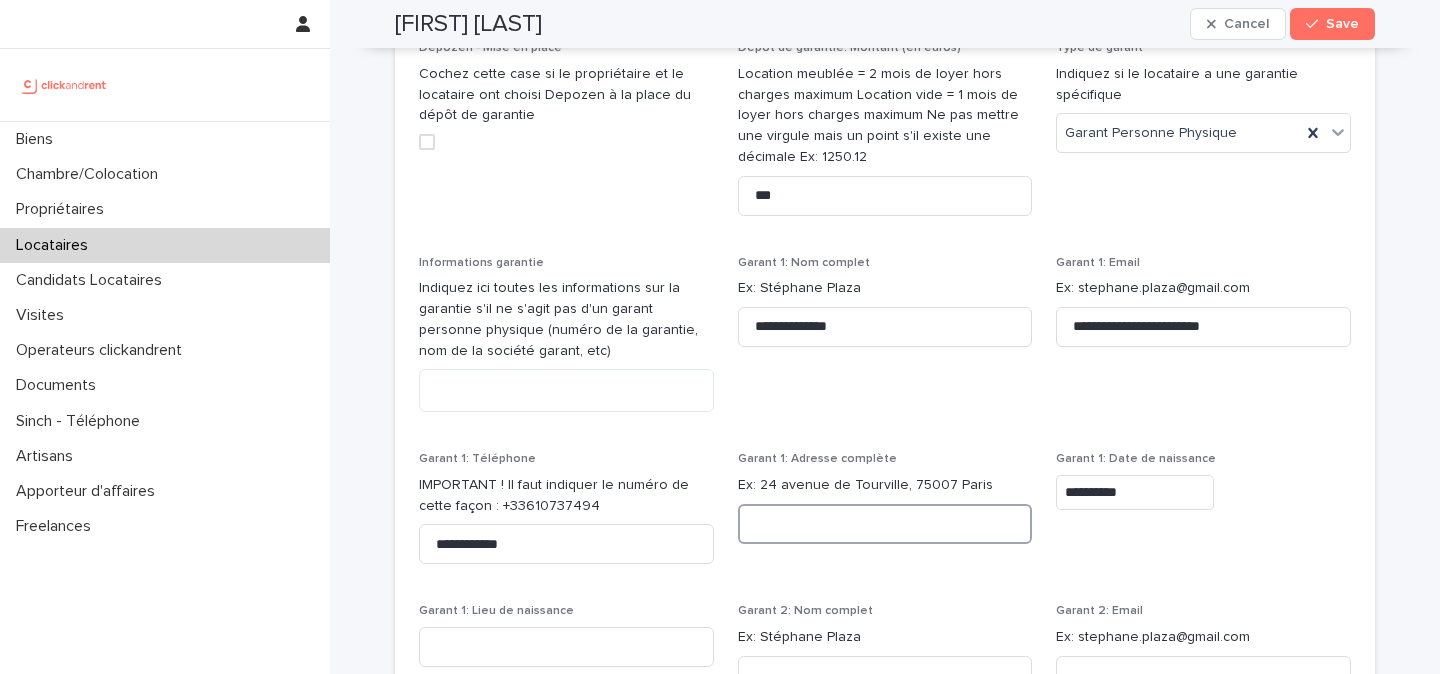 click at bounding box center [885, 524] 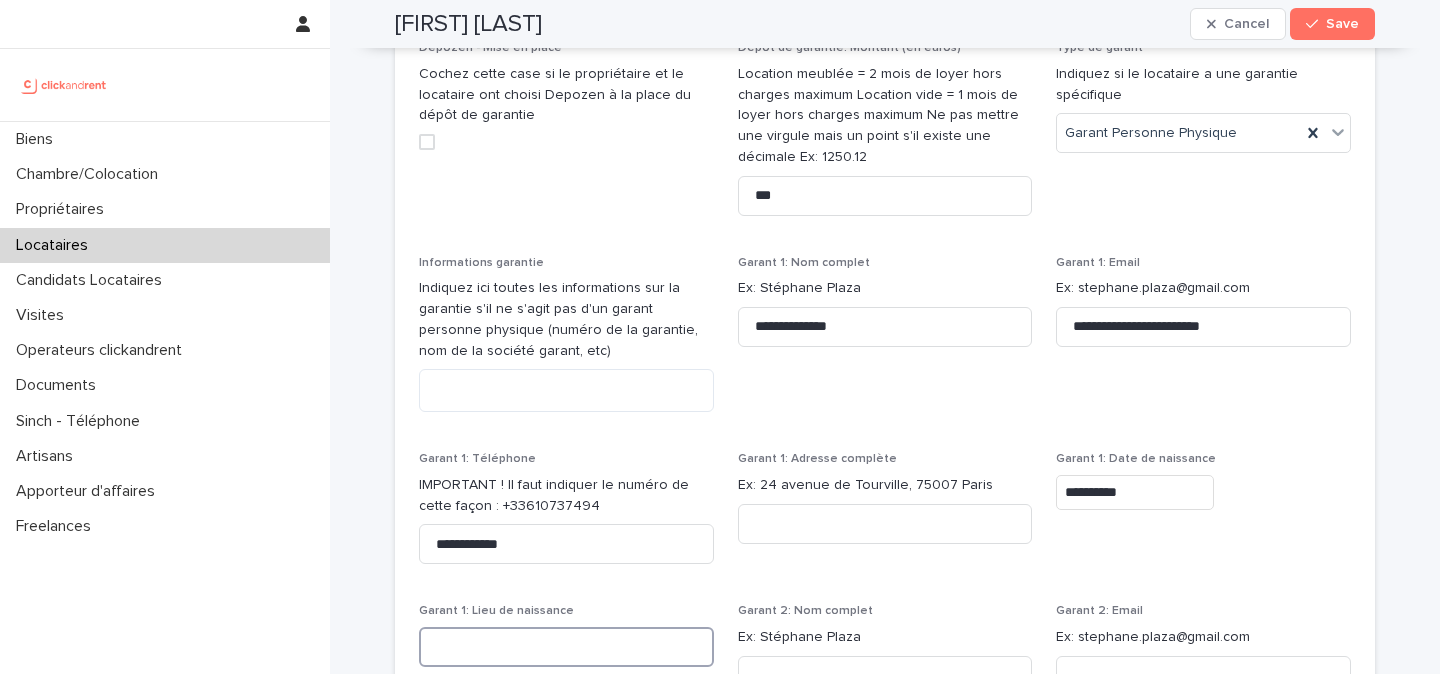 click at bounding box center [566, 647] 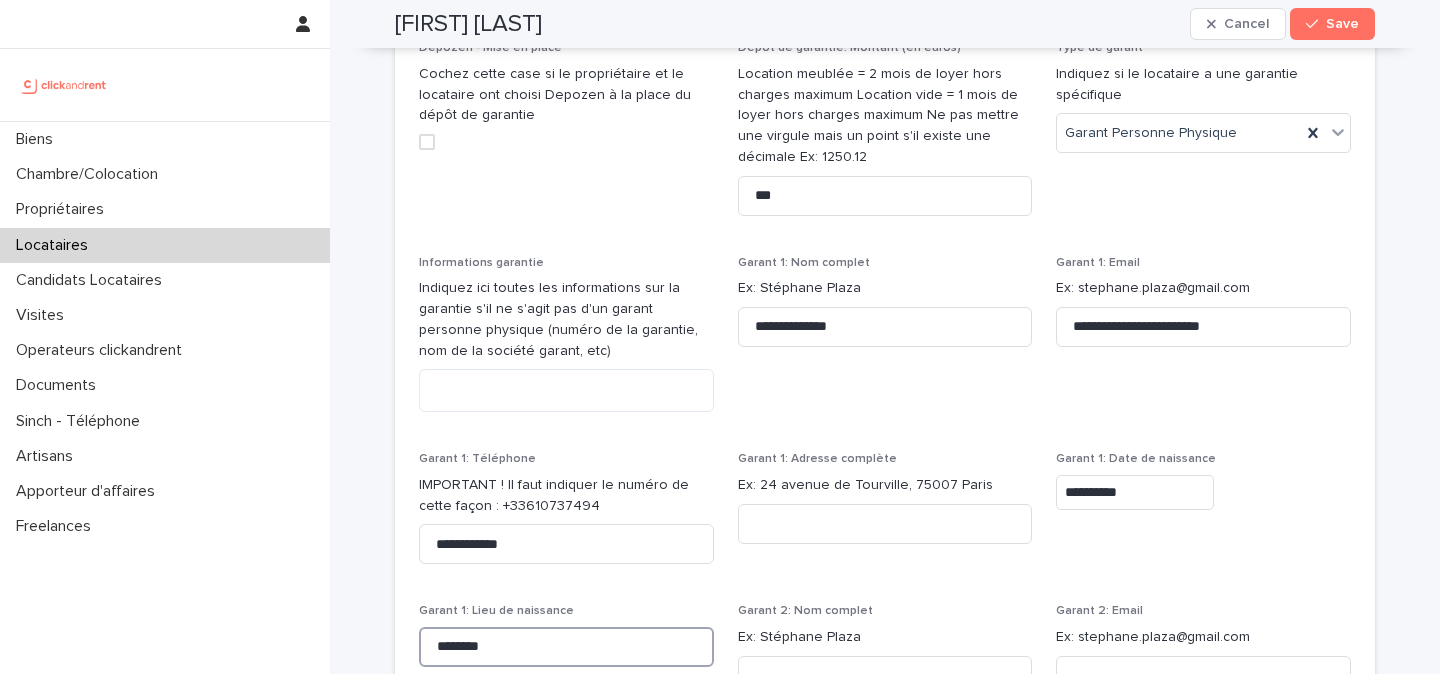 type on "********" 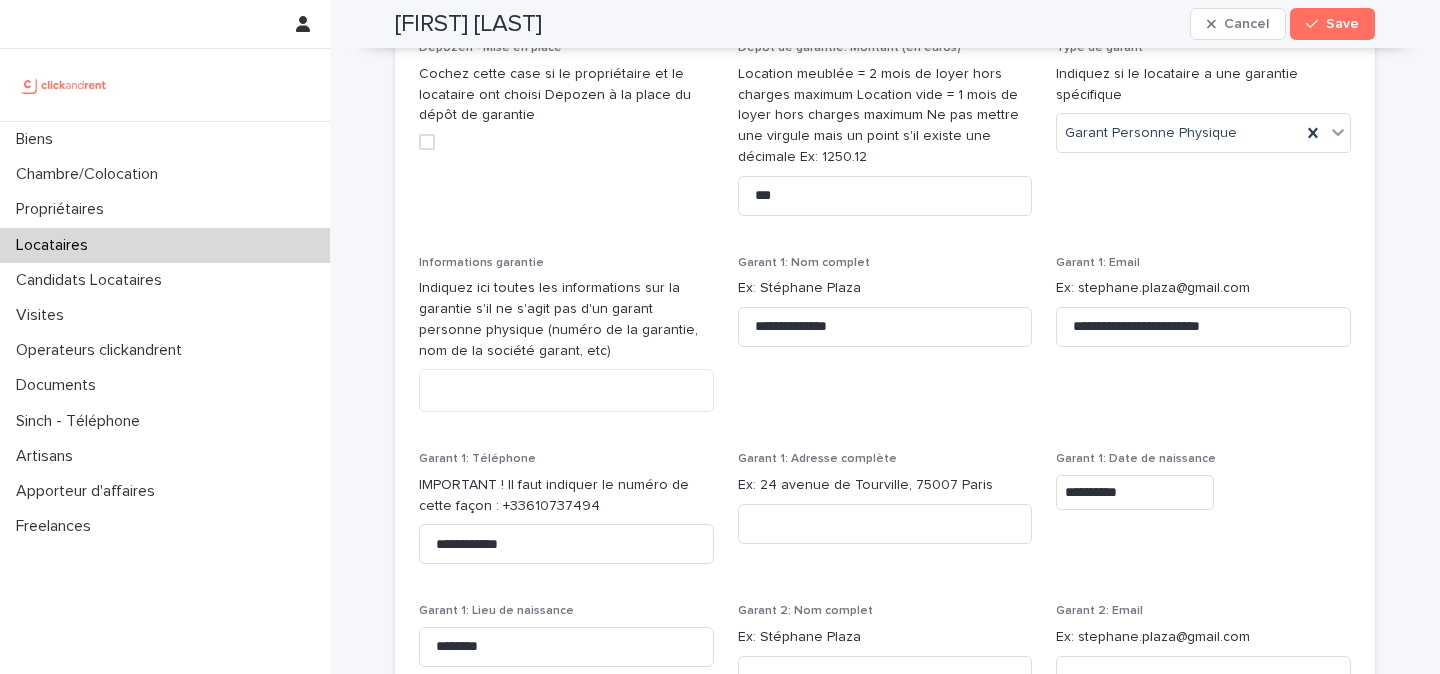 click on "**********" at bounding box center [885, 517] 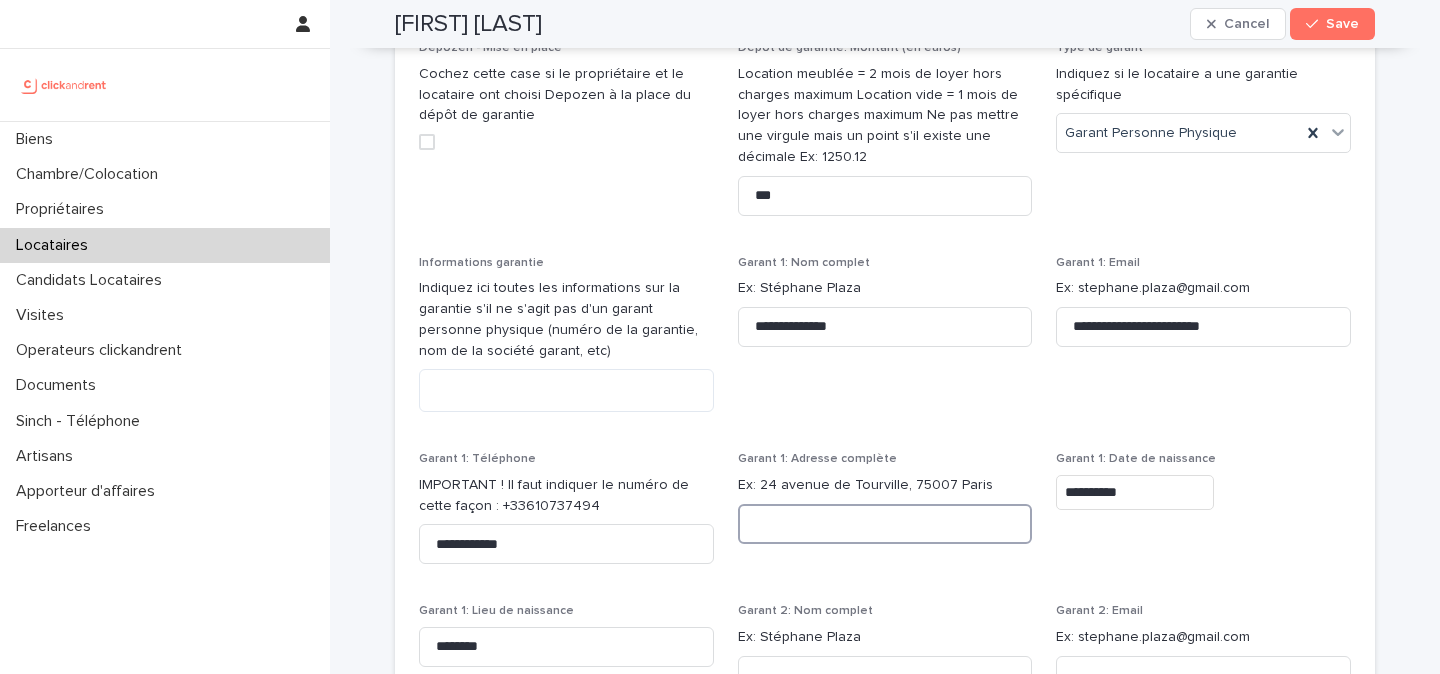 click at bounding box center (885, 524) 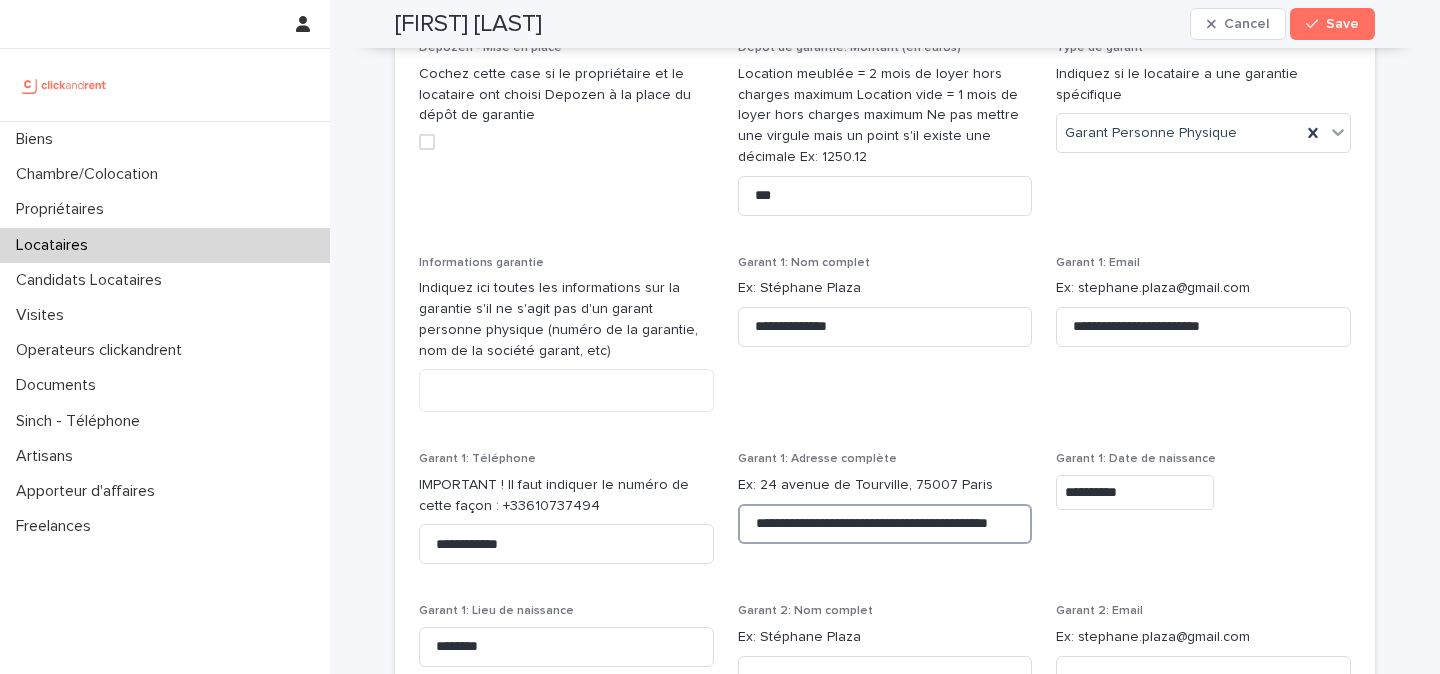 scroll, scrollTop: 0, scrollLeft: 95, axis: horizontal 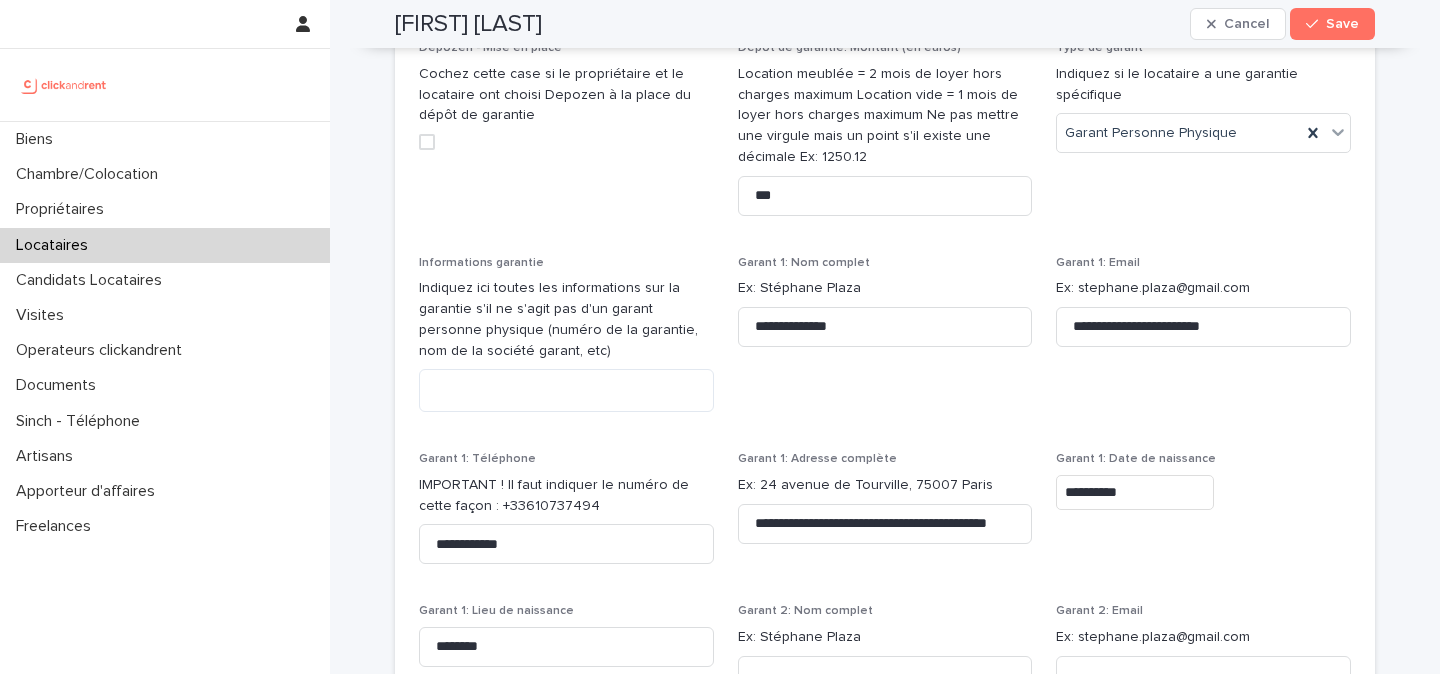 click on "**********" at bounding box center (885, 517) 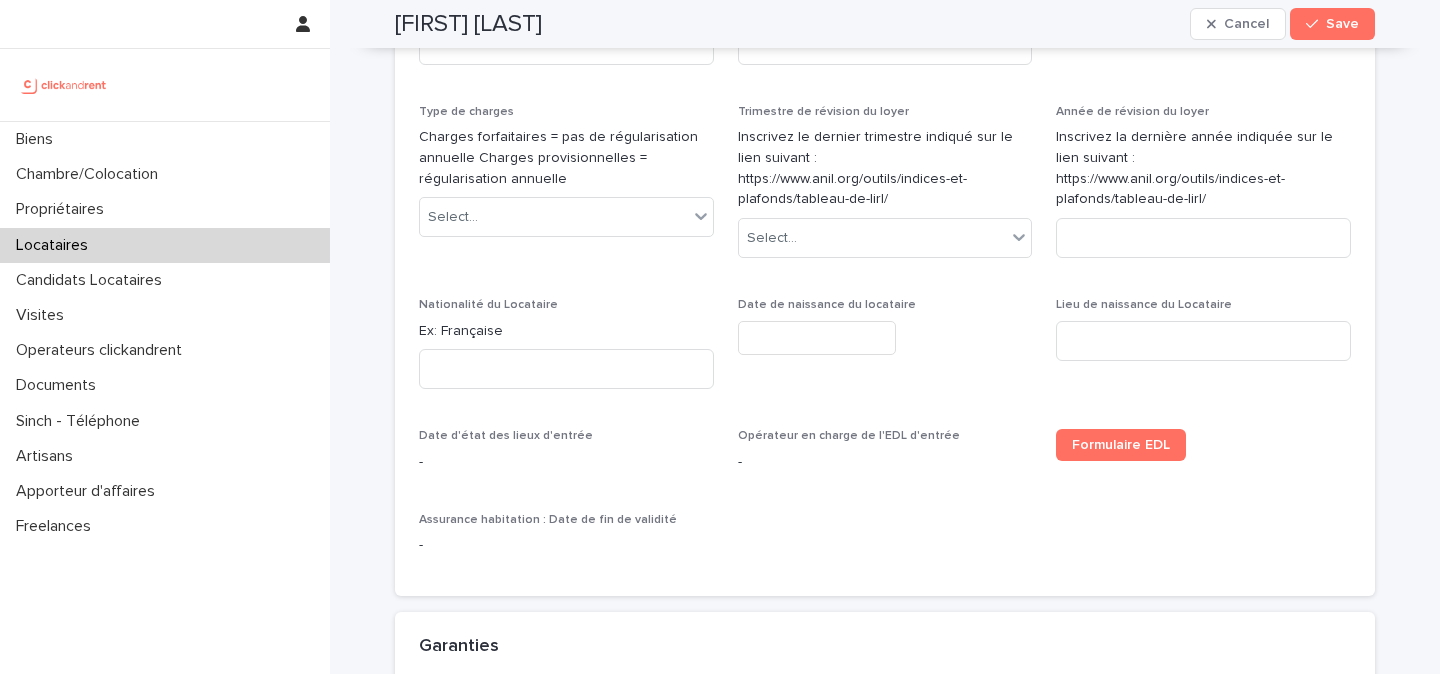 scroll, scrollTop: 1221, scrollLeft: 0, axis: vertical 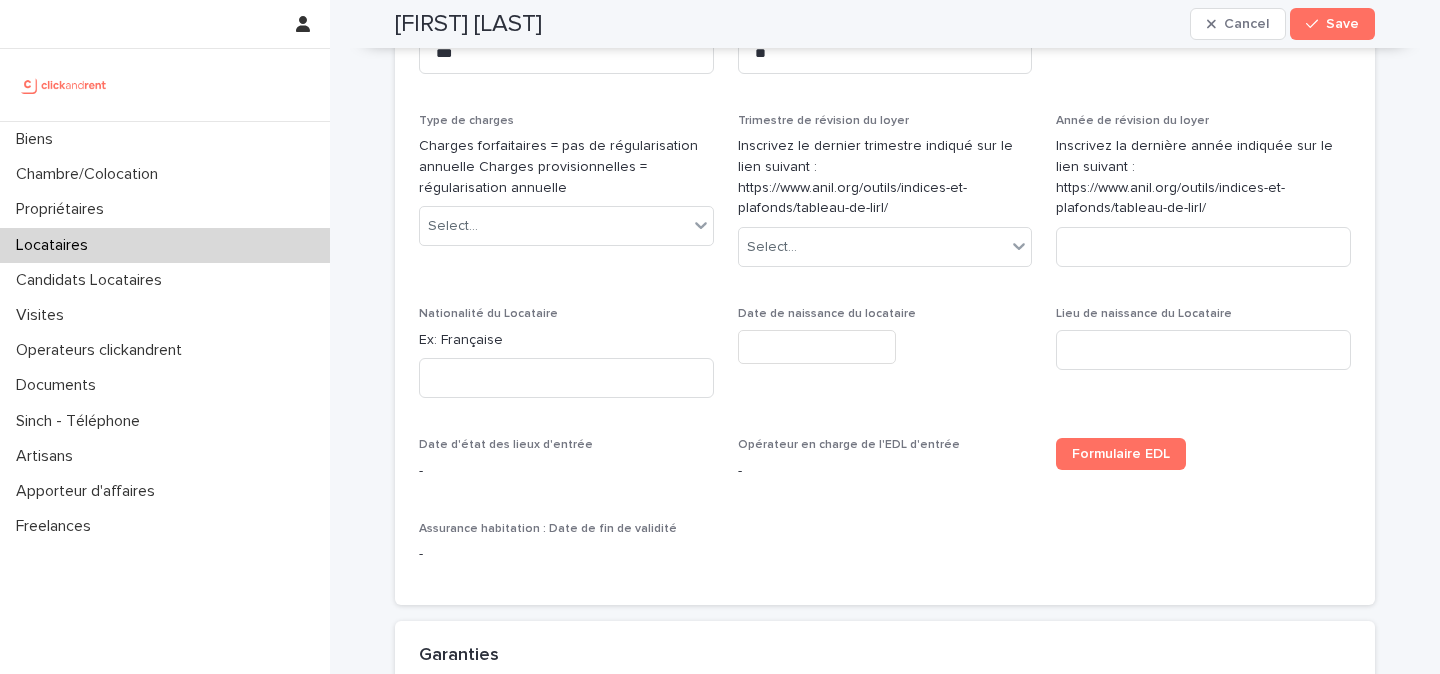 click on "Ex: Française" at bounding box center [566, 340] 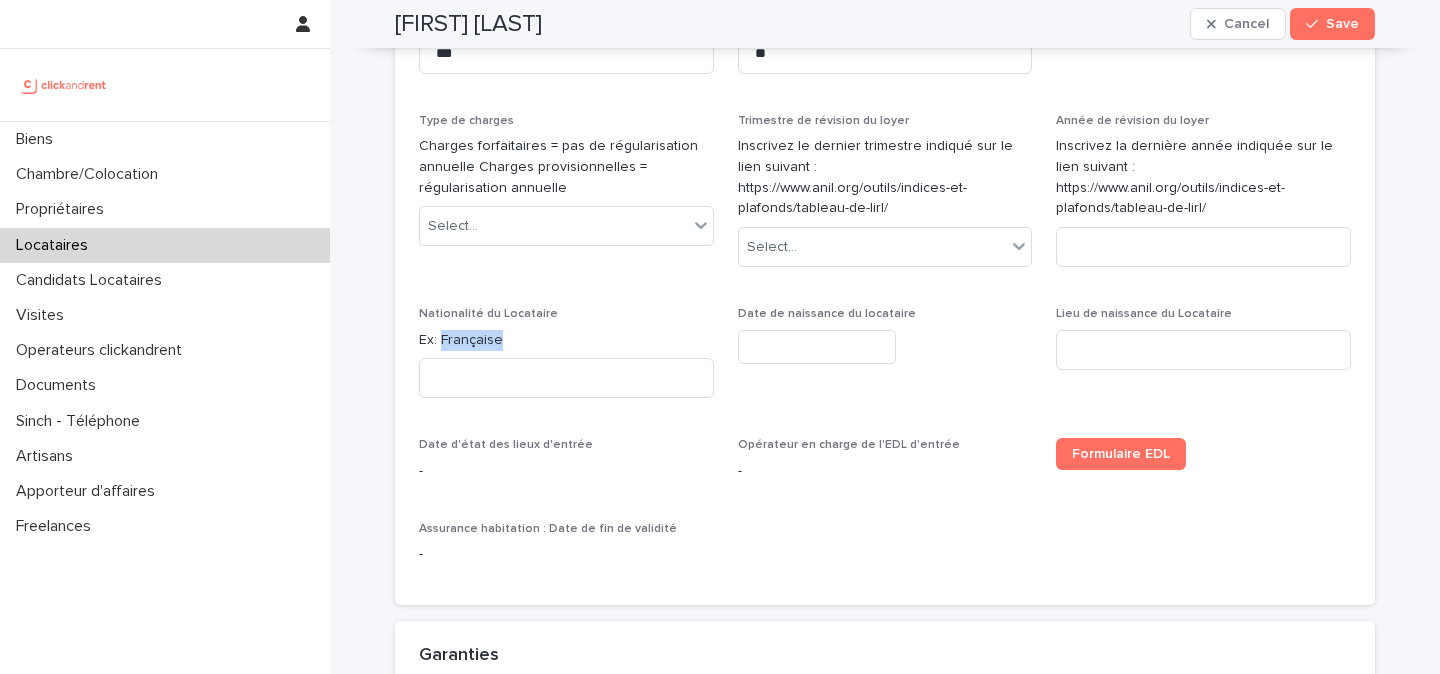 copy on "Française" 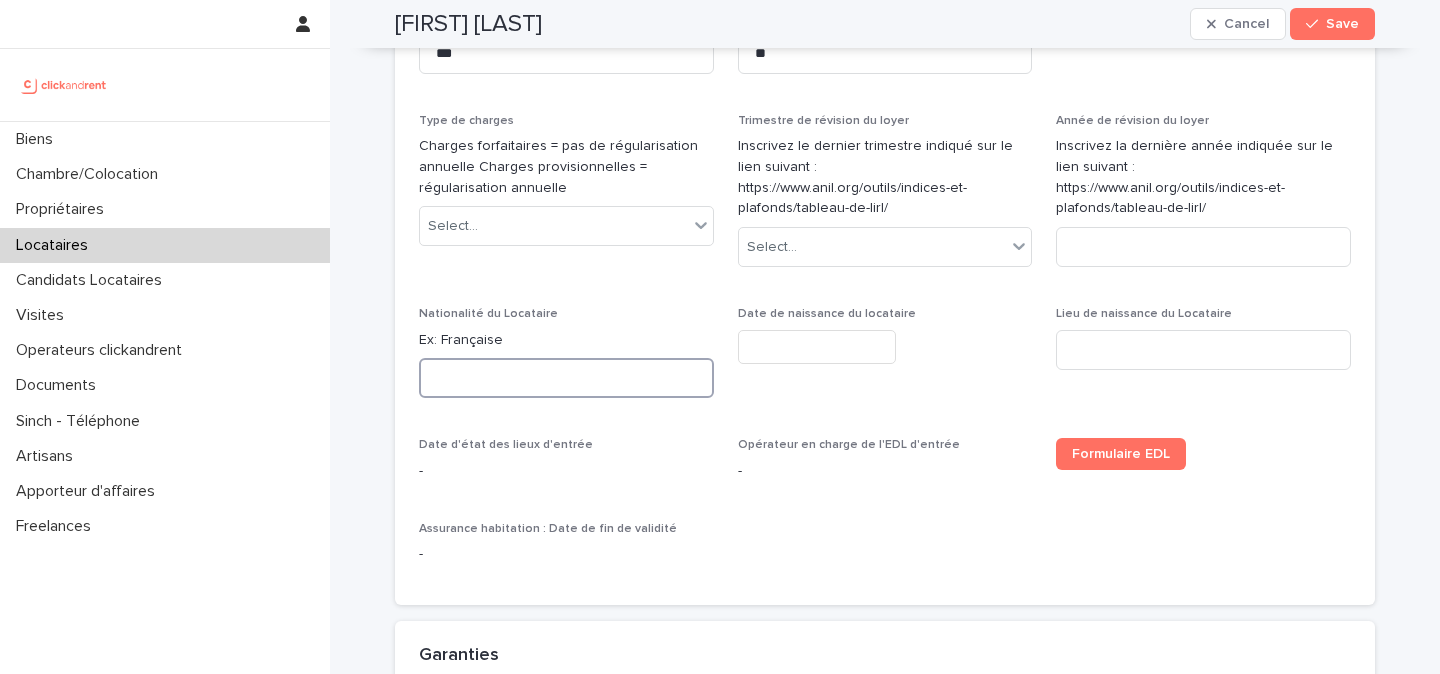 click at bounding box center [566, 378] 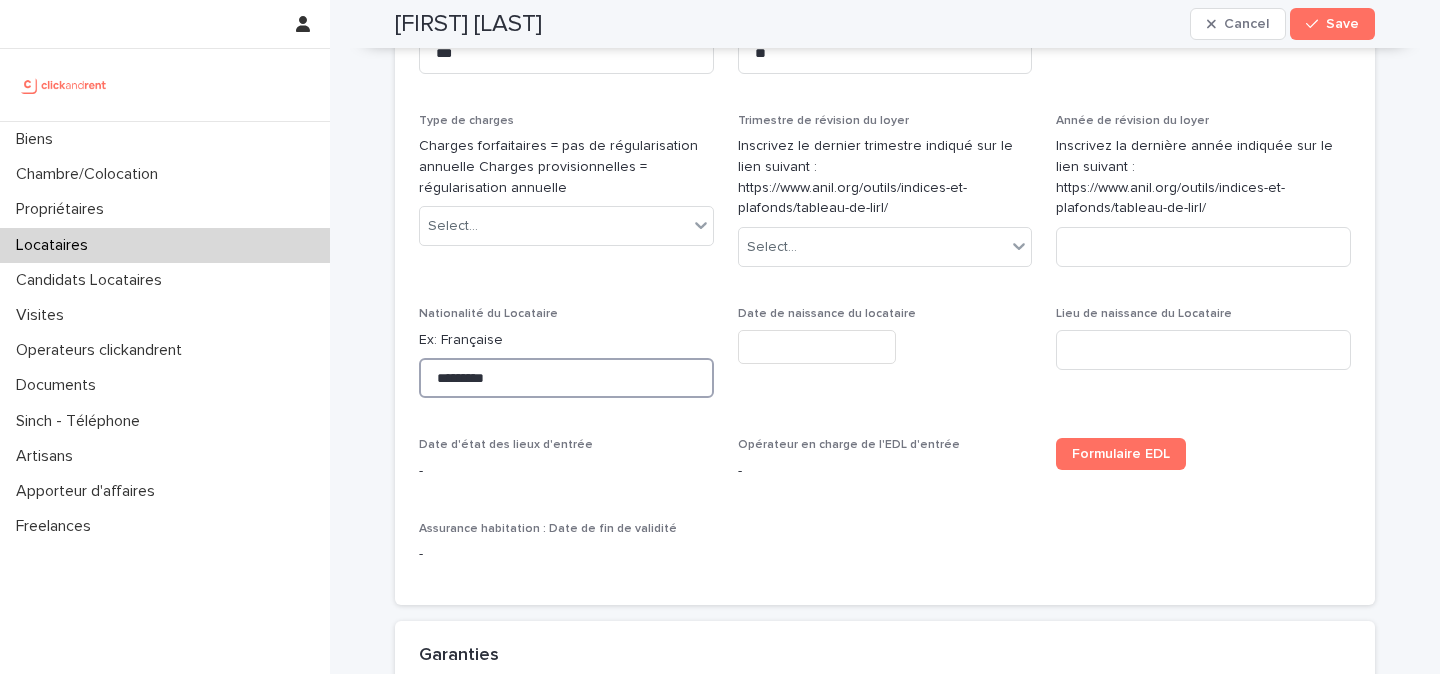 type on "*********" 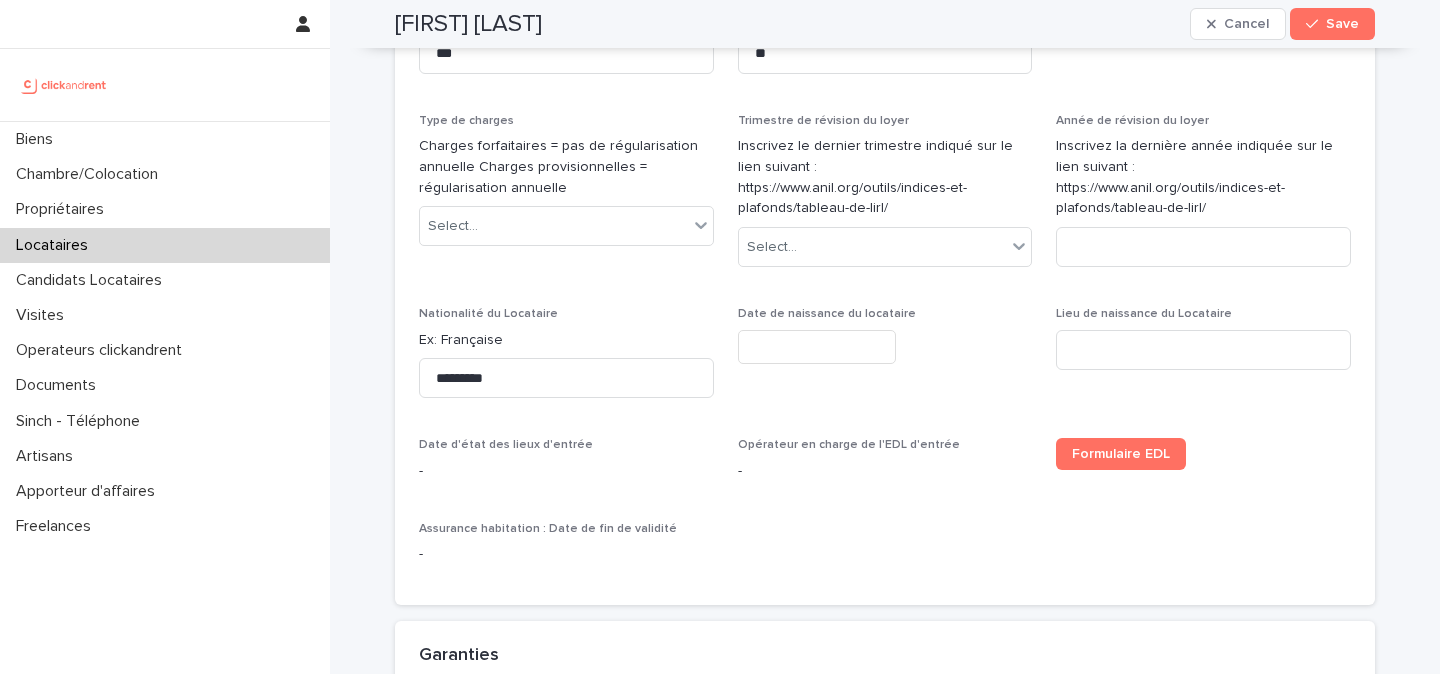click at bounding box center [817, 347] 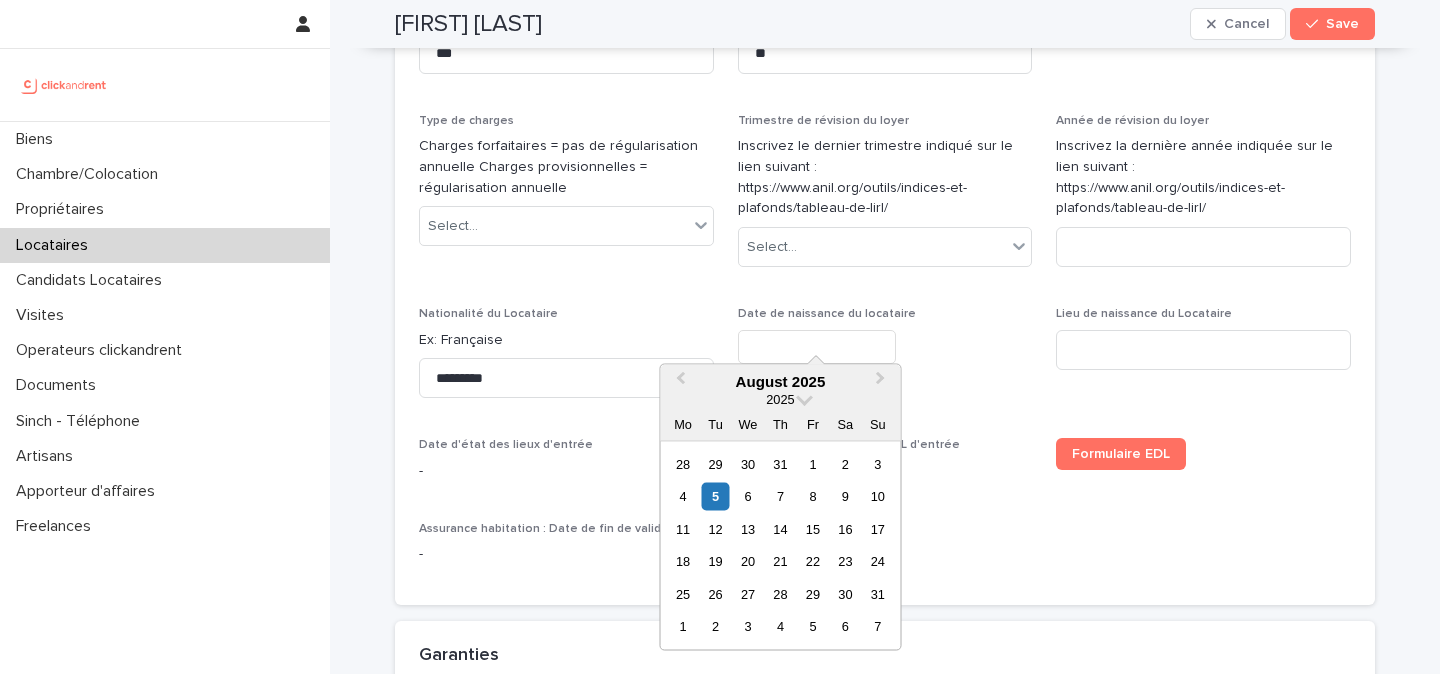 click on "Type de charges Charges forfaitaires = pas de régularisation annuelle
Charges provisionnelles = régularisation annuelle Select..." at bounding box center (566, 188) 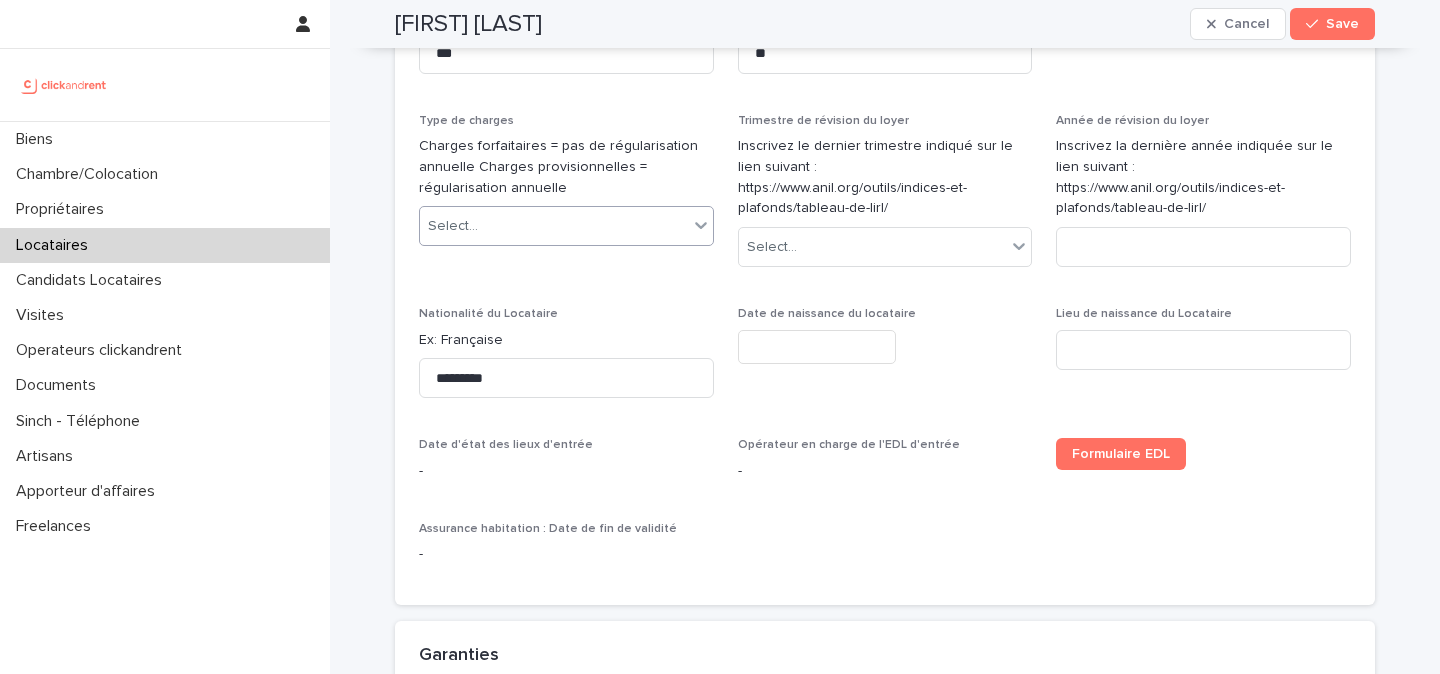 click on "Select..." at bounding box center (554, 226) 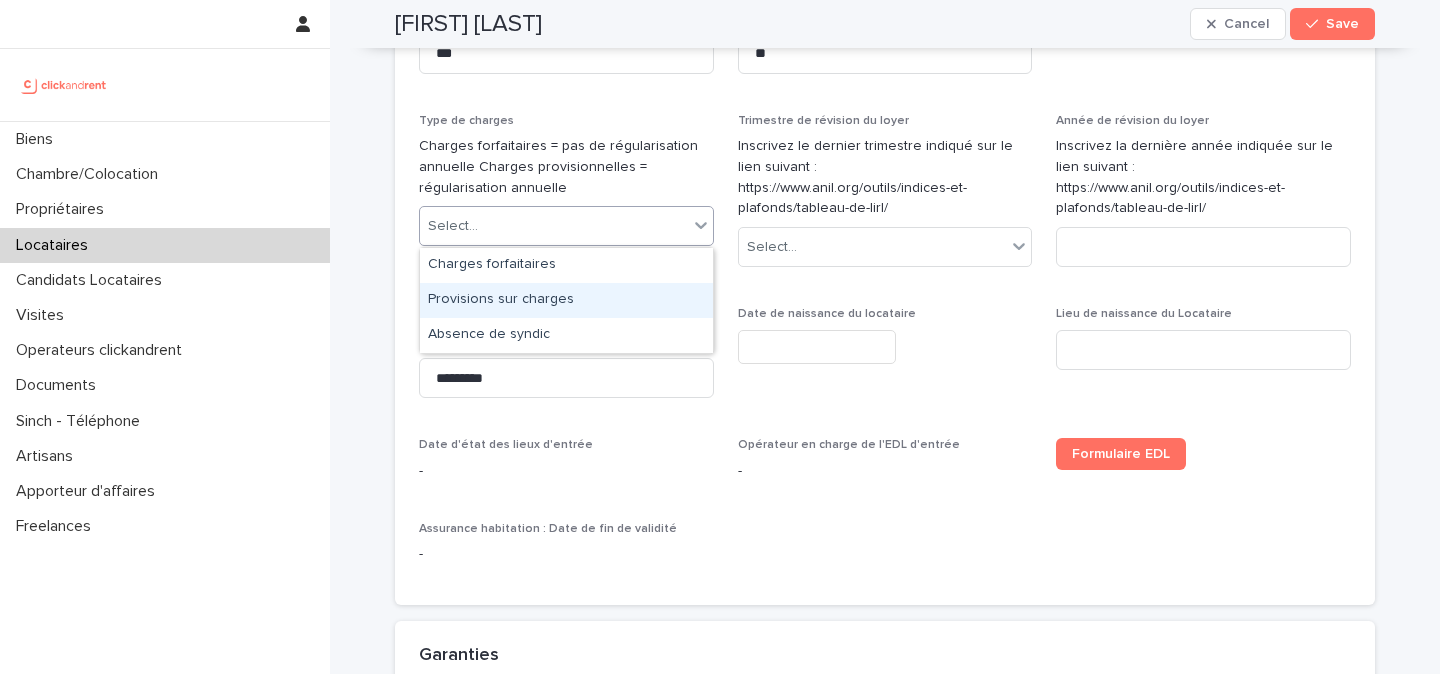 click on "Provisions sur charges" at bounding box center (566, 300) 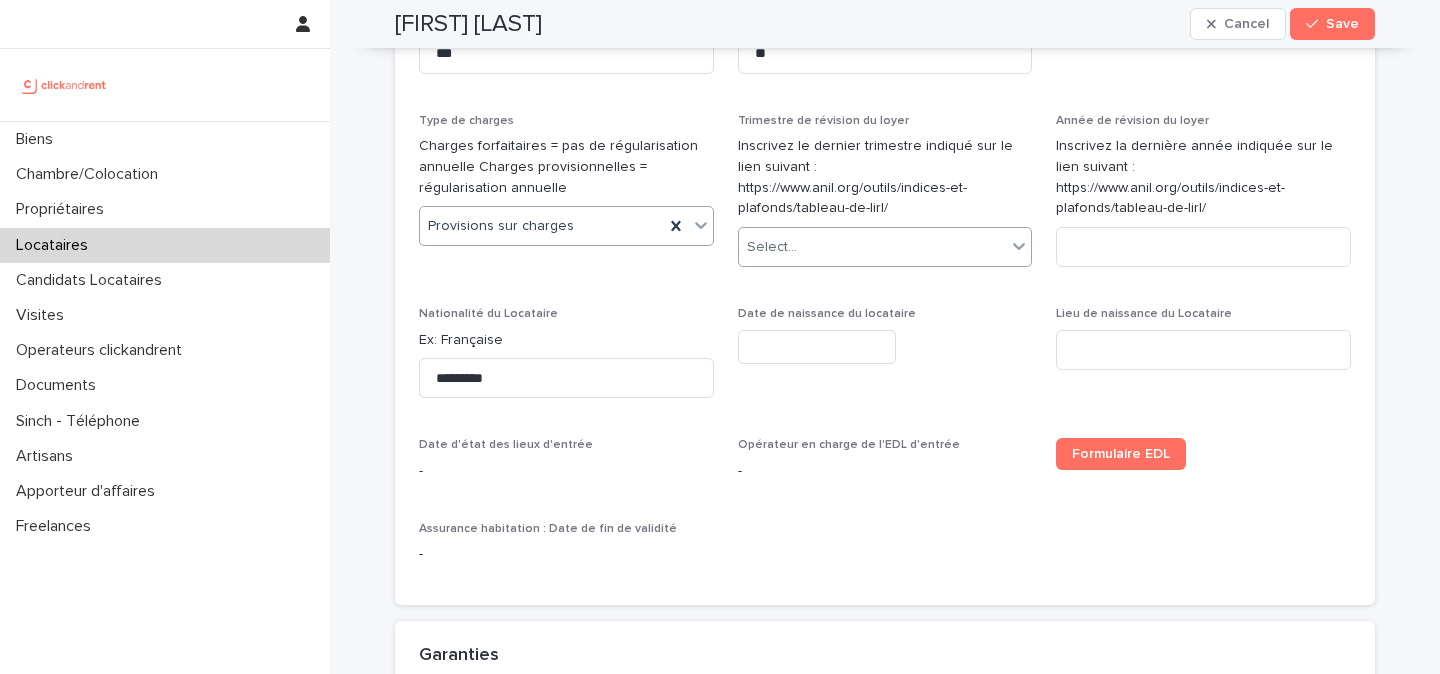 click on "Select..." at bounding box center [873, 247] 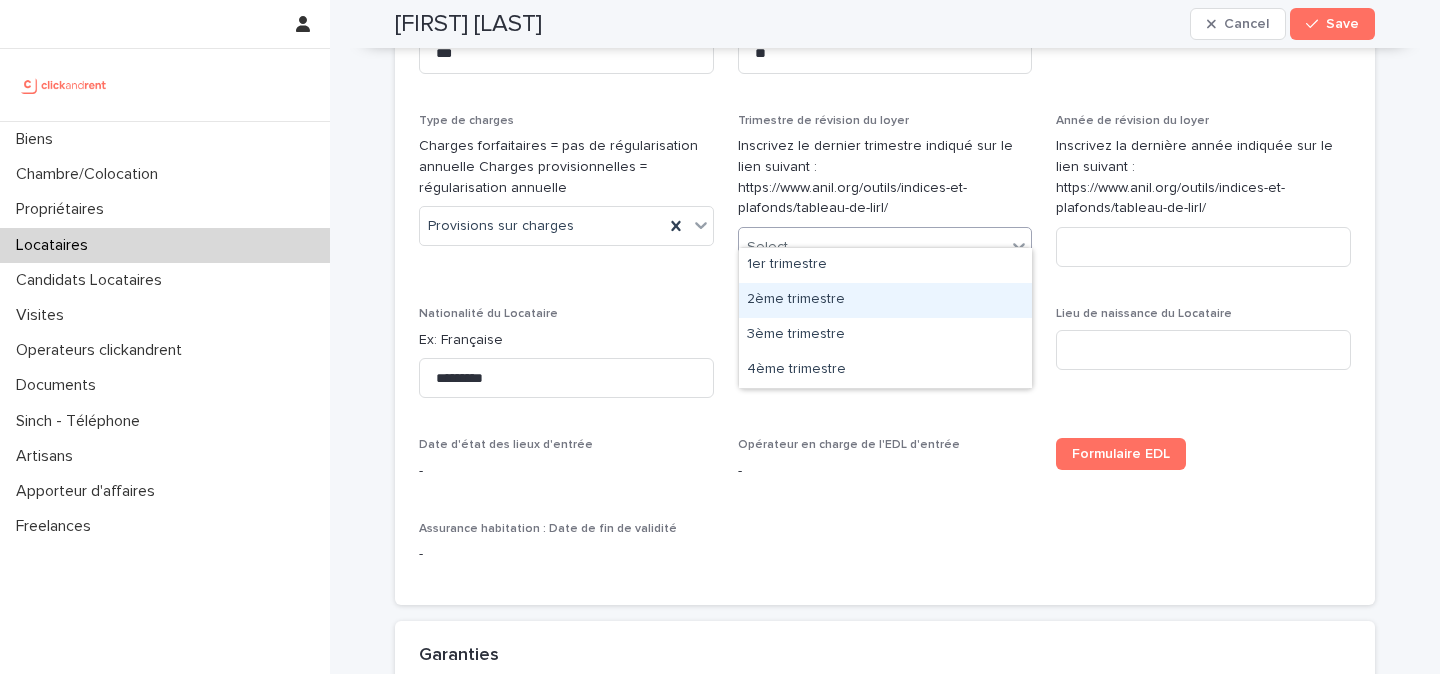 click on "2ème trimestre" at bounding box center (885, 300) 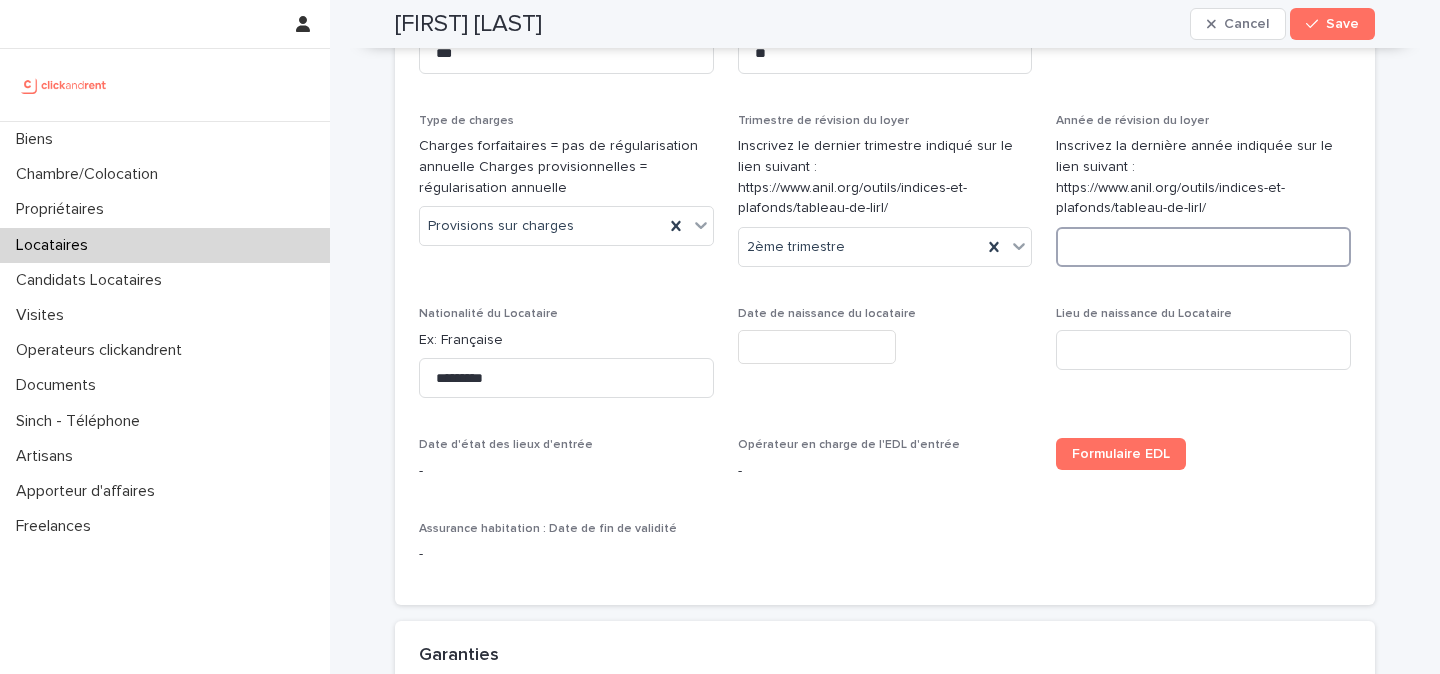 click at bounding box center [1203, 247] 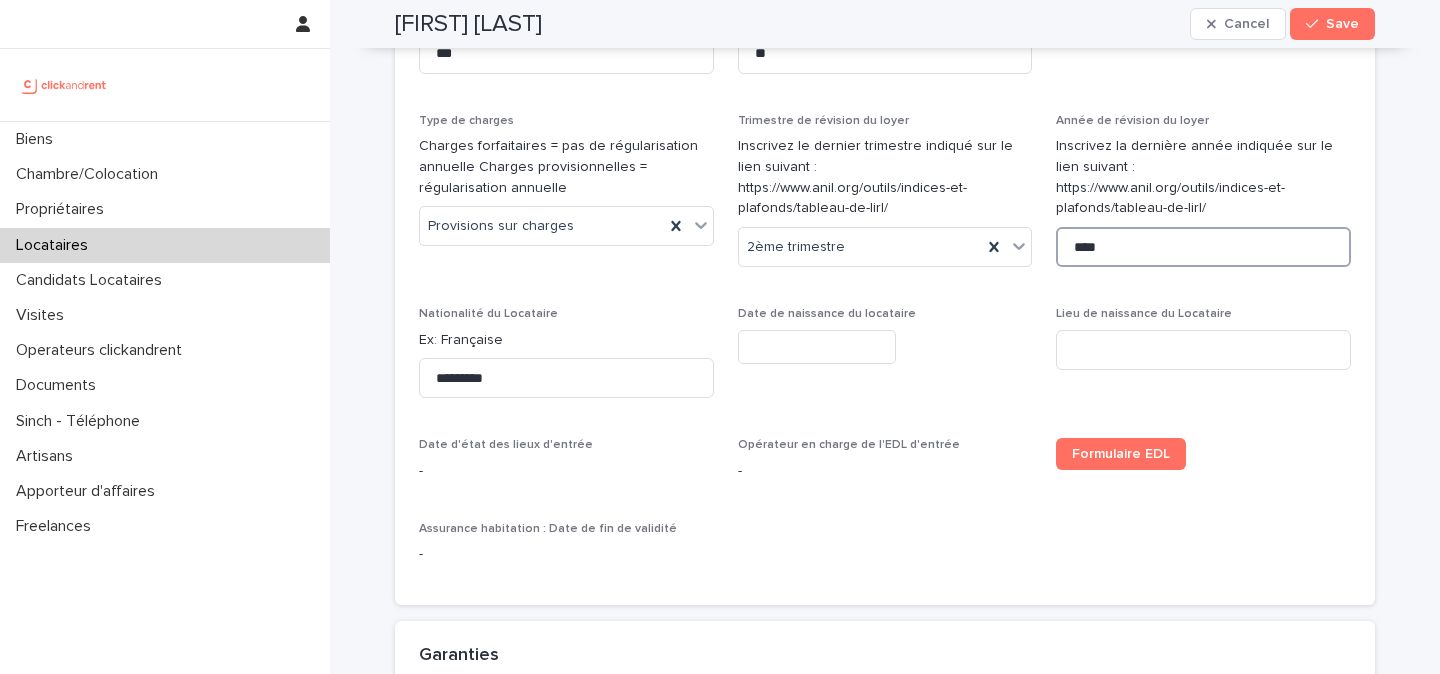 type on "****" 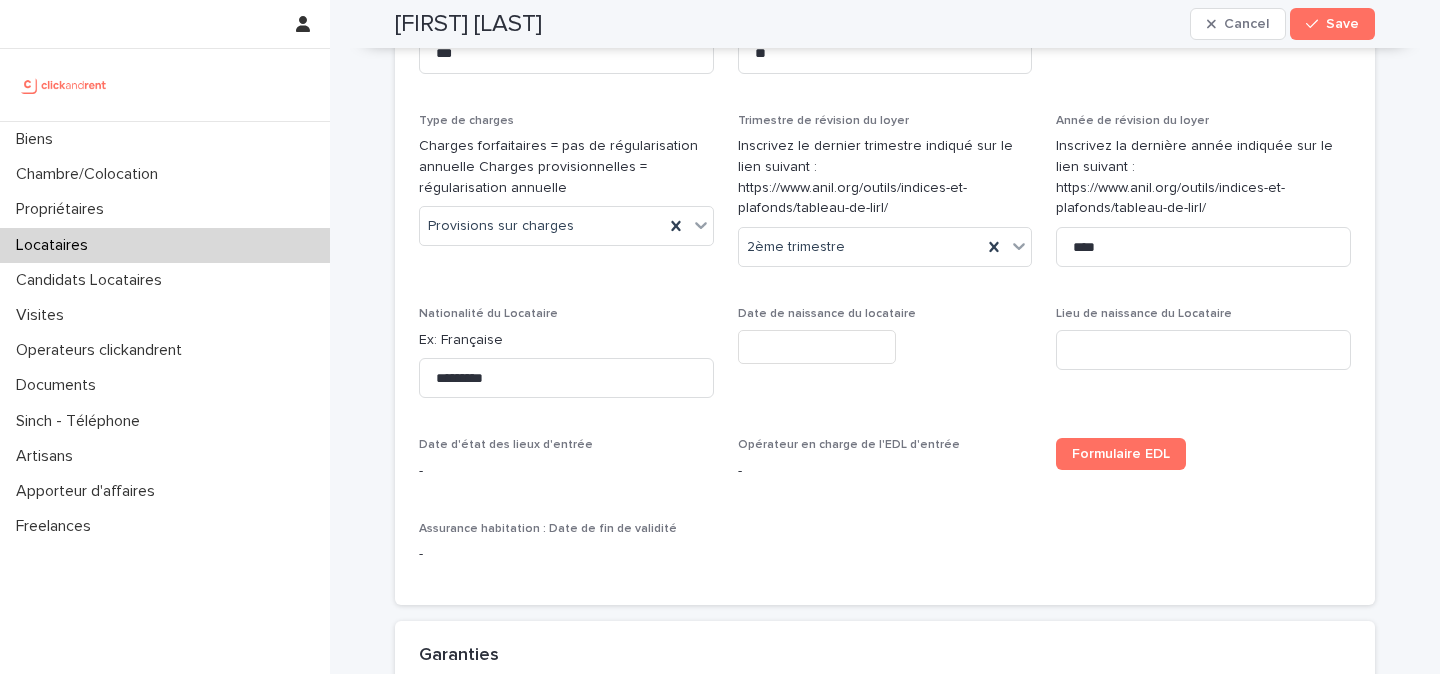 click at bounding box center [885, 347] 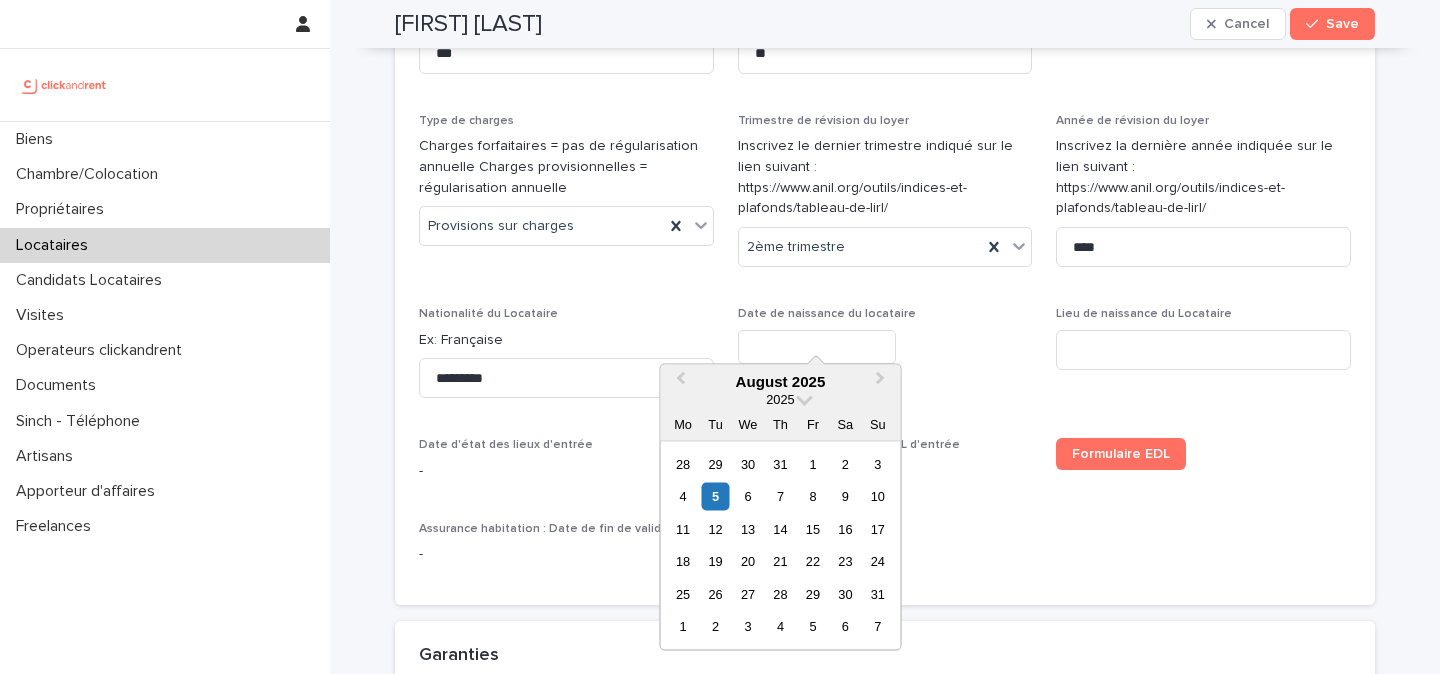 click at bounding box center [817, 347] 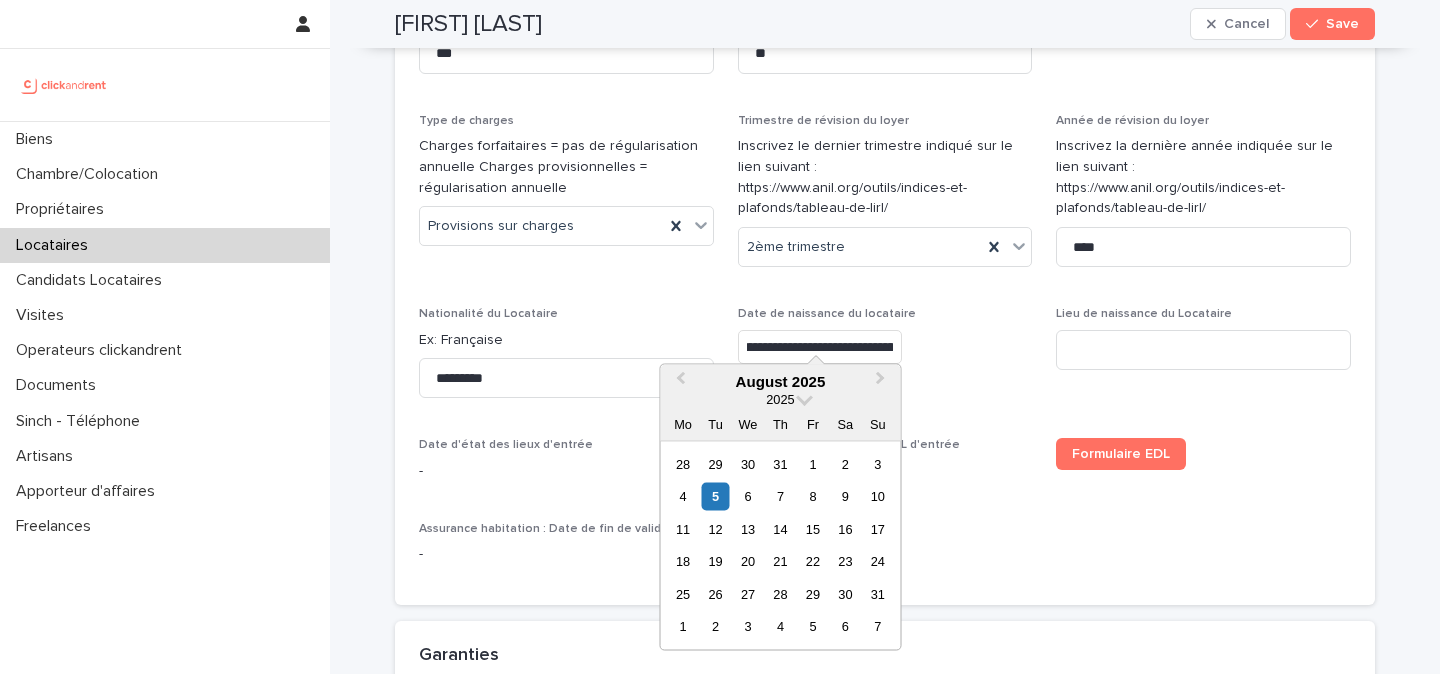 scroll, scrollTop: 0, scrollLeft: 0, axis: both 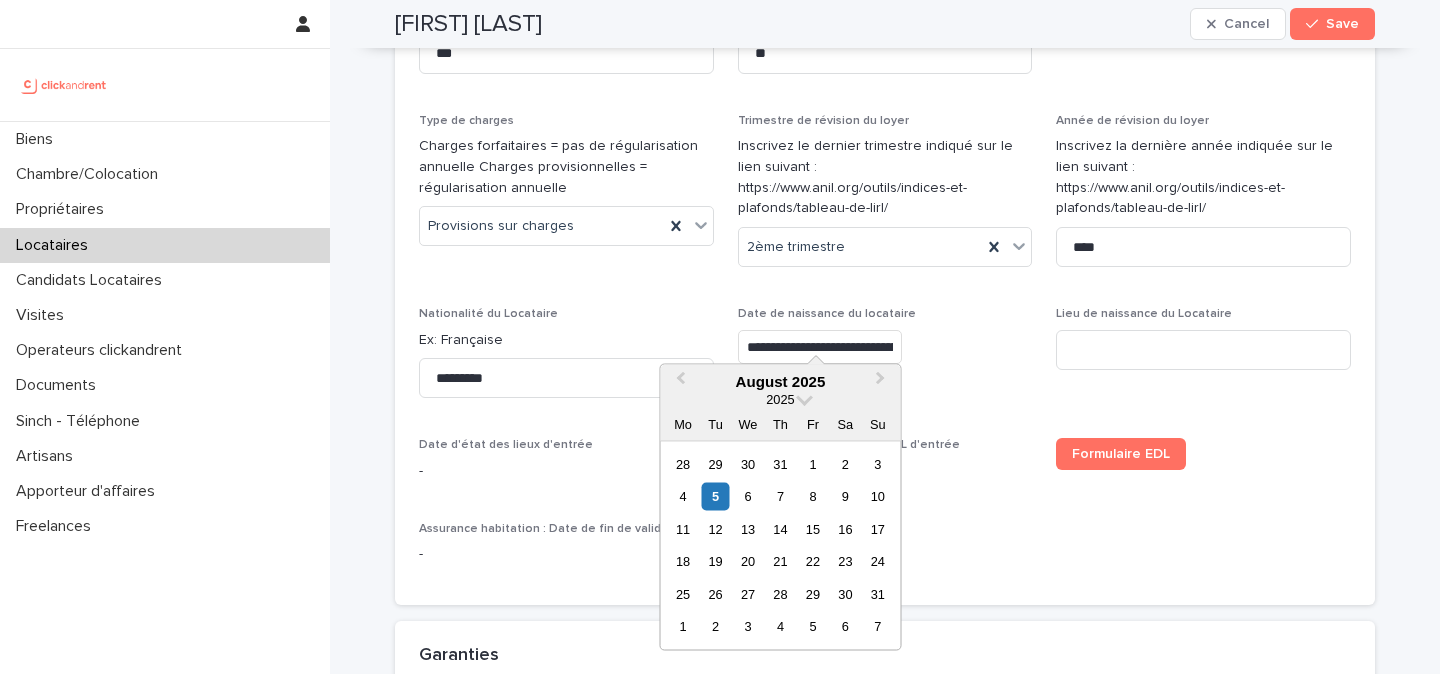 drag, startPoint x: 831, startPoint y: 325, endPoint x: 746, endPoint y: 325, distance: 85 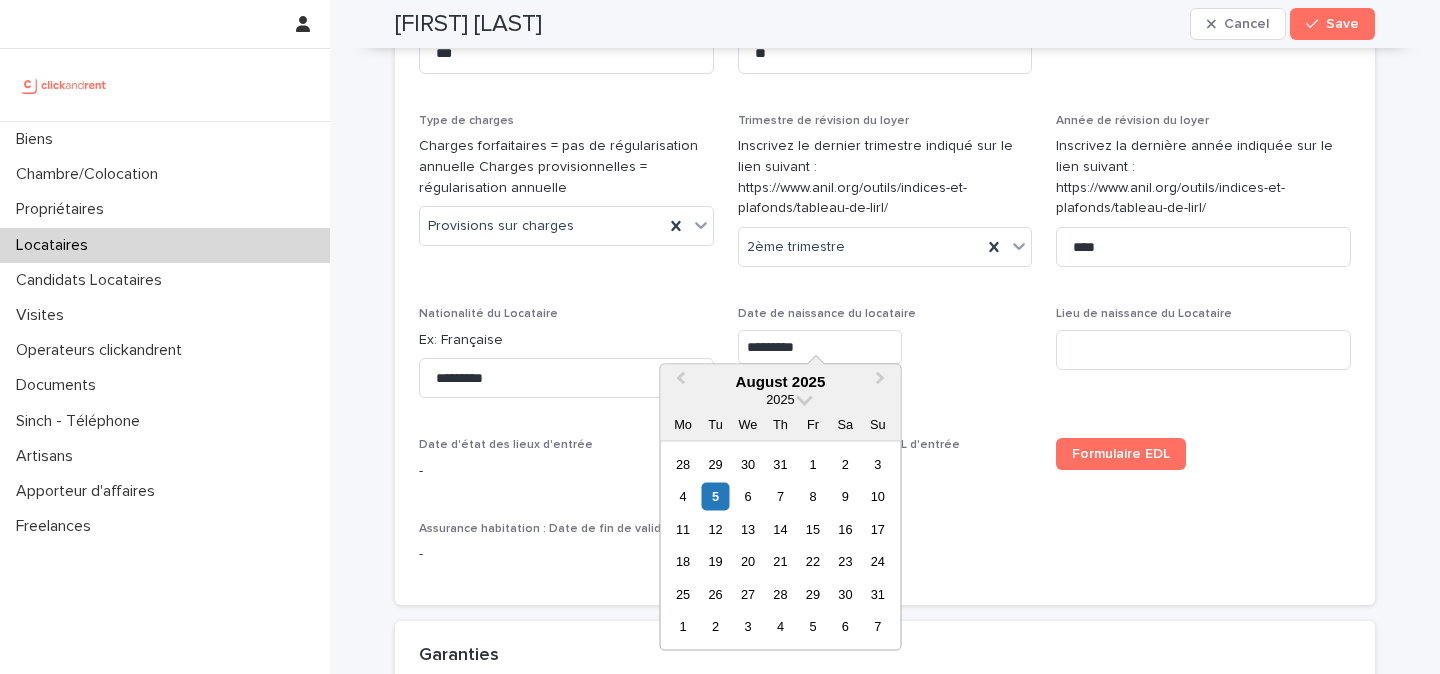 click on "*********" at bounding box center (820, 347) 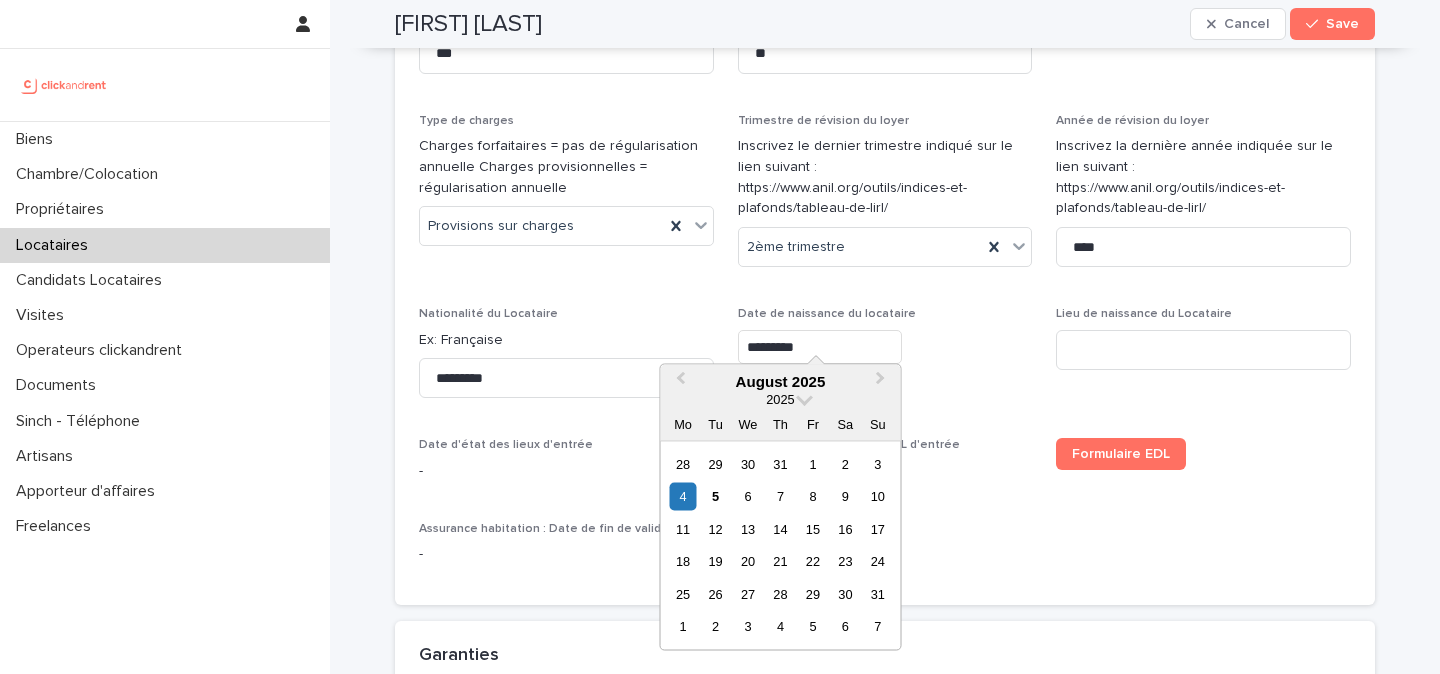 click on "*********" at bounding box center (820, 347) 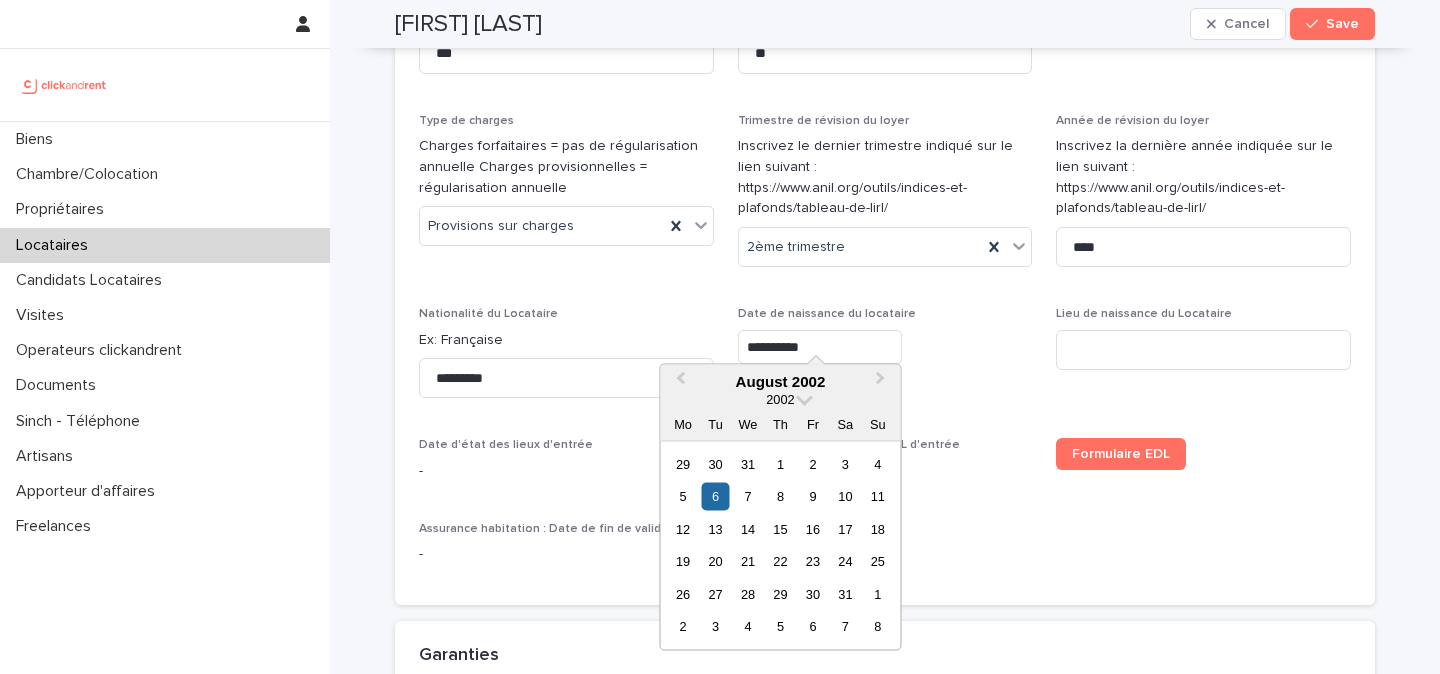 type on "********" 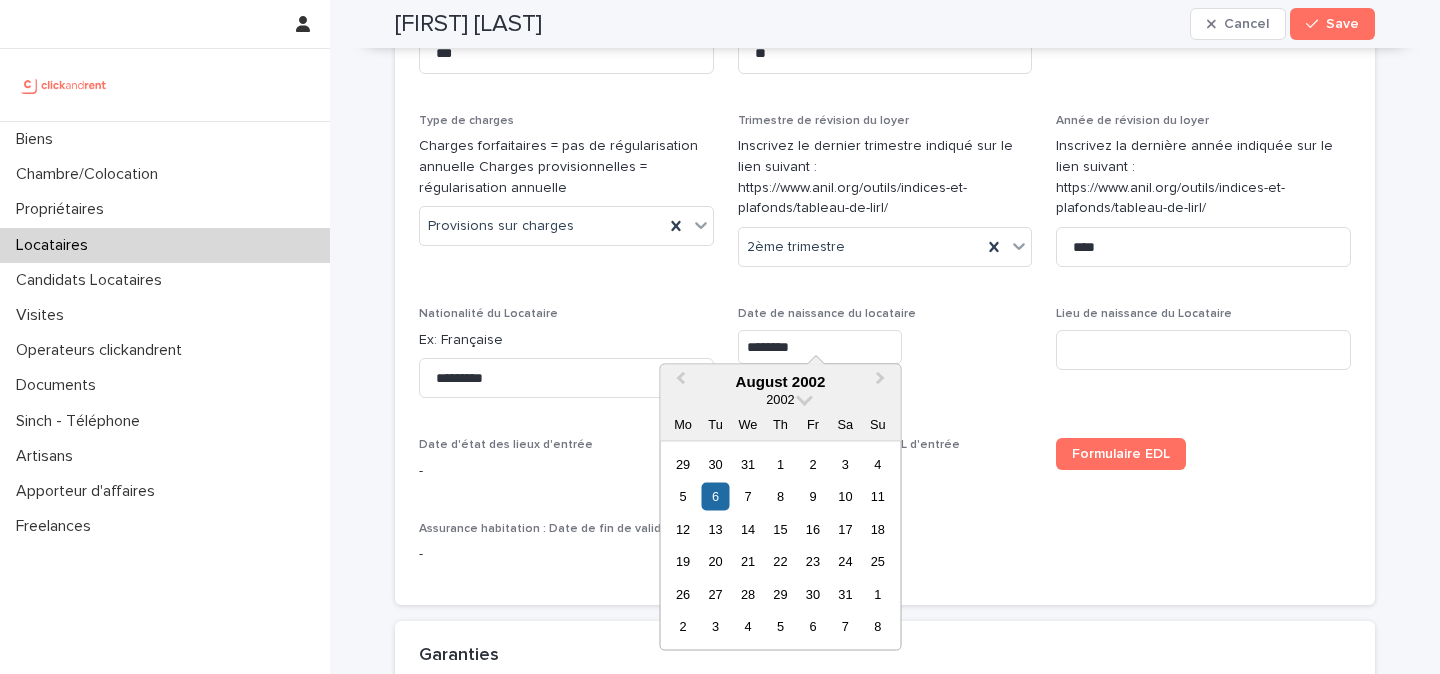 click on "********" at bounding box center (885, 347) 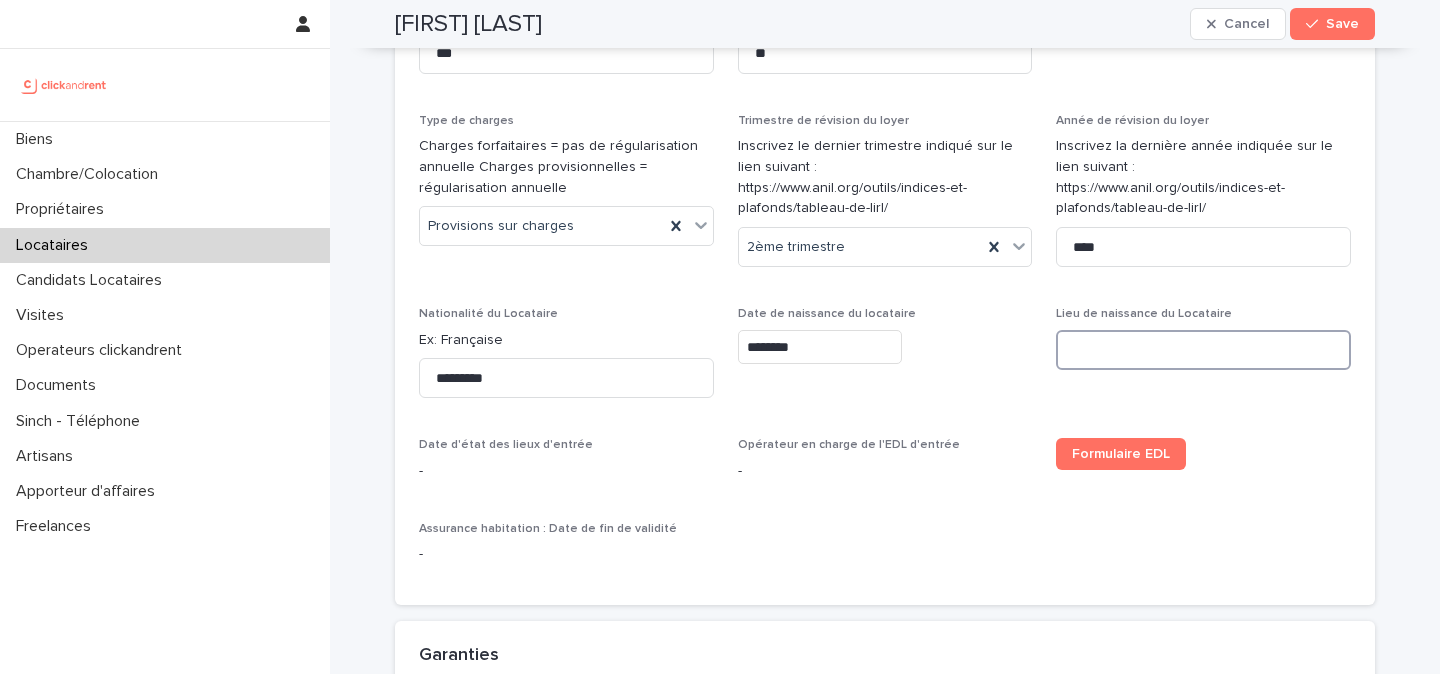 click at bounding box center (1203, 350) 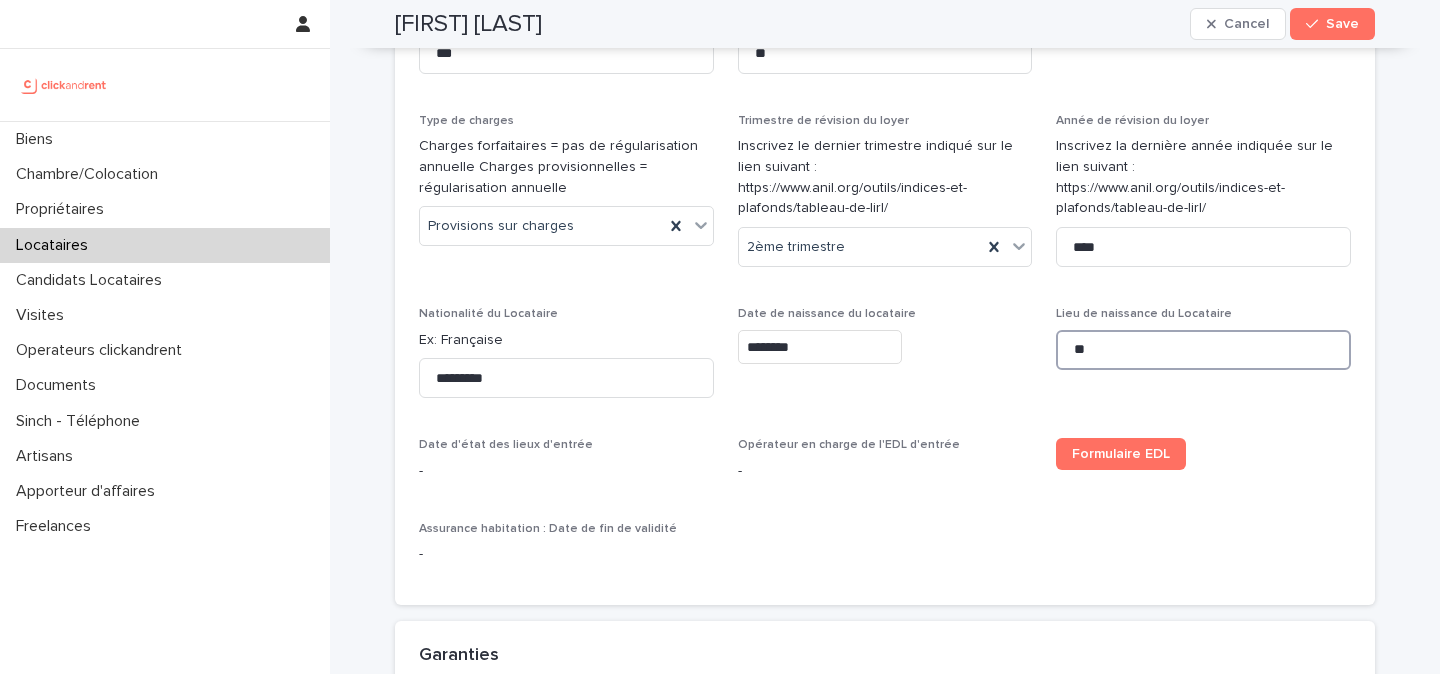 type on "*" 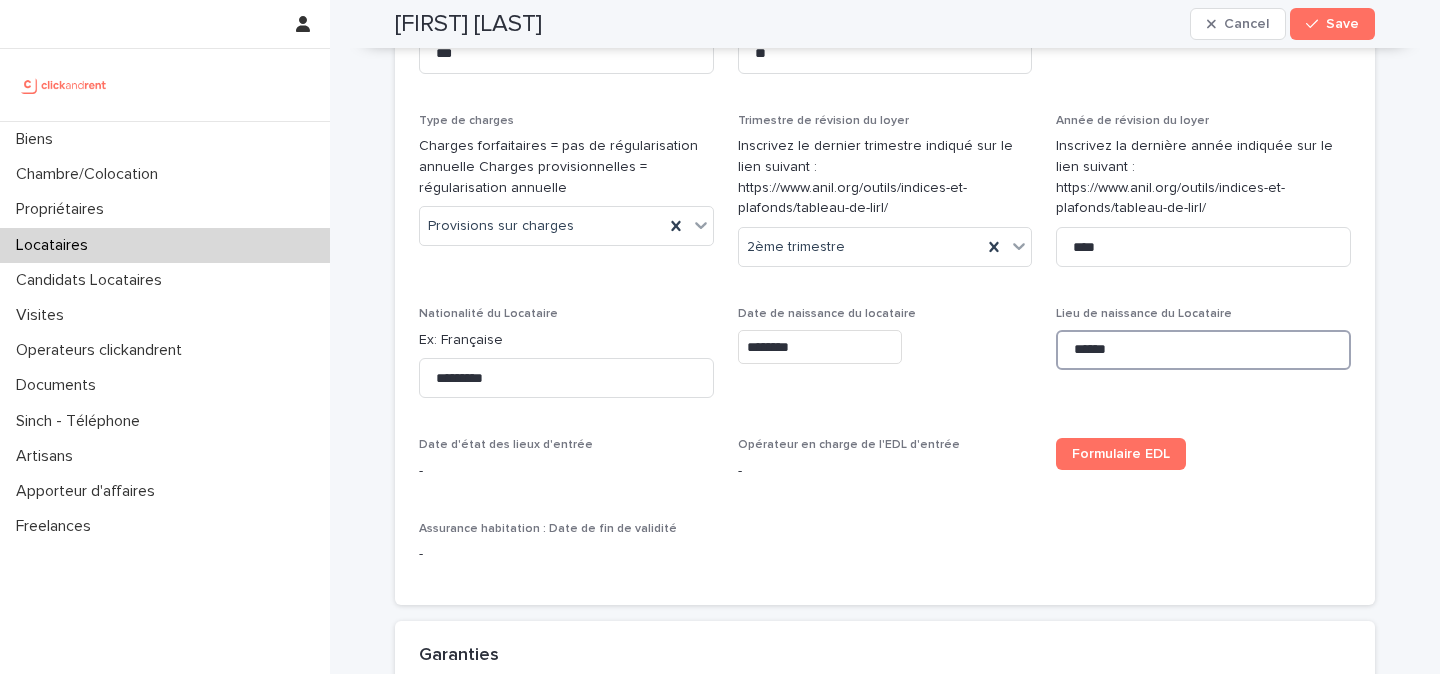 type on "******" 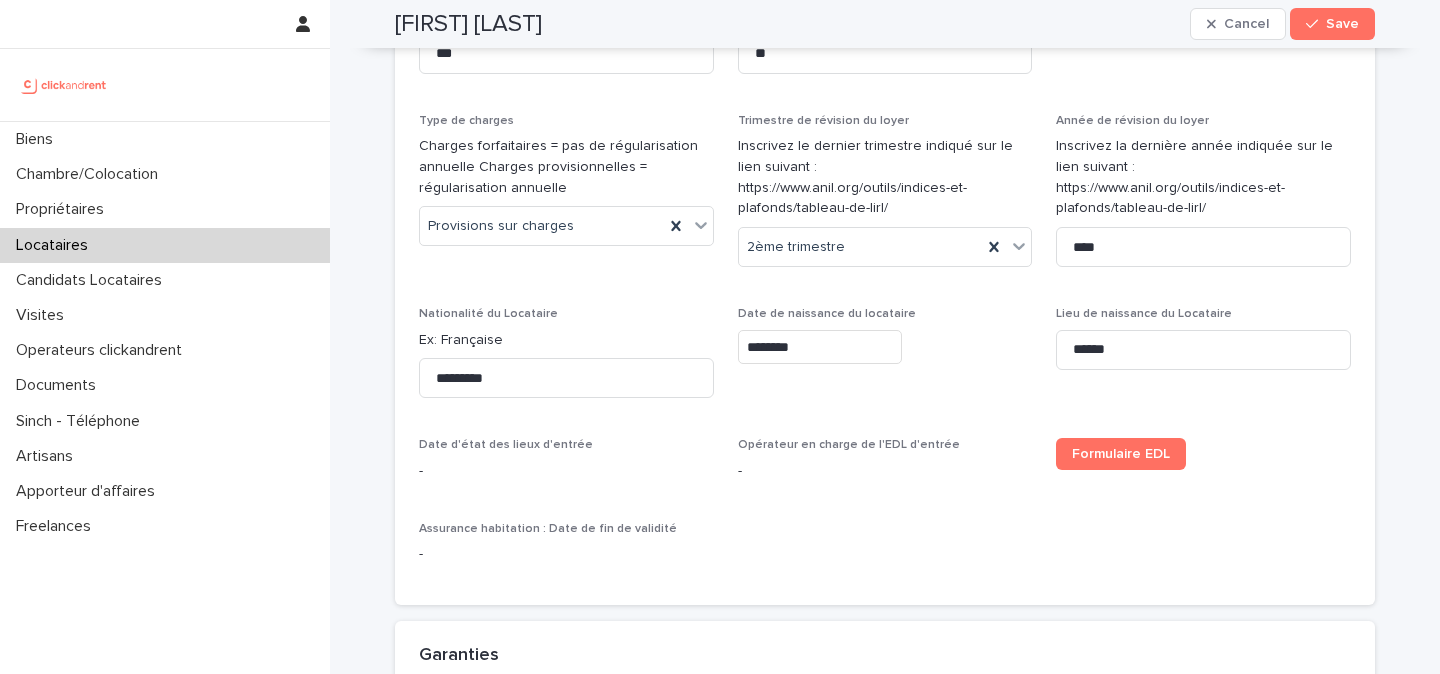 click on "Date de naissance du locataire ********" at bounding box center (885, 343) 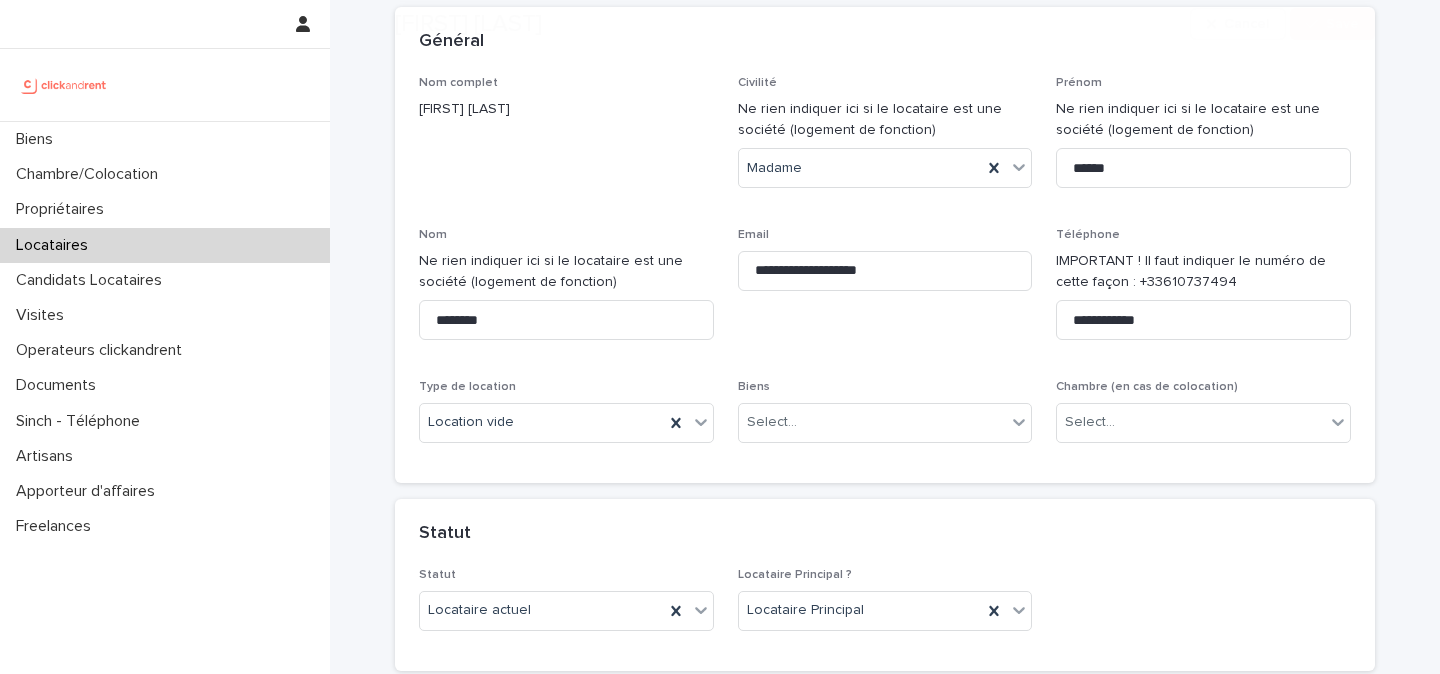 scroll, scrollTop: 357, scrollLeft: 0, axis: vertical 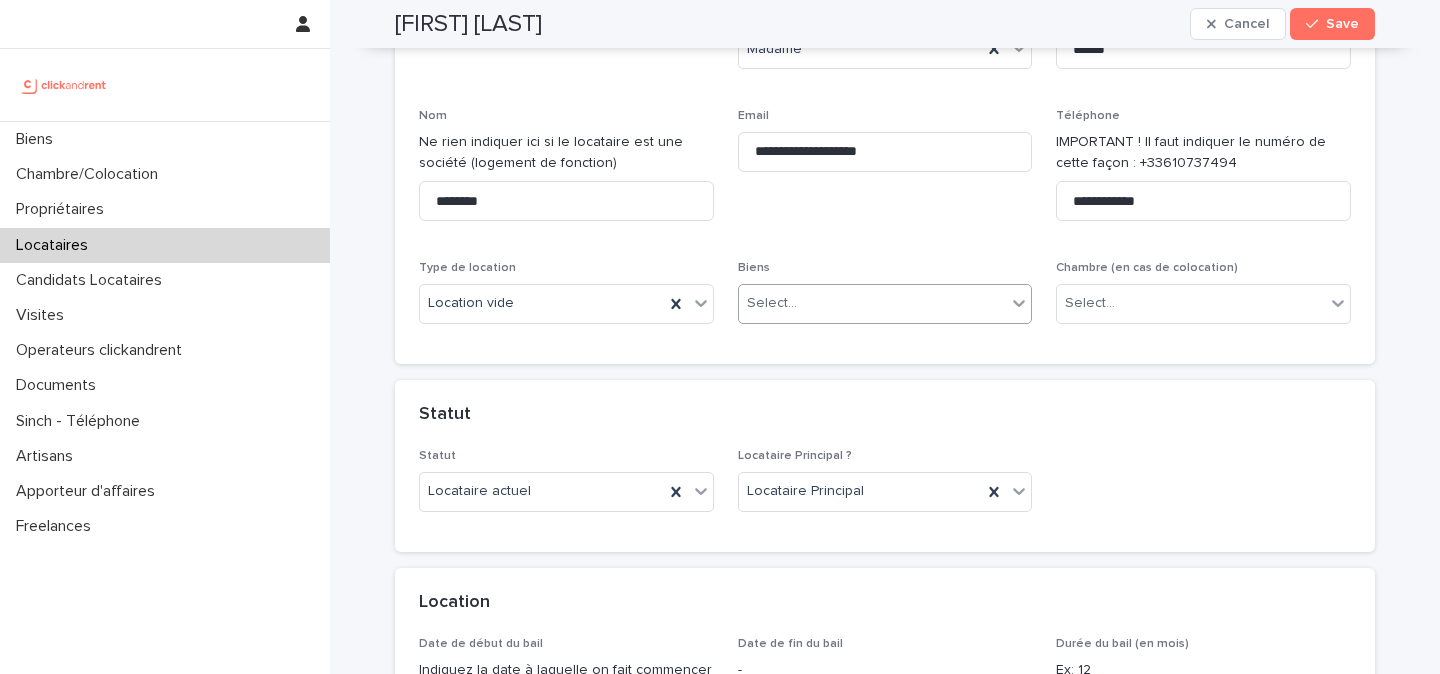 click on "Select..." at bounding box center [873, 303] 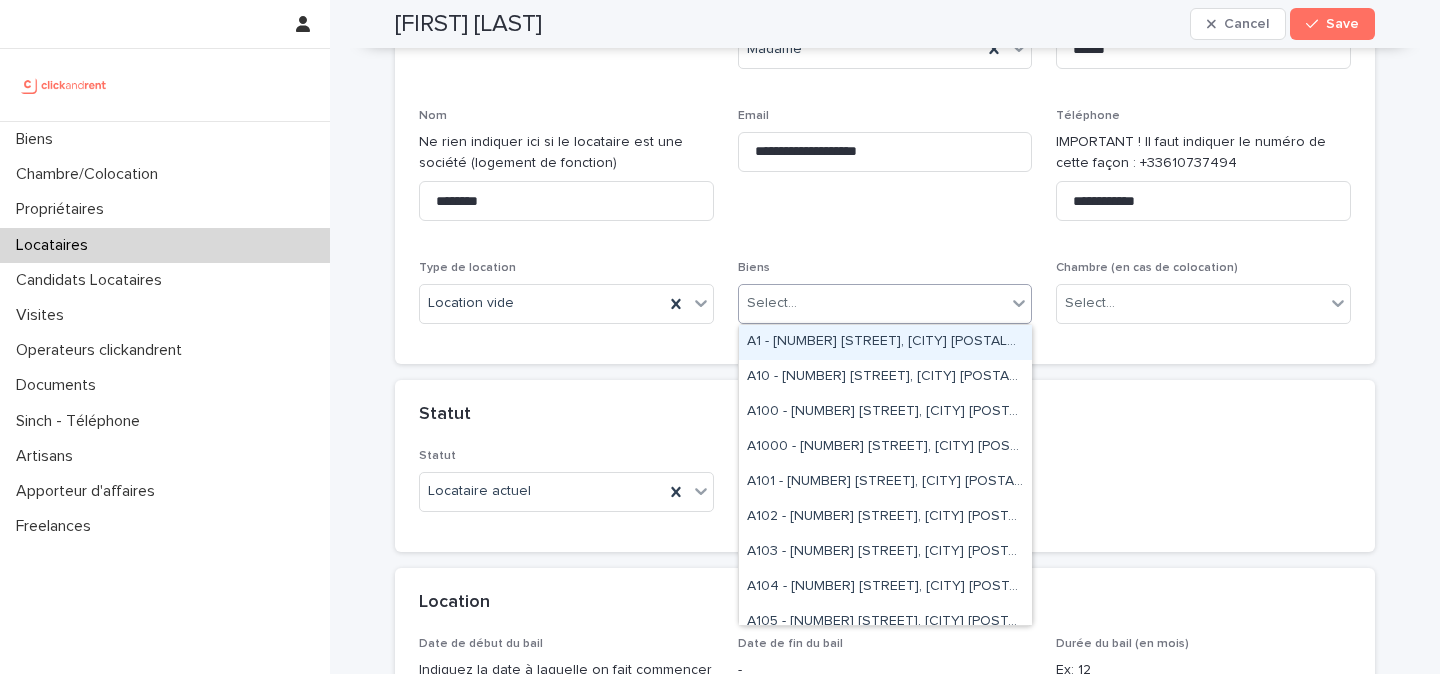 click on "**********" at bounding box center (885, 173) 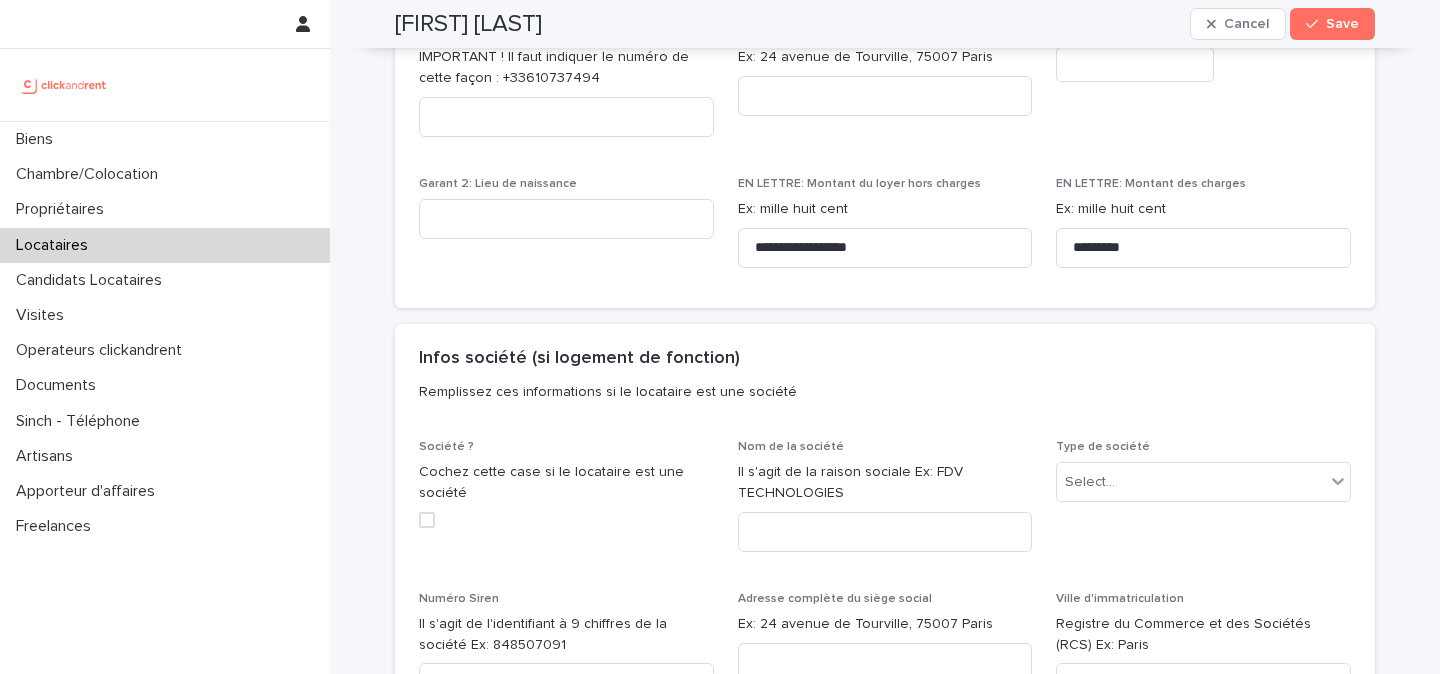 scroll, scrollTop: 2612, scrollLeft: 0, axis: vertical 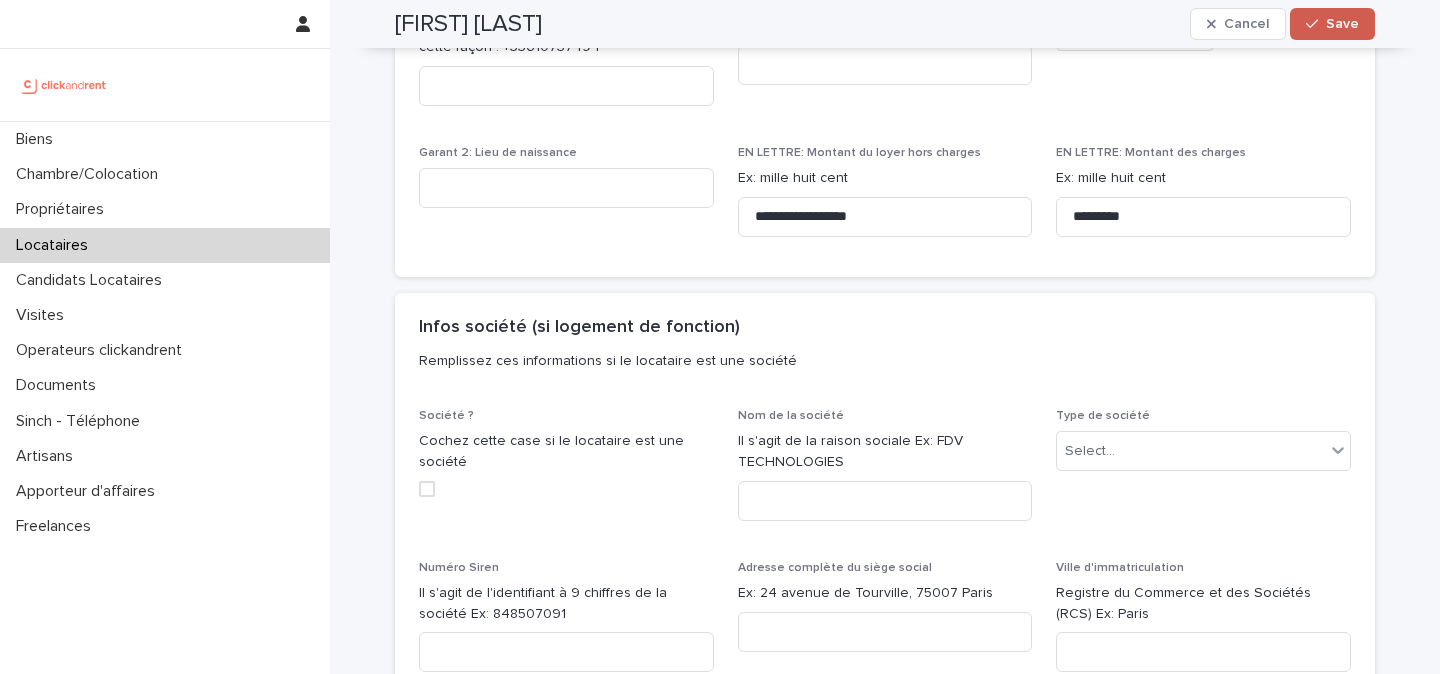 click 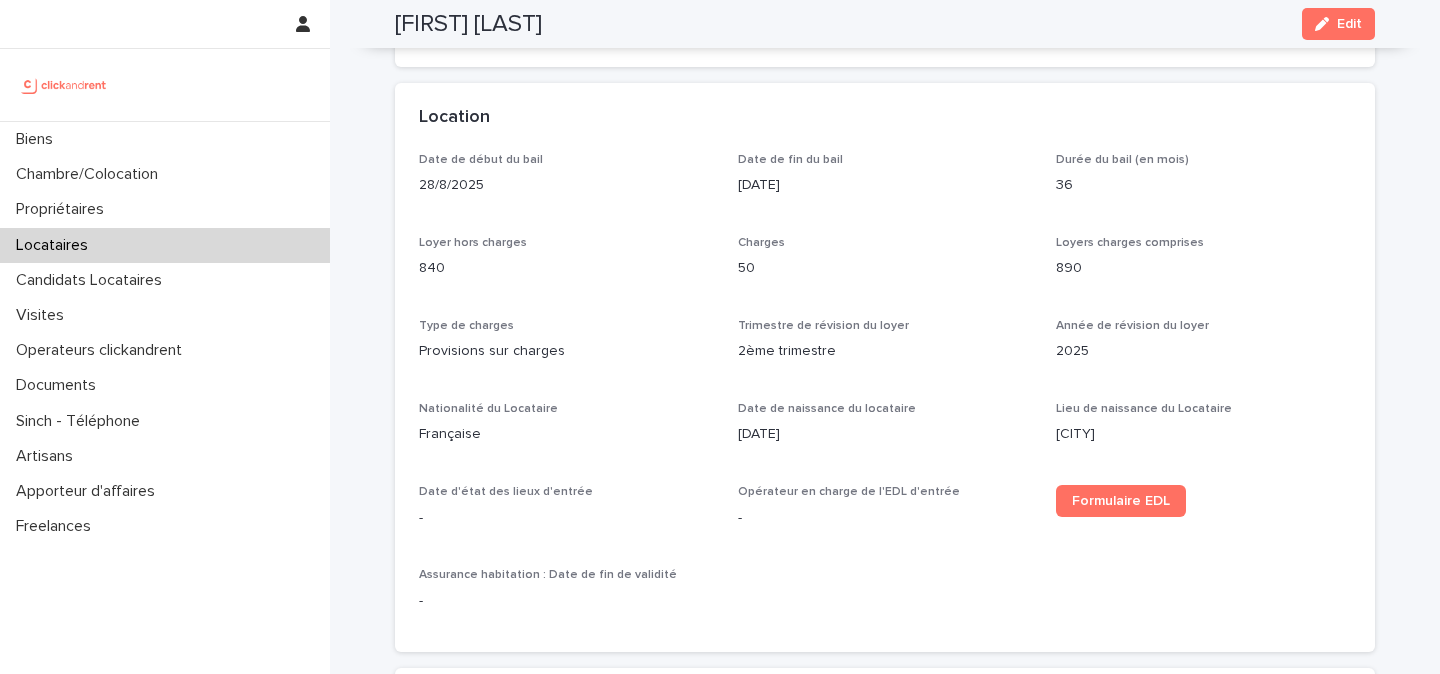 scroll, scrollTop: 575, scrollLeft: 0, axis: vertical 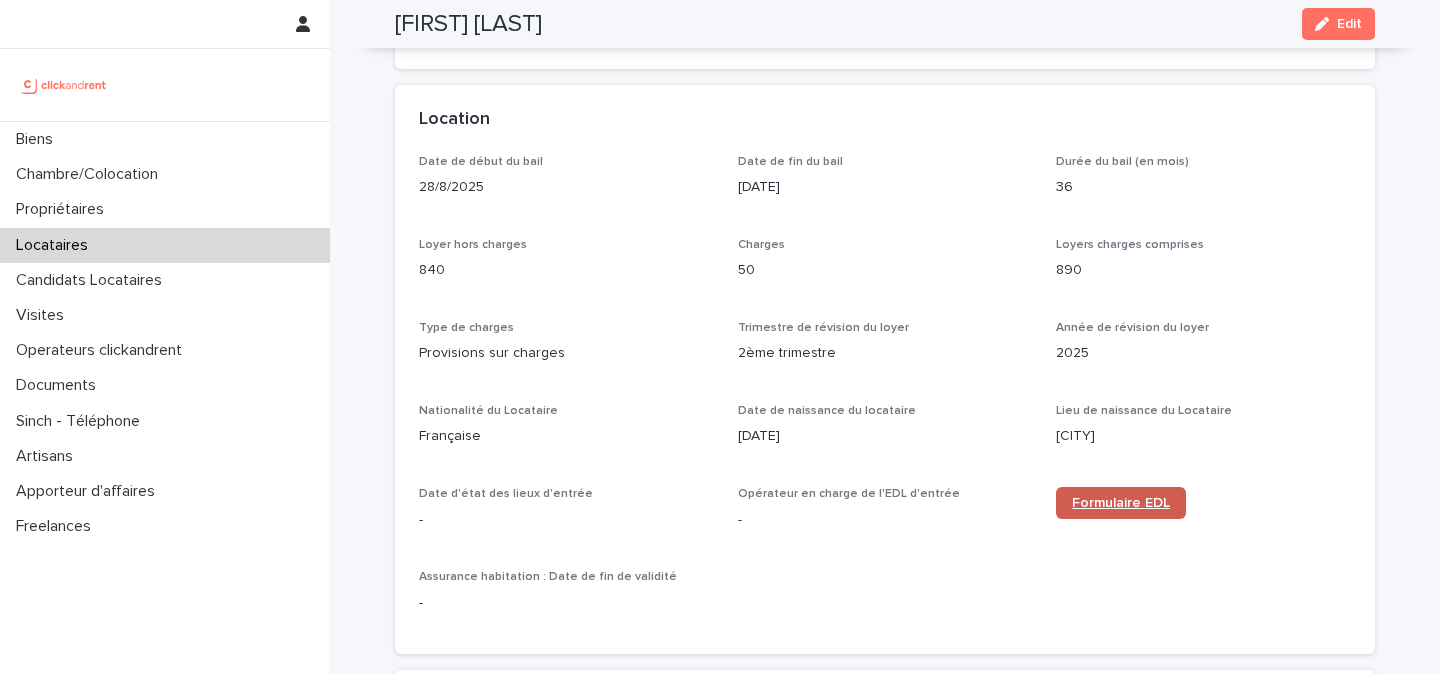 click on "Formulaire EDL" at bounding box center (1121, 503) 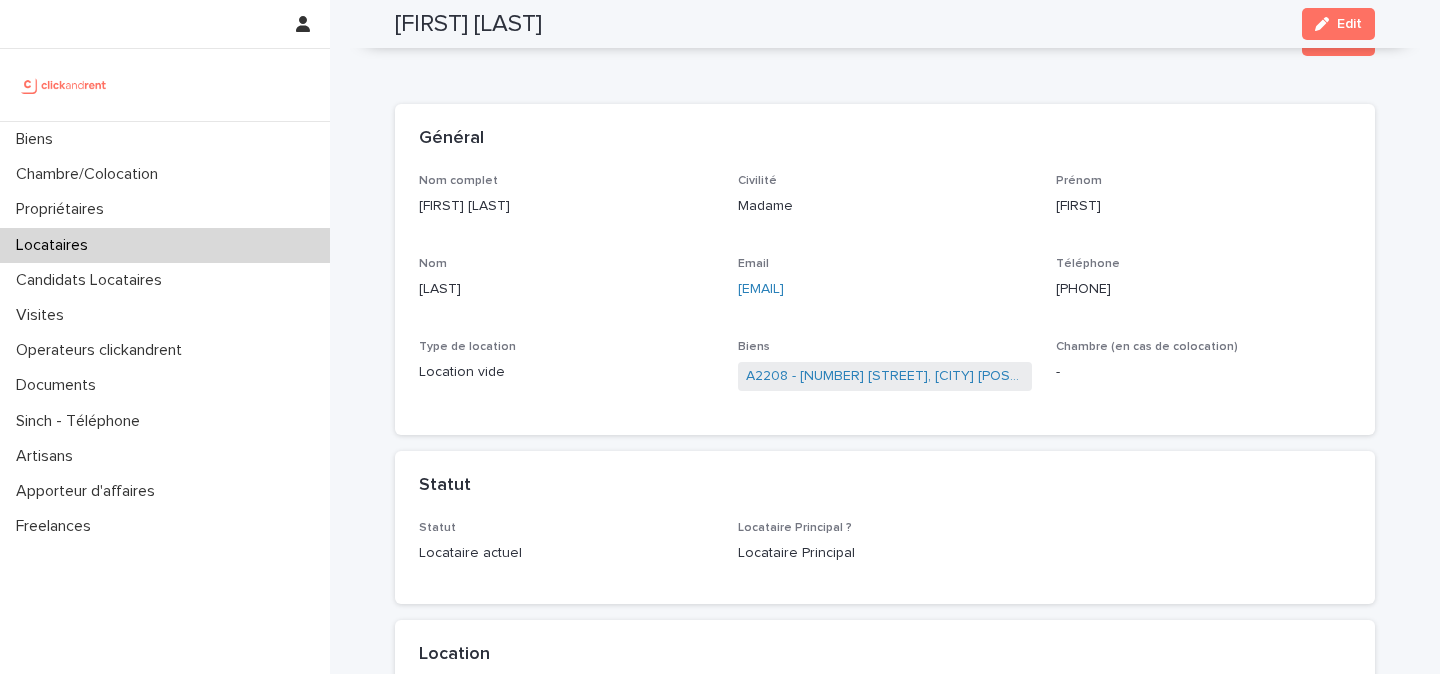 scroll, scrollTop: 0, scrollLeft: 0, axis: both 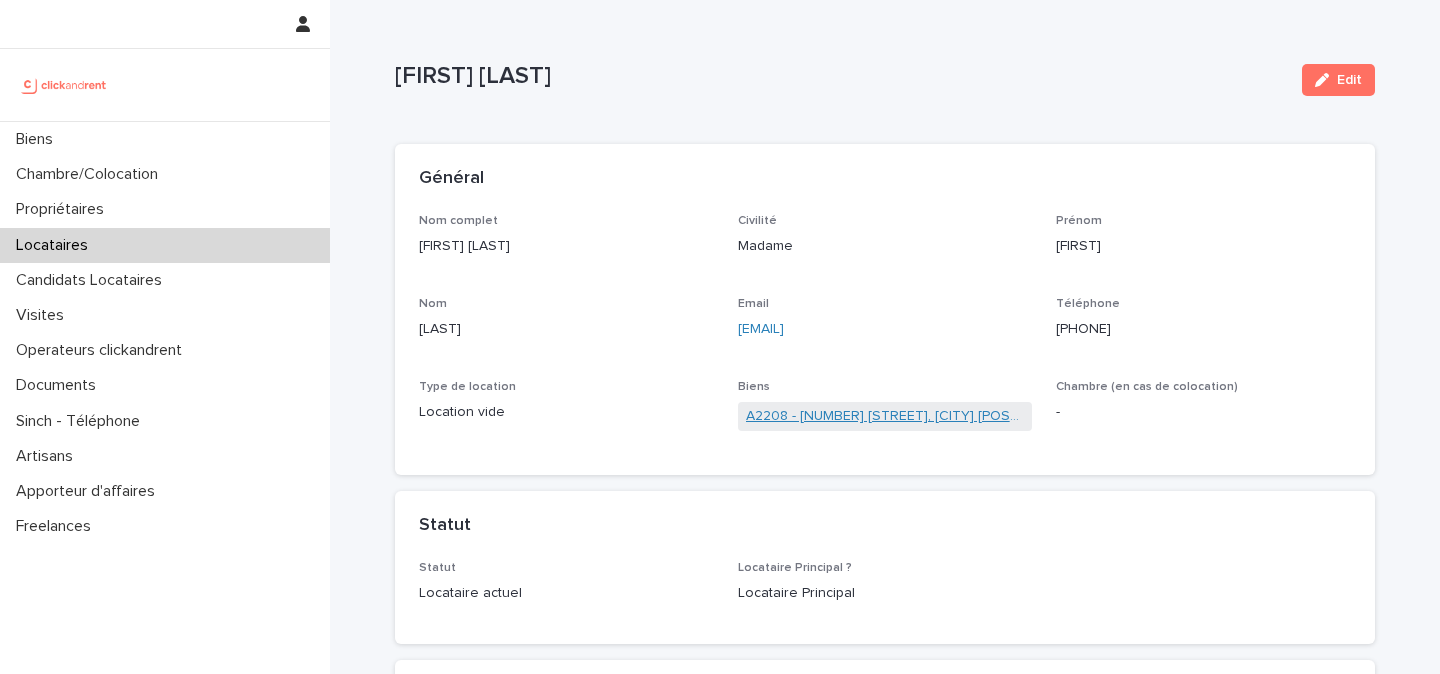 click on "A2208 - 48 rue Camille Pelletan,  Talence 33400" at bounding box center [885, 416] 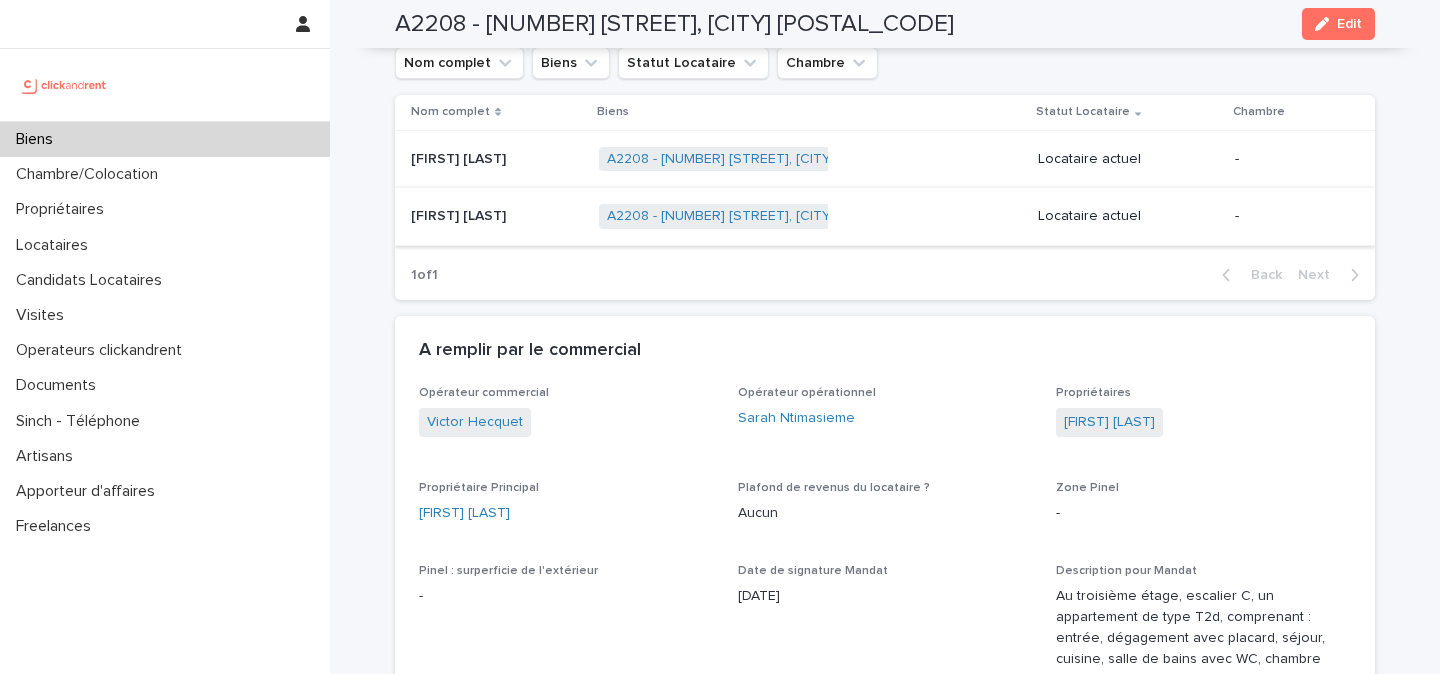 scroll, scrollTop: 828, scrollLeft: 0, axis: vertical 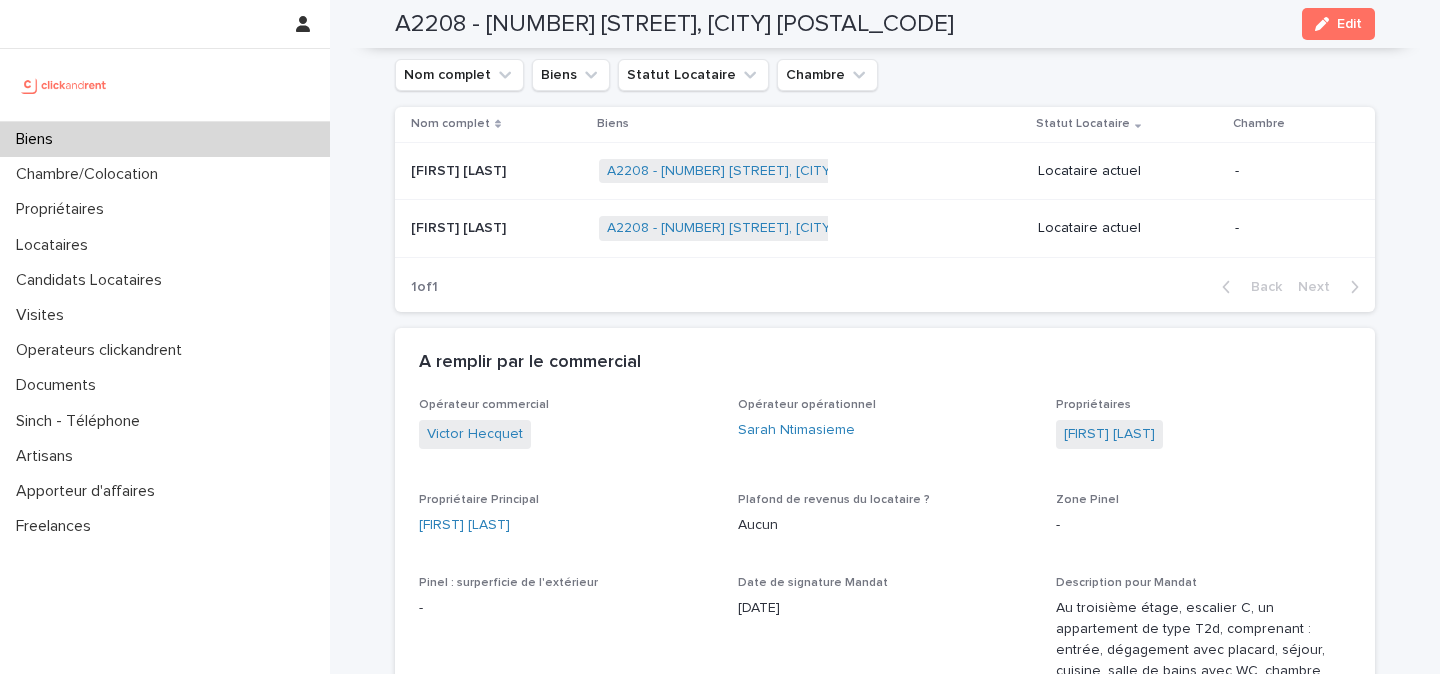 click on "Alexia Cabannes" at bounding box center [460, 226] 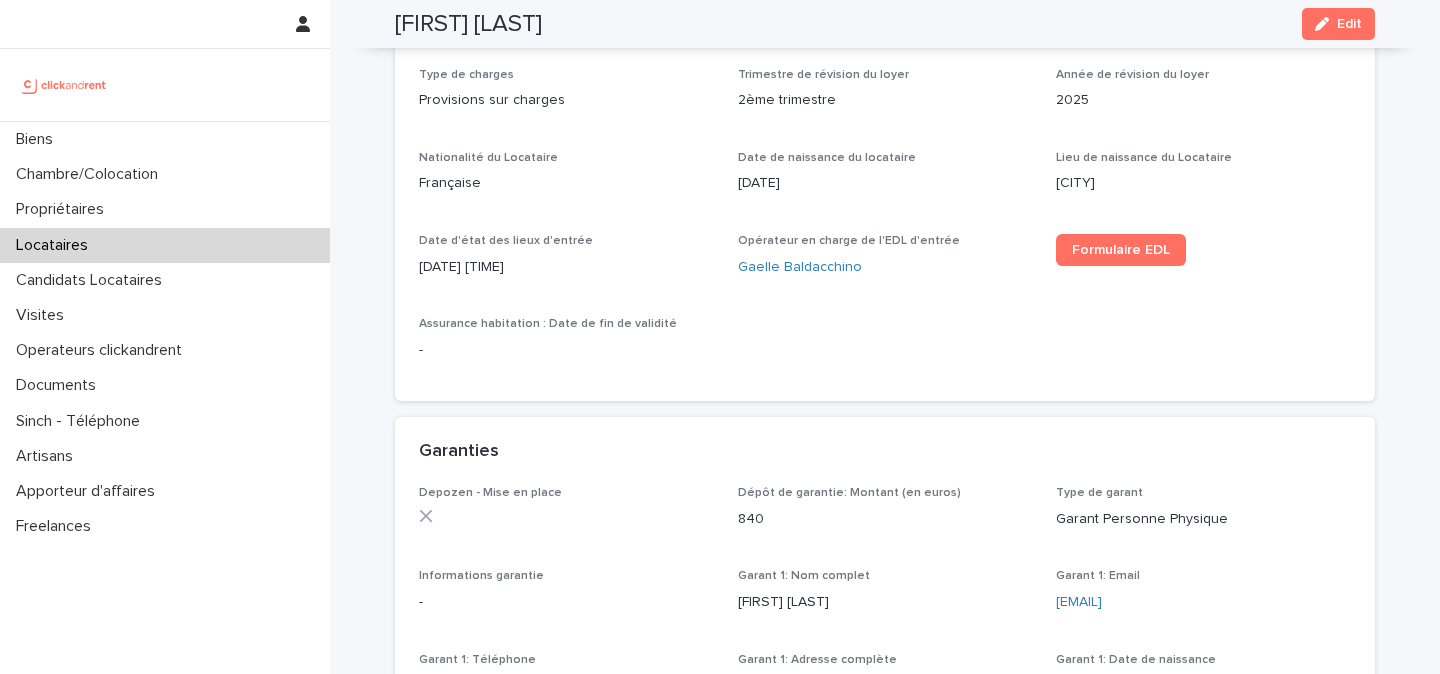 click on "Alexia Cabannes" at bounding box center [468, 24] 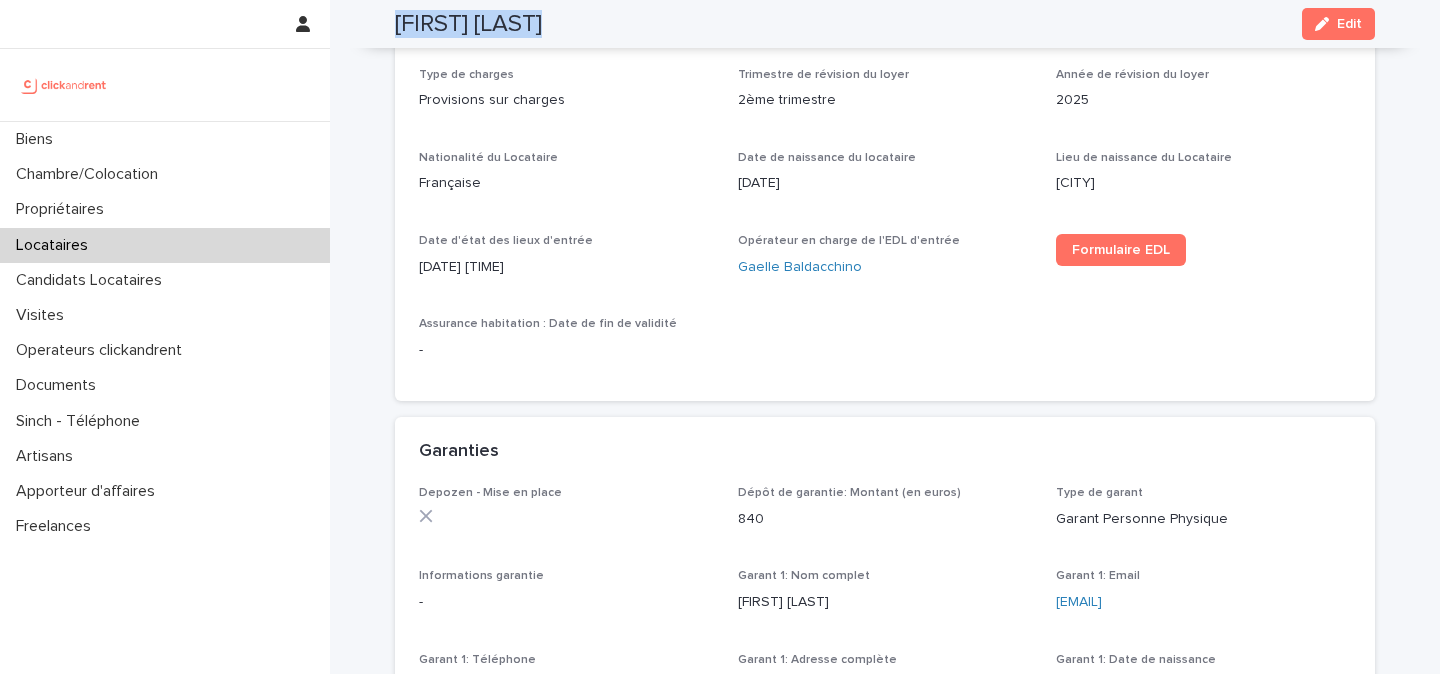 click on "Alexia Cabannes" at bounding box center [468, 24] 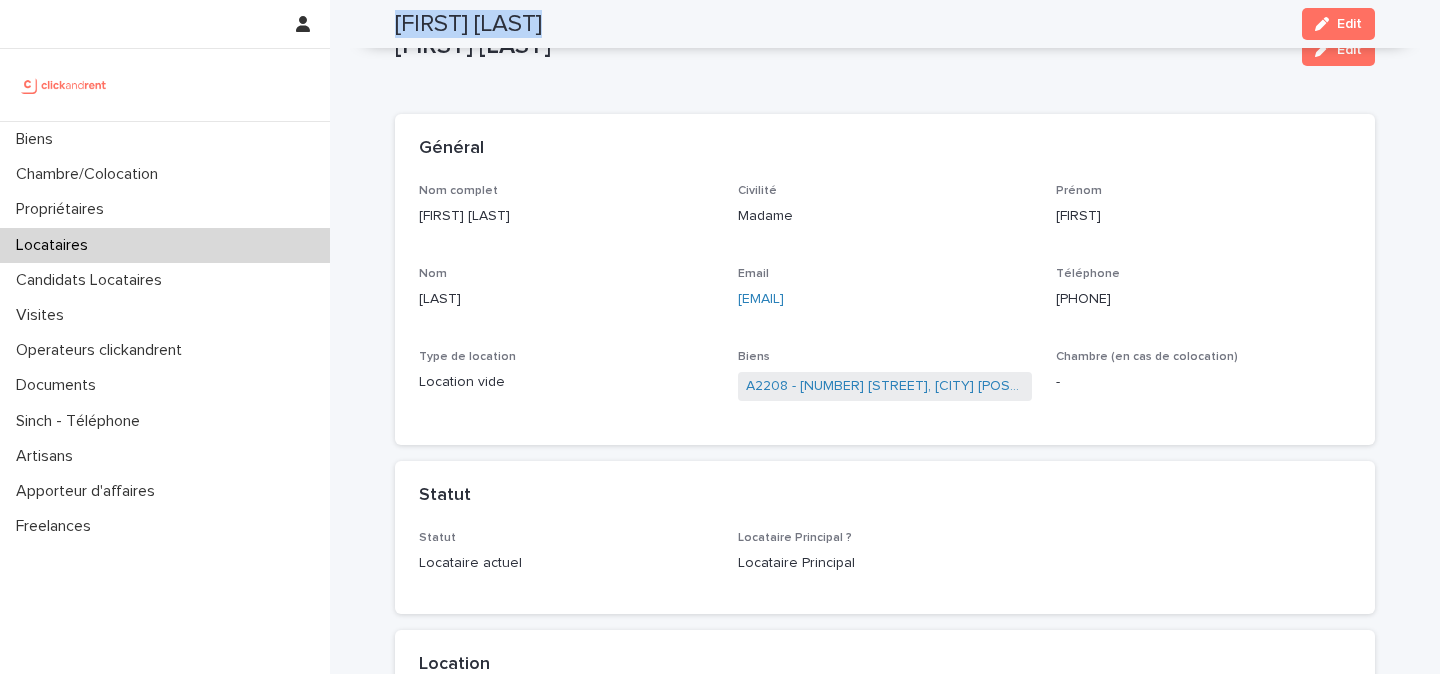 scroll, scrollTop: 0, scrollLeft: 0, axis: both 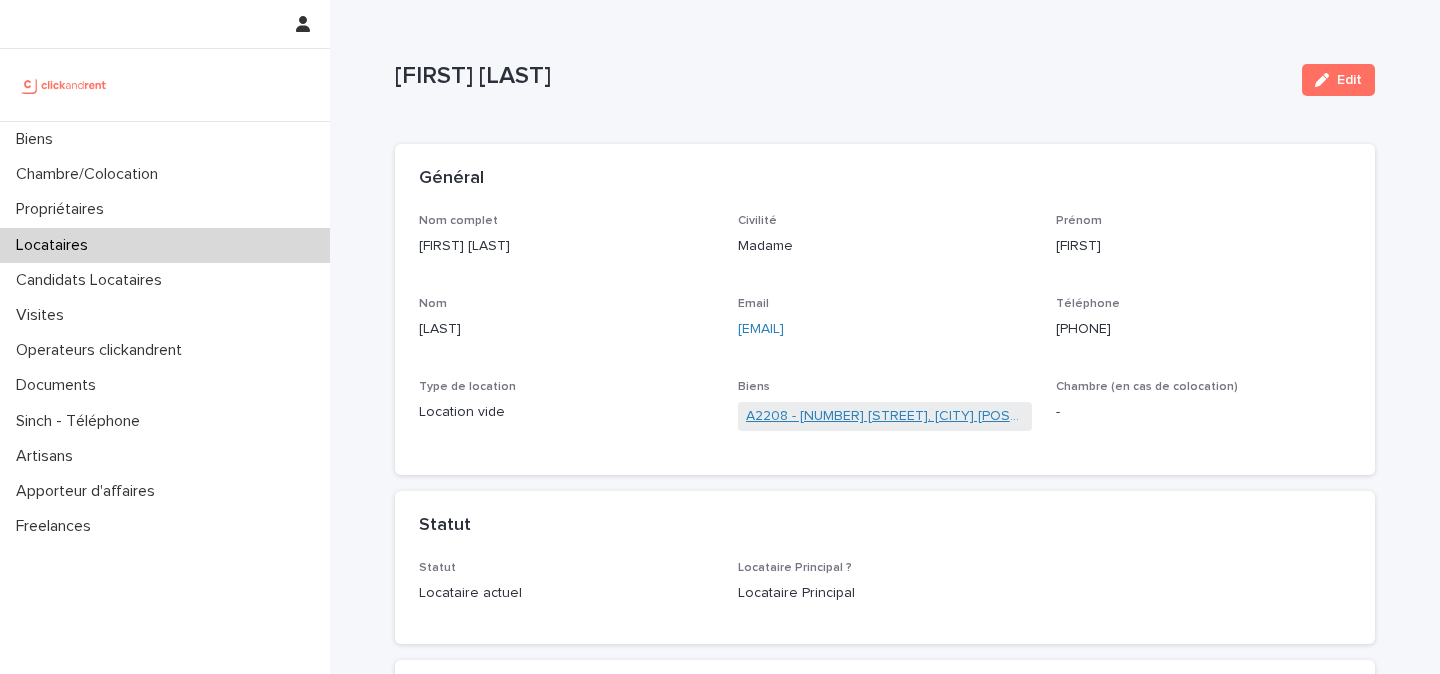 click on "A2208 - 48 rue Camille Pelletan,  Talence 33400" at bounding box center [885, 416] 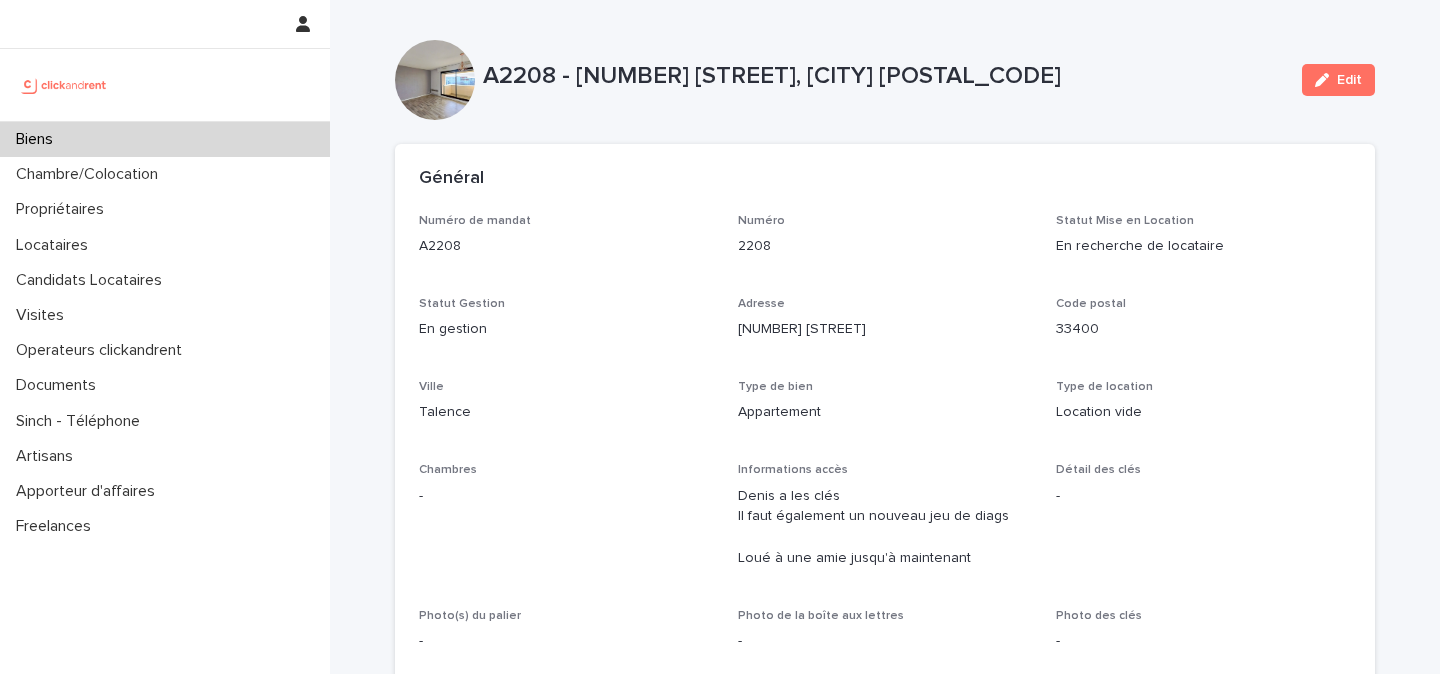 click on "A2208 - 48 rue Camille Pelletan,  Talence 33400" at bounding box center (884, 76) 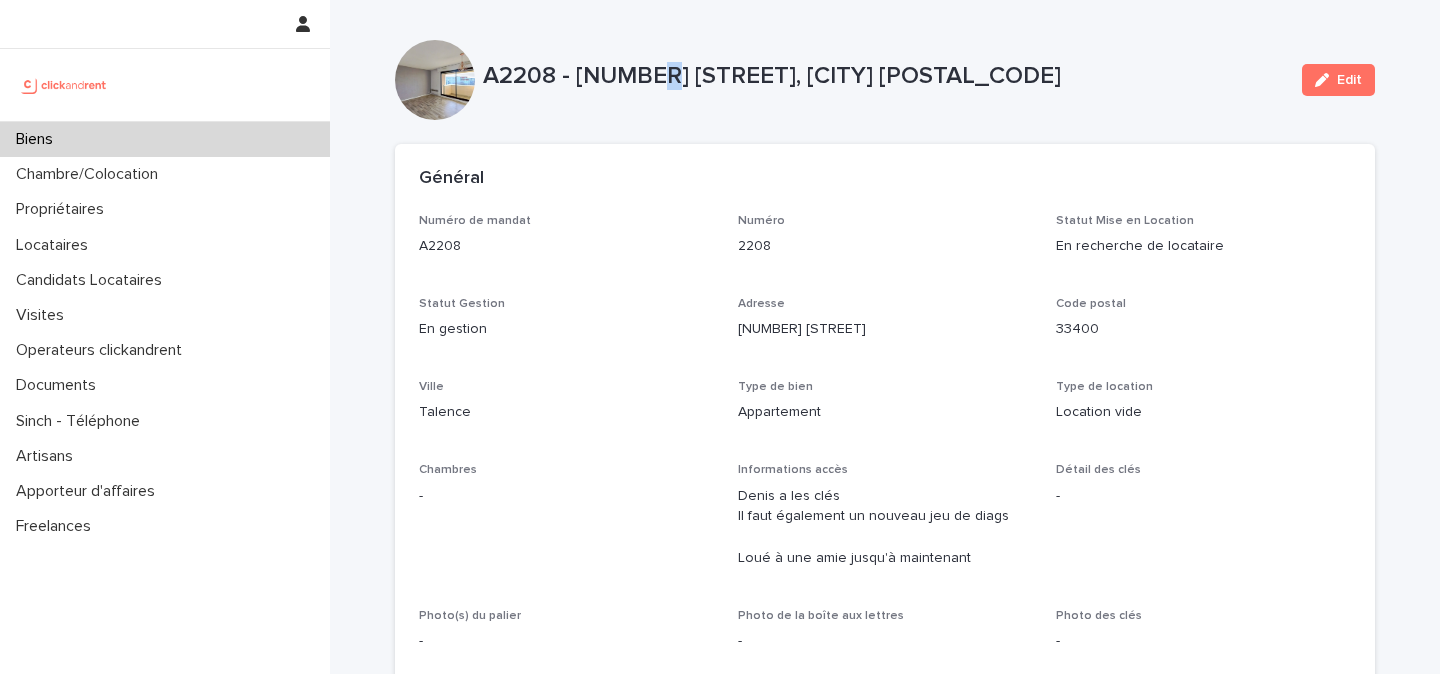click on "A2208 - 48 rue Camille Pelletan,  Talence 33400" at bounding box center (884, 76) 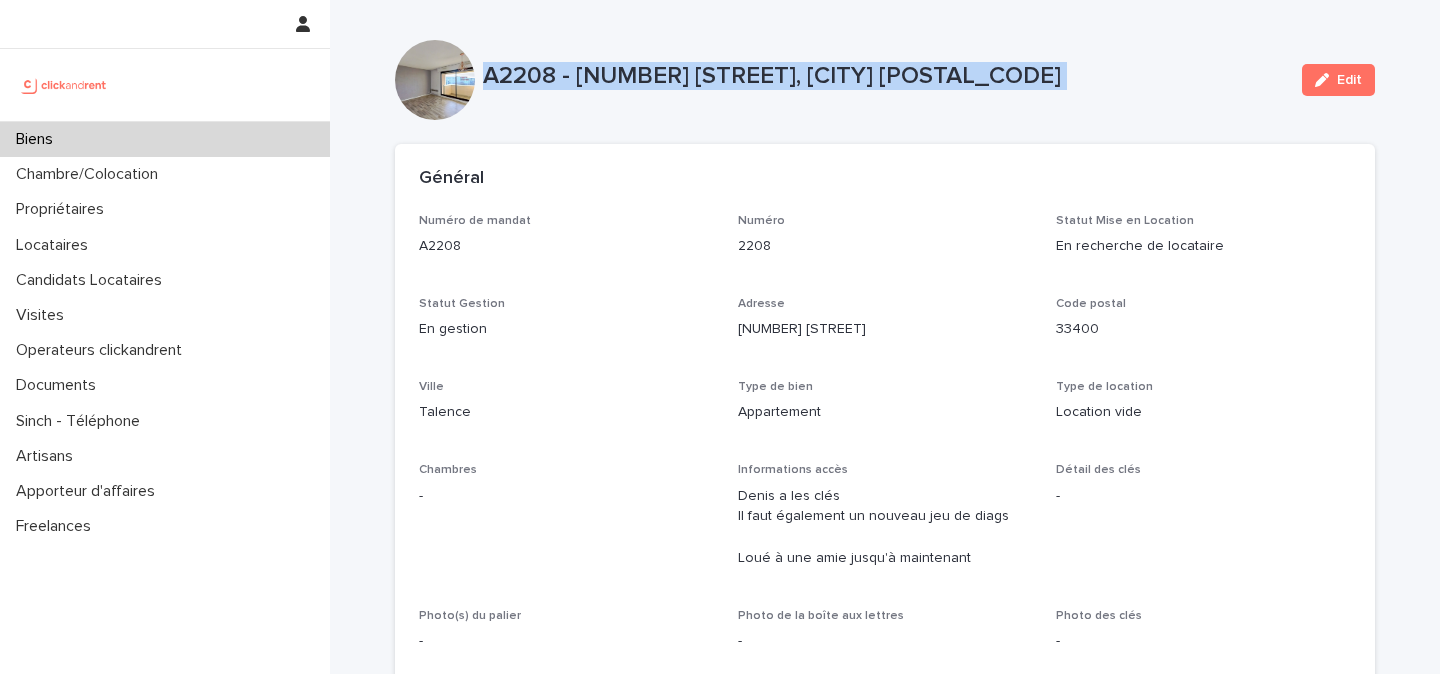 click on "A2208 - 48 rue Camille Pelletan,  Talence 33400" at bounding box center (884, 76) 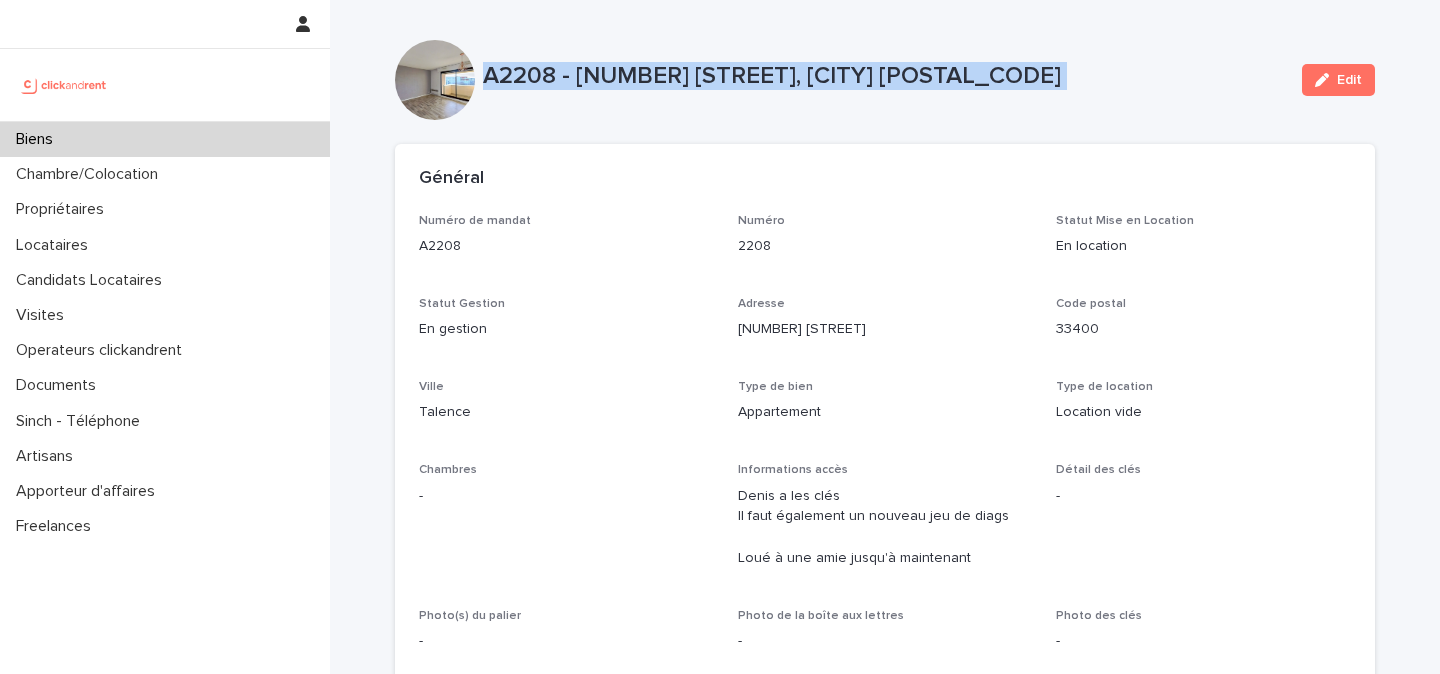 copy on "A2208 - 48 rue Camille Pelletan,  Talence 33400 Edit Sorry, there was an error saving your record. Please try again. Please fill out the required fields below. Loading... Saving… Loading... Saving… Loading... Saving…" 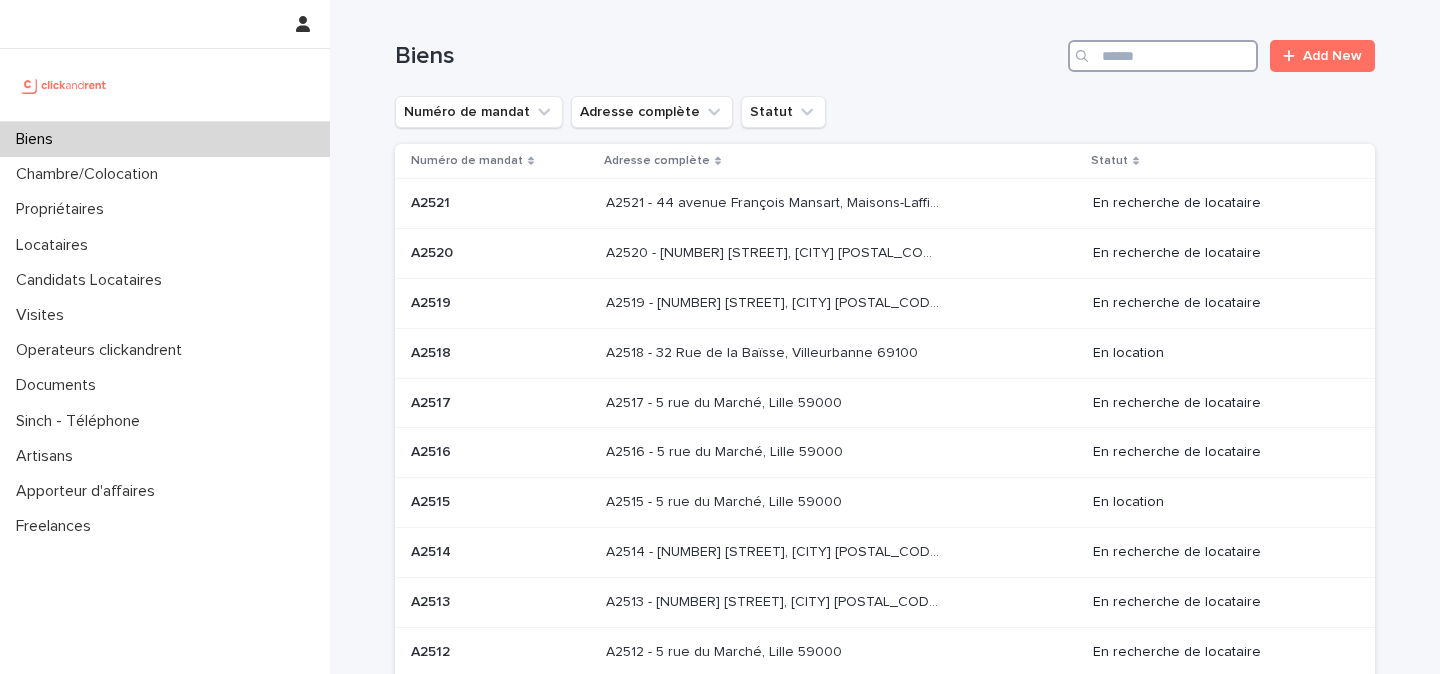 click at bounding box center (1163, 56) 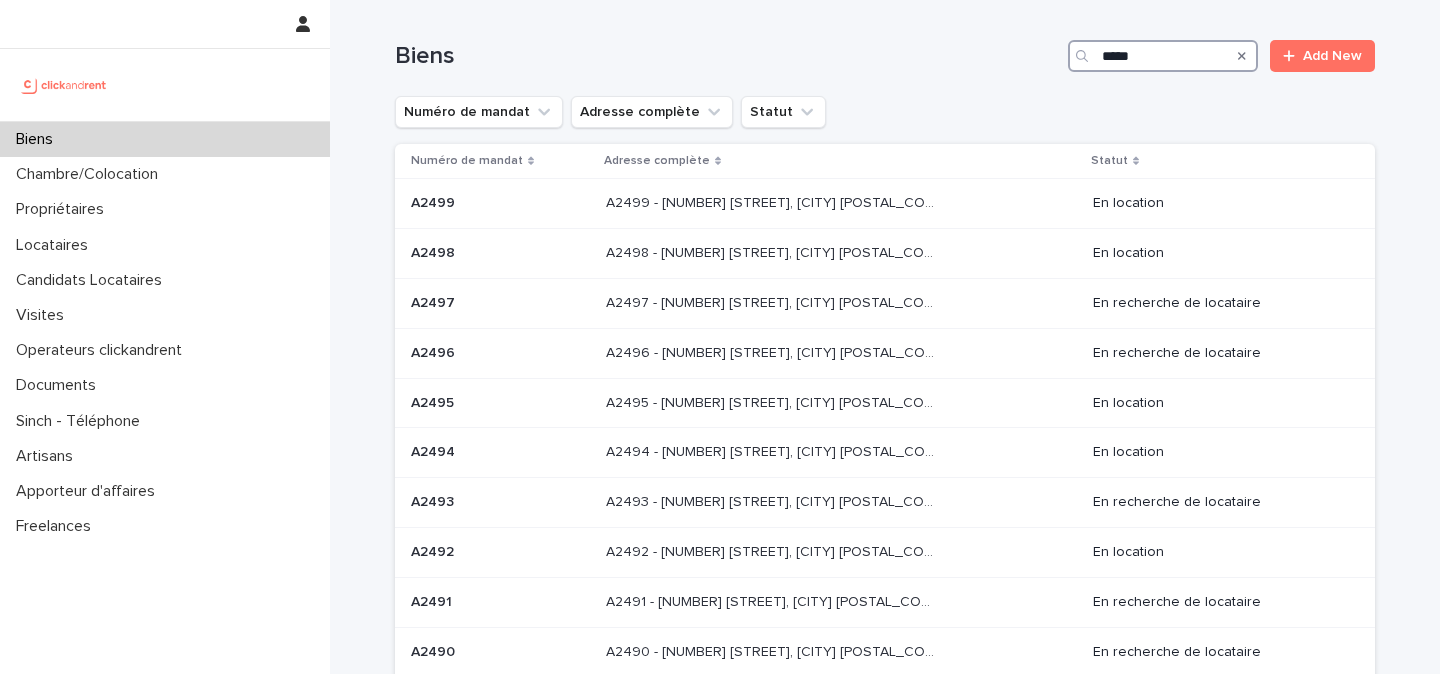 type on "*****" 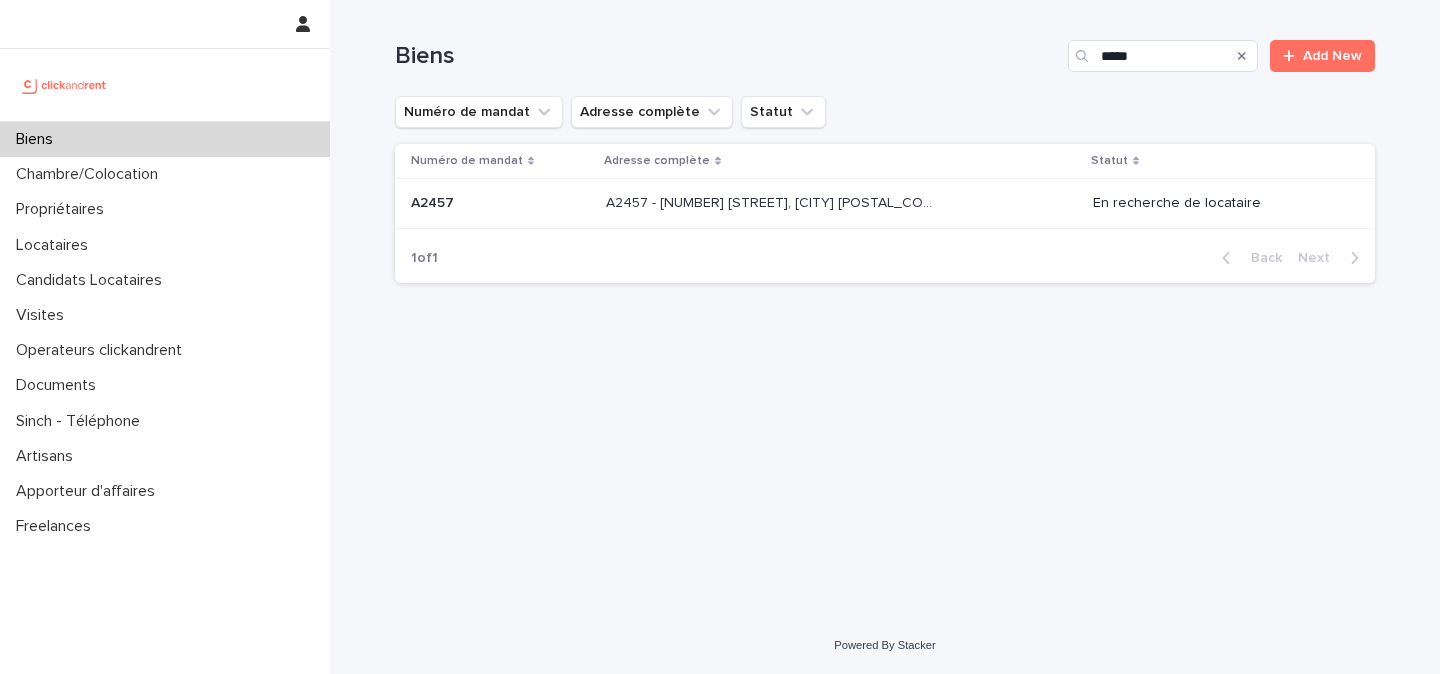 click on "A2457 - 13 avenue Shakespeare,  Nice 06000" at bounding box center (774, 201) 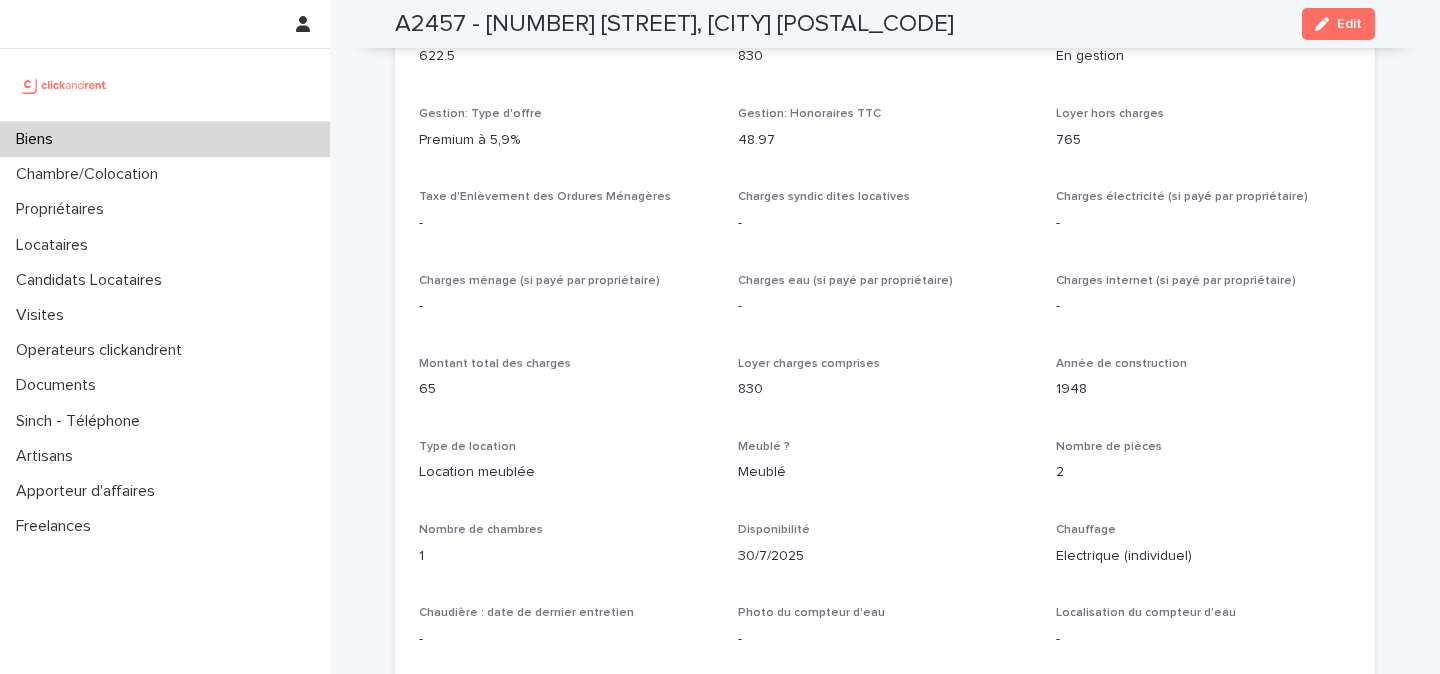 scroll, scrollTop: 1655, scrollLeft: 0, axis: vertical 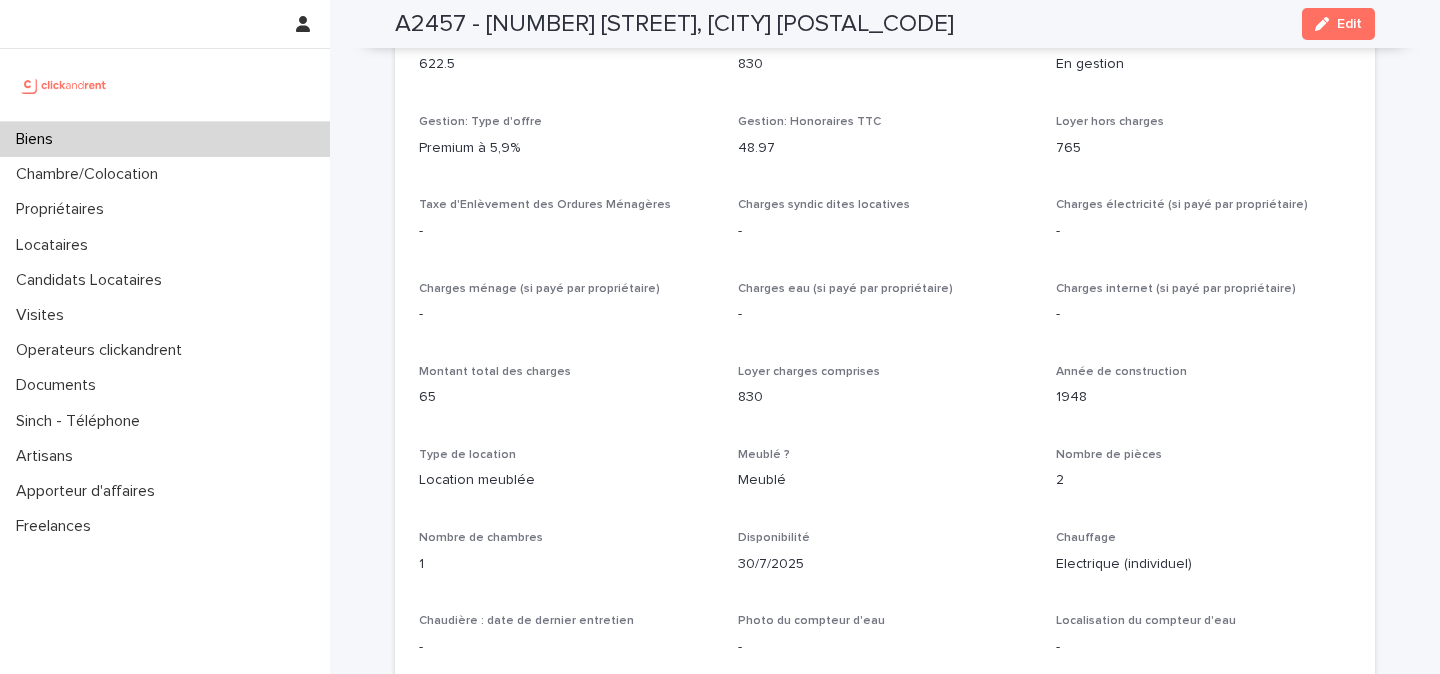click on "765" at bounding box center (1203, 148) 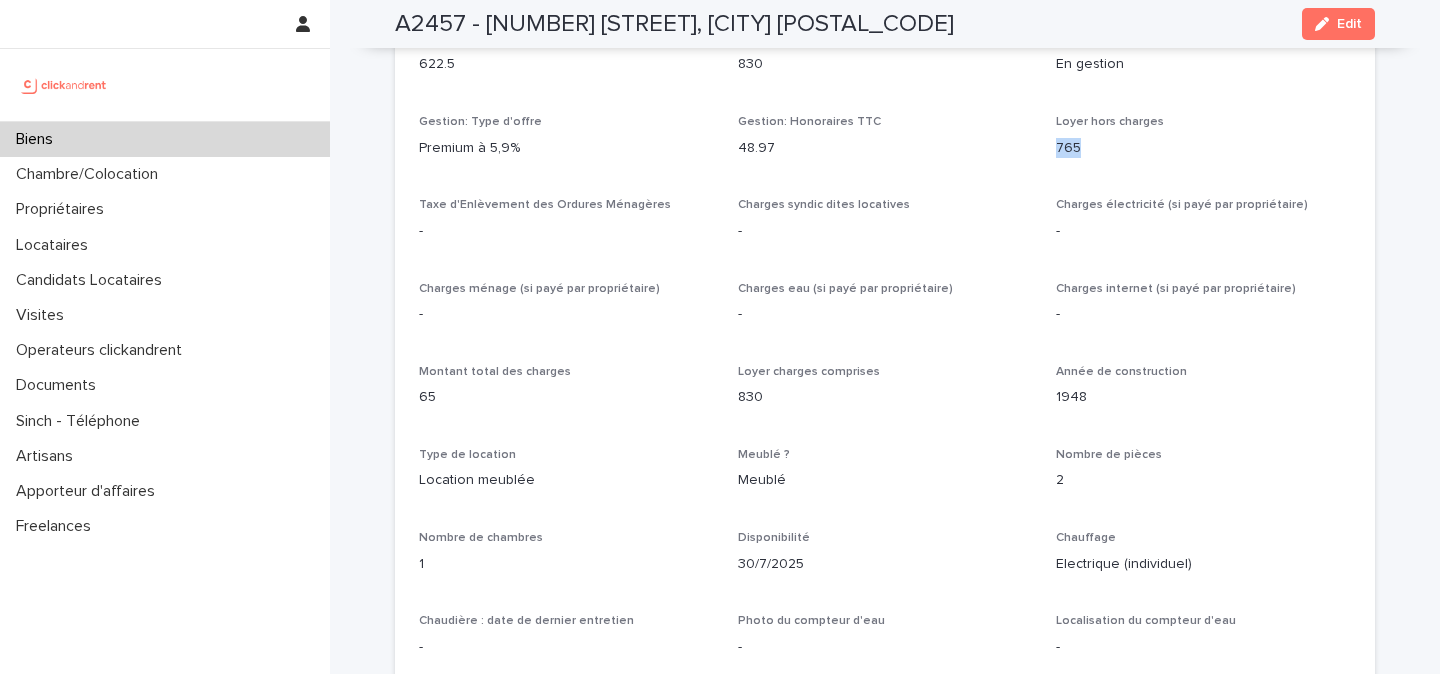 click on "765" at bounding box center (1203, 148) 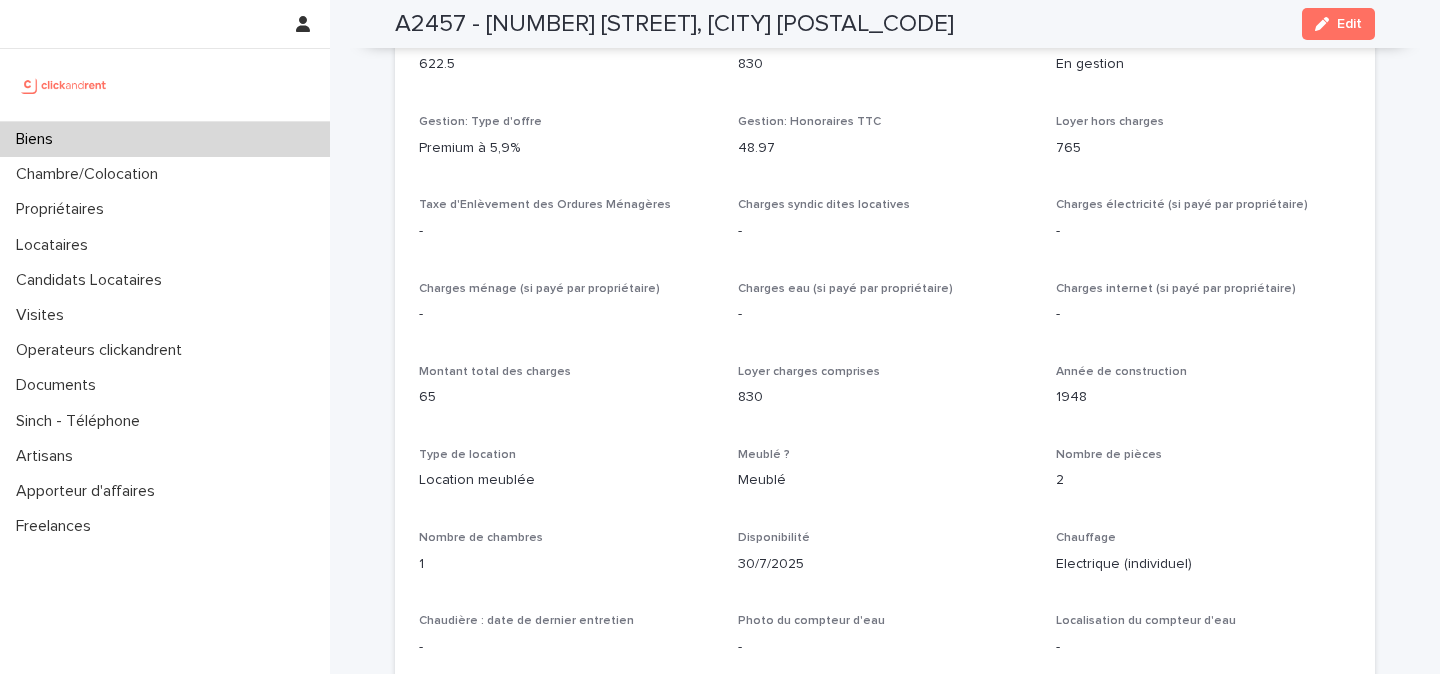 click on "A2457 - 13 avenue Shakespeare,  Nice 06000" at bounding box center [674, 24] 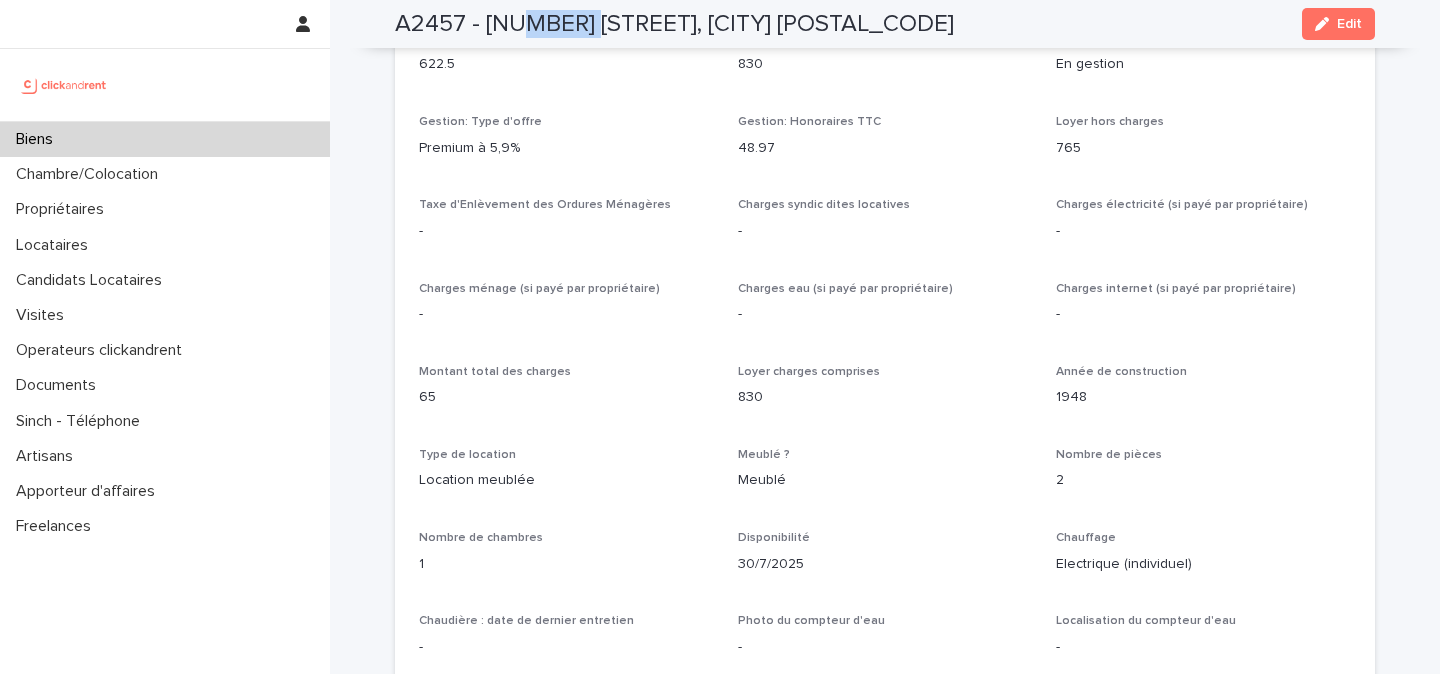 click on "A2457 - 13 avenue Shakespeare,  Nice 06000" at bounding box center [674, 24] 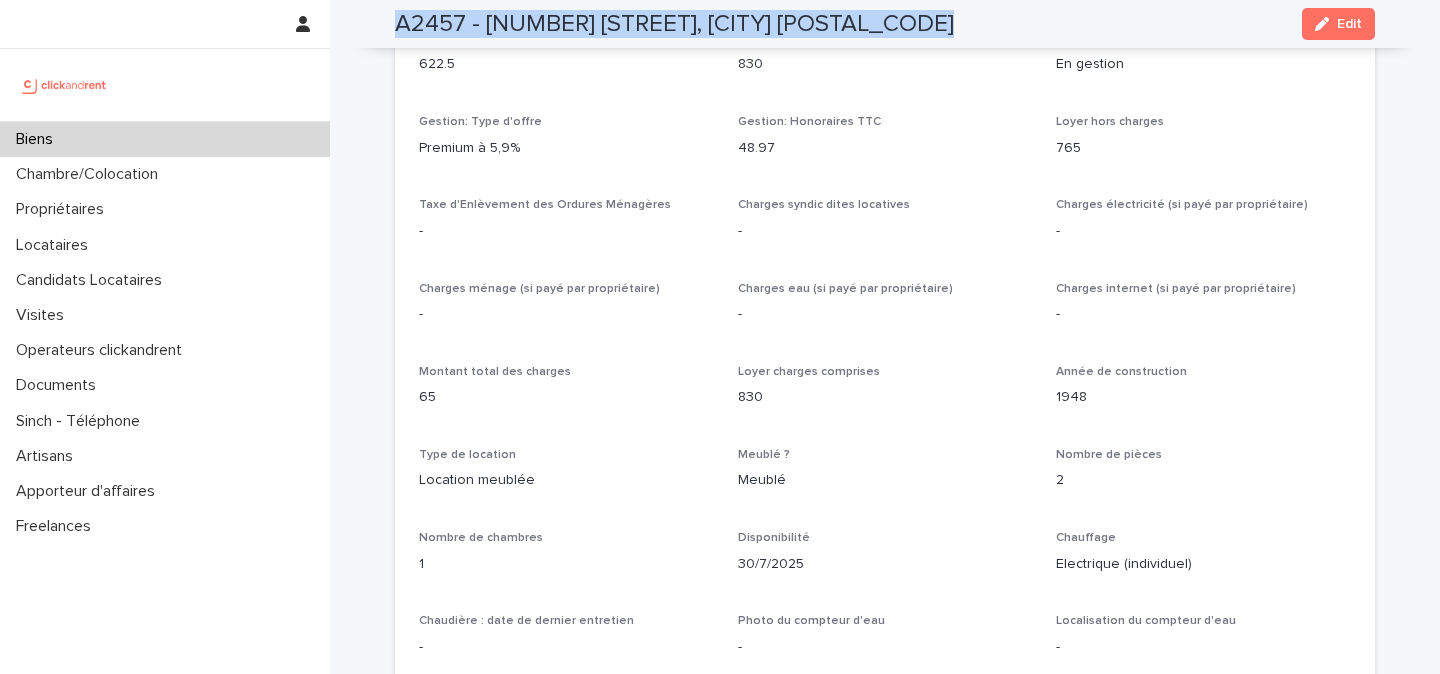 click on "A2457 - 13 avenue Shakespeare,  Nice 06000" at bounding box center [674, 24] 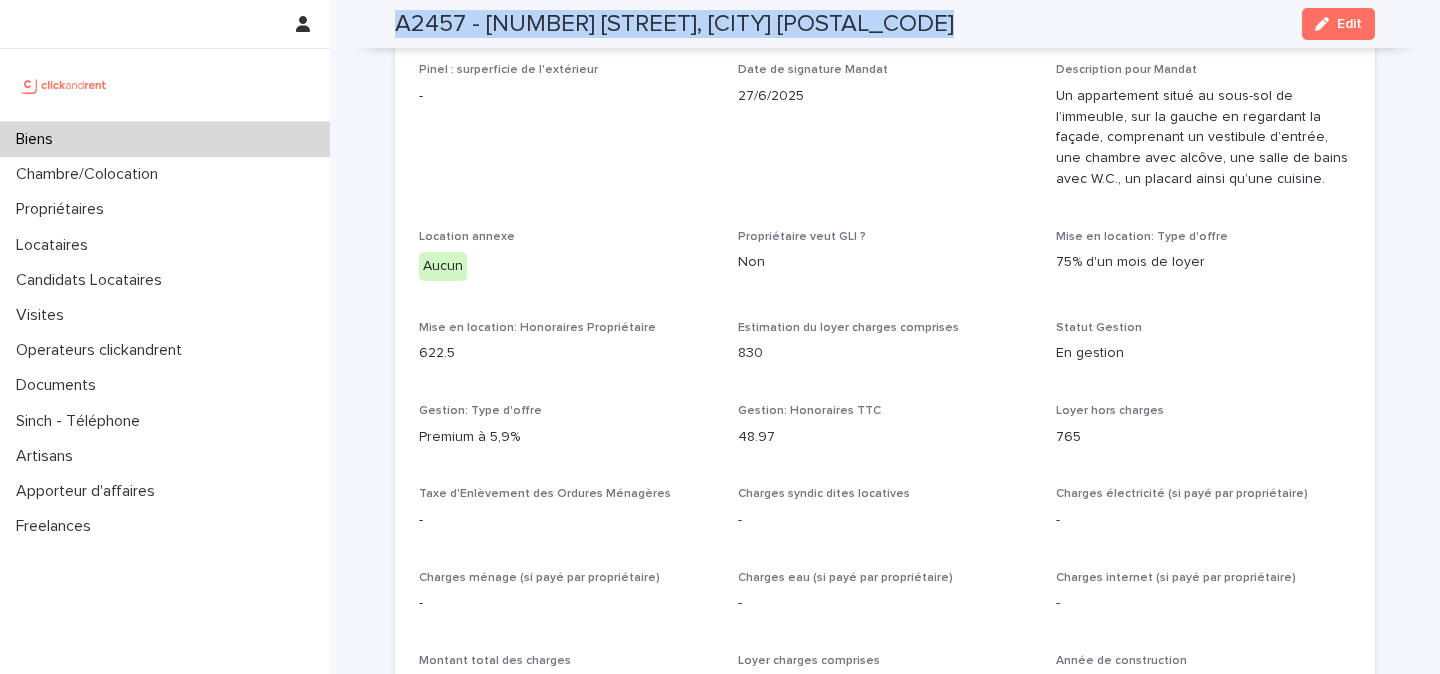 scroll, scrollTop: 1371, scrollLeft: 0, axis: vertical 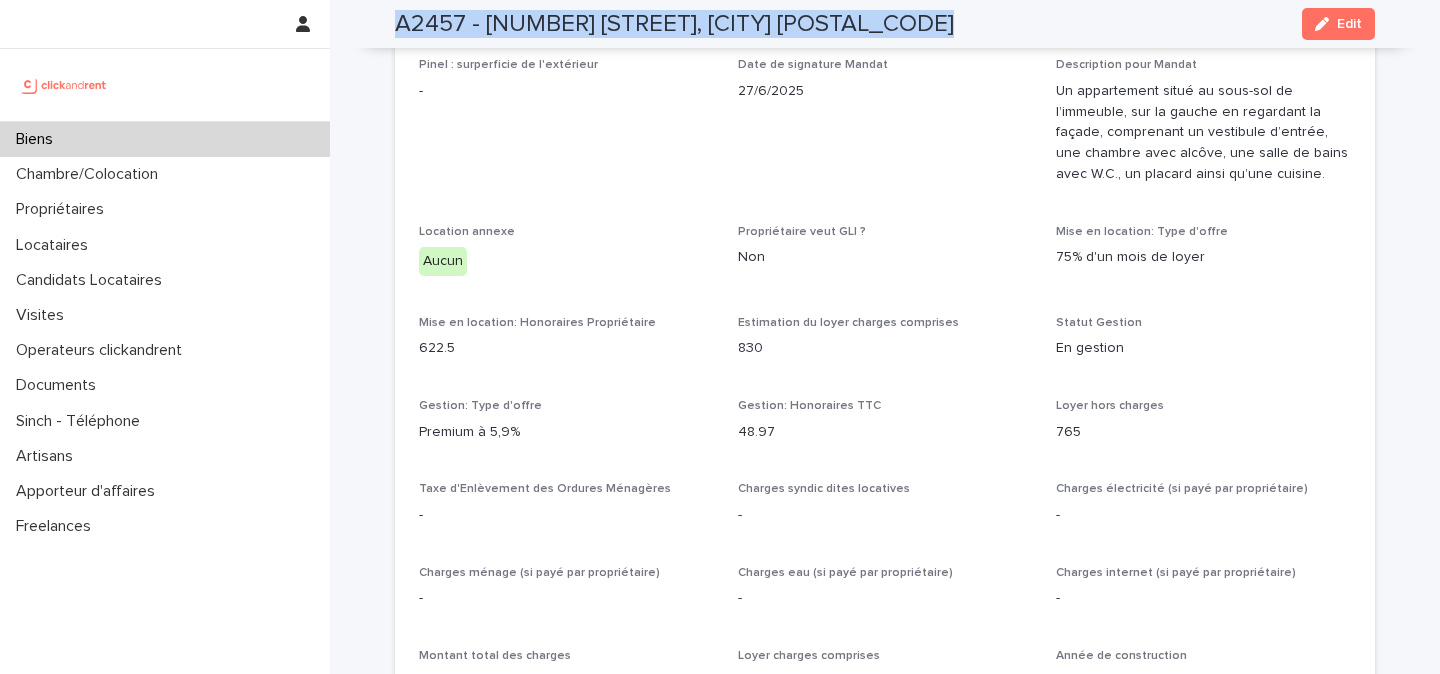 copy on "A2457 - 13 avenue Shakespeare,  Nice 06000 Edit" 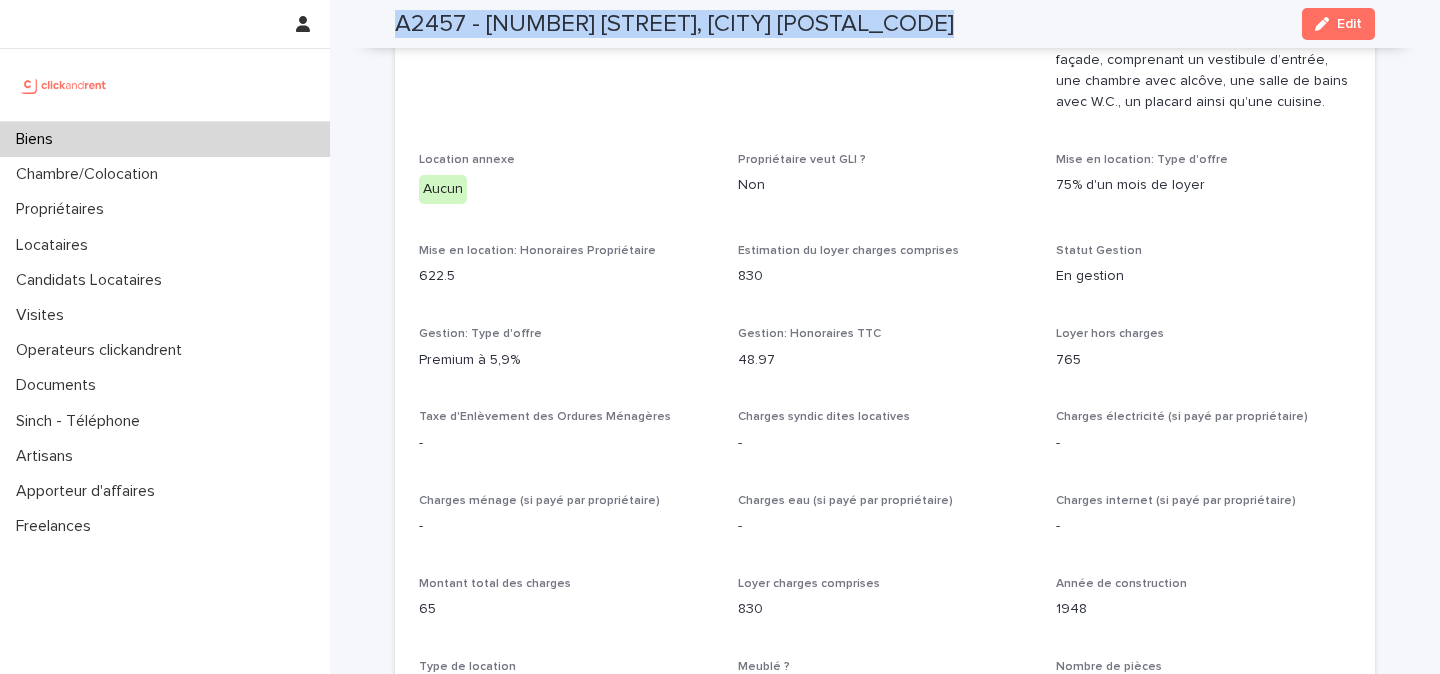 scroll, scrollTop: 1452, scrollLeft: 0, axis: vertical 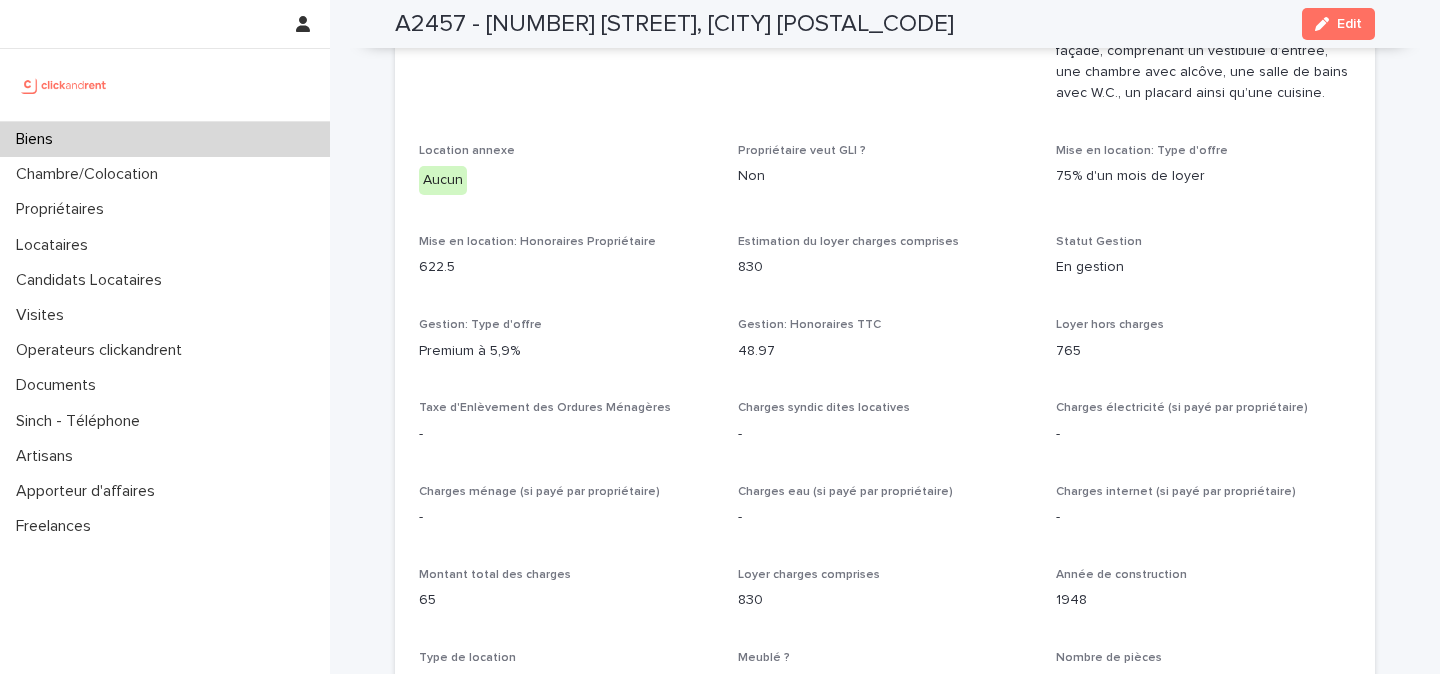 click on "48.97" at bounding box center [885, 351] 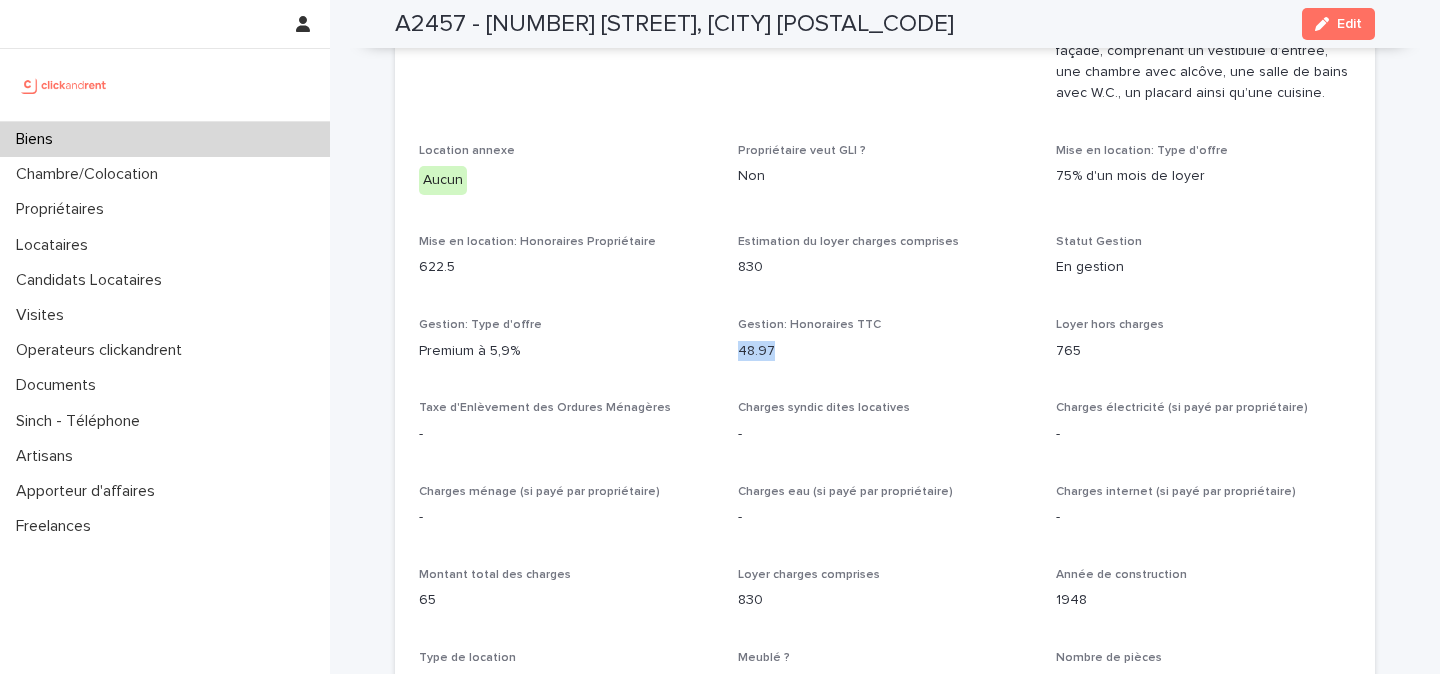 click on "48.97" at bounding box center [885, 351] 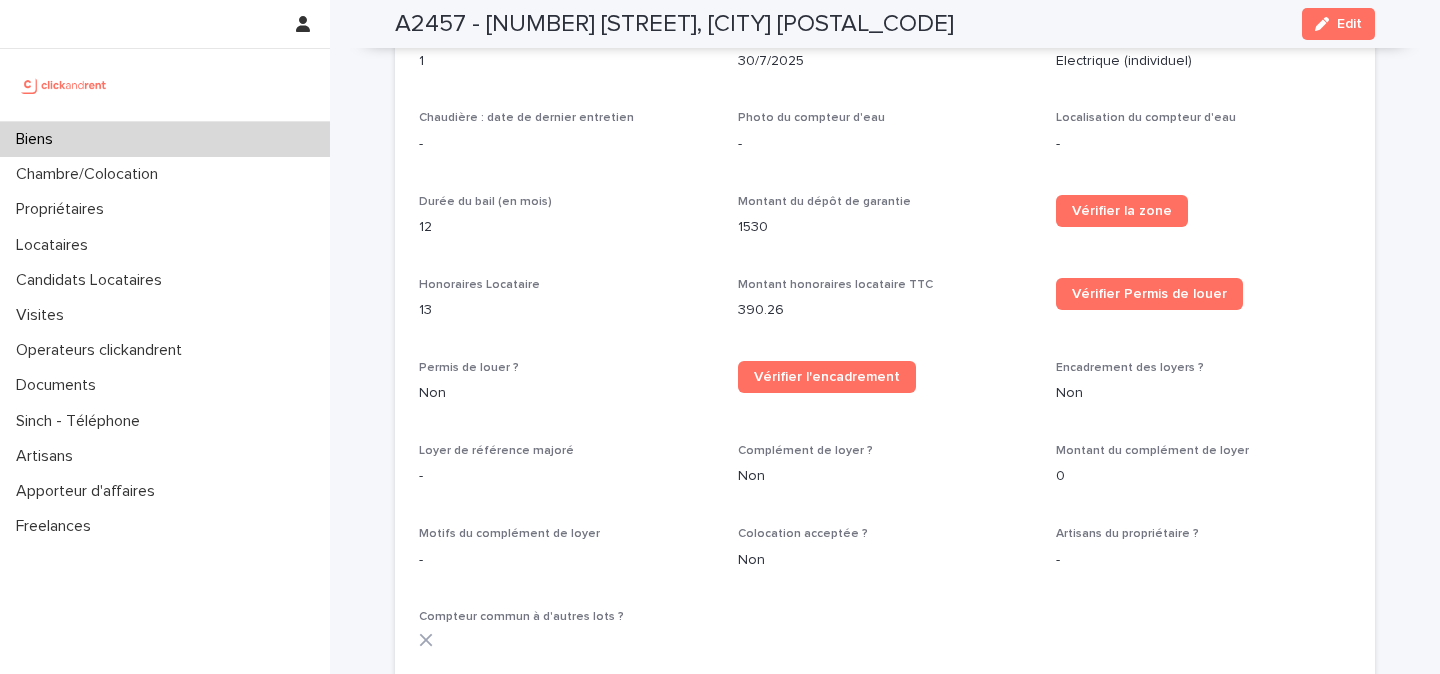 scroll, scrollTop: 2108, scrollLeft: 0, axis: vertical 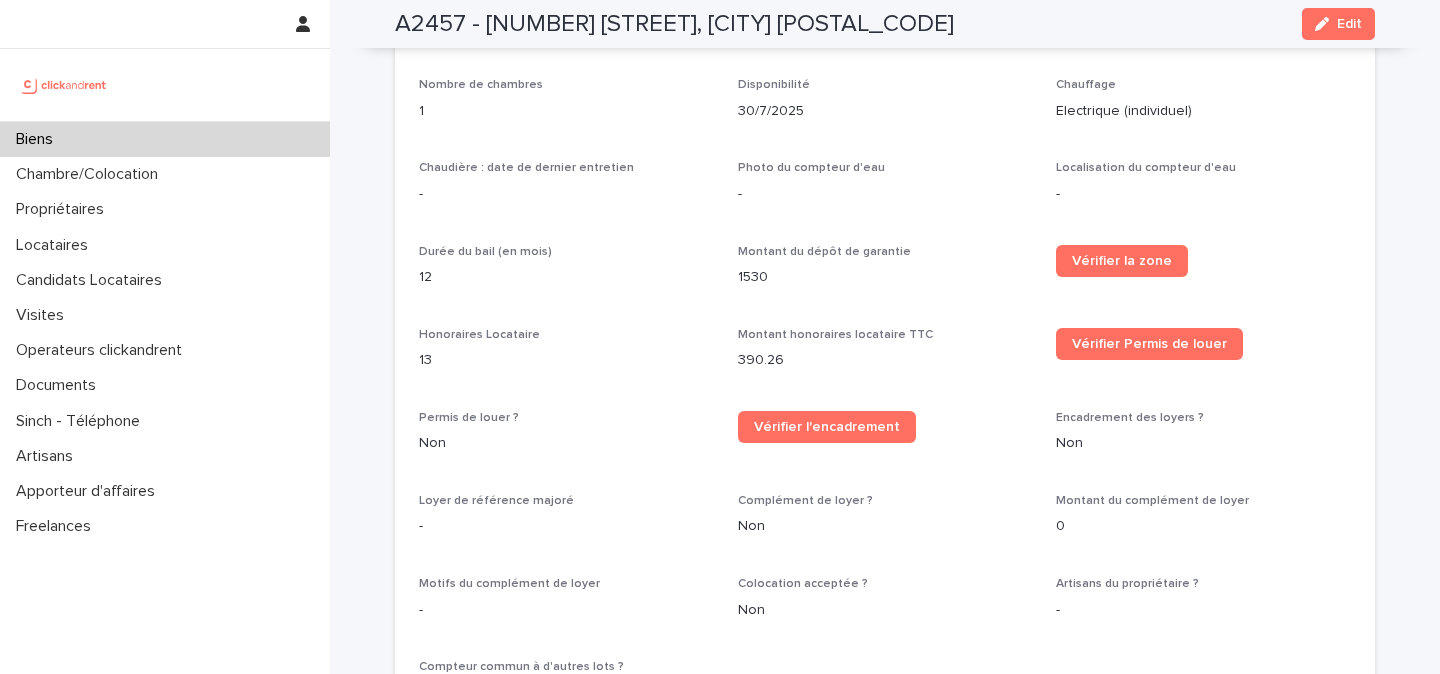 click on "1530" at bounding box center (885, 277) 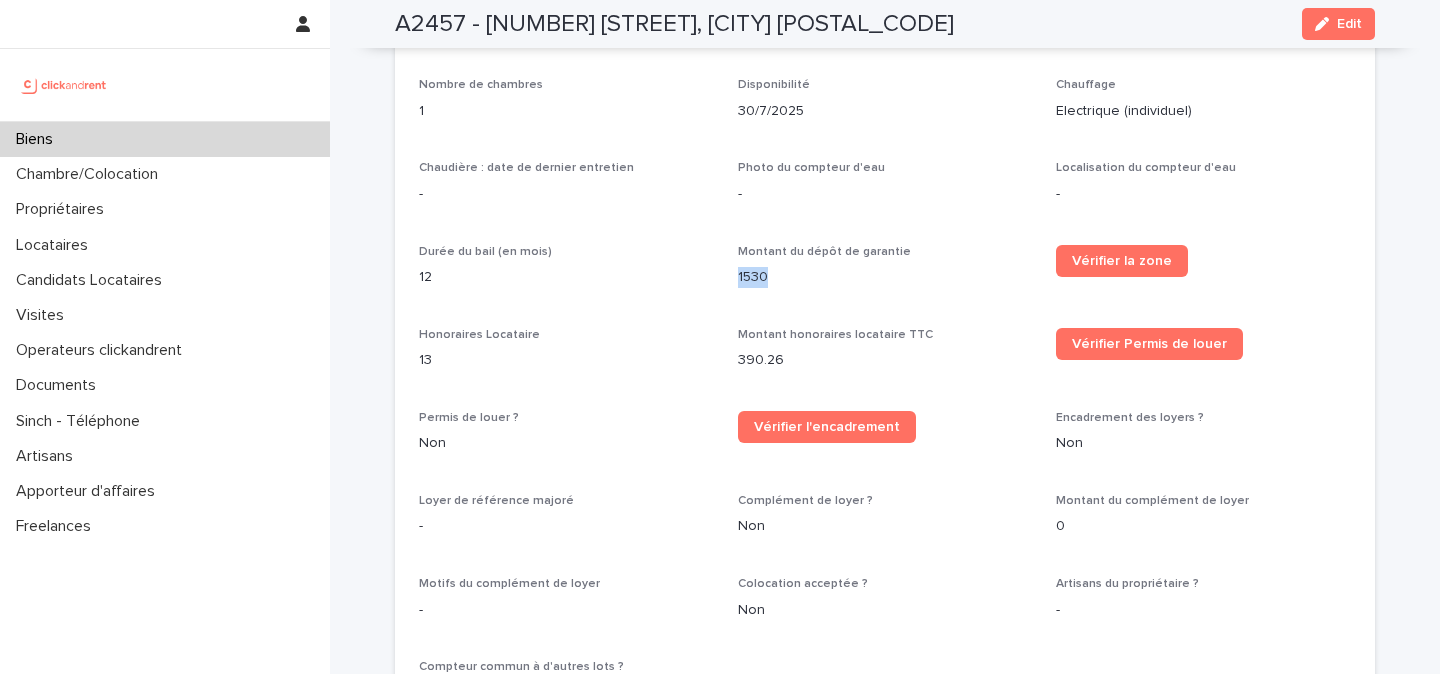 click on "1530" at bounding box center (885, 277) 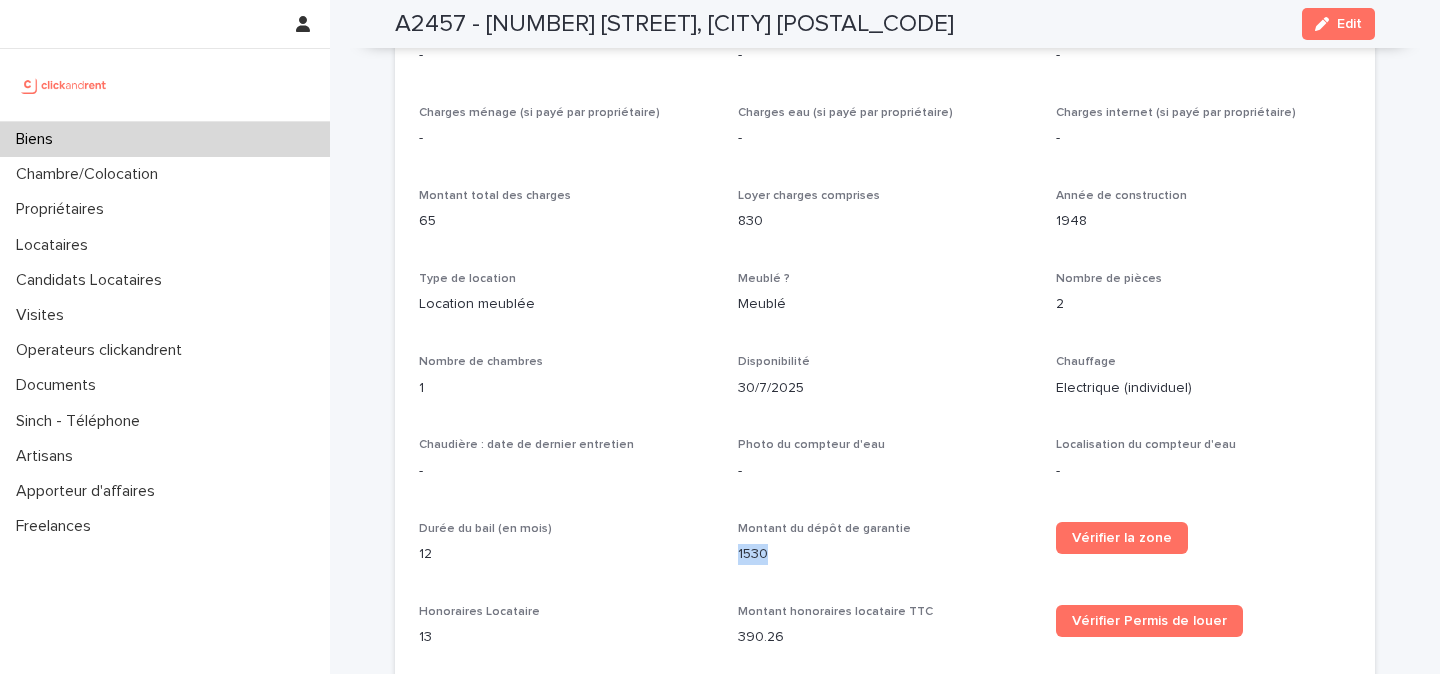 scroll, scrollTop: 1842, scrollLeft: 0, axis: vertical 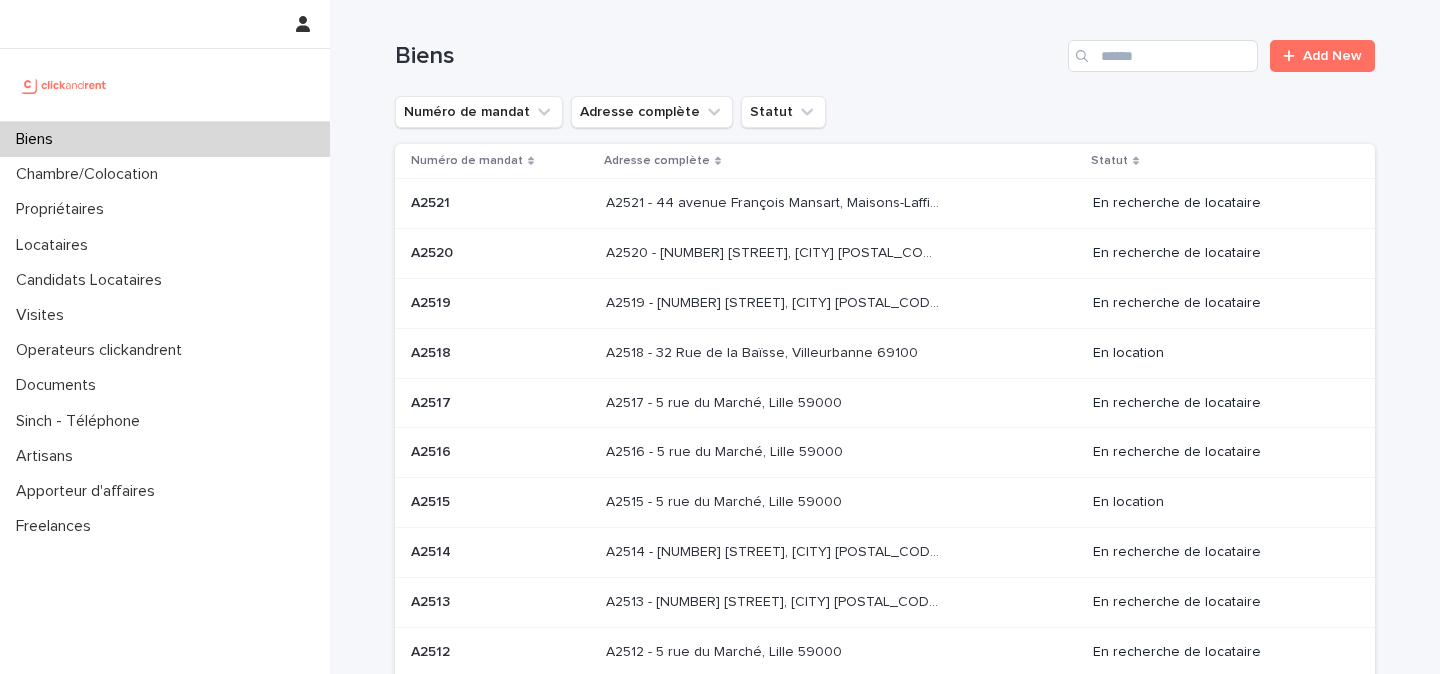 click at bounding box center (64, 85) 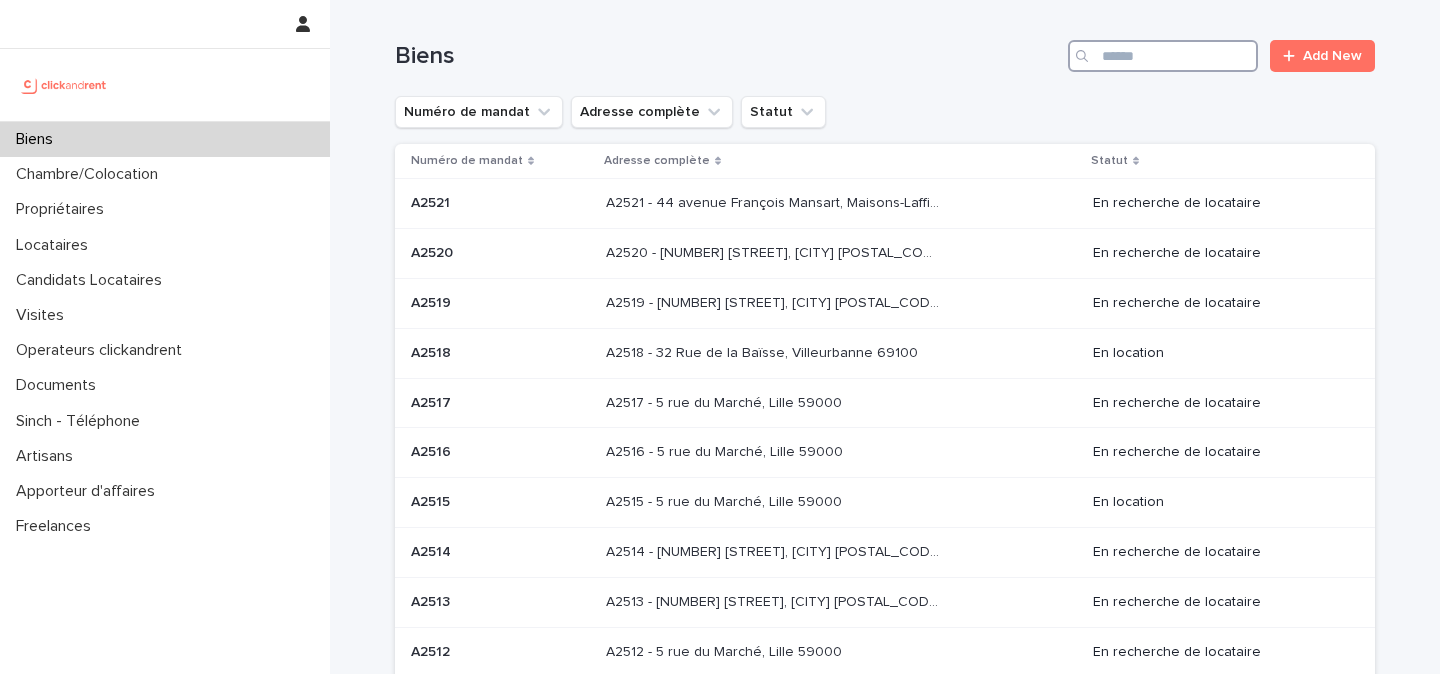 click at bounding box center (1163, 56) 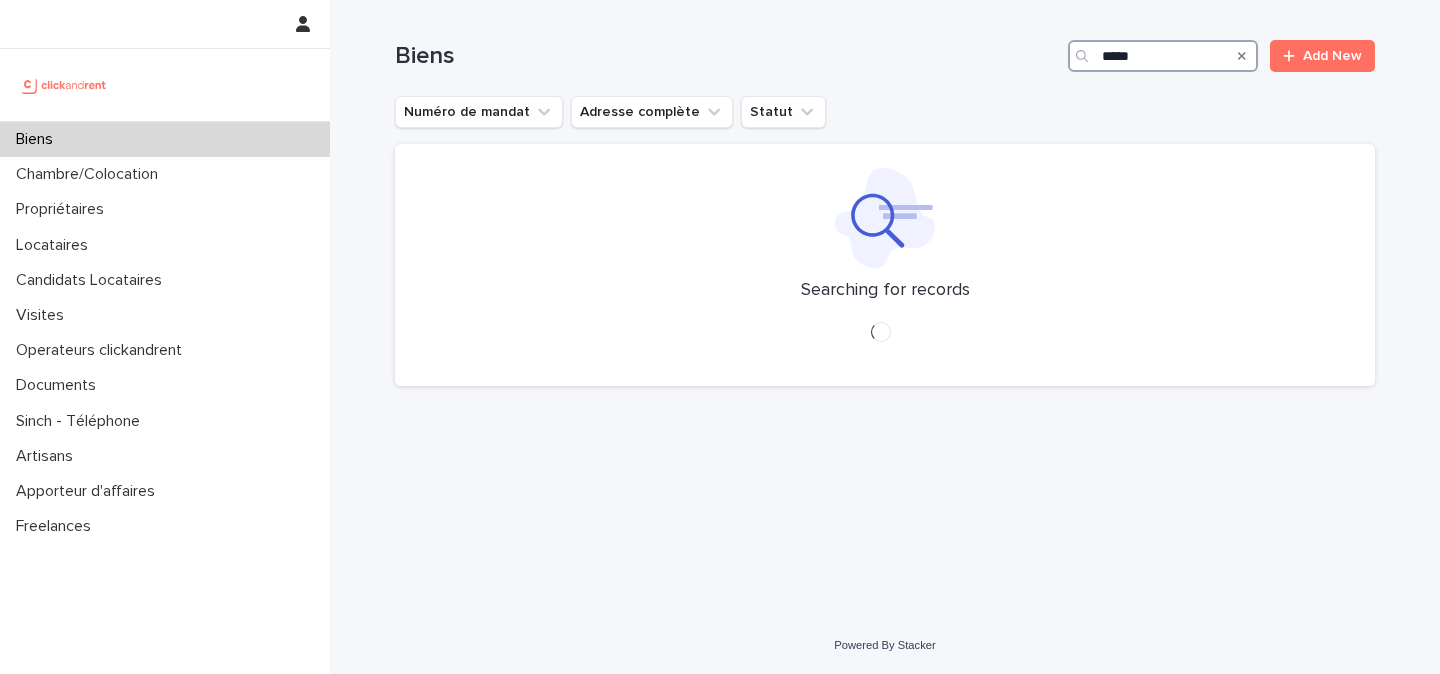 type on "*****" 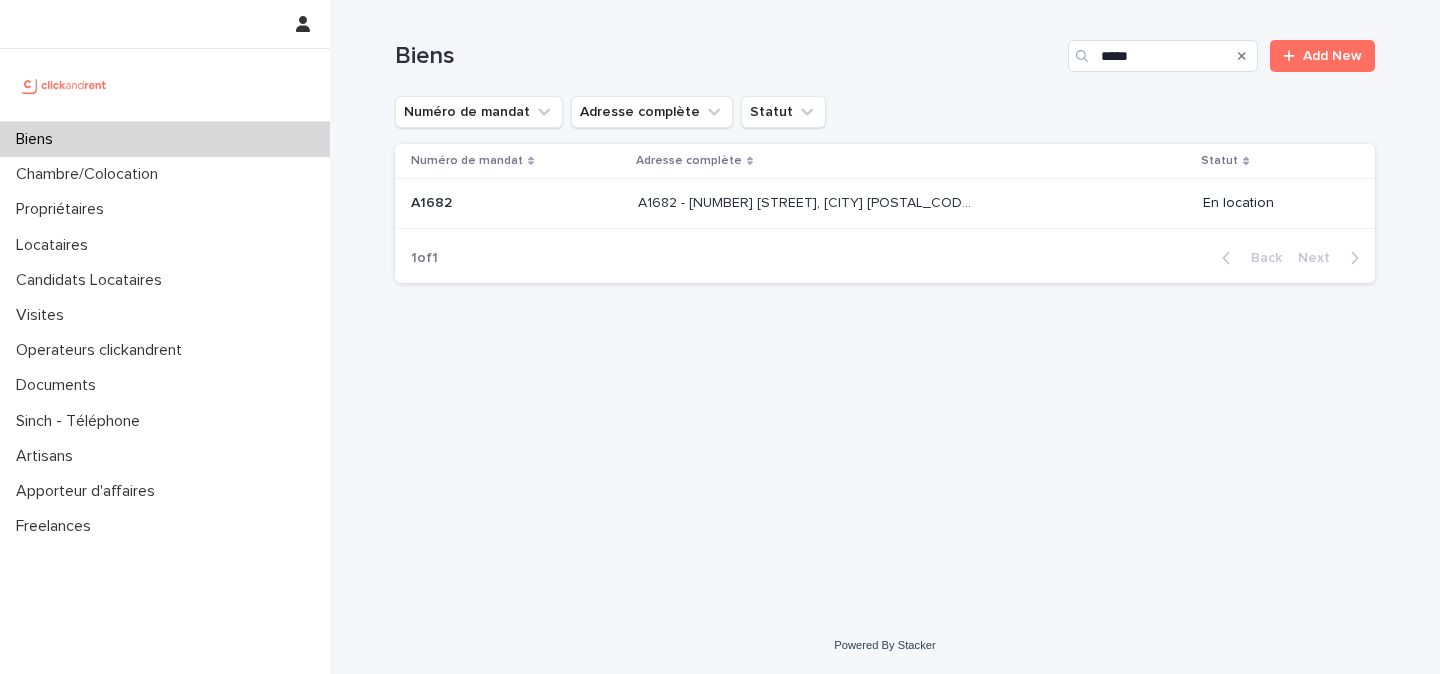 click on "A1682 - 15 rue des Boulets,  Paris 75011" at bounding box center (806, 201) 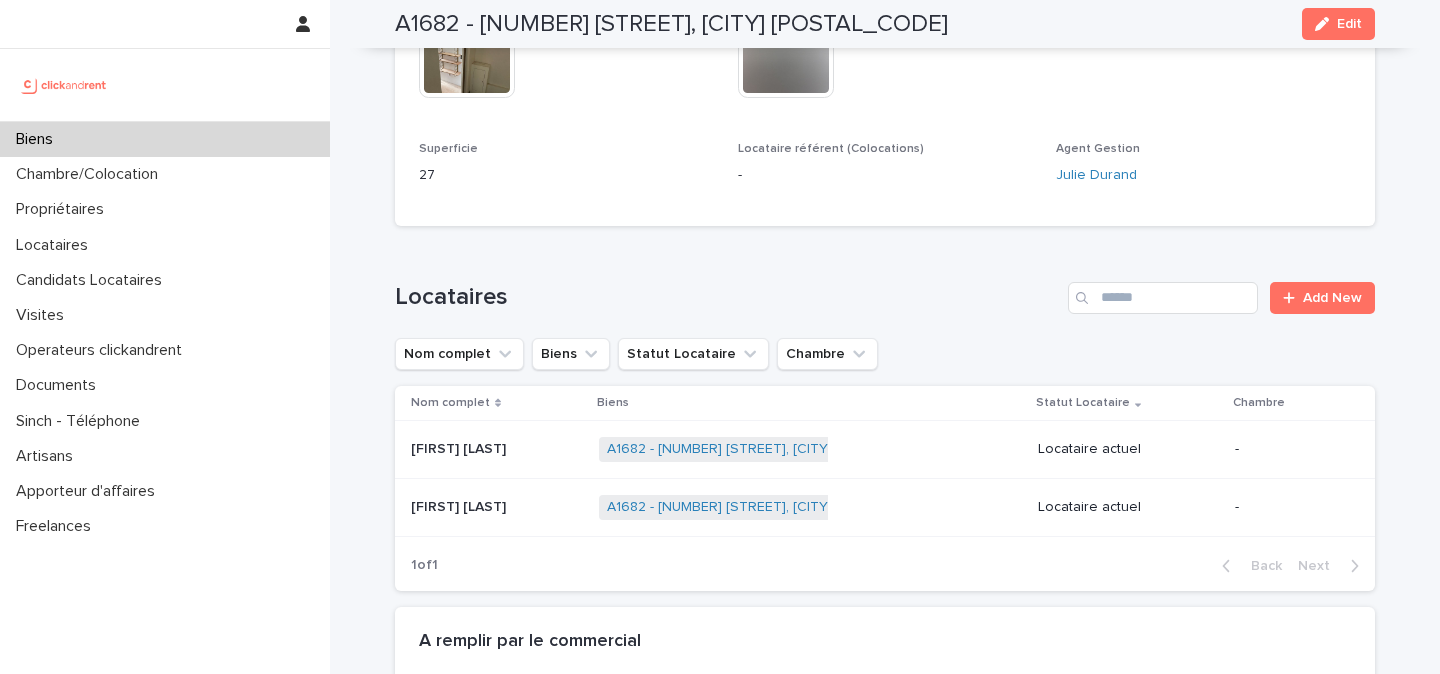 scroll, scrollTop: 1009, scrollLeft: 0, axis: vertical 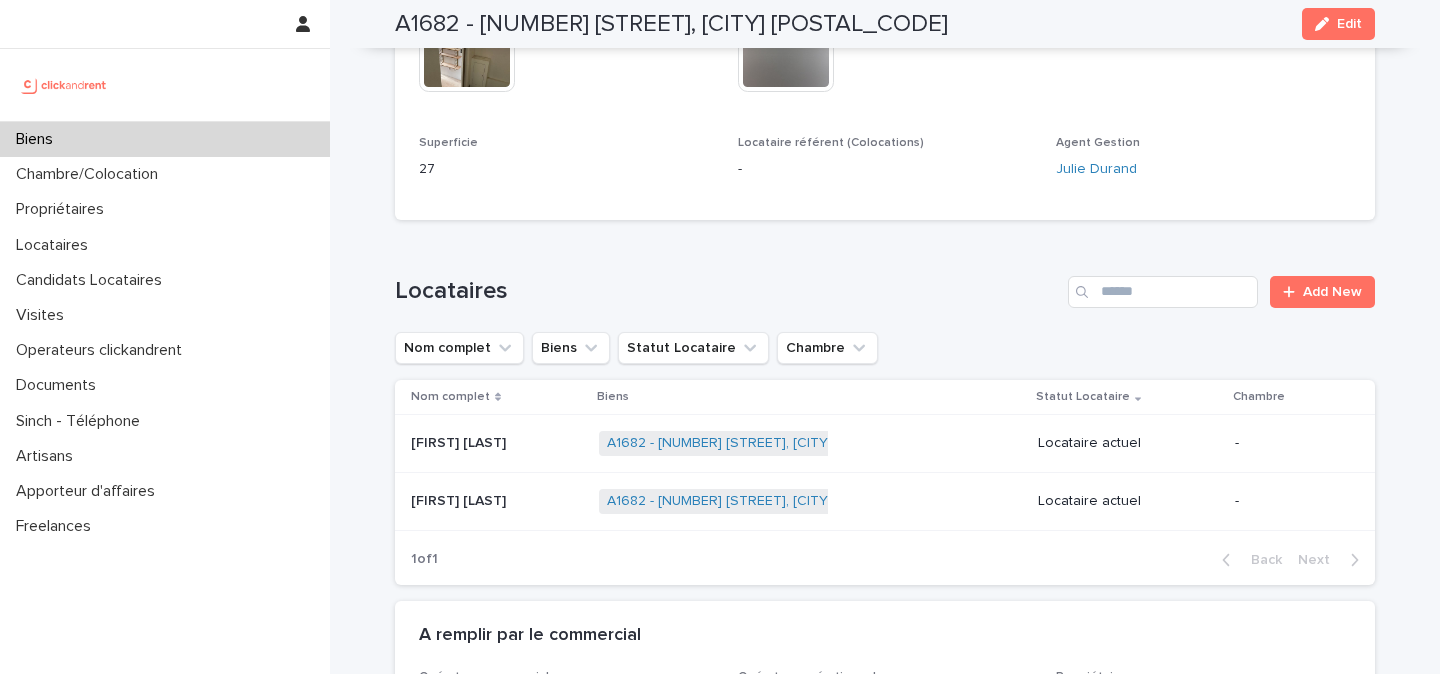 click on "Alexis Abescat-hardy" at bounding box center (460, 499) 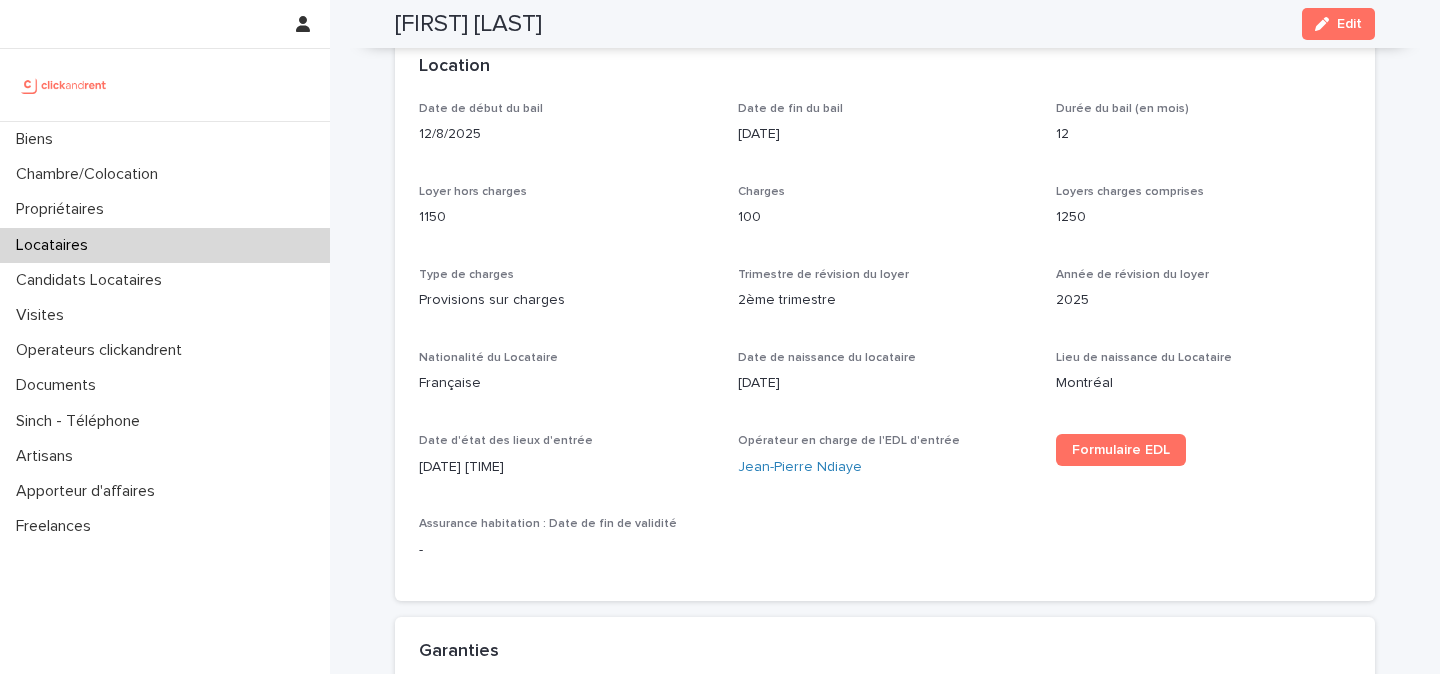 scroll, scrollTop: 629, scrollLeft: 0, axis: vertical 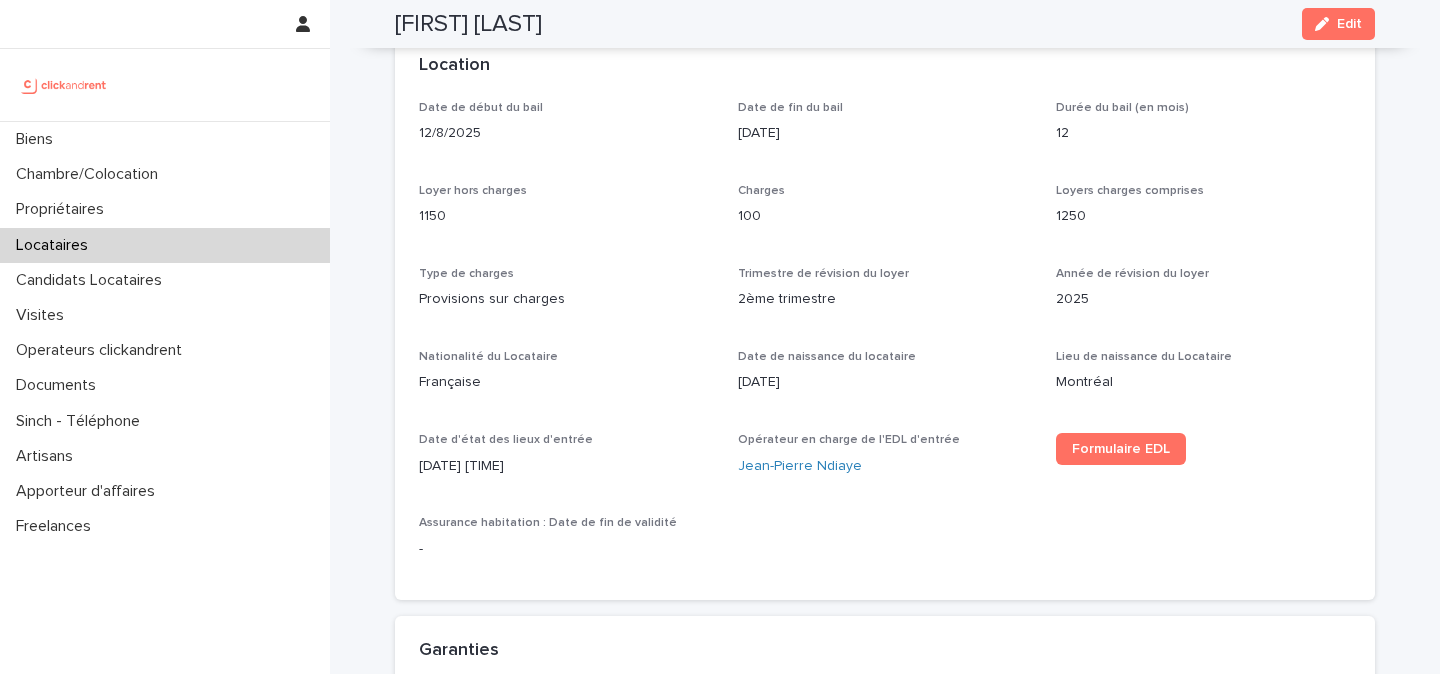 click at bounding box center [64, 85] 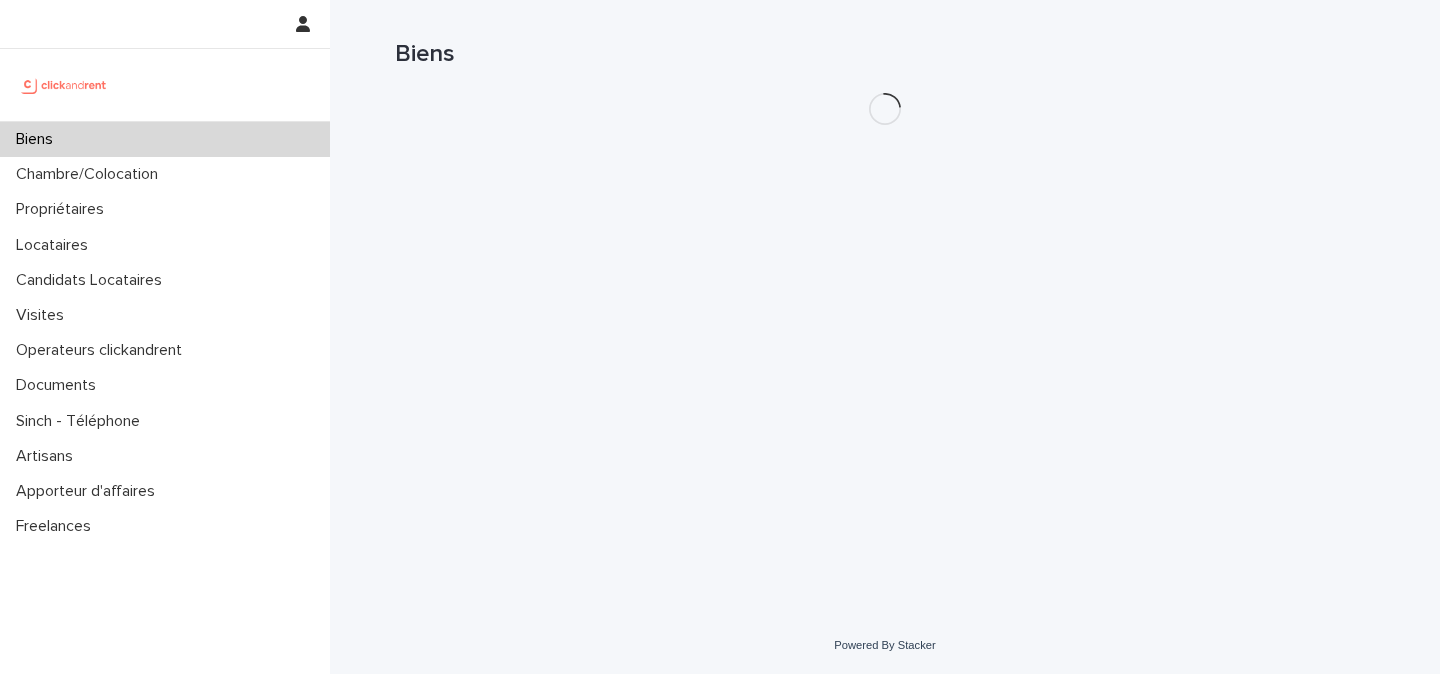 scroll, scrollTop: 0, scrollLeft: 0, axis: both 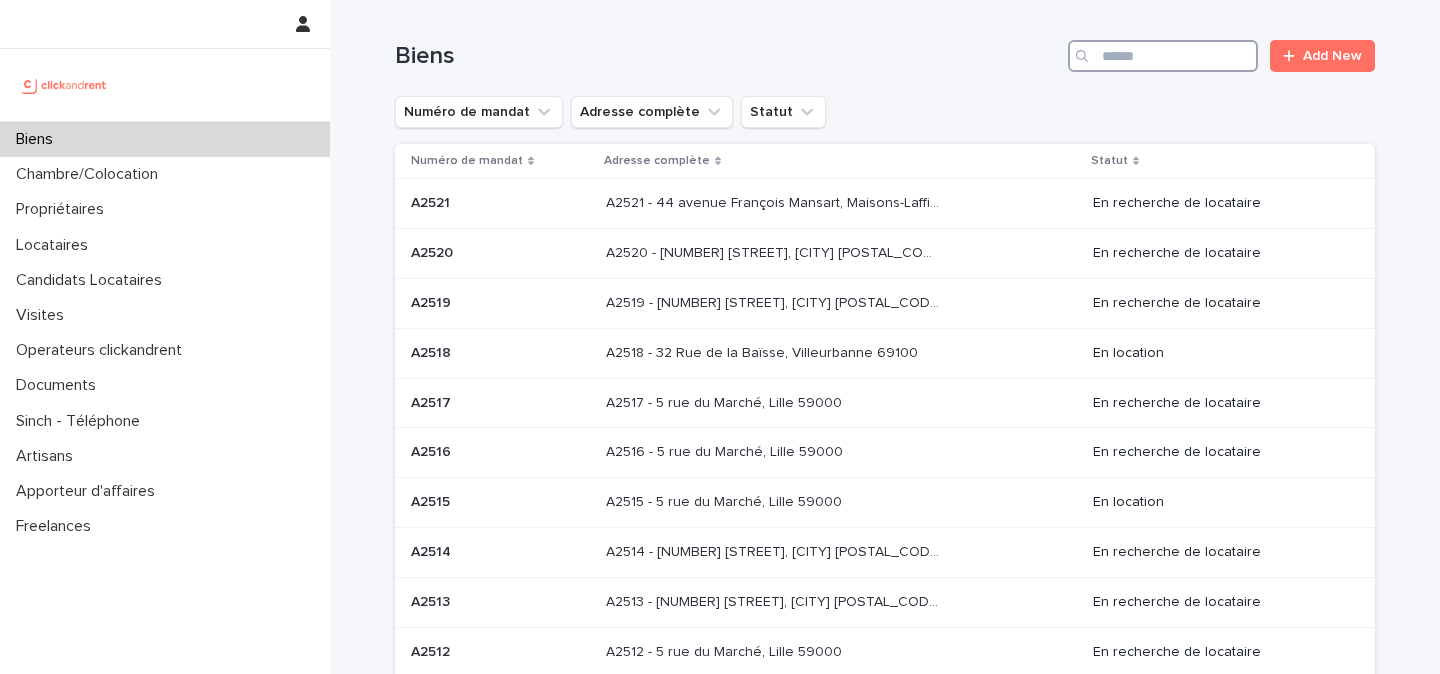 click at bounding box center (1163, 56) 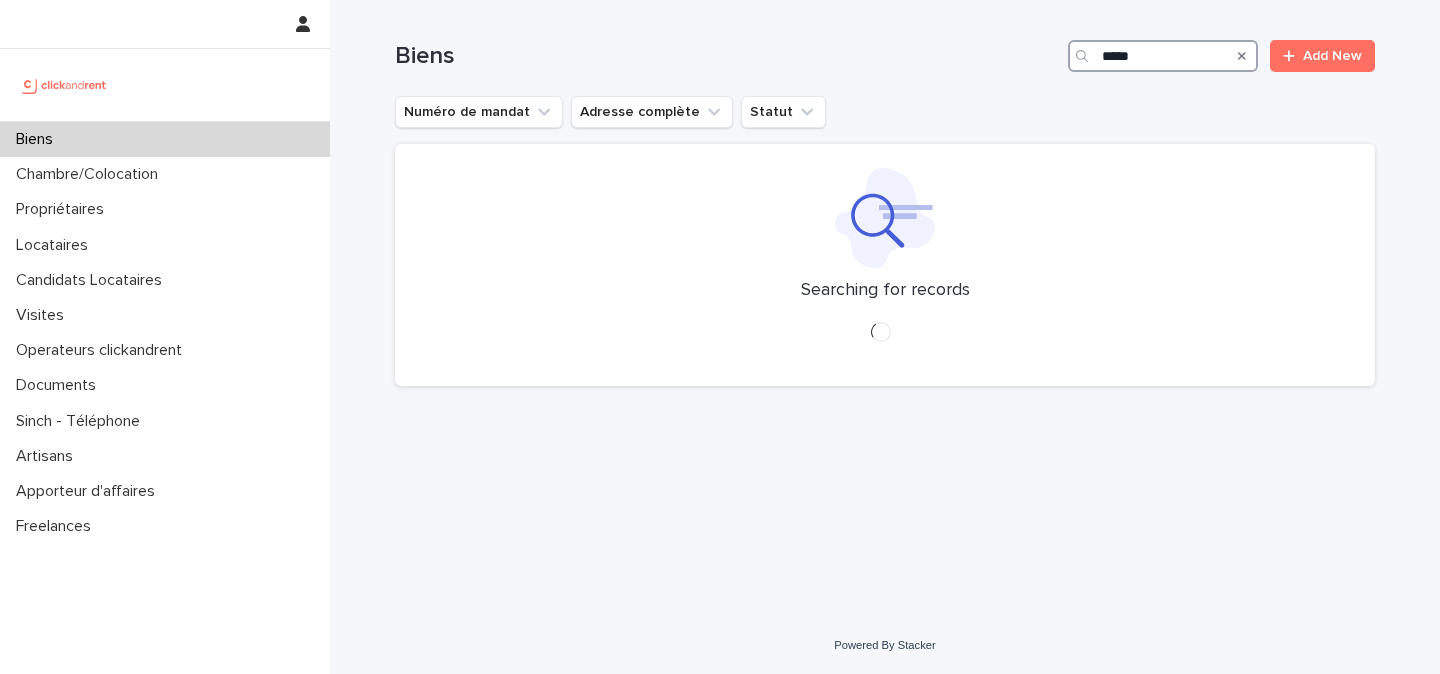 type on "*****" 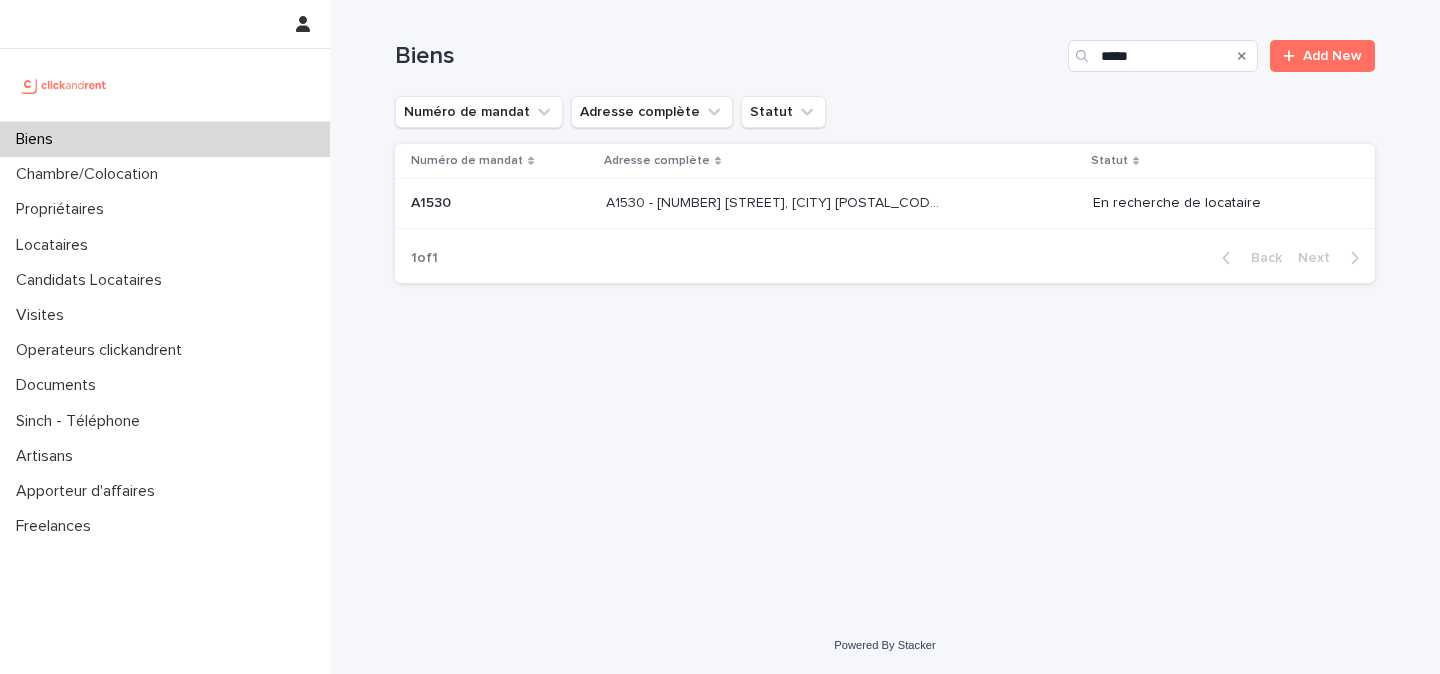 click on "A1530 - 33 Avenue des Martyrs de Chateaubriant,  Orly 94310 A1530 - 33 Avenue des Martyrs de Chateaubriant,  Orly 94310" at bounding box center [841, 203] 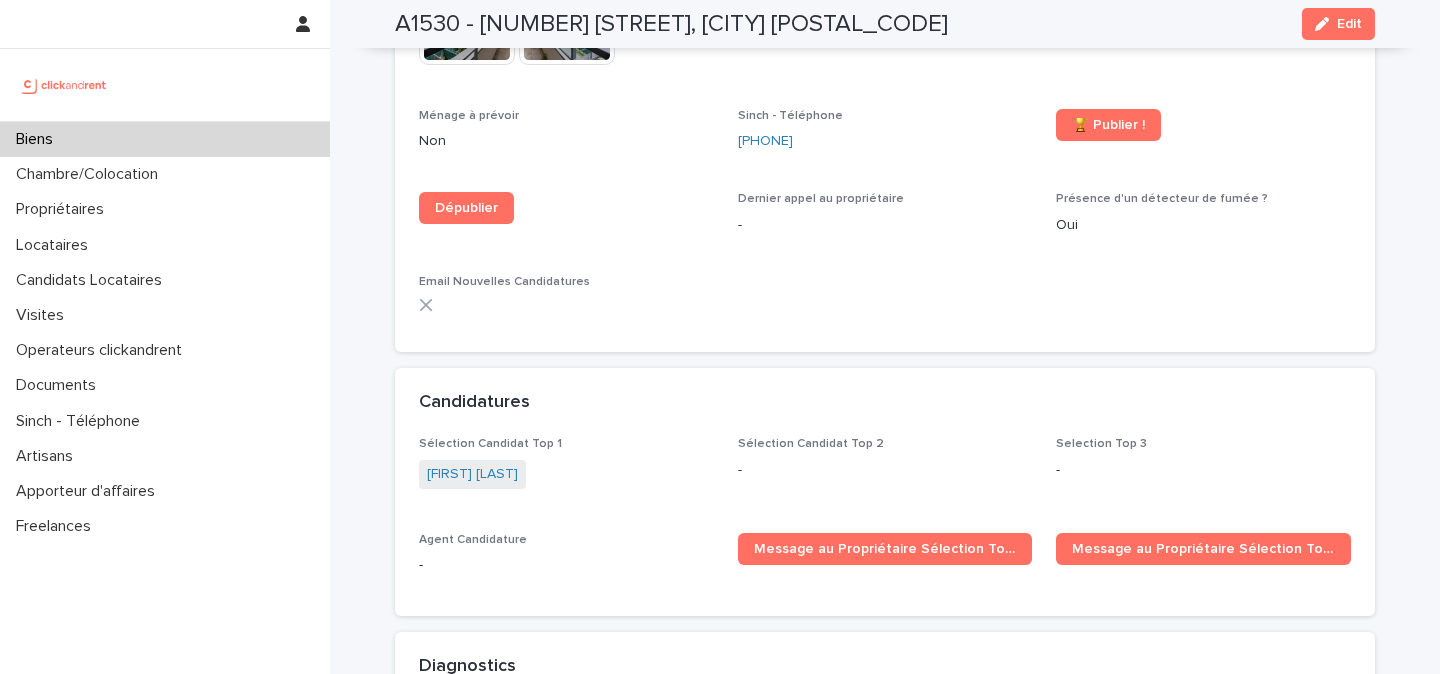 scroll, scrollTop: 5871, scrollLeft: 0, axis: vertical 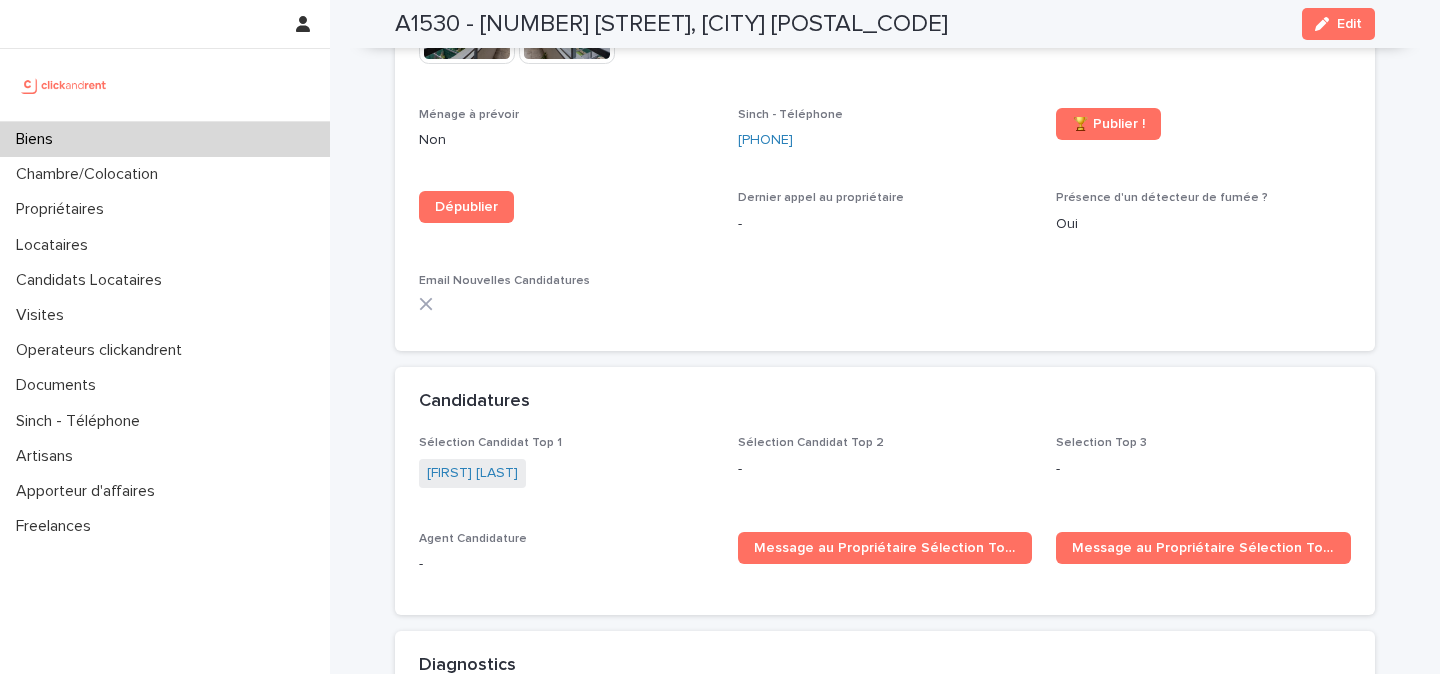 click at bounding box center [64, 85] 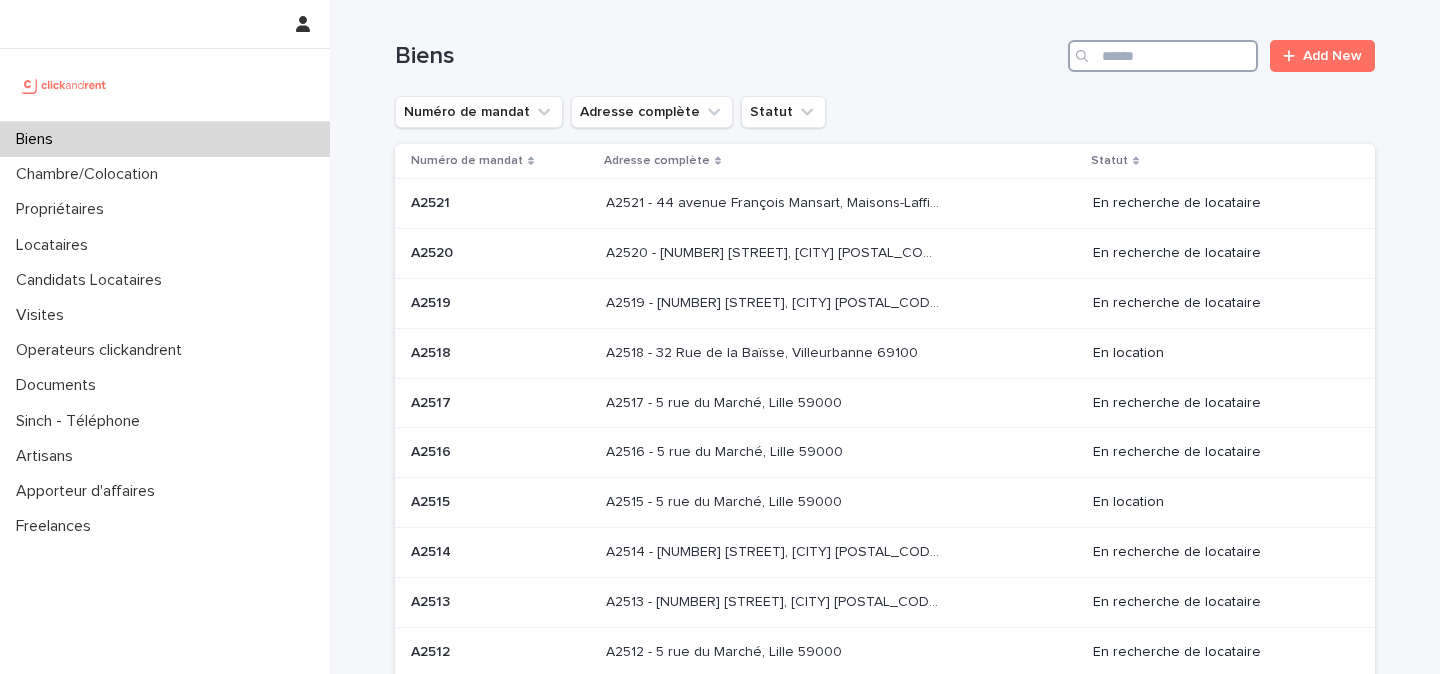 click at bounding box center (1163, 56) 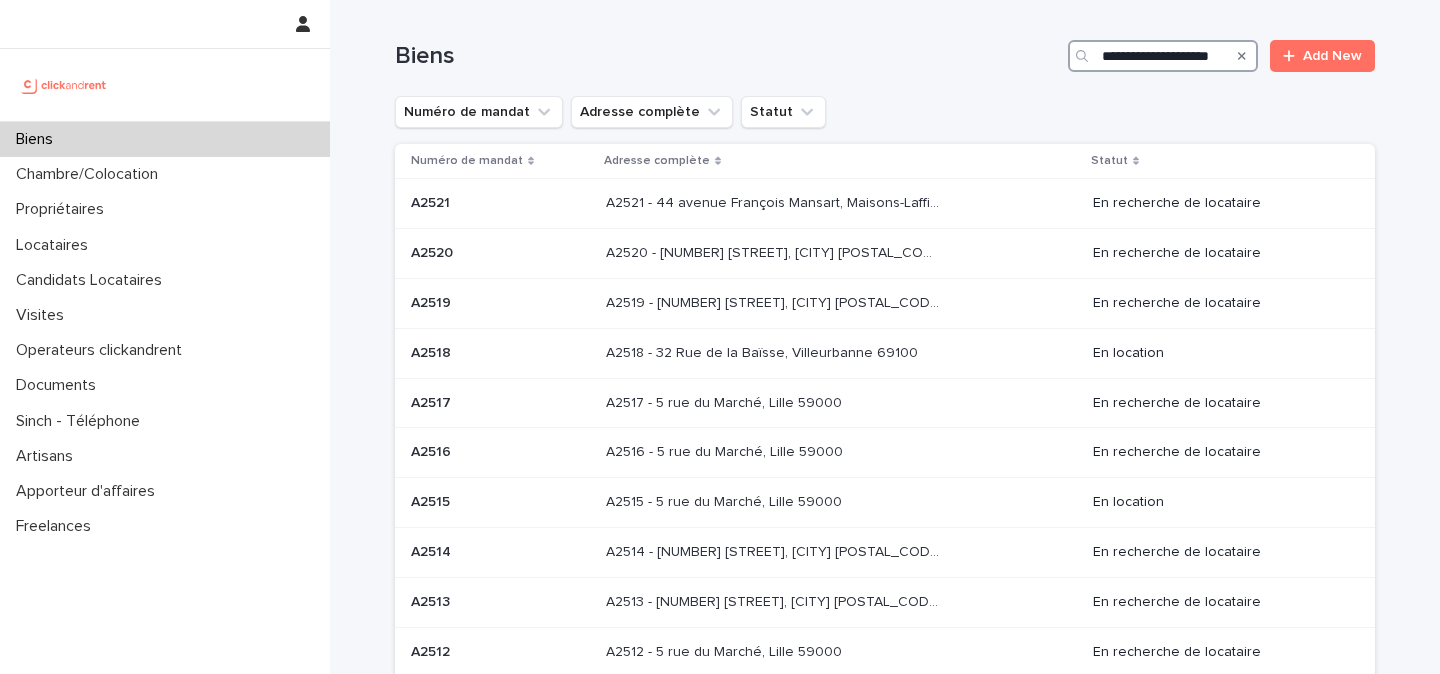 scroll, scrollTop: 0, scrollLeft: 3, axis: horizontal 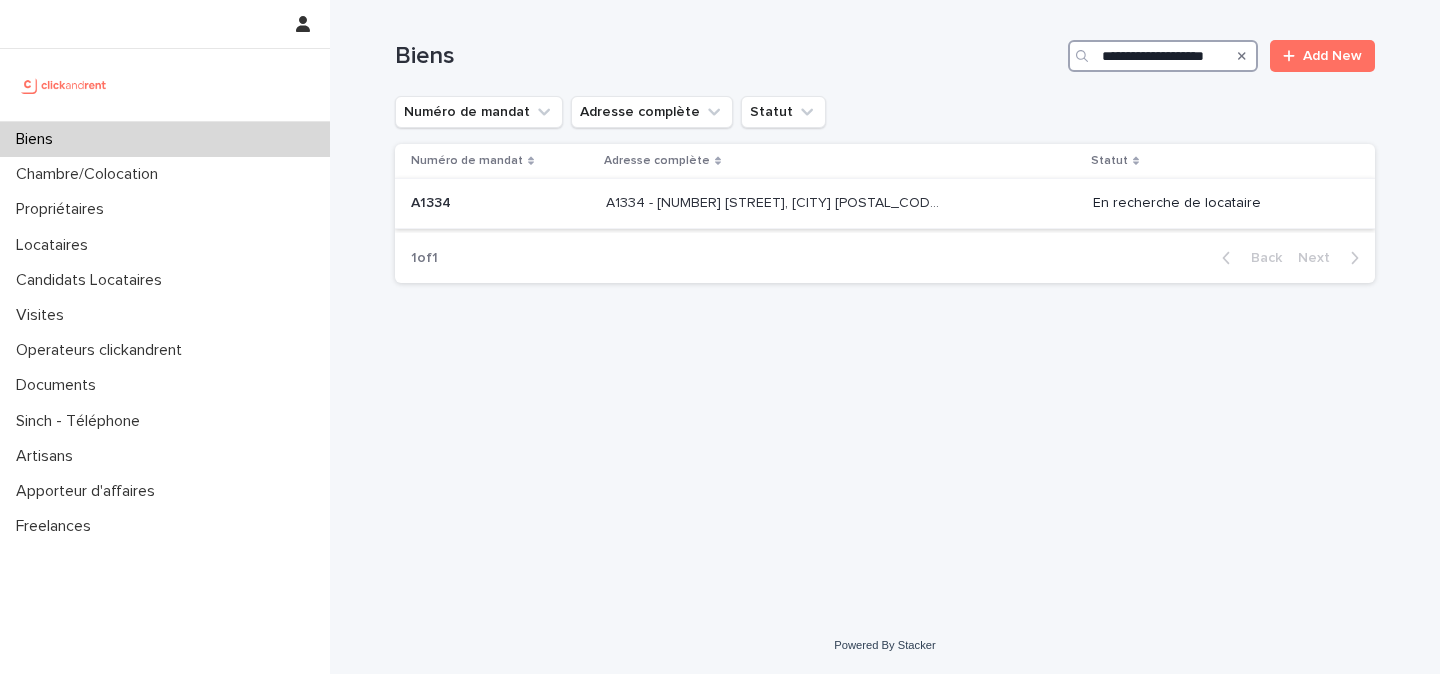 type on "**********" 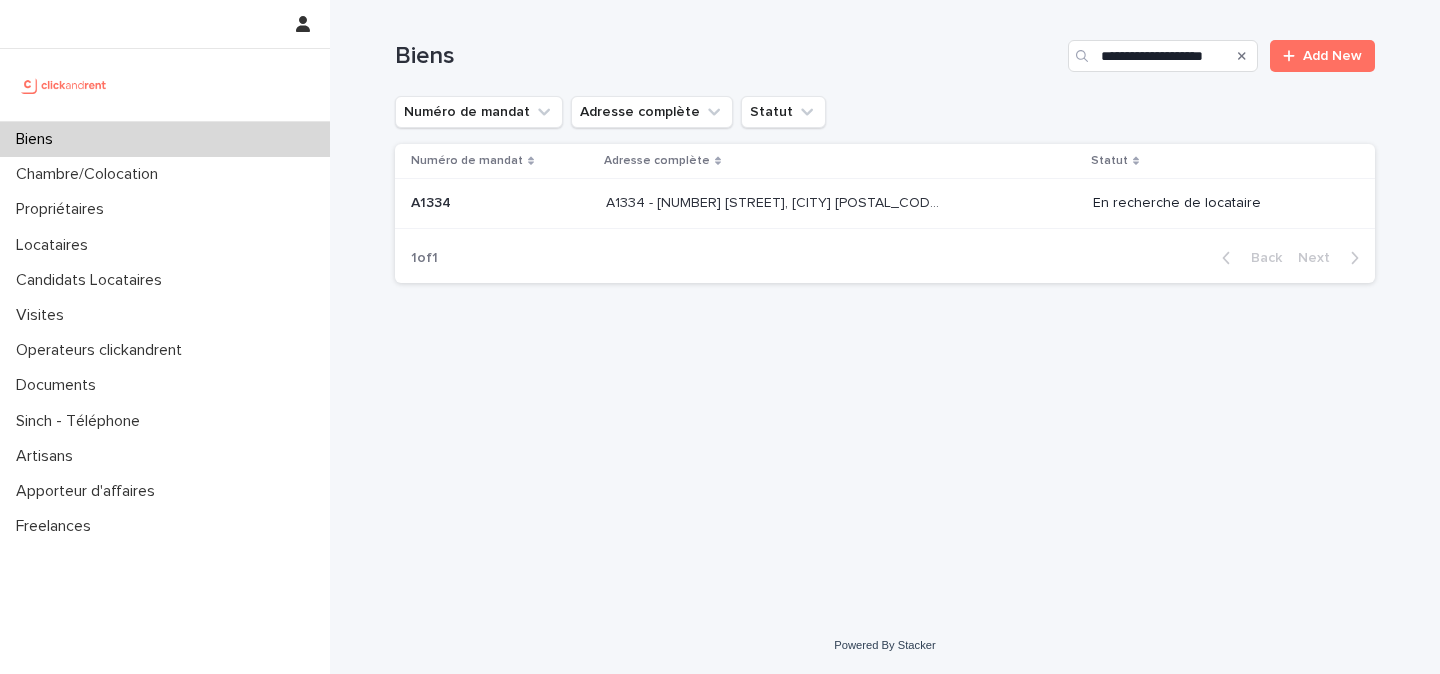 click on "A1334 - 38 rue Charles Perrault,  Montpellier 34000" at bounding box center [774, 201] 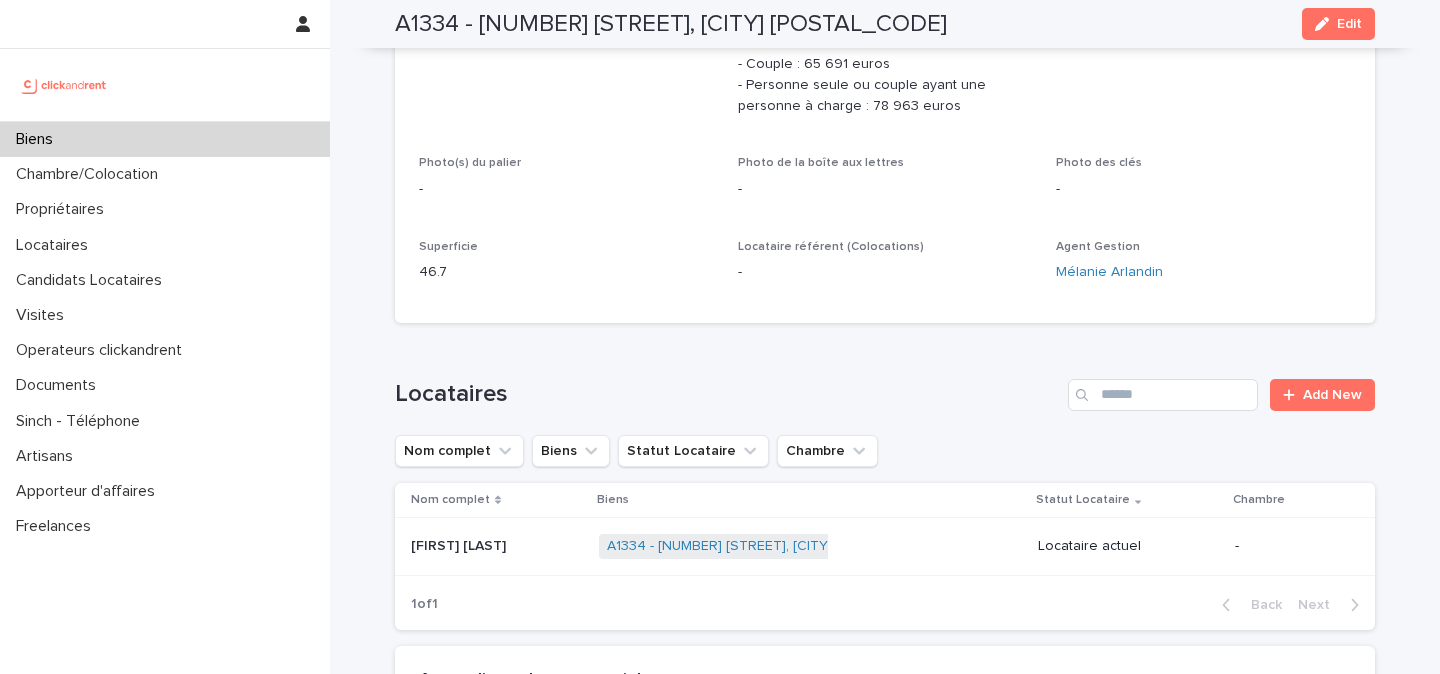 scroll, scrollTop: 713, scrollLeft: 0, axis: vertical 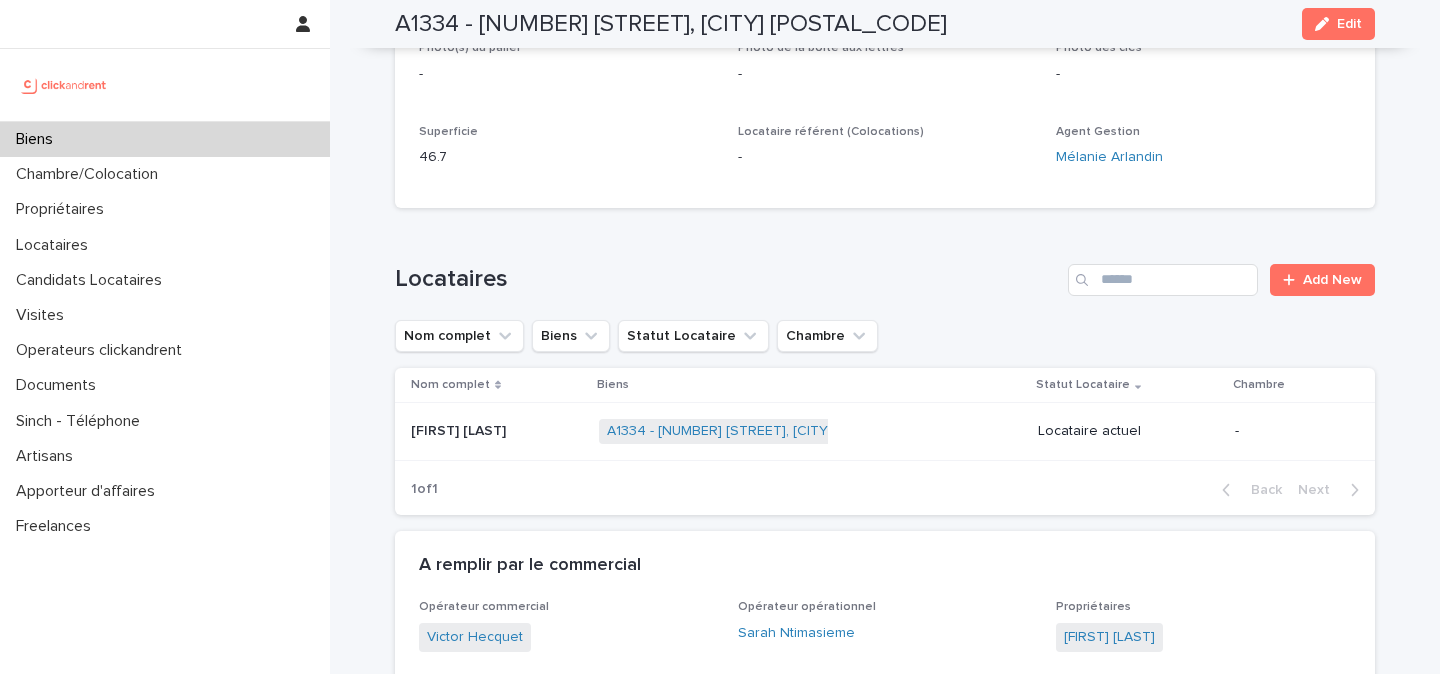 click on "Laura Chaussoy Laura Chaussoy" at bounding box center [497, 431] 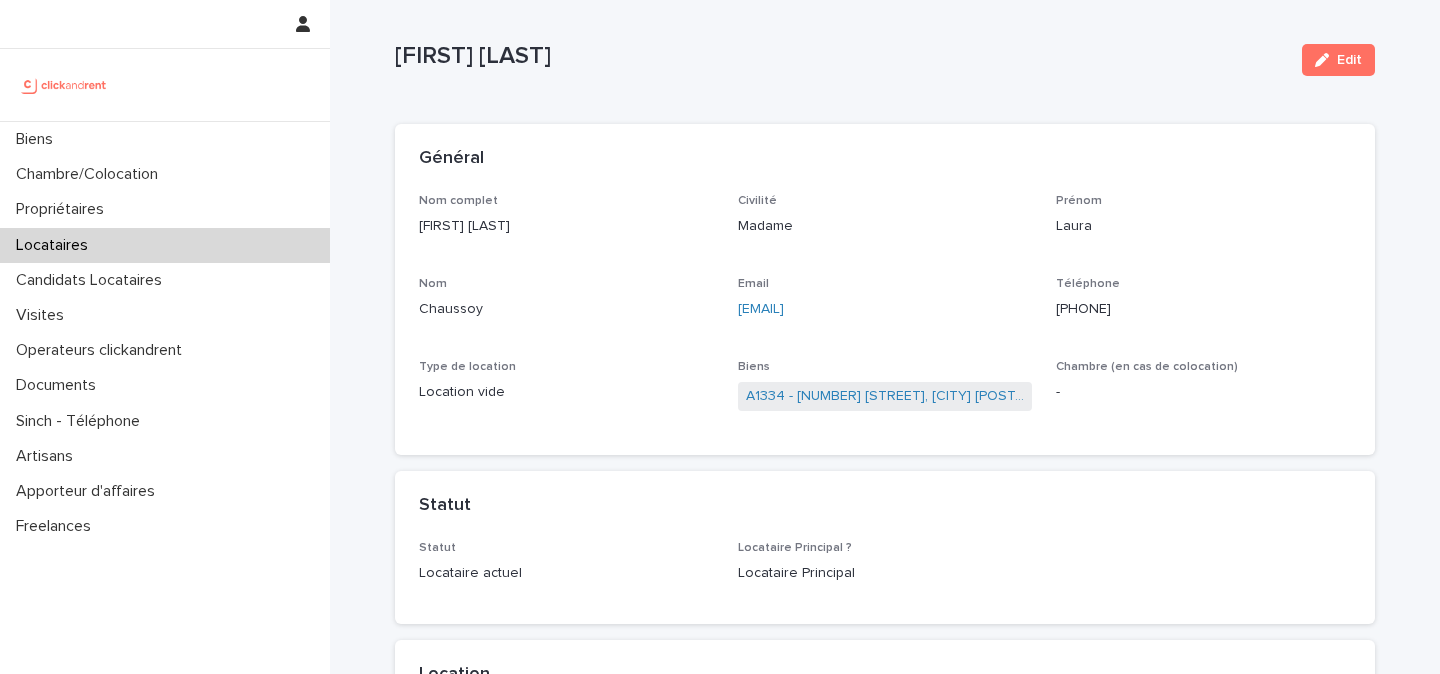 scroll, scrollTop: 24, scrollLeft: 0, axis: vertical 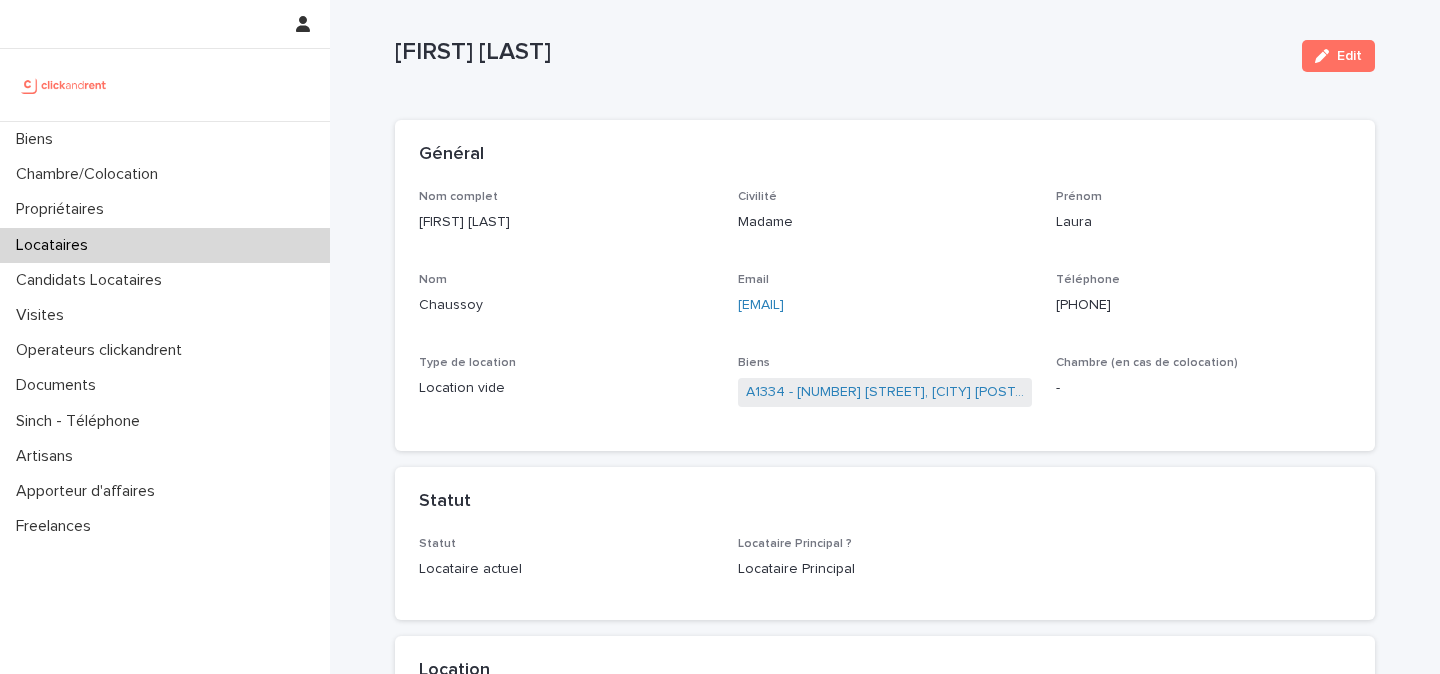 click on "+33614701252" at bounding box center (1203, 305) 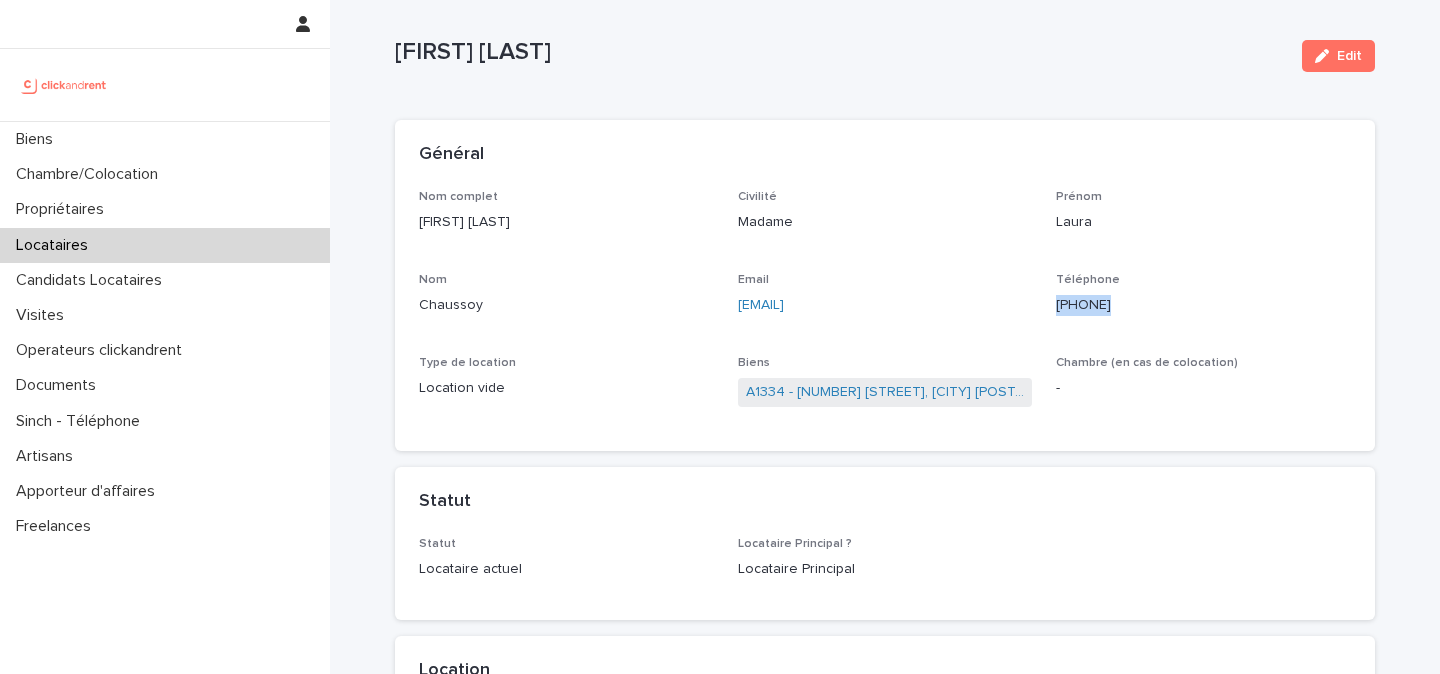 click on "+33614701252" at bounding box center (1203, 305) 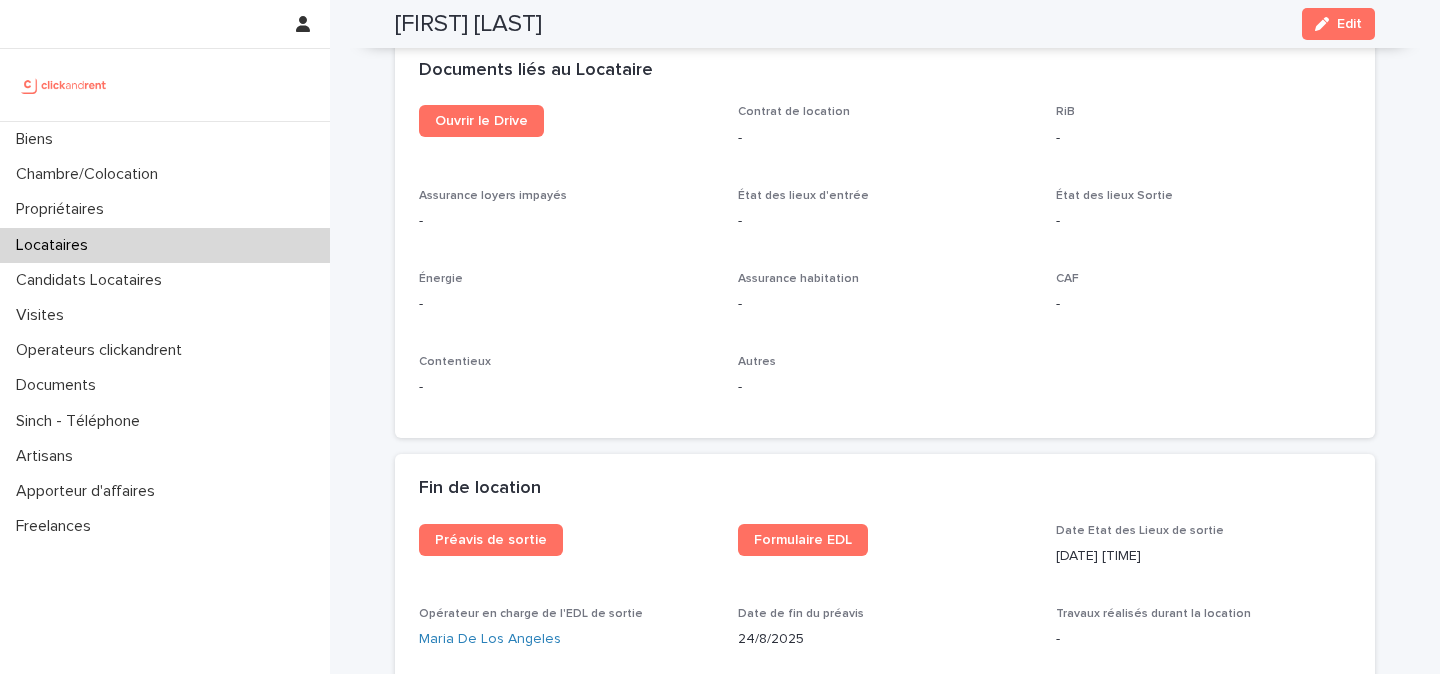 scroll, scrollTop: 2335, scrollLeft: 0, axis: vertical 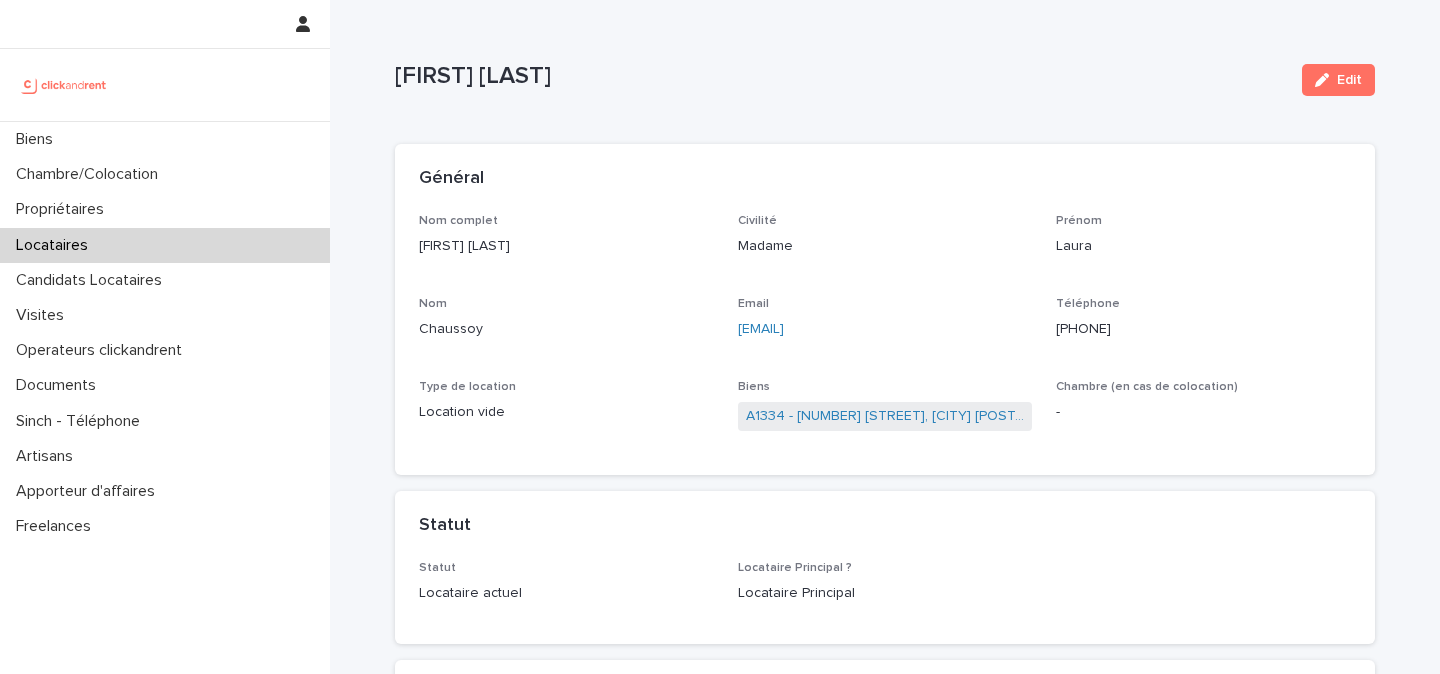 click on "laurachaussoy@gmail.com" at bounding box center (885, 329) 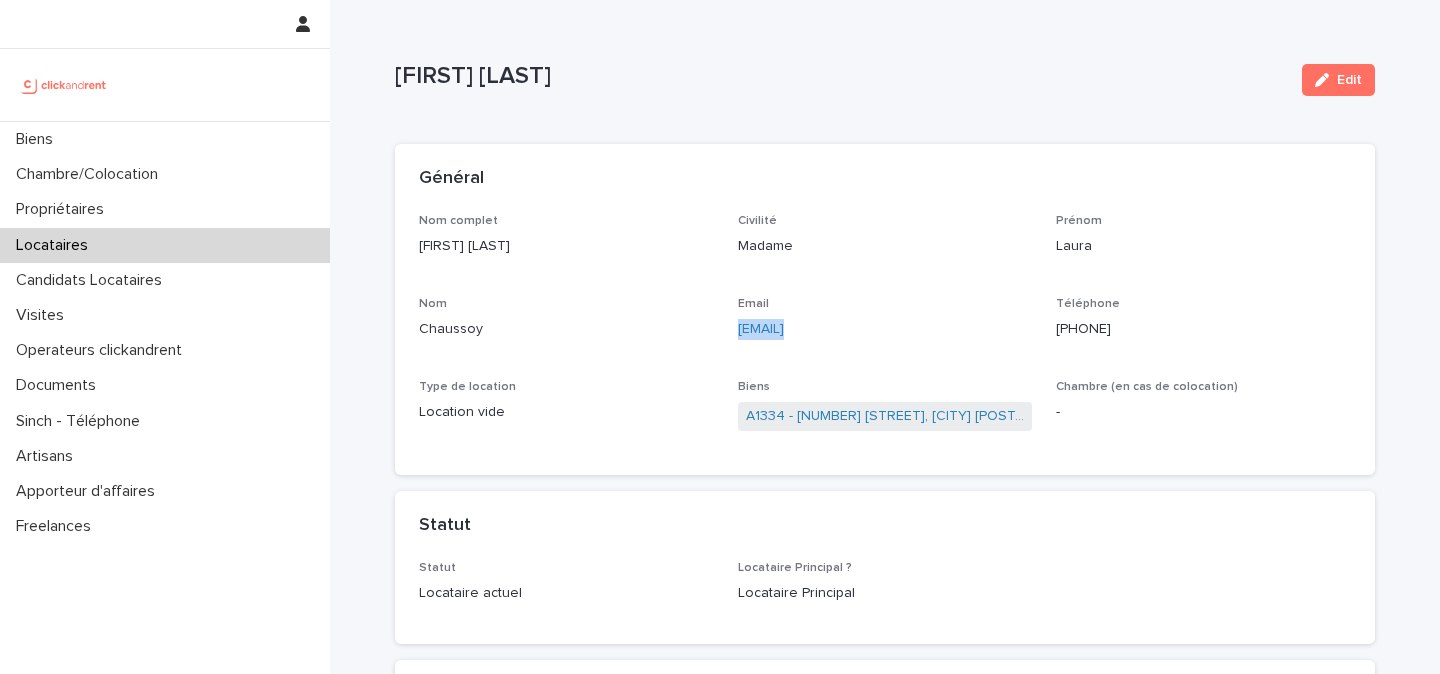 click on "laurachaussoy@gmail.com" at bounding box center [885, 329] 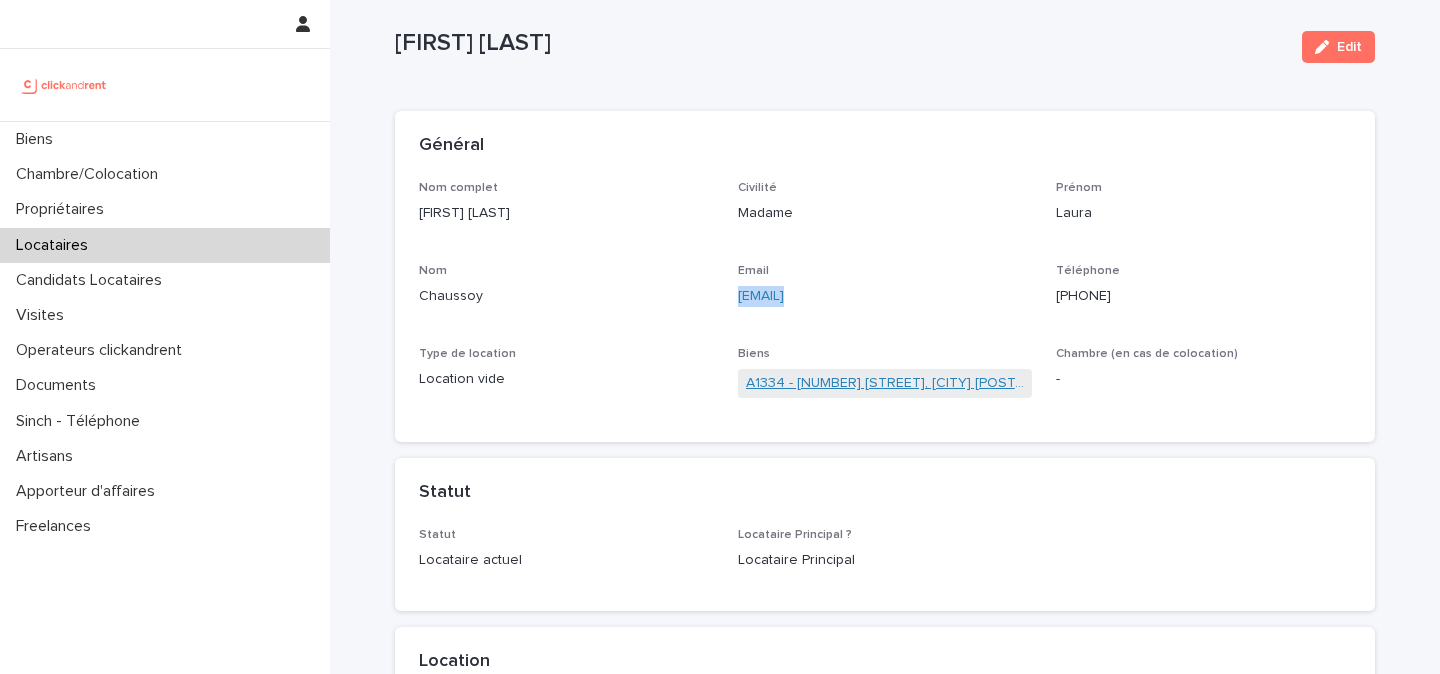 click on "A1334 - 38 rue Charles Perrault,  Montpellier 34000" at bounding box center (885, 383) 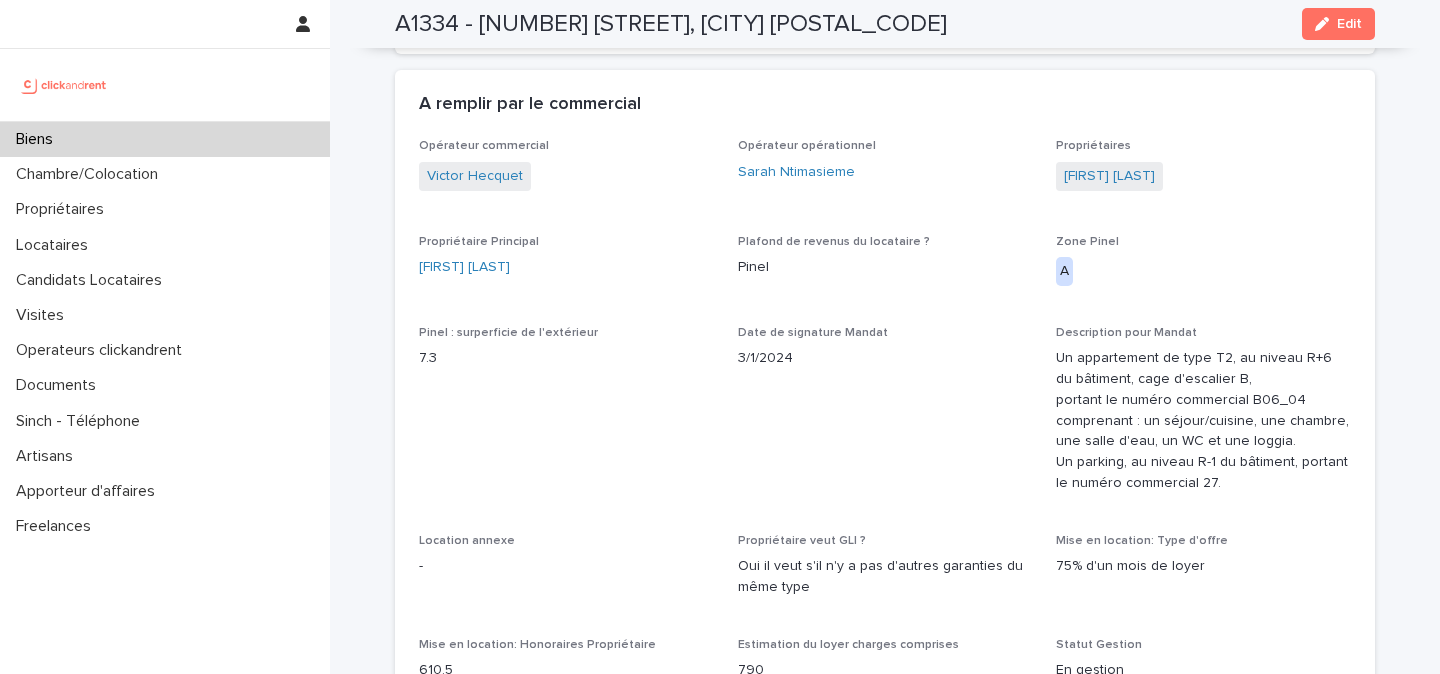 scroll, scrollTop: 1172, scrollLeft: 0, axis: vertical 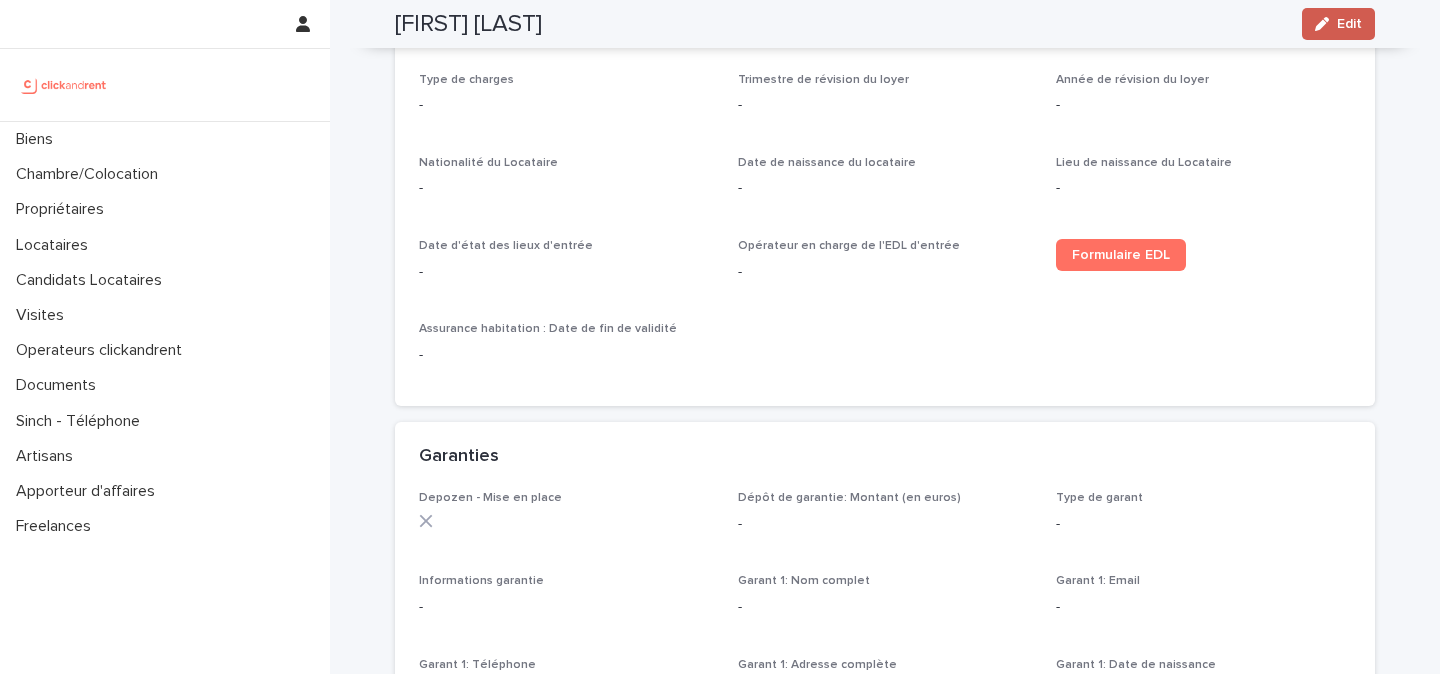 click at bounding box center (1326, 24) 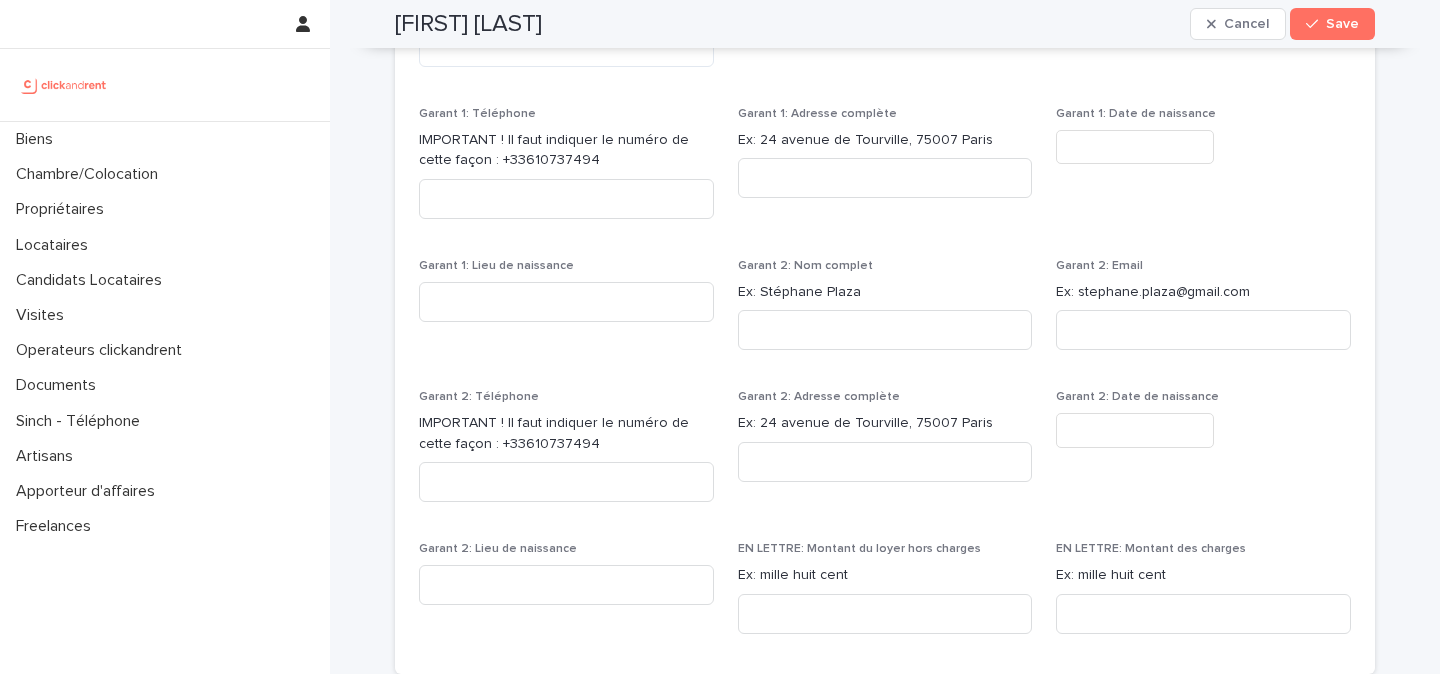 scroll, scrollTop: 2109, scrollLeft: 0, axis: vertical 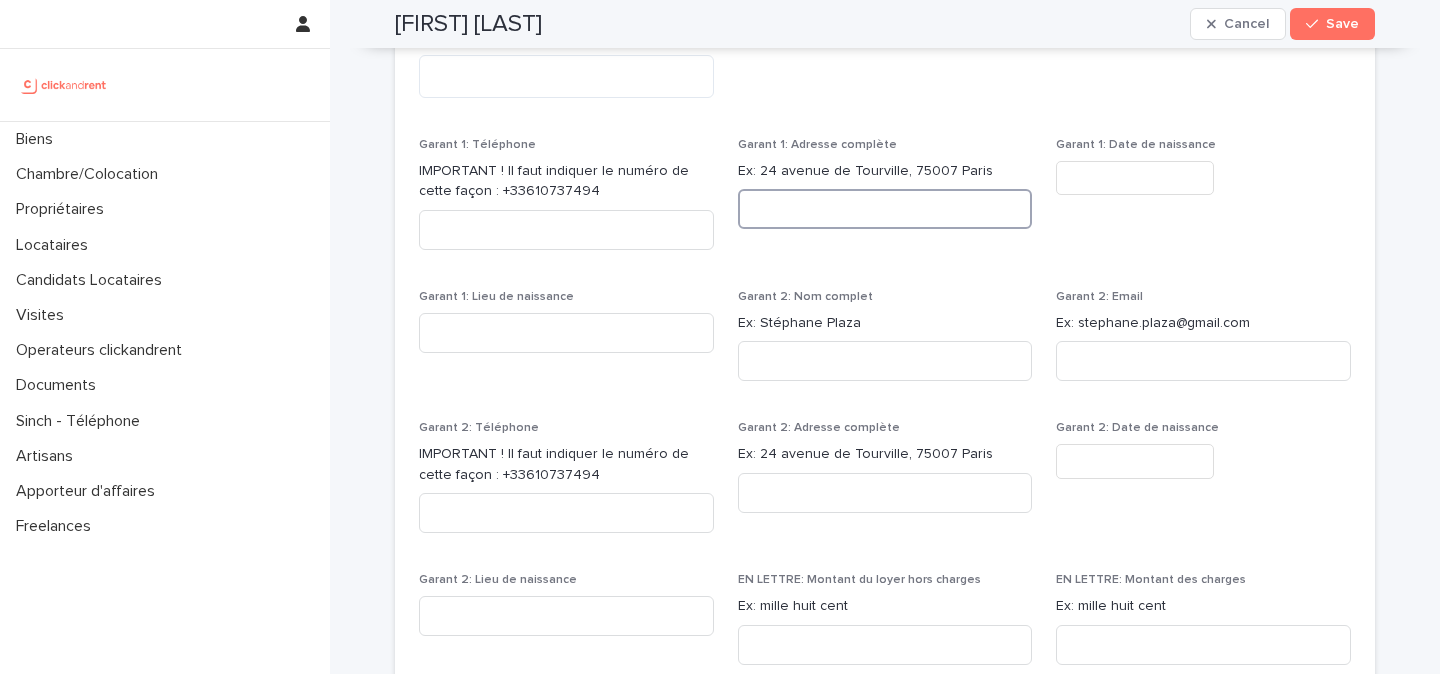 click at bounding box center (885, 209) 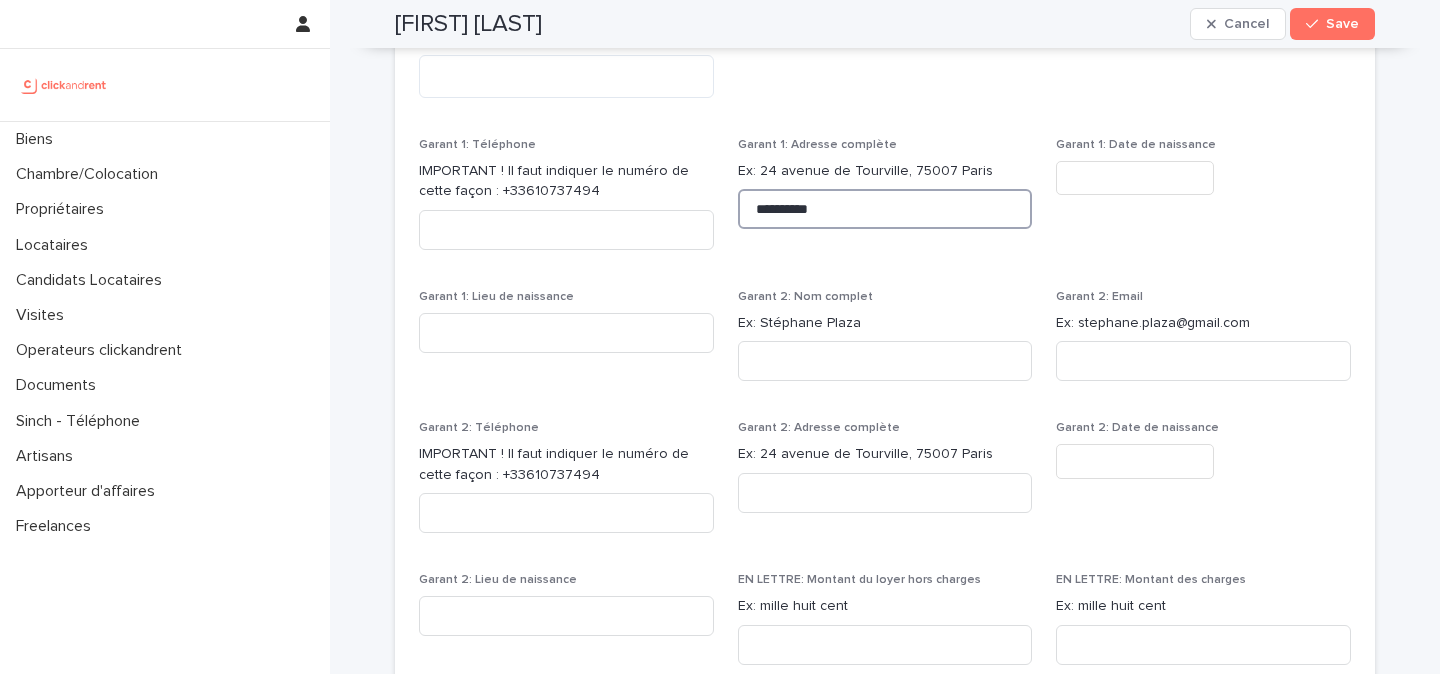 type 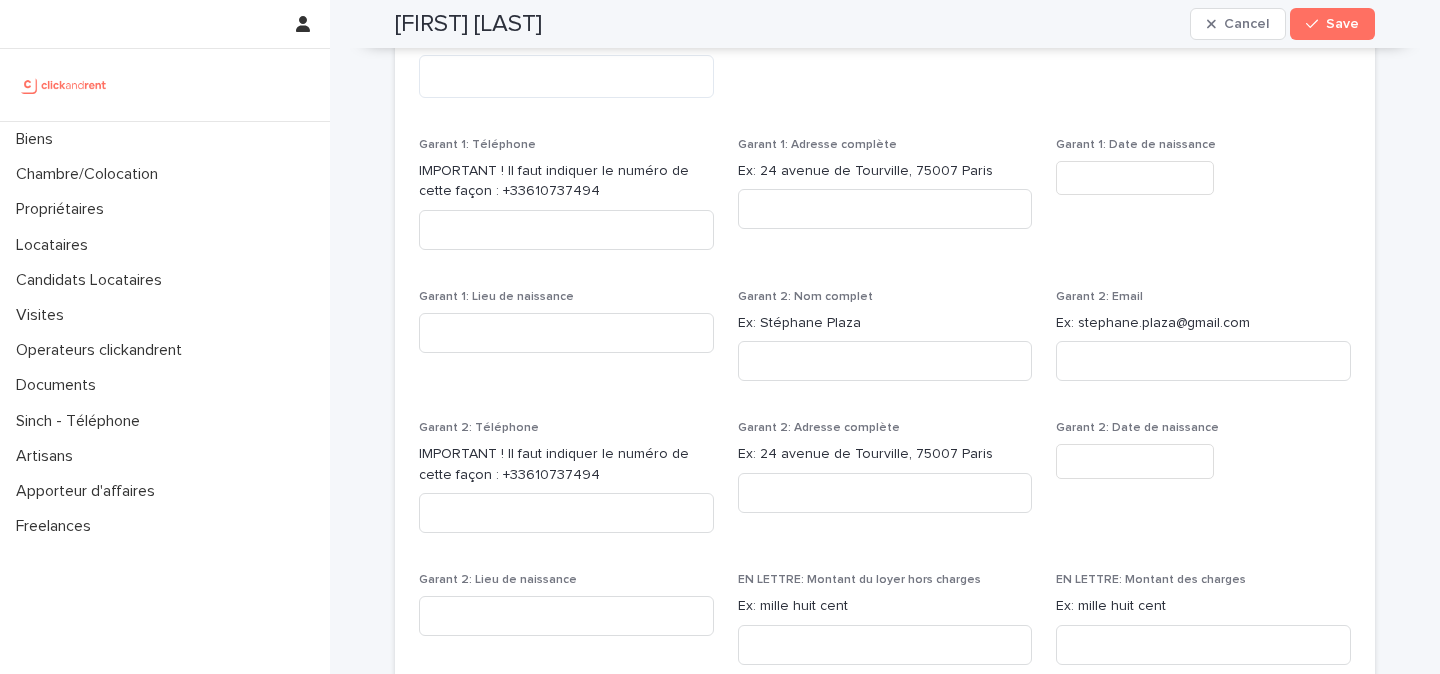 click on "Garant 1: Date de naissance" at bounding box center [1203, 174] 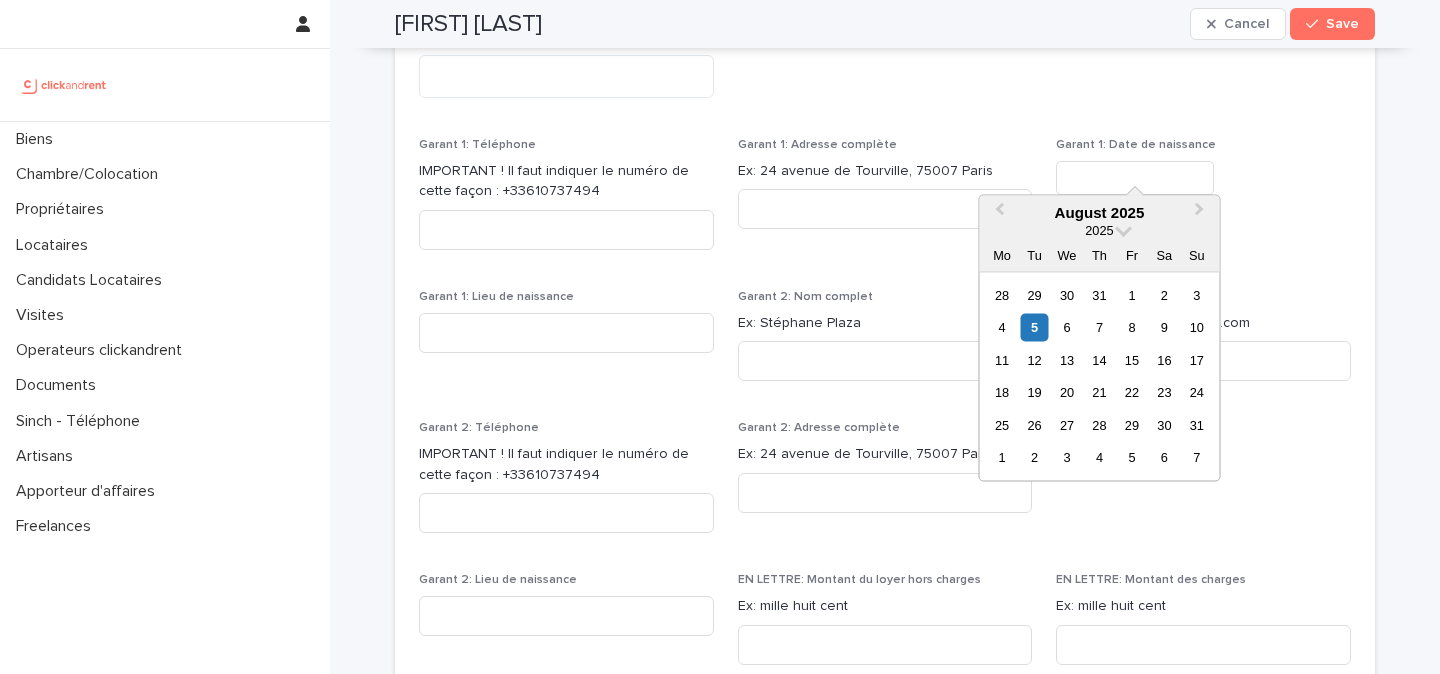 paste on "**********" 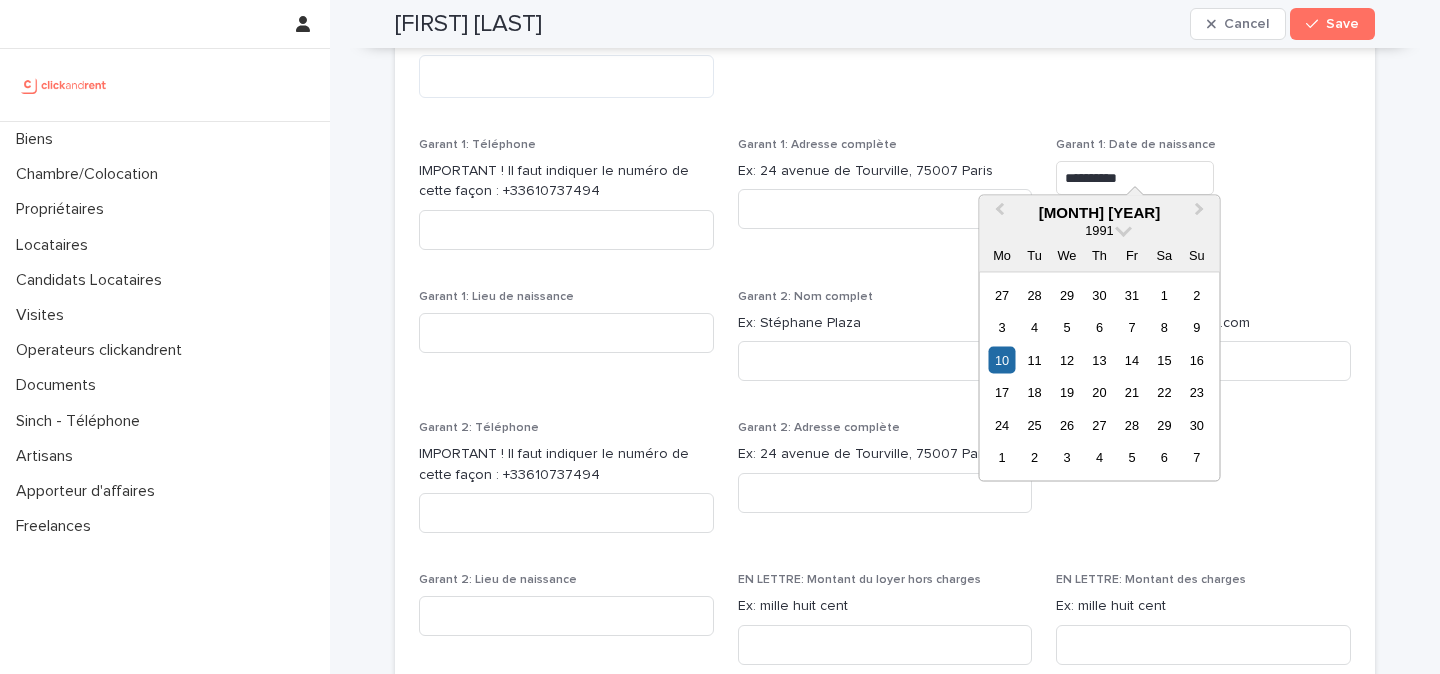 type on "*********" 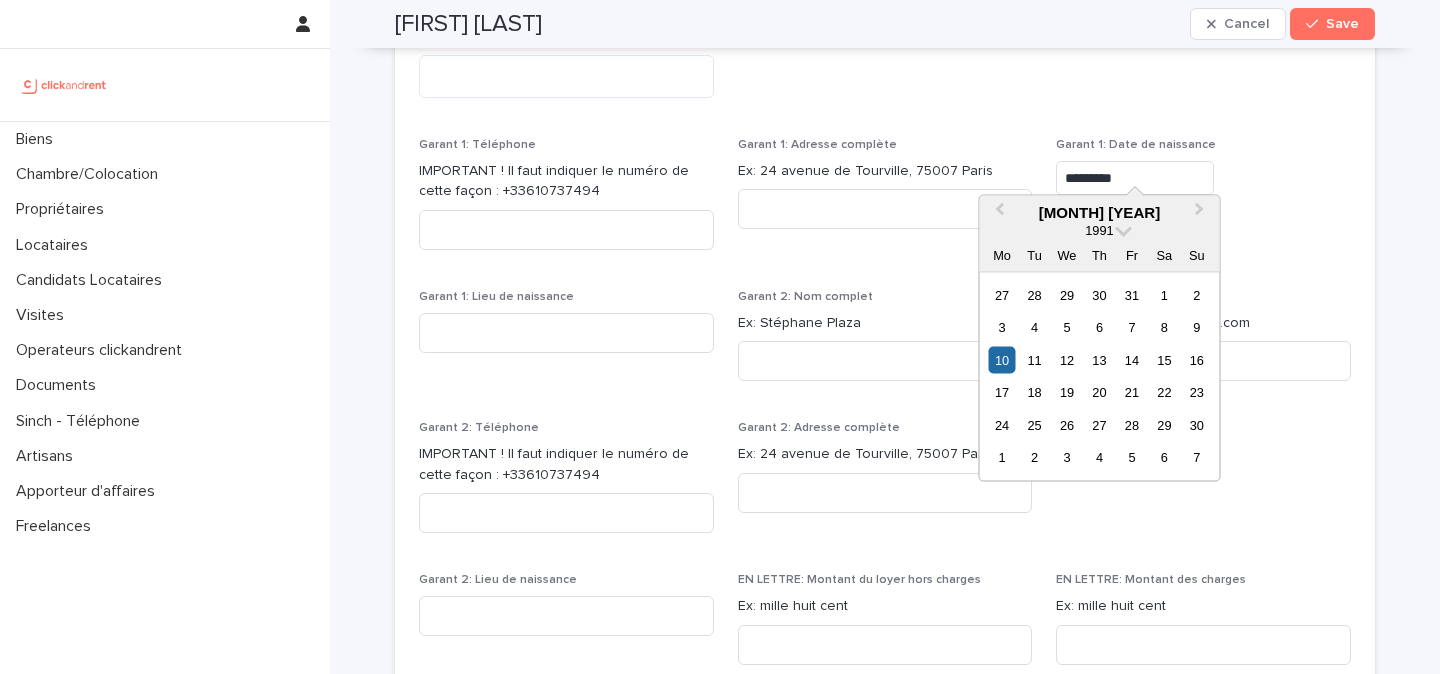 click on "*********" at bounding box center (1203, 178) 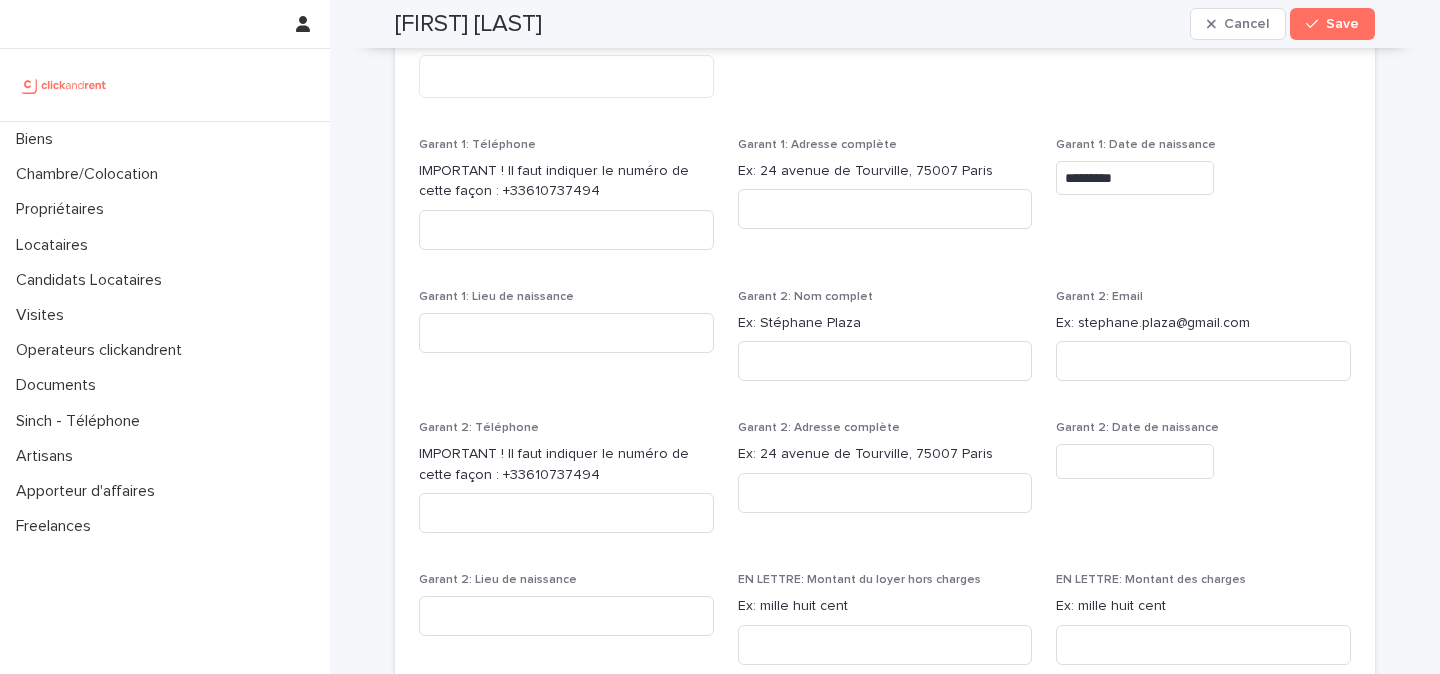 click on "Youssef Bouchida" at bounding box center [468, 24] 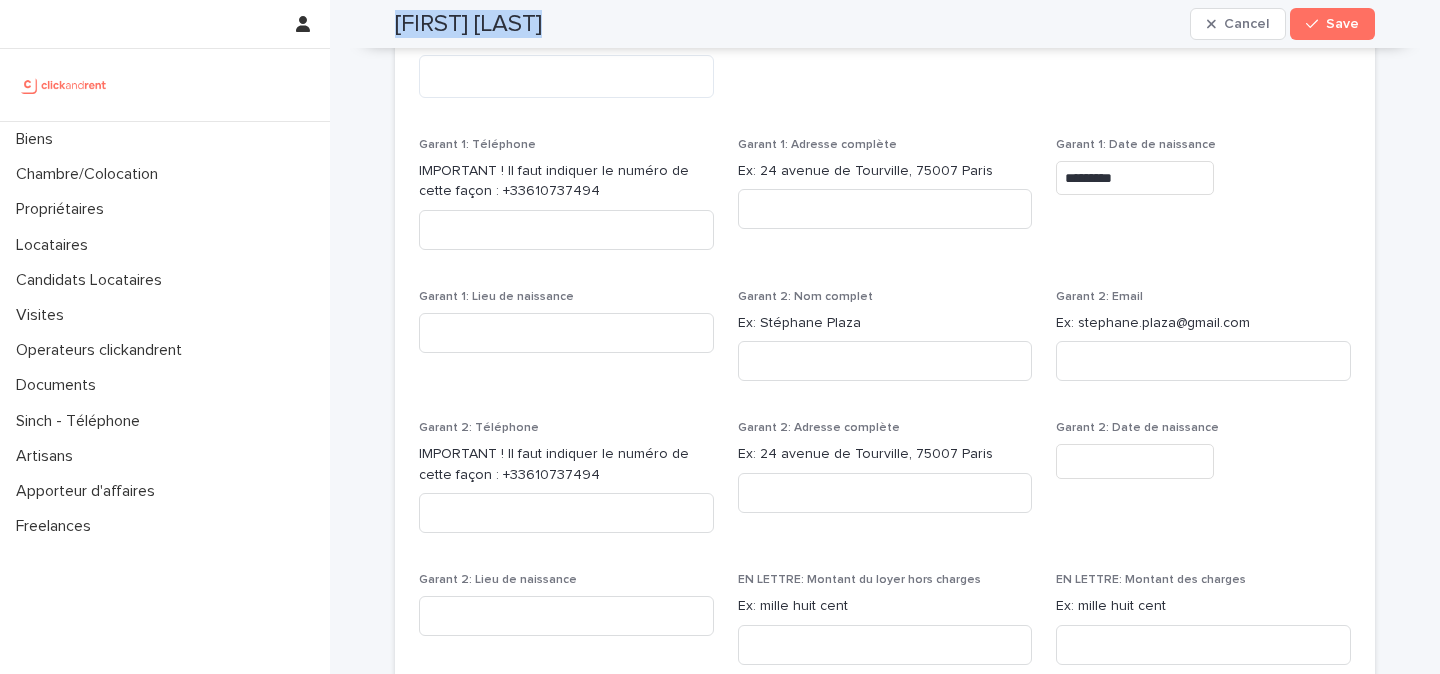 click on "Youssef Bouchida" at bounding box center (468, 24) 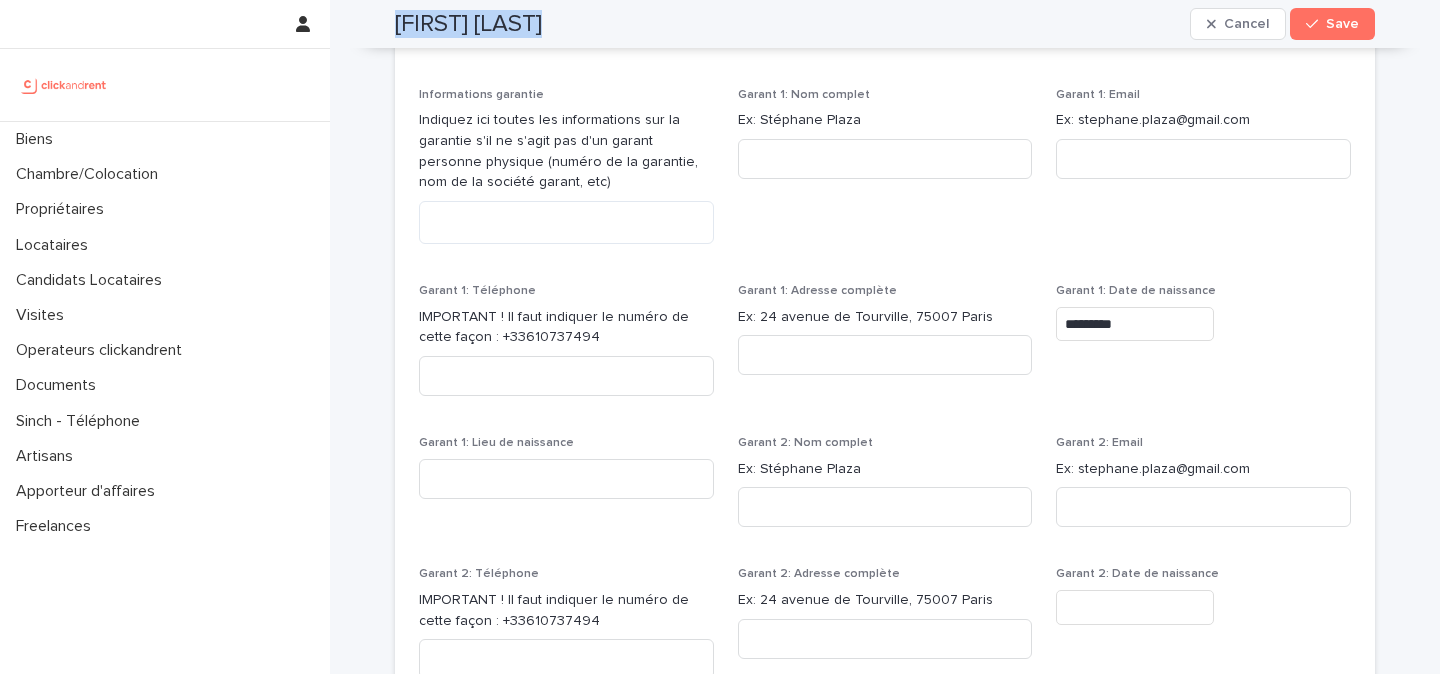 scroll, scrollTop: 1914, scrollLeft: 0, axis: vertical 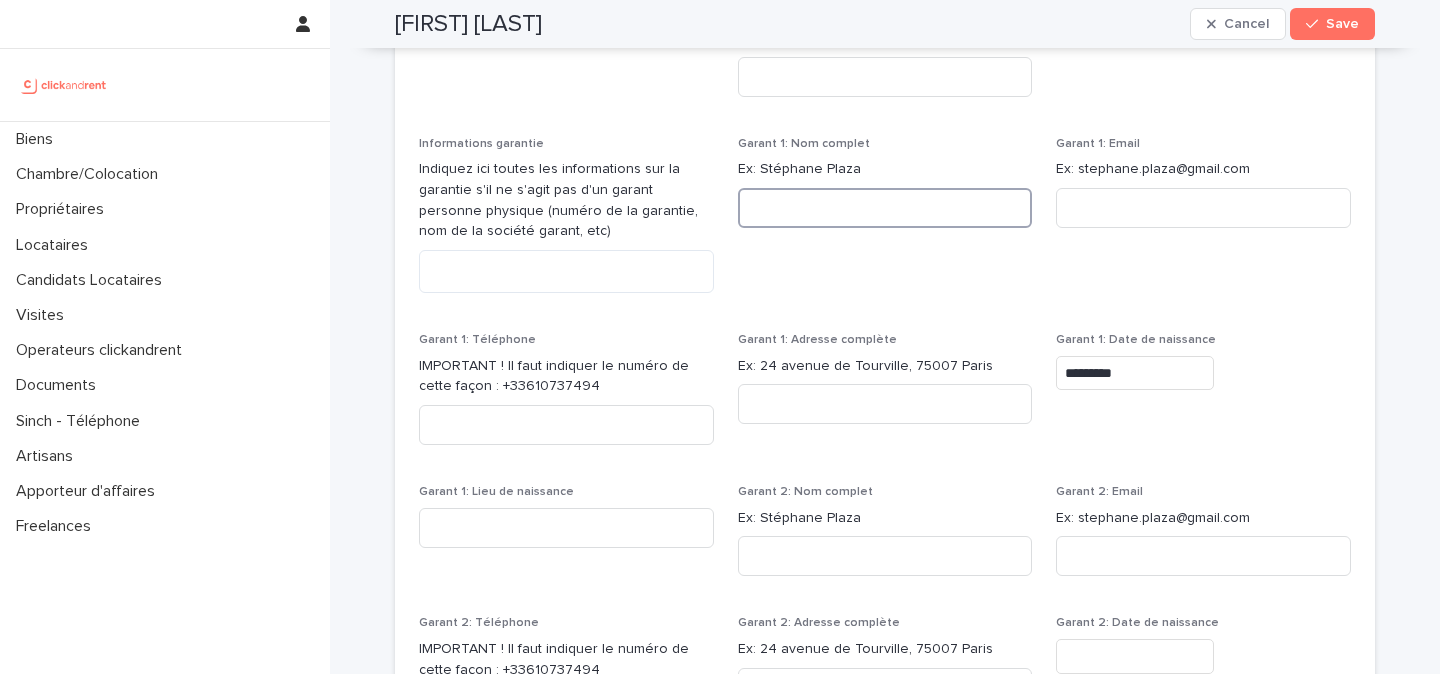 click at bounding box center (885, 208) 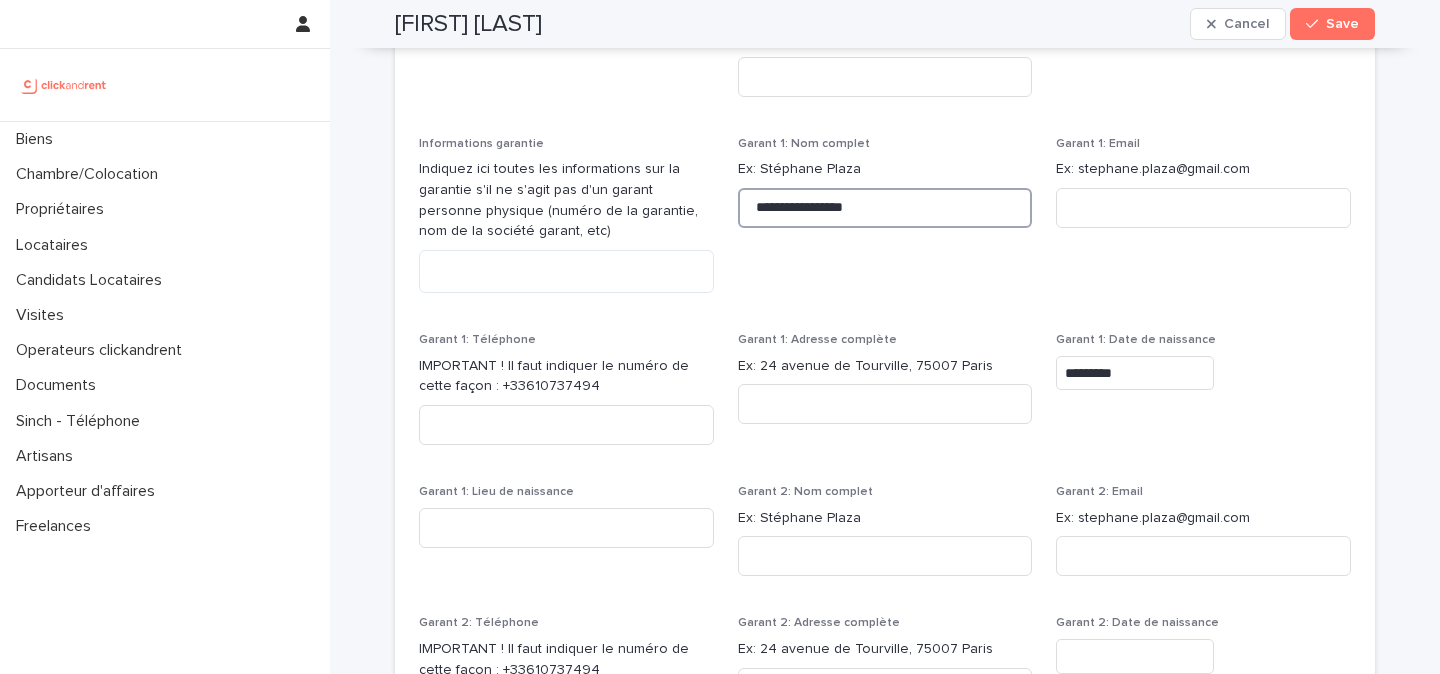type on "**********" 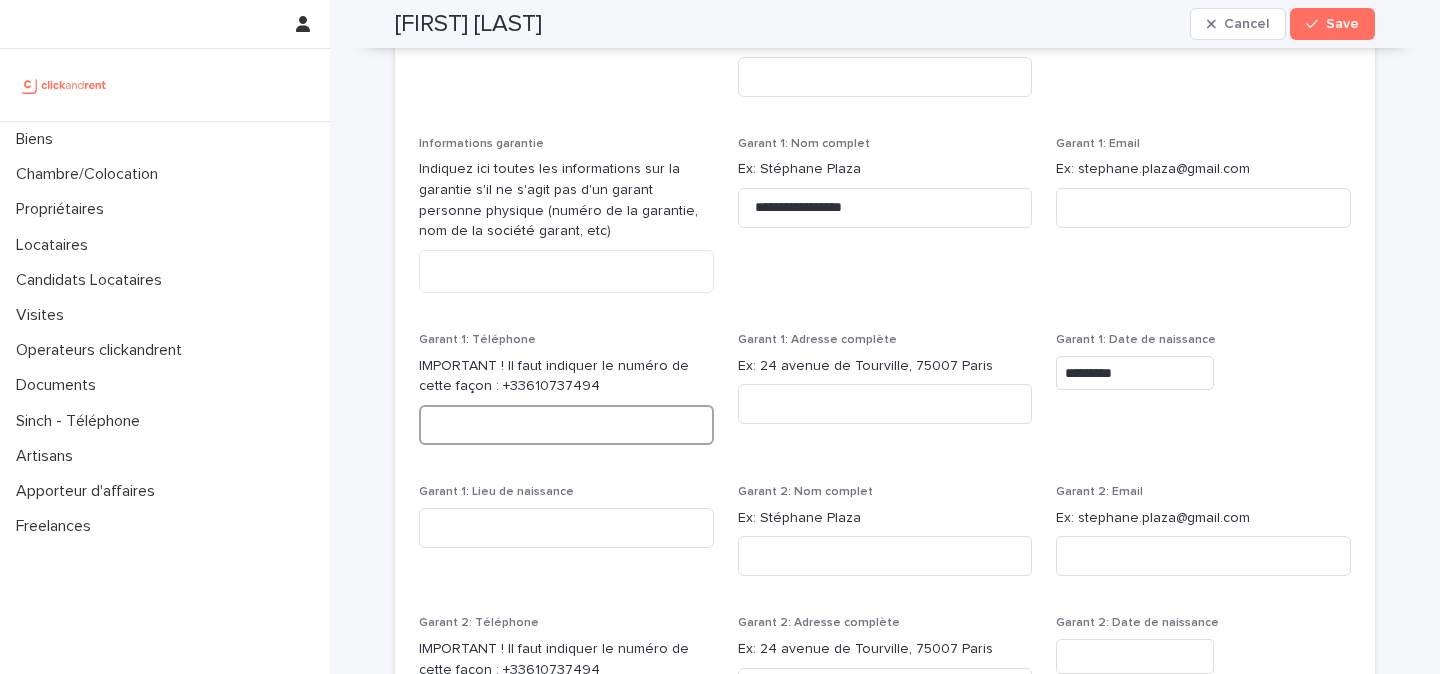 click at bounding box center [566, 425] 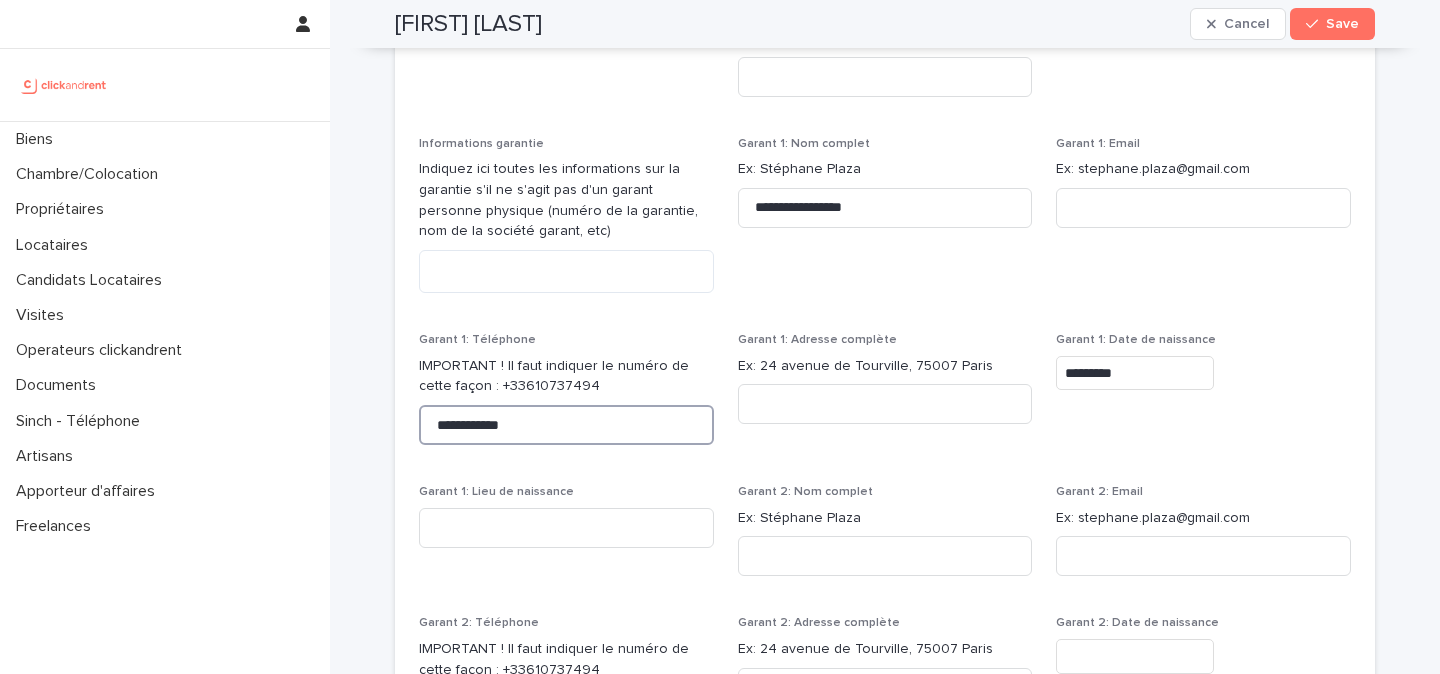 type on "**********" 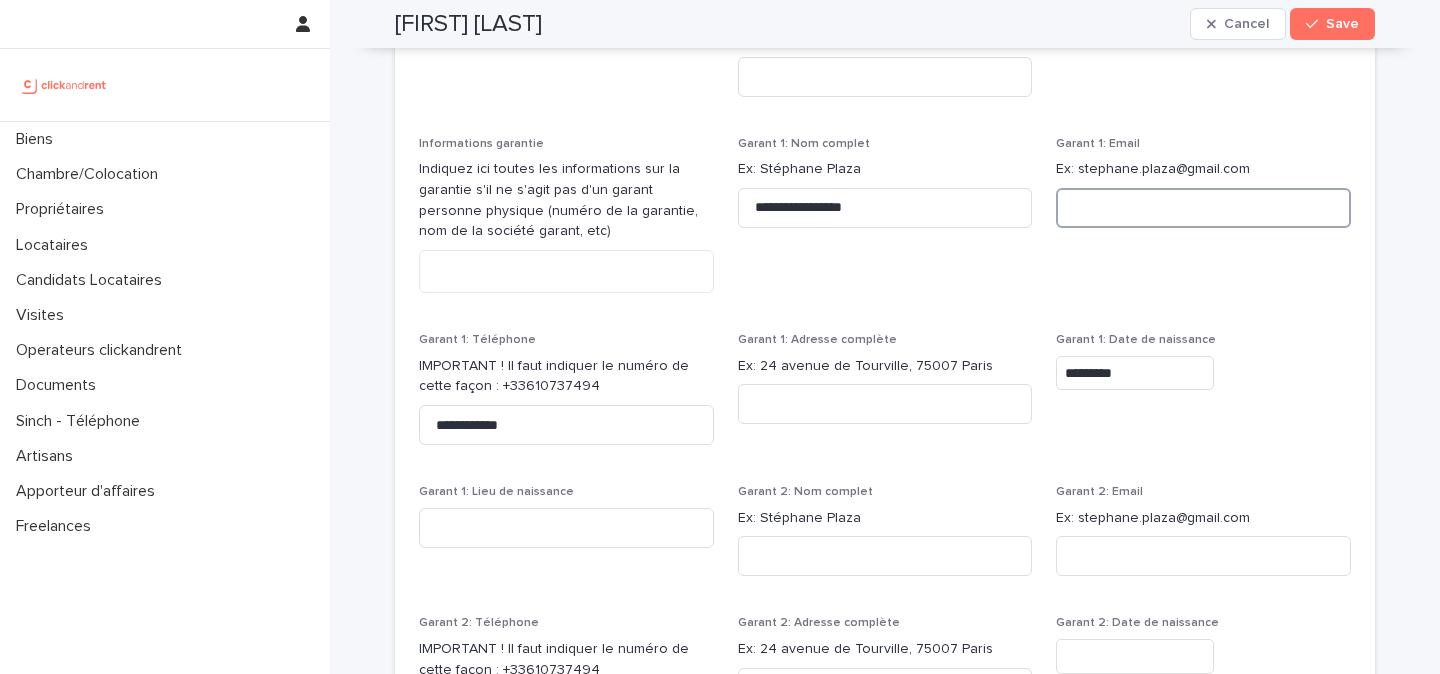 click at bounding box center [1203, 208] 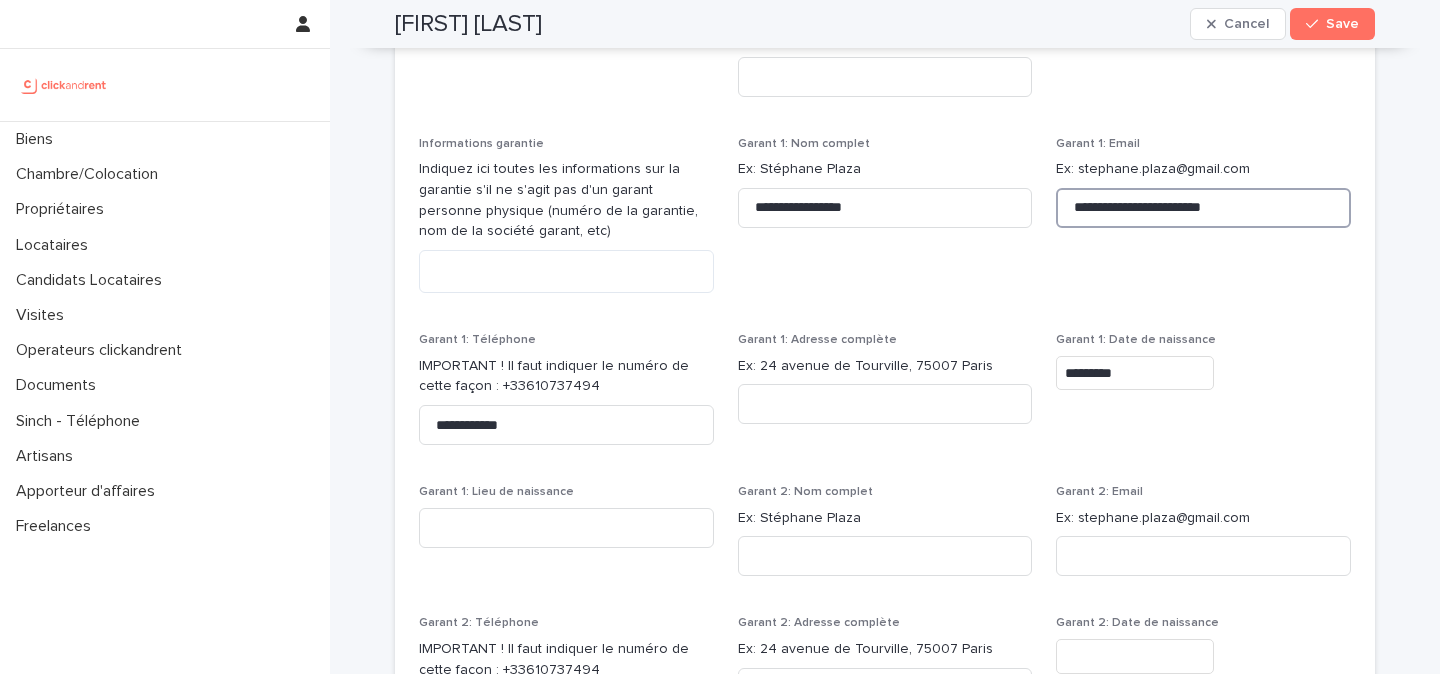 type on "**********" 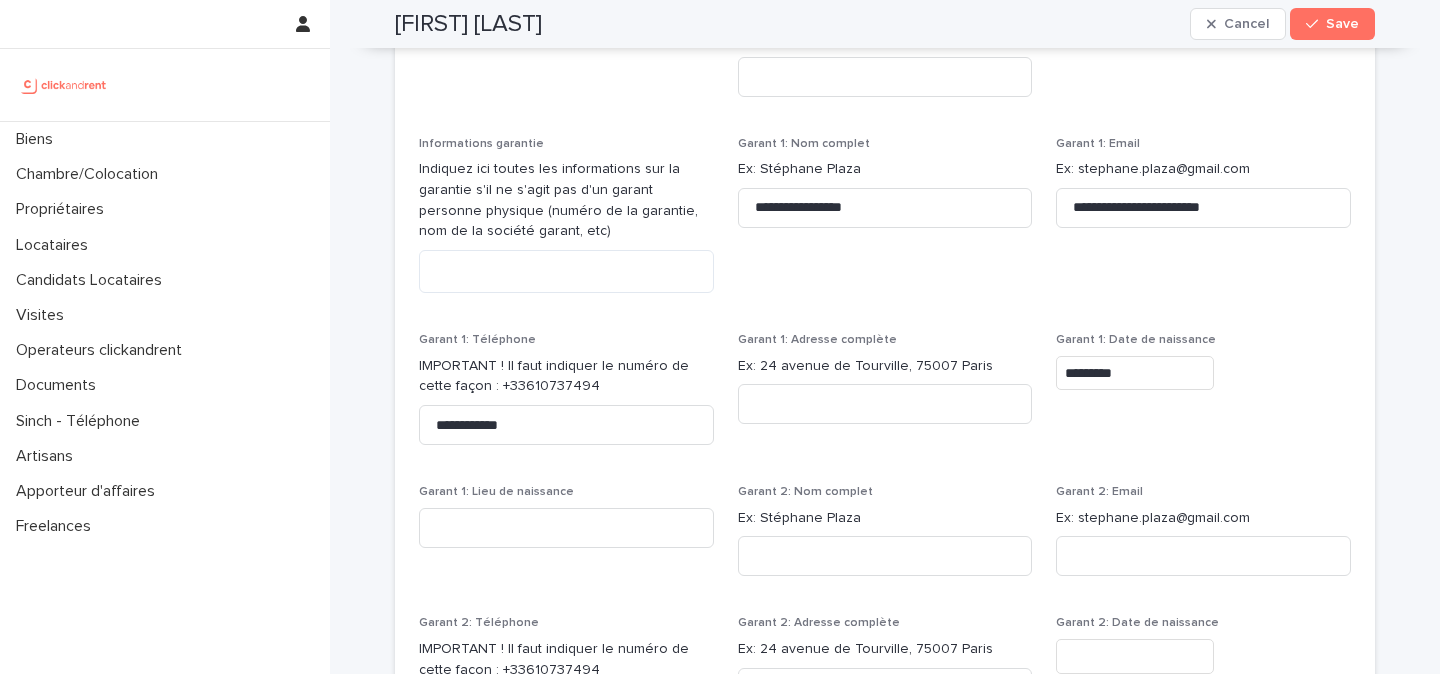 click on "**********" at bounding box center (885, 223) 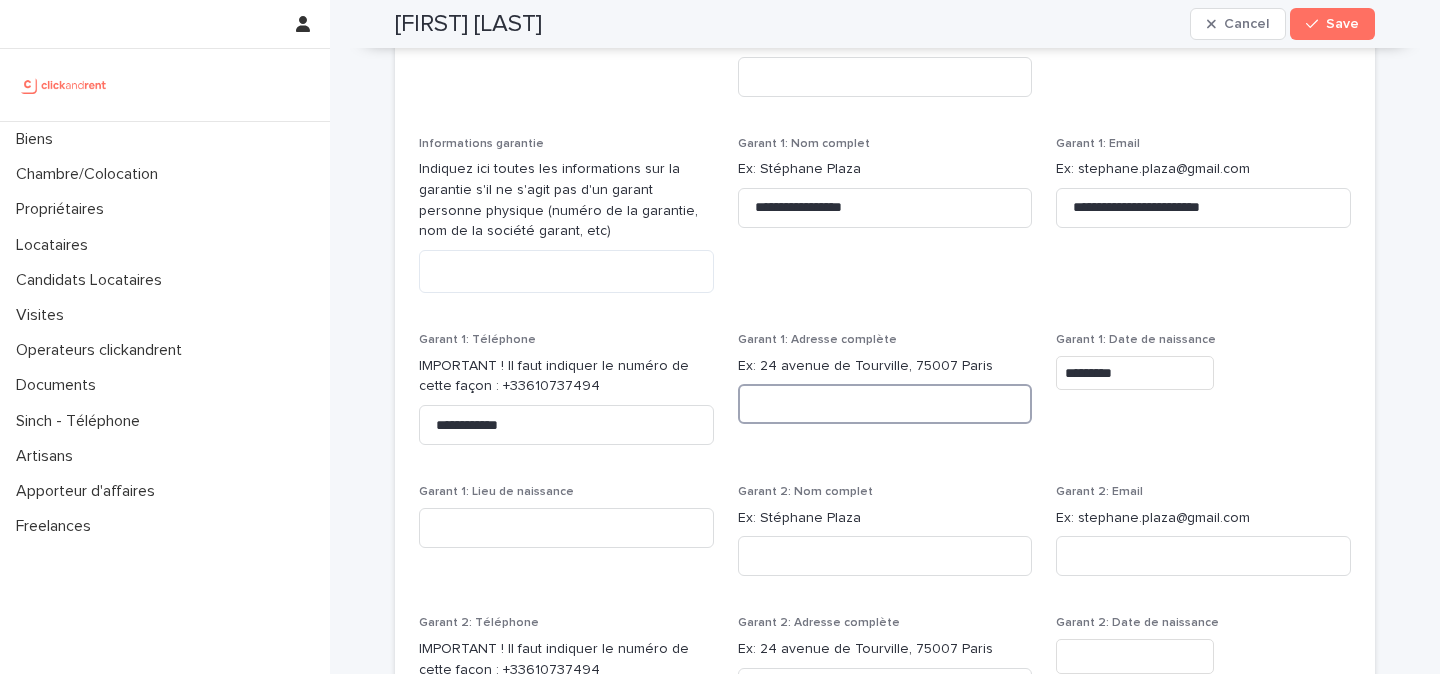 click at bounding box center [885, 404] 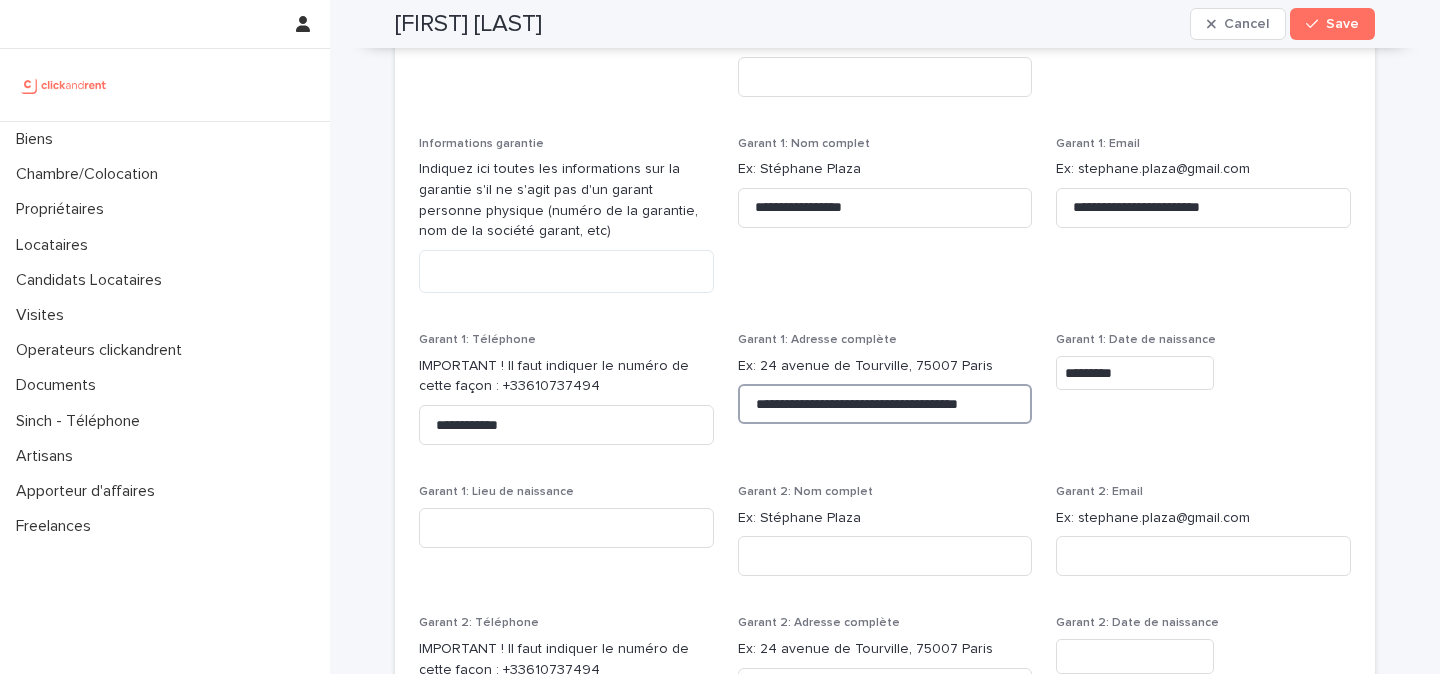 scroll, scrollTop: 0, scrollLeft: 20, axis: horizontal 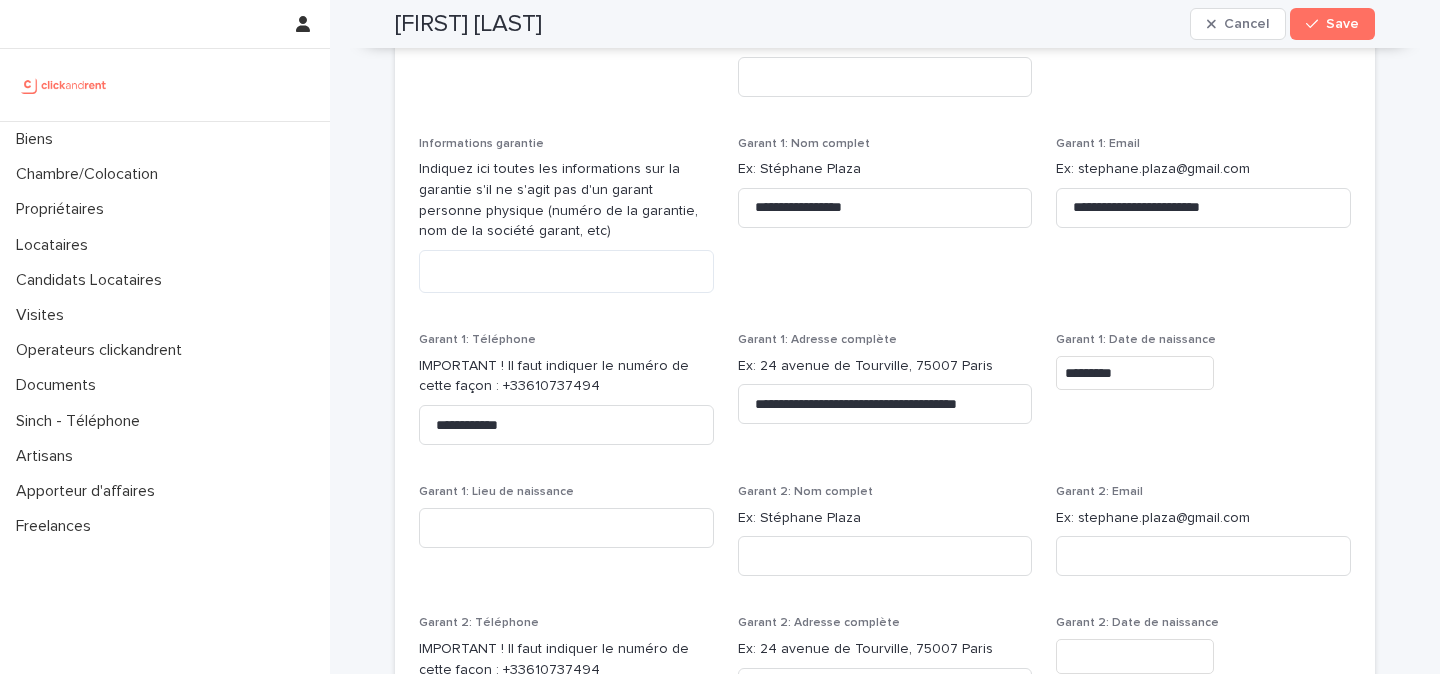 click on "**********" at bounding box center (885, 397) 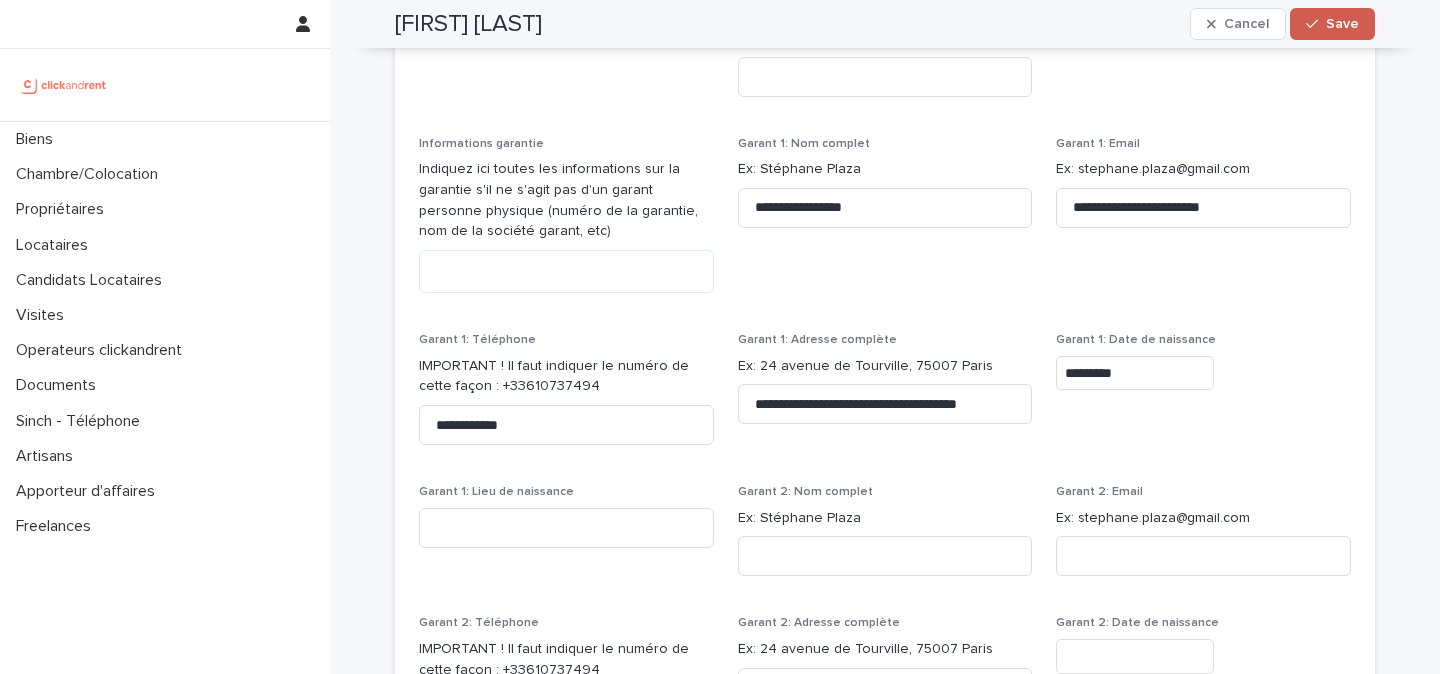 click 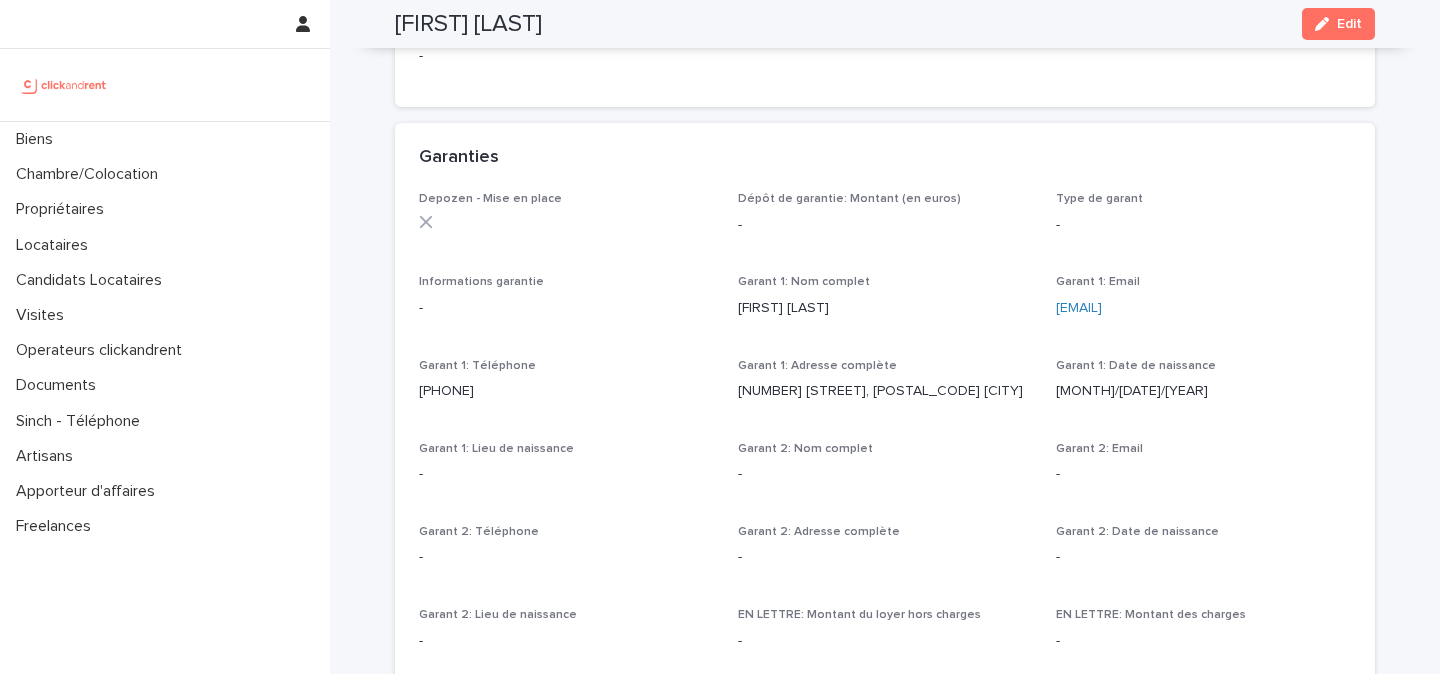 click 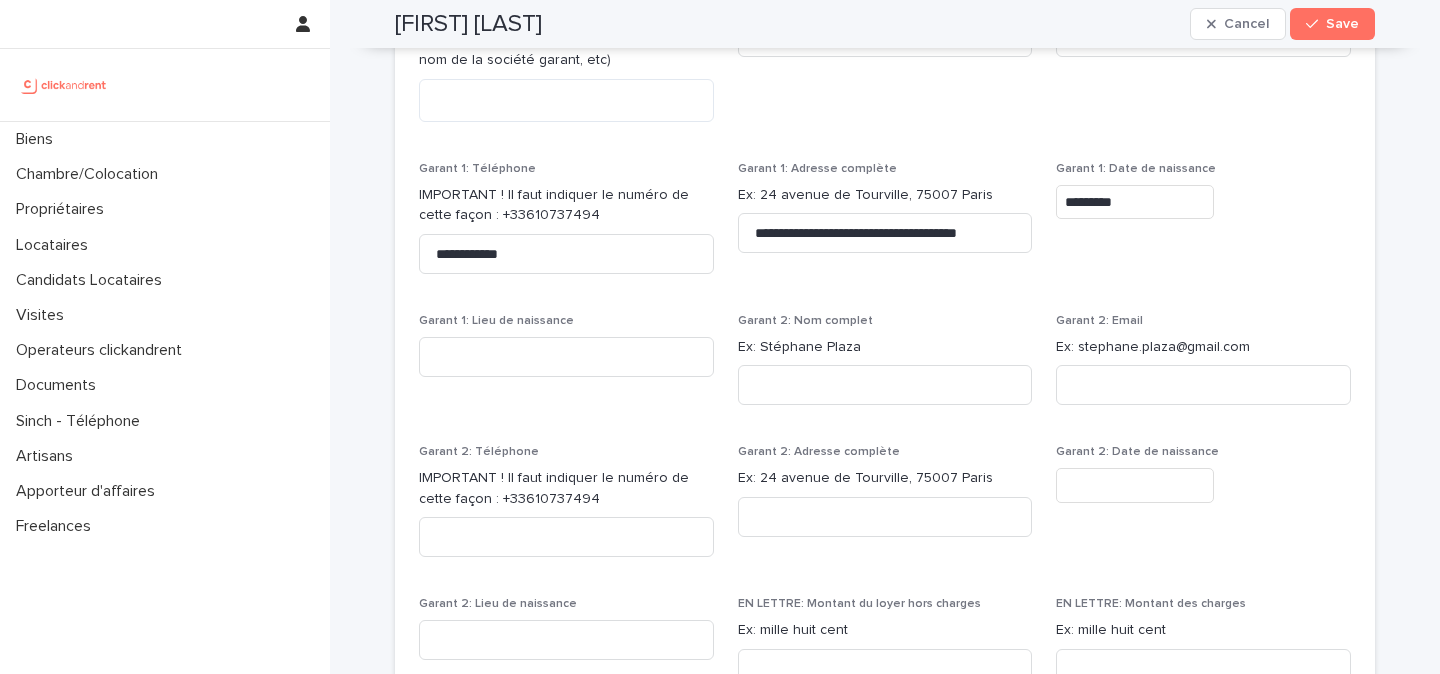 scroll, scrollTop: 2084, scrollLeft: 0, axis: vertical 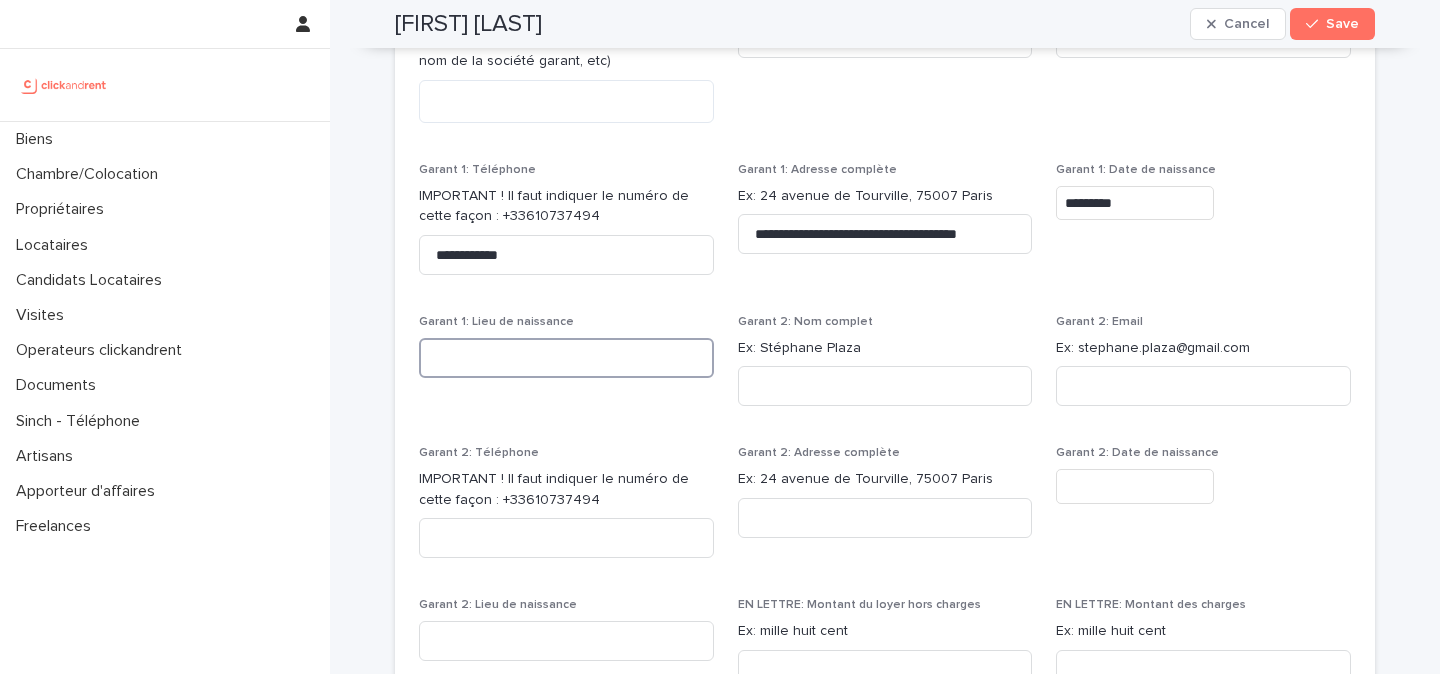 click at bounding box center (566, 358) 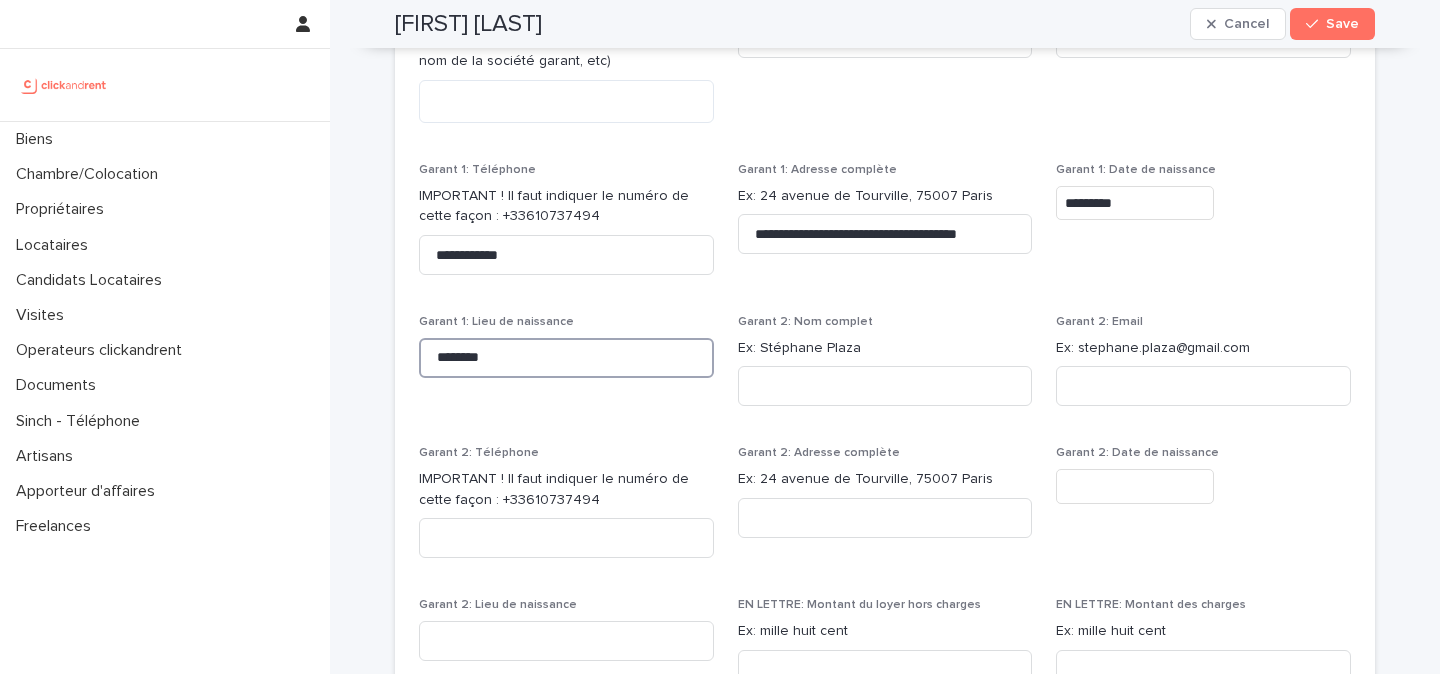 type on "*******" 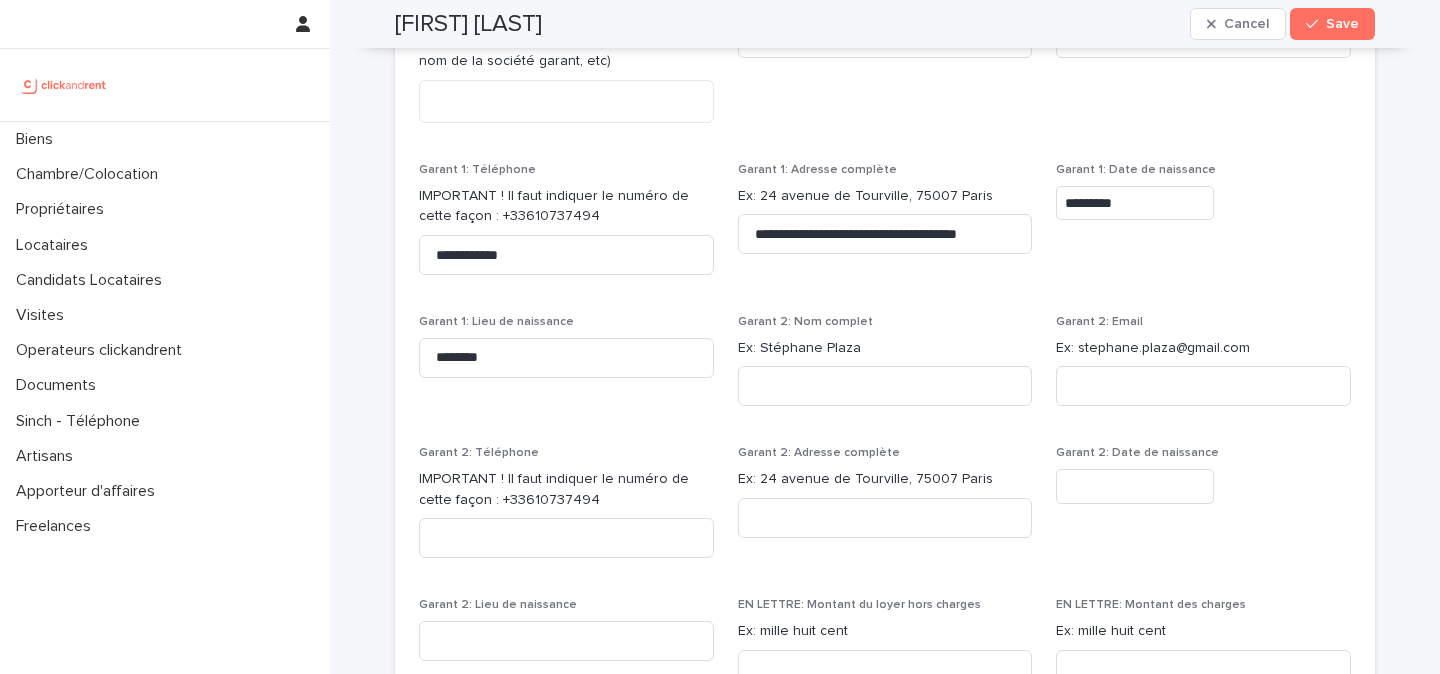 click on "Garant 1: Lieu de naissance *******" at bounding box center [566, 354] 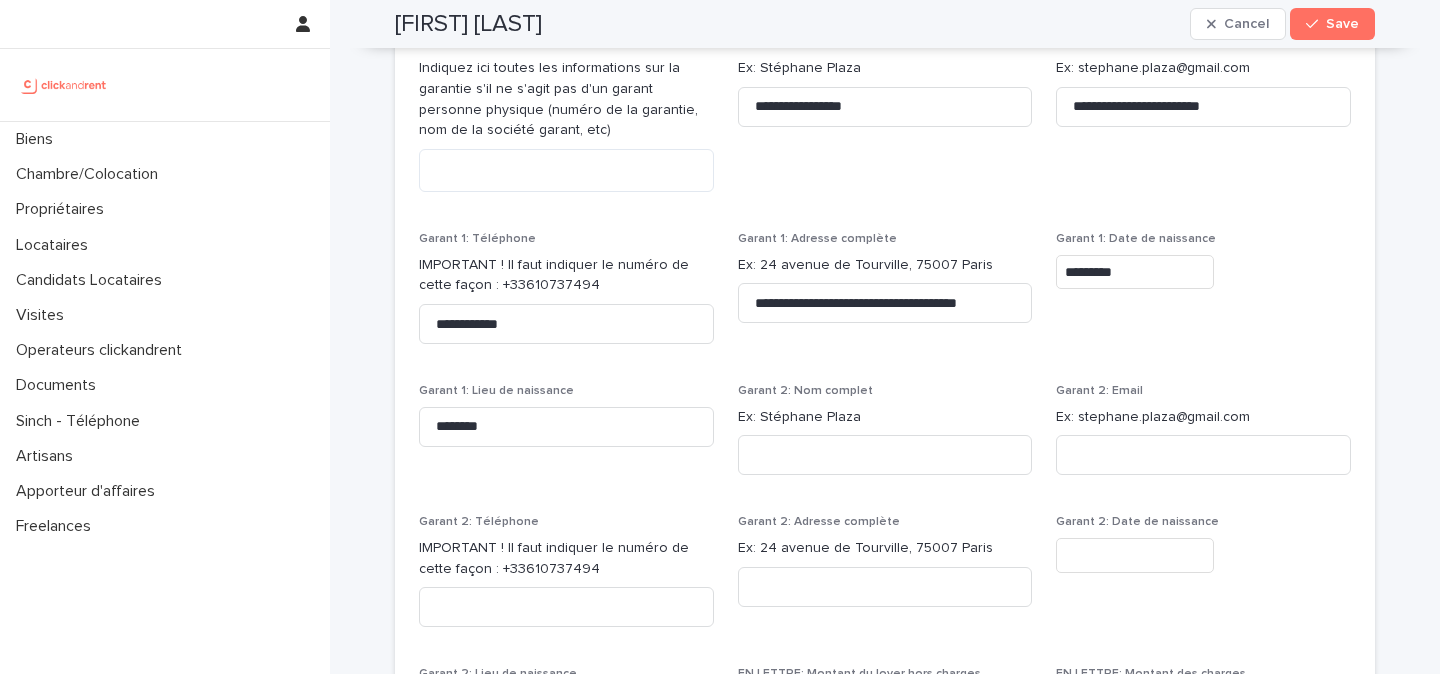 scroll, scrollTop: 2024, scrollLeft: 0, axis: vertical 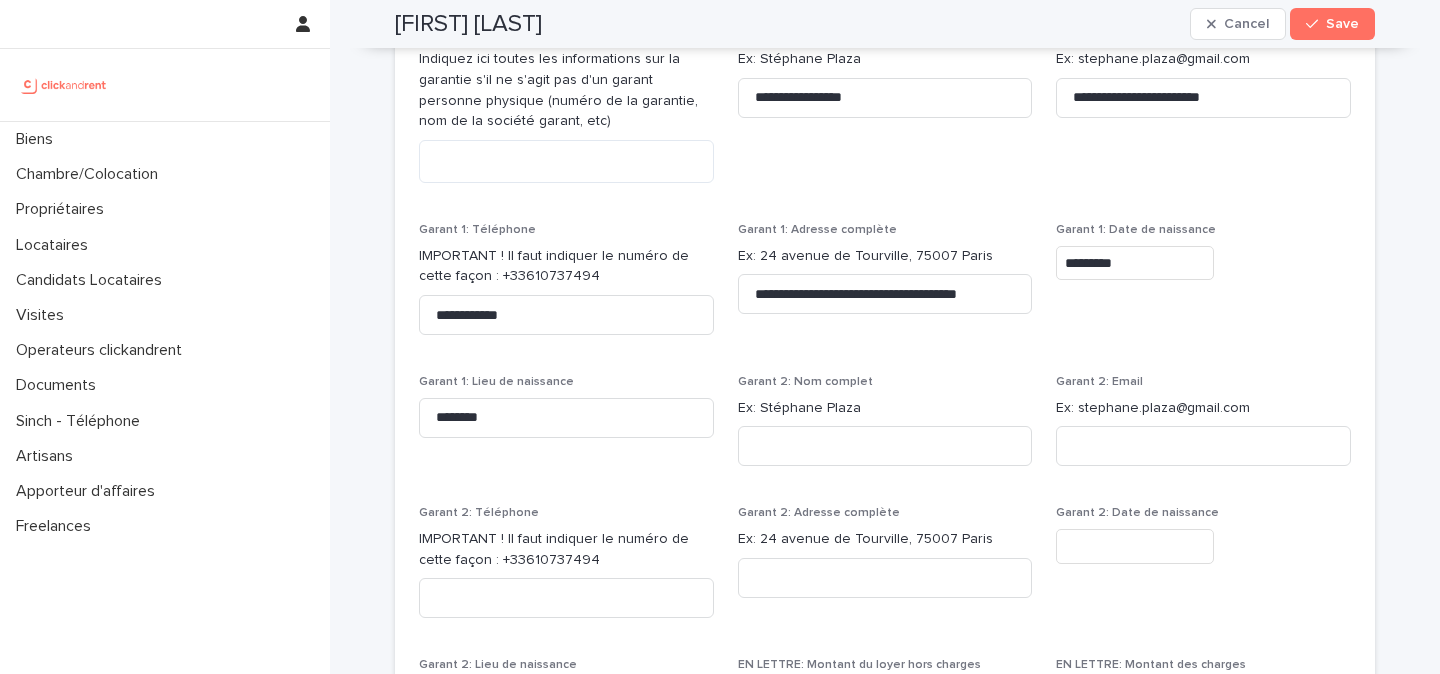 click on "**********" at bounding box center [885, 113] 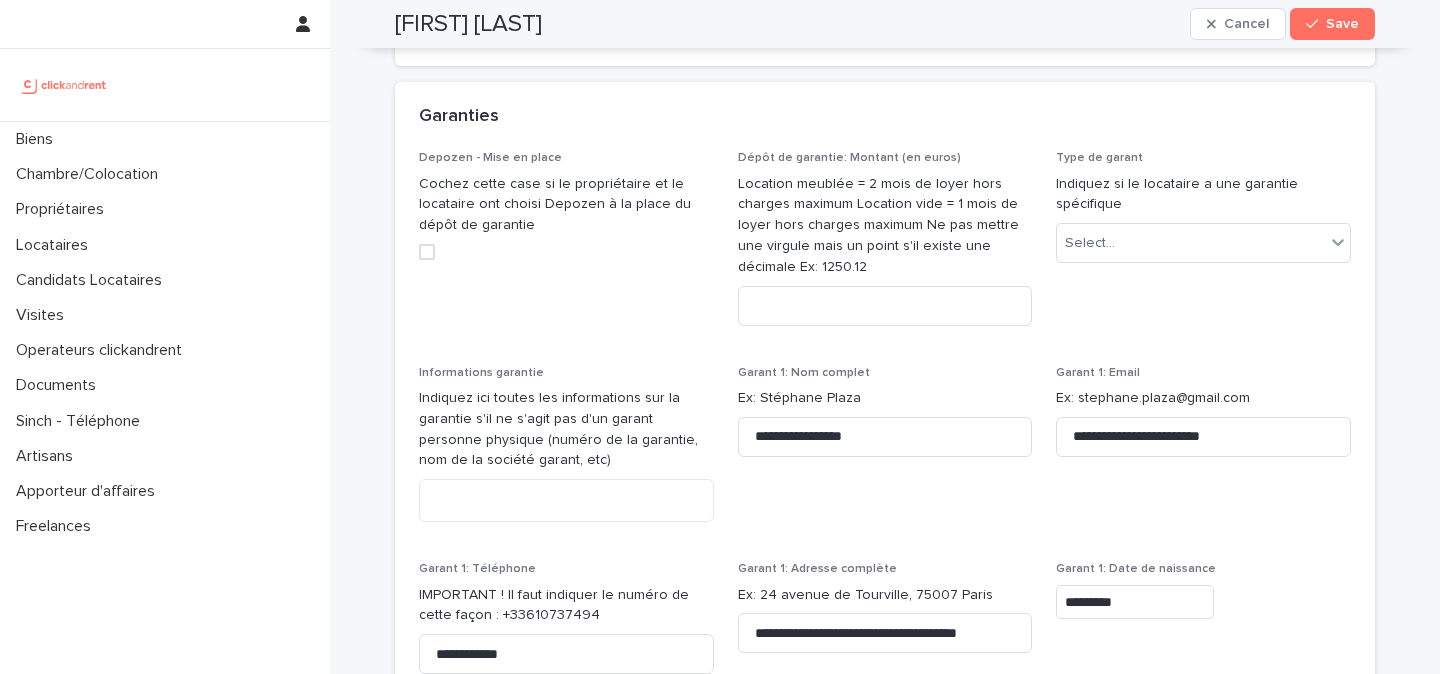 scroll, scrollTop: 1656, scrollLeft: 0, axis: vertical 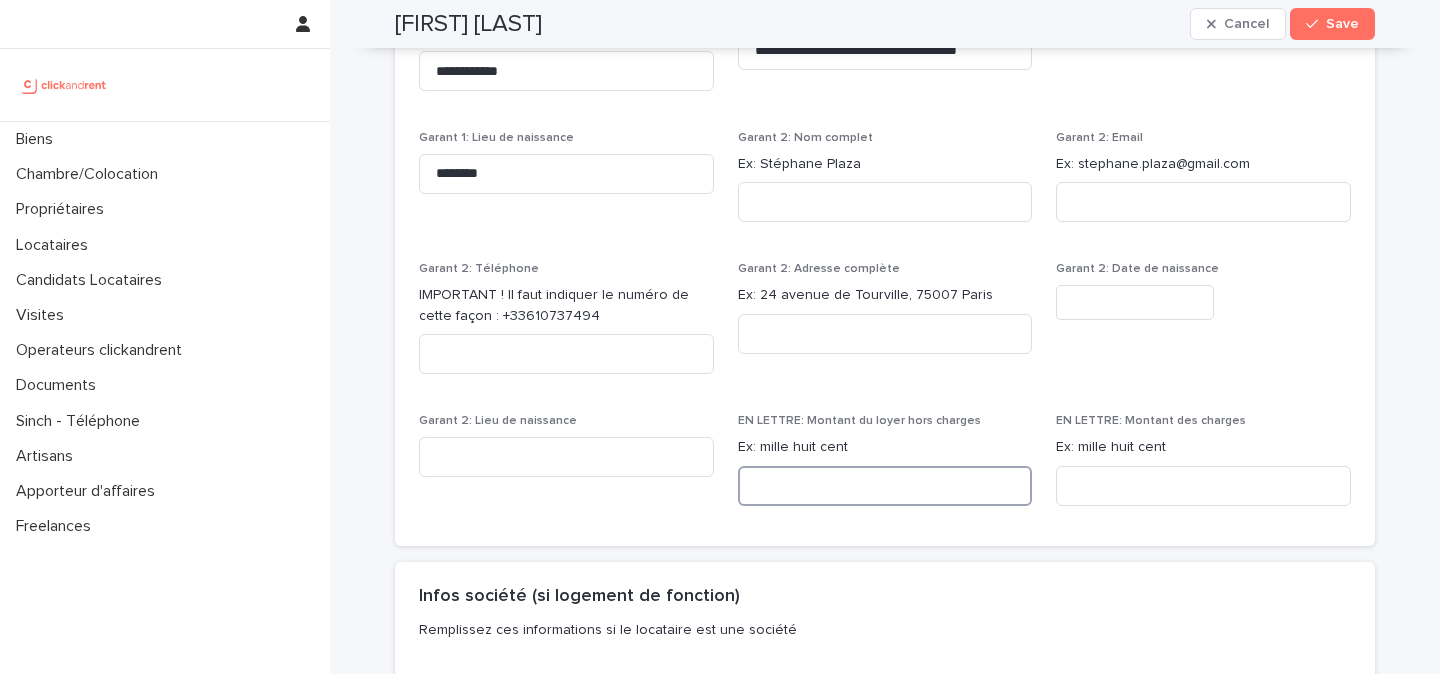 click at bounding box center (885, 486) 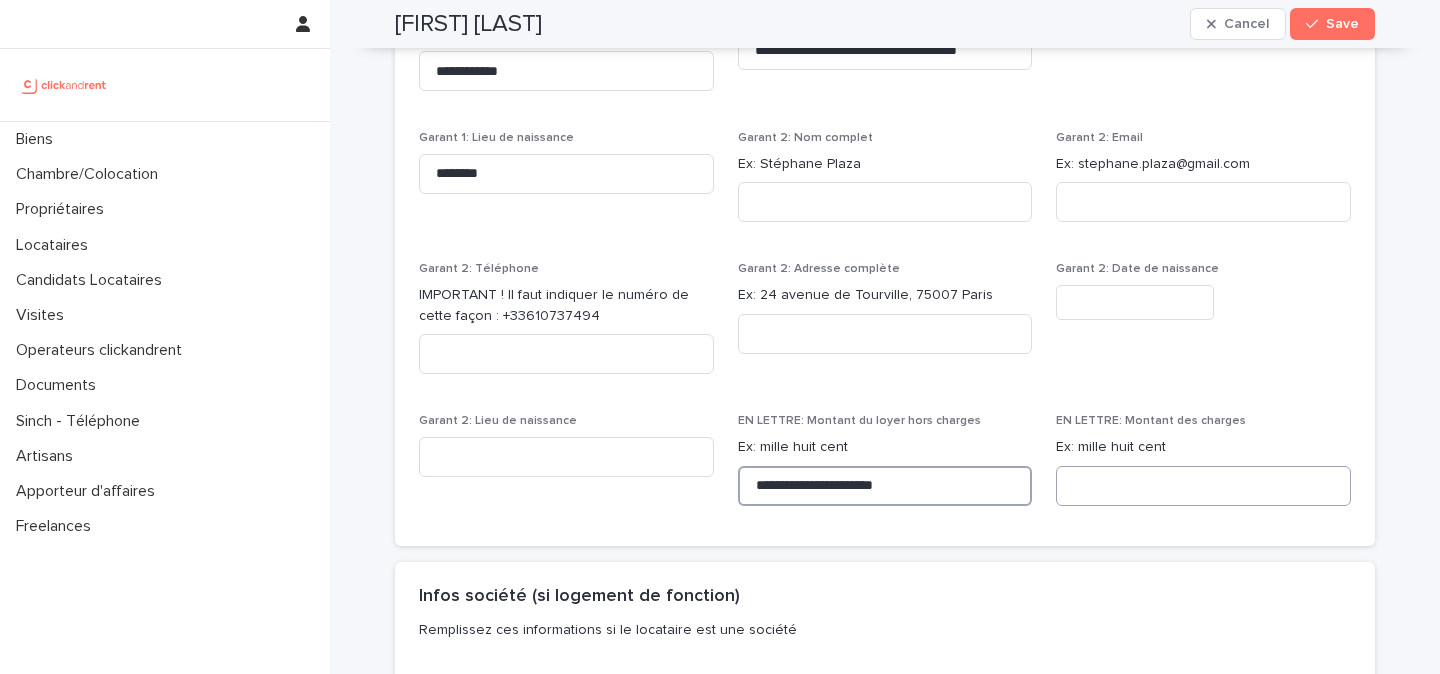 type on "**********" 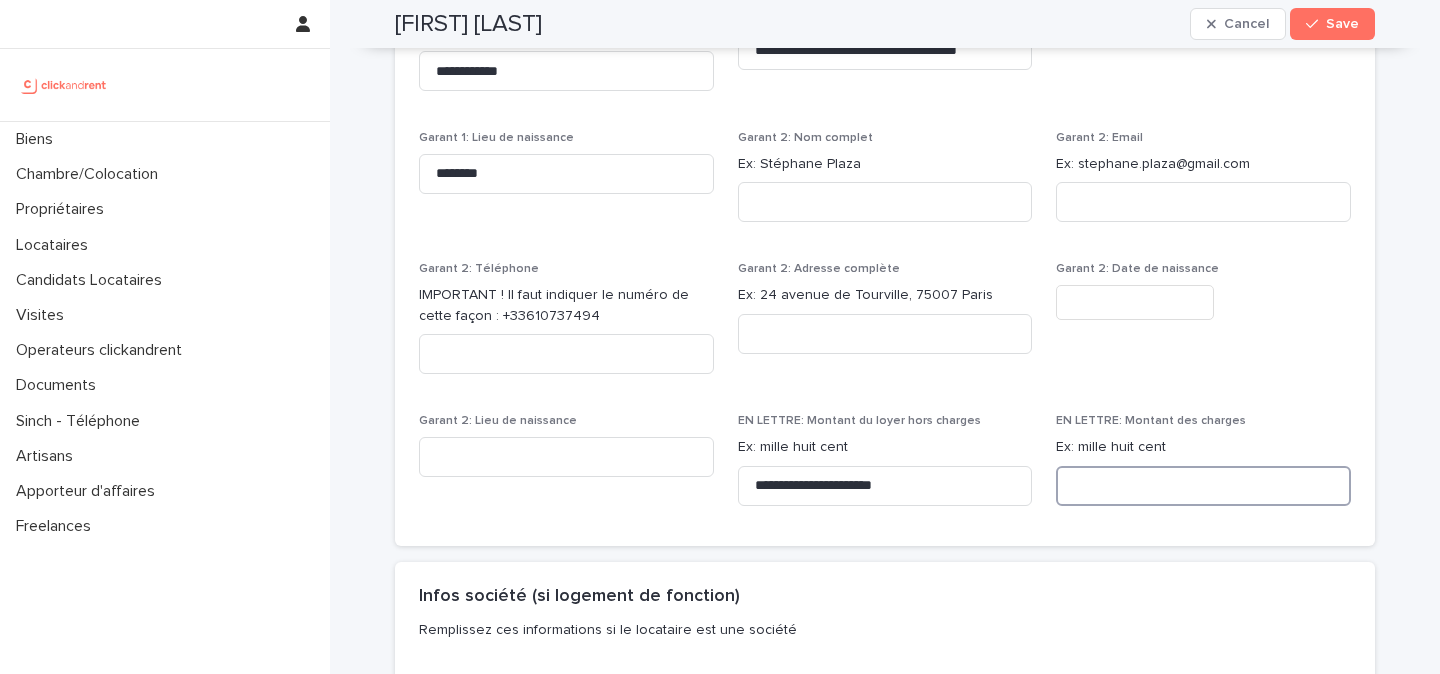 click at bounding box center [1203, 486] 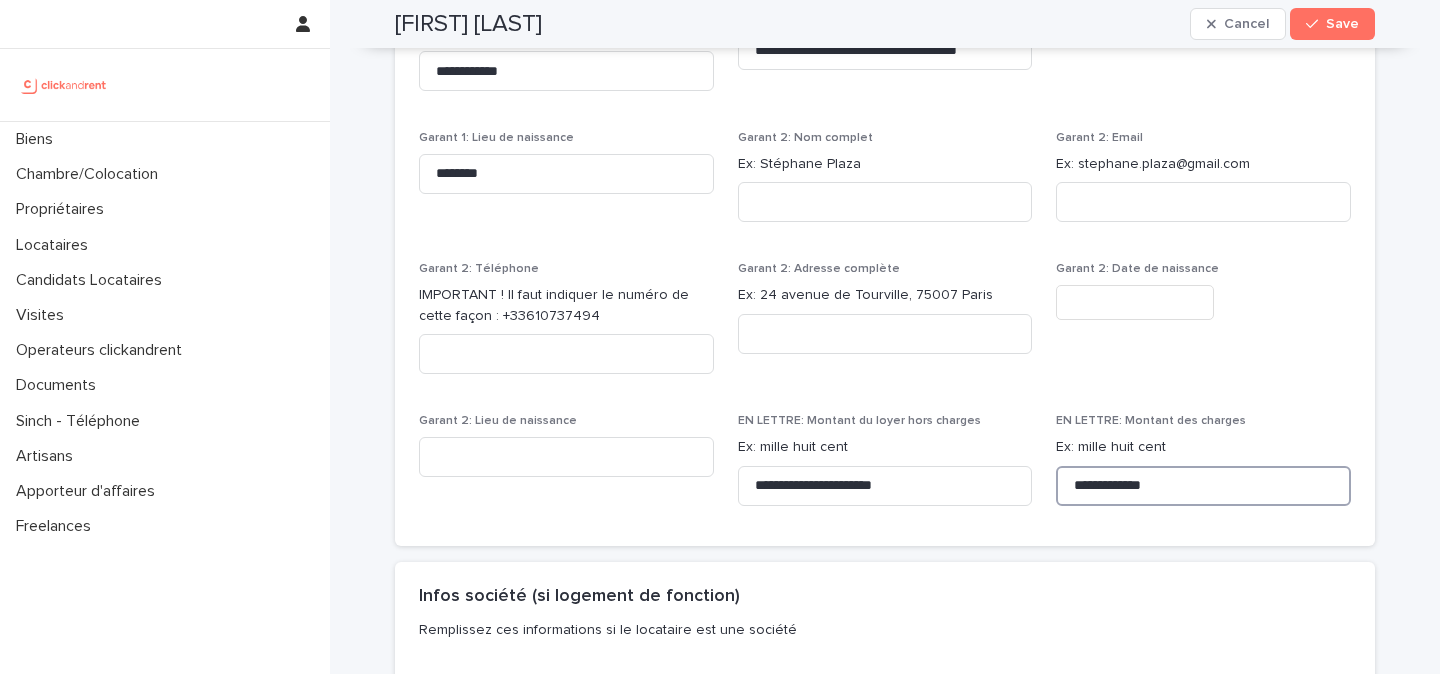 type on "**********" 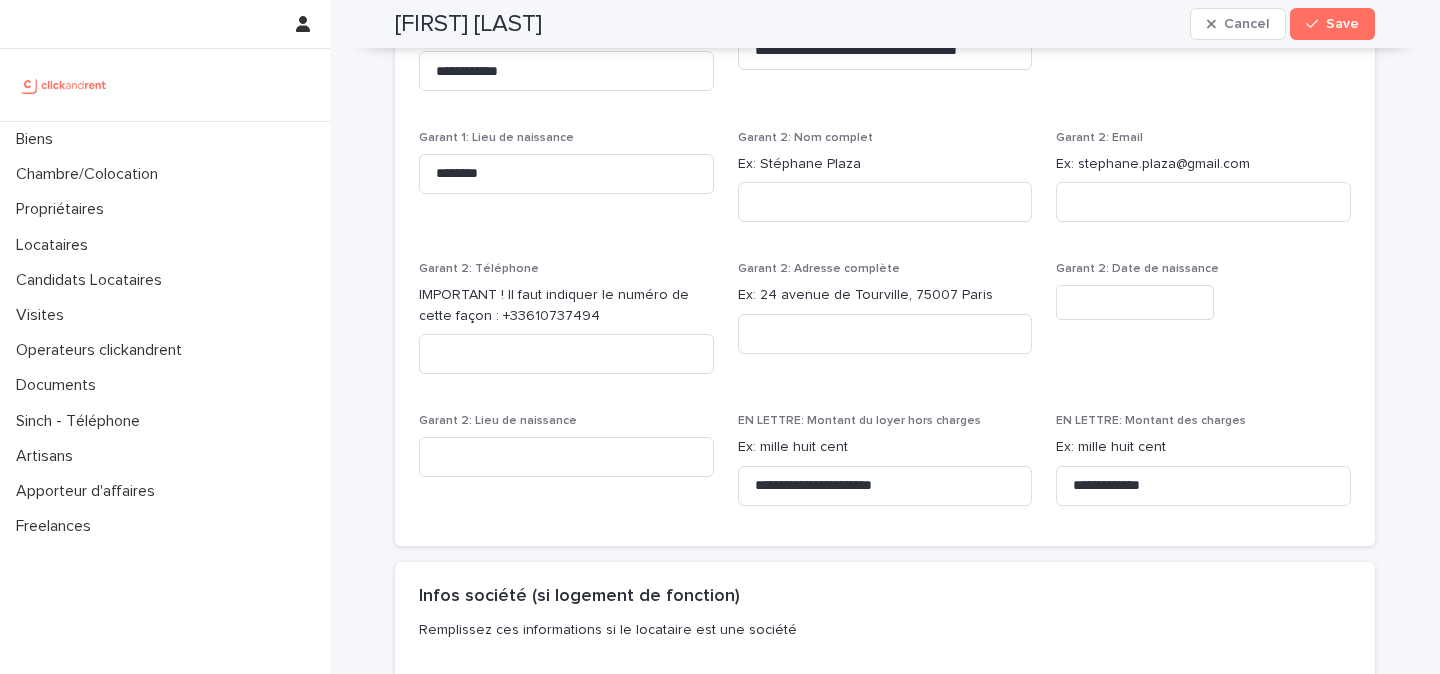 click on "**********" at bounding box center [885, 56] 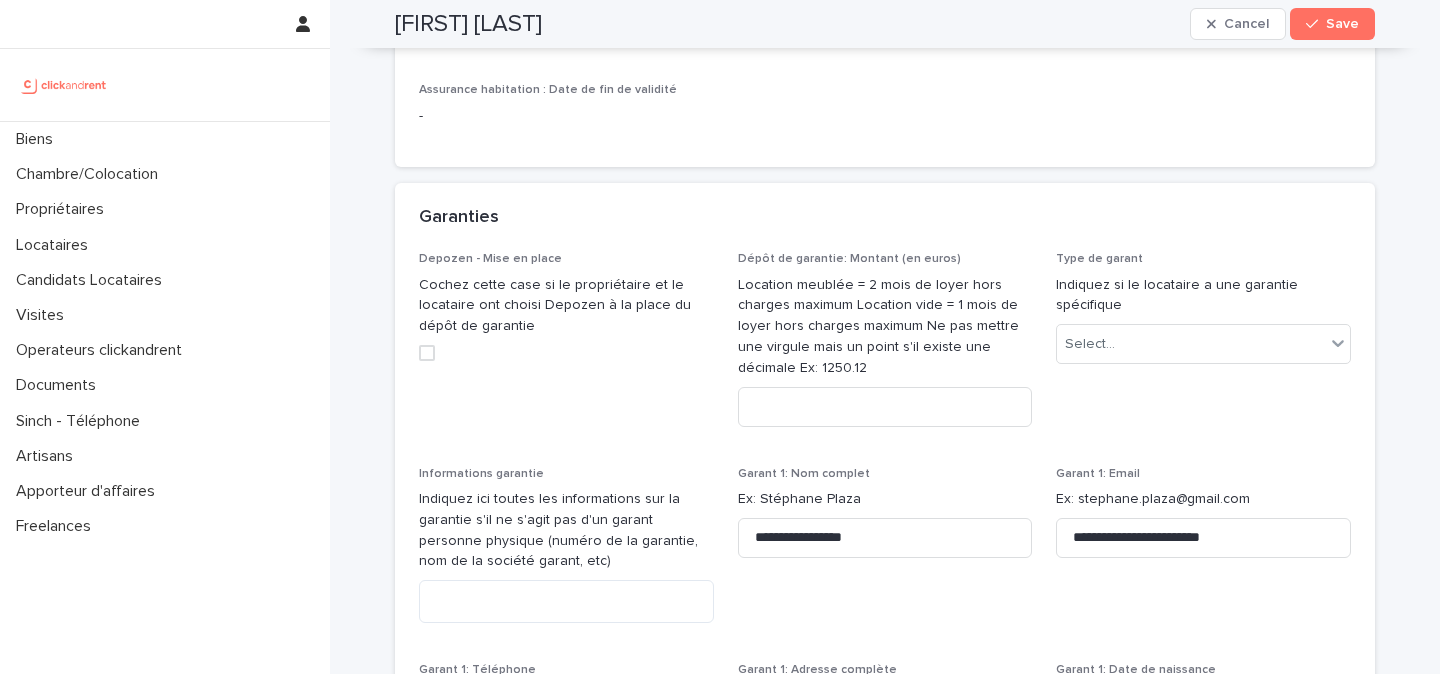 scroll, scrollTop: 1610, scrollLeft: 0, axis: vertical 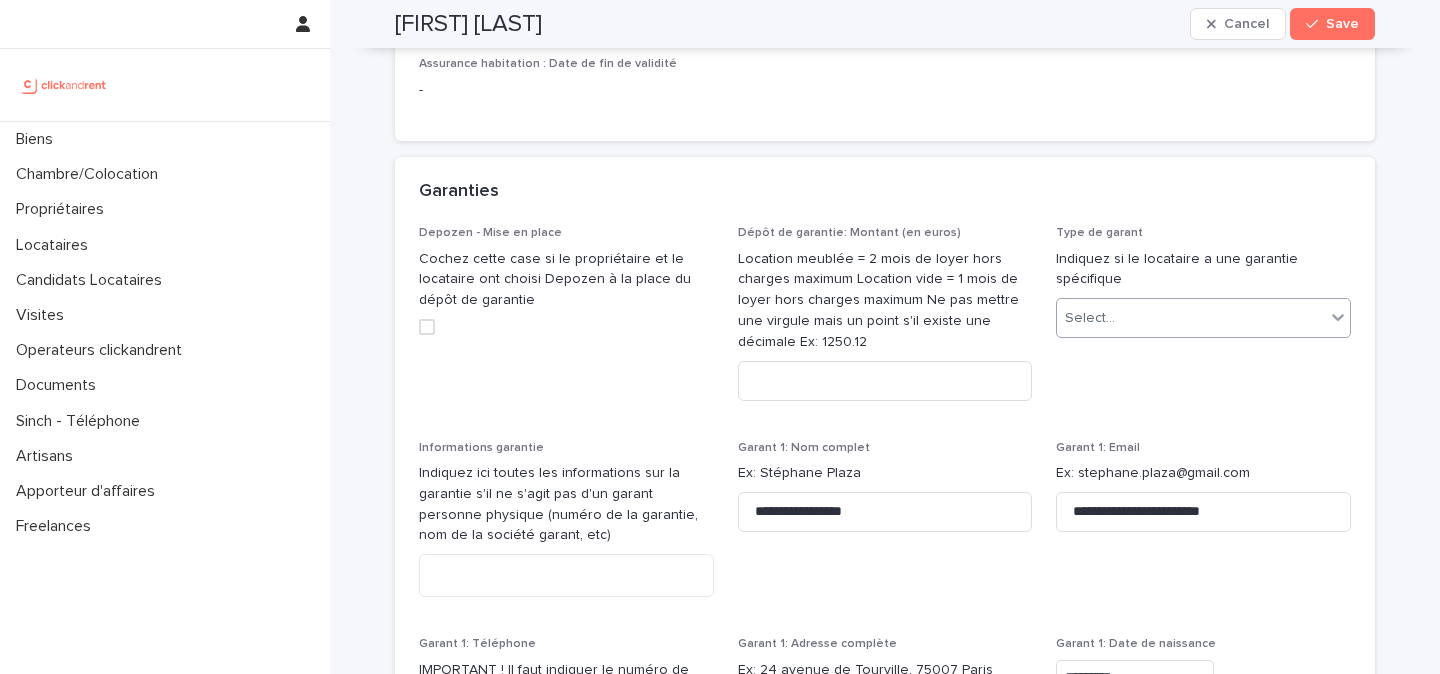 click on "Select..." at bounding box center [1191, 318] 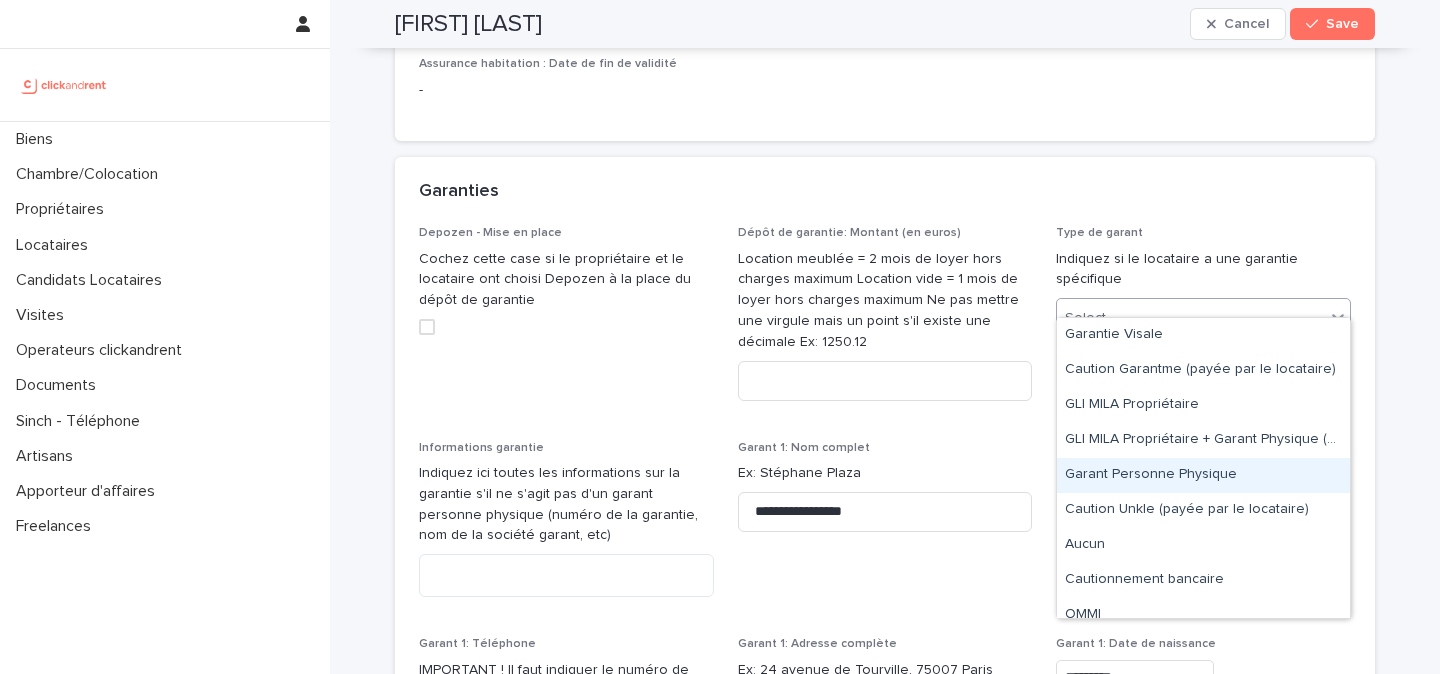 click on "Garant Personne Physique" at bounding box center [1203, 475] 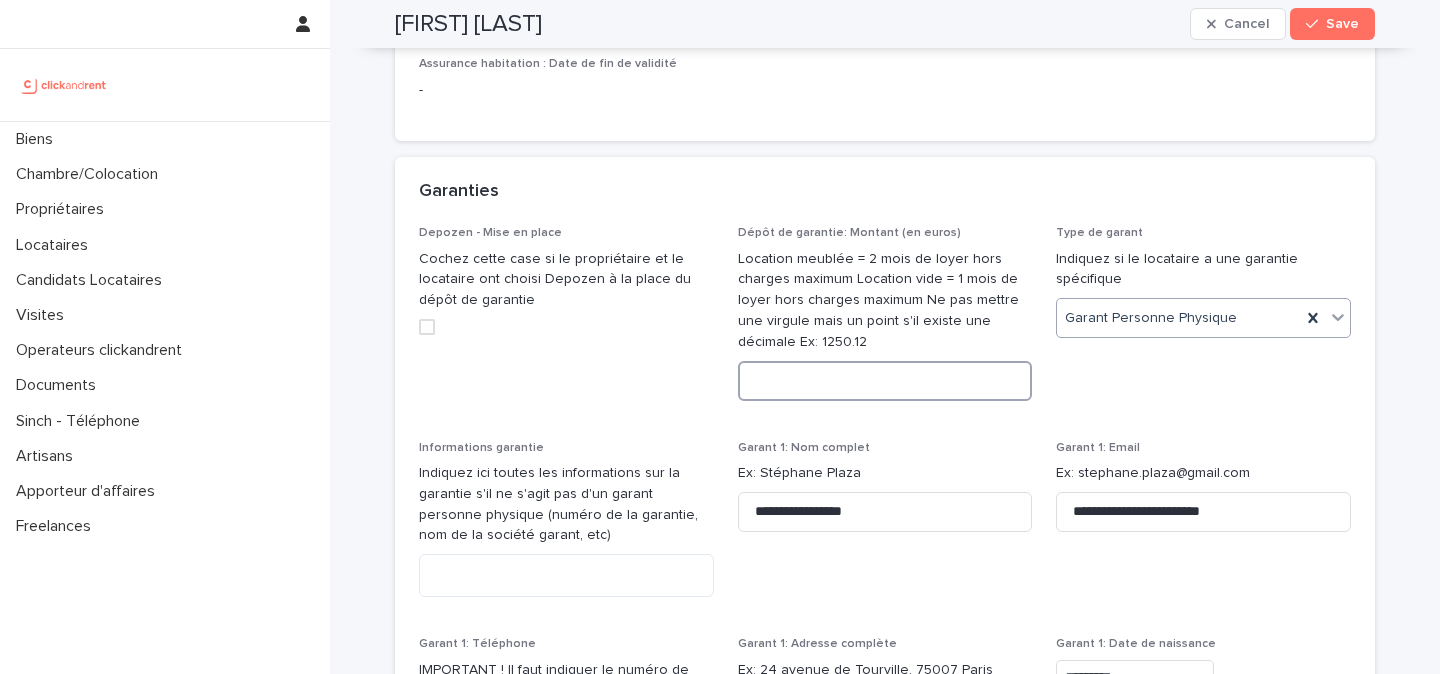 click at bounding box center (885, 381) 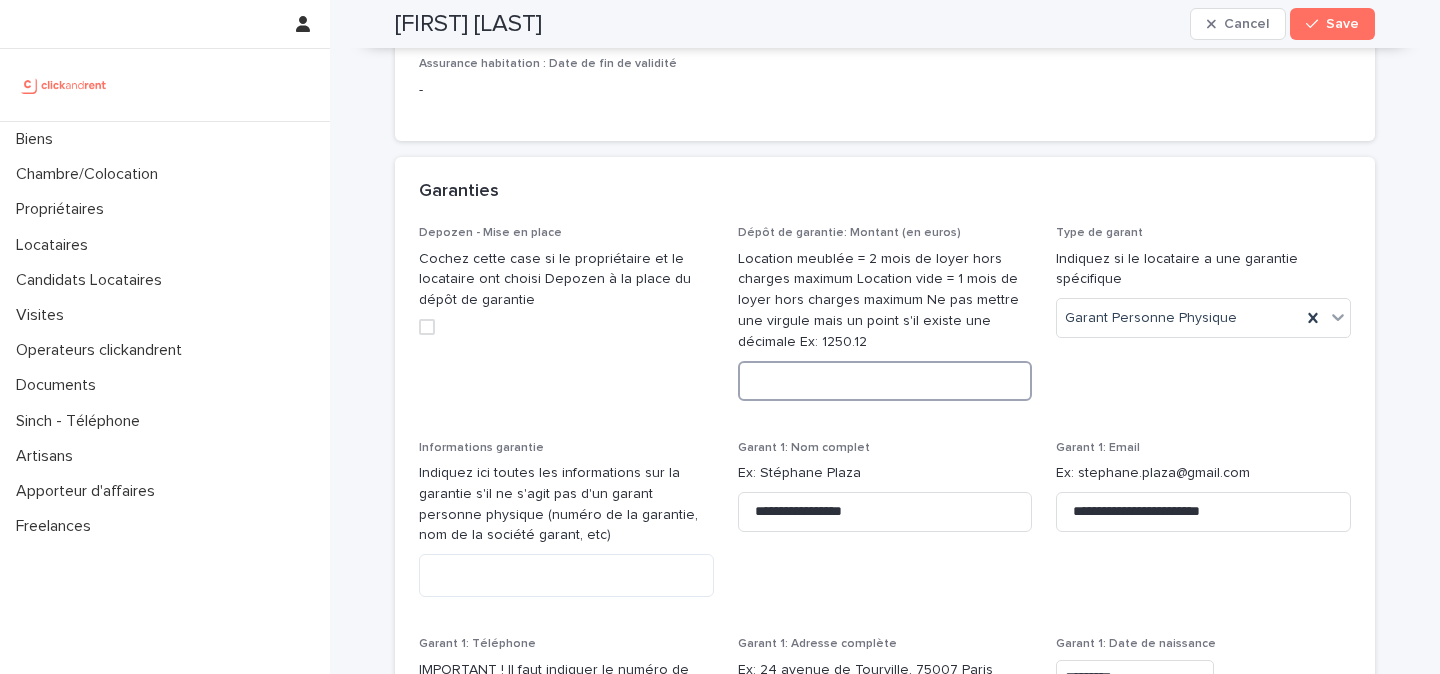paste on "****" 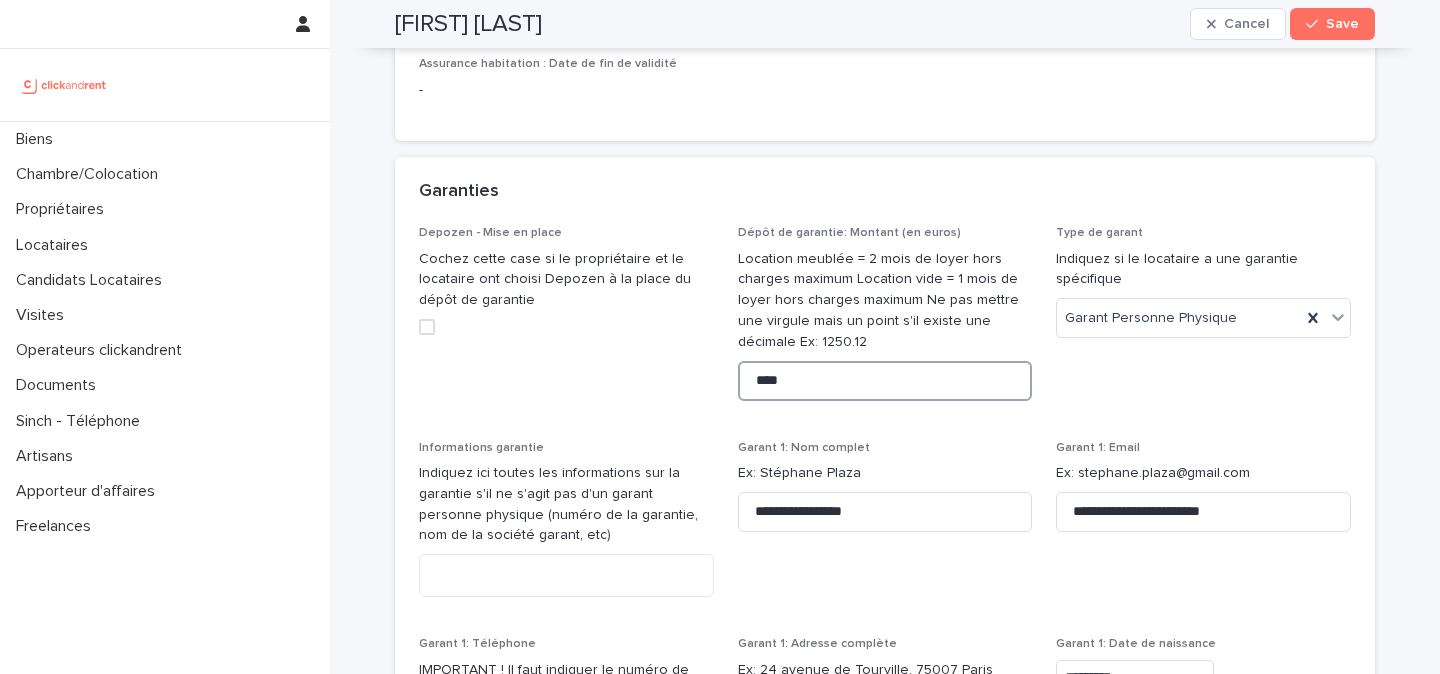 type on "****" 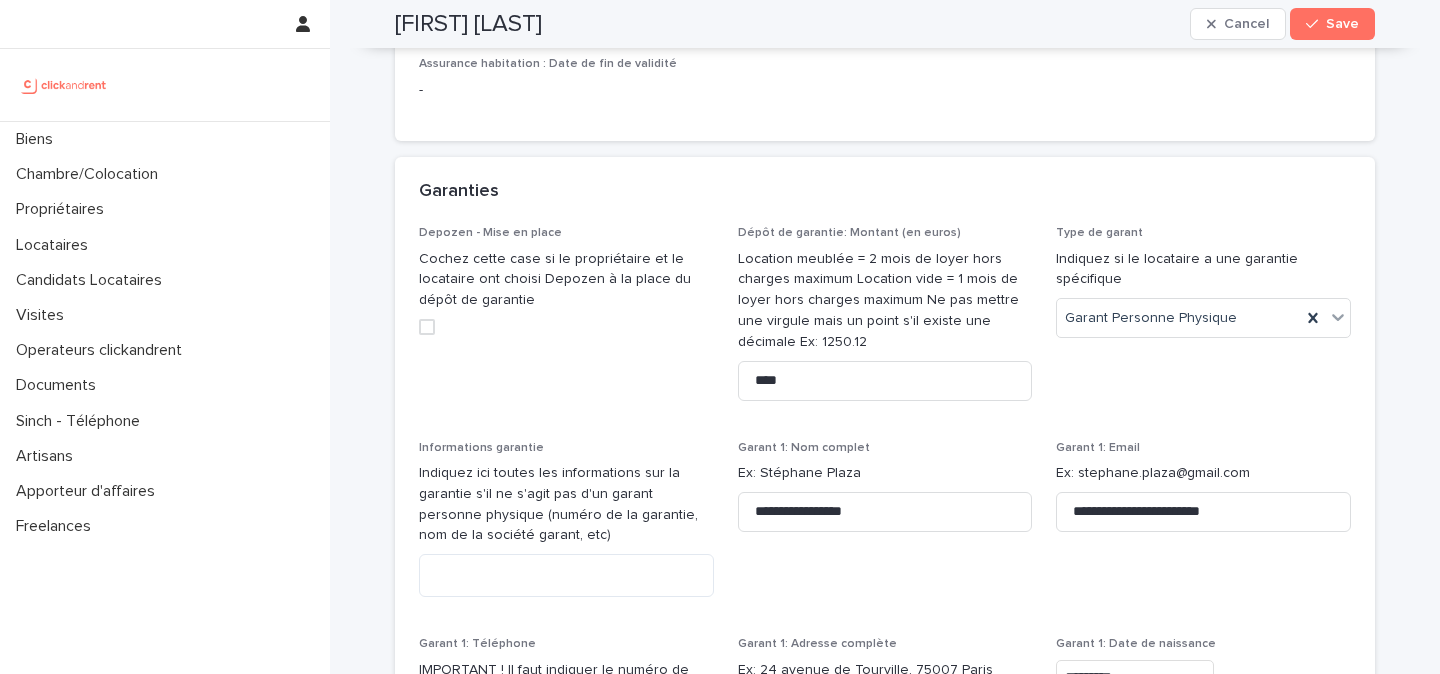 click on "Ex: Stéphane Plaza" at bounding box center [885, 473] 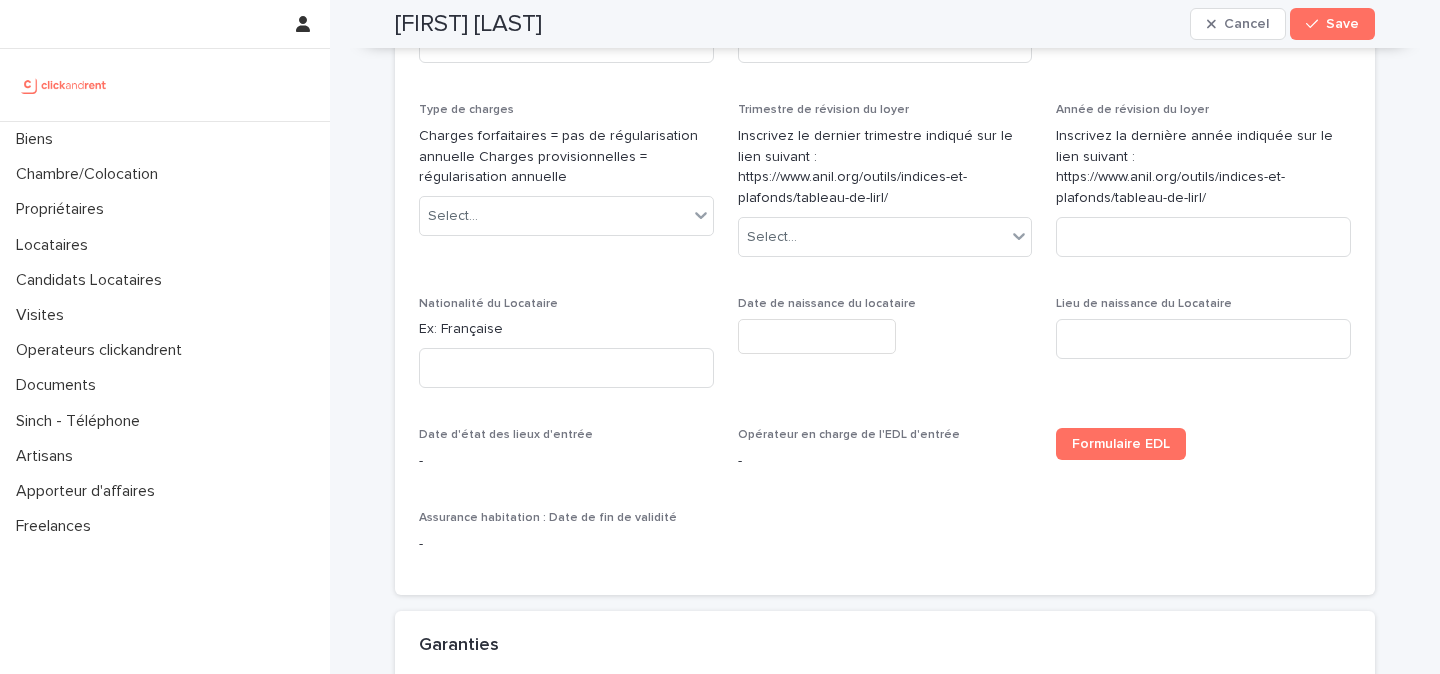 scroll, scrollTop: 1139, scrollLeft: 0, axis: vertical 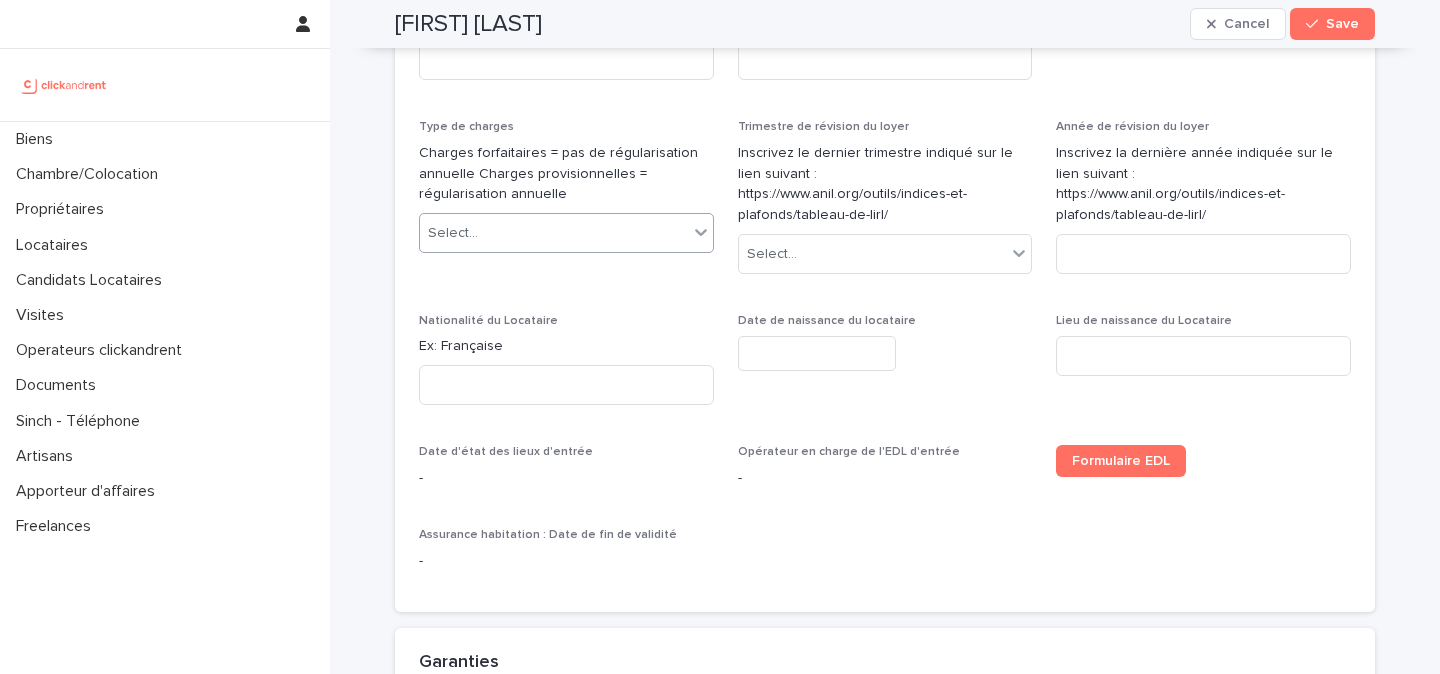 click on "Select..." at bounding box center (554, 233) 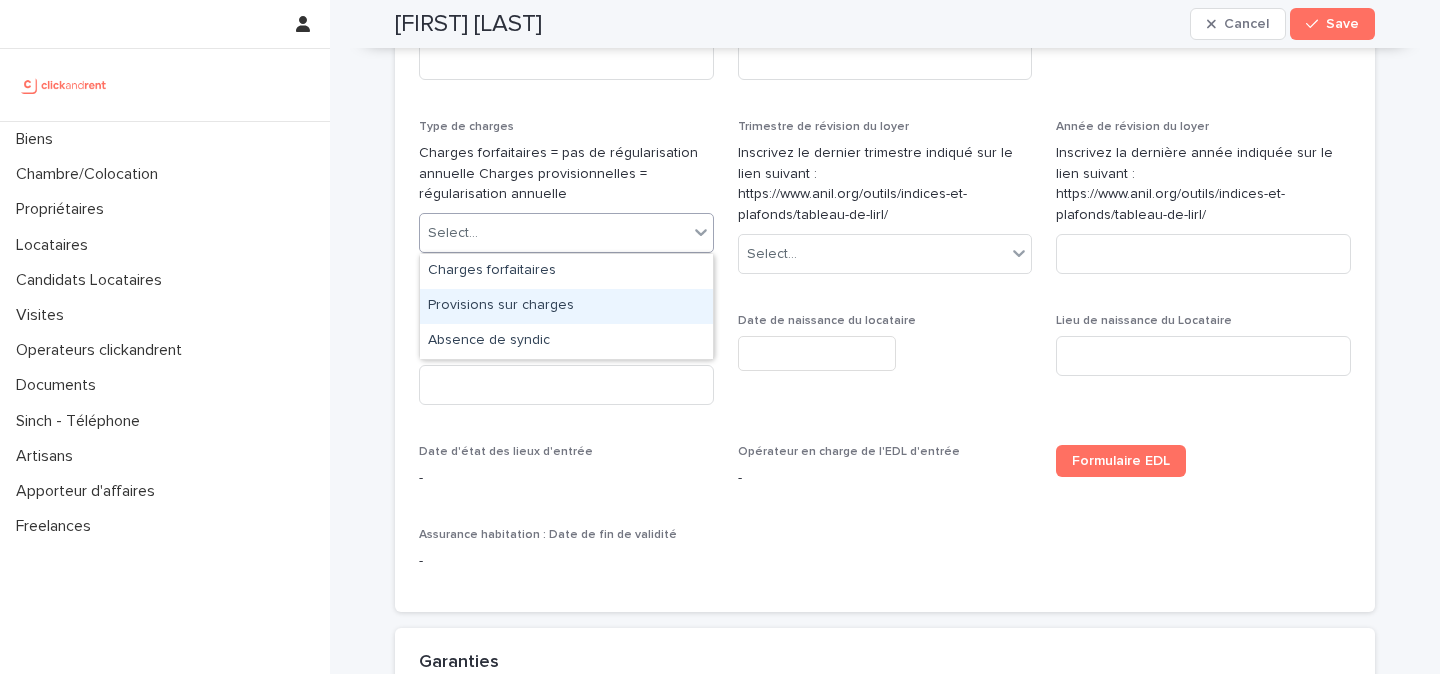 click on "Provisions sur charges" at bounding box center (566, 306) 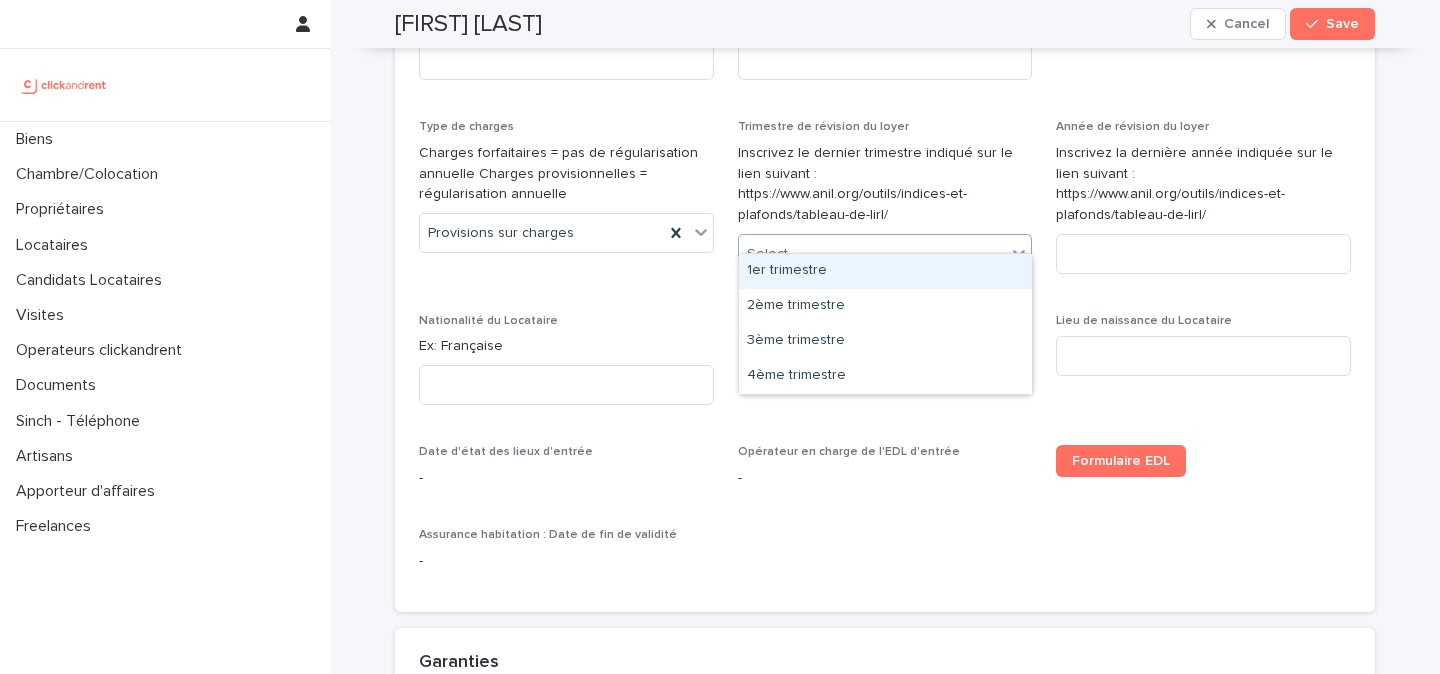 click on "Select..." at bounding box center (873, 254) 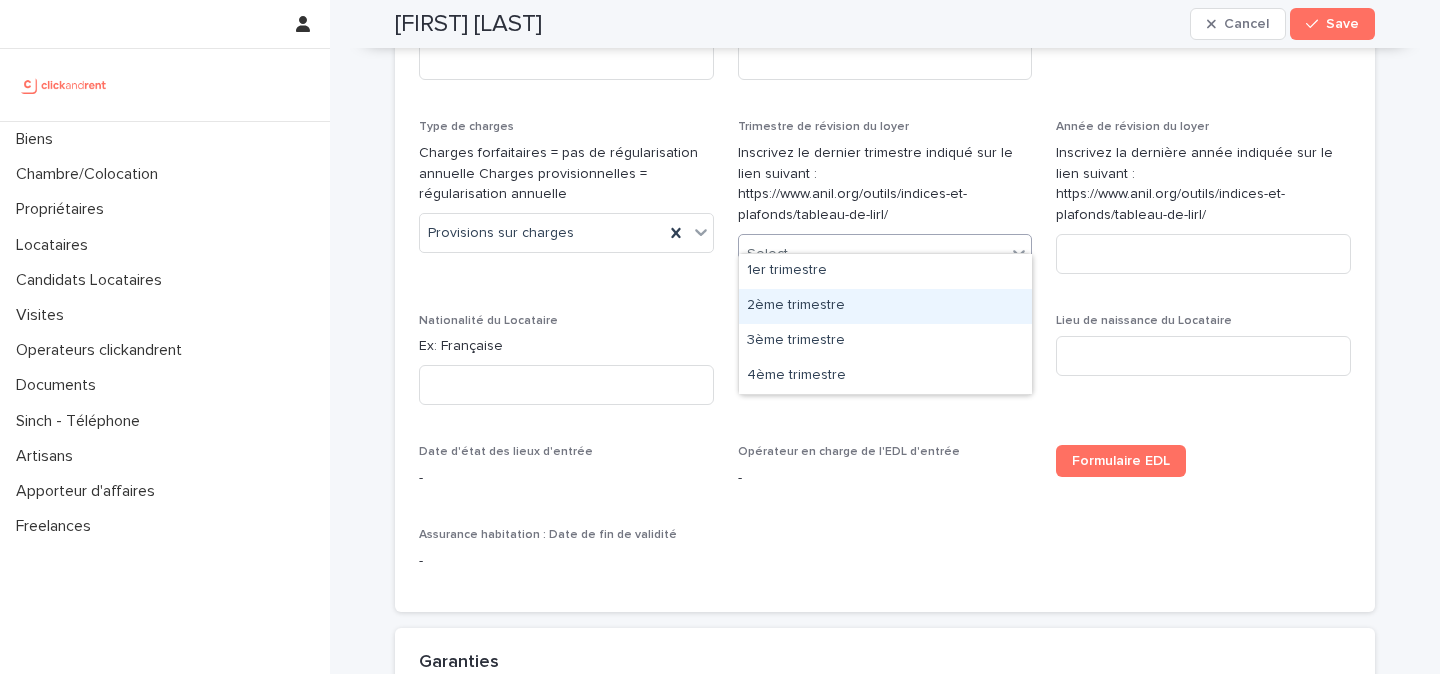 click on "2ème trimestre" at bounding box center [885, 306] 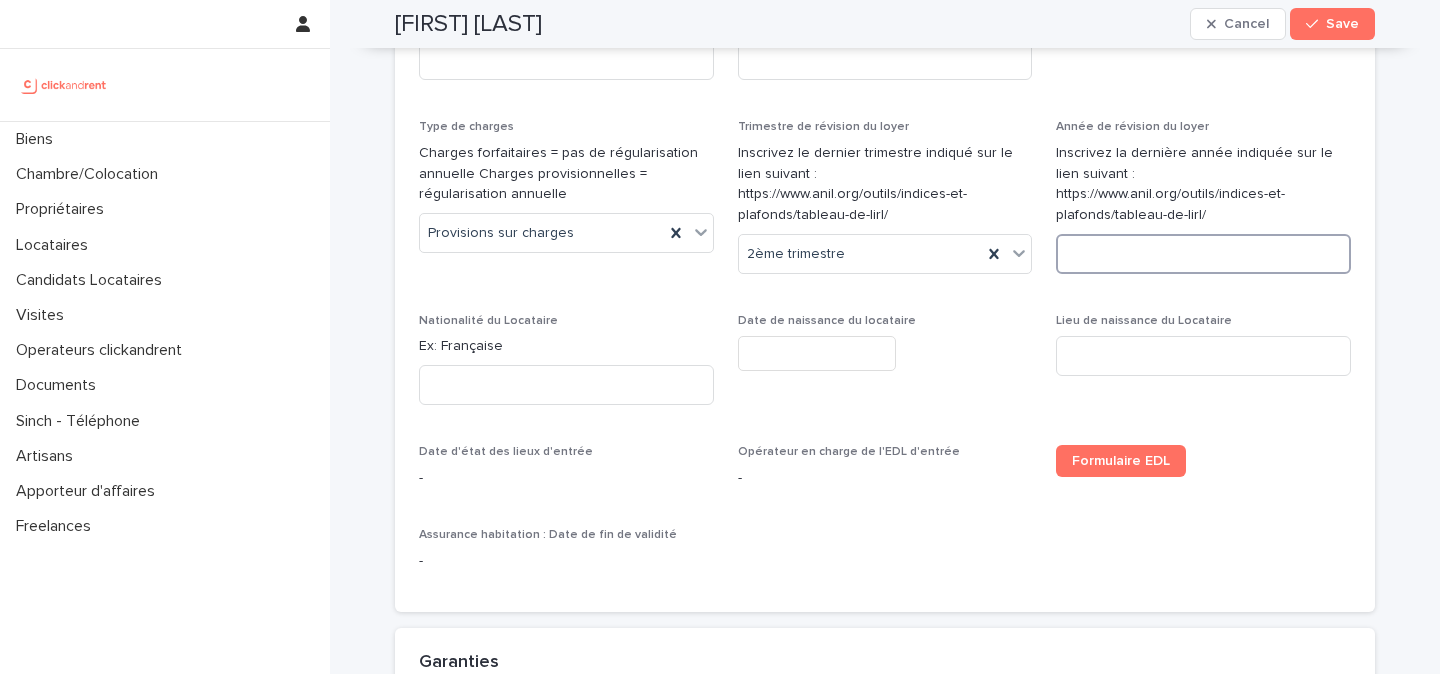 click at bounding box center [1203, 254] 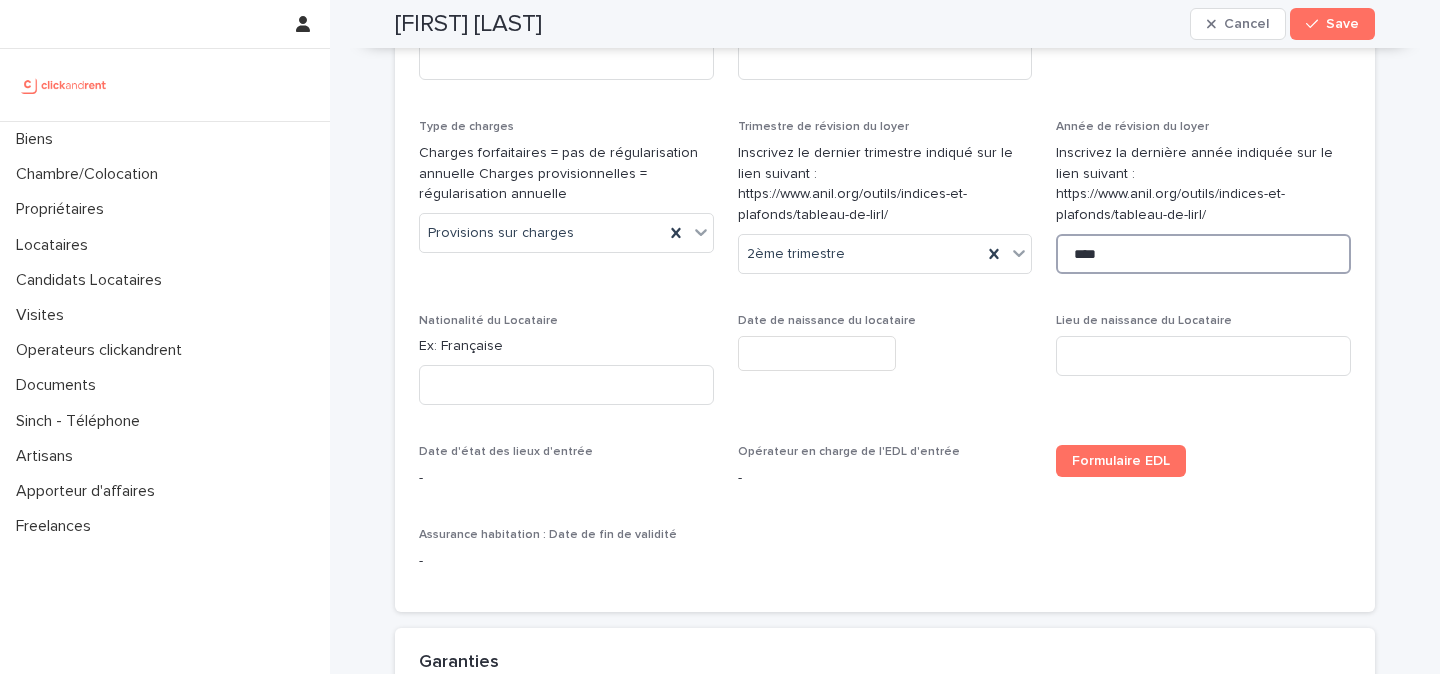 type on "****" 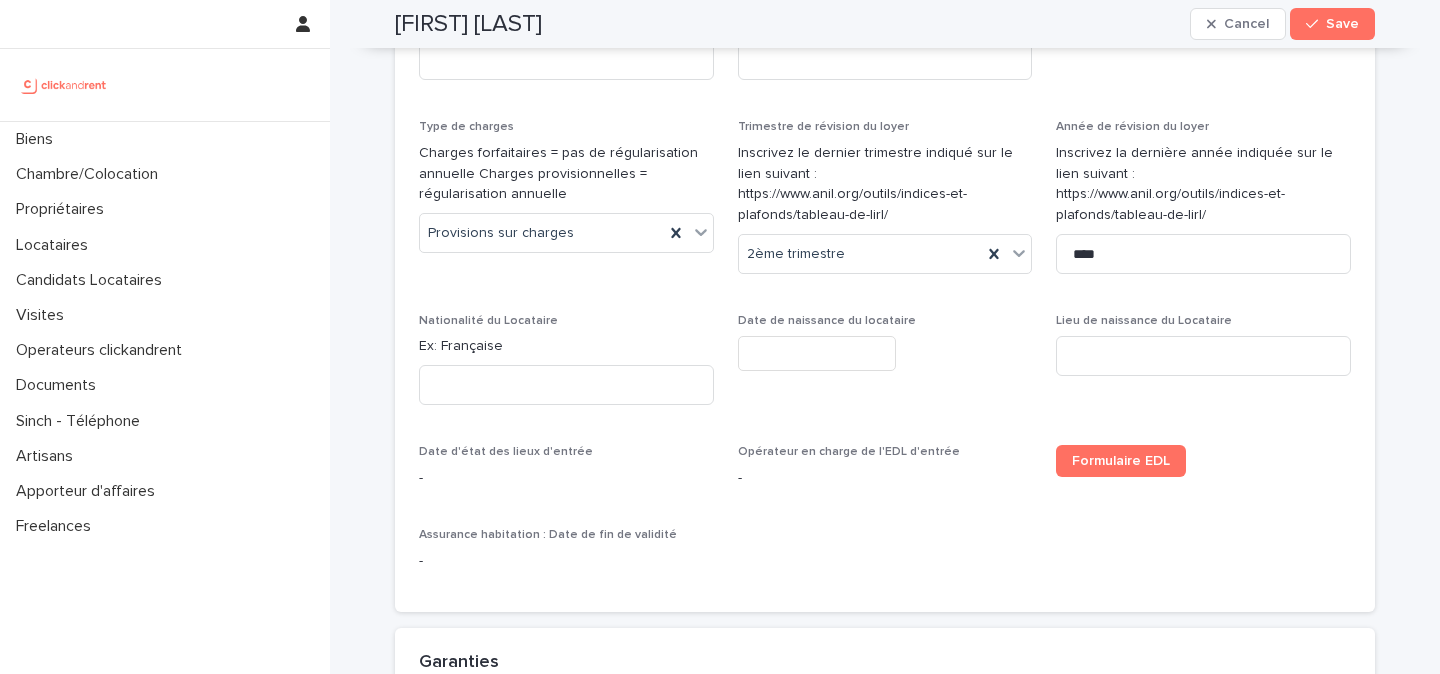 click at bounding box center (885, 353) 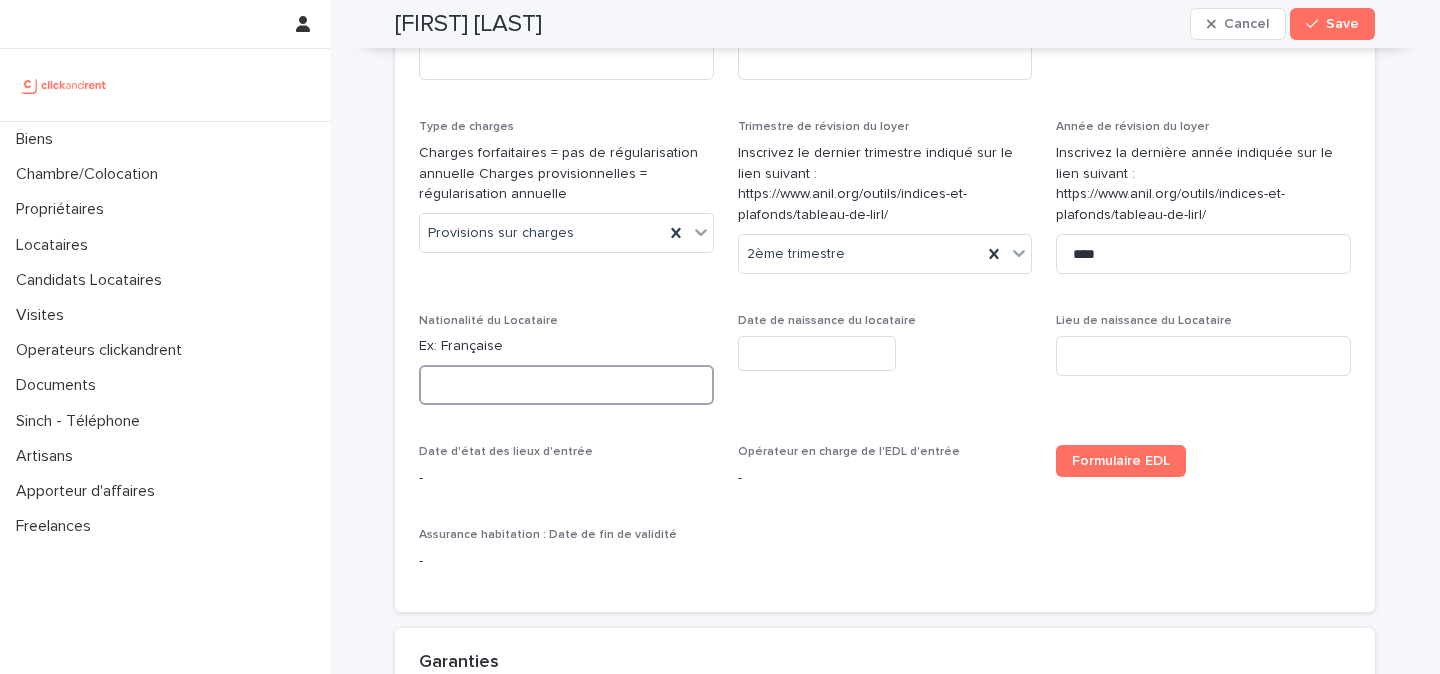 click at bounding box center (566, 385) 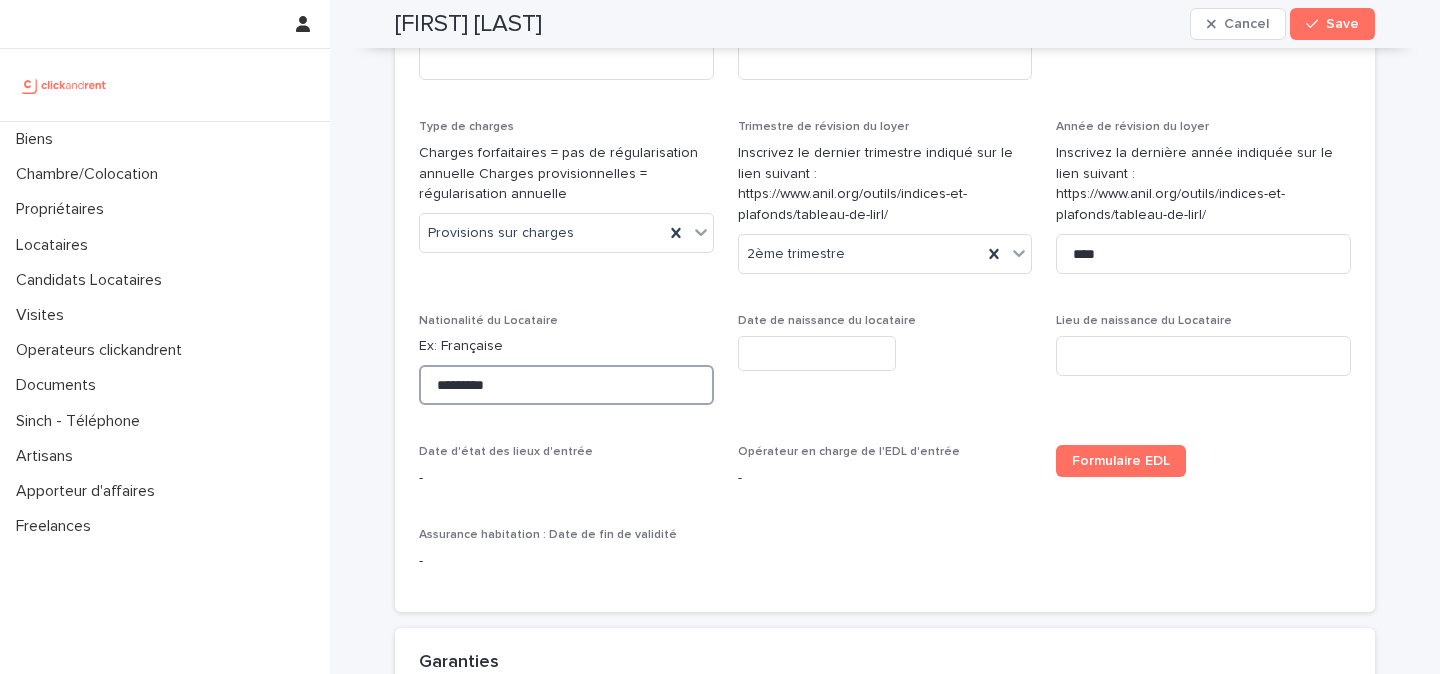 type on "*********" 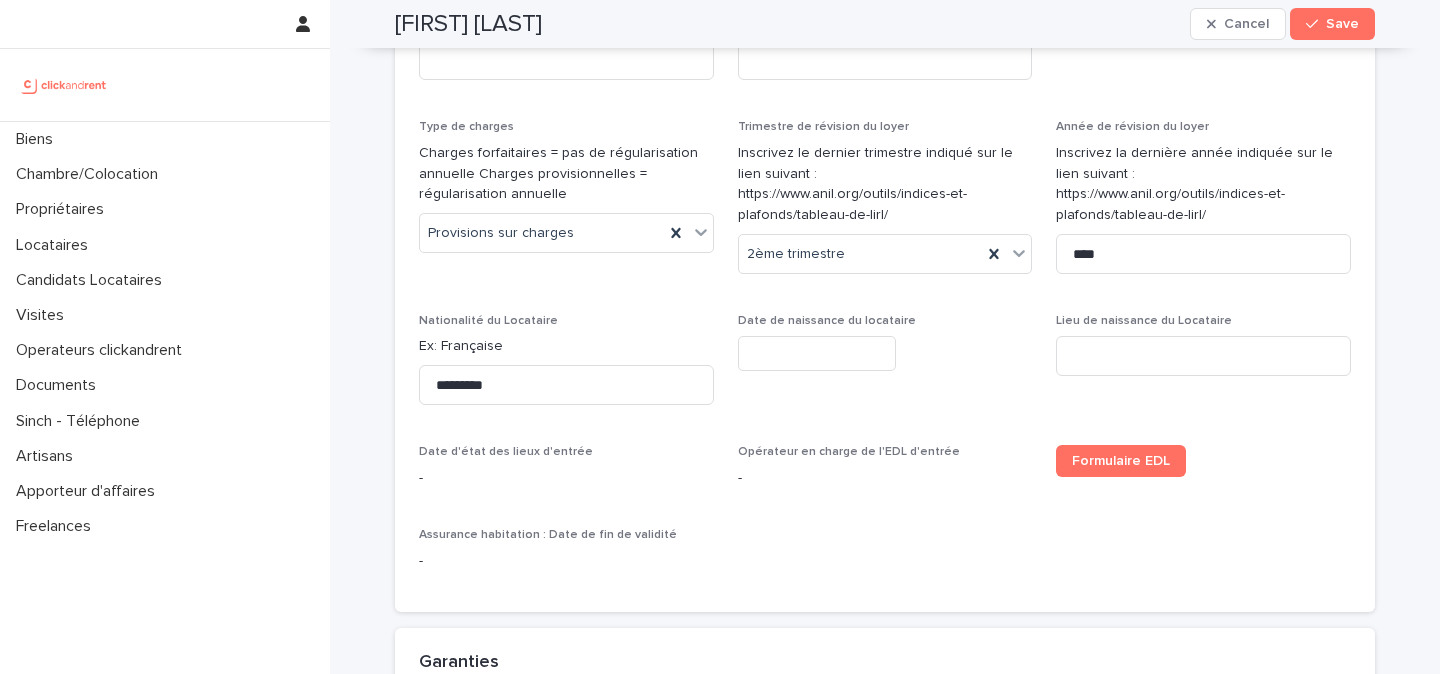 click on "Date de début du bail Indiquez la date à laquelle on fait commencer le contrat de location
Il s'agit en principe de la même date que celle de l'état des lieux d'entrée Date de fin du bail - Durée du bail (en mois) Ex: 12 ** Loyer hors charges Ne pas mettre une virgule mais un point s'il existe une décimale
Ex: 1250.12 Charges Ne pas mettre une virgule mais un point s'il existe une décimale
Ex: 1250.12 Loyers charges comprises 0 Type de charges Charges forfaitaires = pas de régularisation annuelle
Charges provisionnelles = régularisation annuelle Provisions sur charges Trimestre de révision du loyer Inscrivez le dernier trimestre indiqué sur le lien suivant : https://www.anil.org/outils/indices-et-plafonds/tableau-de-lirl/  2ème trimestre Année de révision du loyer Inscrivez la dernière année indiquée sur le lien suivant : https://www.anil.org/outils/indices-et-plafonds/tableau-de-lirl/  **** Nationalité du Locataire Ex: Française ********* Date de naissance du locataire - - Formulaire EDL" at bounding box center (885, 184) 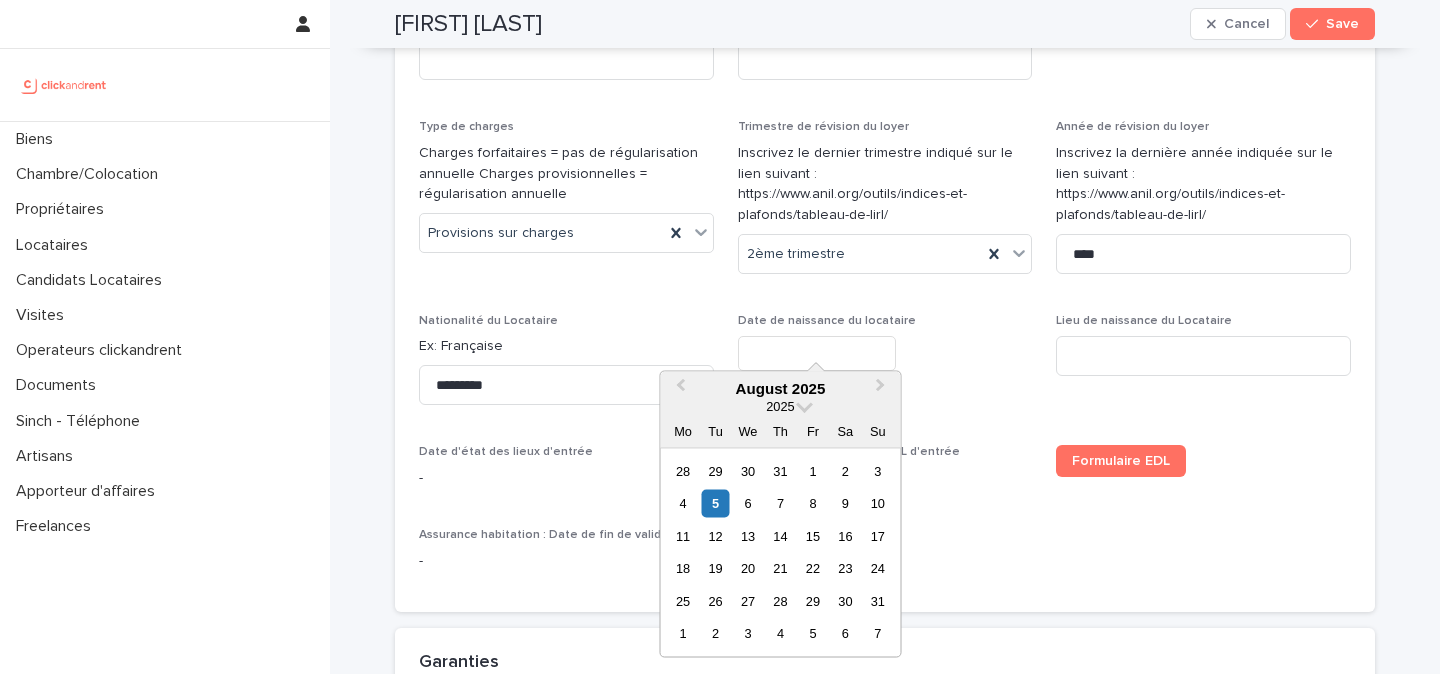 paste on "**********" 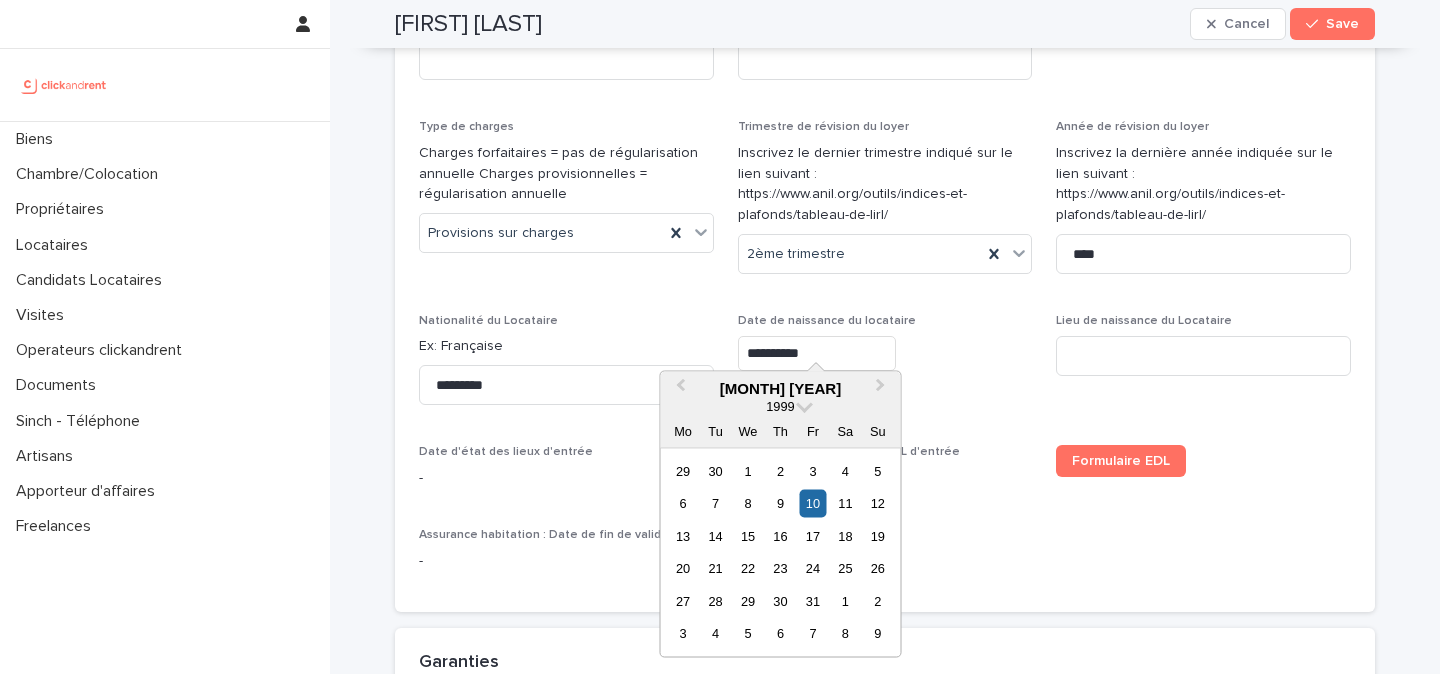 type on "**********" 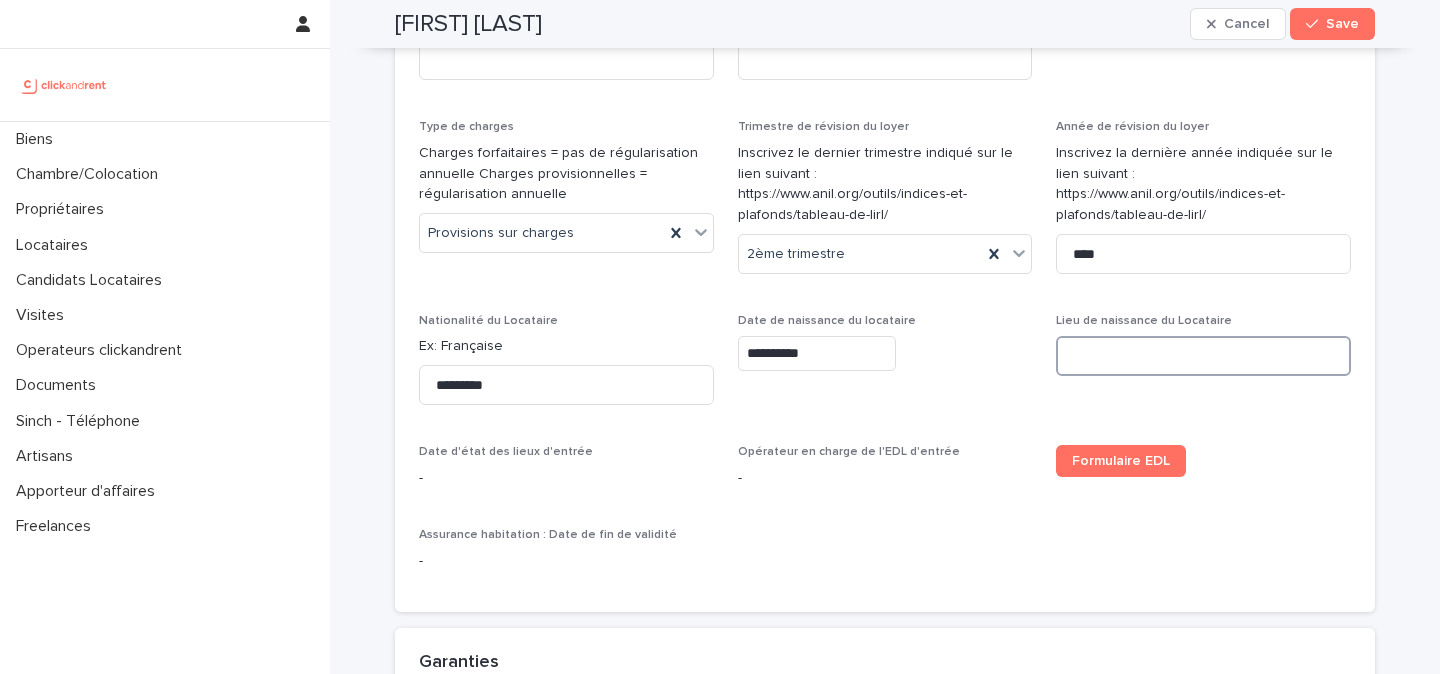click at bounding box center (1203, 356) 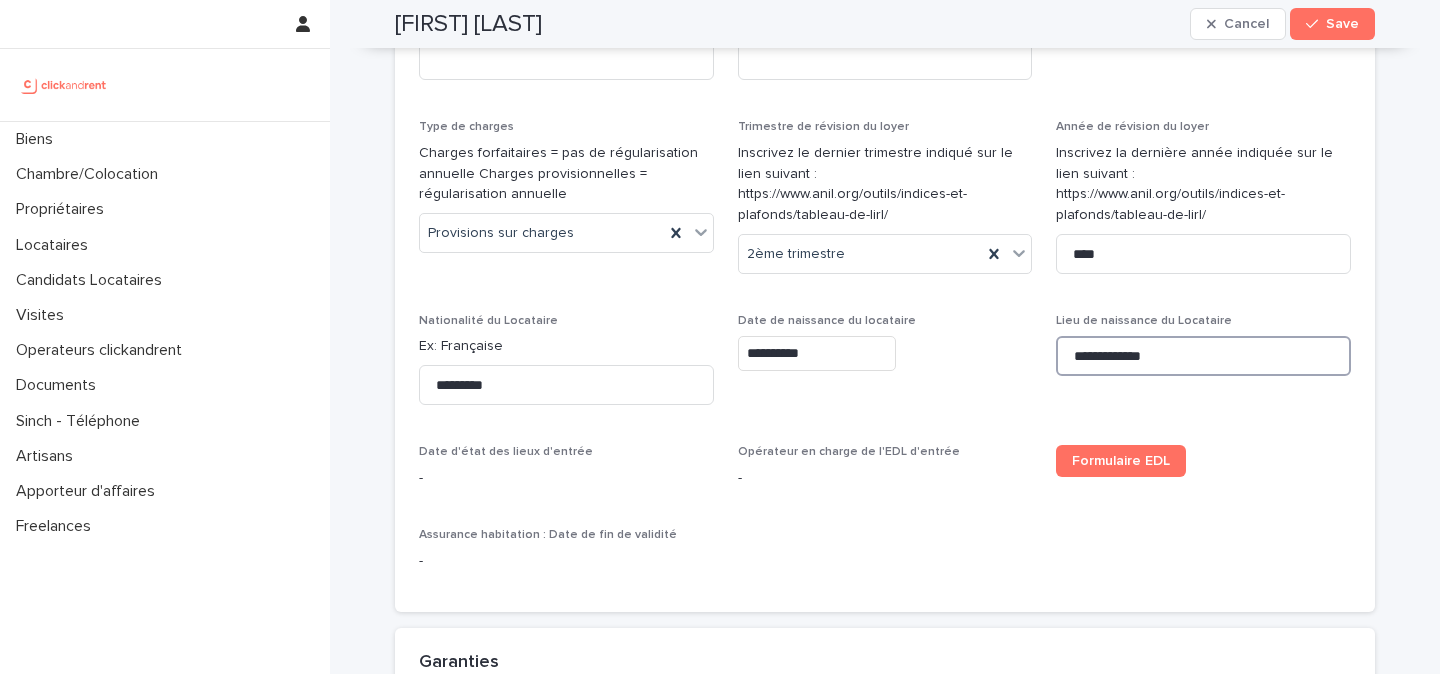 type on "**********" 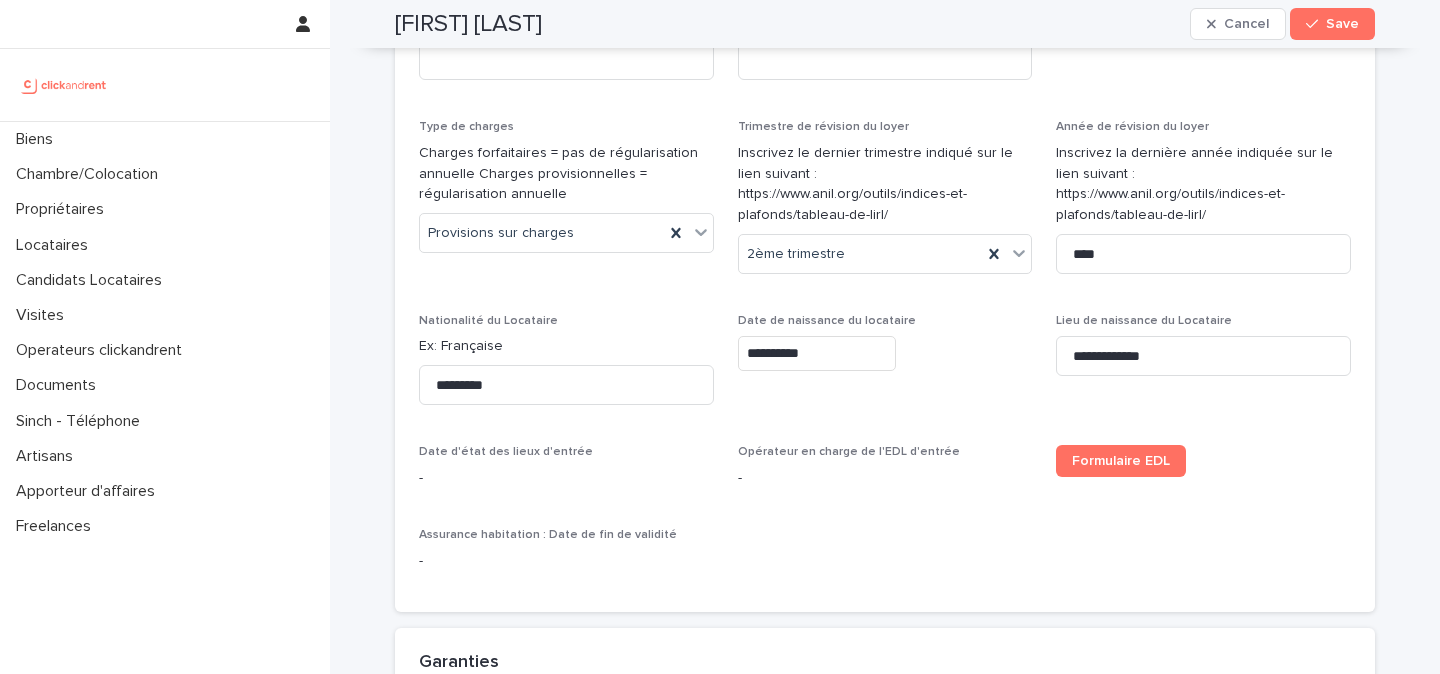 click on "**********" at bounding box center (885, 350) 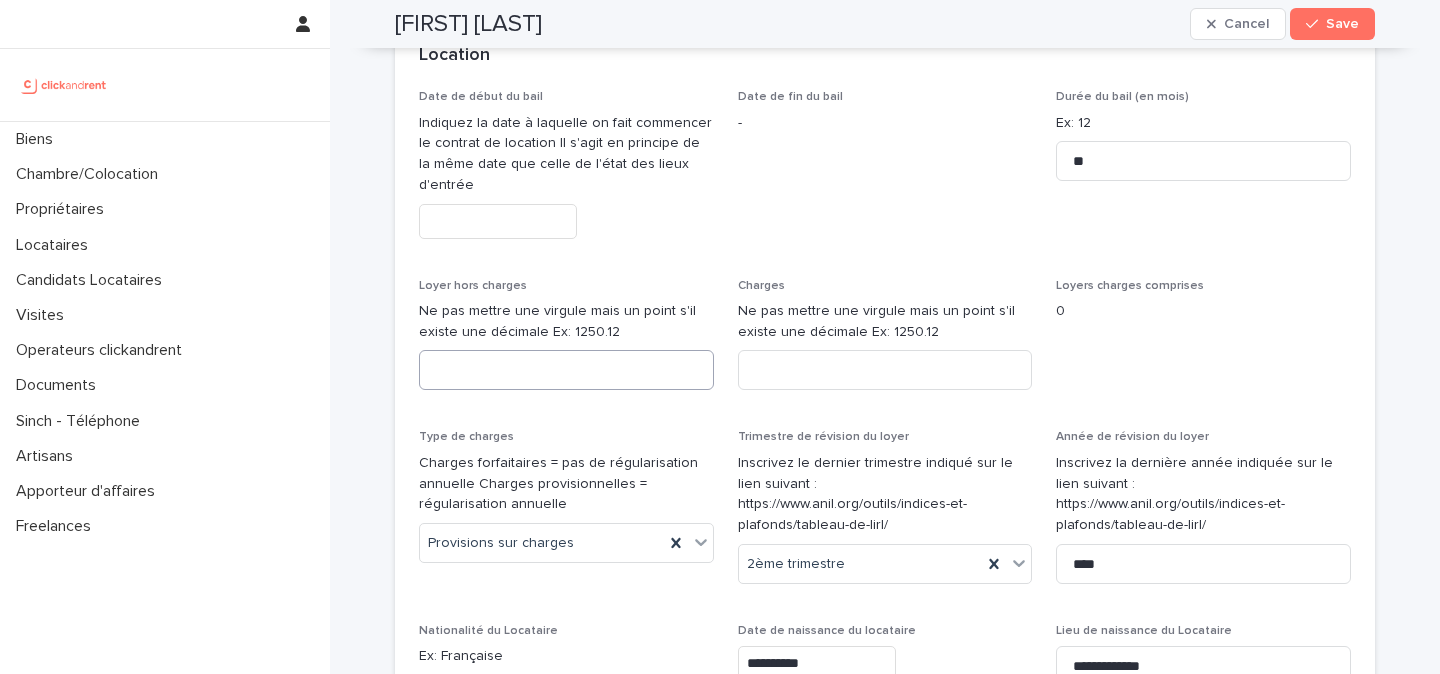 scroll, scrollTop: 811, scrollLeft: 0, axis: vertical 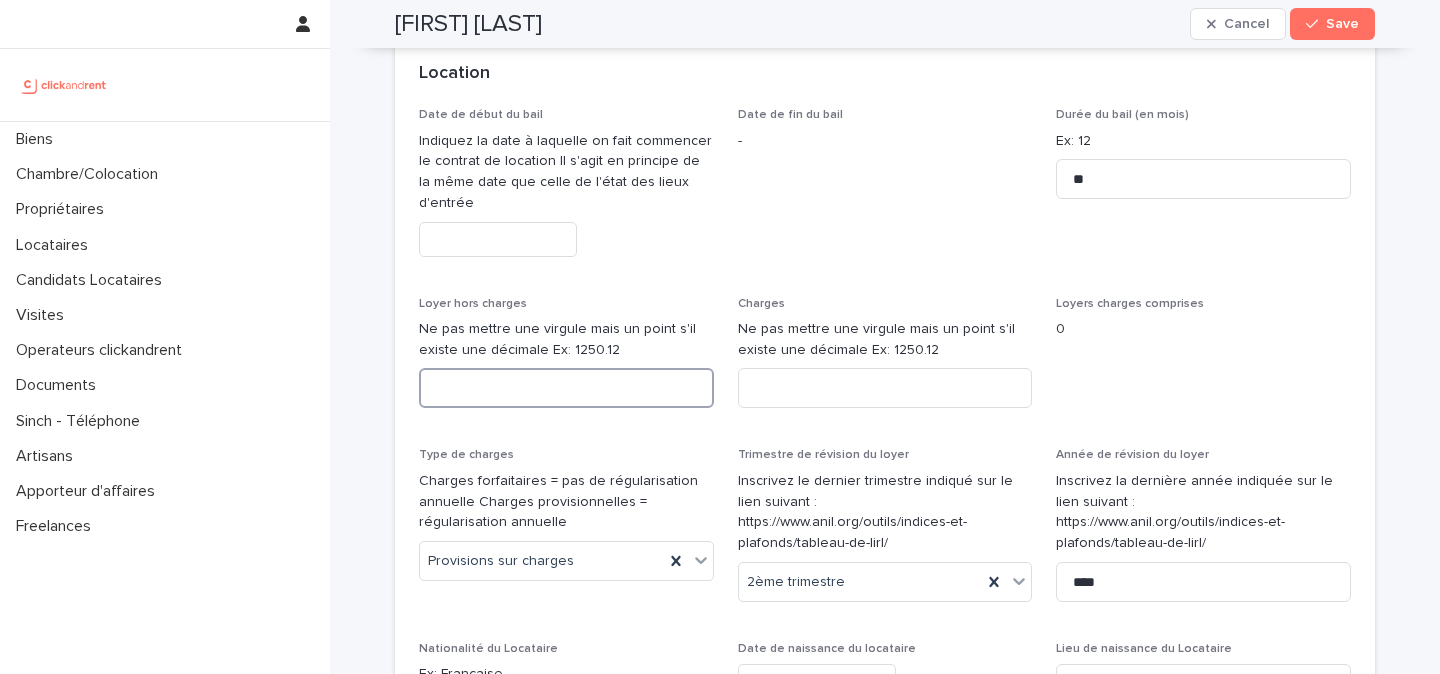 click at bounding box center (566, 388) 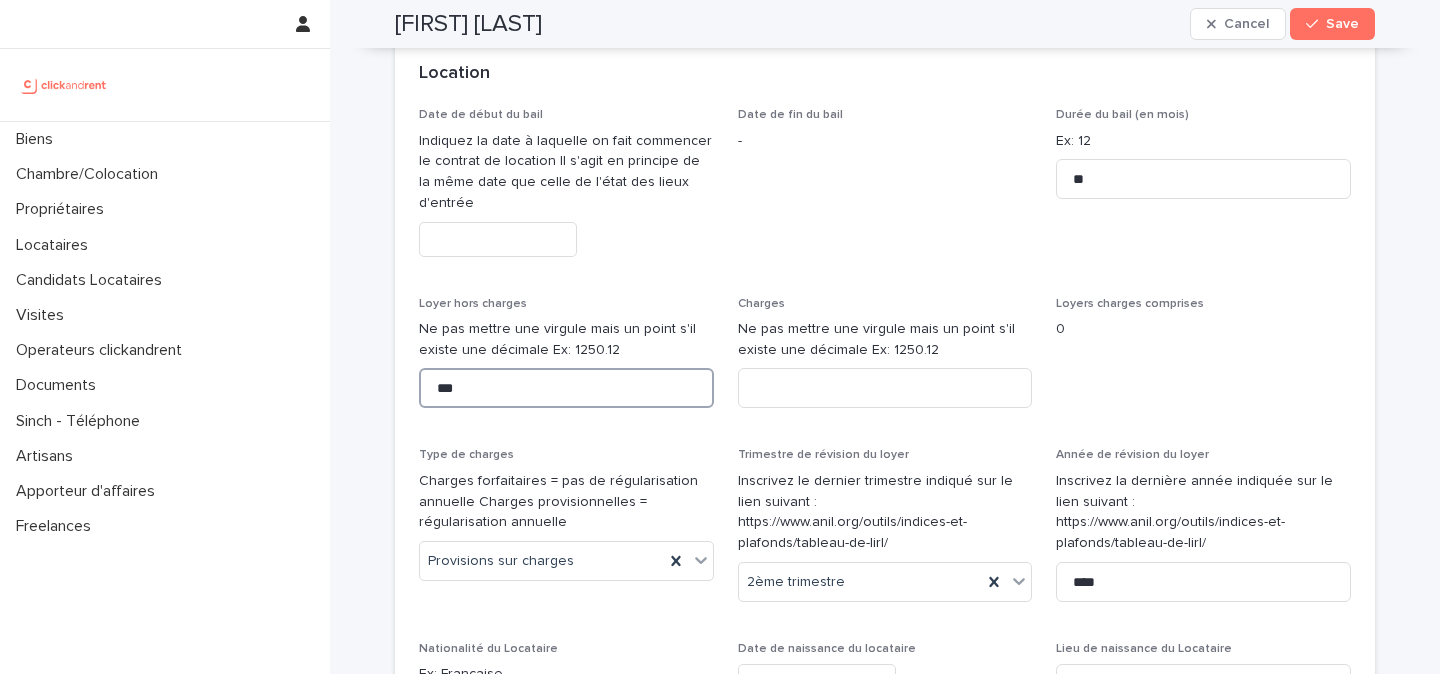 type on "***" 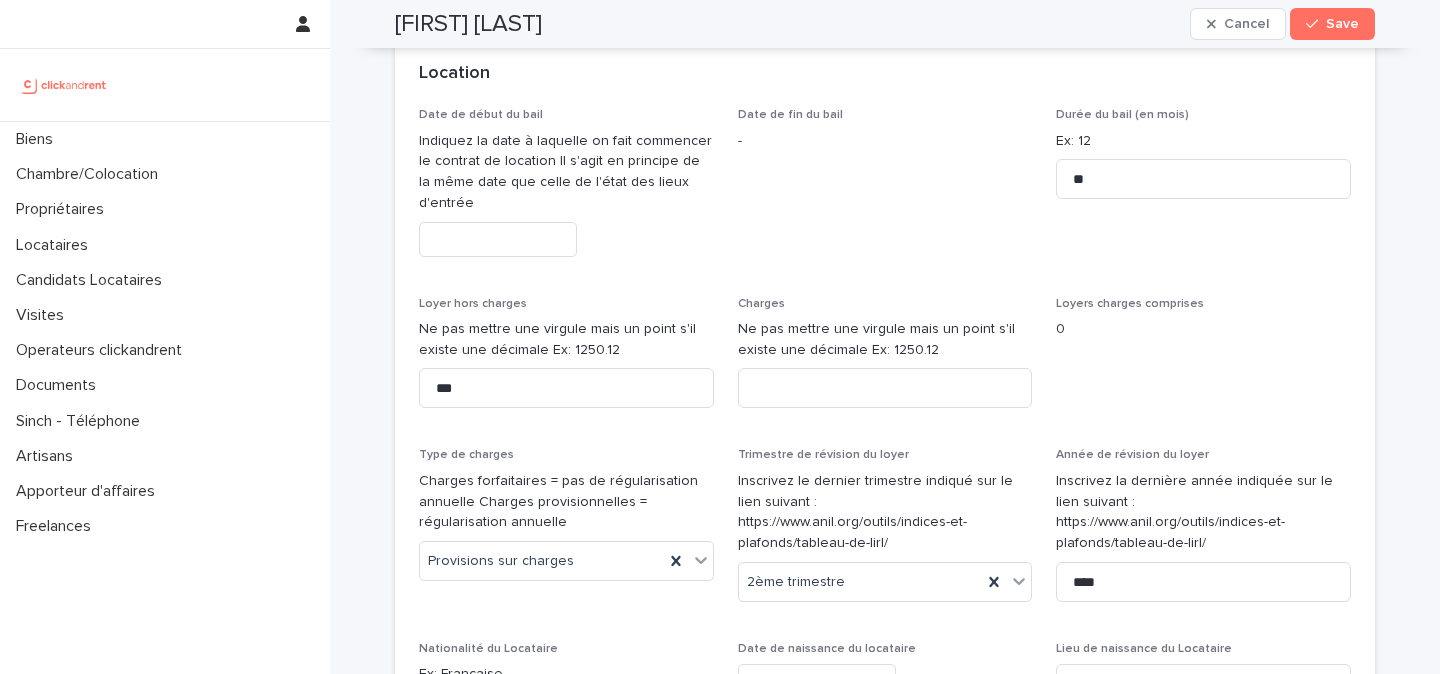 click on "Ne pas mettre une virgule mais un point s'il existe une décimale
Ex: 1250.12" at bounding box center [885, 340] 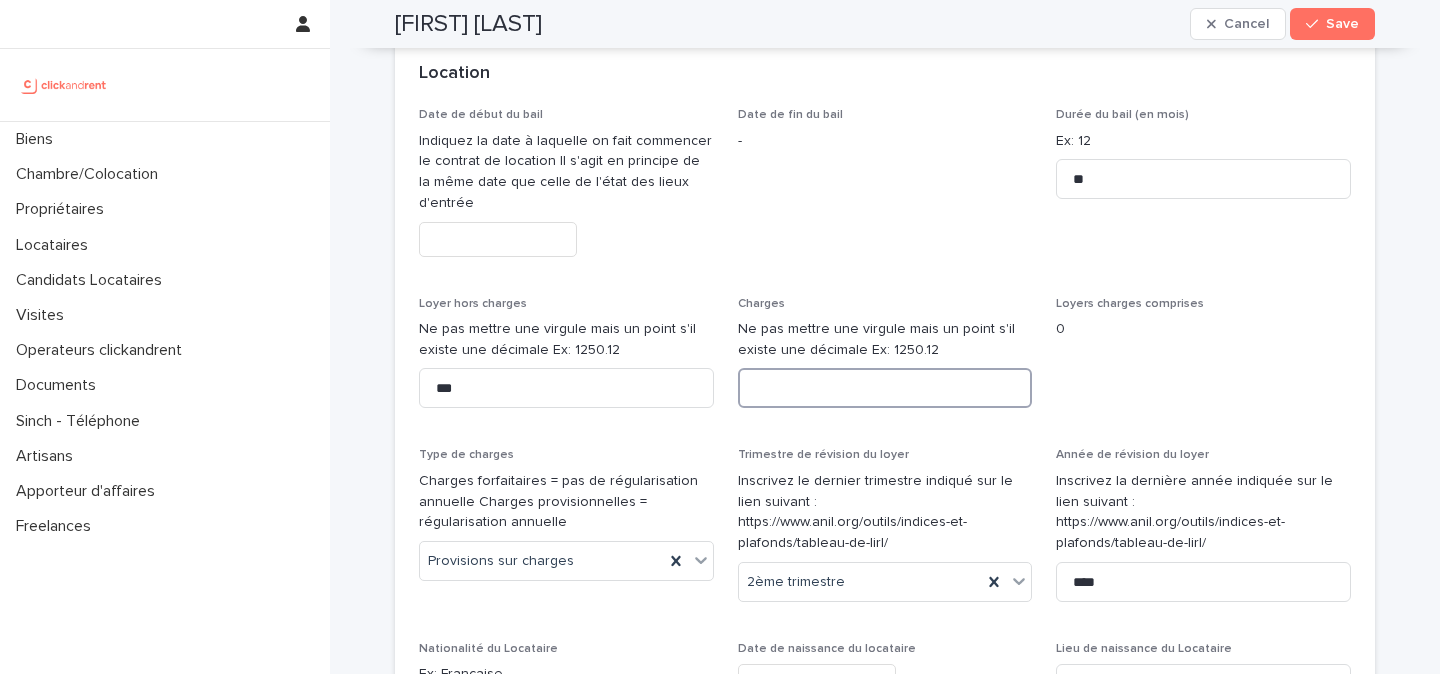 click at bounding box center (885, 388) 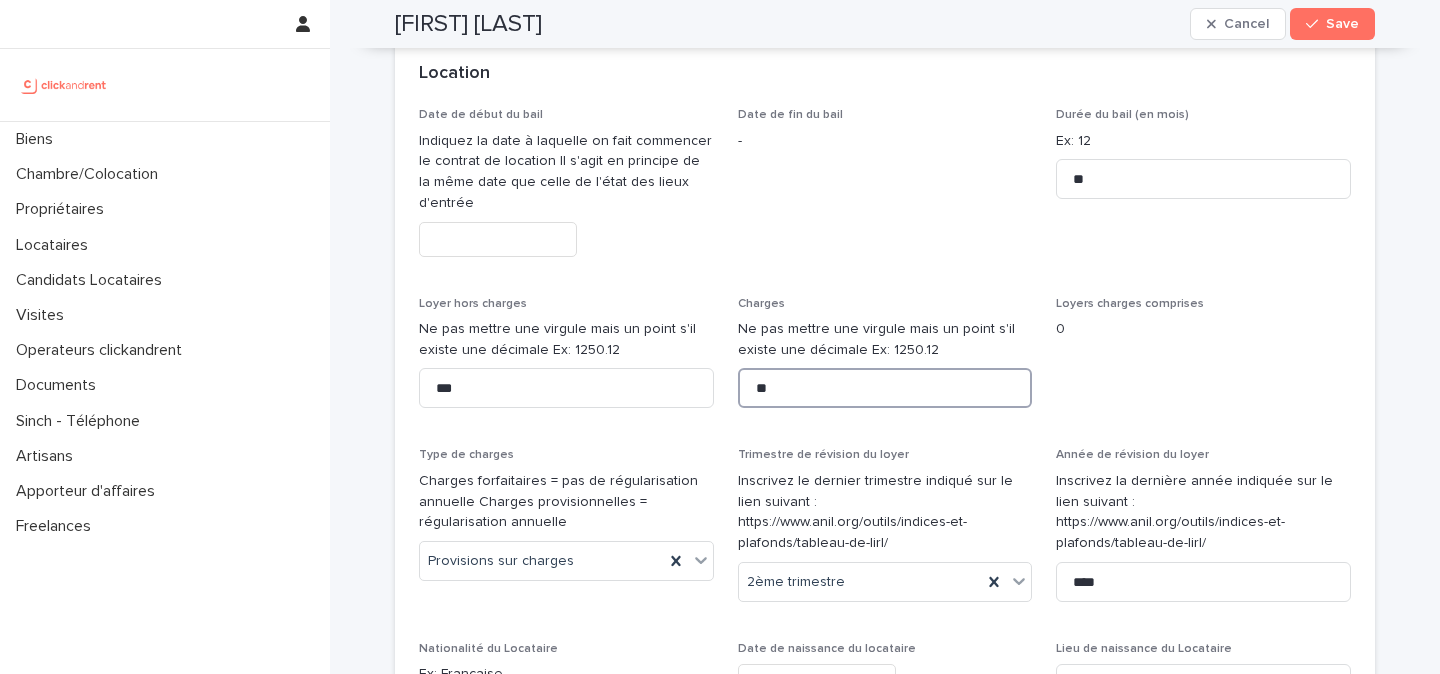 type on "**" 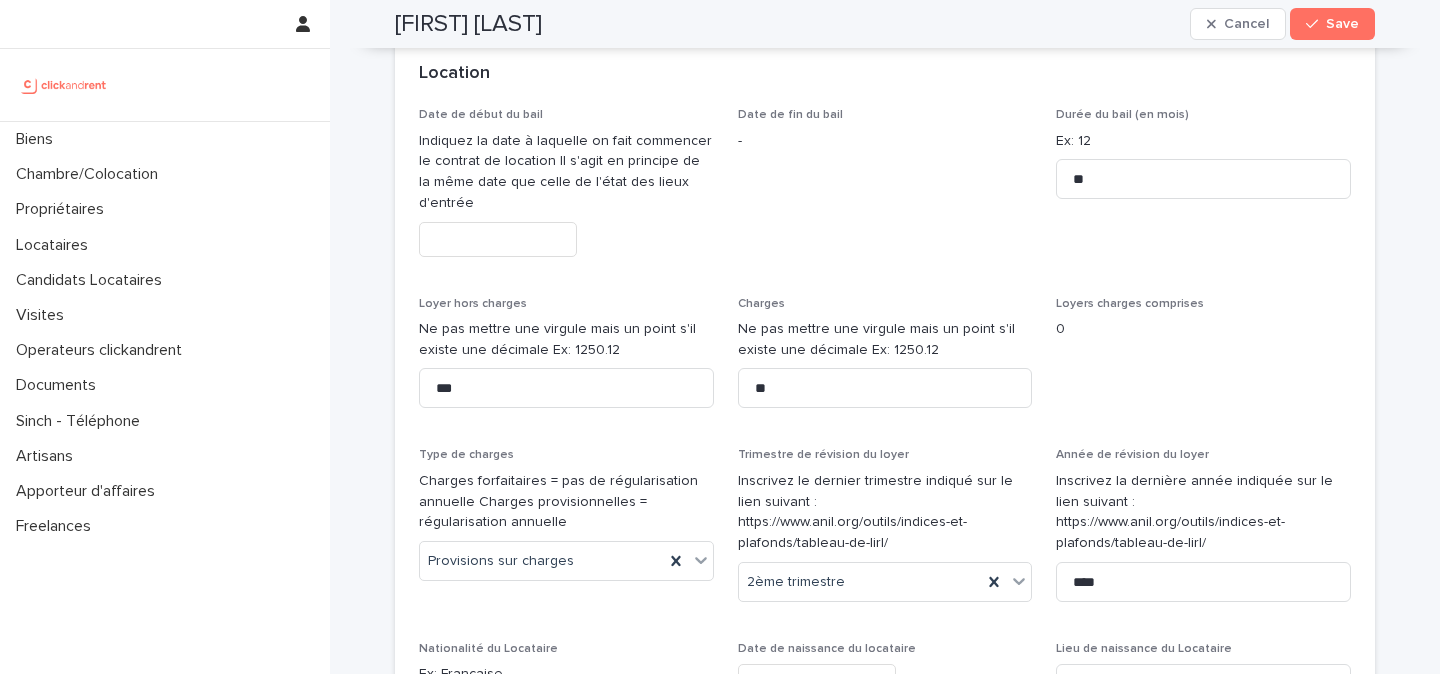 click on "Date de fin du bail -" at bounding box center (885, 190) 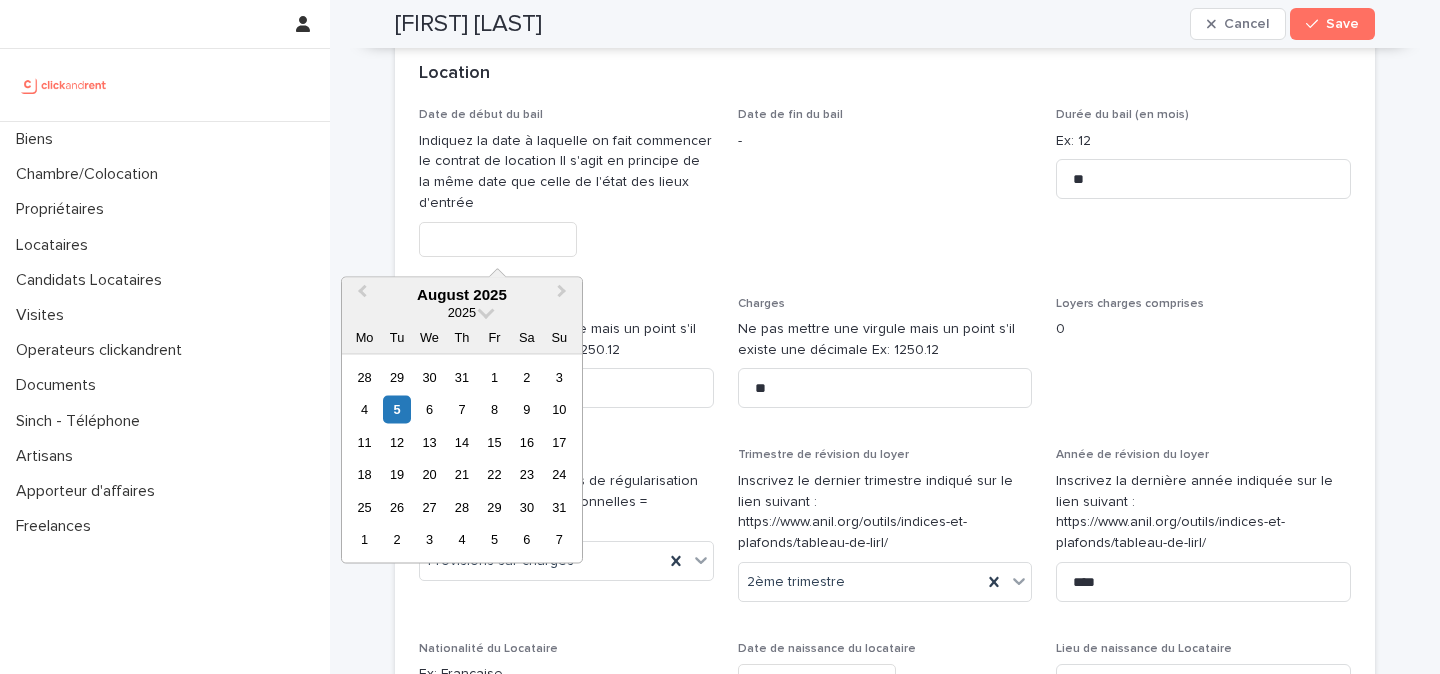 click at bounding box center [498, 239] 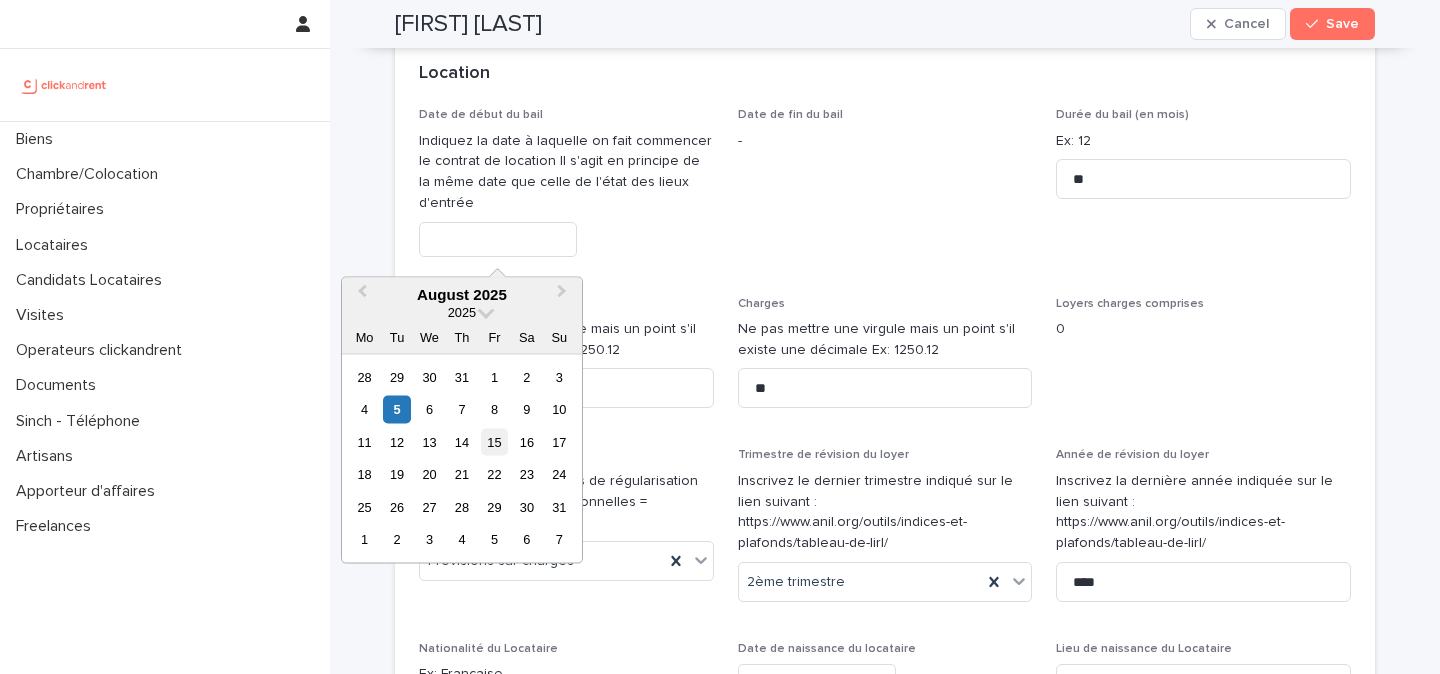click on "15" at bounding box center (494, 441) 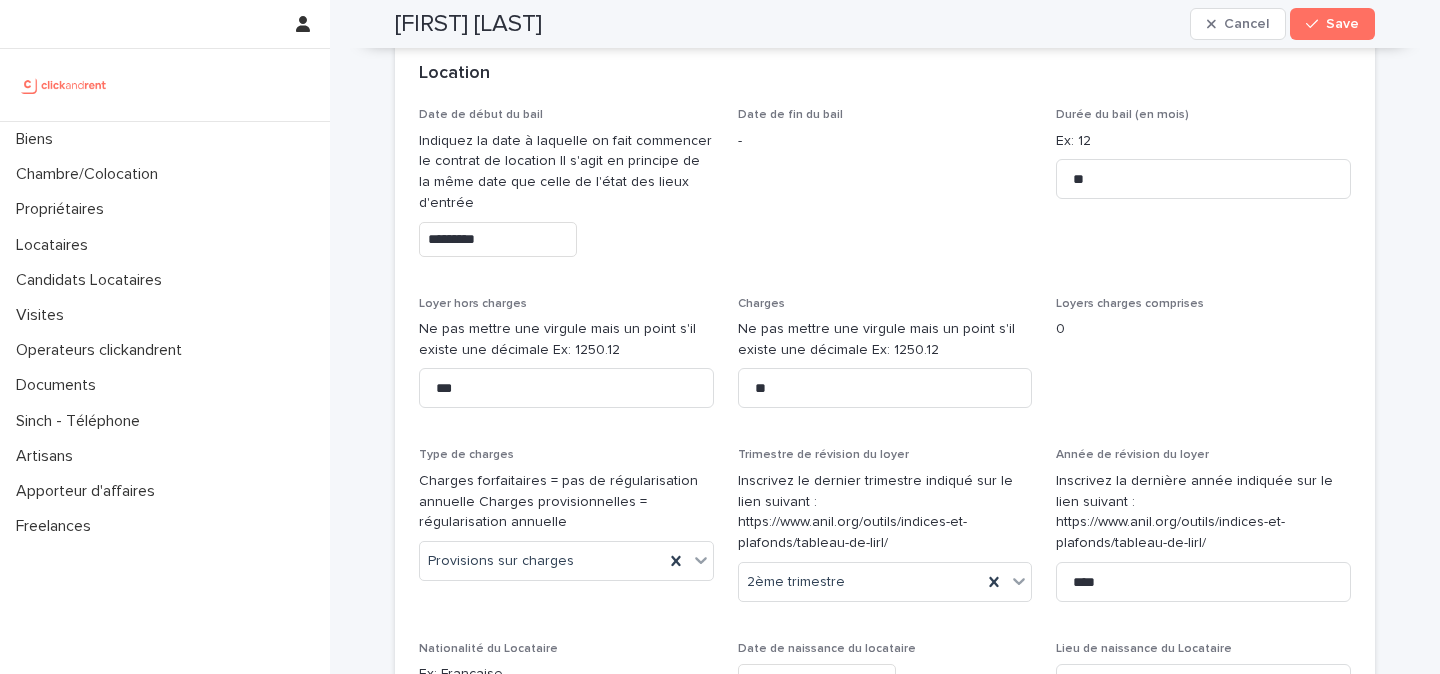 click on "Date de début du bail Indiquez la date à laquelle on fait commencer le contrat de location
Il s'agit en principe de la même date que celle de l'état des lieux d'entrée ********* Date de fin du bail - Durée du bail (en mois) Ex: 12 ** Loyer hors charges Ne pas mettre une virgule mais un point s'il existe une décimale
Ex: 1250.12 *** Charges Ne pas mettre une virgule mais un point s'il existe une décimale
Ex: 1250.12 ** Loyers charges comprises 0 Type de charges Charges forfaitaires = pas de régularisation annuelle
Charges provisionnelles = régularisation annuelle Provisions sur charges Trimestre de révision du loyer Inscrivez le dernier trimestre indiqué sur le lien suivant : https://www.anil.org/outils/indices-et-plafonds/tableau-de-lirl/  2ème trimestre Année de révision du loyer Inscrivez la dernière année indiquée sur le lien suivant : https://www.anil.org/outils/indices-et-plafonds/tableau-de-lirl/  **** Nationalité du Locataire Ex: Française ********* Date de naissance du locataire -" at bounding box center (885, 512) 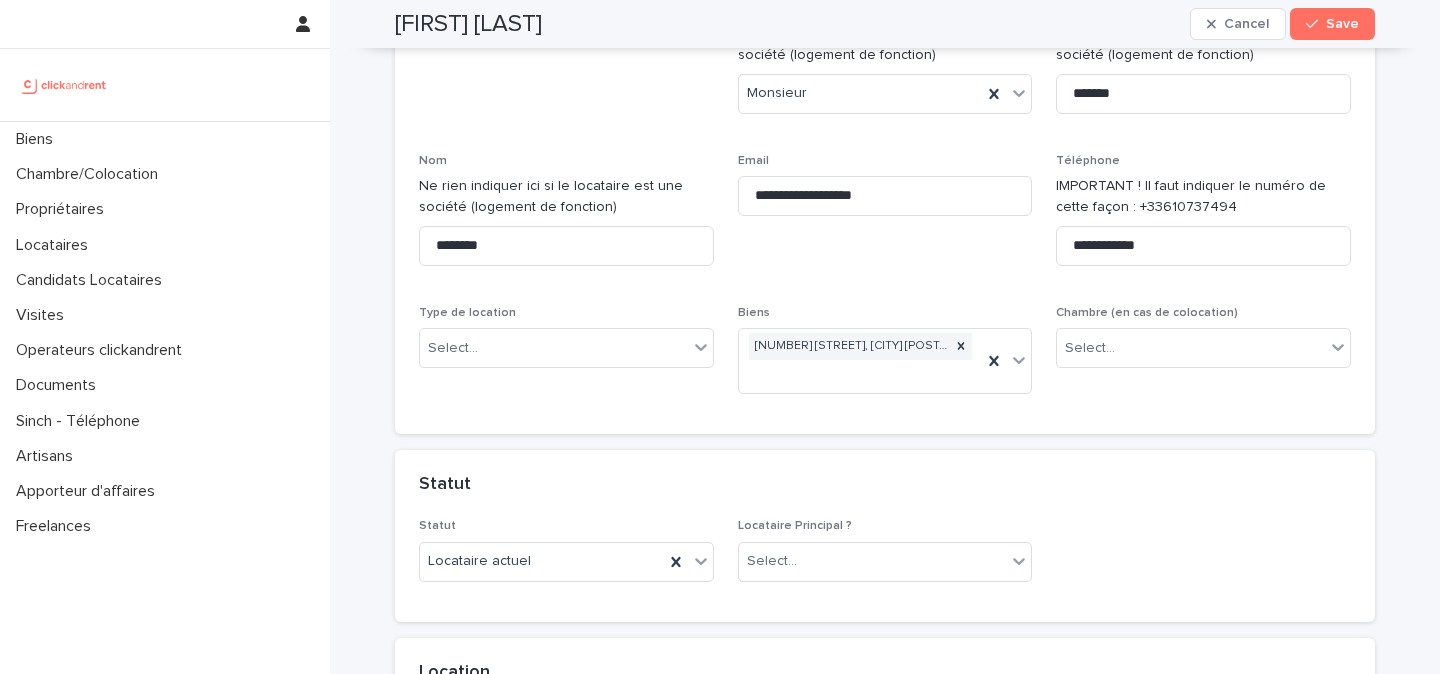 scroll, scrollTop: 175, scrollLeft: 0, axis: vertical 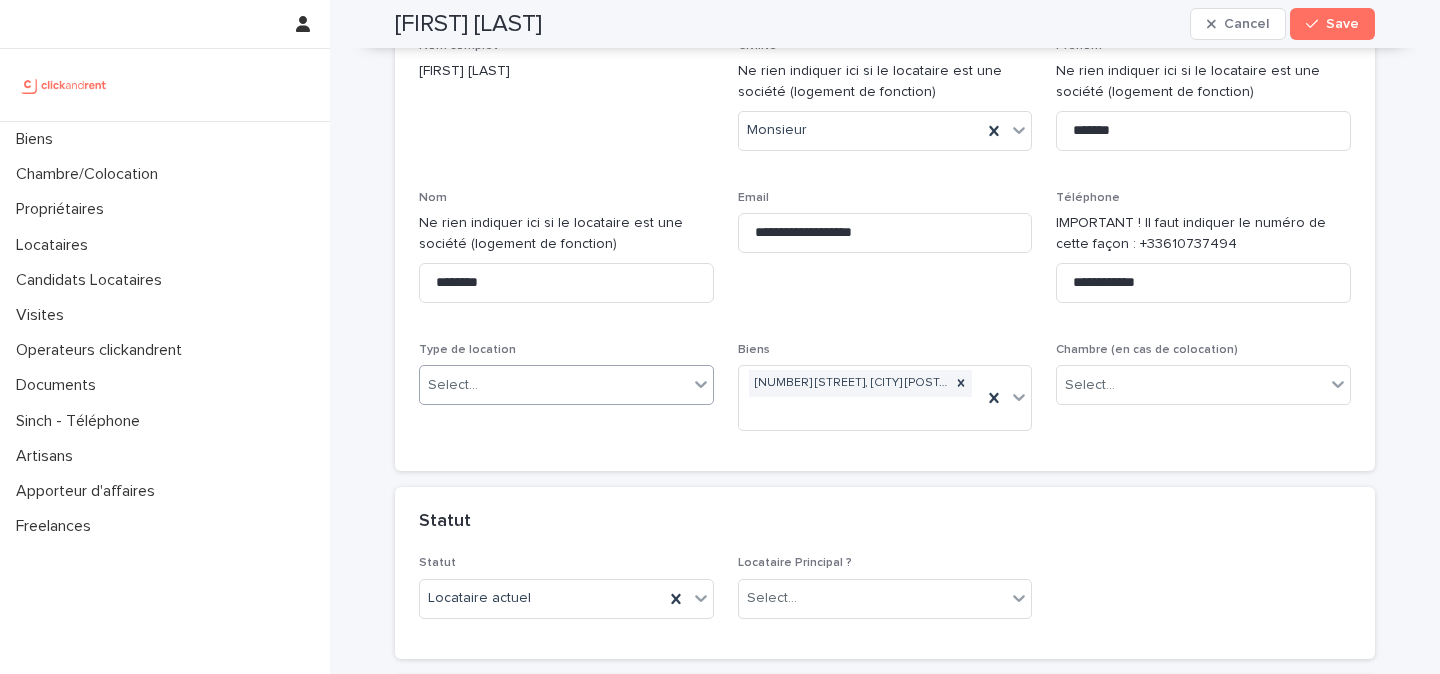 click on "Select..." at bounding box center (554, 385) 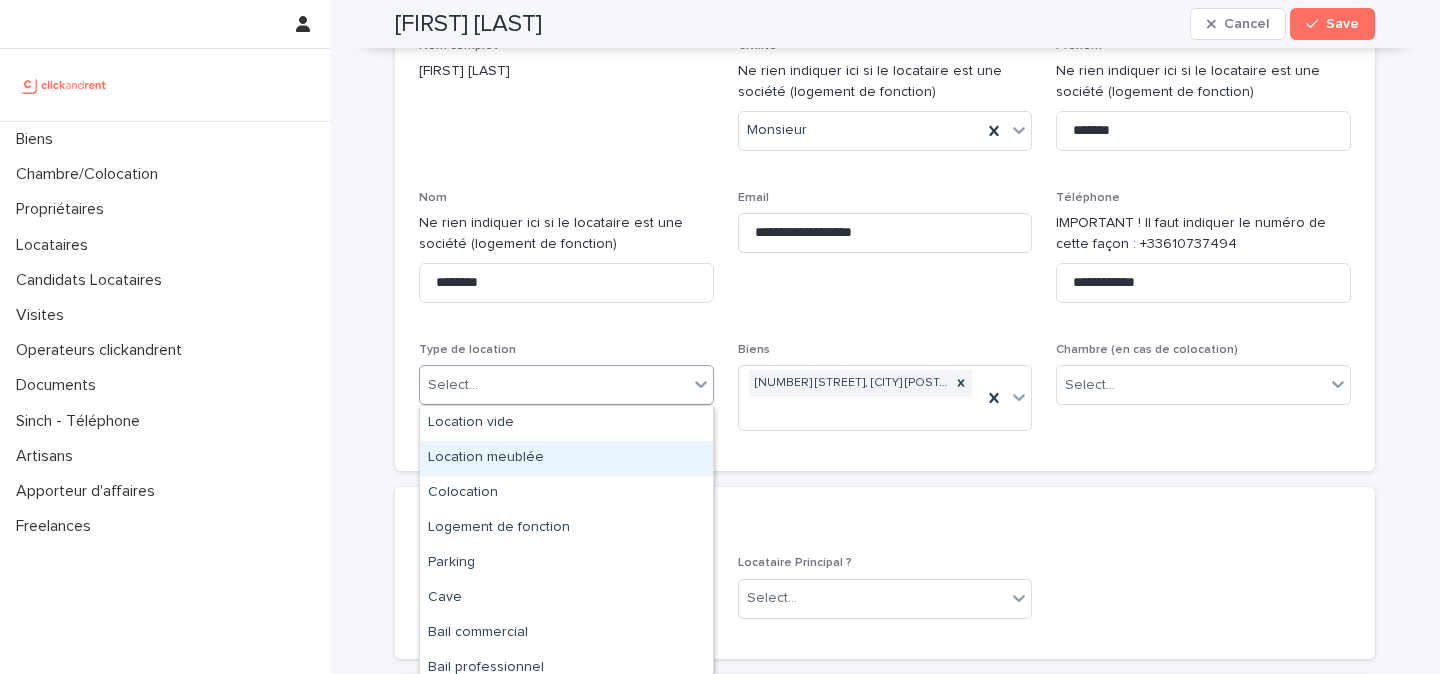 click on "Location meublée" at bounding box center (566, 458) 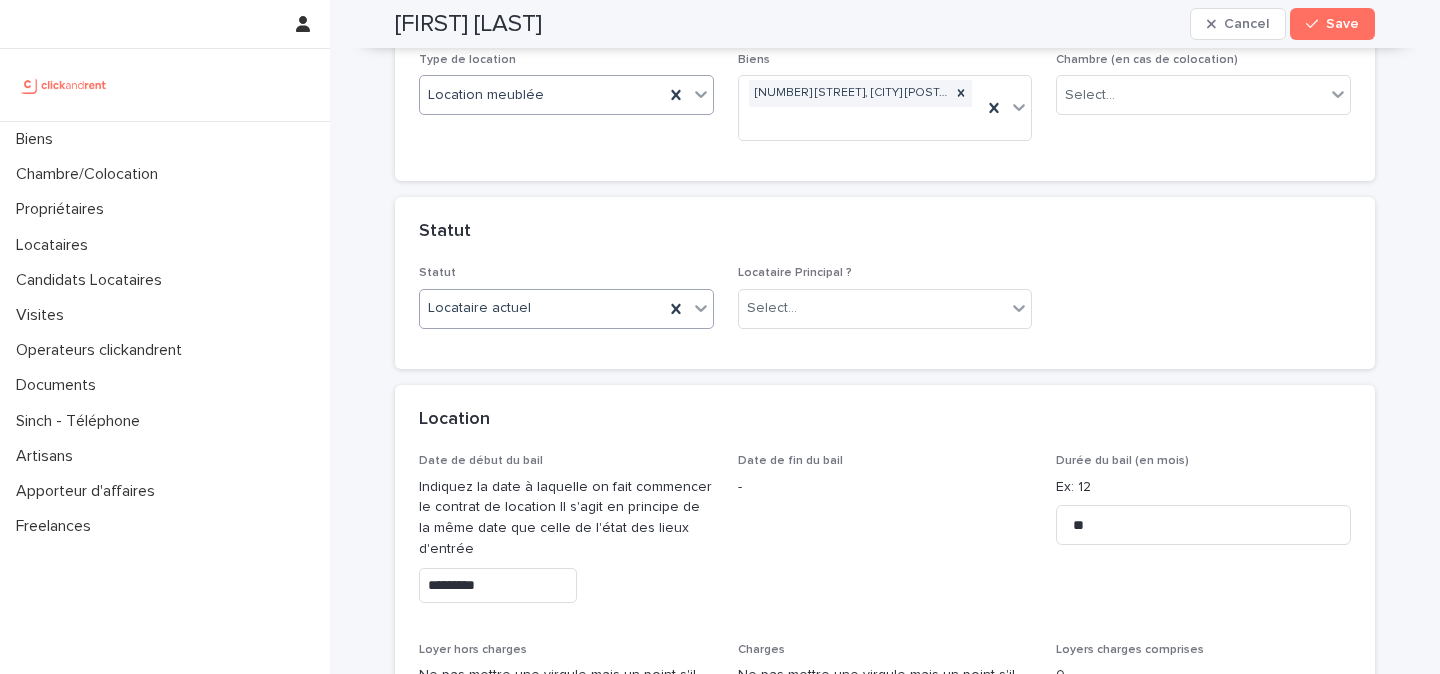 scroll, scrollTop: 470, scrollLeft: 0, axis: vertical 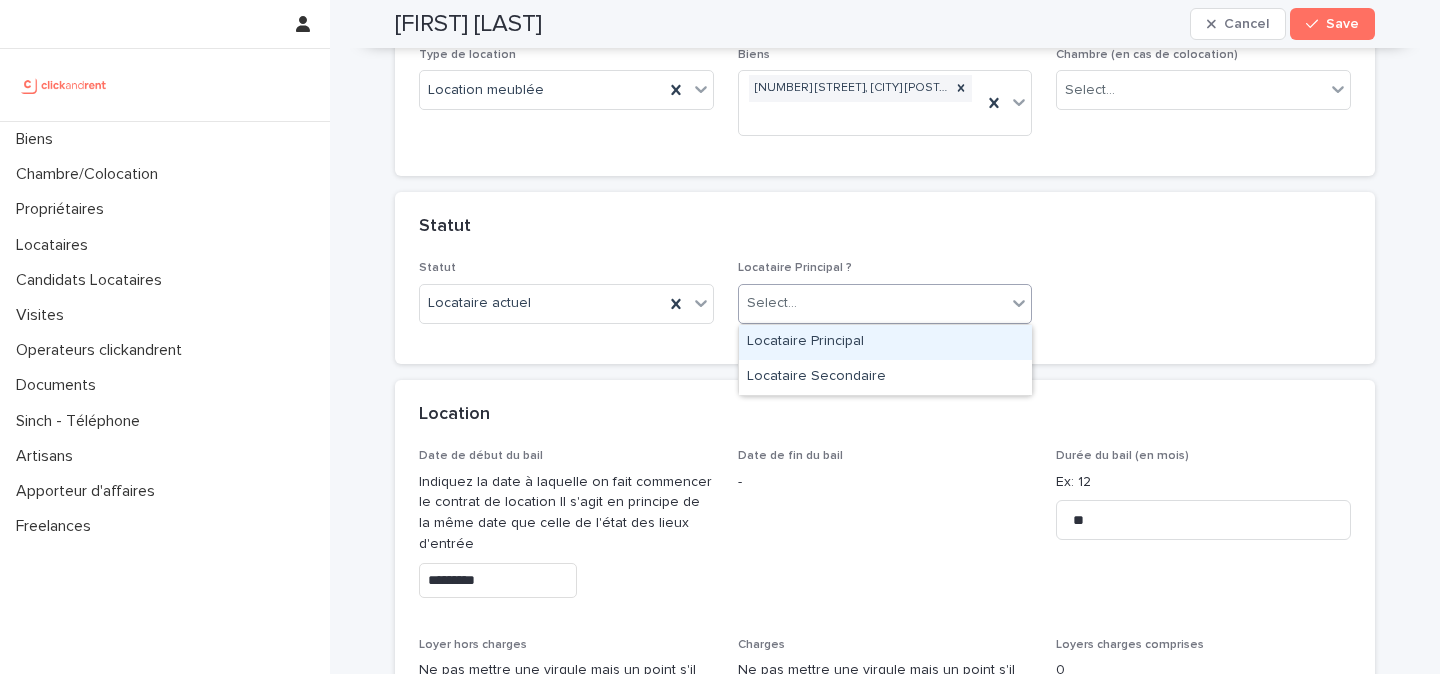 click on "Select..." at bounding box center [772, 303] 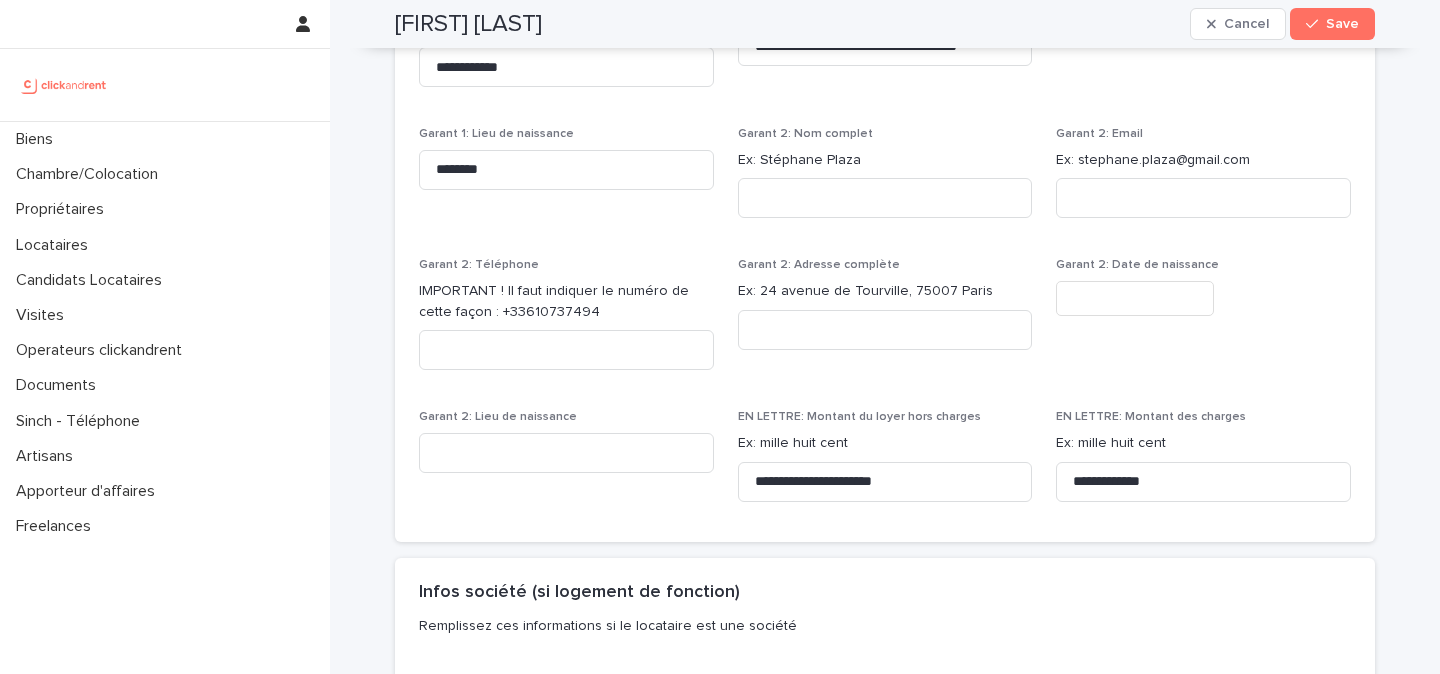 scroll, scrollTop: 2258, scrollLeft: 0, axis: vertical 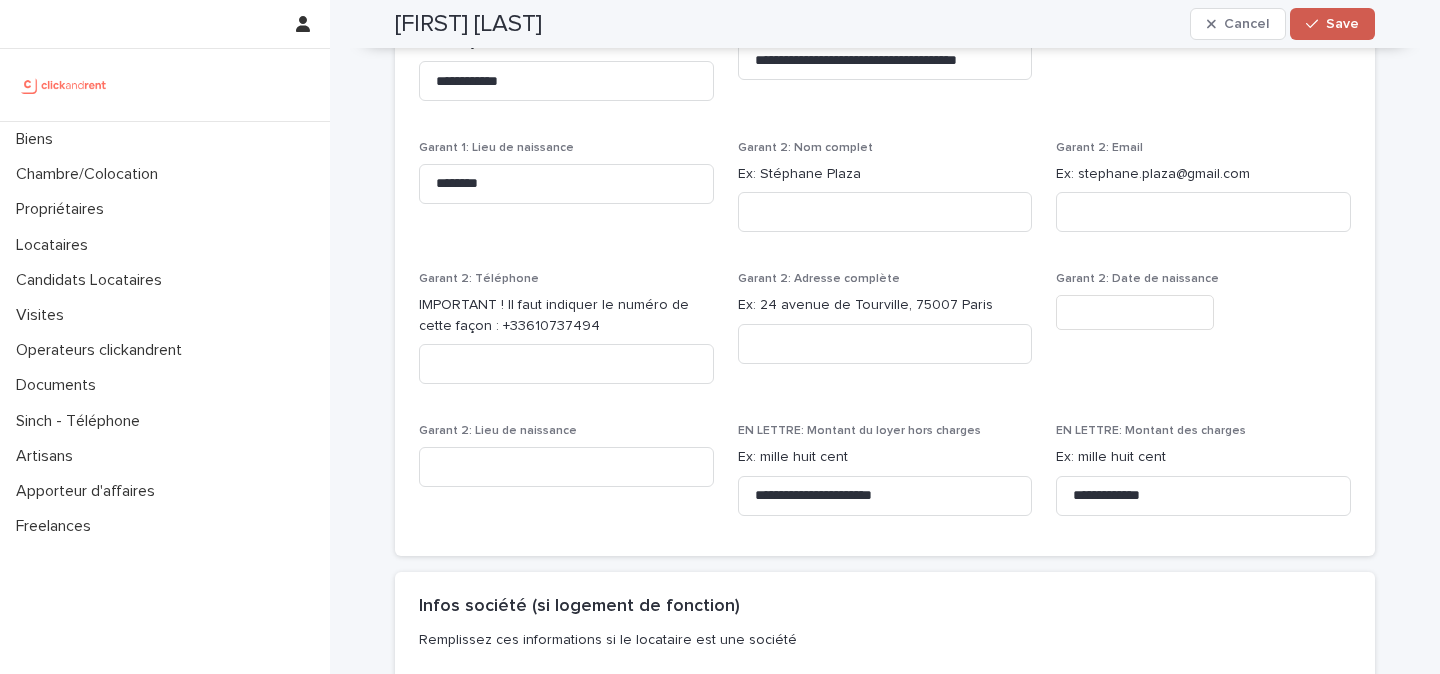 click on "Save" at bounding box center (1332, 24) 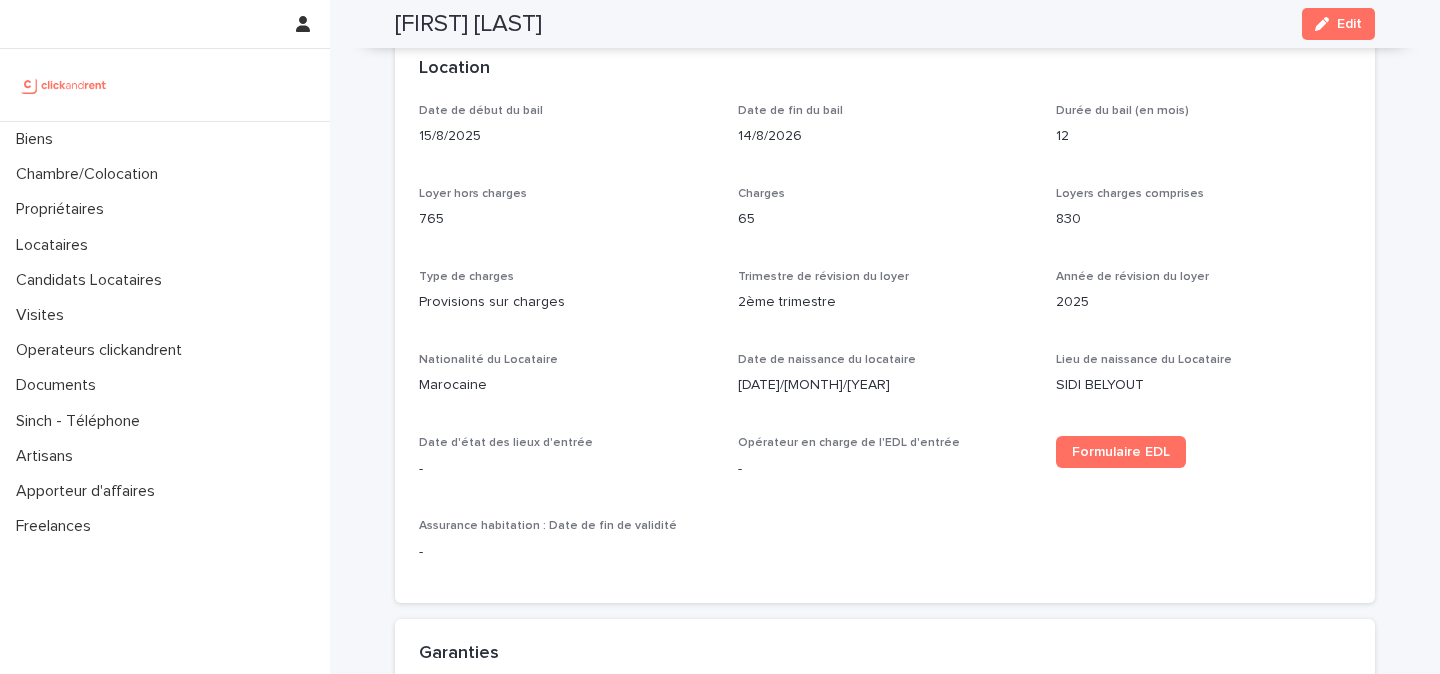 scroll, scrollTop: 632, scrollLeft: 0, axis: vertical 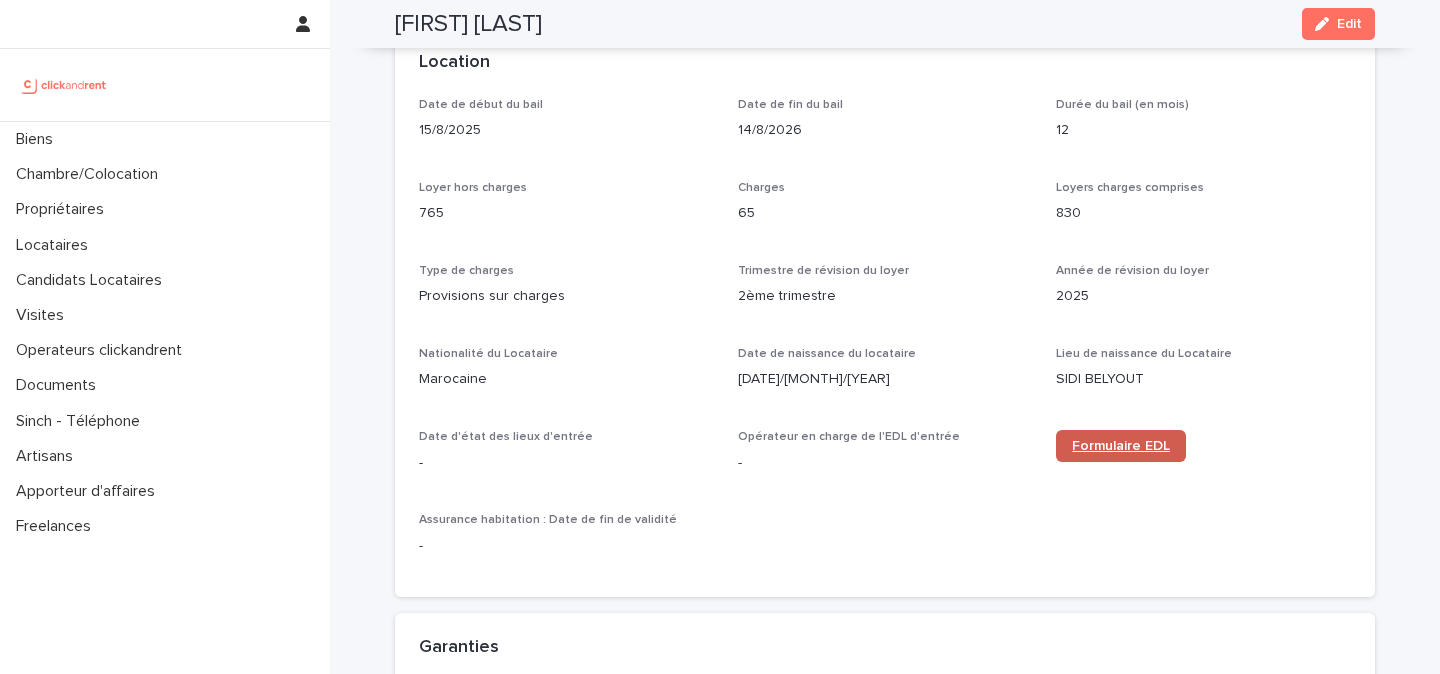 click on "Formulaire EDL" at bounding box center (1121, 446) 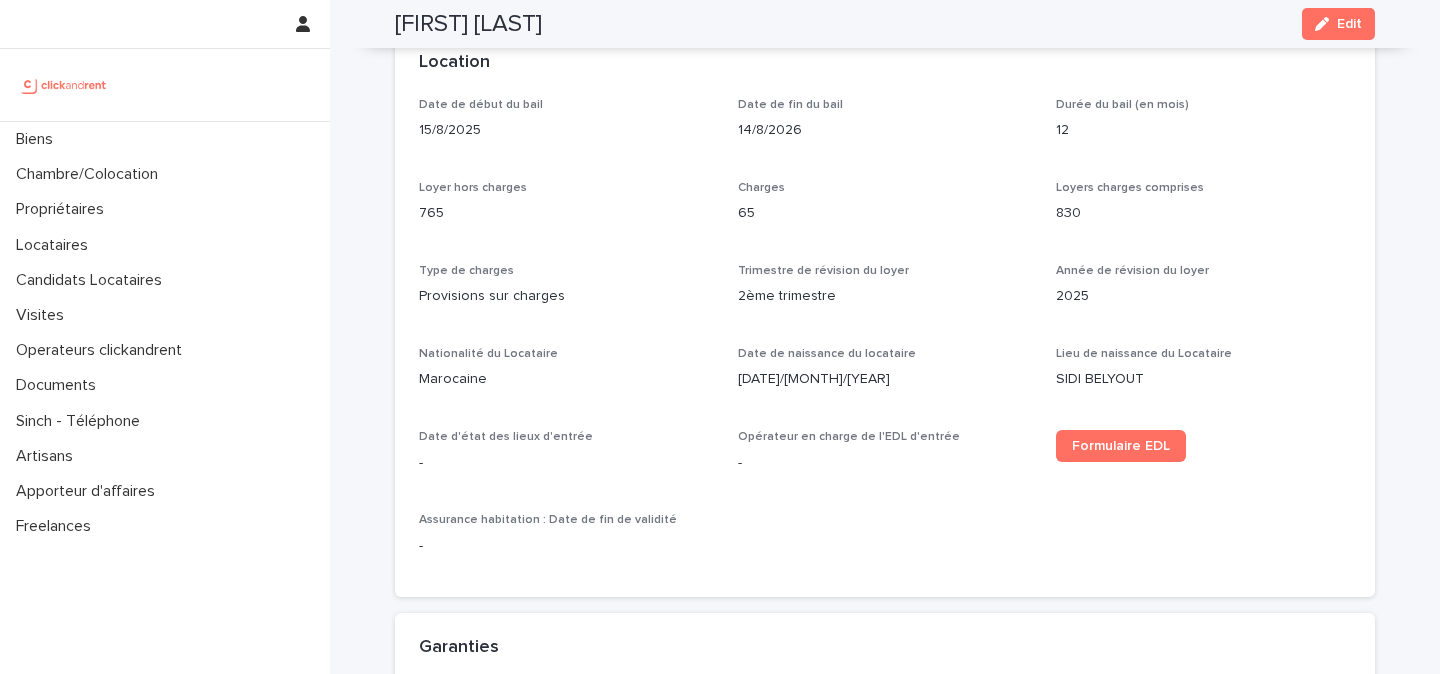 click on "Youssef Bouchida" at bounding box center (468, 24) 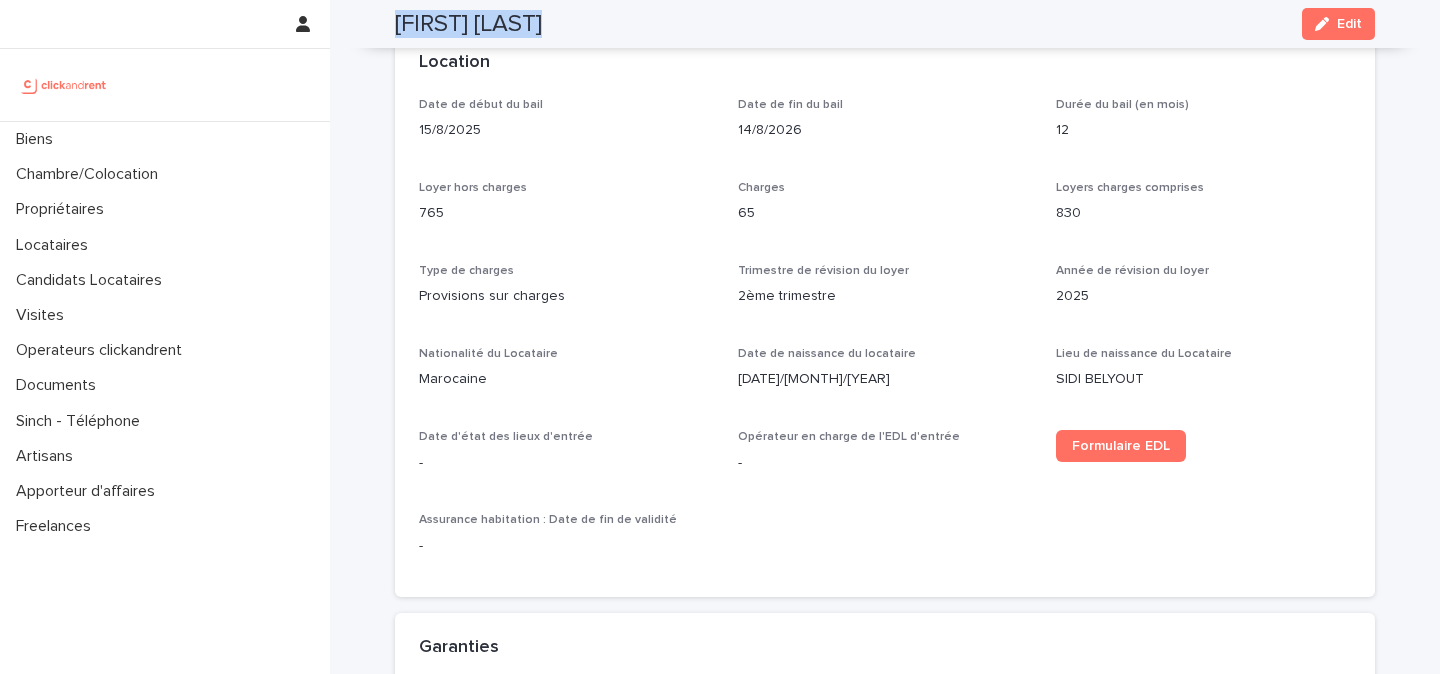 click on "Youssef Bouchida" at bounding box center (468, 24) 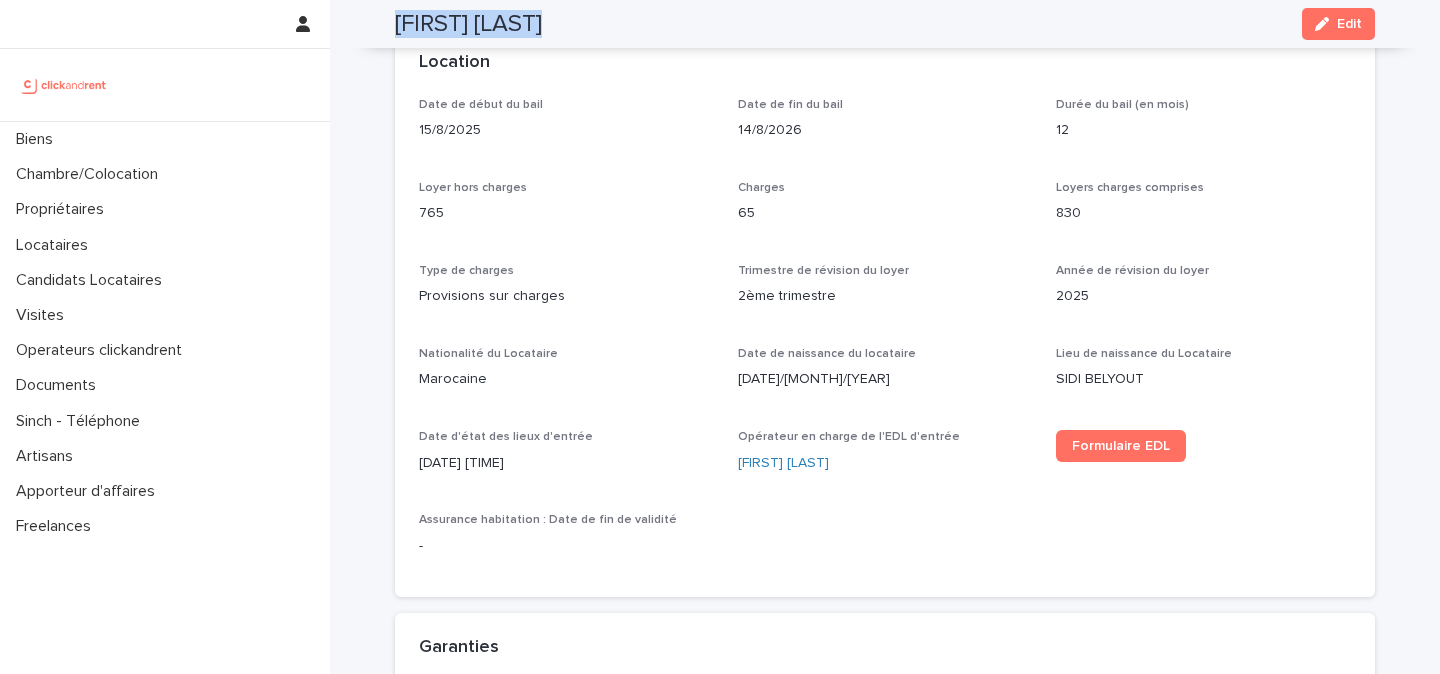 copy on "Youssef Bouchida Edit" 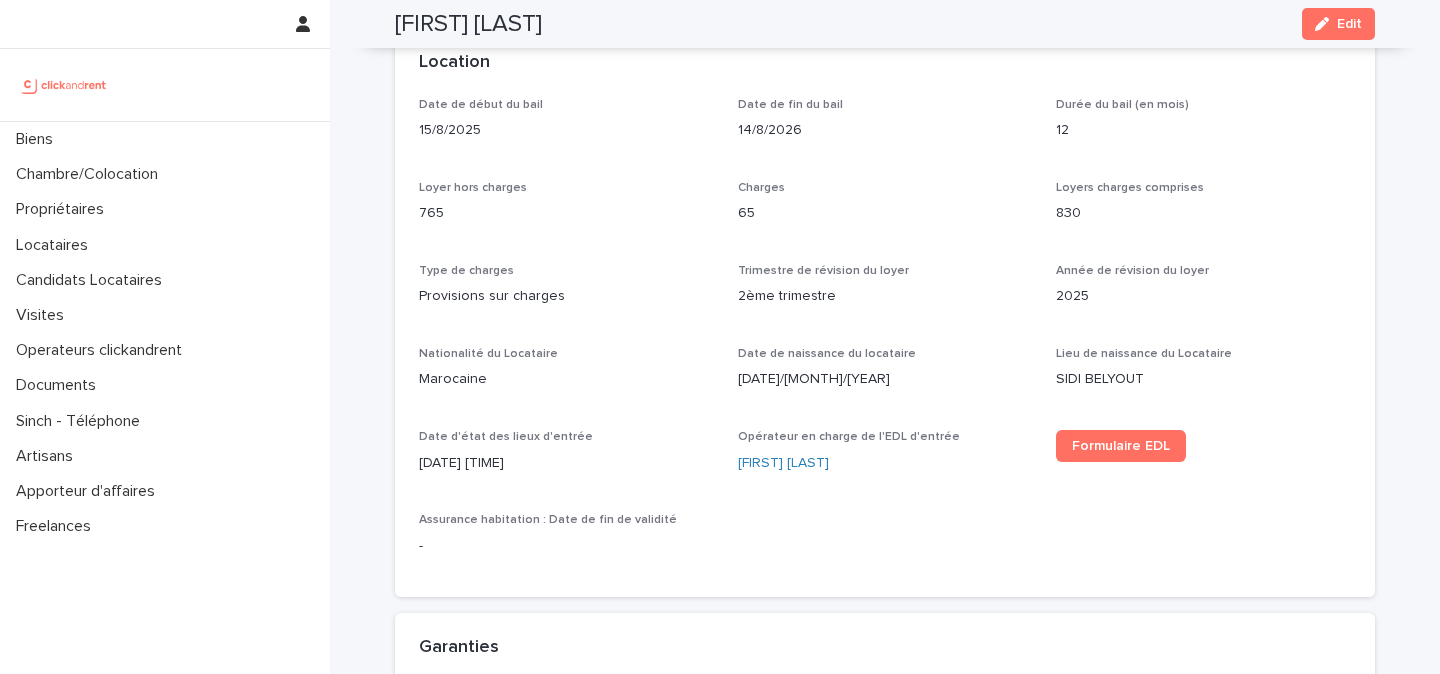 click on "Youssef Bouchida" at bounding box center [468, 24] 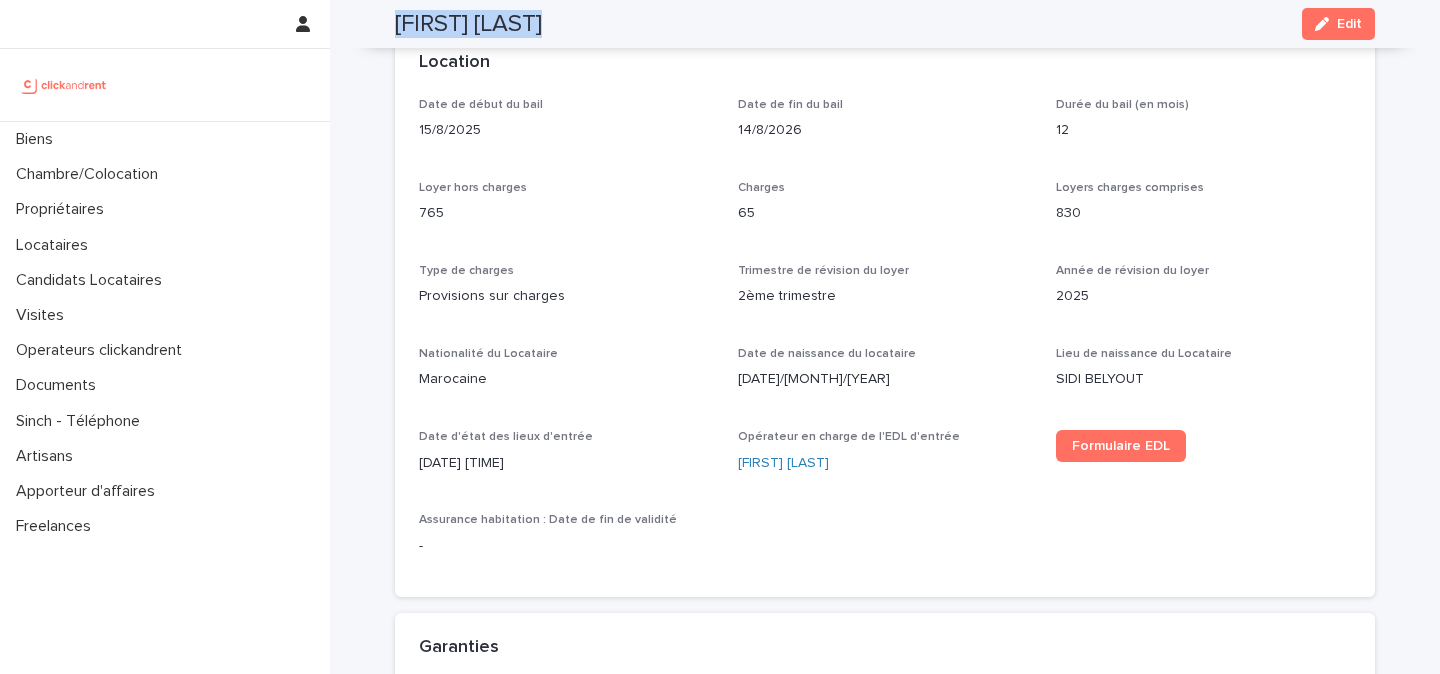 click on "Youssef Bouchida" at bounding box center [468, 24] 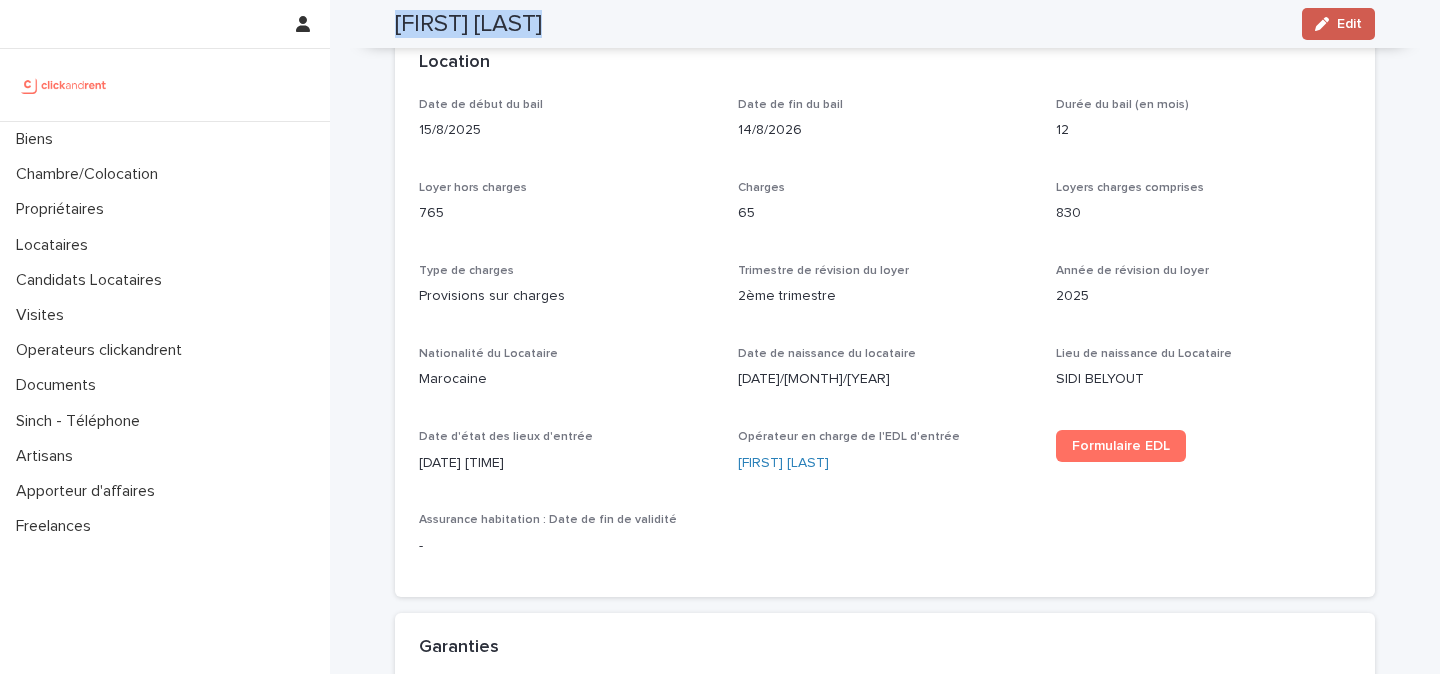 click on "Edit" at bounding box center [1338, 24] 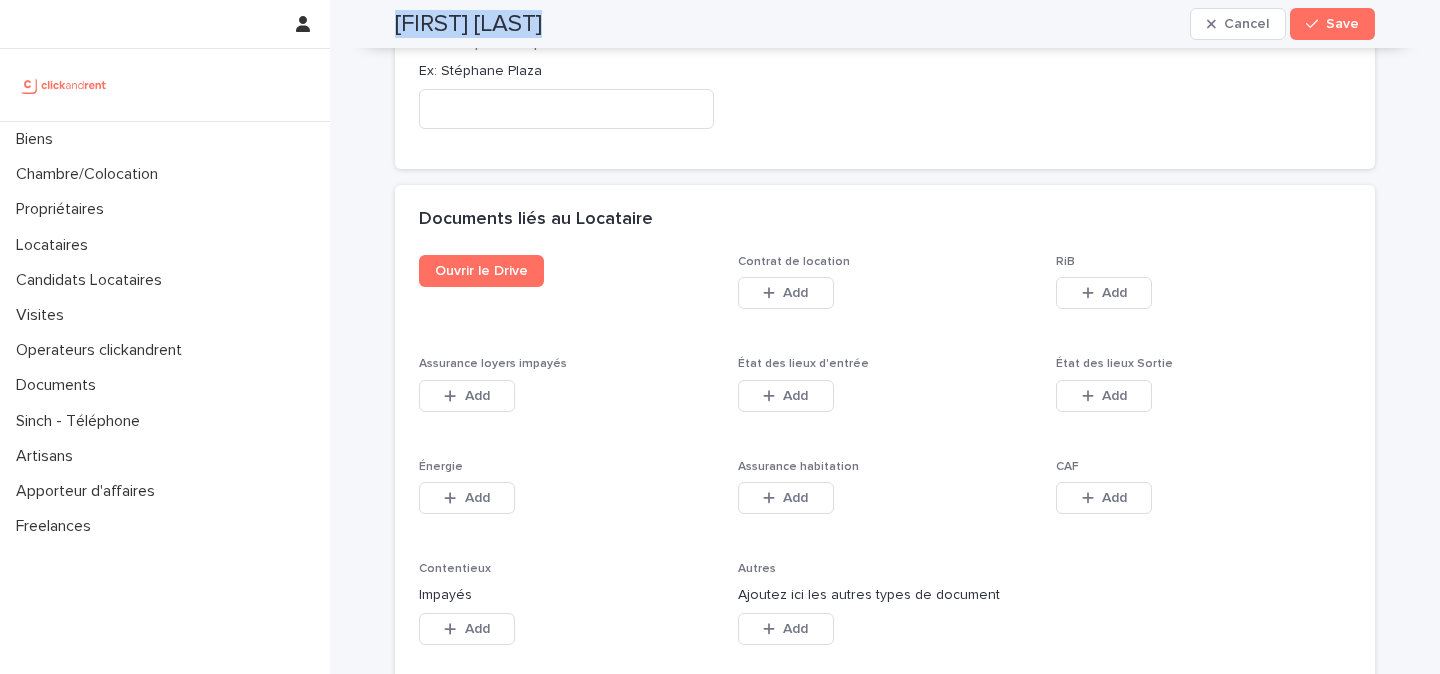 scroll, scrollTop: 3223, scrollLeft: 0, axis: vertical 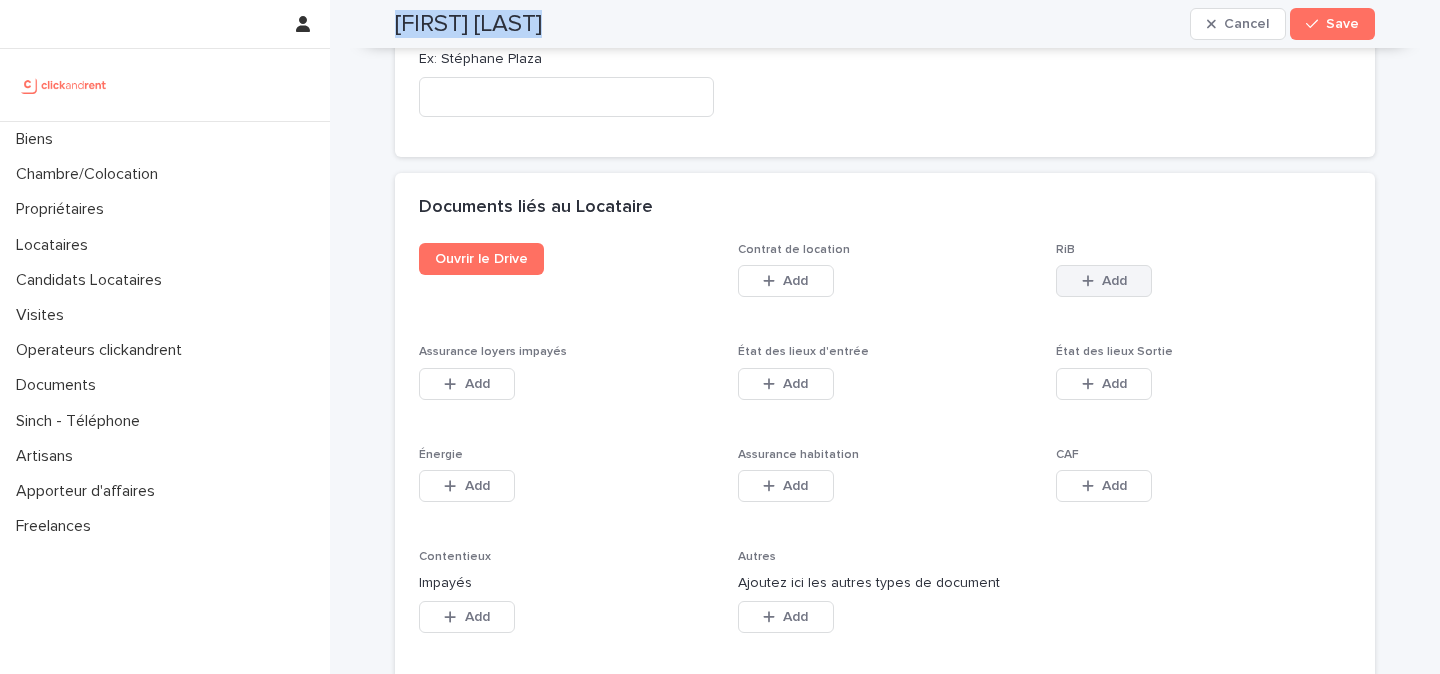 click on "Add" at bounding box center [1114, 281] 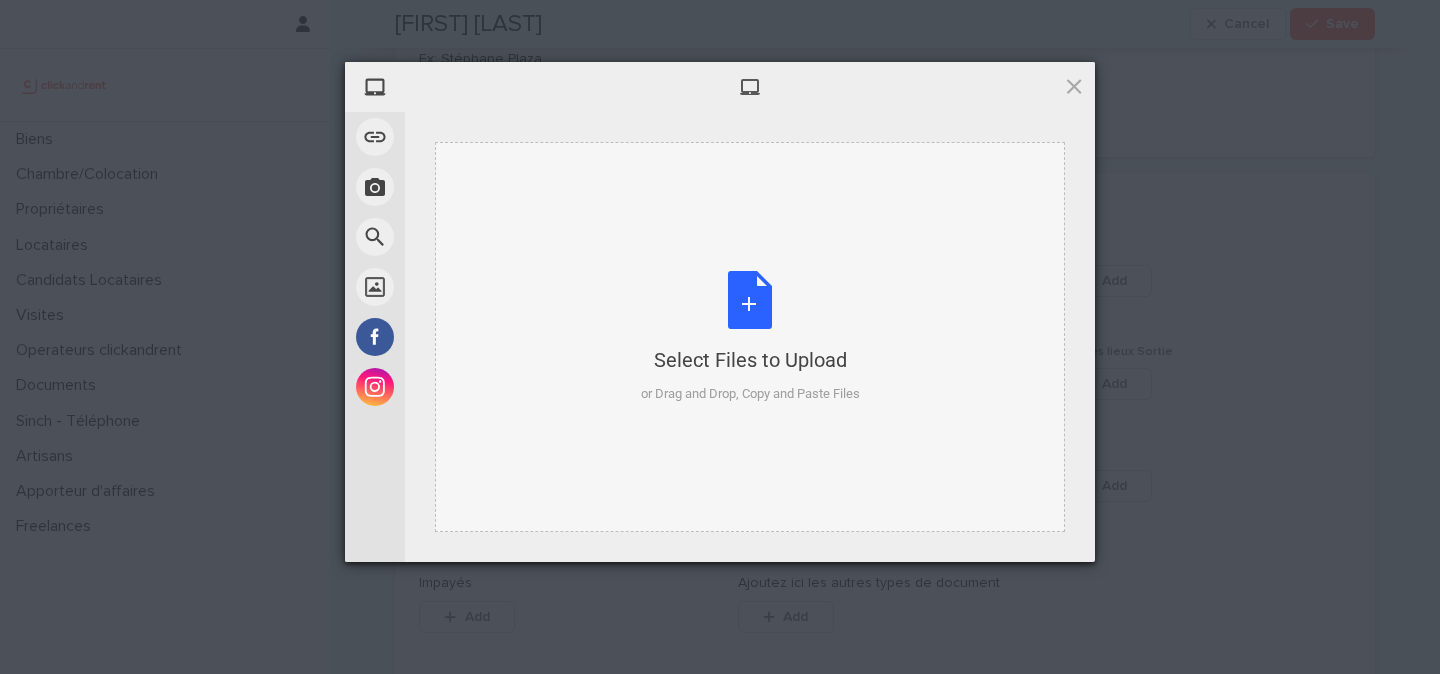 click on "Select Files to Upload
or Drag and Drop, Copy and Paste Files" at bounding box center (750, 337) 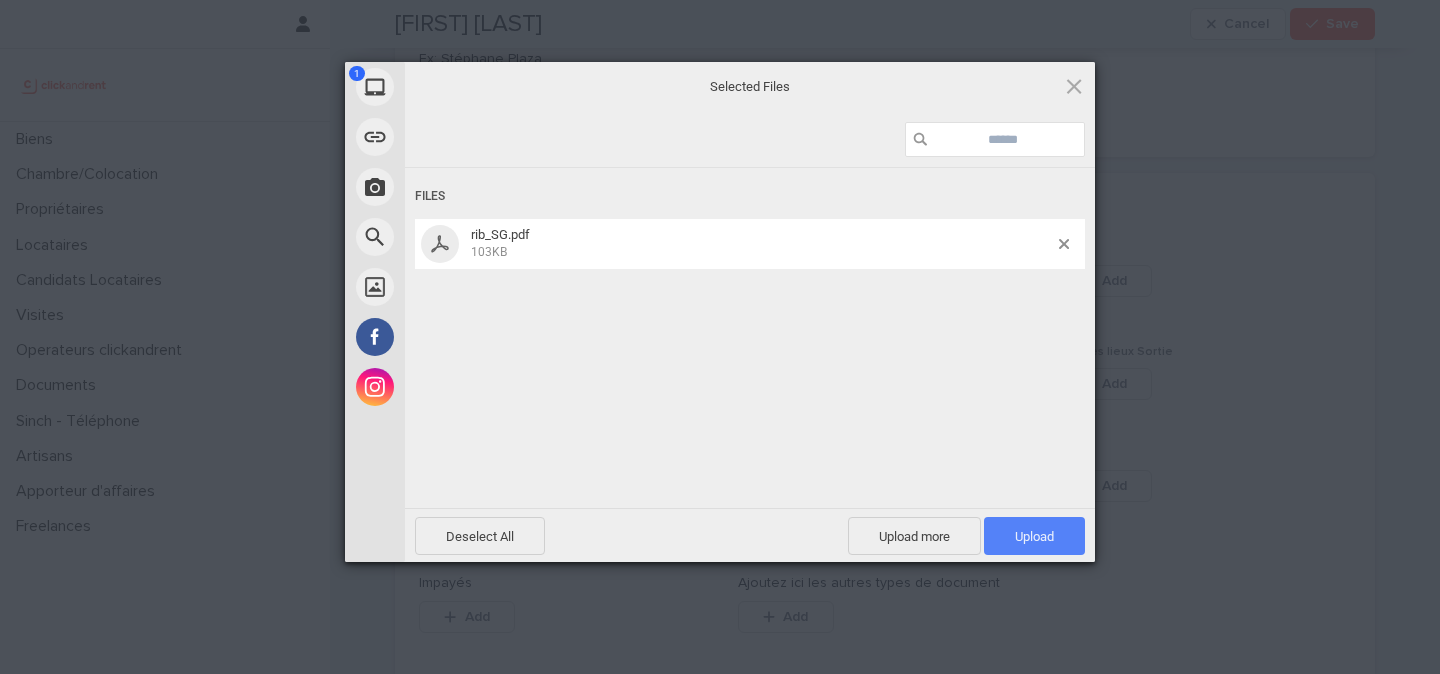 click on "Upload
1" at bounding box center [1034, 536] 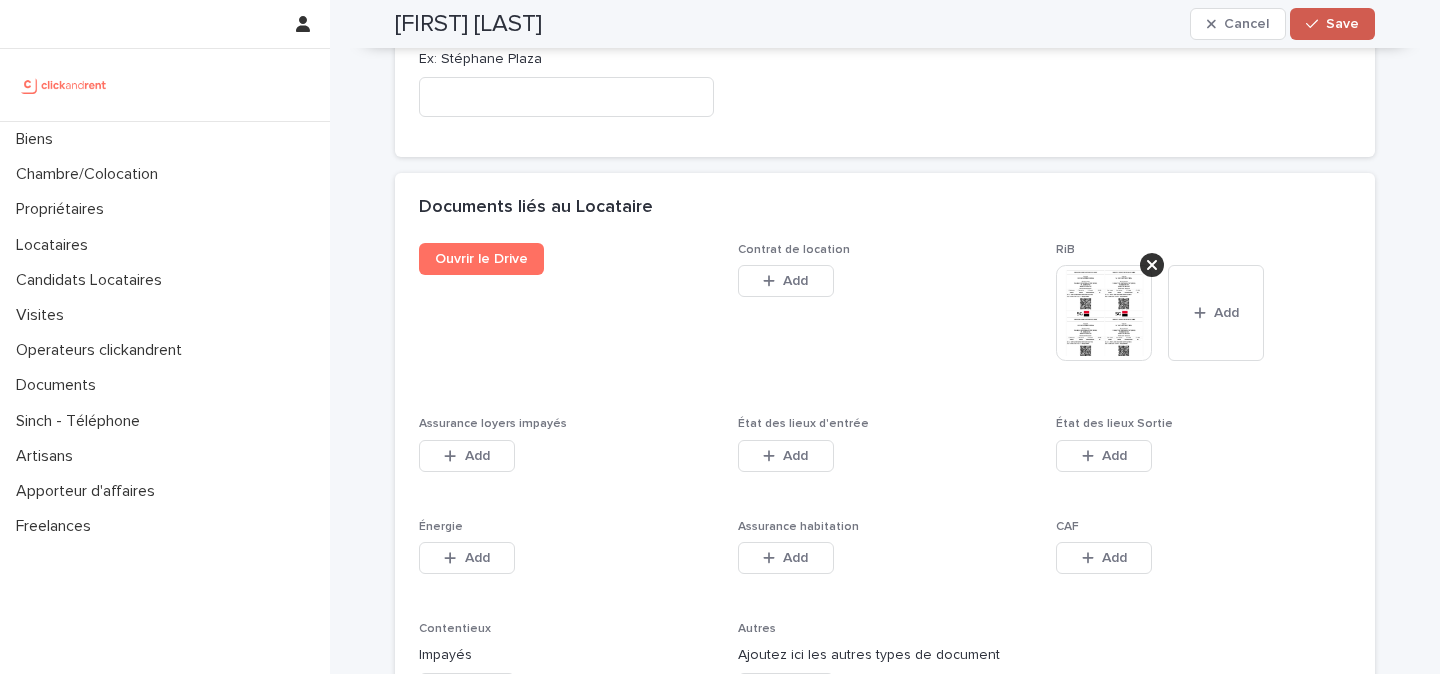 click on "Save" at bounding box center [1332, 24] 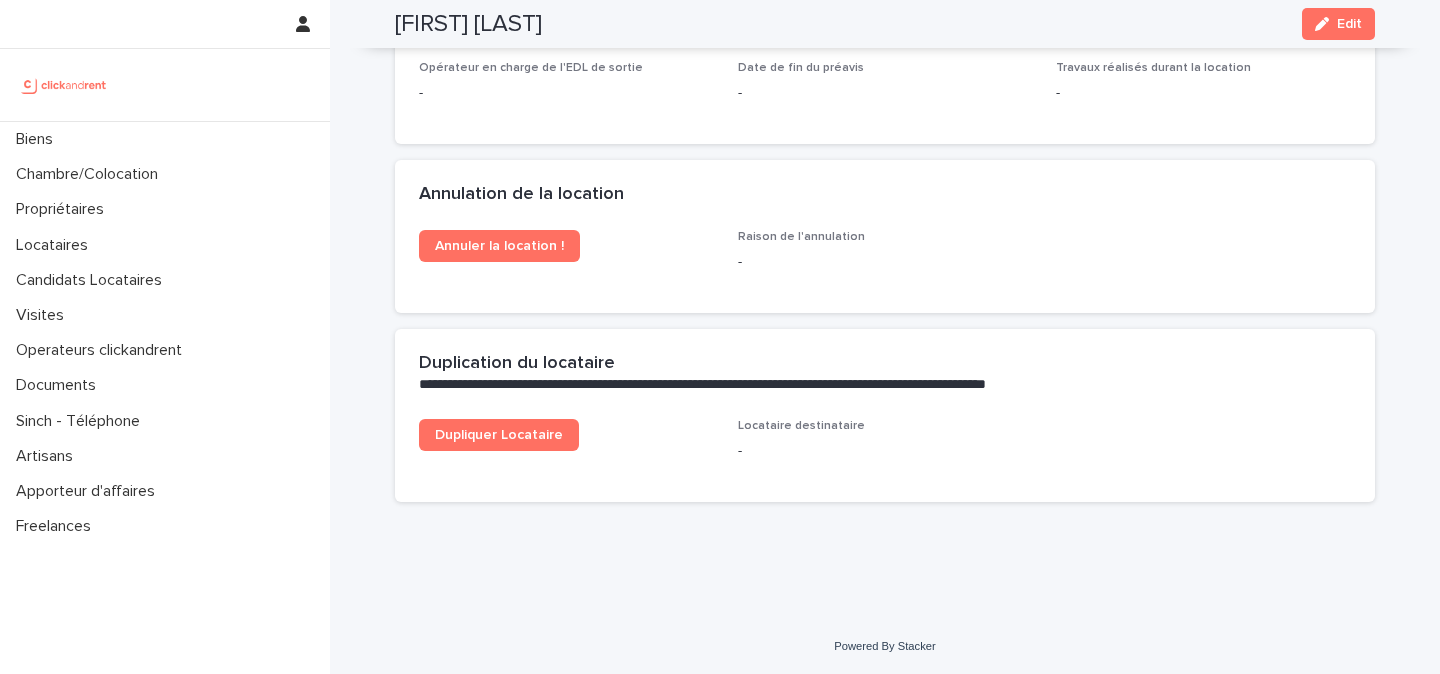 scroll, scrollTop: 2800, scrollLeft: 0, axis: vertical 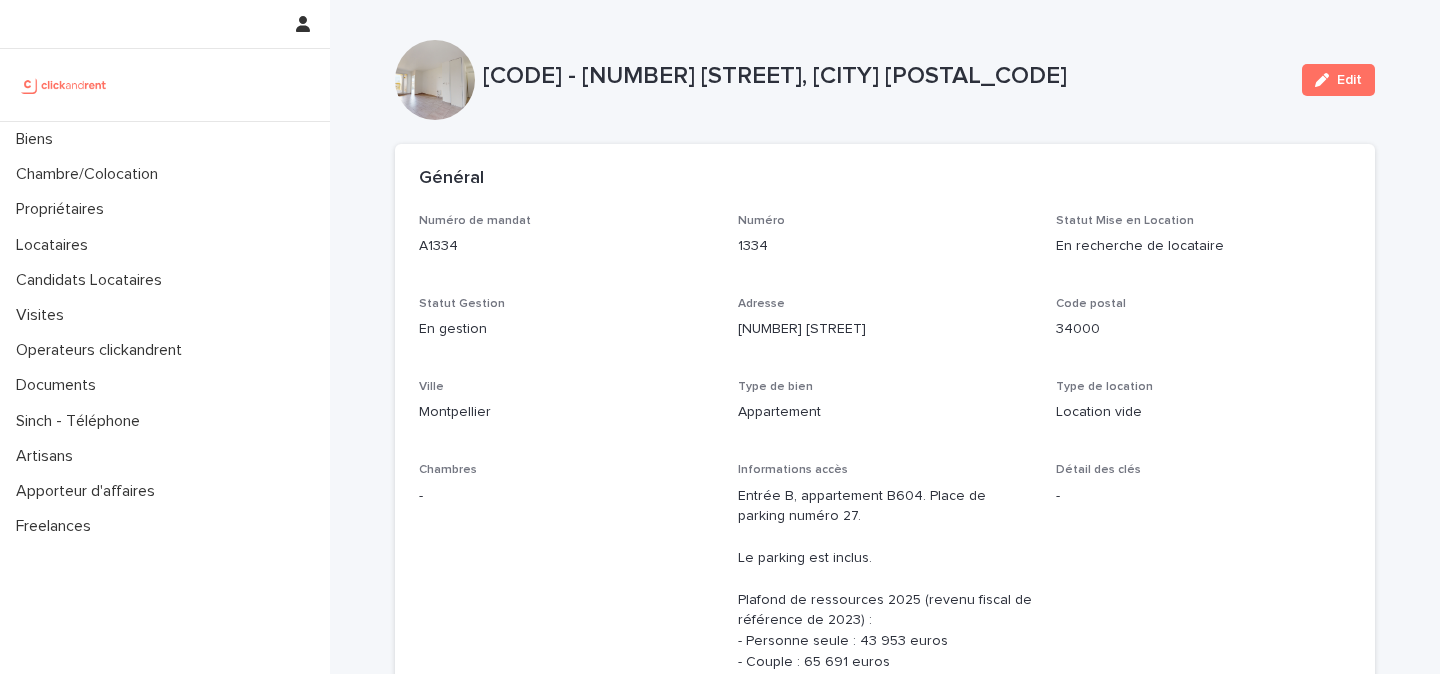 click at bounding box center [64, 85] 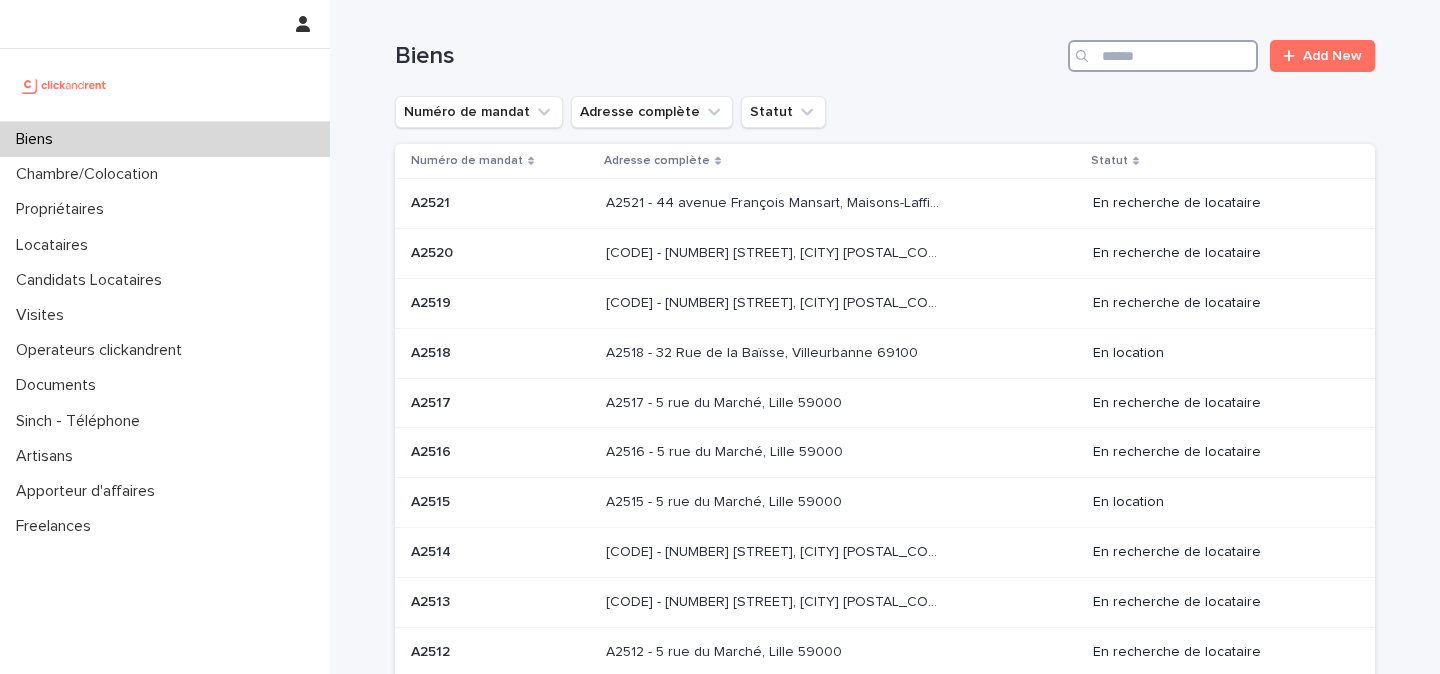 click at bounding box center [1163, 56] 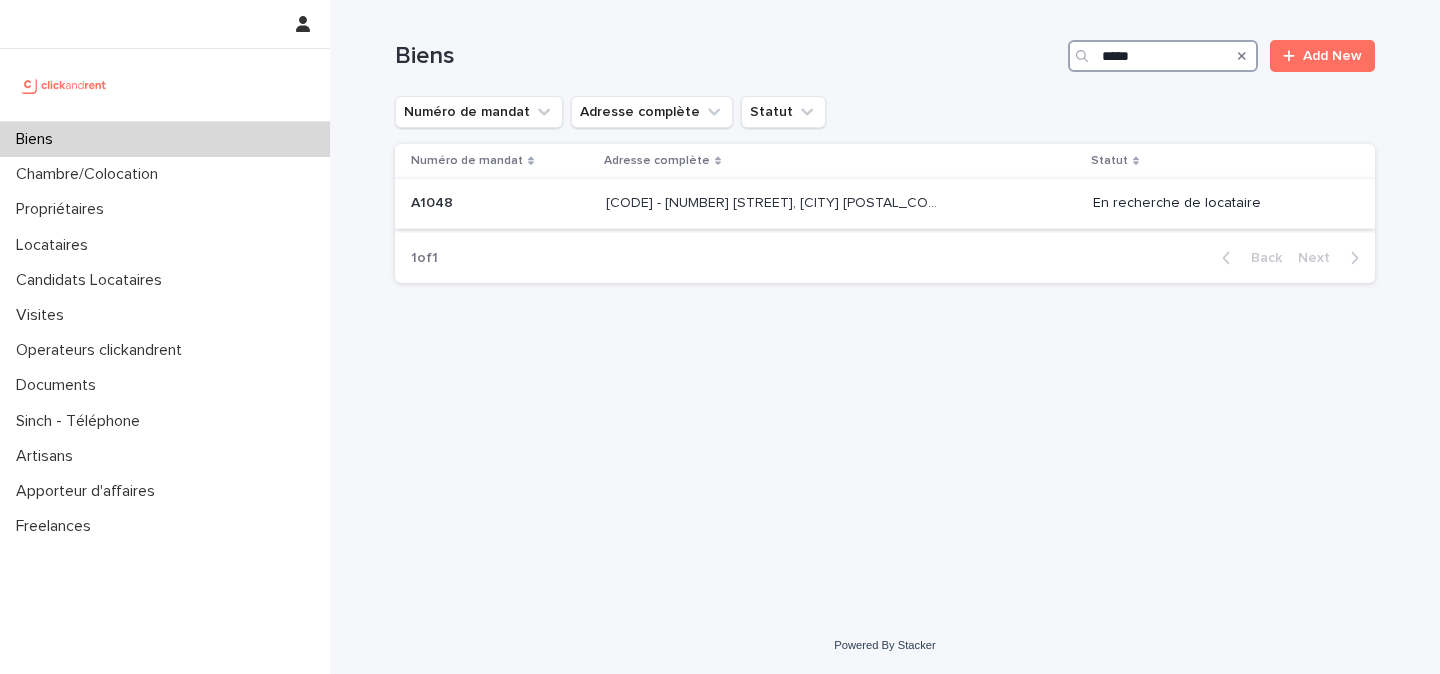 type on "*****" 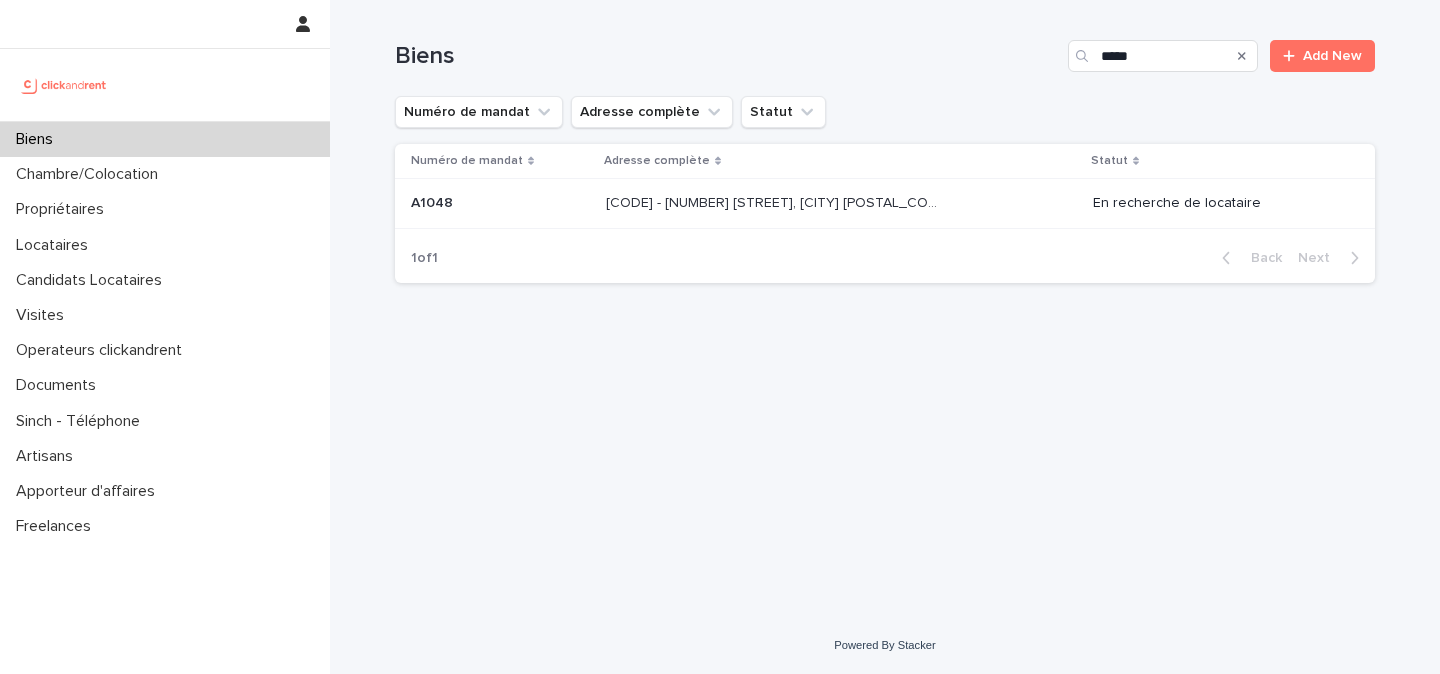 click on "[CODE] - [NUMBER] [STREET], [CITY] [POSTAL_CODE] [CODE] - [NUMBER] [STREET], [CITY] [POSTAL_CODE]" at bounding box center [841, 203] 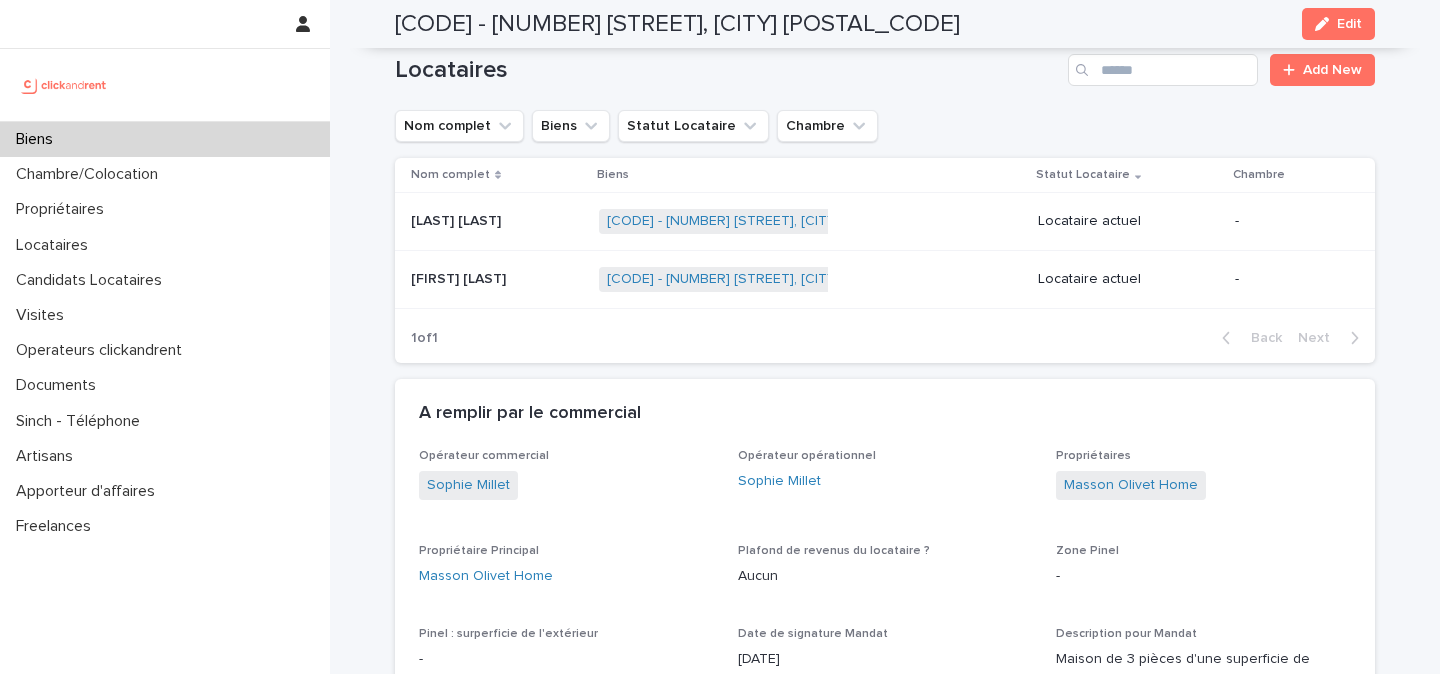 scroll, scrollTop: 1079, scrollLeft: 0, axis: vertical 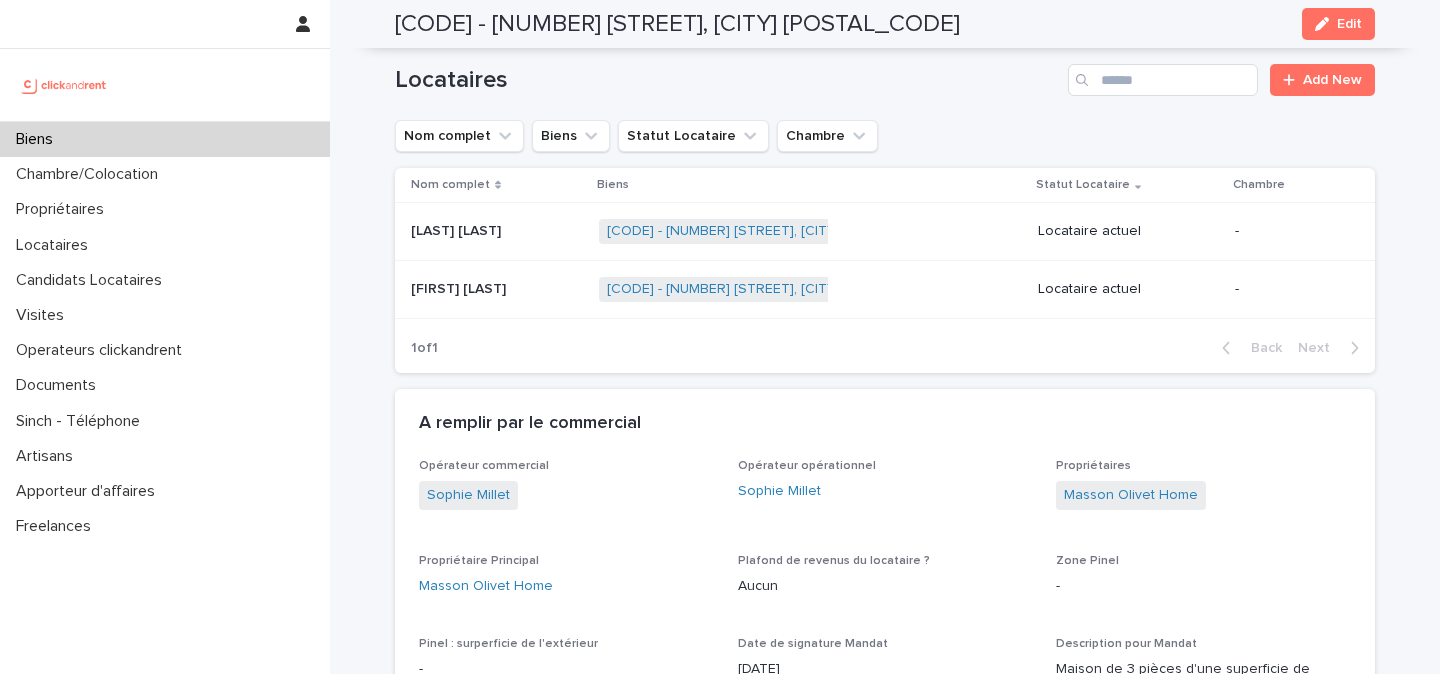 click on "[LAST] [LAST]" at bounding box center [458, 229] 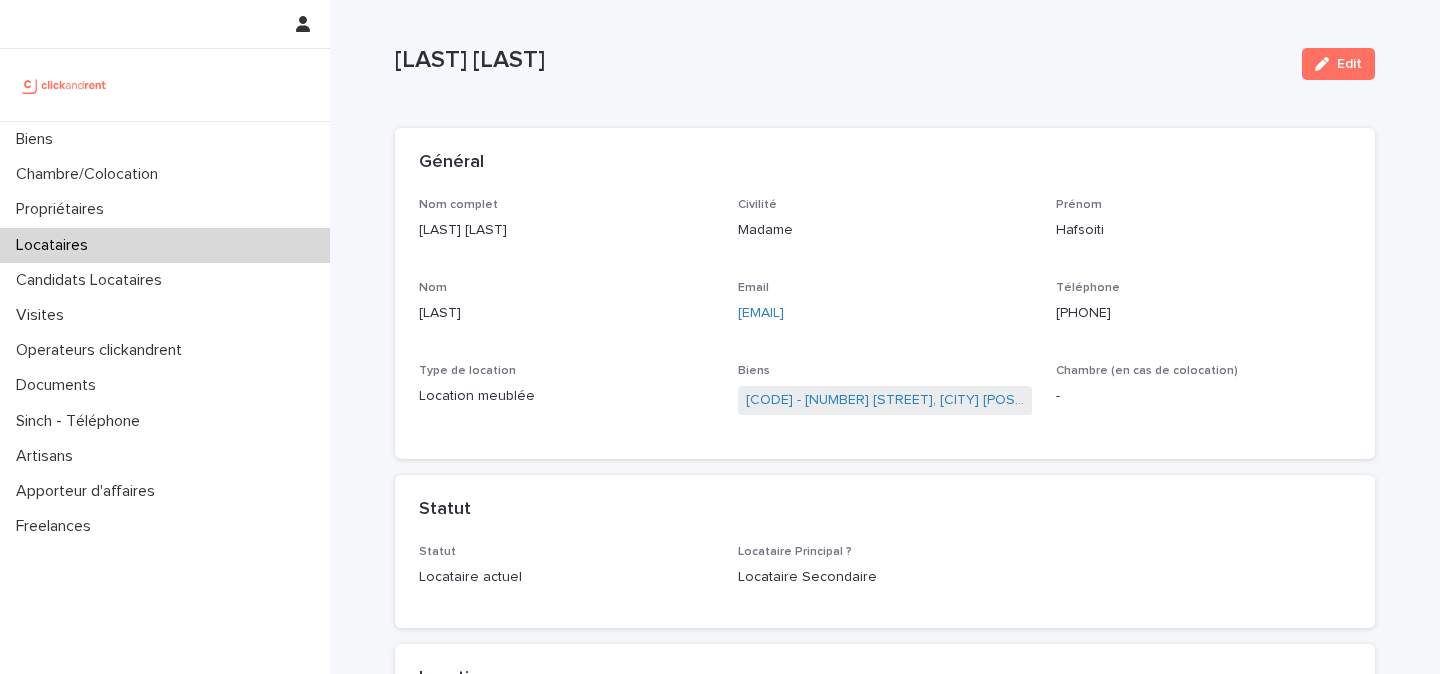 scroll, scrollTop: 0, scrollLeft: 0, axis: both 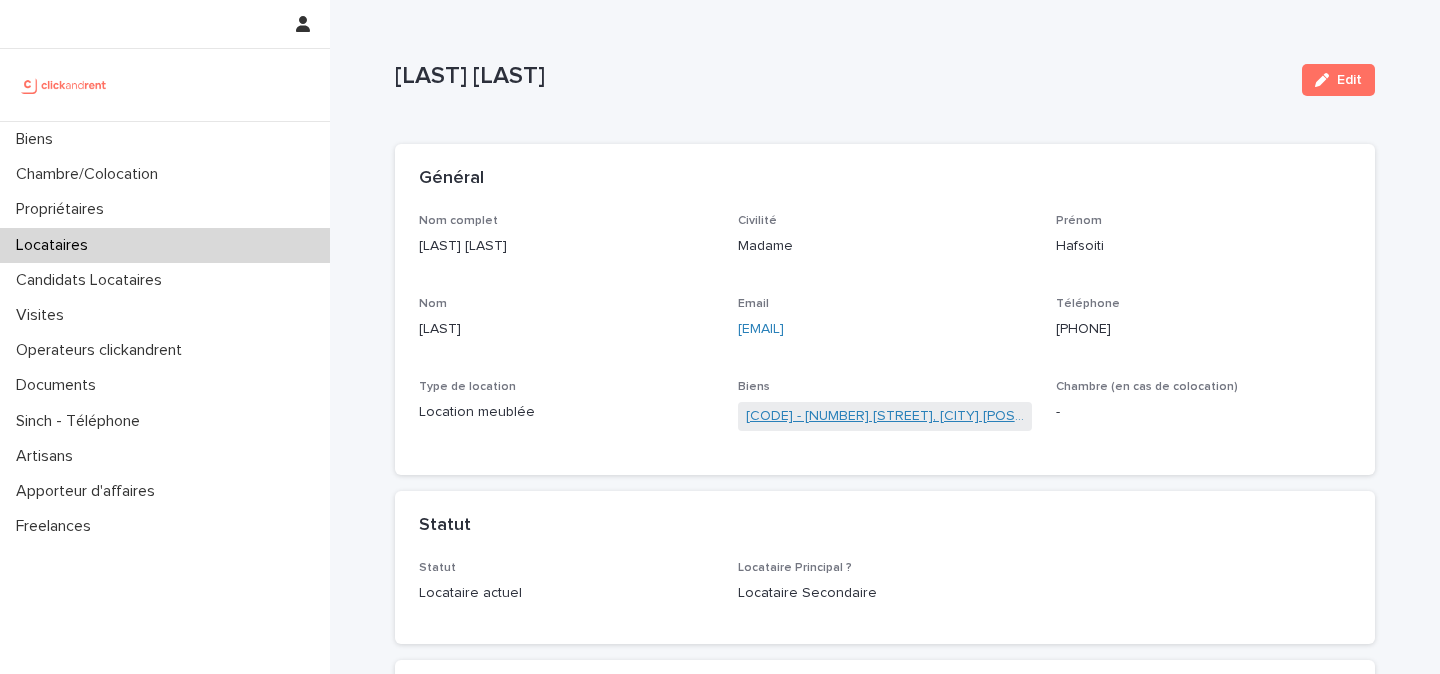 click on "[CODE] - [NUMBER] [STREET], [CITY] [POSTAL_CODE]" at bounding box center (885, 416) 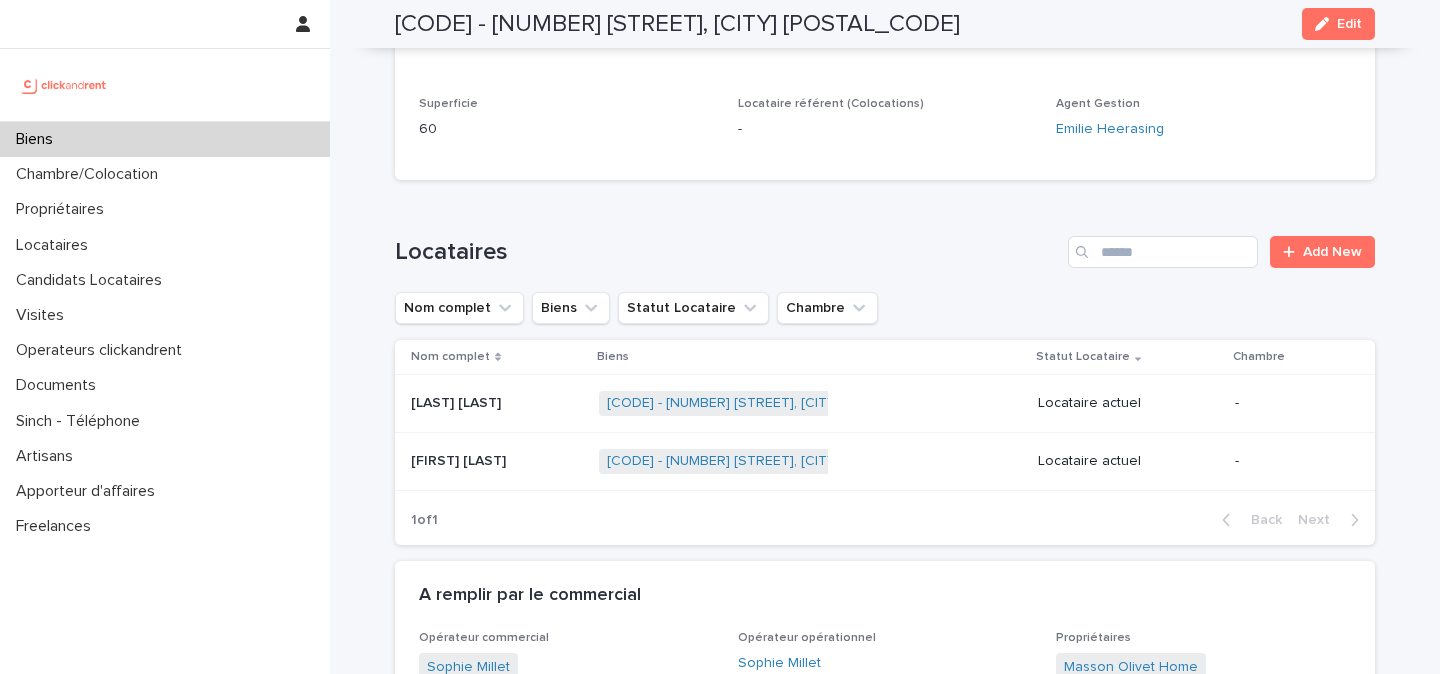 scroll, scrollTop: 915, scrollLeft: 0, axis: vertical 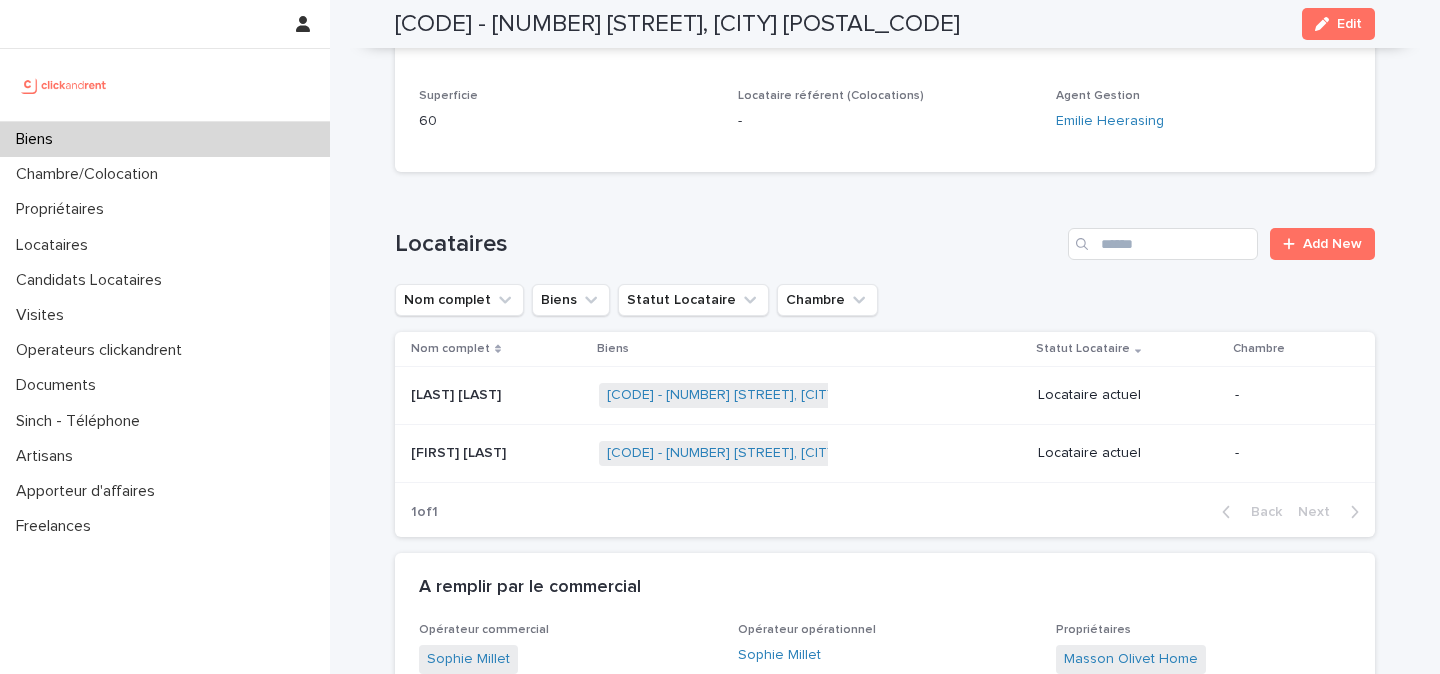 click at bounding box center (497, 395) 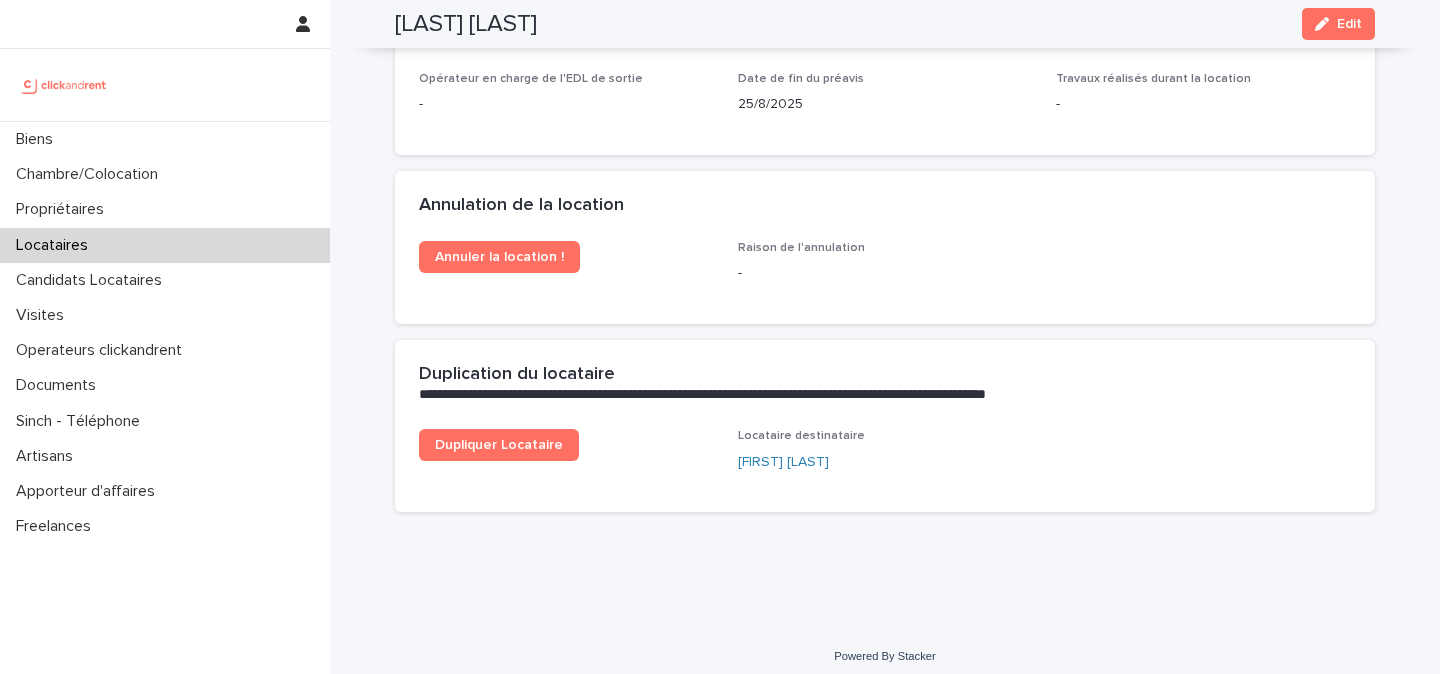 scroll, scrollTop: 2721, scrollLeft: 0, axis: vertical 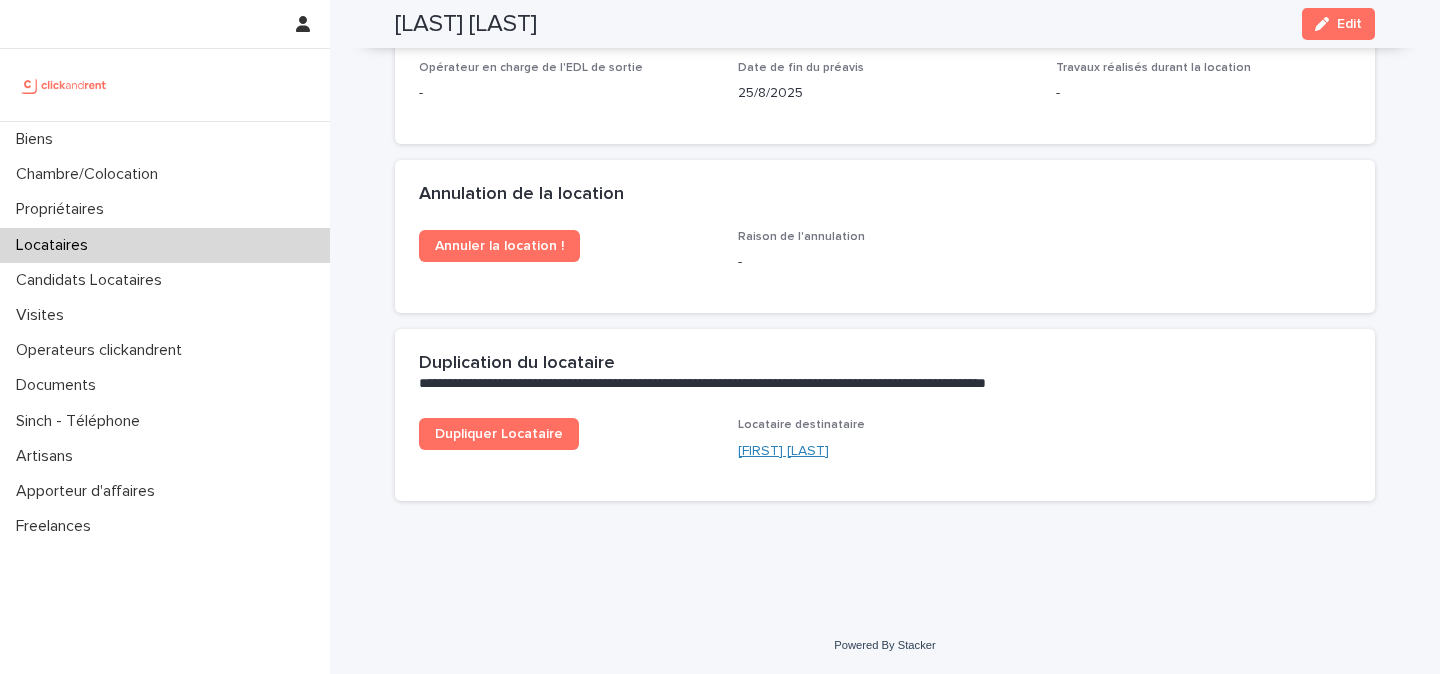 click on "[FIRST] [LAST]" at bounding box center (783, 451) 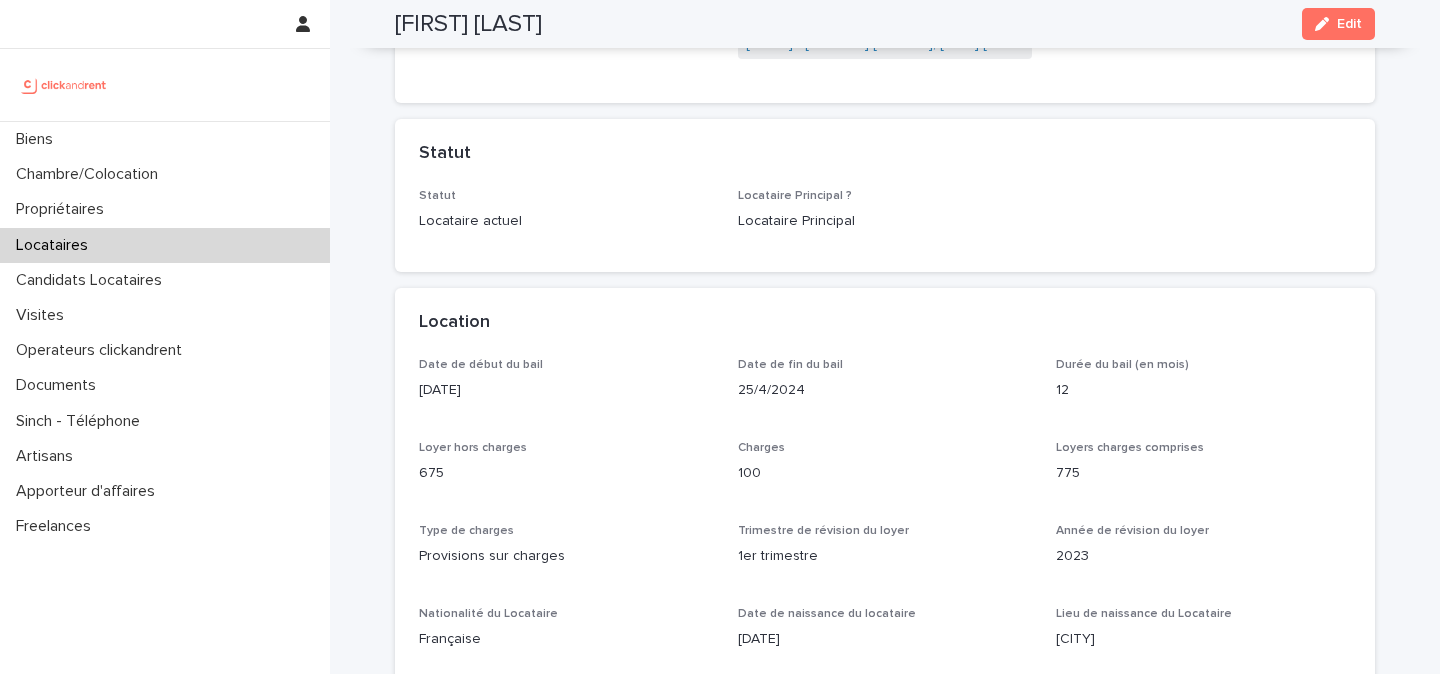 scroll, scrollTop: 0, scrollLeft: 0, axis: both 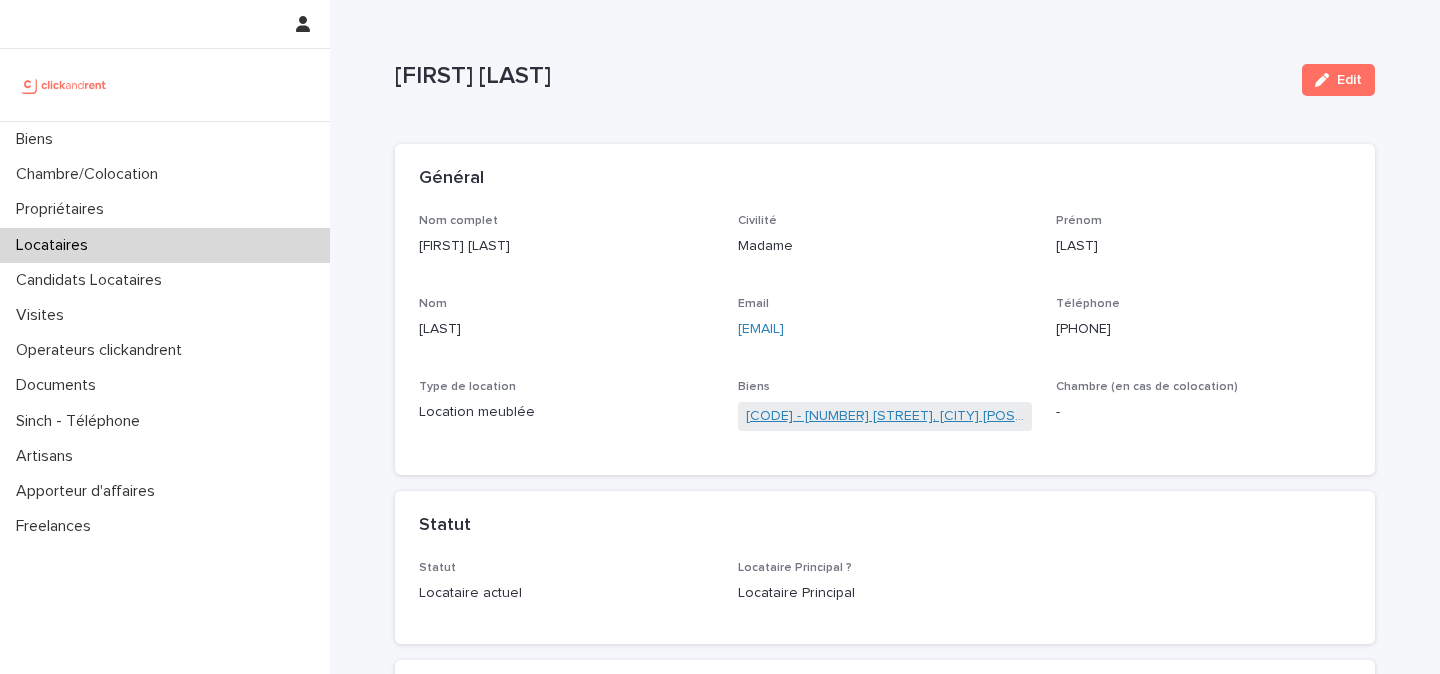 click on "[CODE] - [NUMBER] [STREET], [CITY] [POSTAL_CODE]" at bounding box center [885, 416] 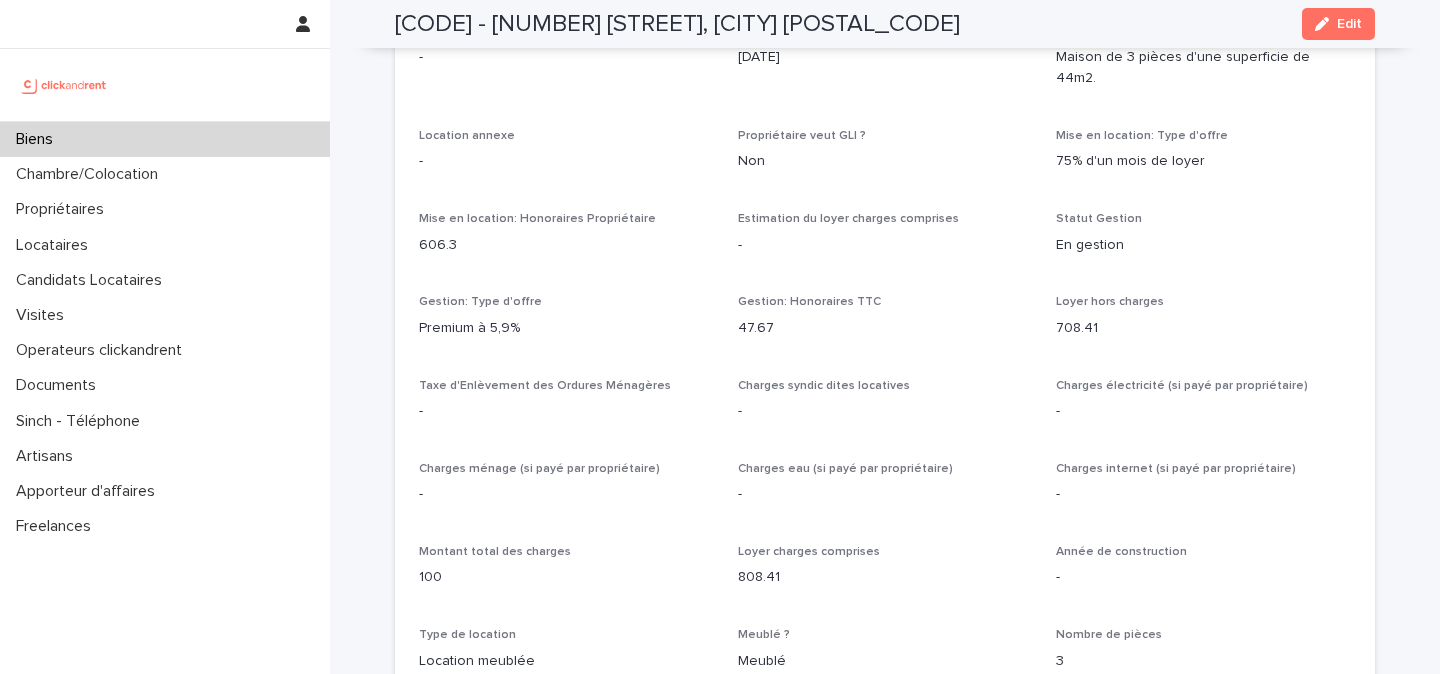 scroll, scrollTop: 1674, scrollLeft: 0, axis: vertical 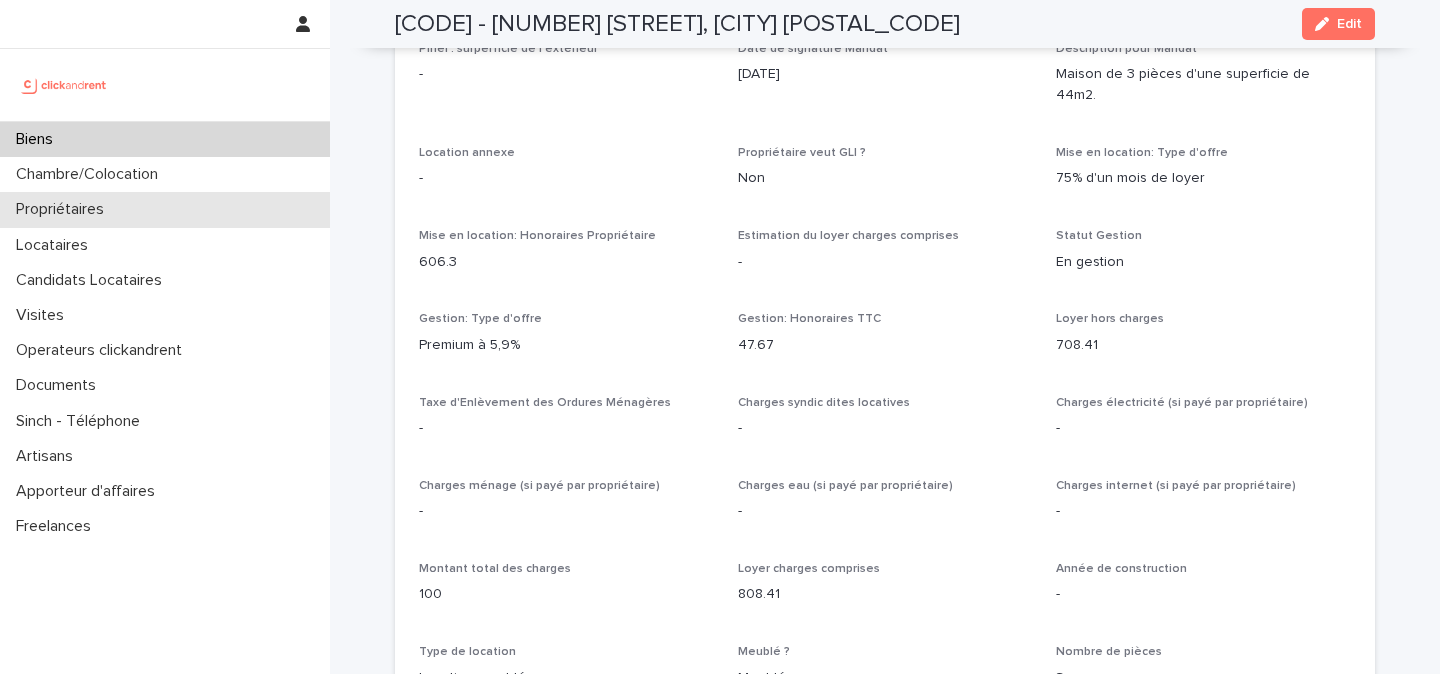 click on "Propriétaires" at bounding box center [165, 209] 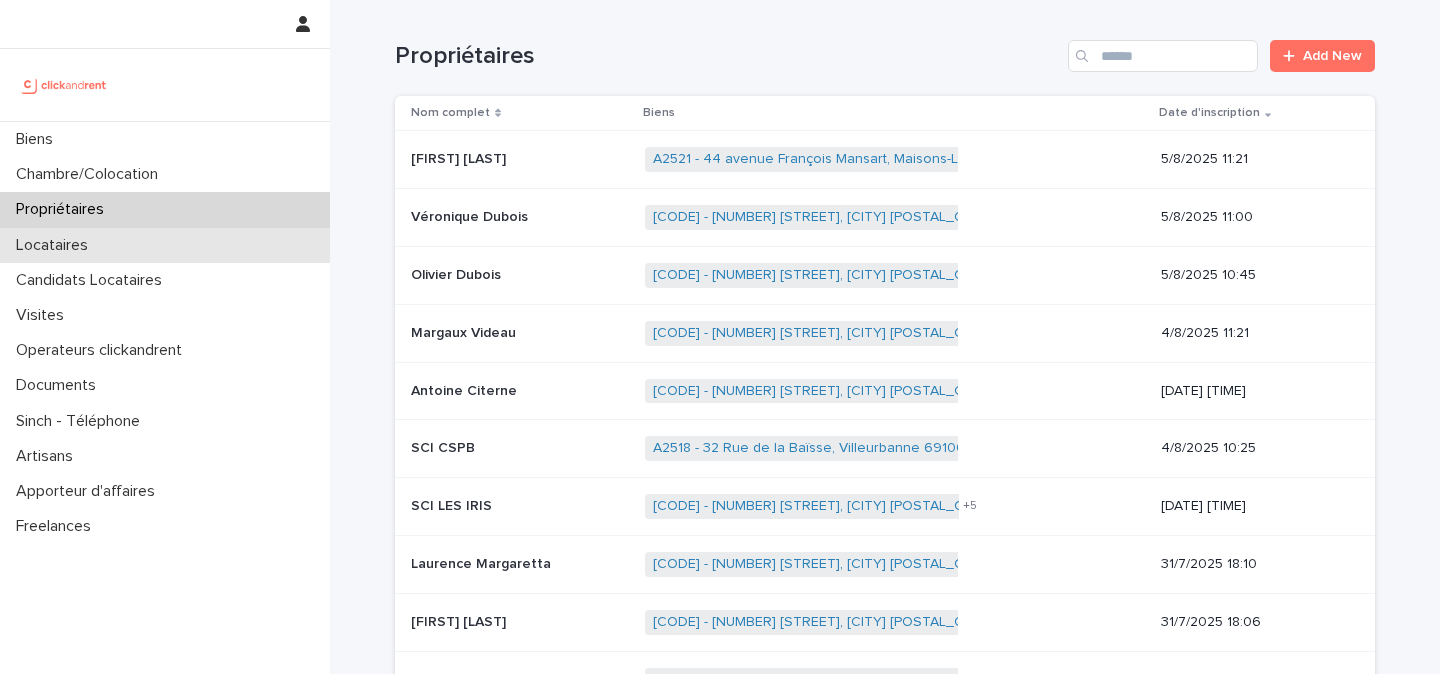 click on "Locataires" at bounding box center [165, 245] 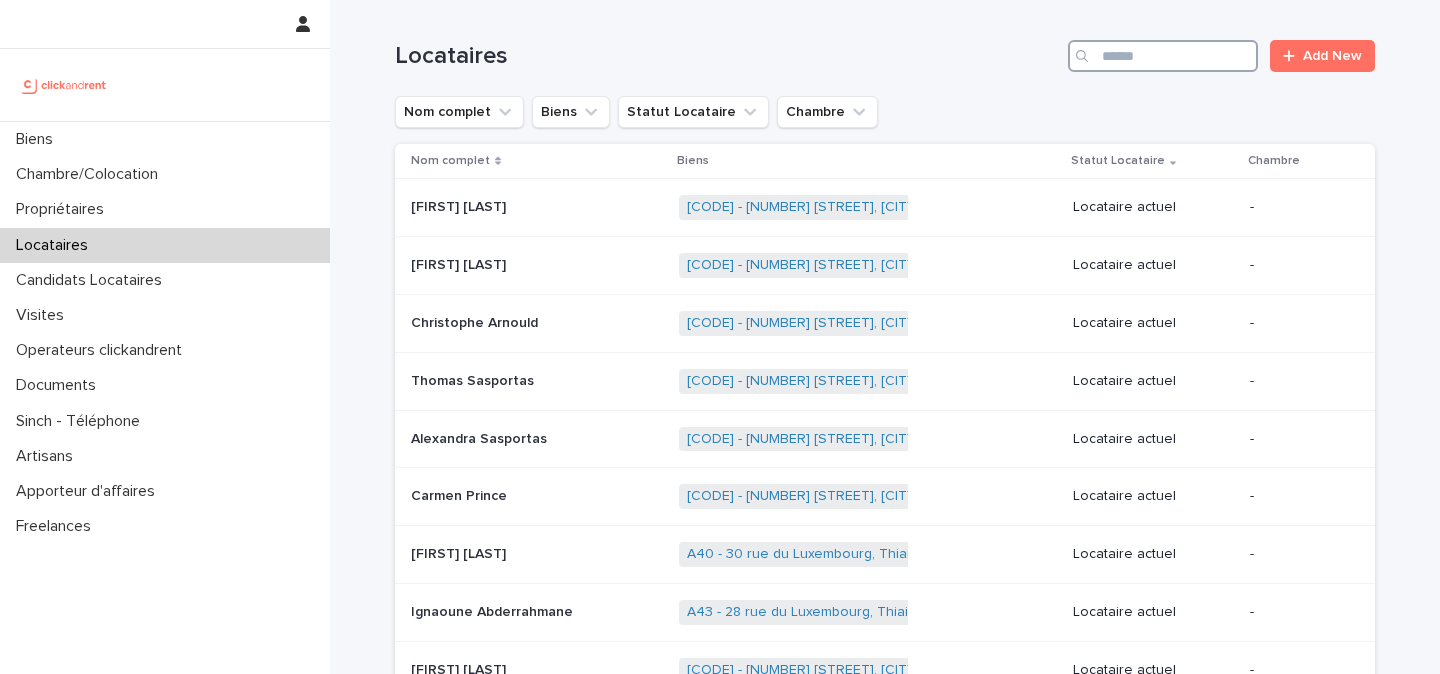 click at bounding box center (1163, 56) 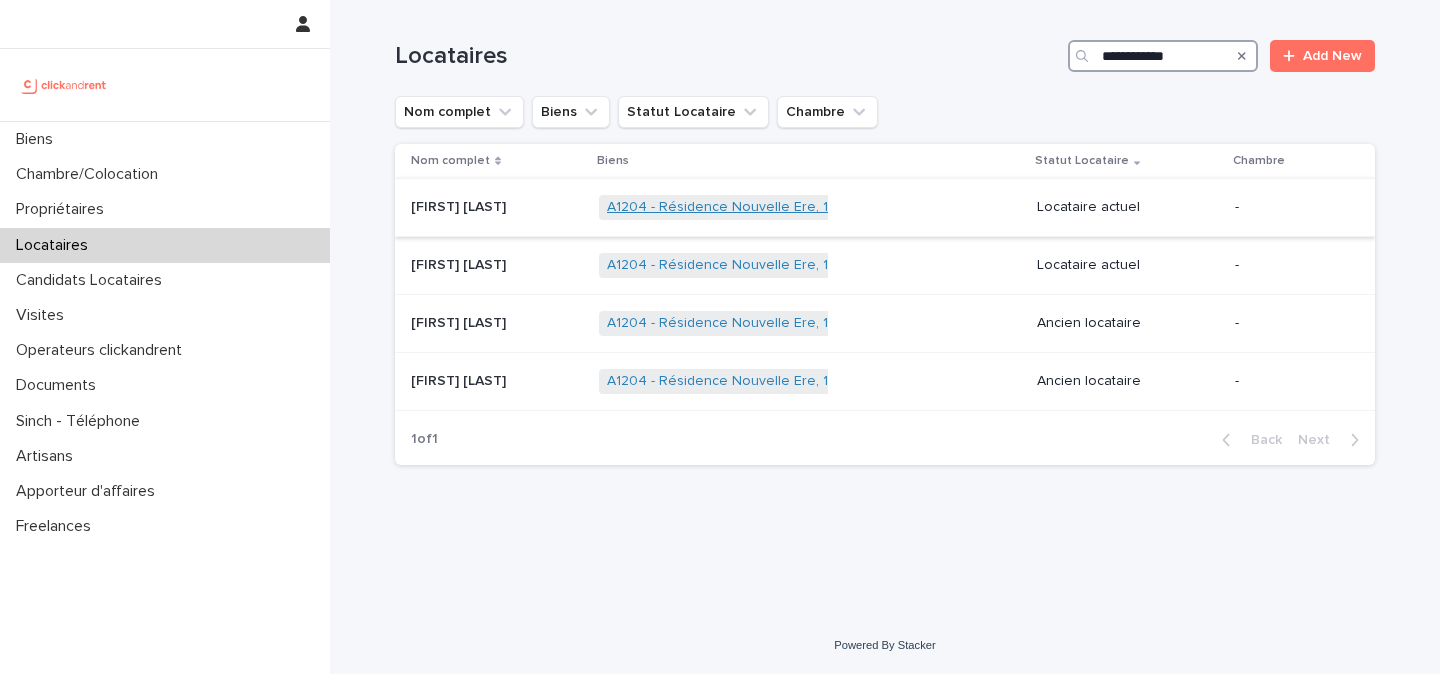 type on "**********" 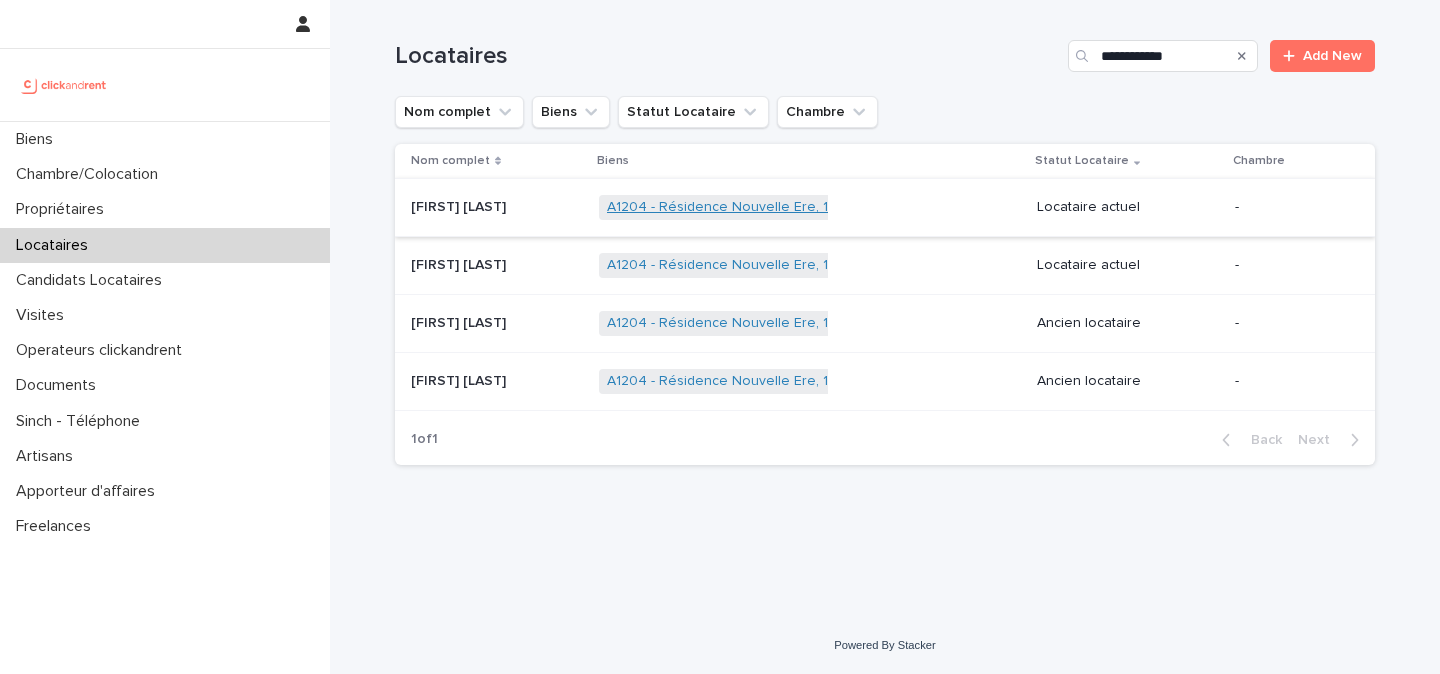 click on "A1204 - Résidence Nouvelle Ere, 16 rue Simone Henry,  Toulouse 31200" at bounding box center (837, 207) 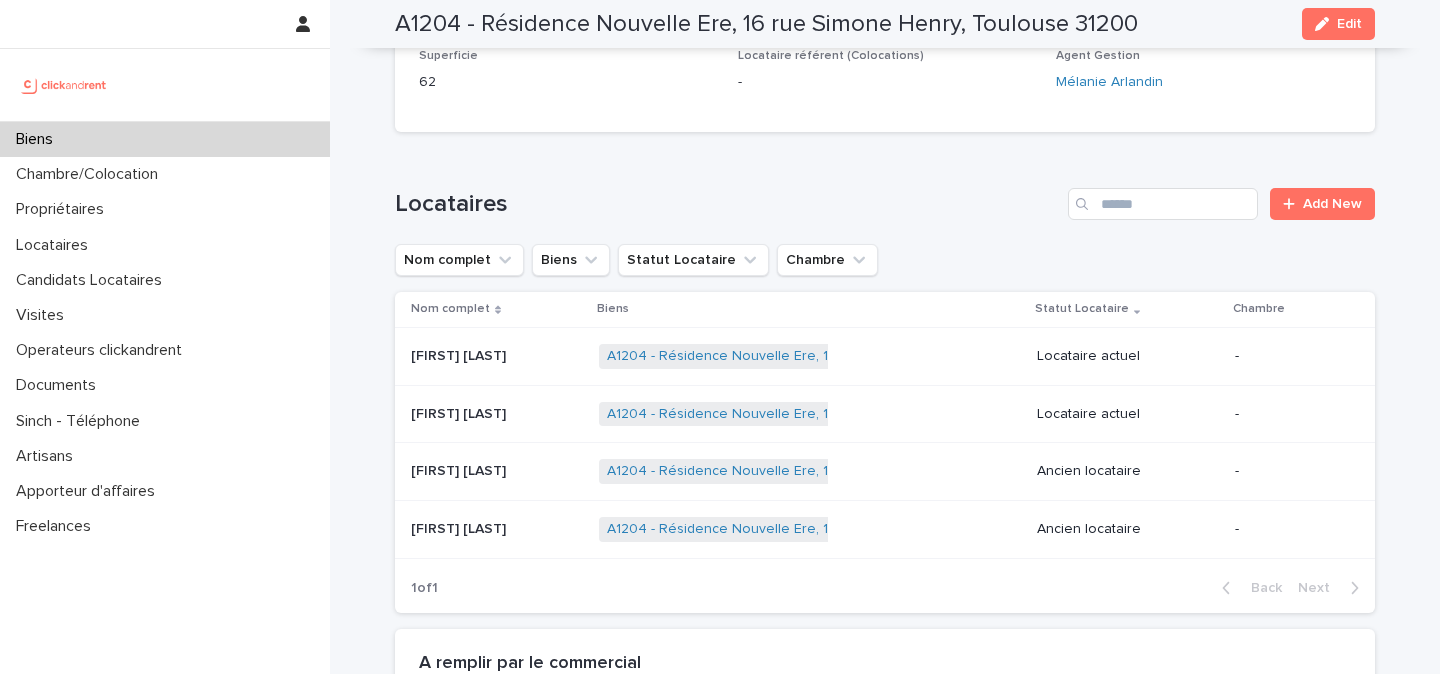 scroll, scrollTop: 960, scrollLeft: 0, axis: vertical 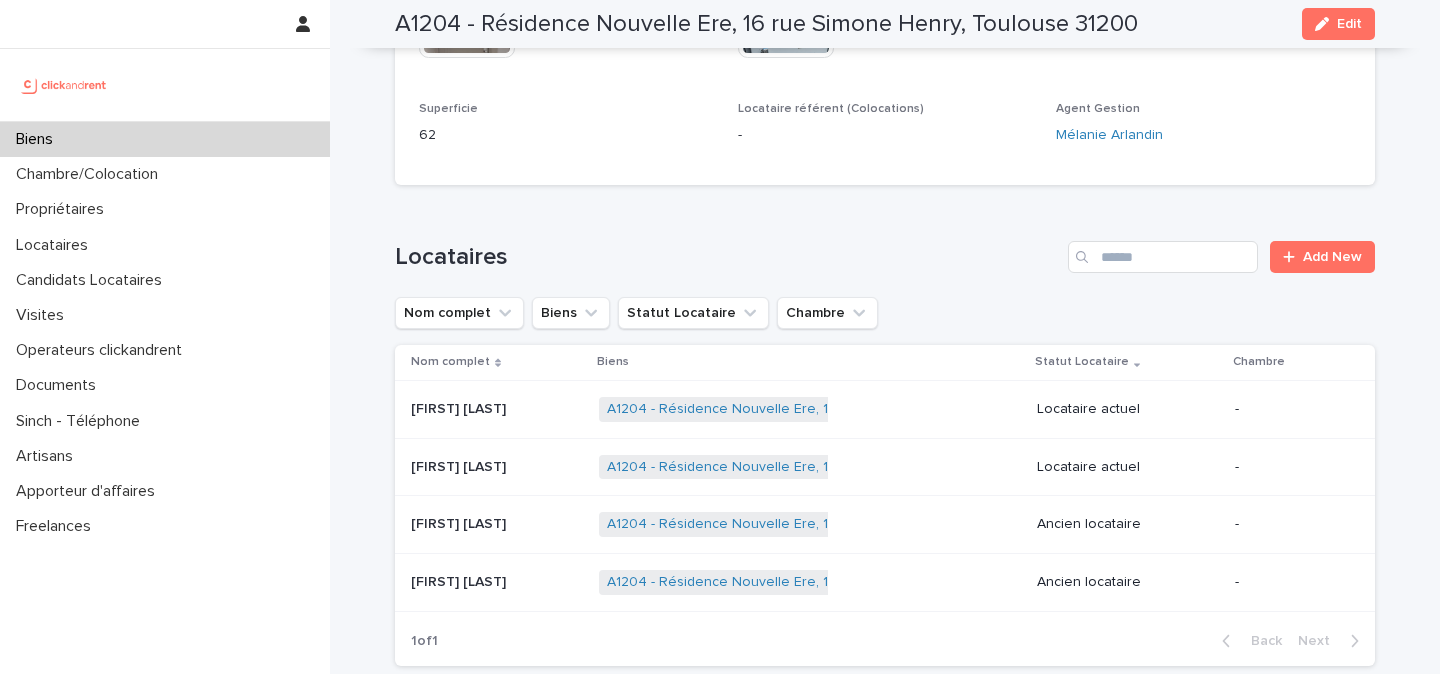 click on "Alice Becuwe Alice Becuwe" at bounding box center (497, 409) 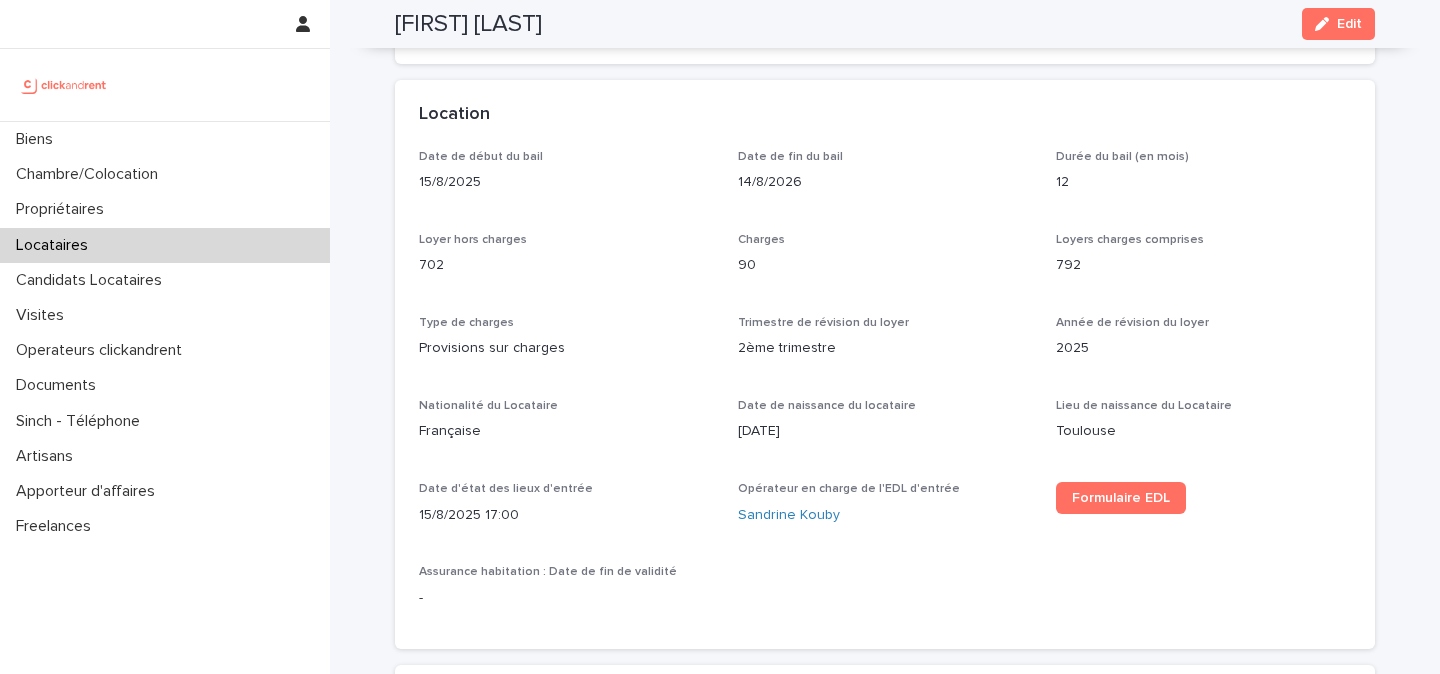 scroll, scrollTop: 582, scrollLeft: 0, axis: vertical 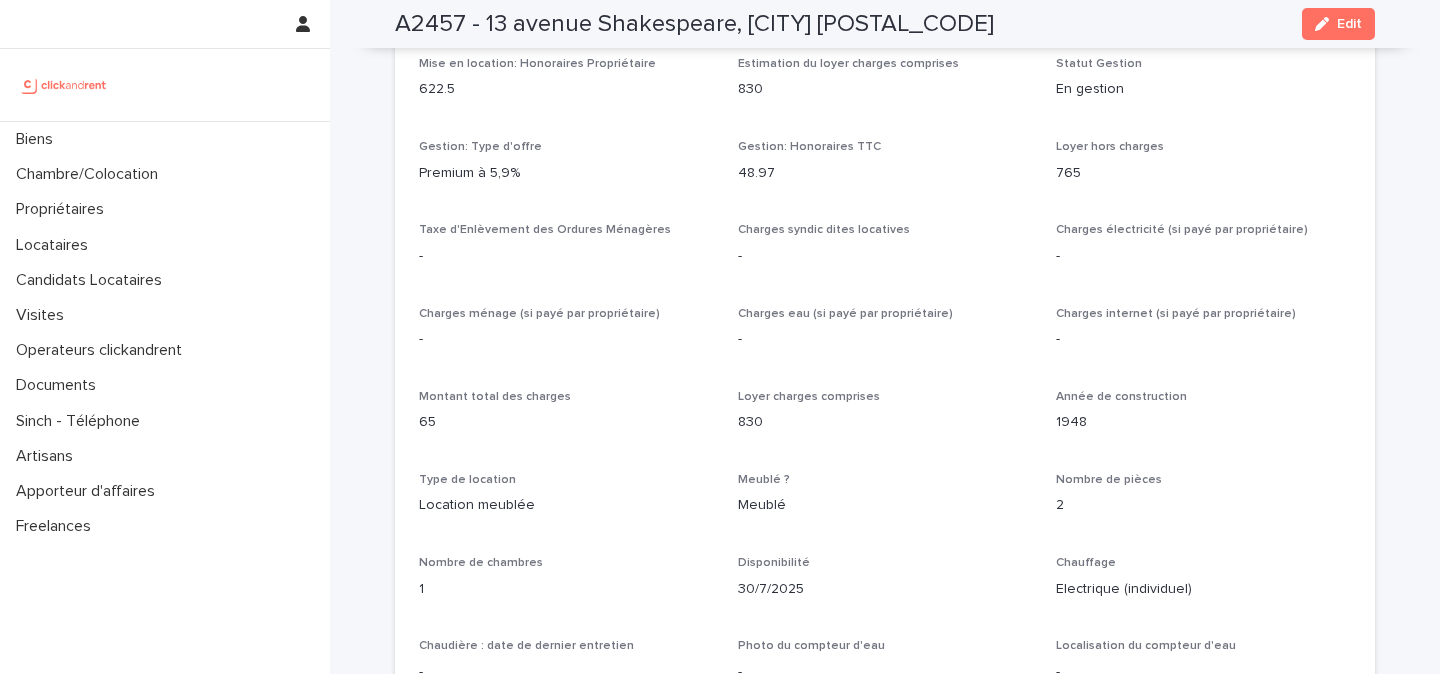 click on "765" at bounding box center (1203, 173) 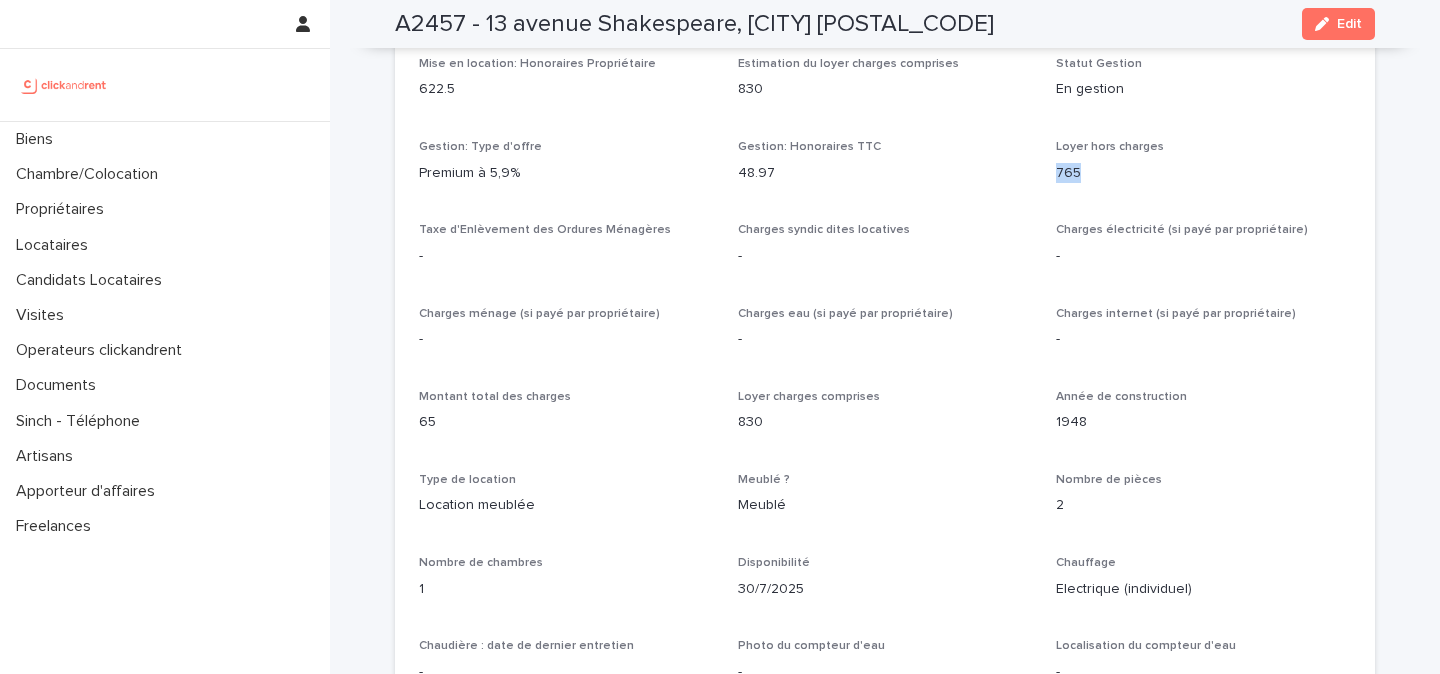click on "765" at bounding box center [1203, 173] 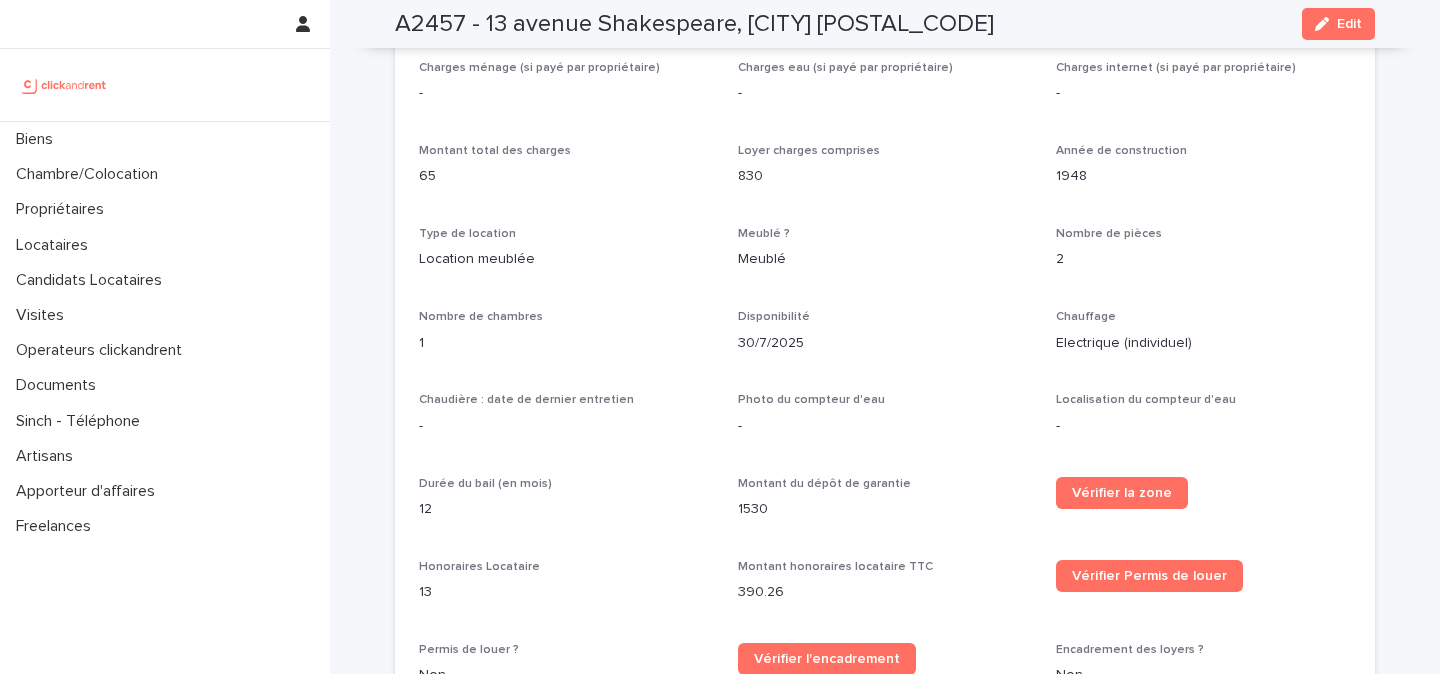 scroll, scrollTop: 1957, scrollLeft: 0, axis: vertical 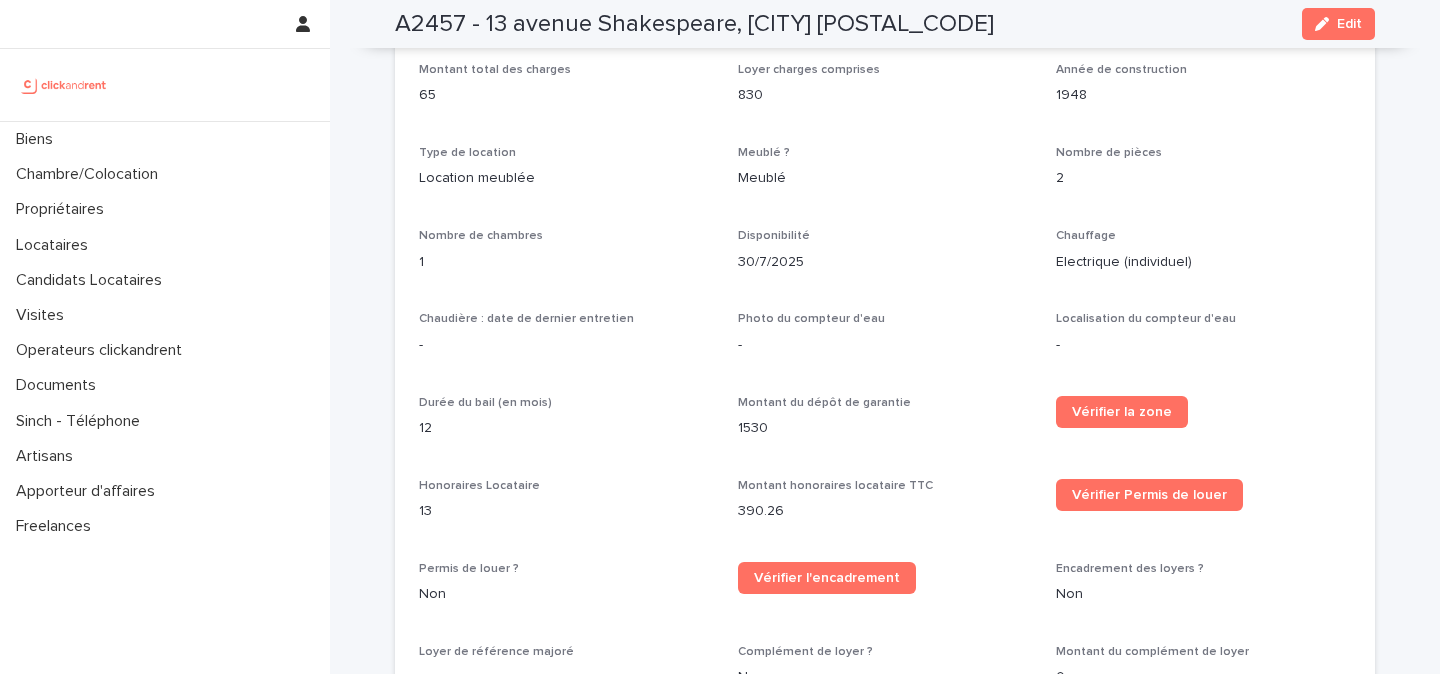 click on "1530" at bounding box center [885, 428] 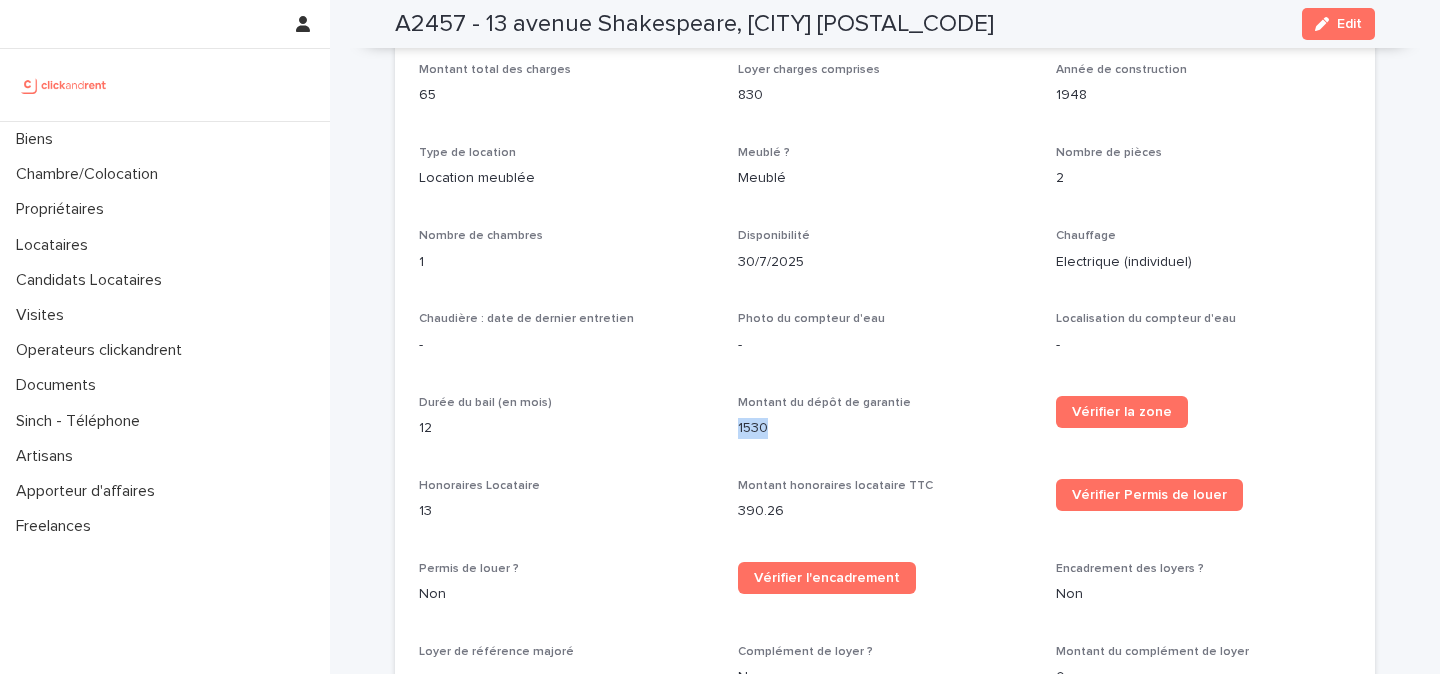 click on "1530" at bounding box center [885, 428] 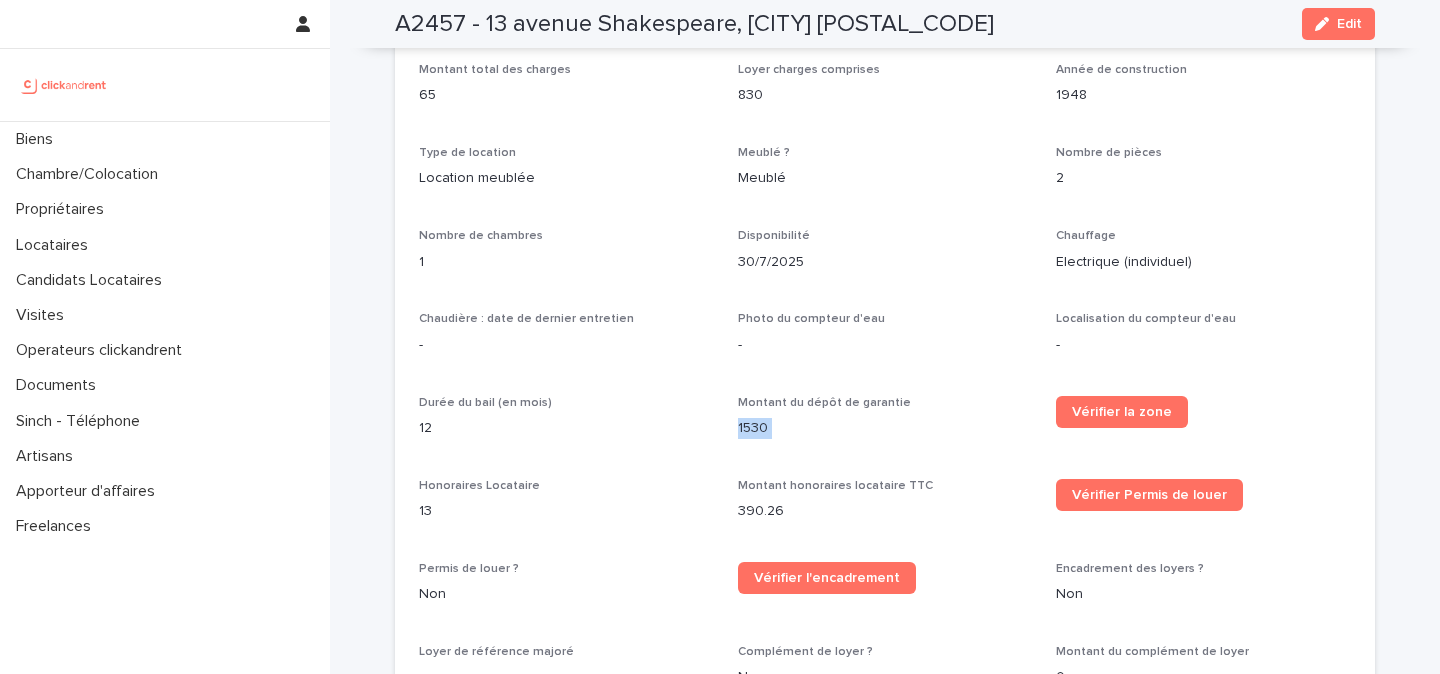 click on "1530" at bounding box center [885, 428] 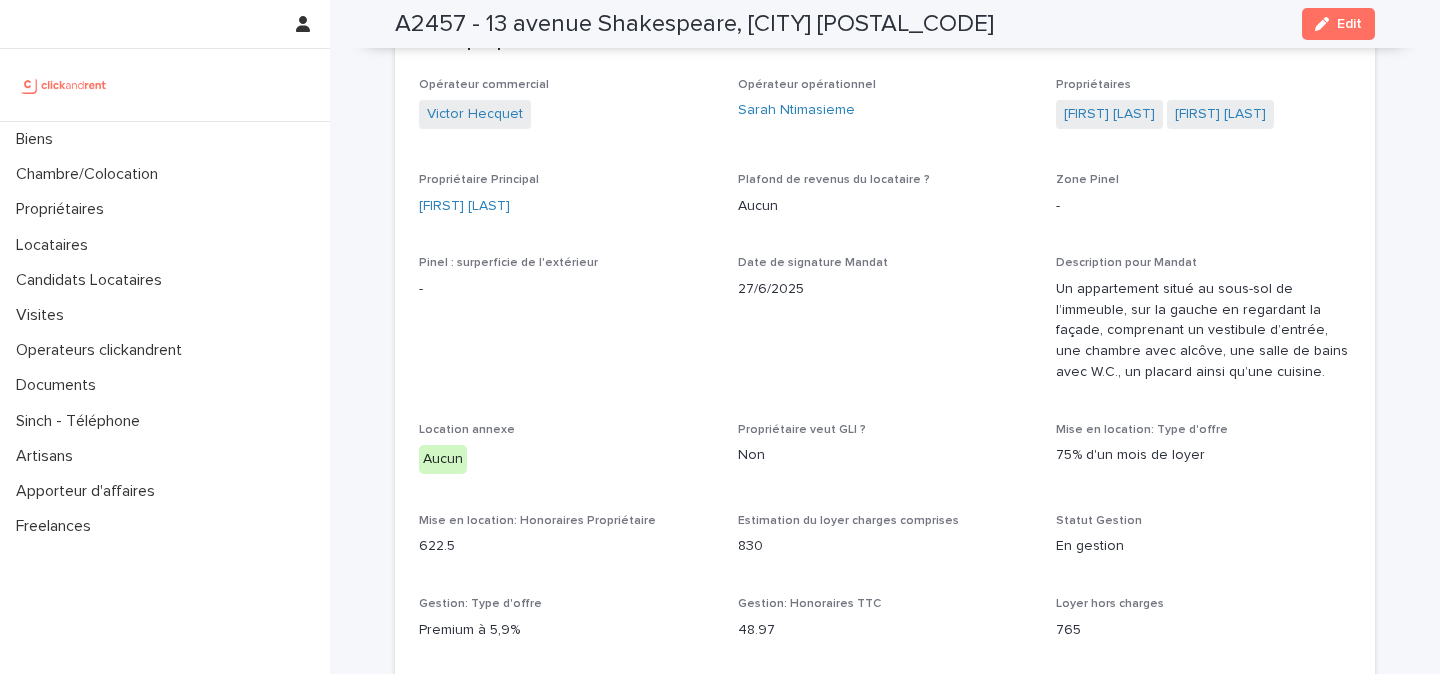 scroll, scrollTop: 1238, scrollLeft: 0, axis: vertical 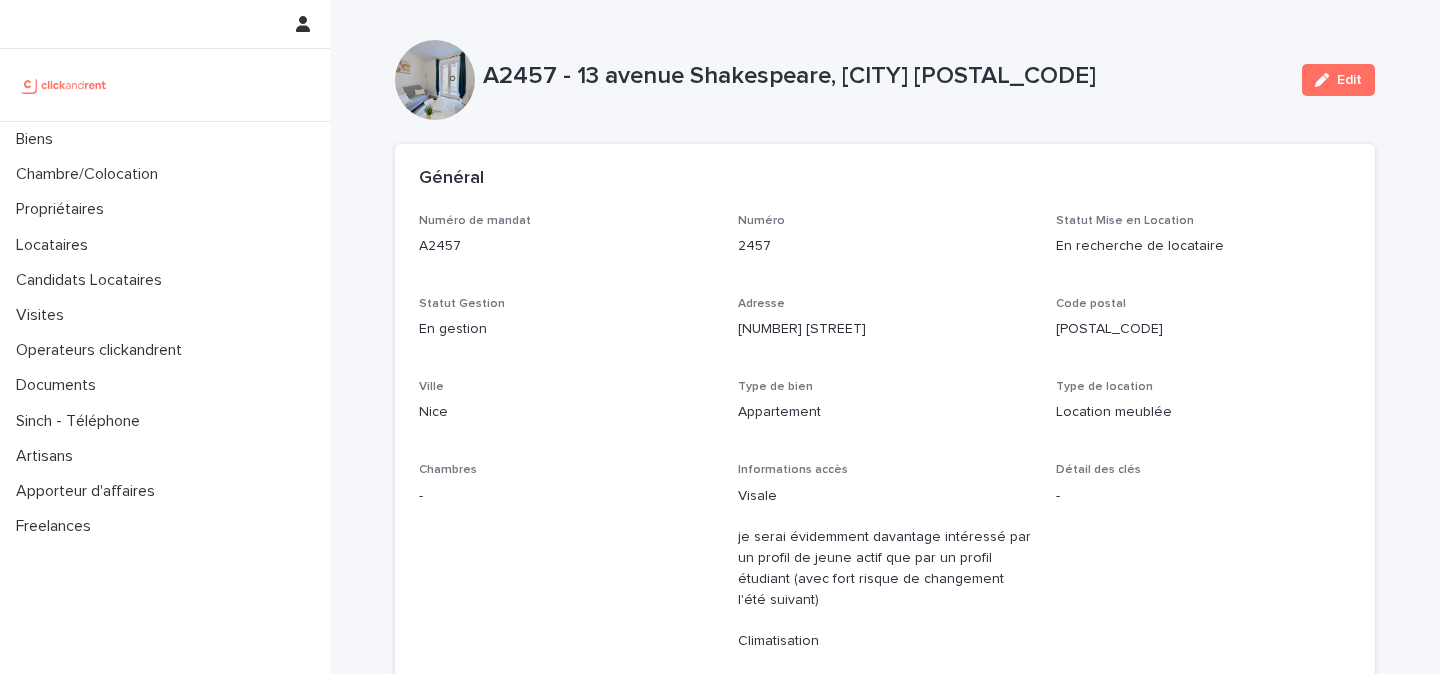 click on "A2457 - 13 avenue Shakespeare, [CITY] [POSTAL_CODE]" at bounding box center (884, 76) 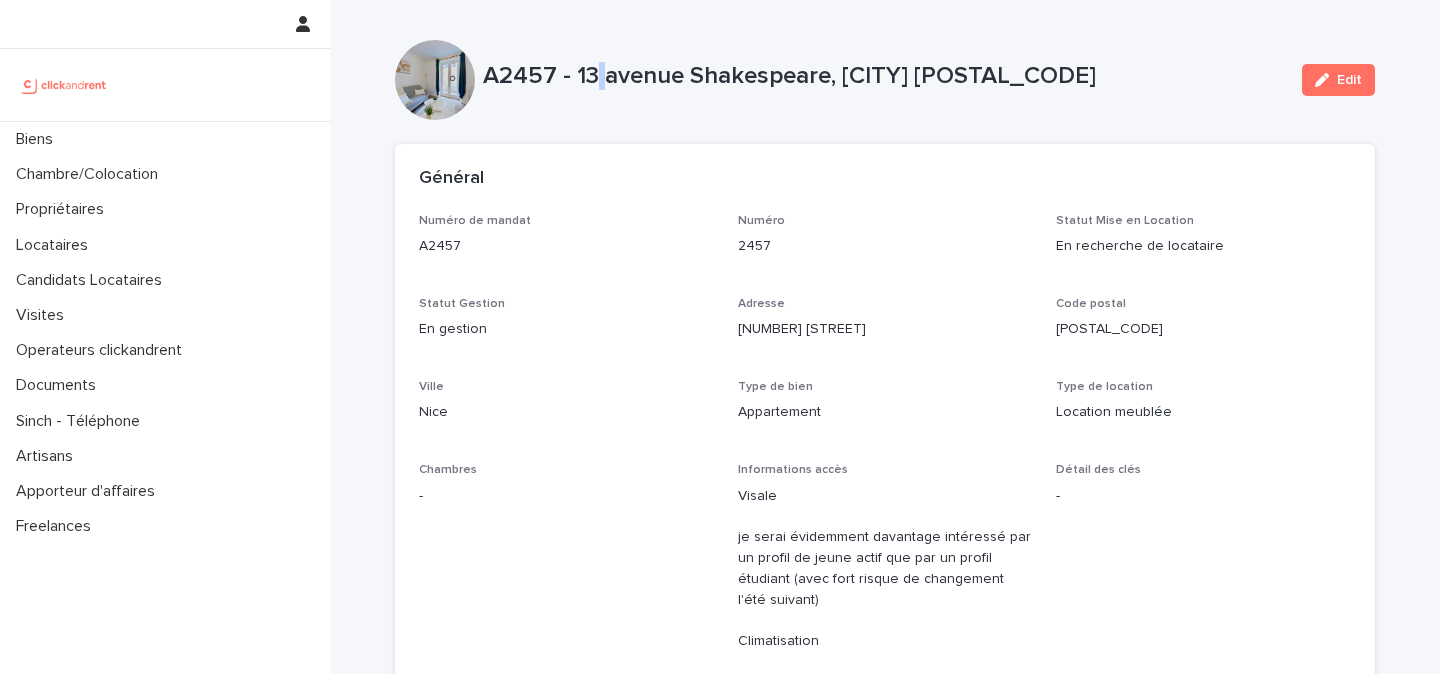 click on "A2457 - 13 avenue Shakespeare, [CITY] [POSTAL_CODE]" at bounding box center [884, 76] 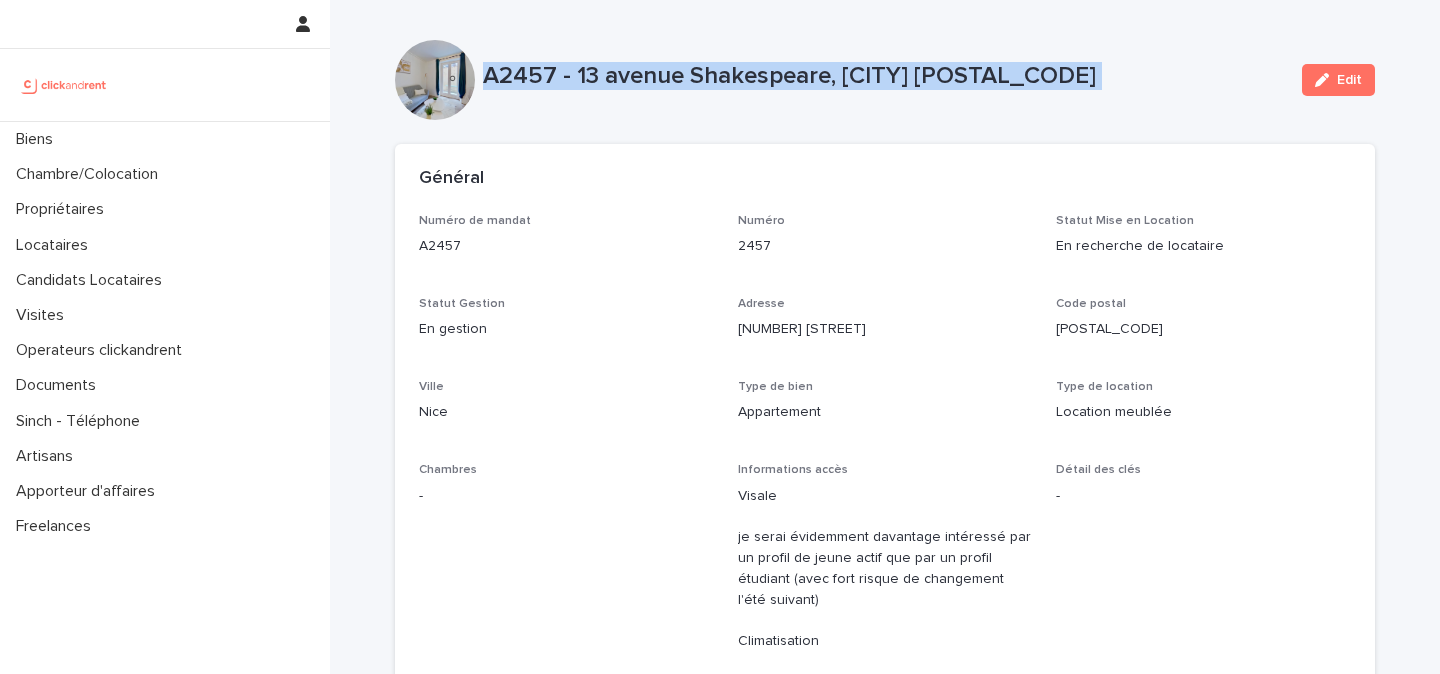 click on "A2457 - 13 avenue Shakespeare, [CITY] [POSTAL_CODE]" at bounding box center (884, 76) 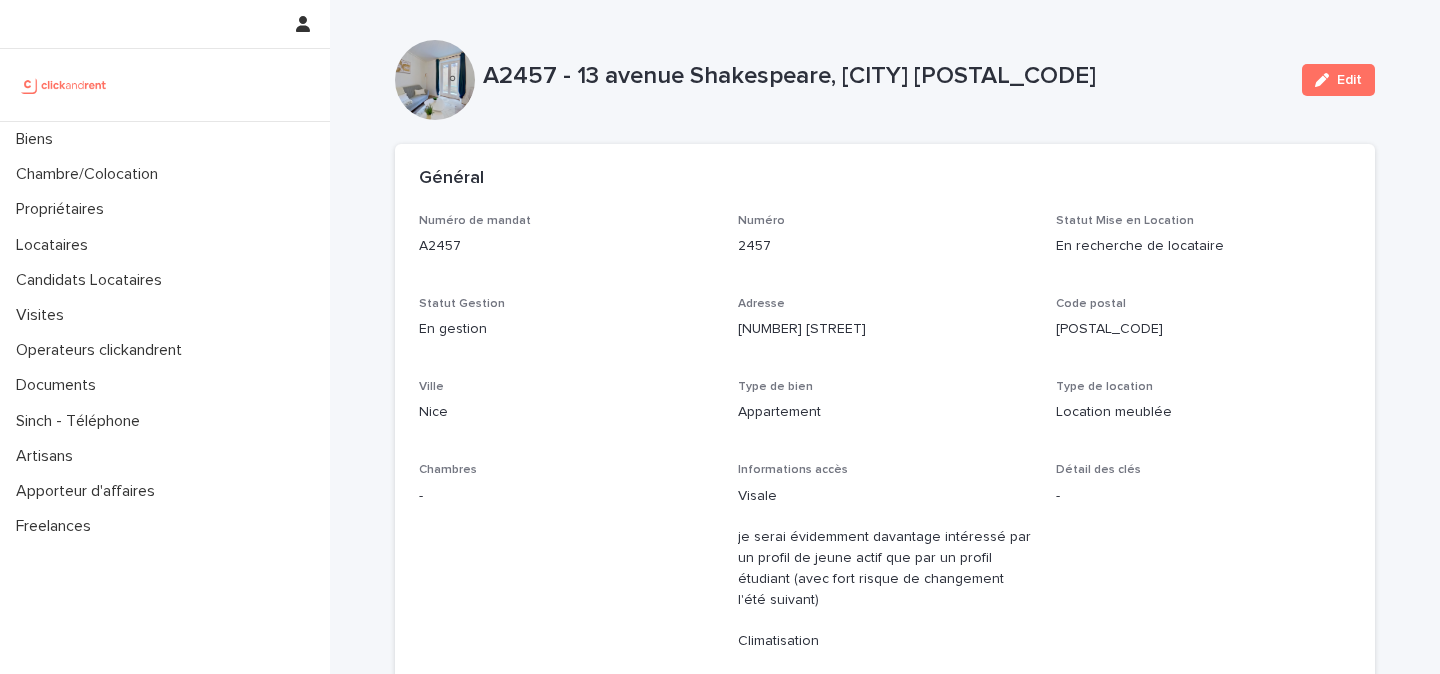 click on "Statut Gestion En gestion" at bounding box center (566, 326) 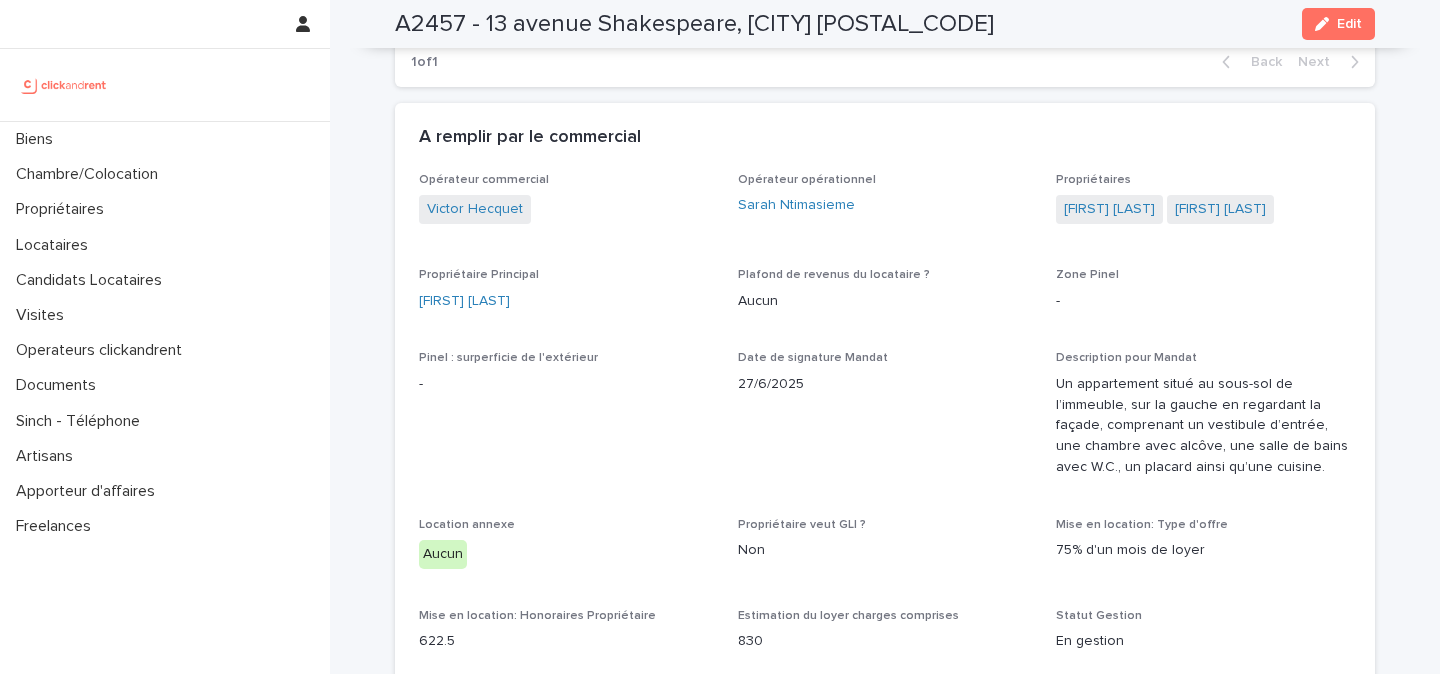 scroll, scrollTop: 1006, scrollLeft: 0, axis: vertical 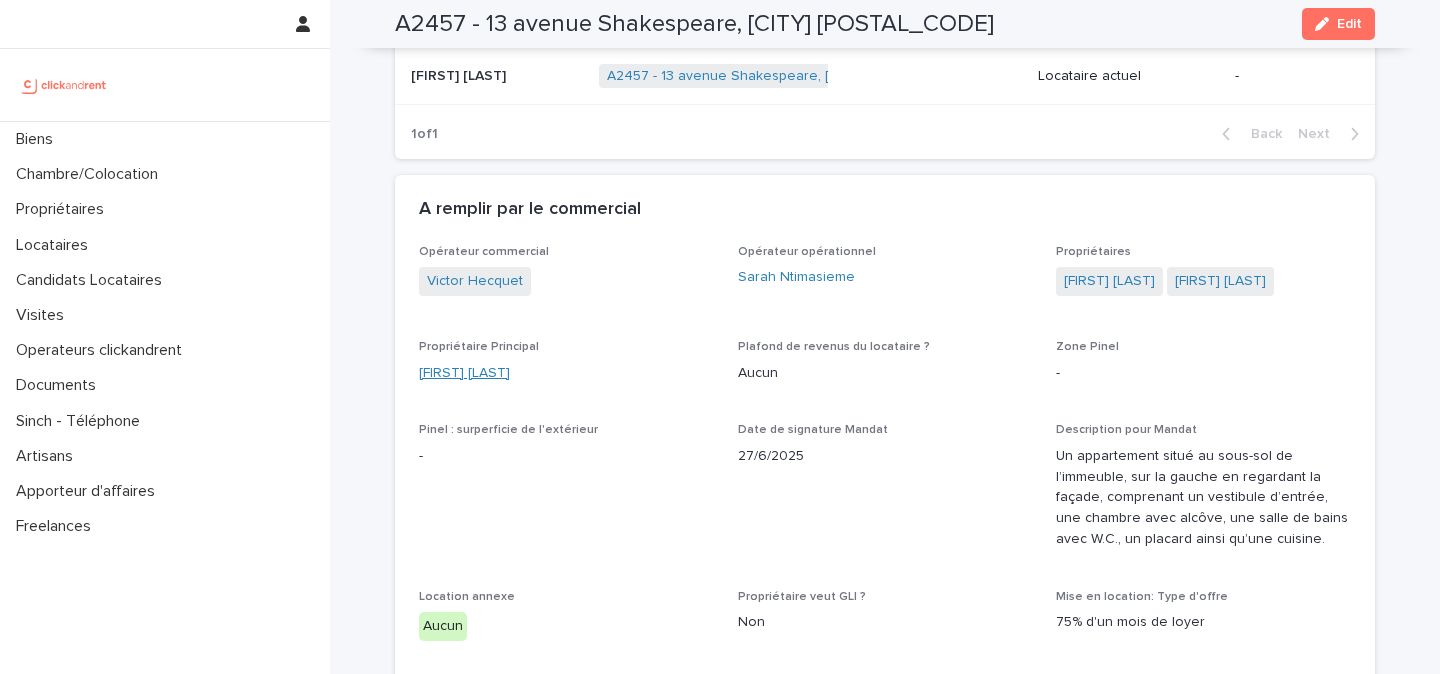 drag, startPoint x: 533, startPoint y: 436, endPoint x: 421, endPoint y: 436, distance: 112 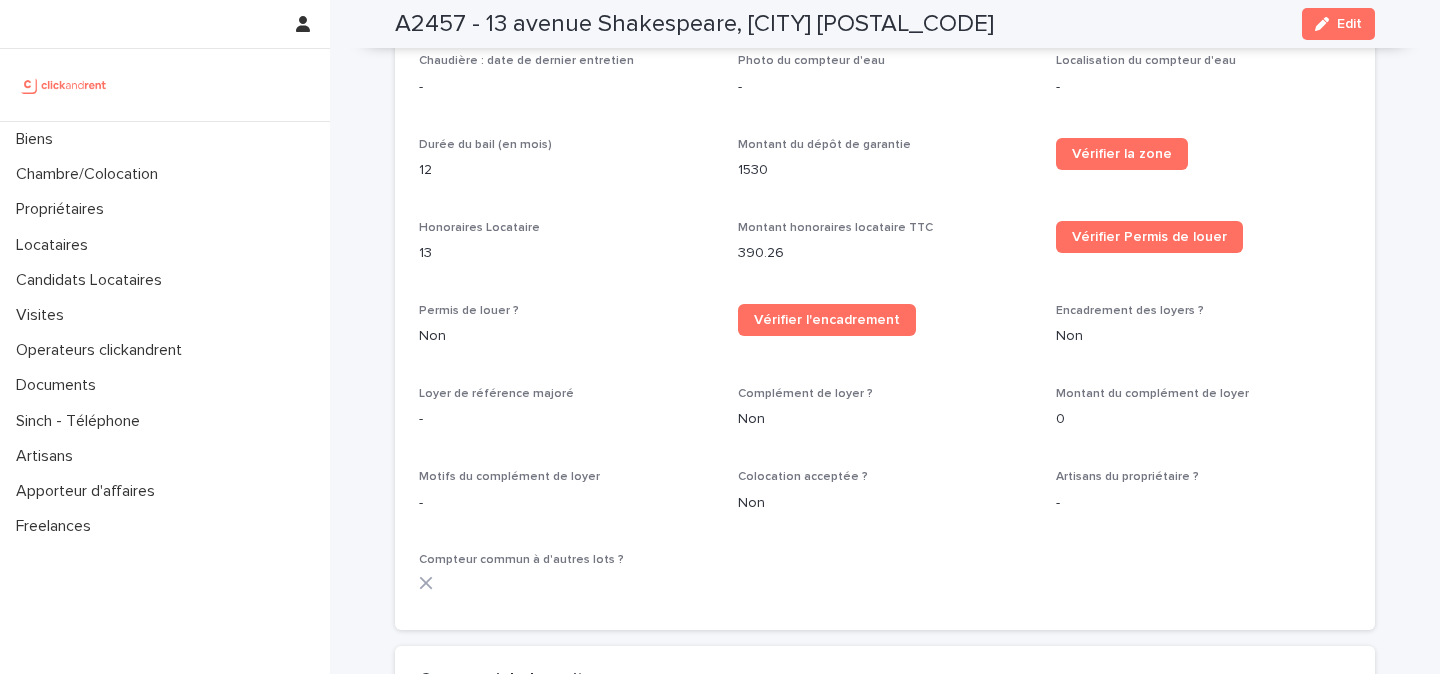 scroll, scrollTop: 2195, scrollLeft: 0, axis: vertical 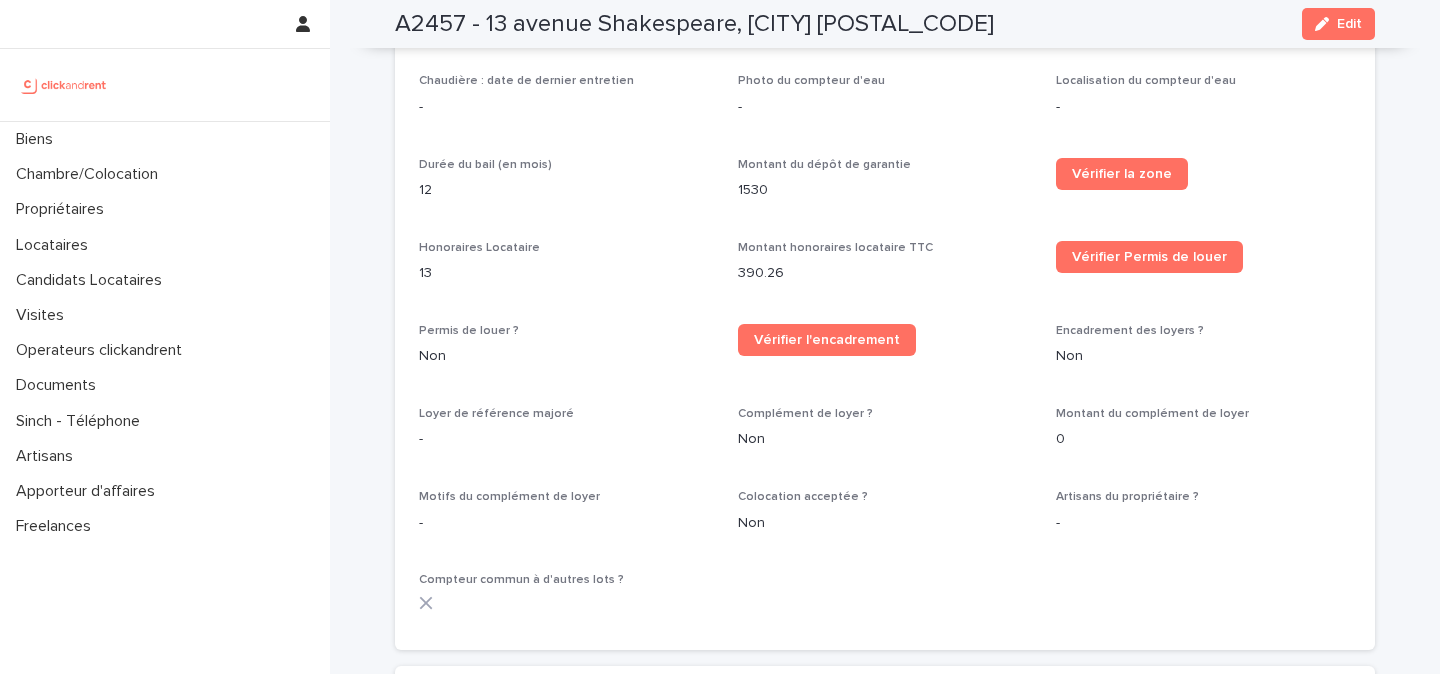 click on "1530" at bounding box center (885, 190) 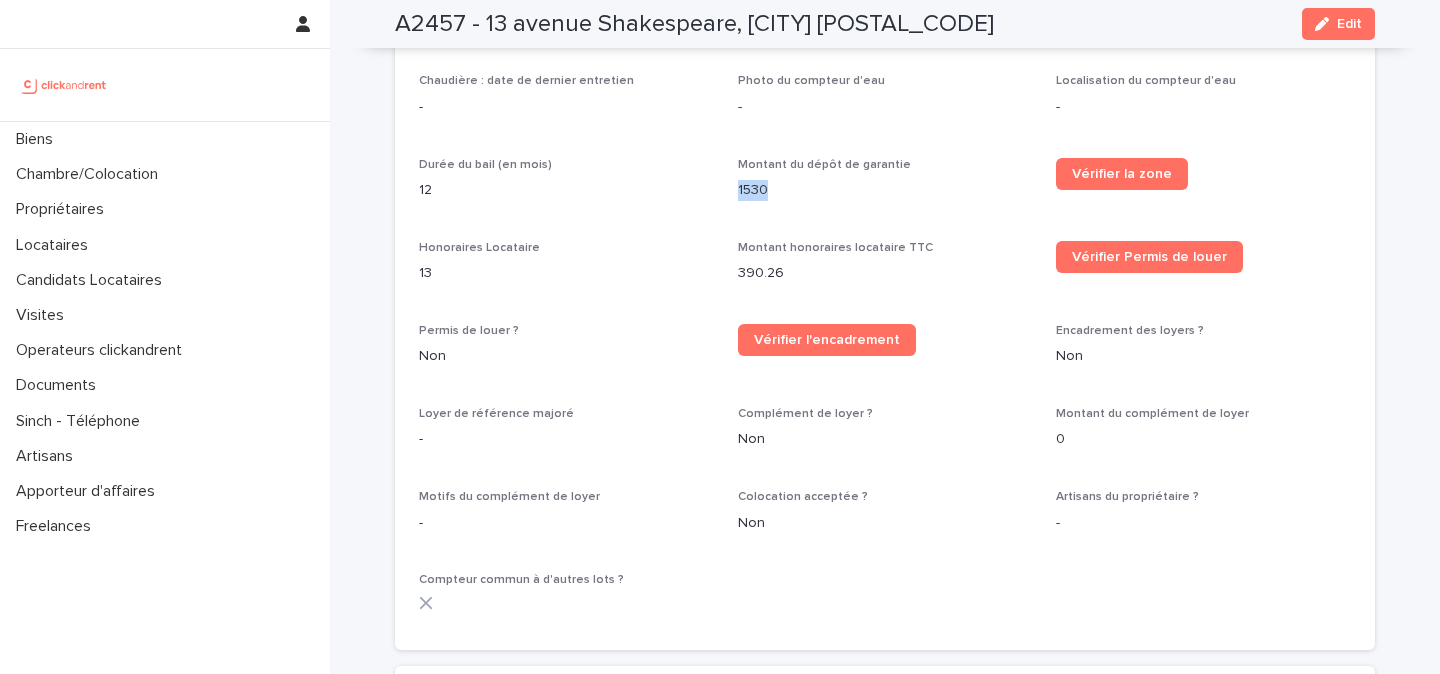 click on "1530" at bounding box center [885, 190] 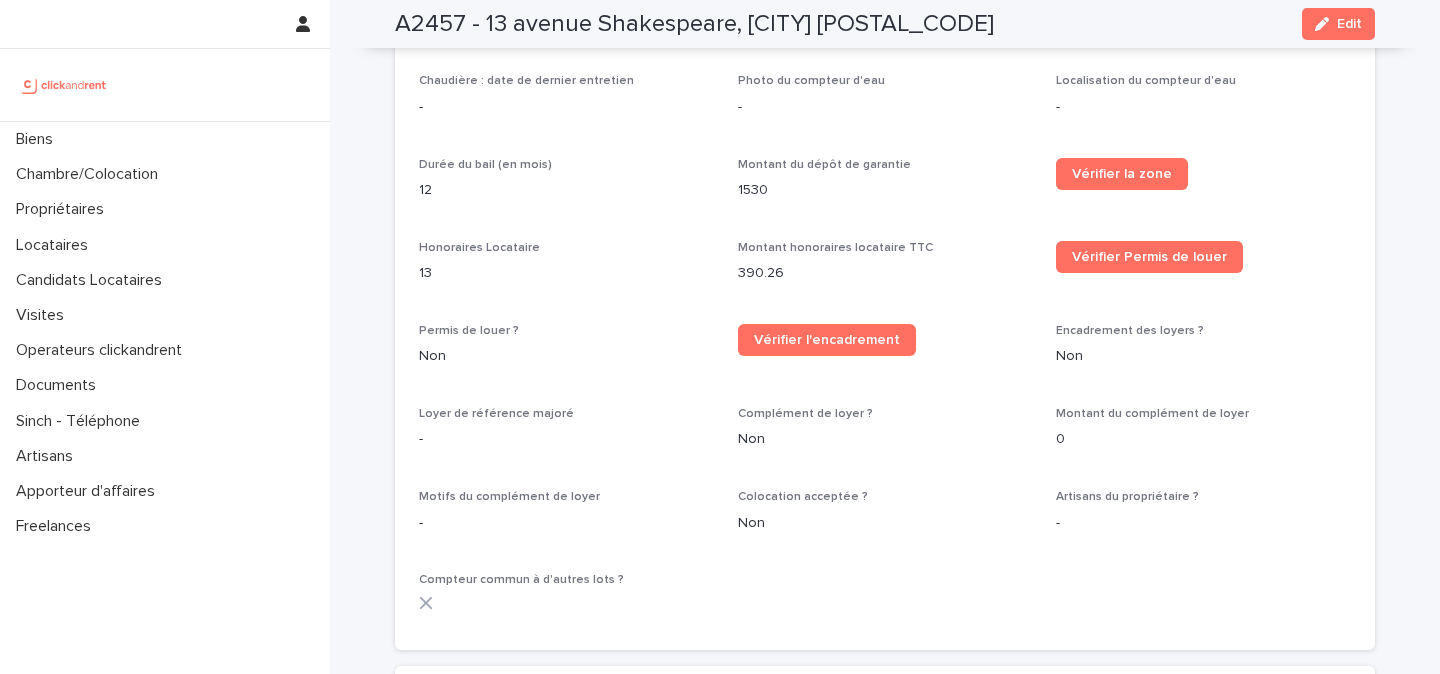 click on "A2457 - 13 avenue Shakespeare, [CITY] [POSTAL_CODE]" at bounding box center (694, 24) 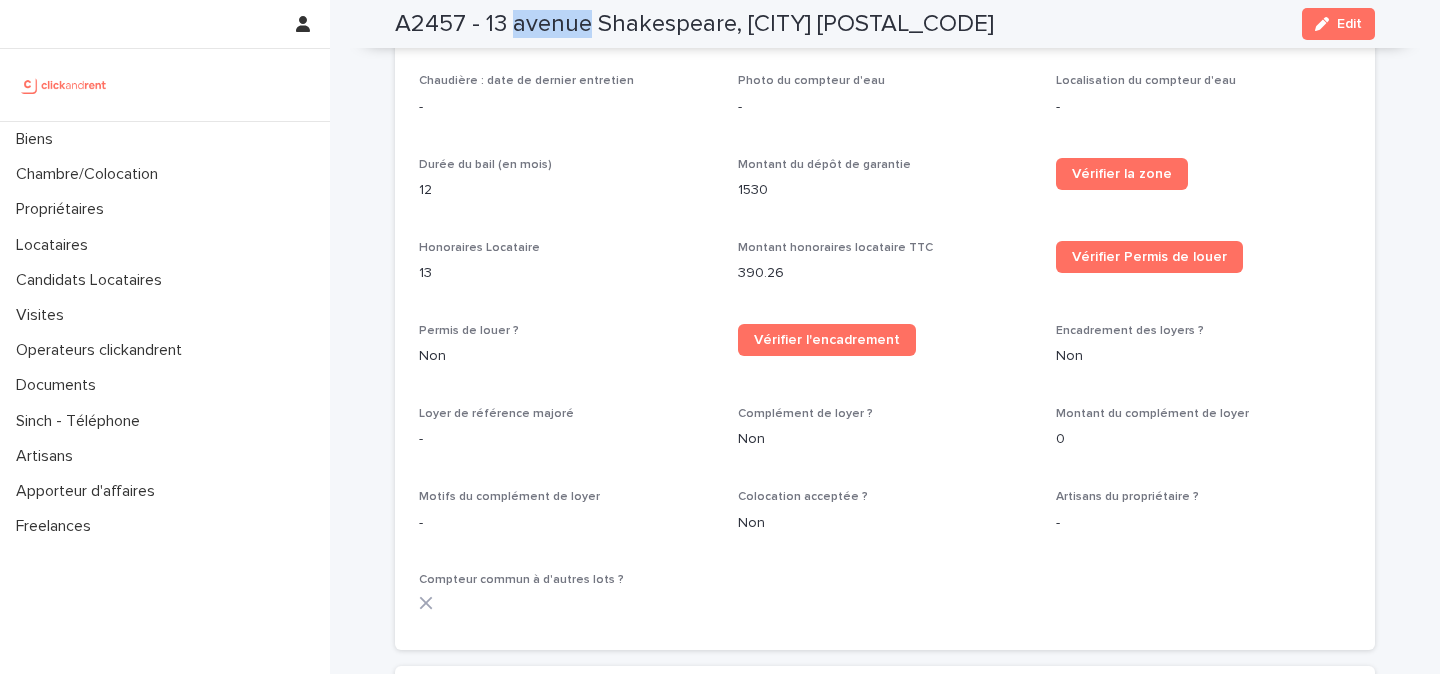 click on "A2457 - 13 avenue Shakespeare, [CITY] [POSTAL_CODE]" at bounding box center (694, 24) 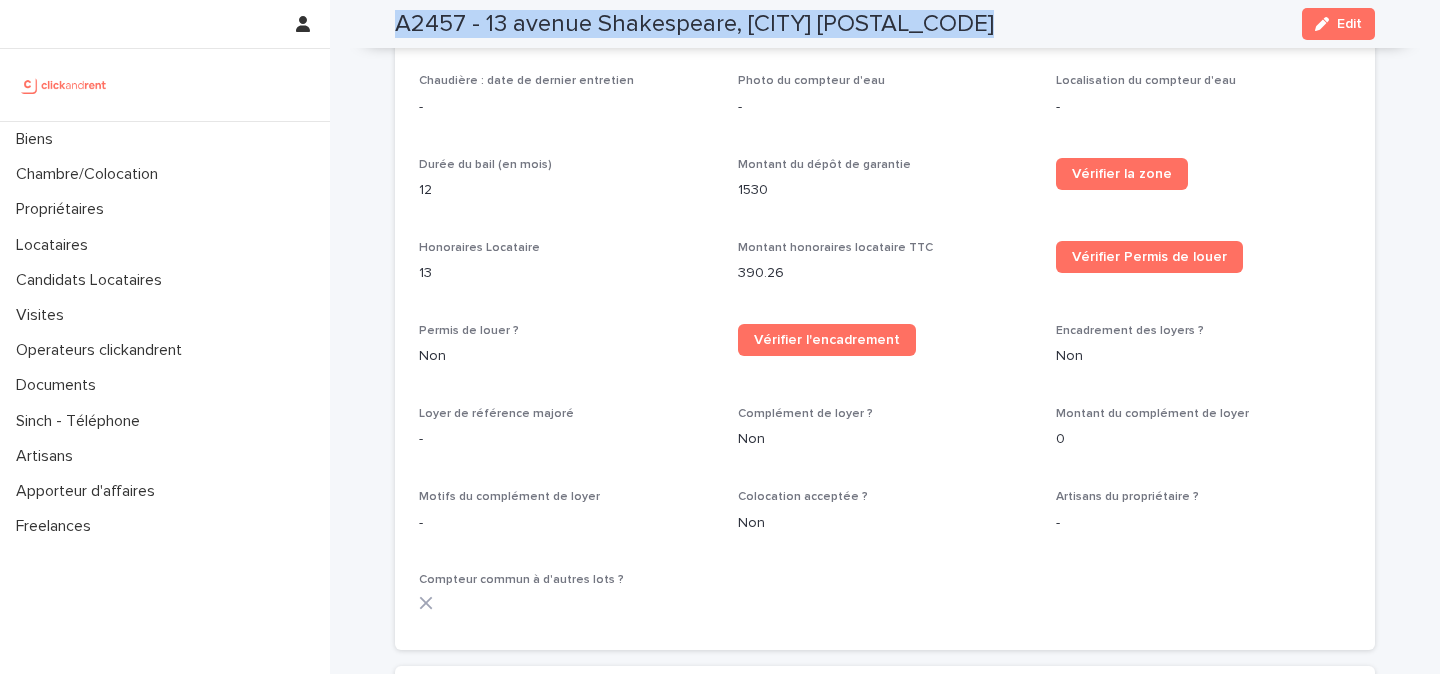 click on "A2457 - 13 avenue Shakespeare, [CITY] [POSTAL_CODE]" at bounding box center [694, 24] 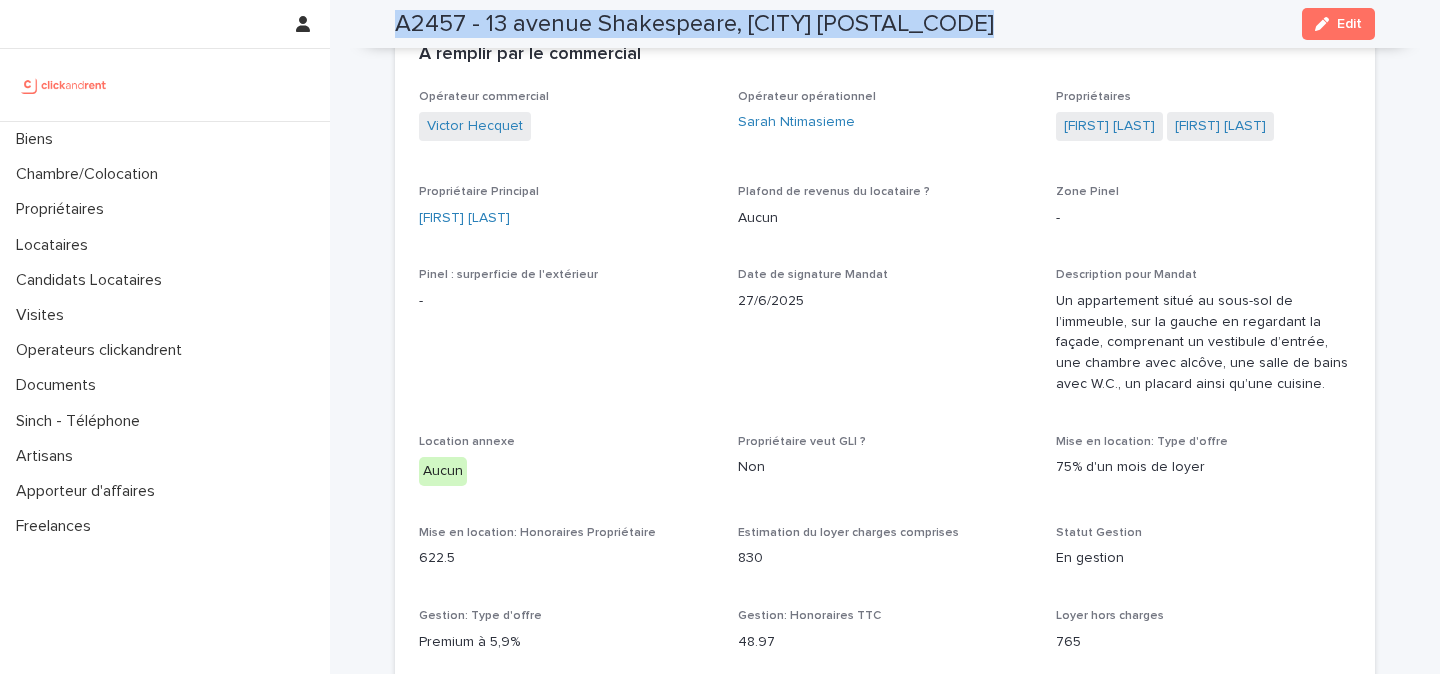 scroll, scrollTop: 1171, scrollLeft: 0, axis: vertical 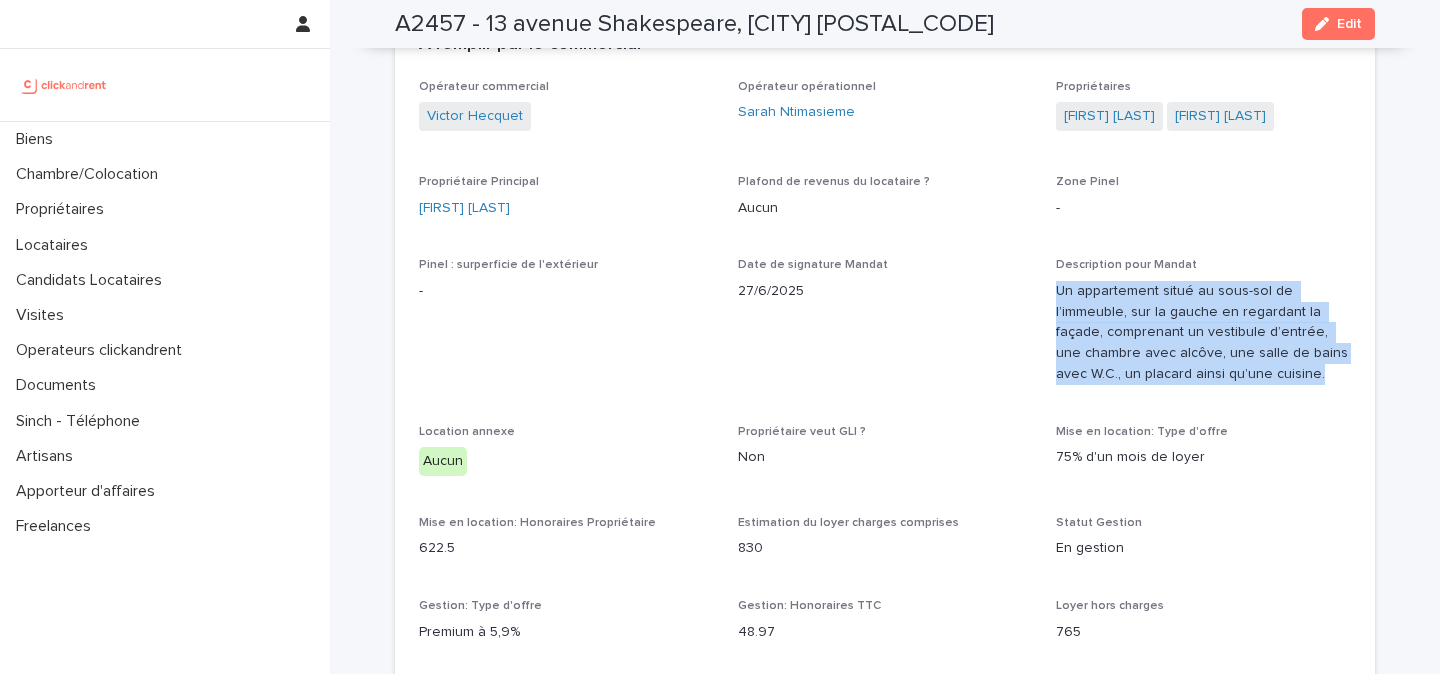 drag, startPoint x: 1284, startPoint y: 435, endPoint x: 1054, endPoint y: 362, distance: 241.30685 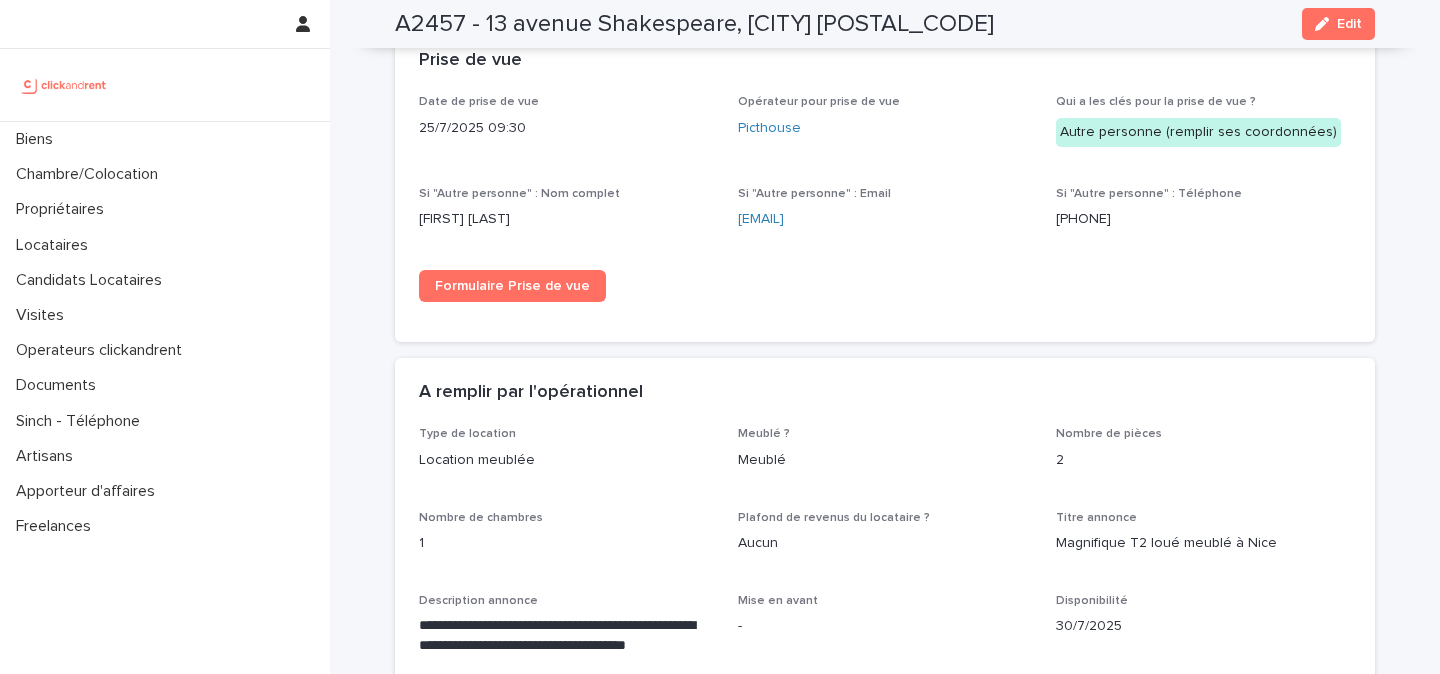 scroll, scrollTop: 3101, scrollLeft: 0, axis: vertical 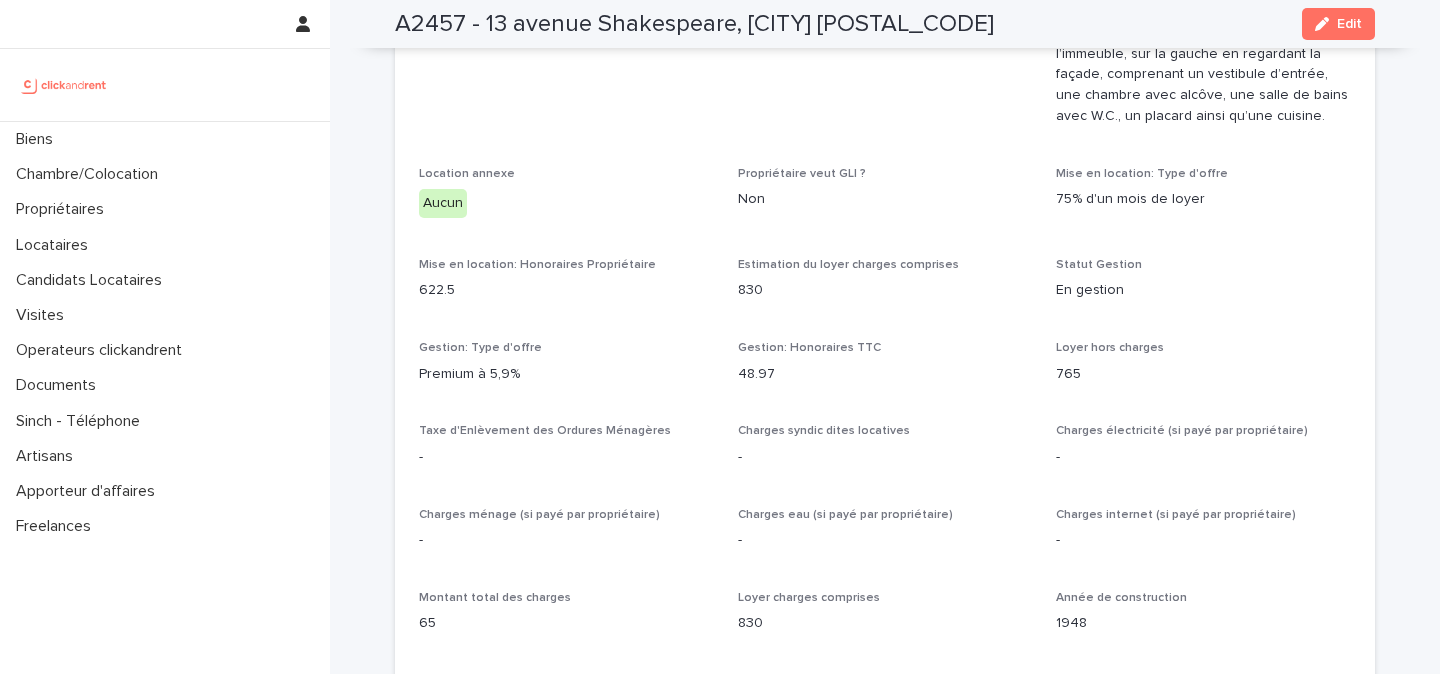 click on "Pinel : surperficie de l'extérieur -" at bounding box center (566, 71) 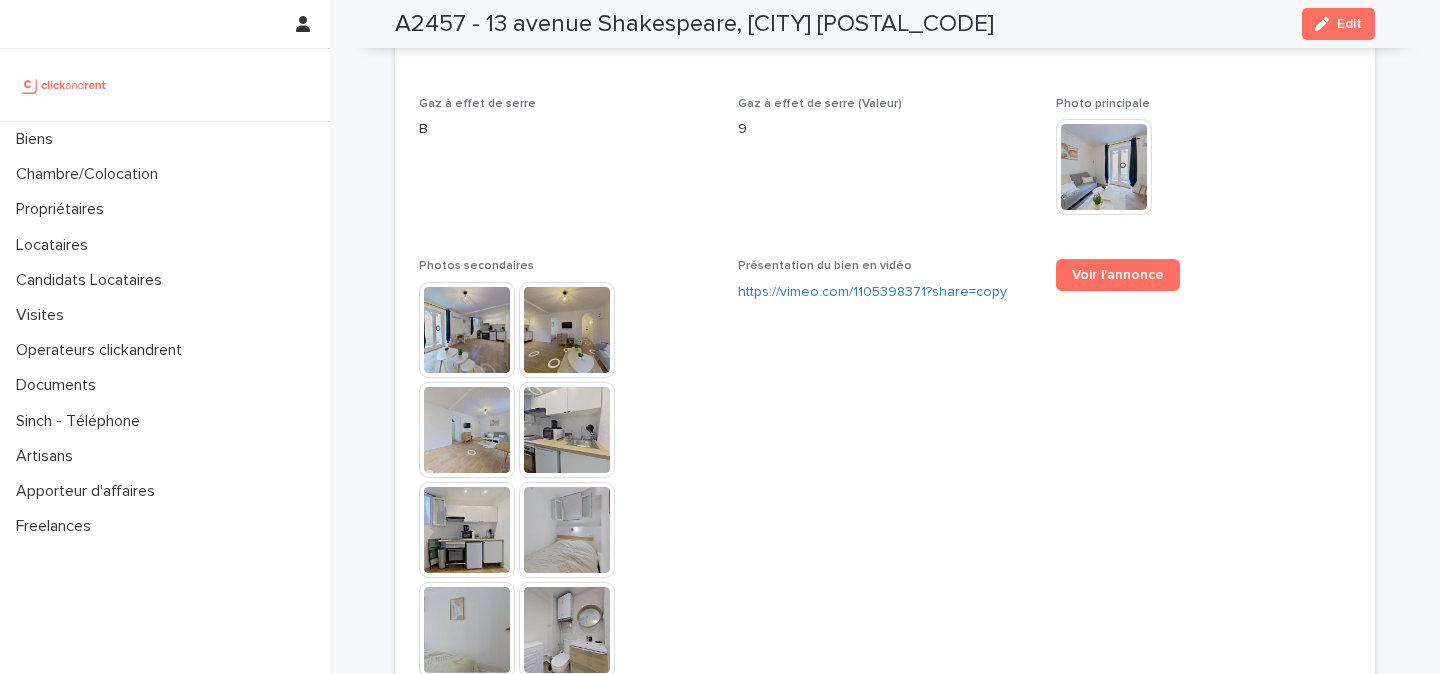 scroll, scrollTop: 4860, scrollLeft: 0, axis: vertical 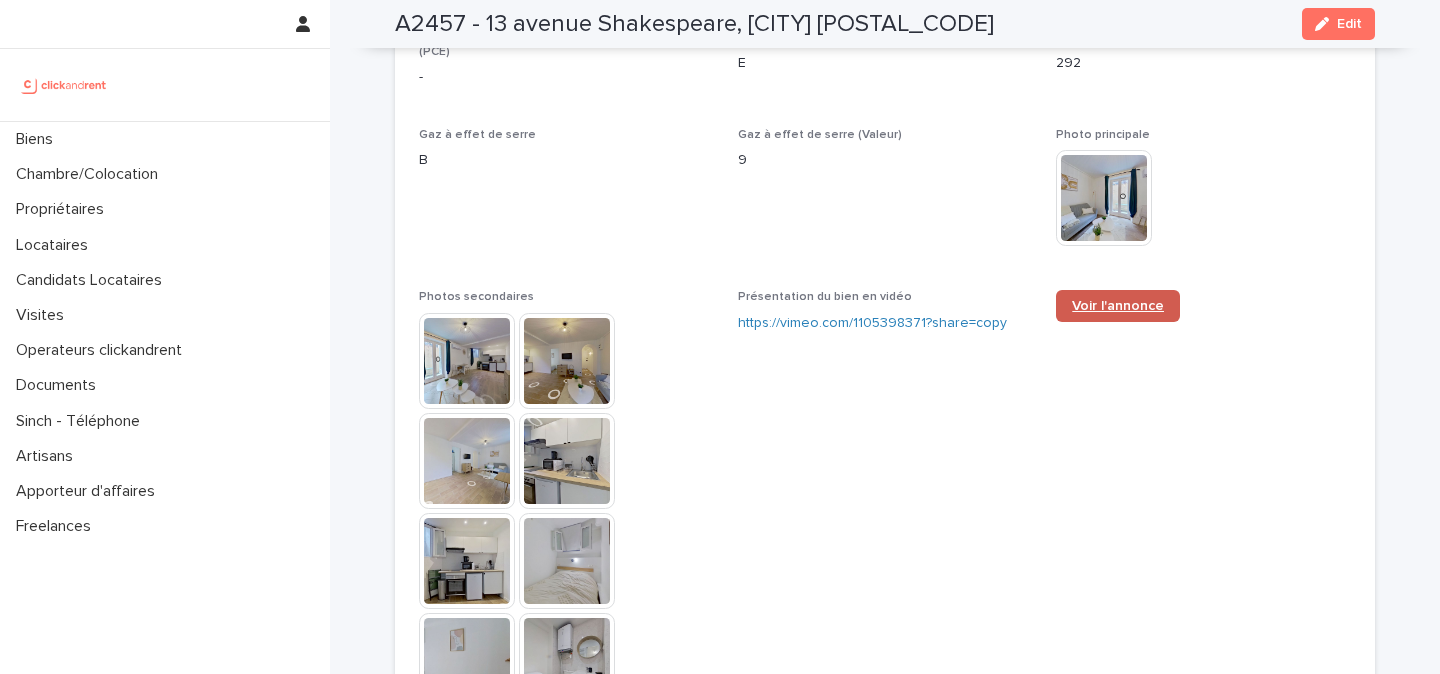 click on "Voir l'annonce" at bounding box center (1118, 306) 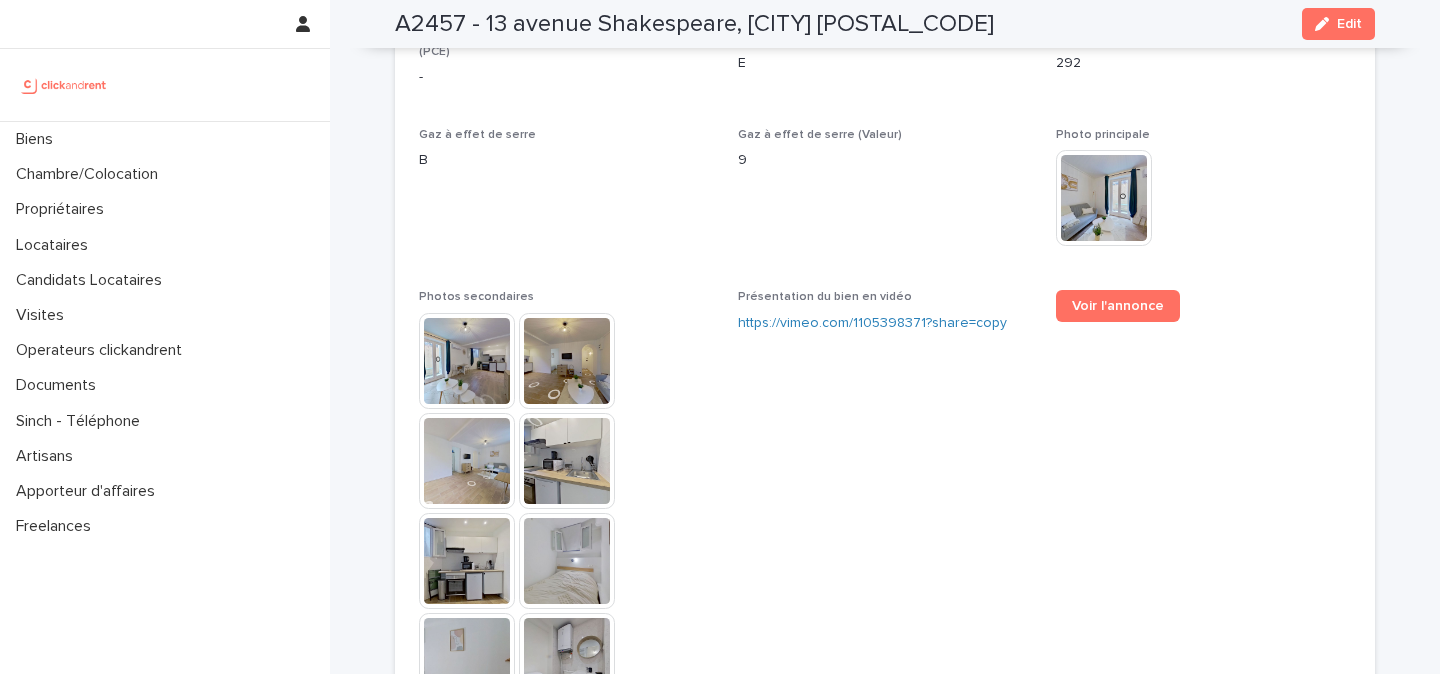 click at bounding box center (64, 85) 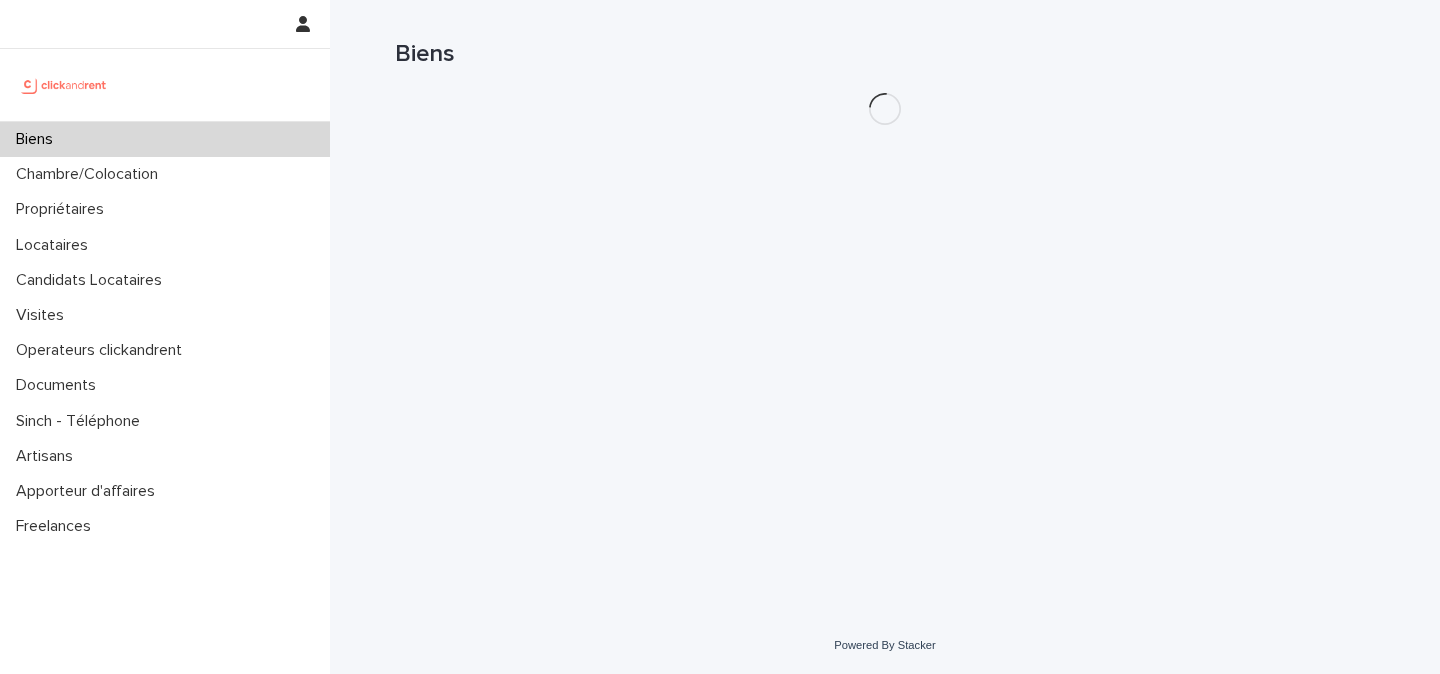 scroll, scrollTop: 0, scrollLeft: 0, axis: both 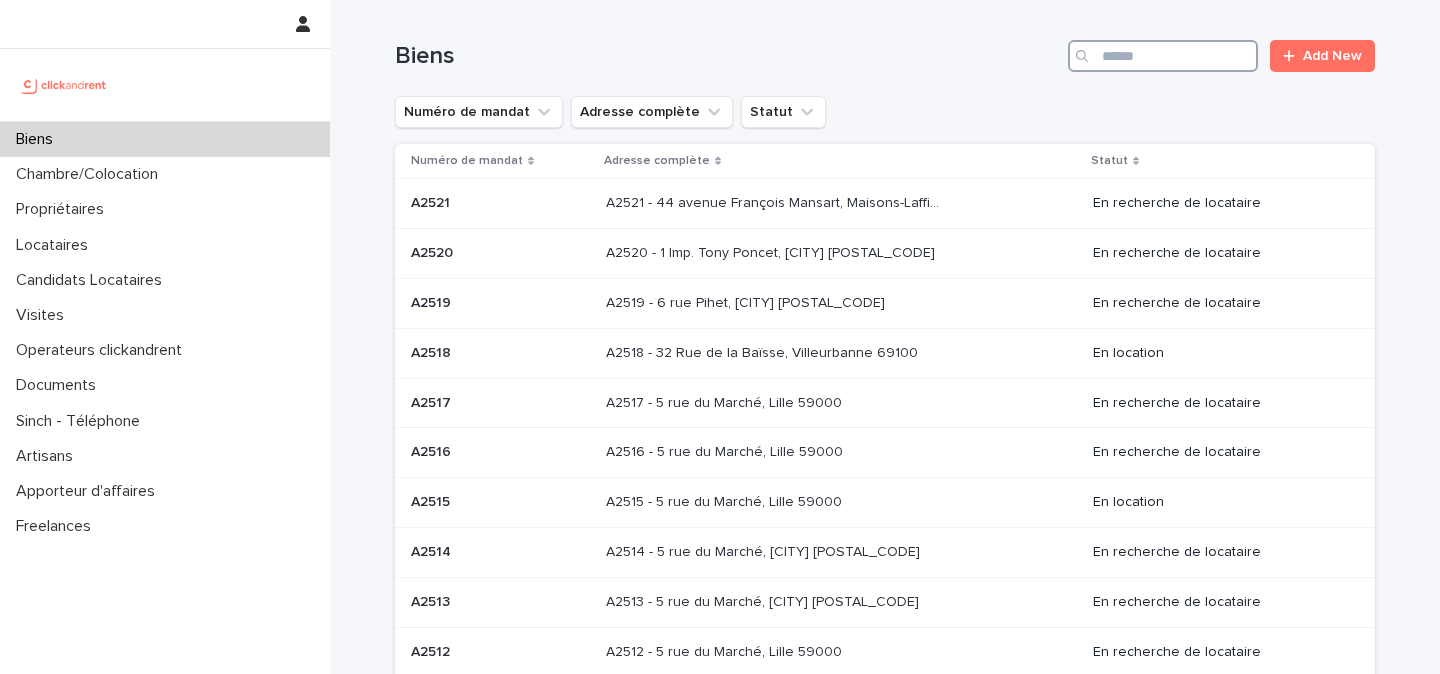 click at bounding box center (1163, 56) 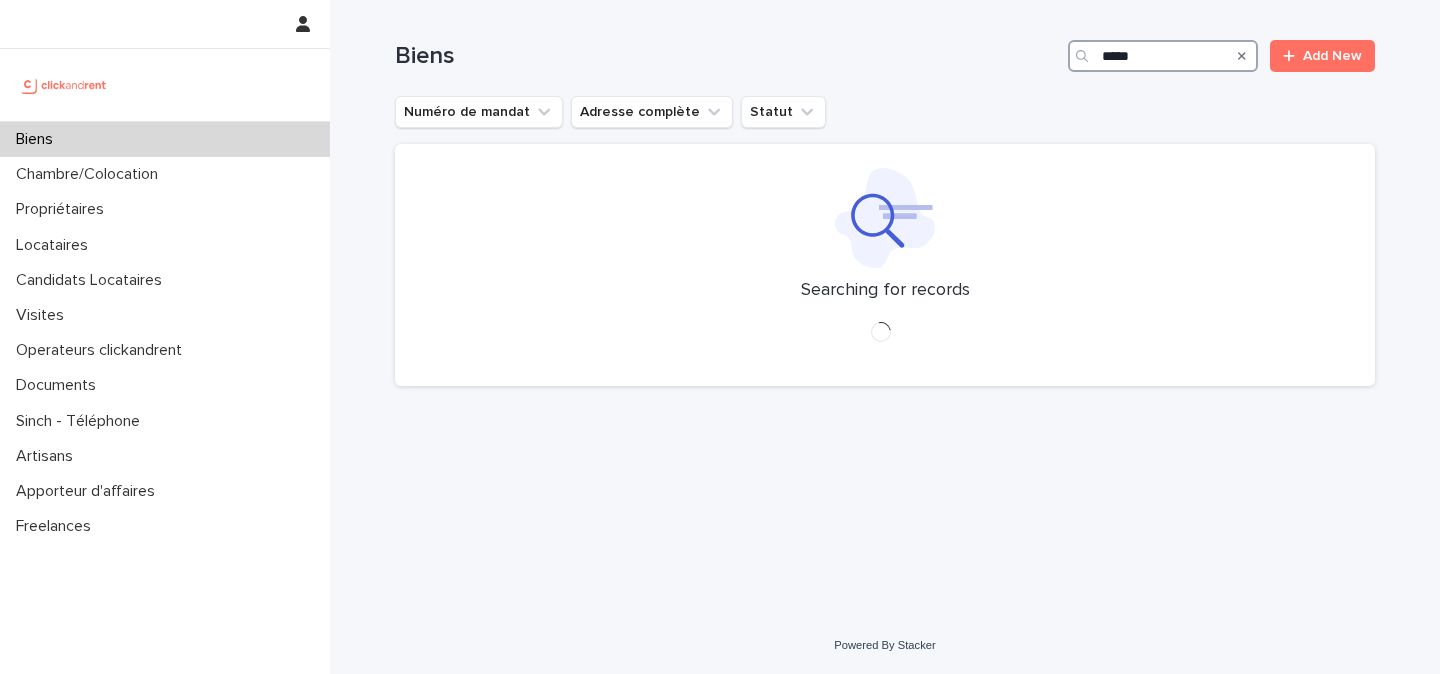 type on "*****" 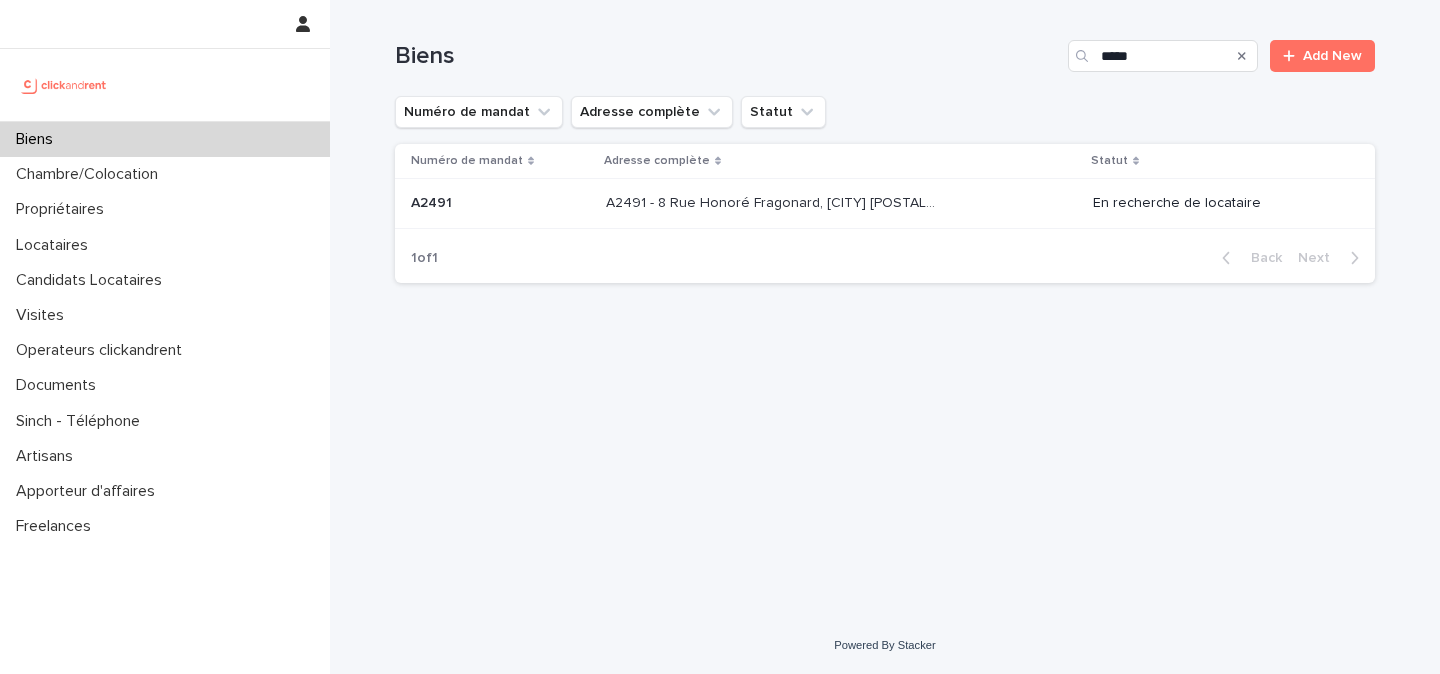 click on "A2491 - 8 Rue Honoré Fragonard,  Issy-les-Moulineaux 92130" at bounding box center [774, 201] 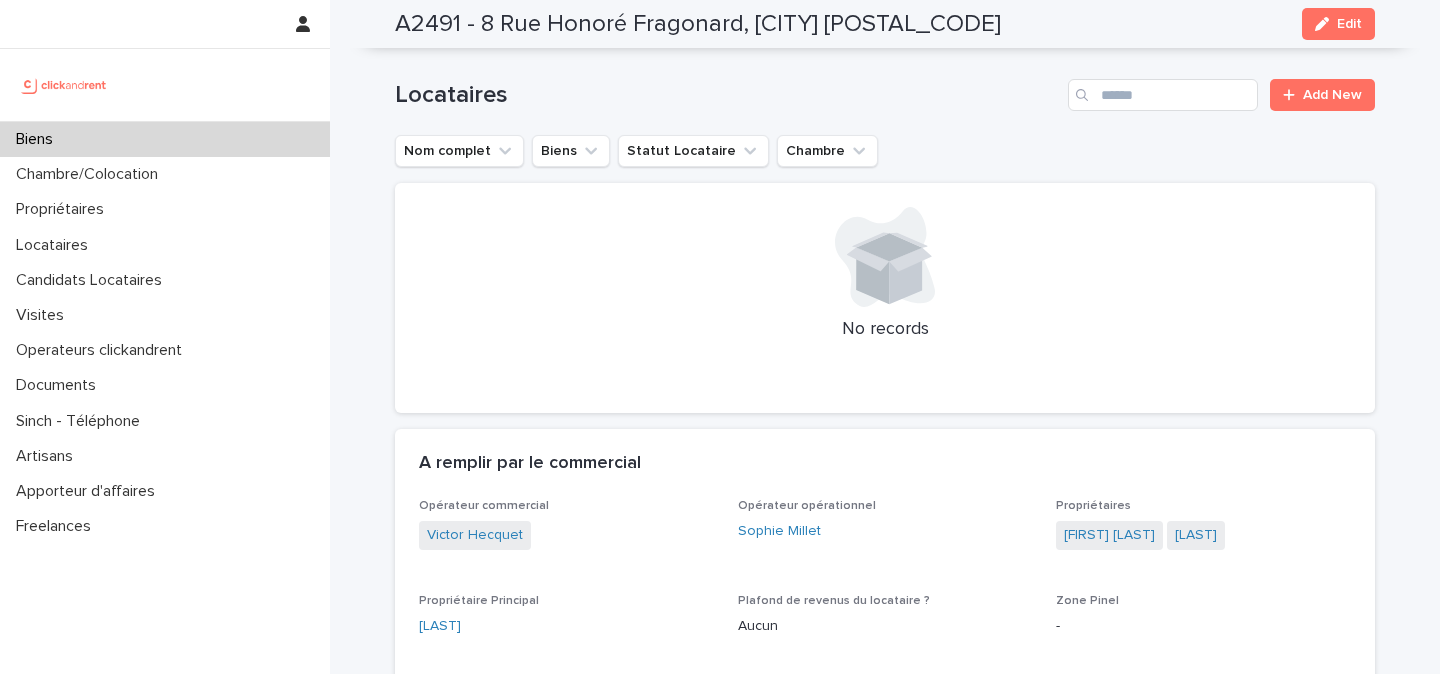 scroll, scrollTop: 732, scrollLeft: 0, axis: vertical 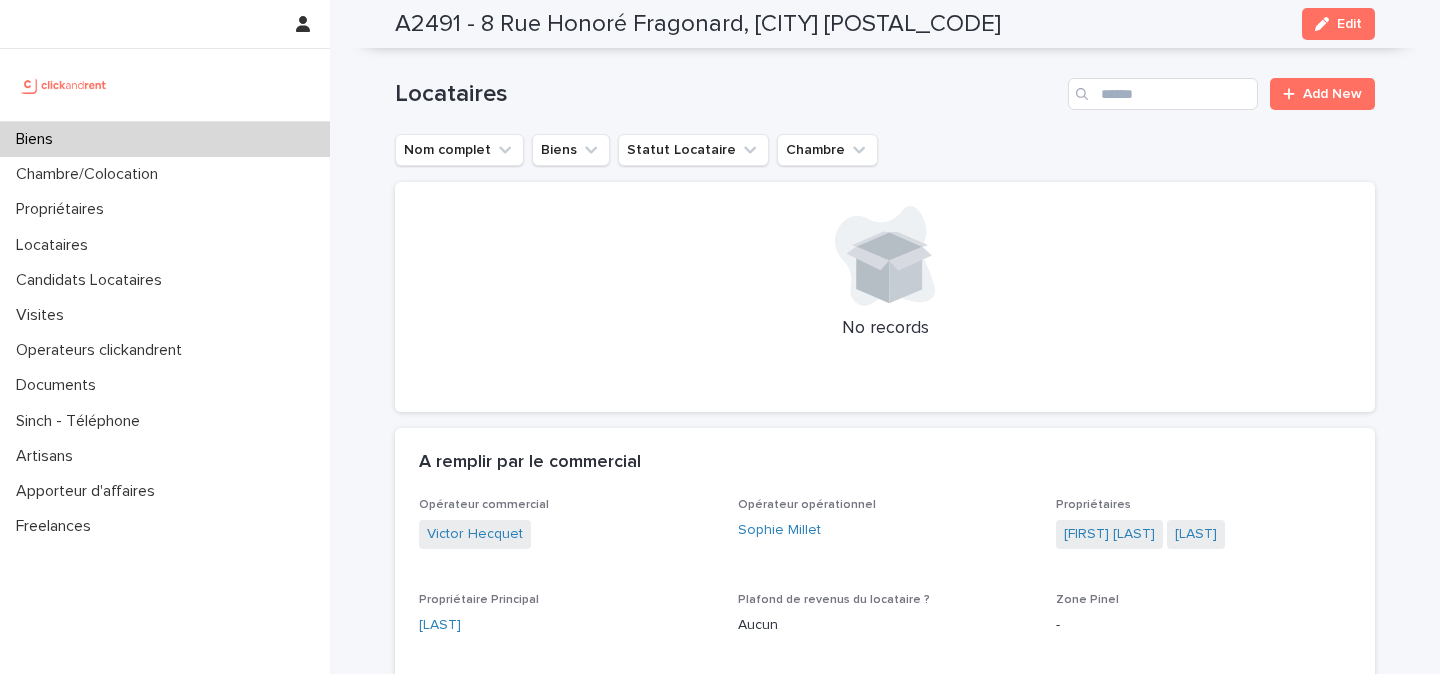 click on "A2491 - 8 Rue Honoré Fragonard,  Issy-les-Moulineaux 92130" at bounding box center [698, 24] 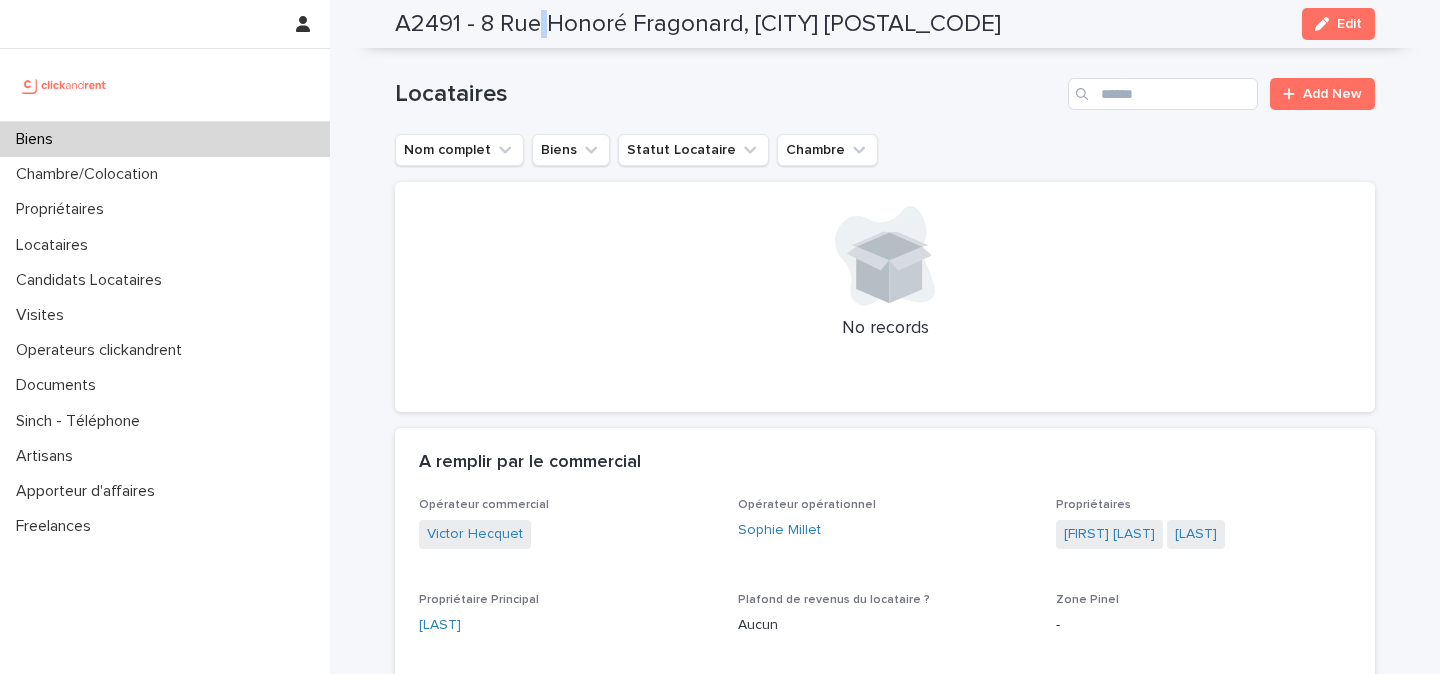 click on "A2491 - 8 Rue Honoré Fragonard,  Issy-les-Moulineaux 92130" at bounding box center [698, 24] 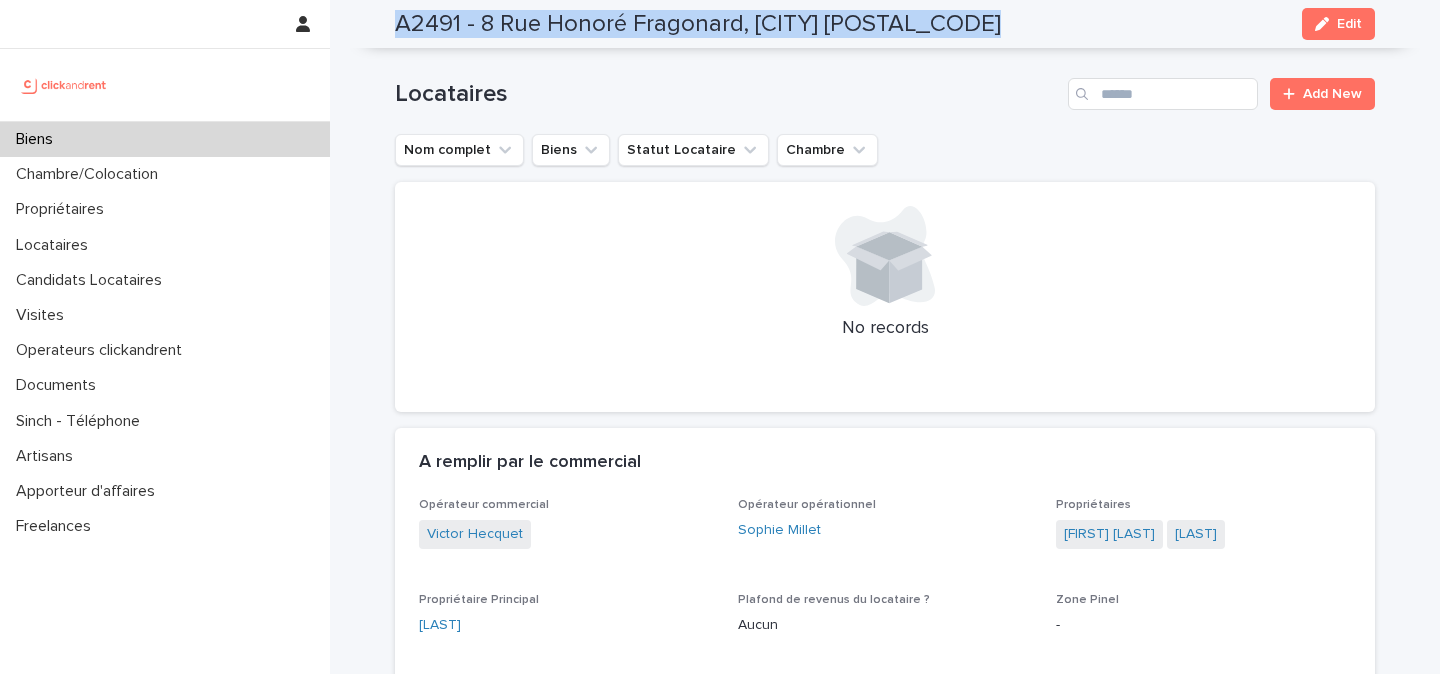 click on "A2491 - 8 Rue Honoré Fragonard,  Issy-les-Moulineaux 92130" at bounding box center [698, 24] 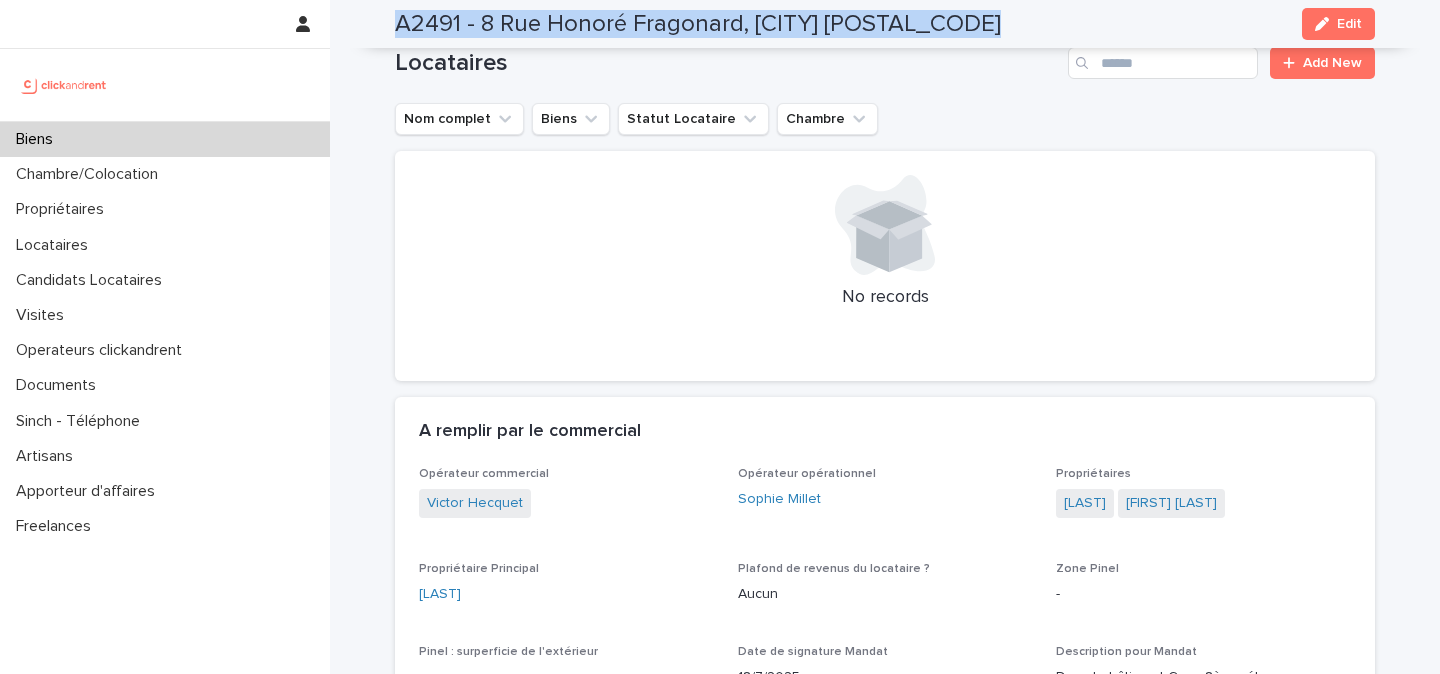 scroll, scrollTop: 770, scrollLeft: 0, axis: vertical 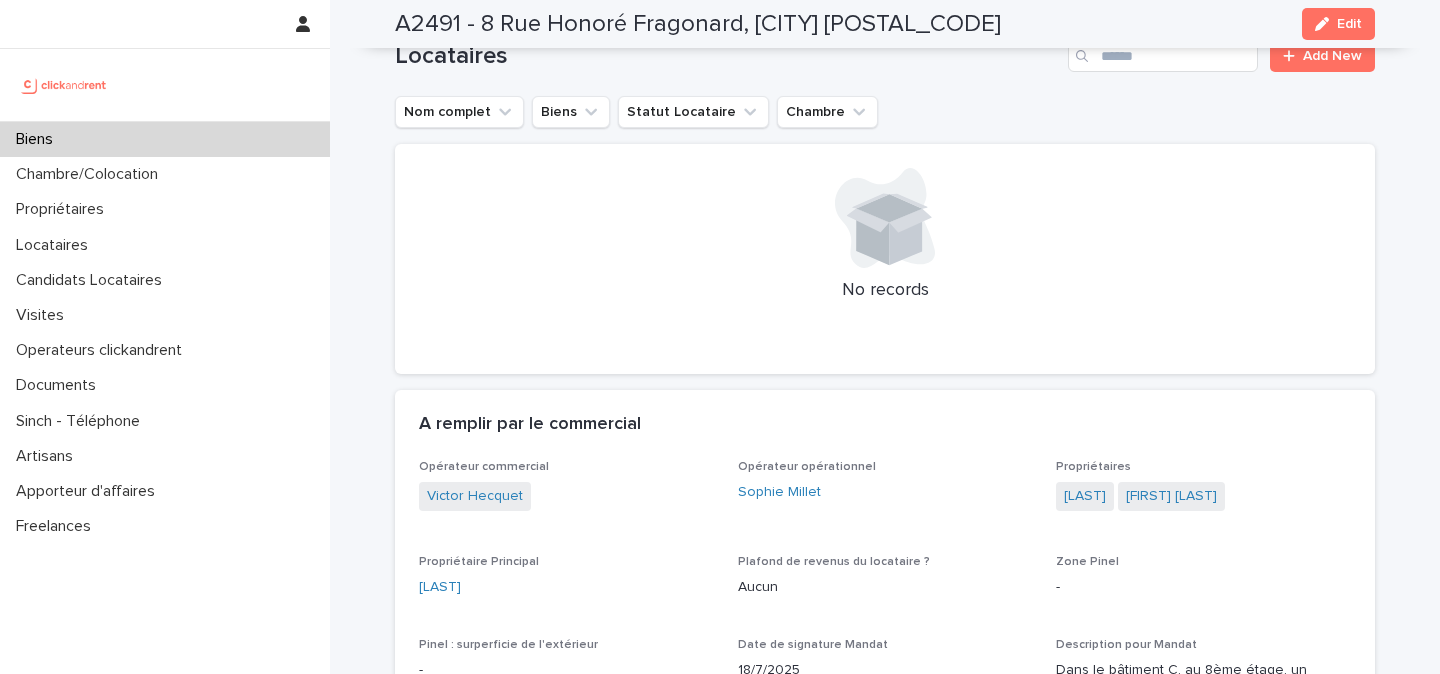 click at bounding box center (885, 218) 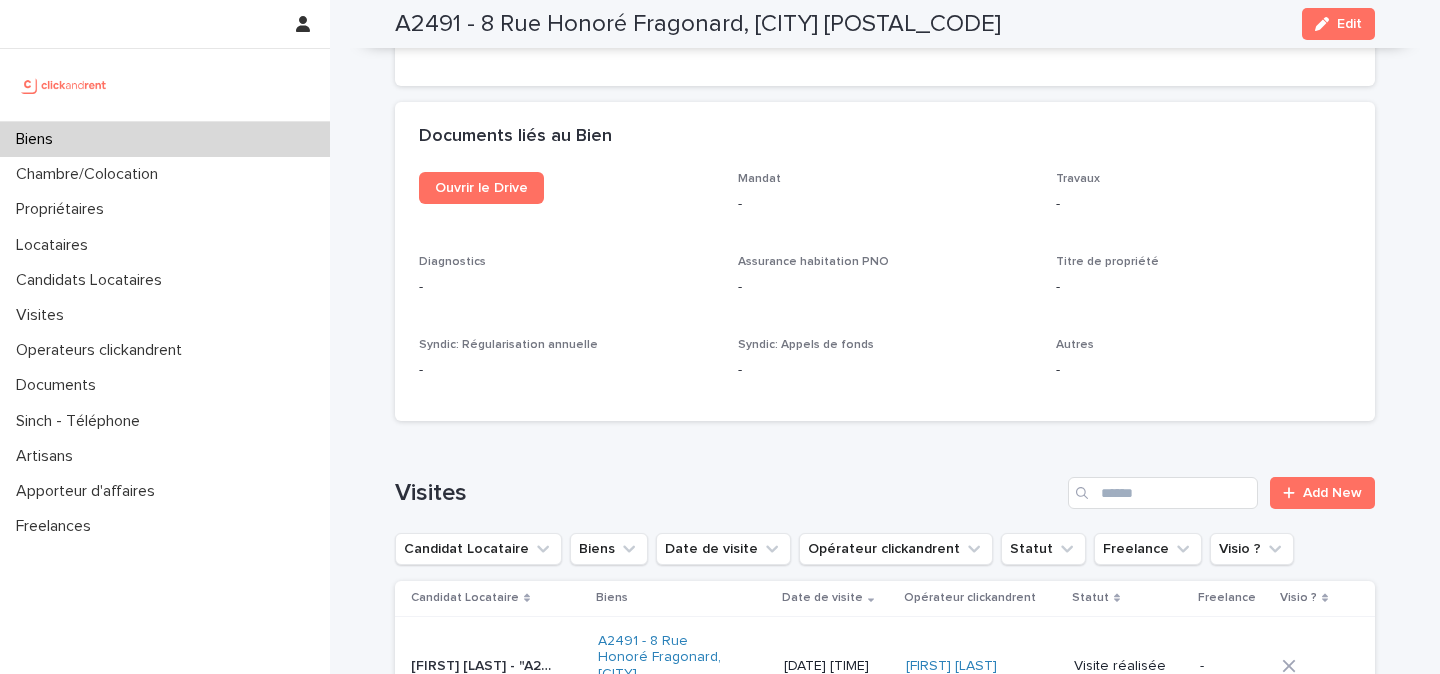 scroll, scrollTop: 6106, scrollLeft: 0, axis: vertical 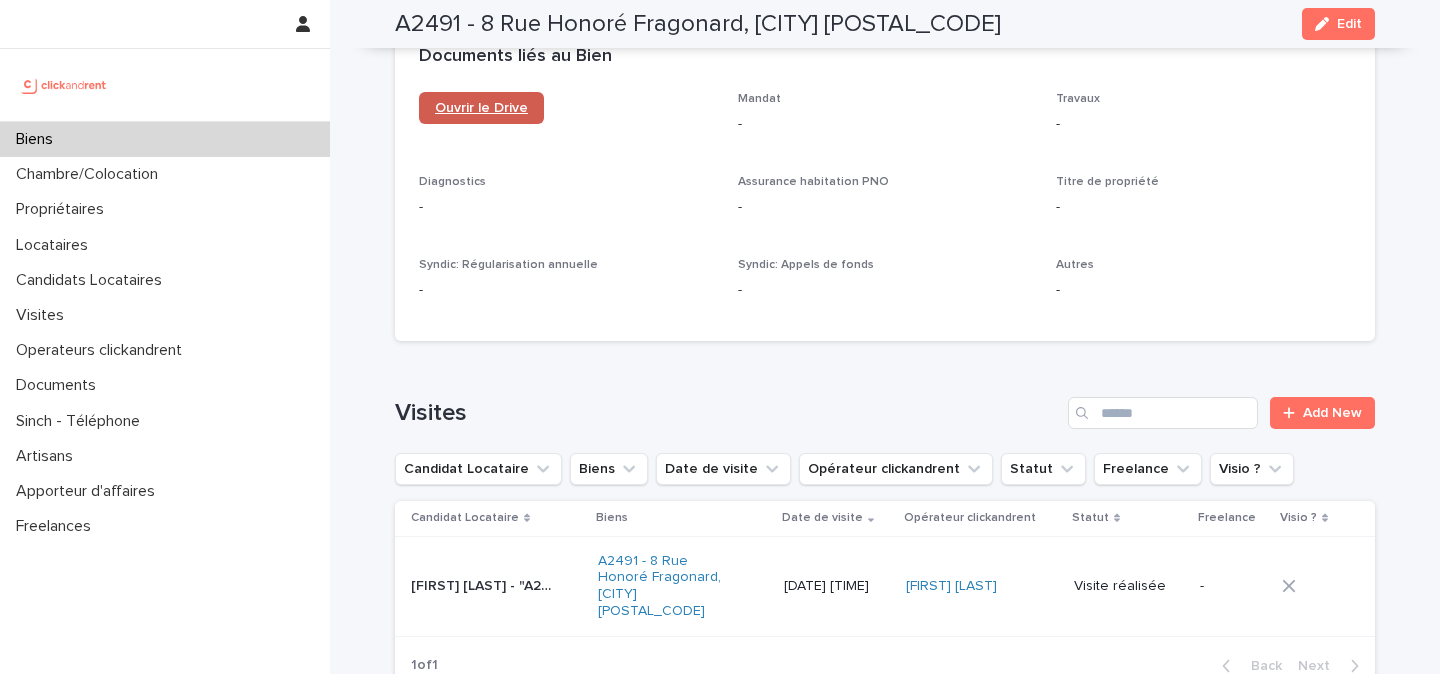 click on "Ouvrir le Drive" at bounding box center (481, 108) 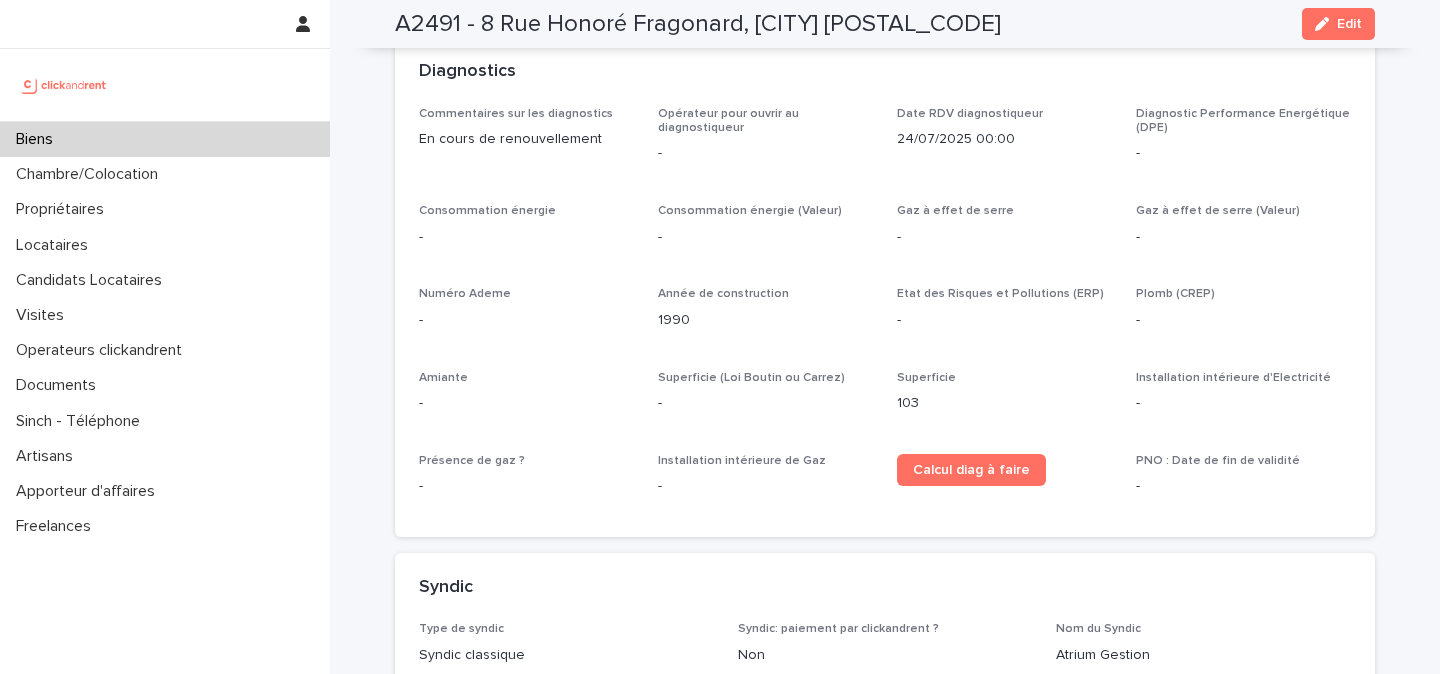 scroll, scrollTop: 5008, scrollLeft: 0, axis: vertical 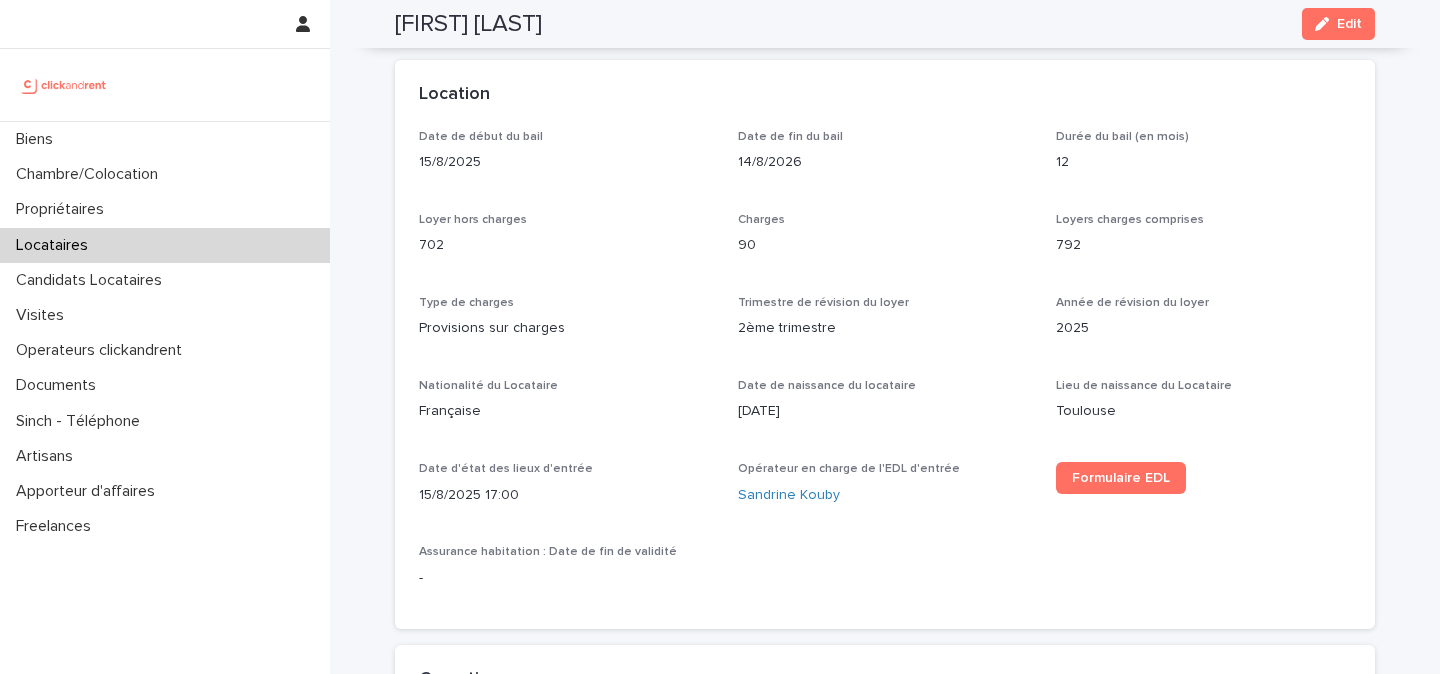 click at bounding box center [64, 85] 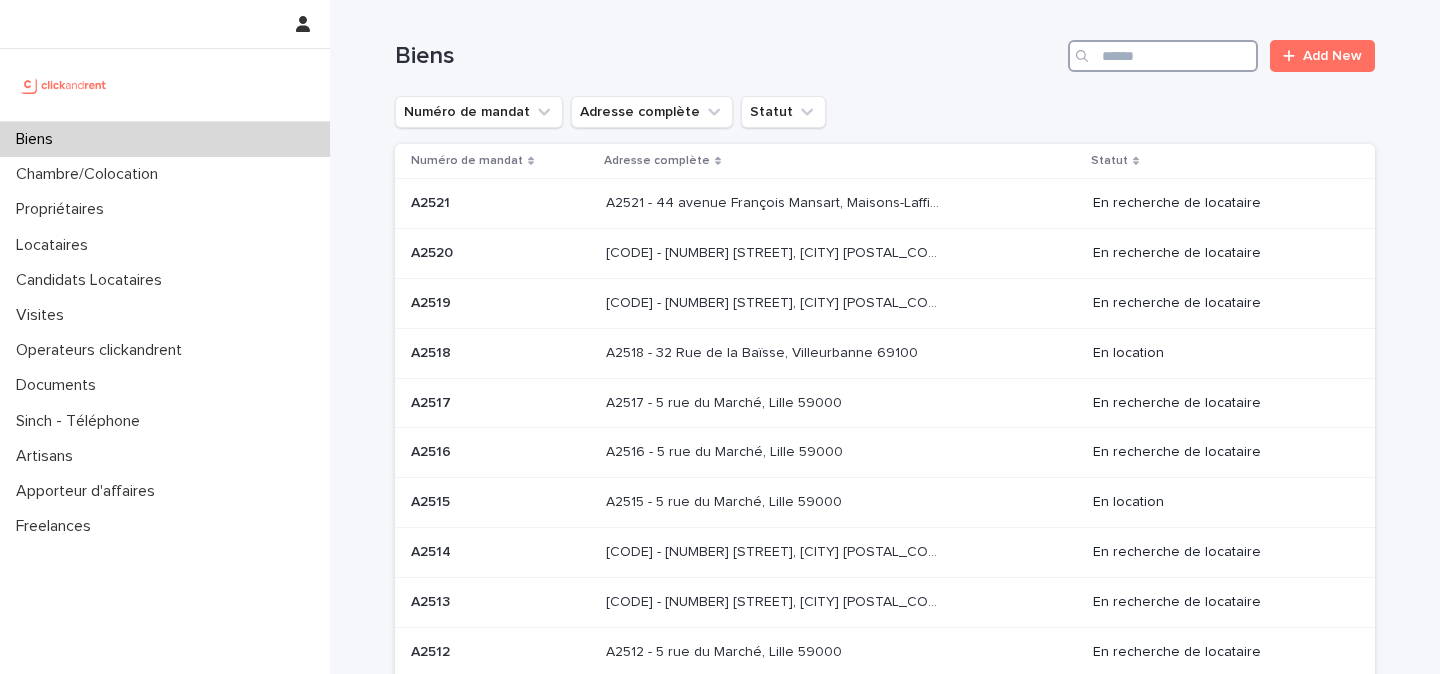 click at bounding box center (1163, 56) 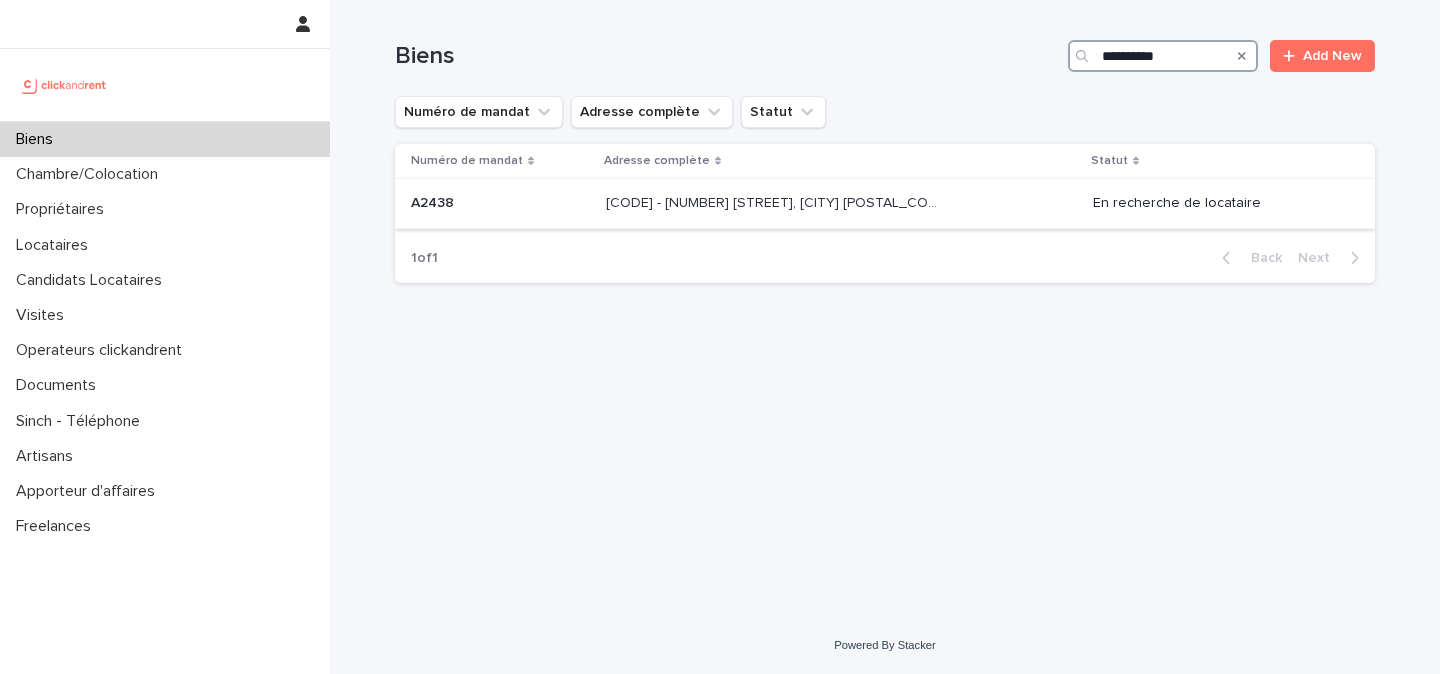 type on "*********" 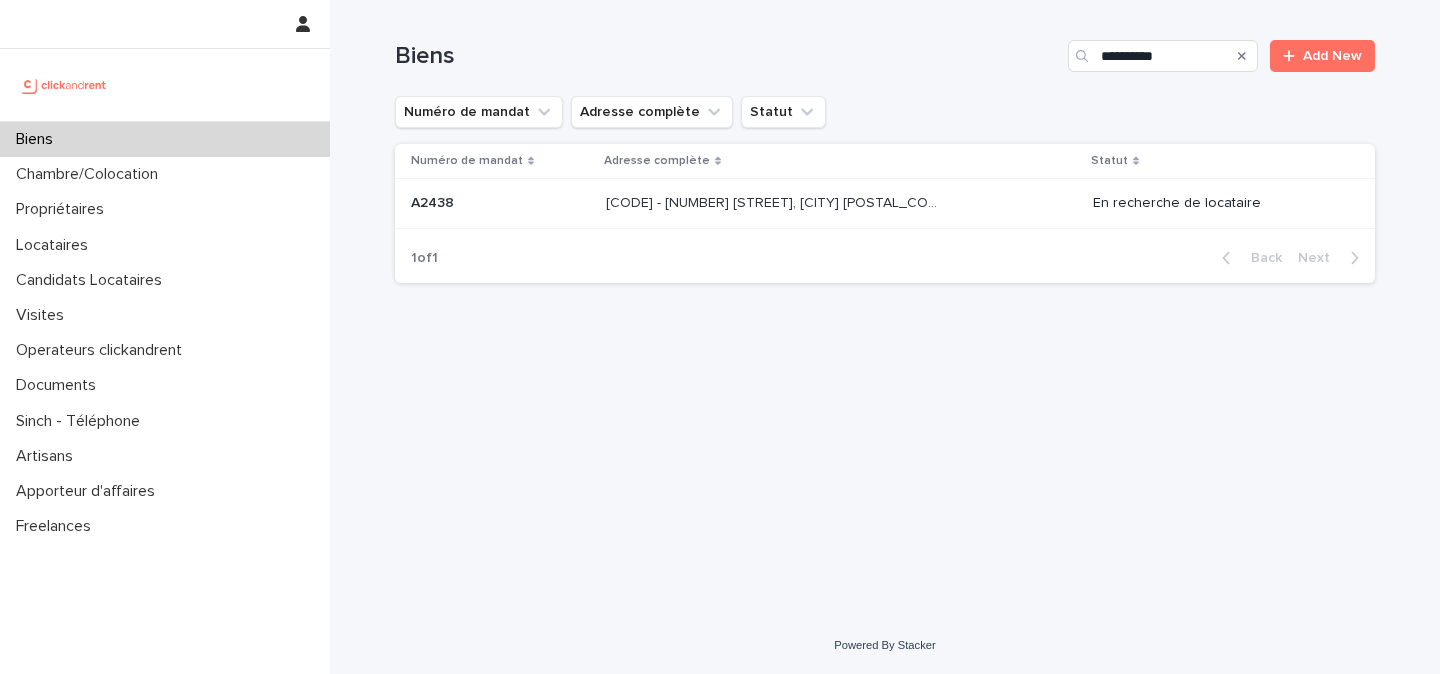 click at bounding box center [772, 203] 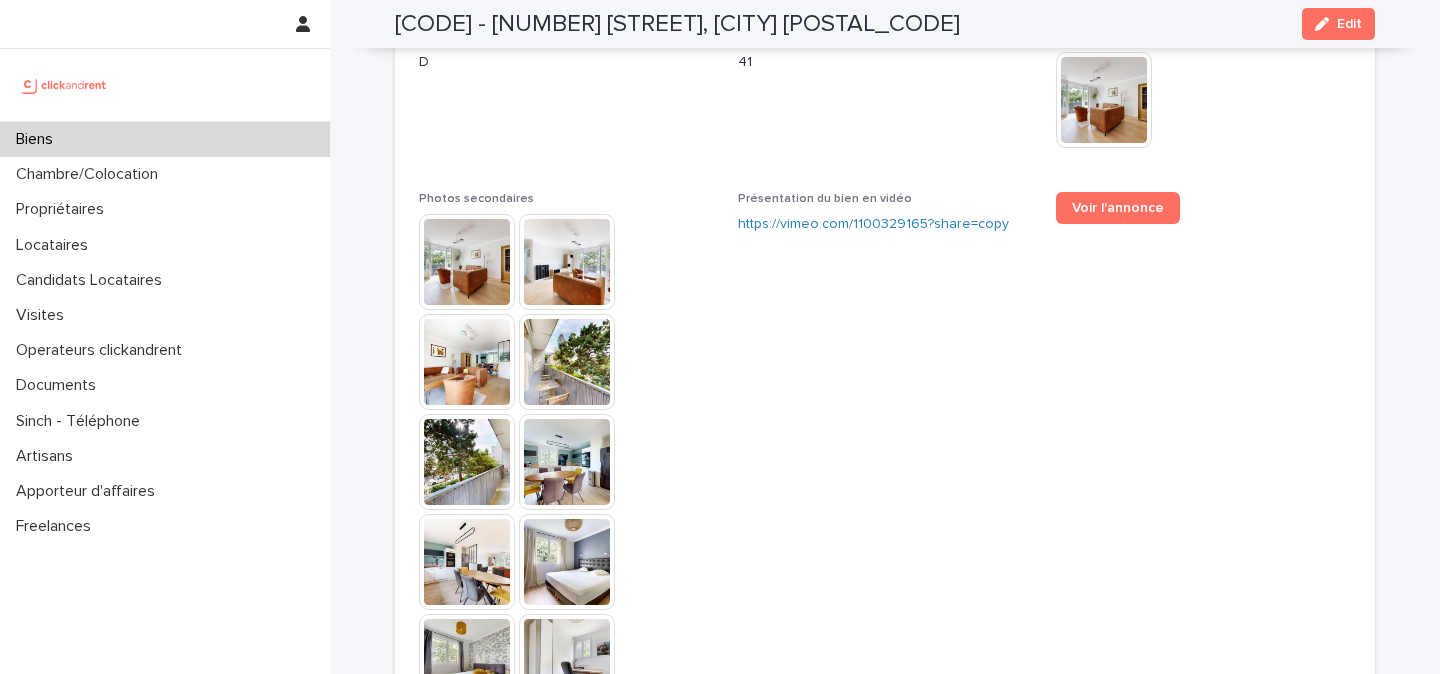 scroll, scrollTop: 5277, scrollLeft: 0, axis: vertical 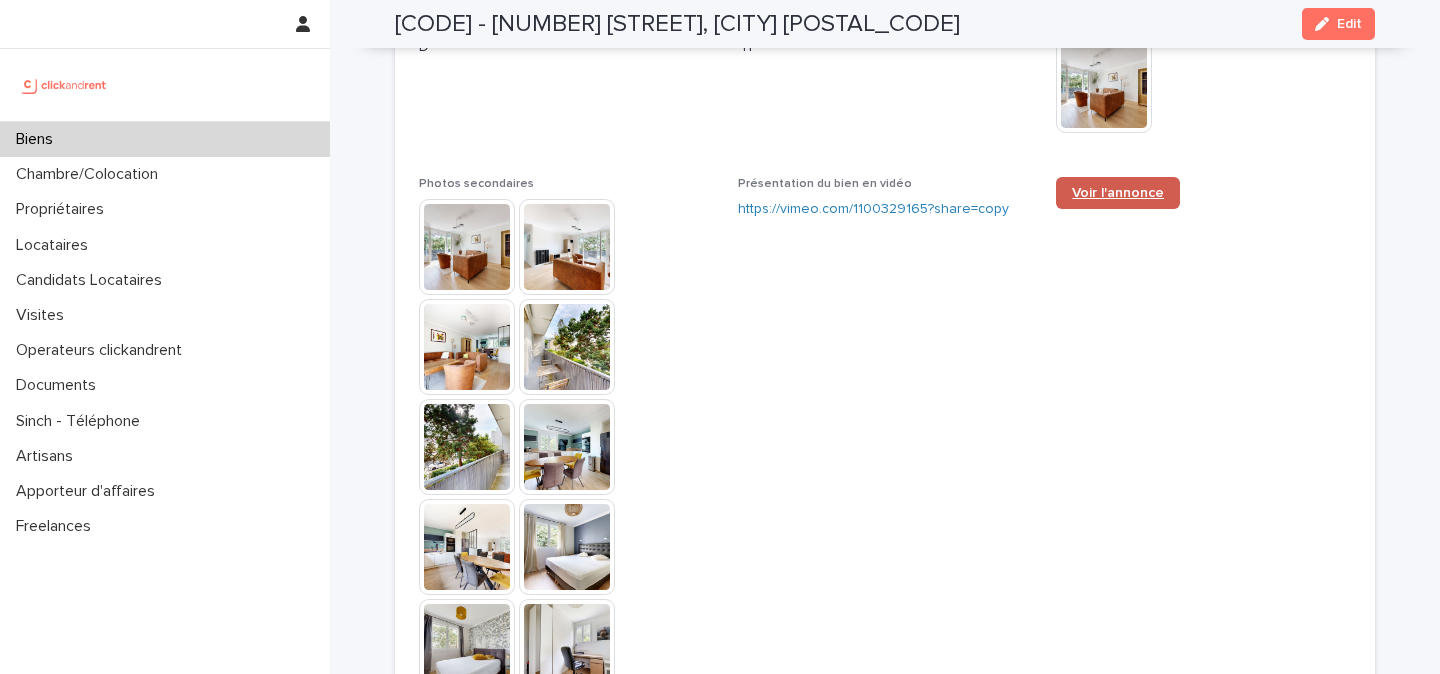 click on "Voir l'annonce" at bounding box center [1118, 193] 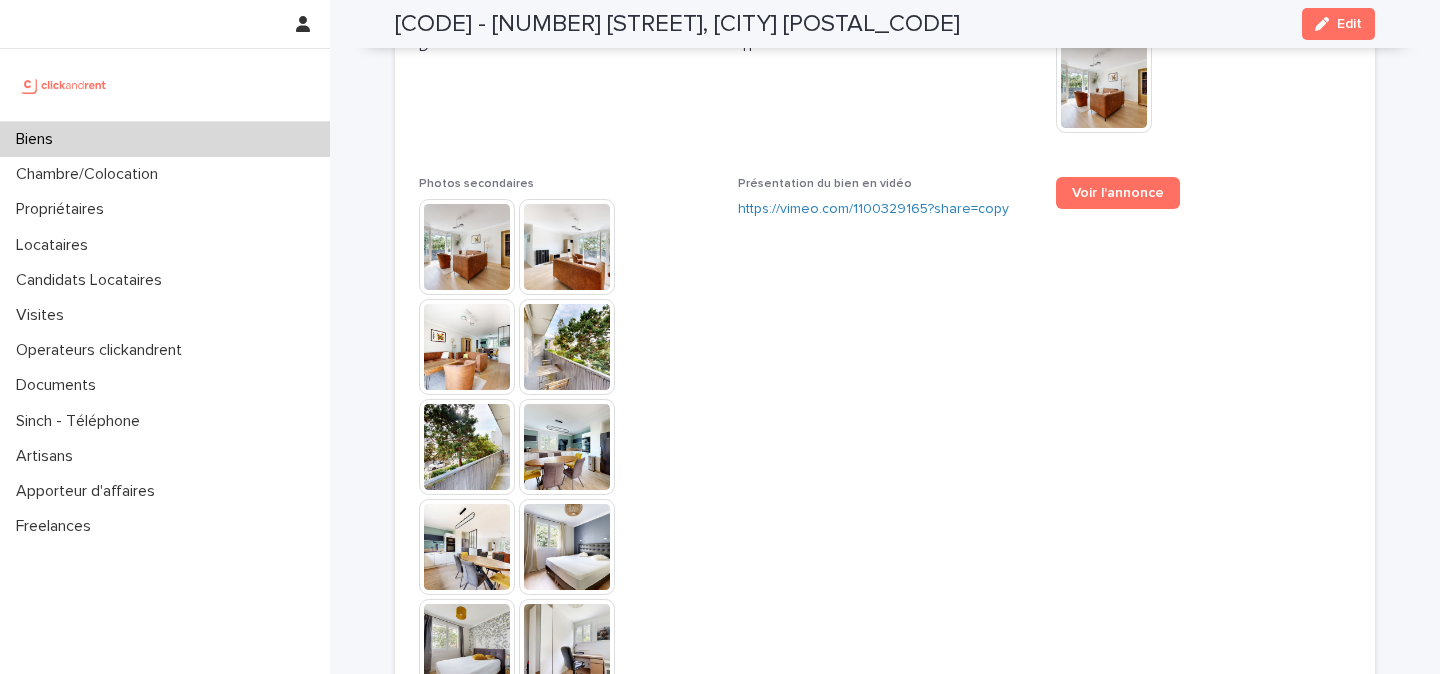 click on "[CODE] - [NUMBER] [STREET], [CITY] [POSTAL_CODE]" at bounding box center [677, 24] 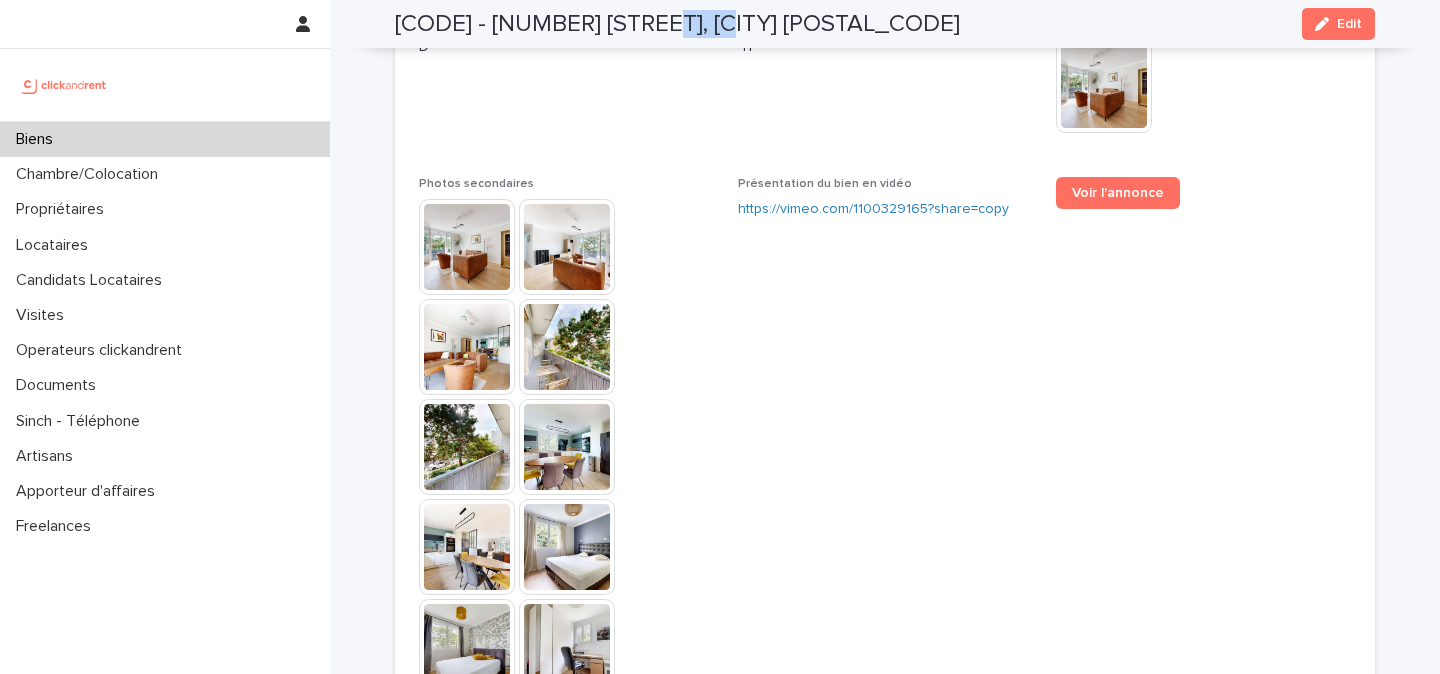 click on "[CODE] - [NUMBER] [STREET], [CITY] [POSTAL_CODE]" at bounding box center (677, 24) 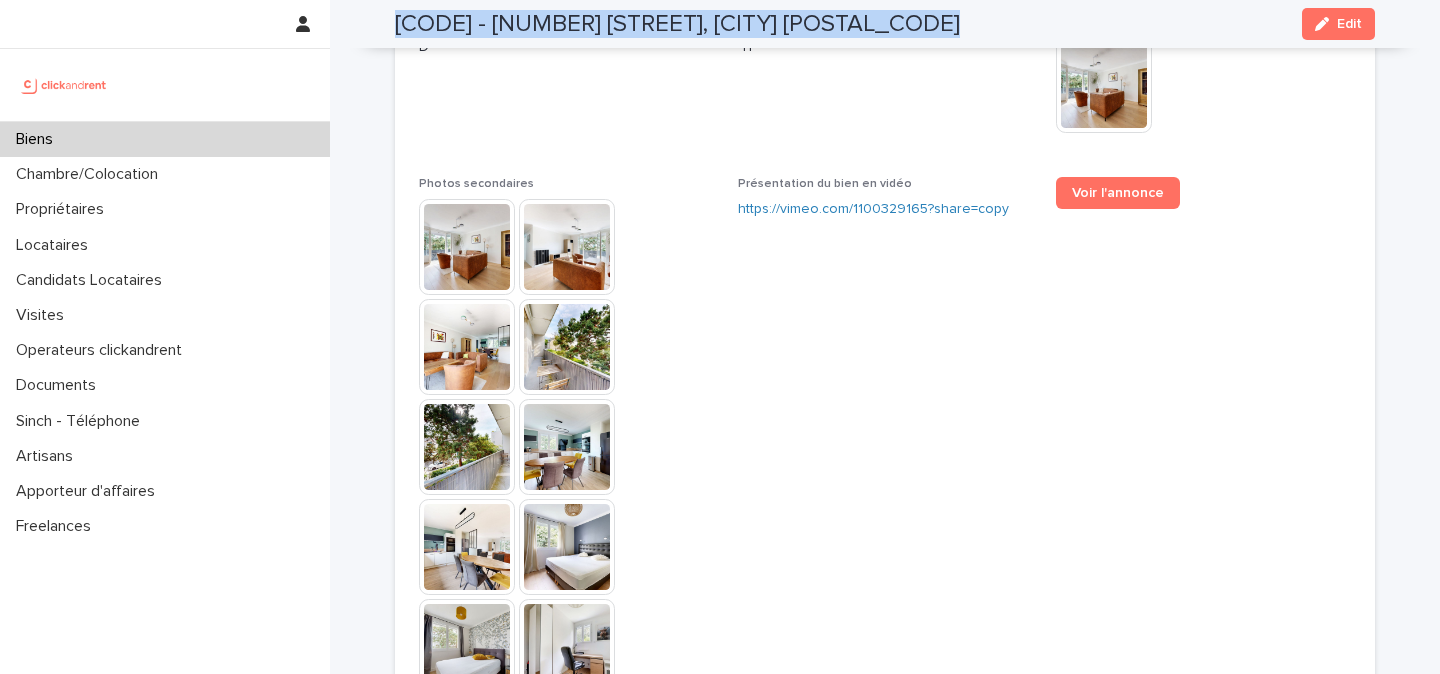 click on "[CODE] - [NUMBER] [STREET], [CITY] [POSTAL_CODE]" at bounding box center (677, 24) 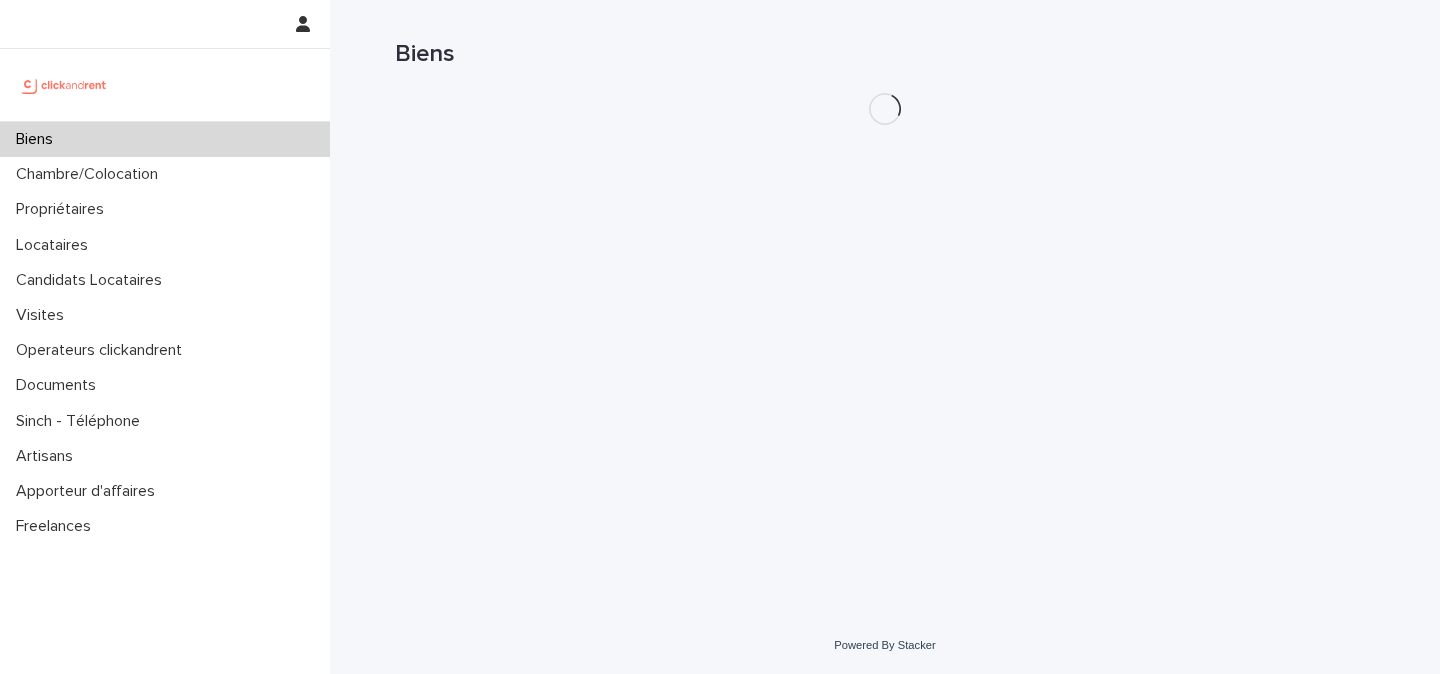 scroll, scrollTop: 0, scrollLeft: 0, axis: both 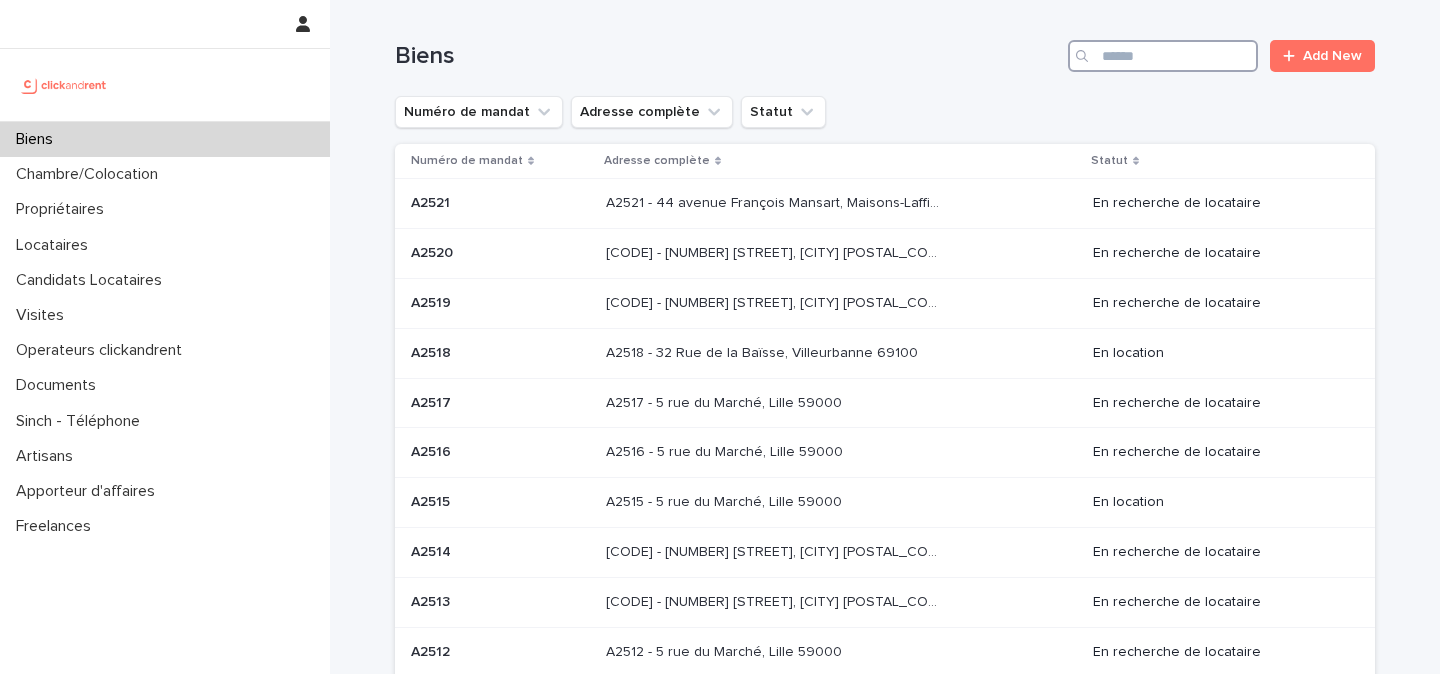 click at bounding box center (1163, 56) 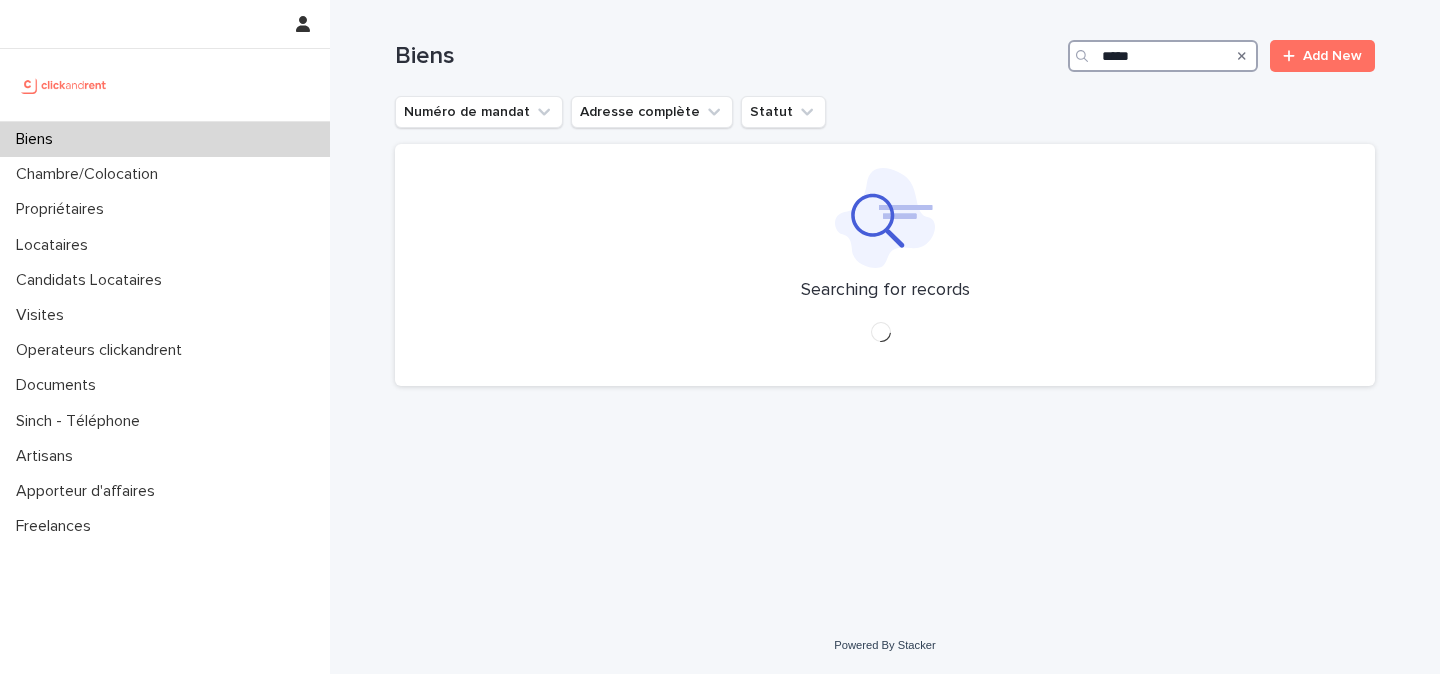 type on "*****" 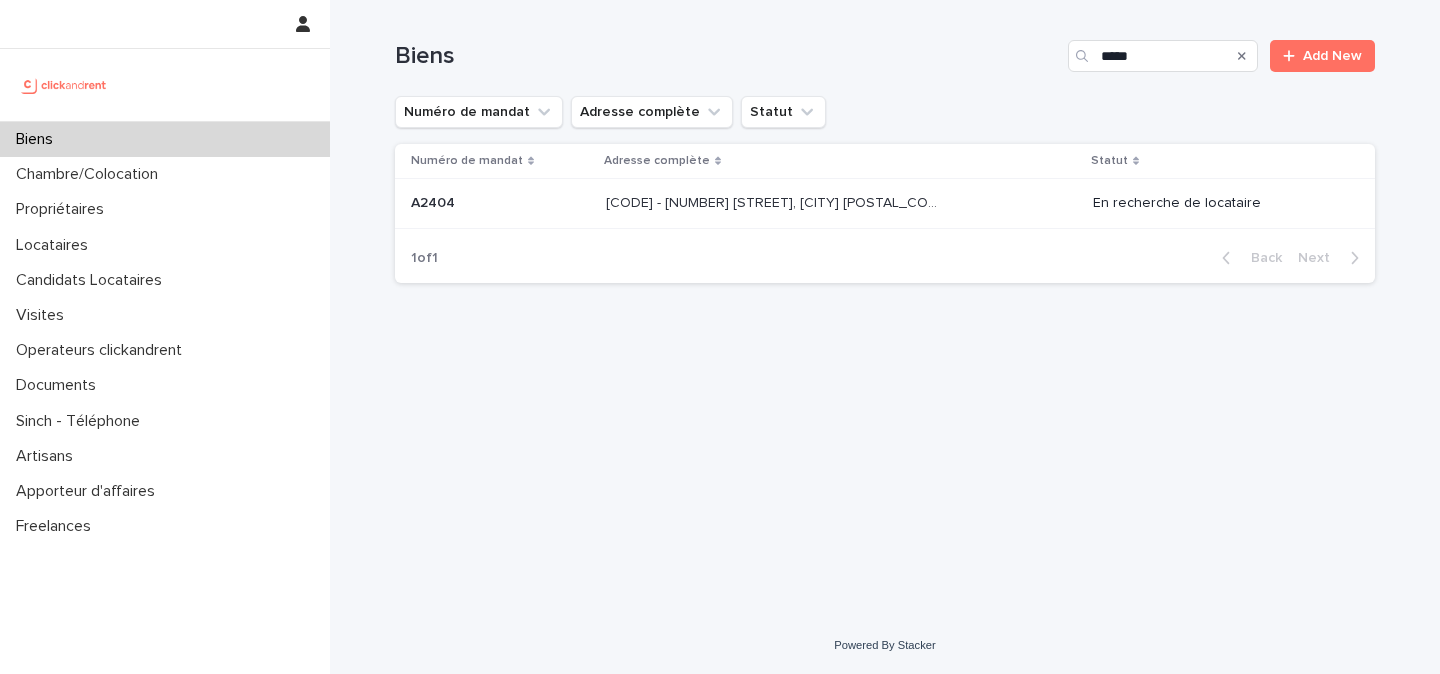 click on "[CODE] - [NUMBER] [STREET], [CITY] [POSTAL_CODE] [CODE] - [NUMBER] [STREET], [CITY] [POSTAL_CODE]" at bounding box center (841, 203) 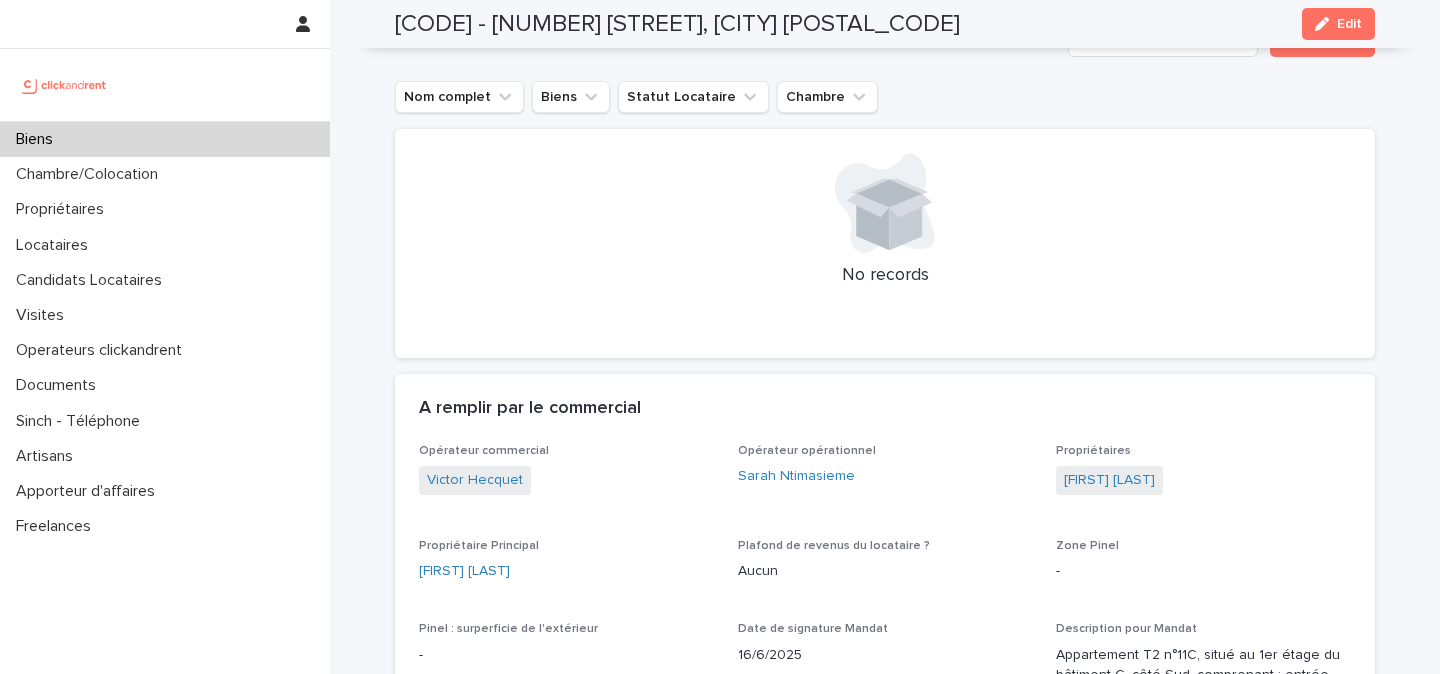 scroll, scrollTop: 1060, scrollLeft: 0, axis: vertical 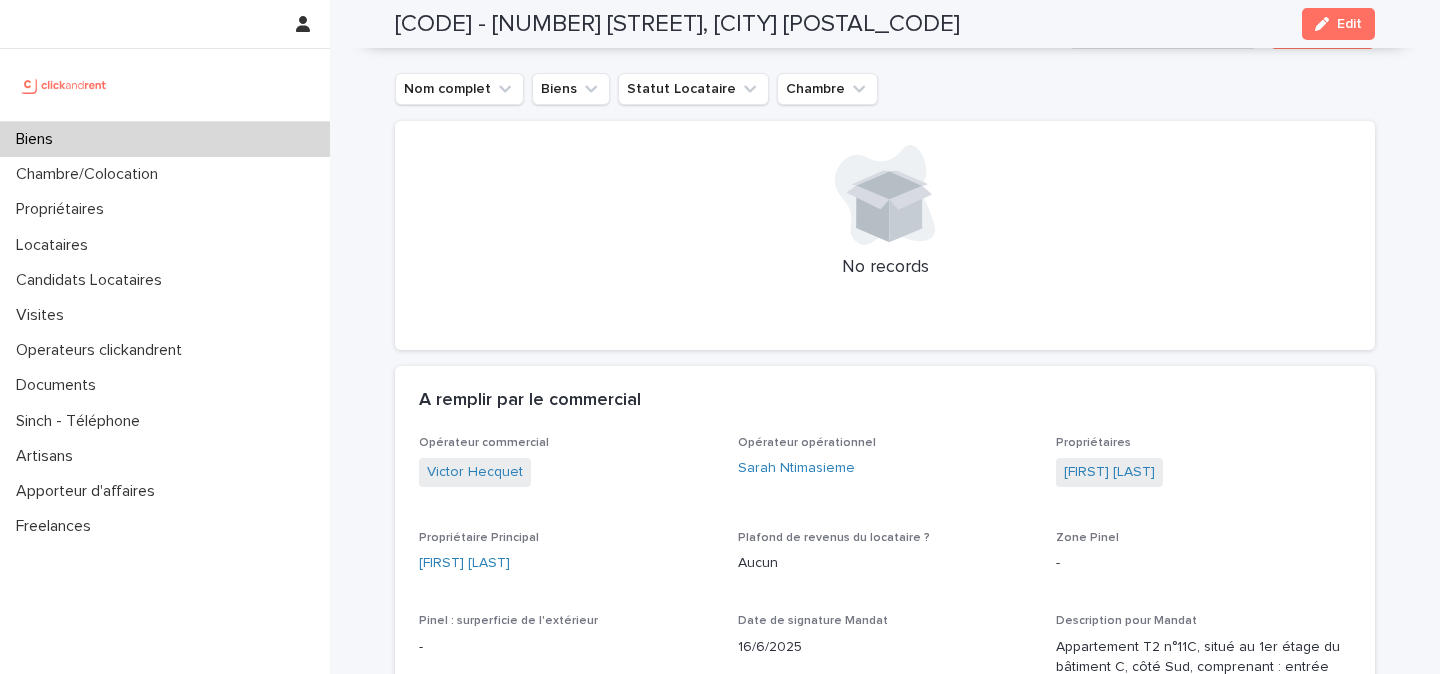 click at bounding box center (64, 85) 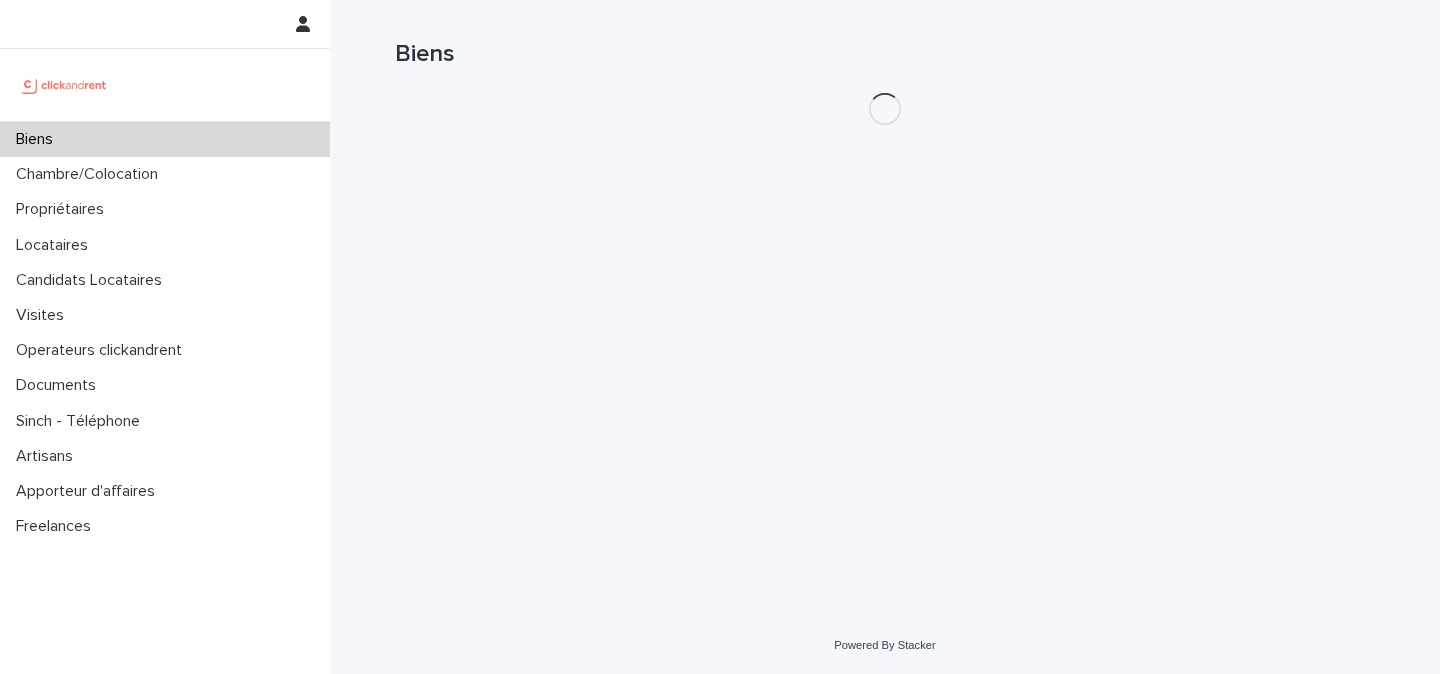 scroll, scrollTop: 0, scrollLeft: 0, axis: both 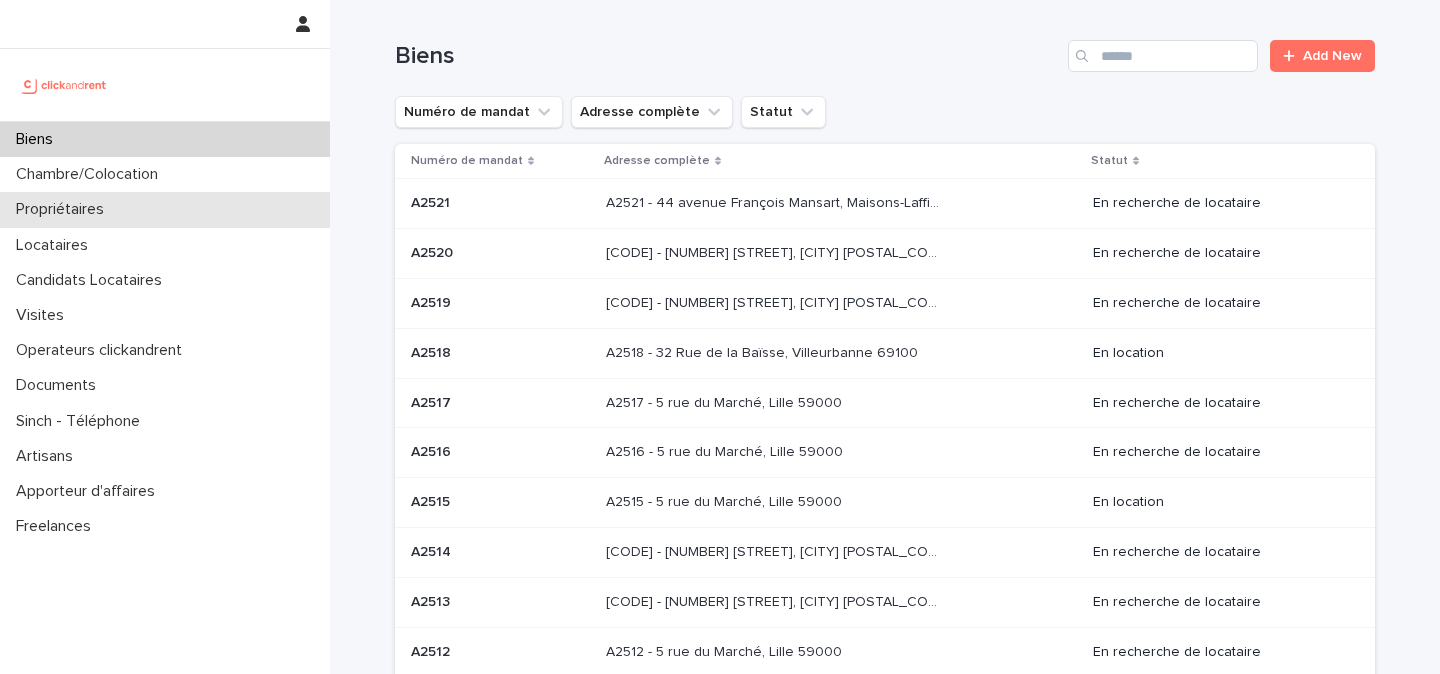 click on "Propriétaires" at bounding box center (165, 209) 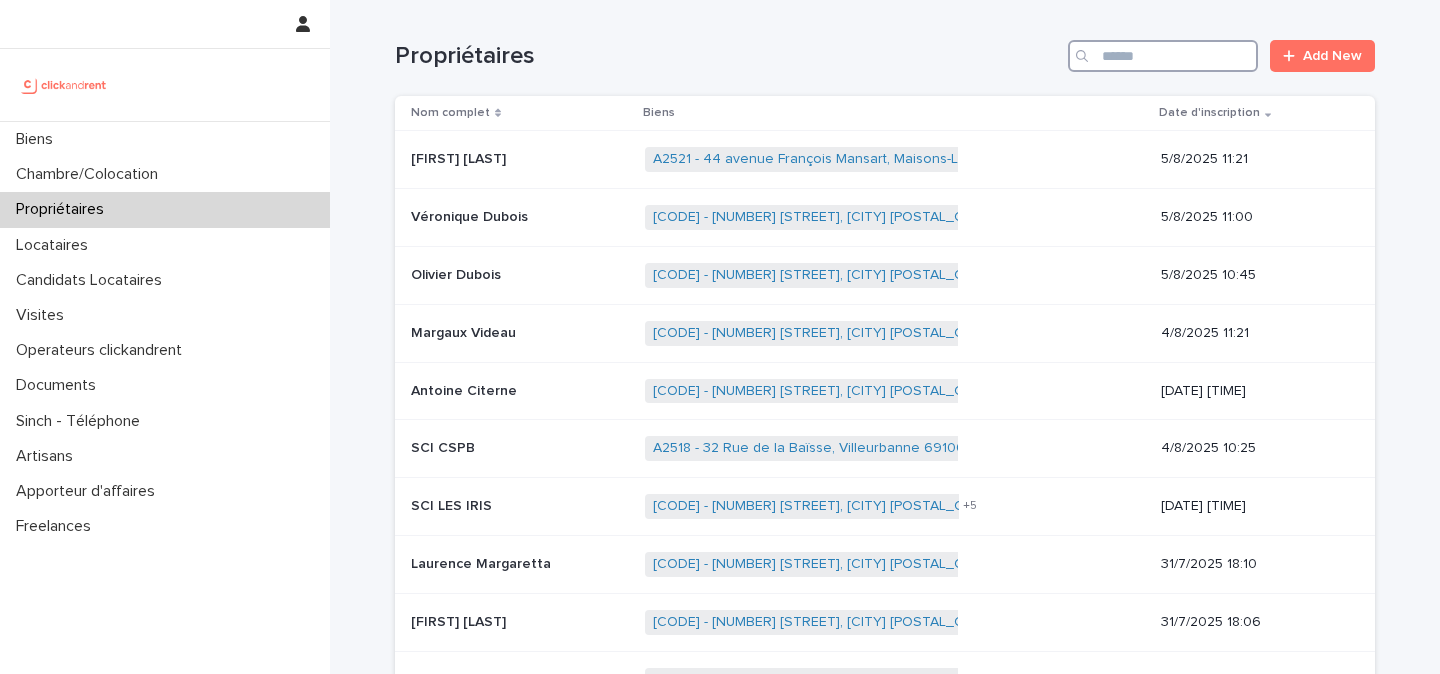 click at bounding box center (1163, 56) 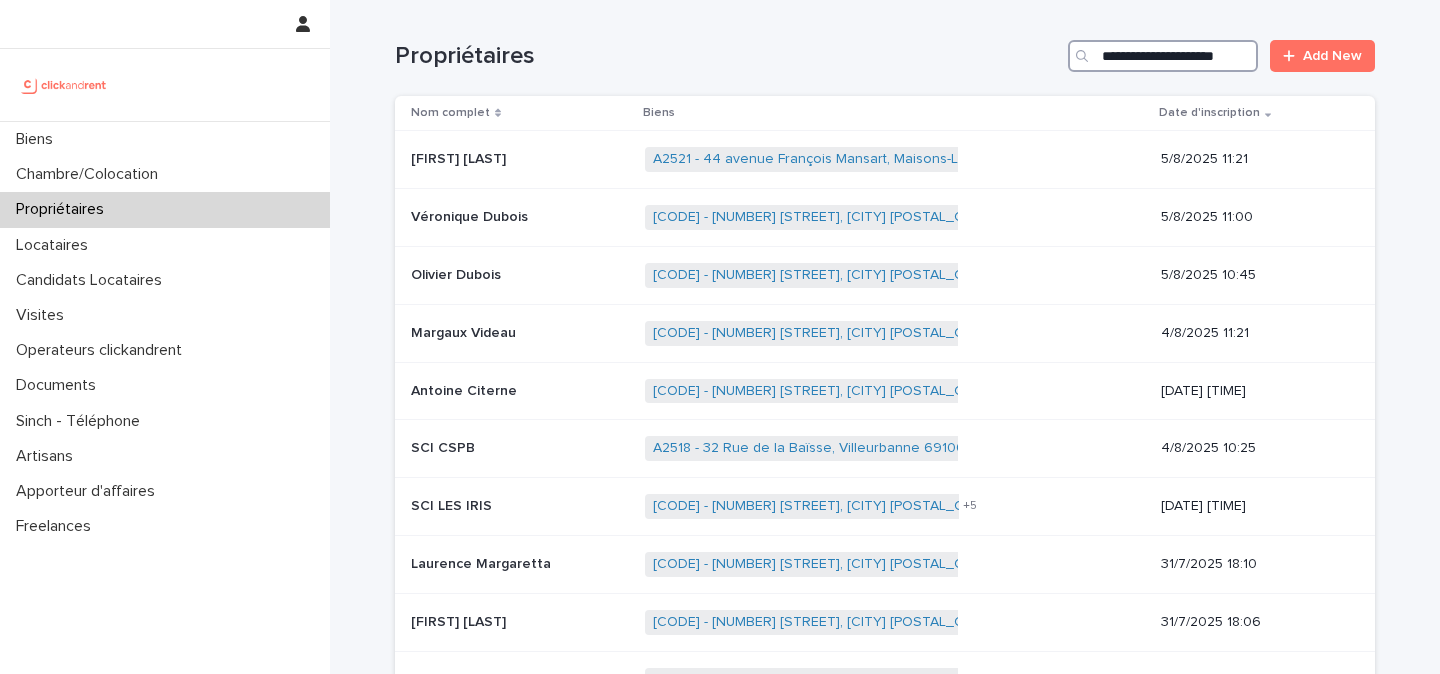 scroll, scrollTop: 0, scrollLeft: 26, axis: horizontal 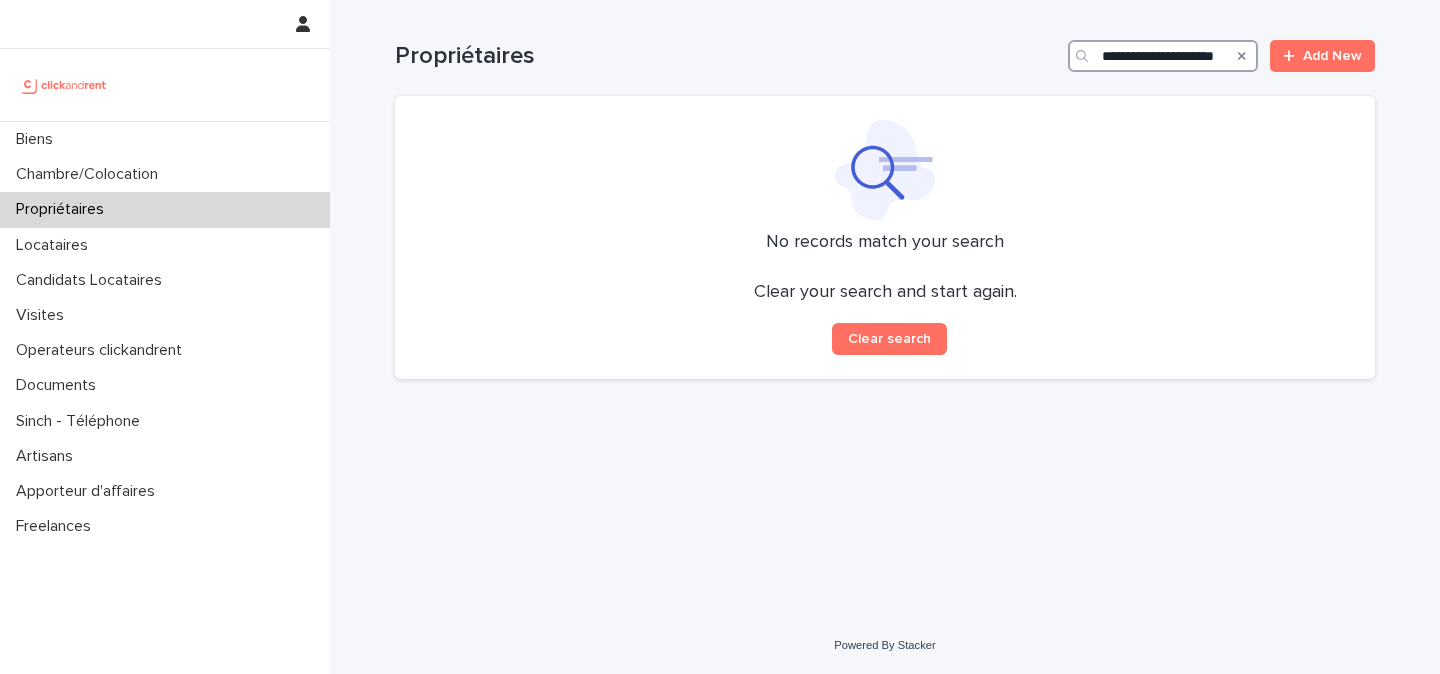 click on "**********" at bounding box center (1163, 56) 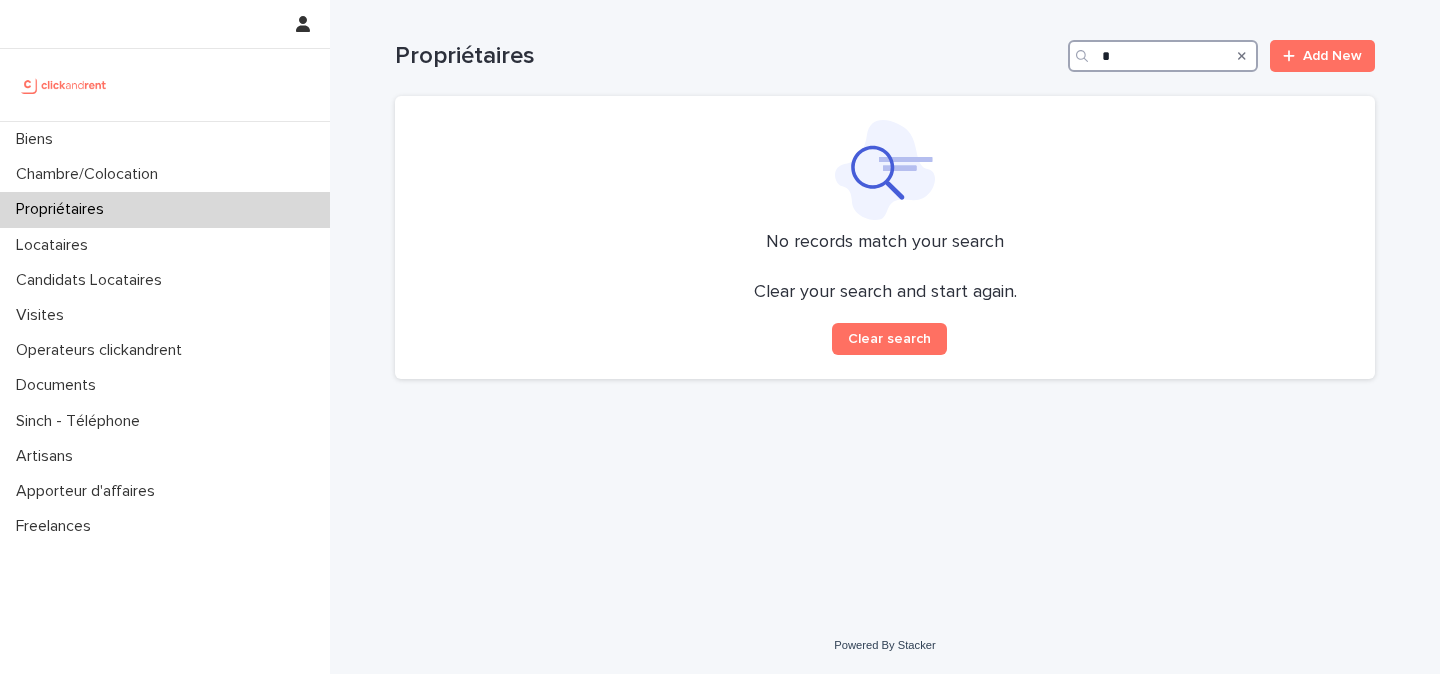scroll, scrollTop: 0, scrollLeft: 0, axis: both 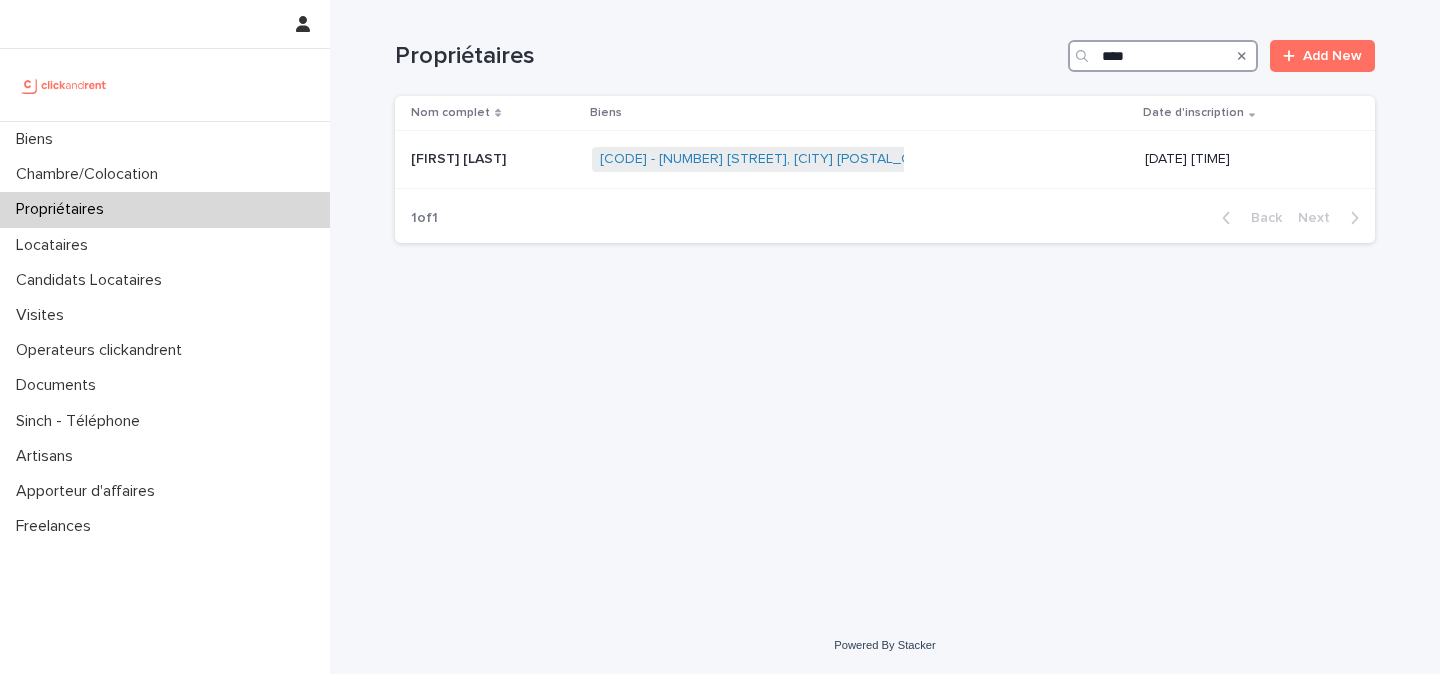 click on "****" at bounding box center (1163, 56) 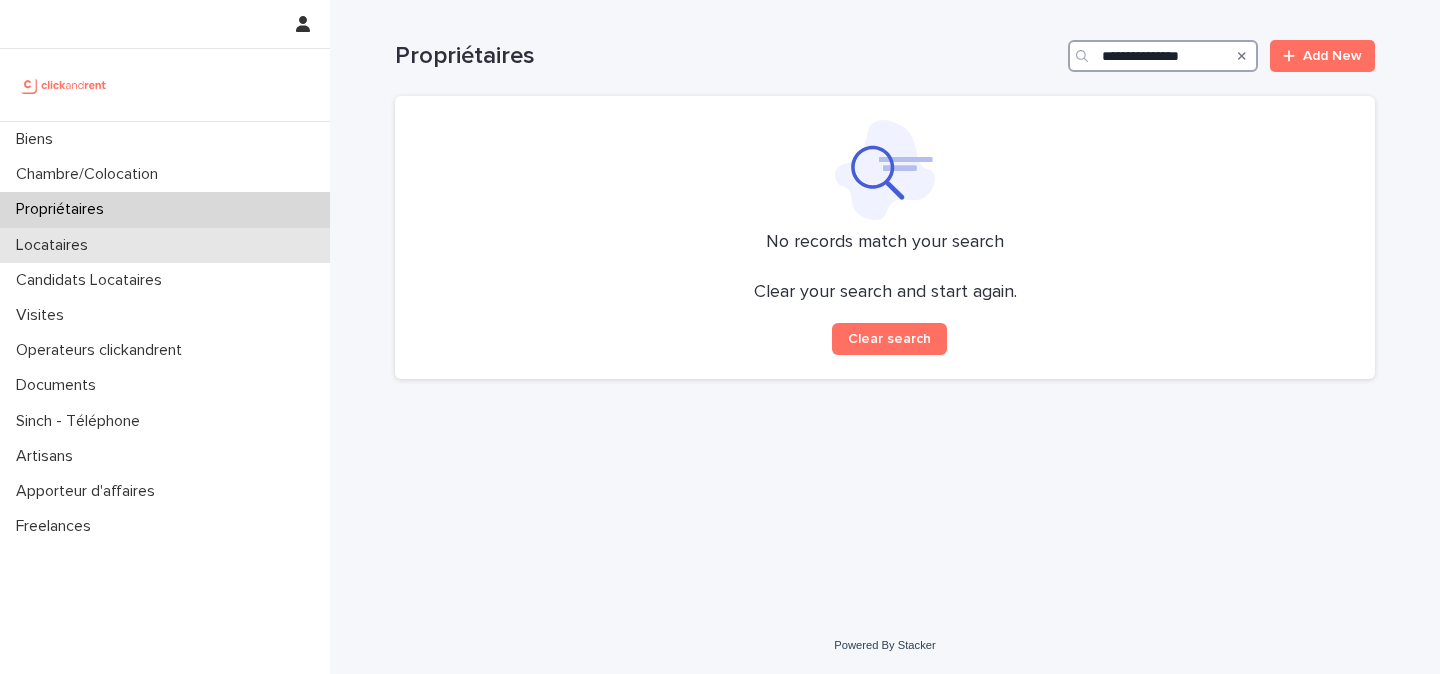 type on "**********" 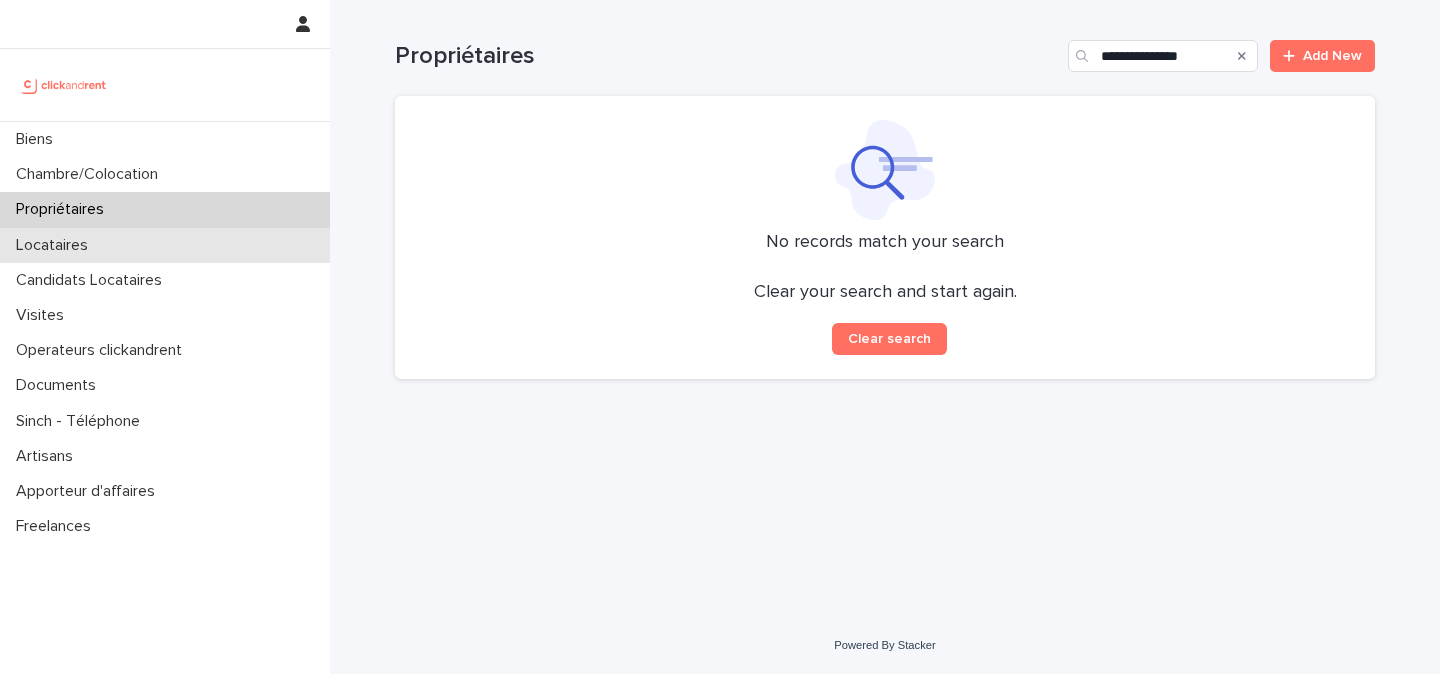 click on "Locataires" at bounding box center (165, 245) 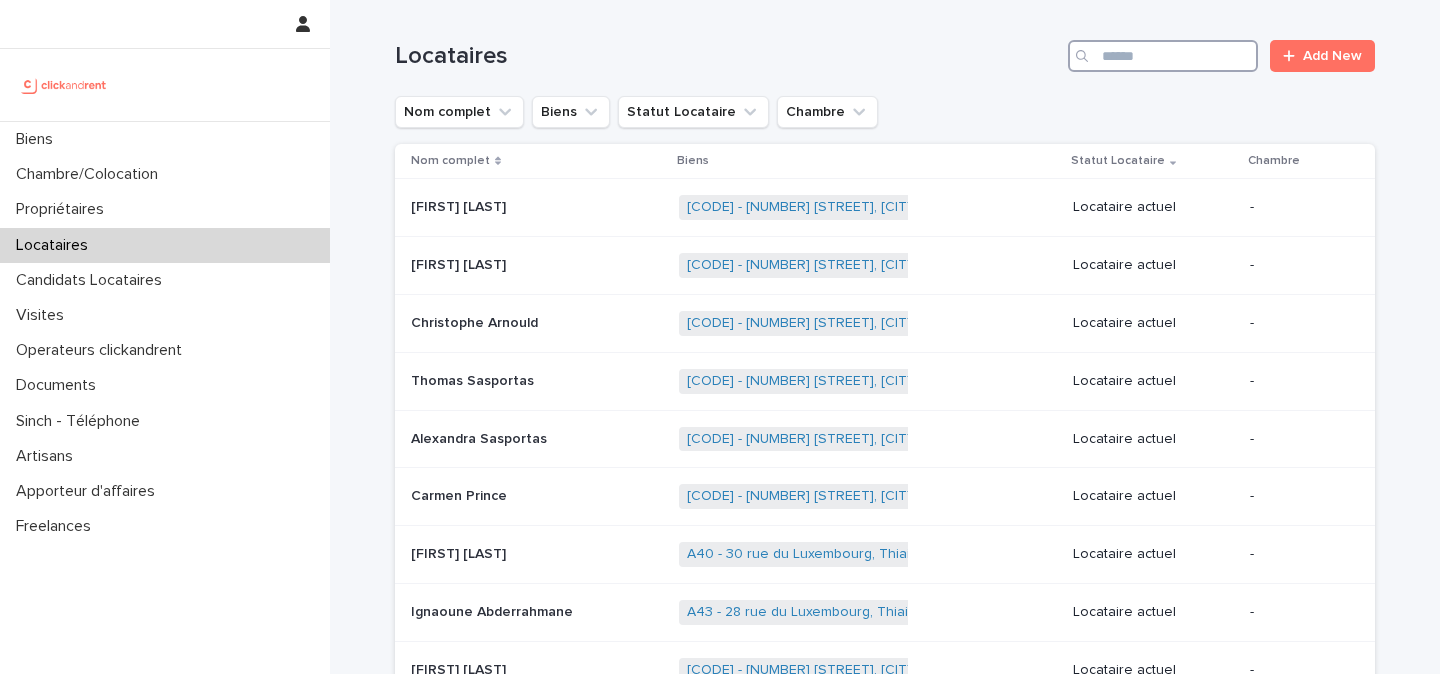 click at bounding box center (1163, 56) 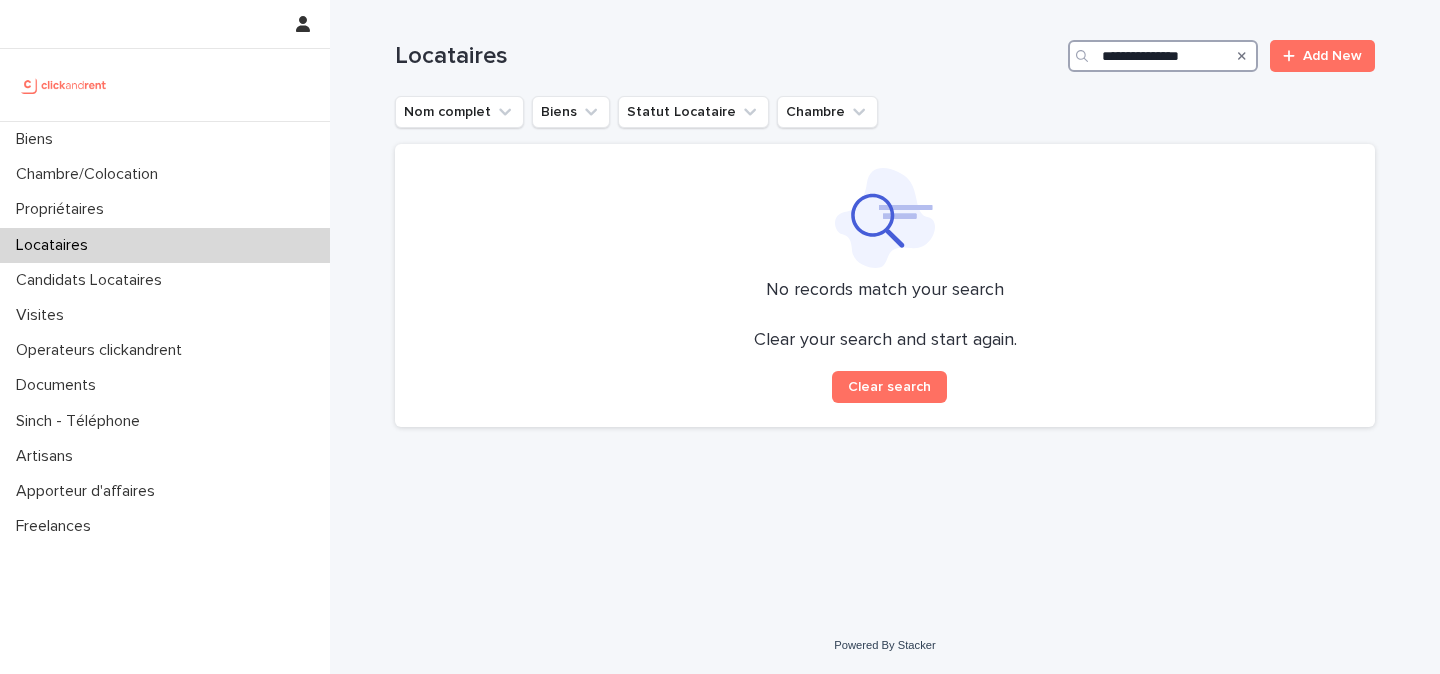 drag, startPoint x: 1118, startPoint y: 54, endPoint x: 1046, endPoint y: 54, distance: 72 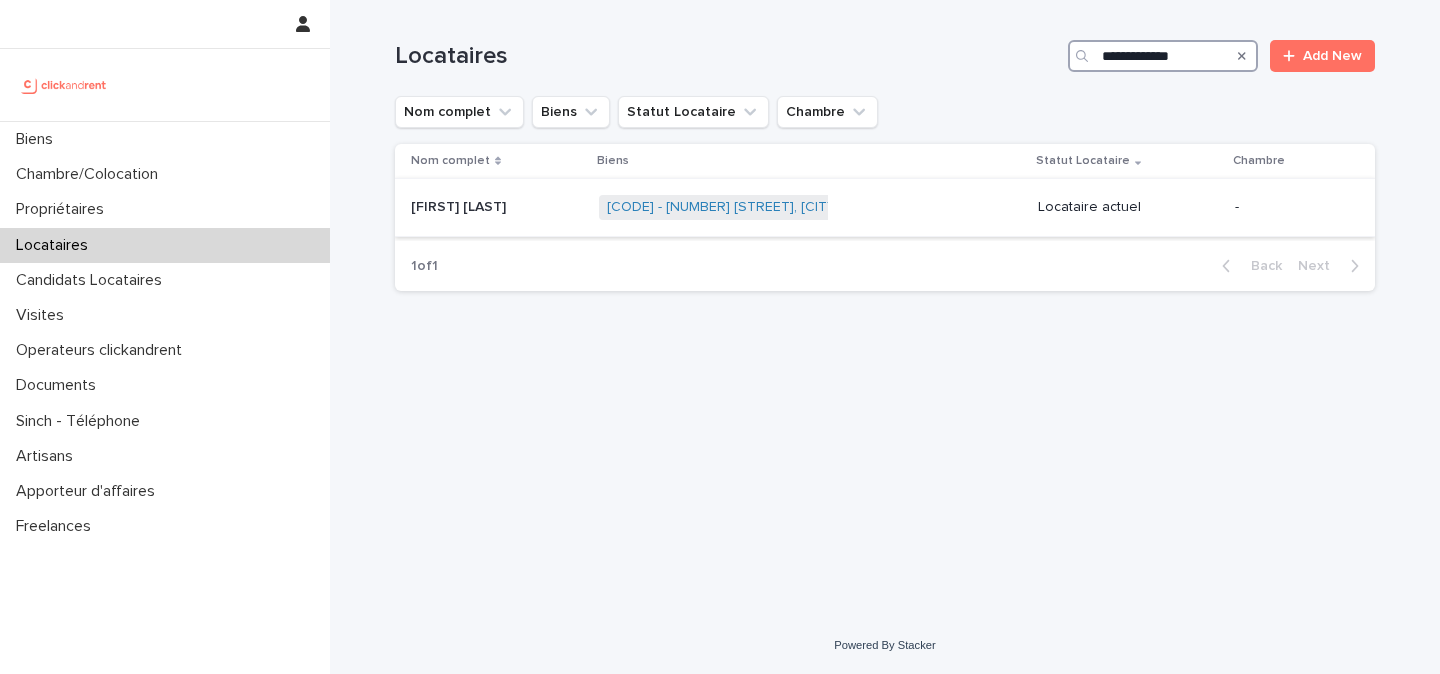 type on "**********" 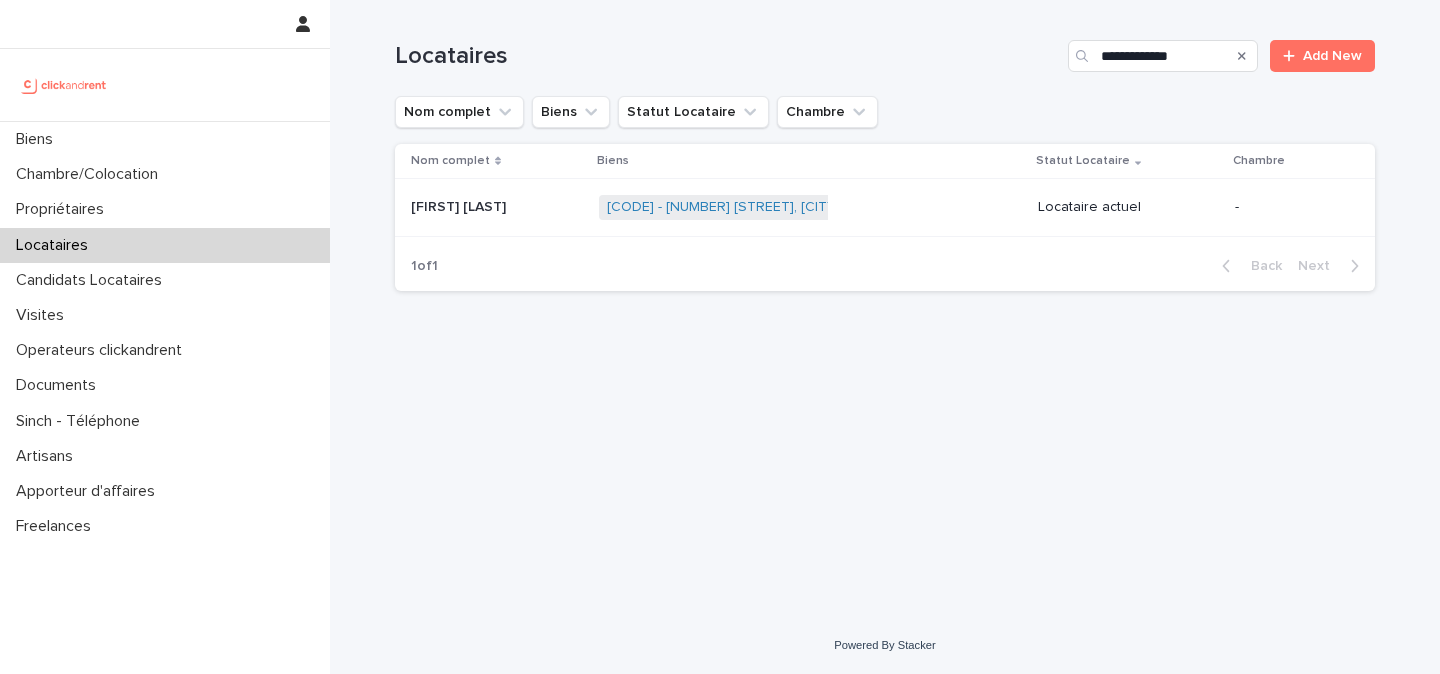 click at bounding box center (497, 207) 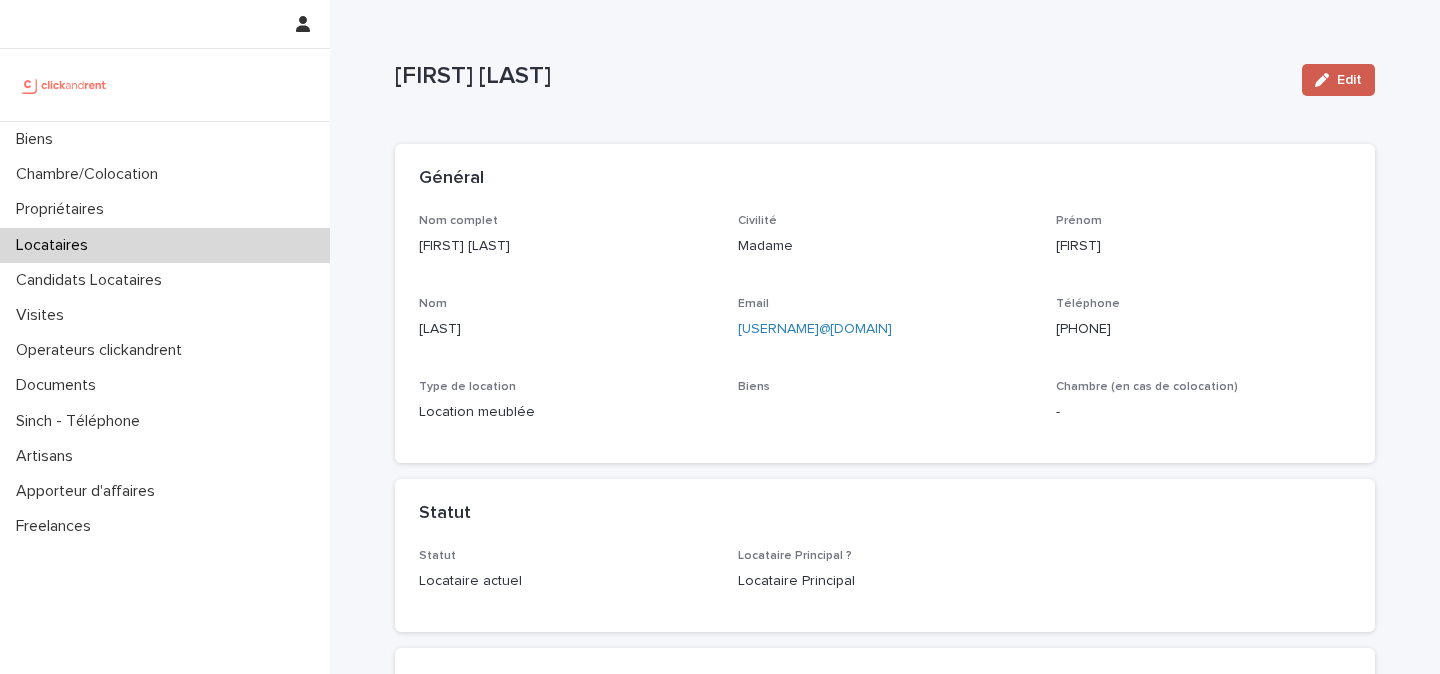 click on "Edit" at bounding box center (1338, 80) 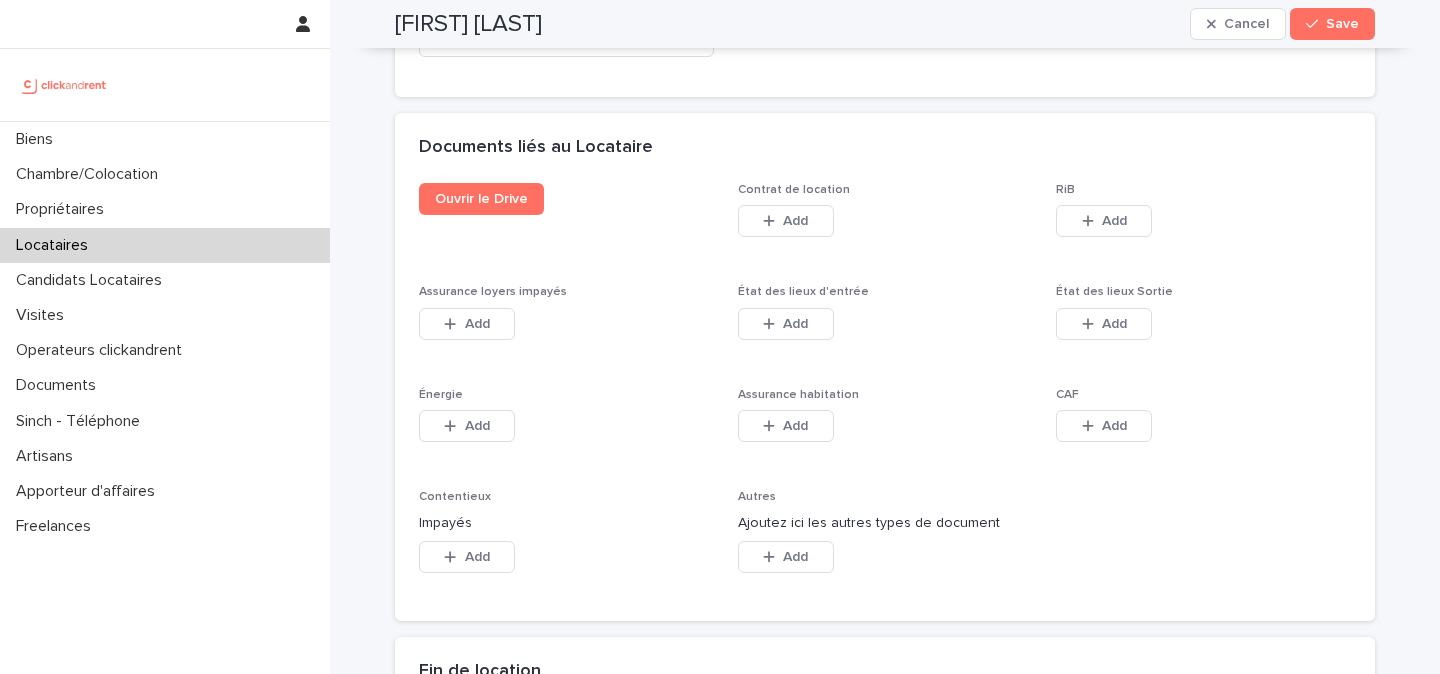scroll, scrollTop: 3277, scrollLeft: 0, axis: vertical 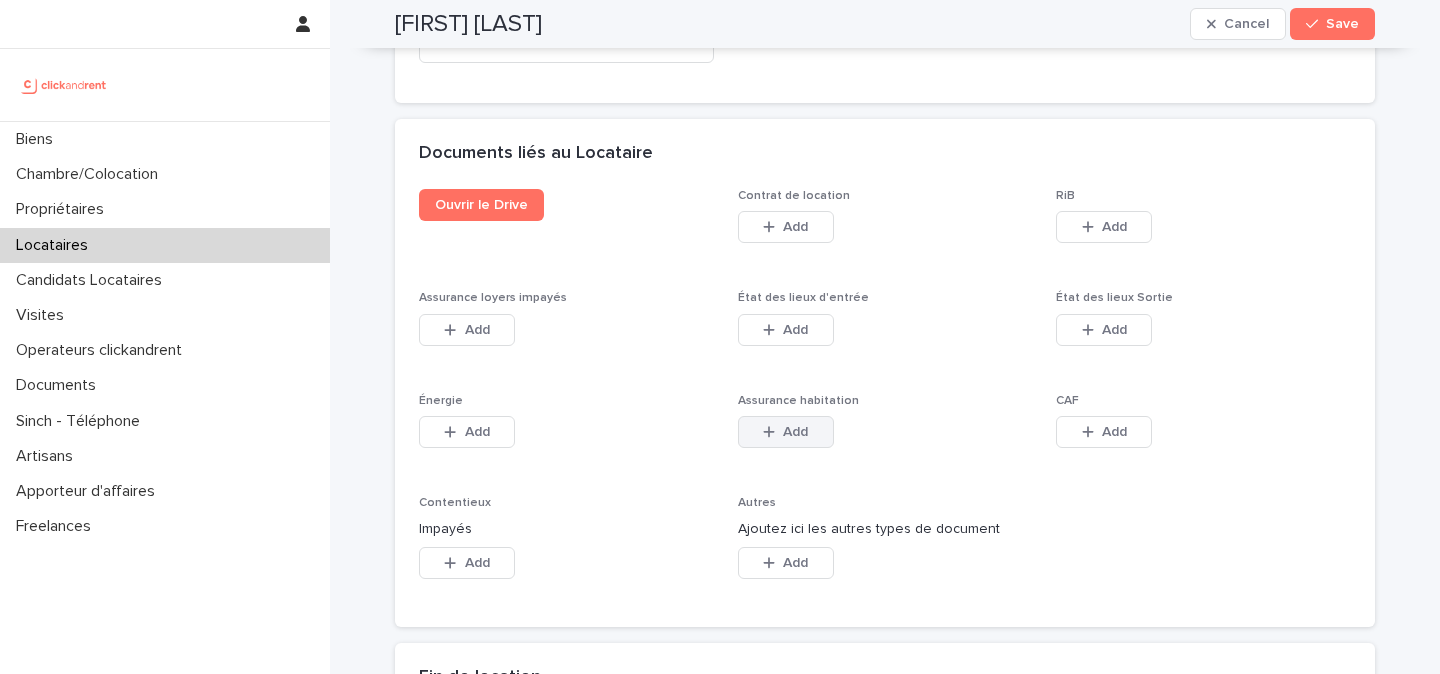 click on "Add" at bounding box center [786, 432] 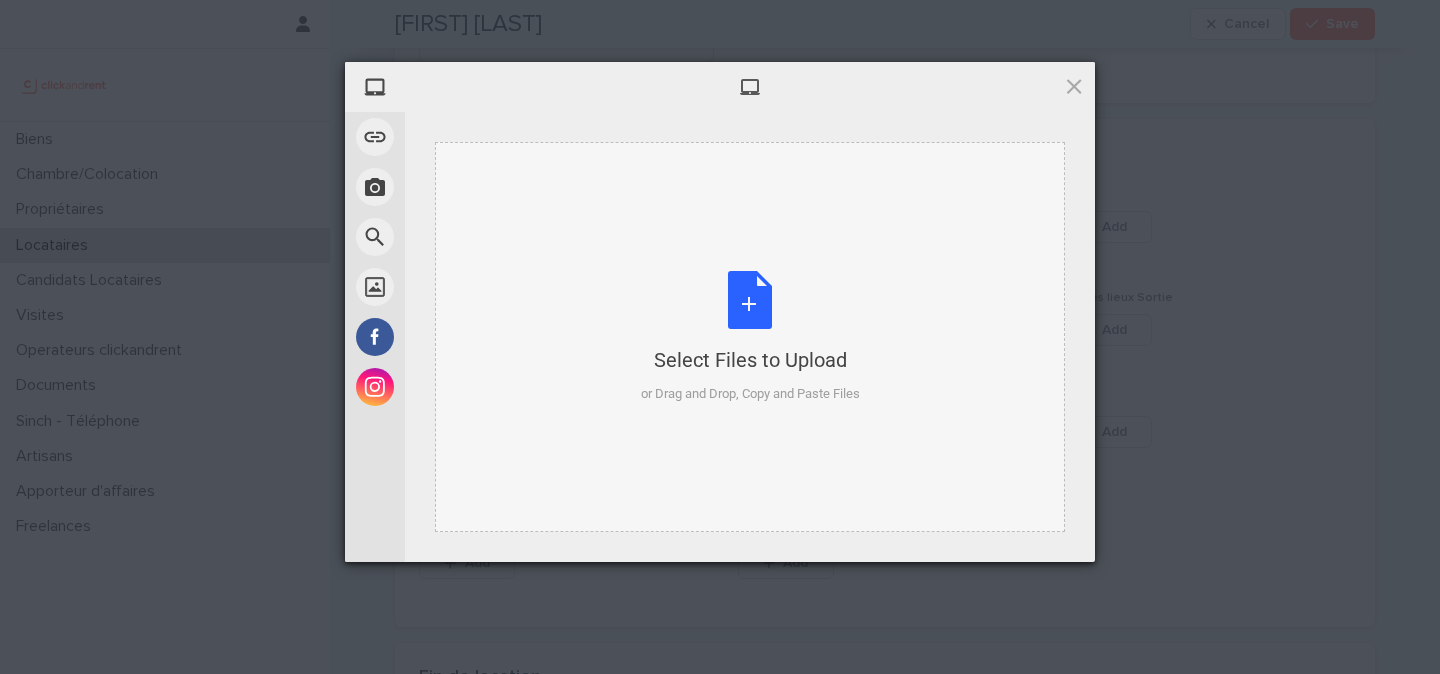 click on "Select Files to Upload
or Drag and Drop, Copy and Paste Files" at bounding box center (750, 337) 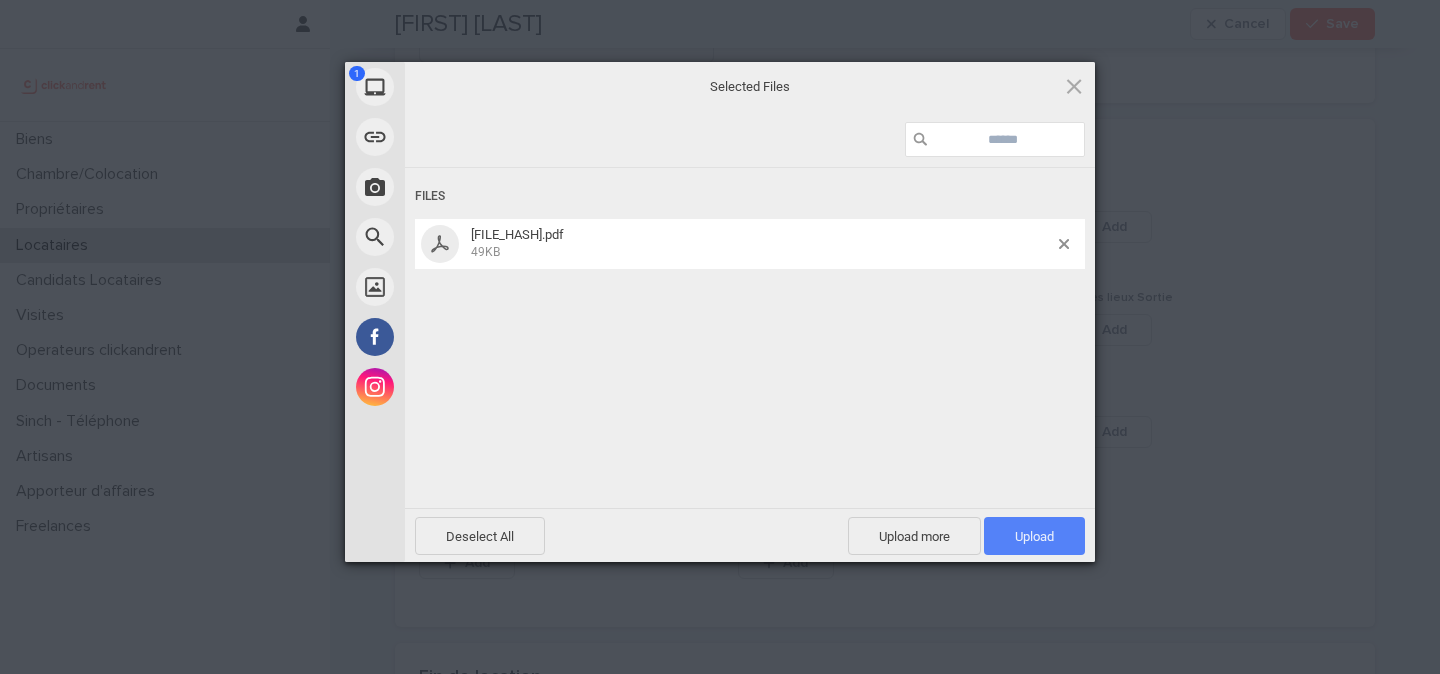 click on "Upload
1" at bounding box center [1034, 536] 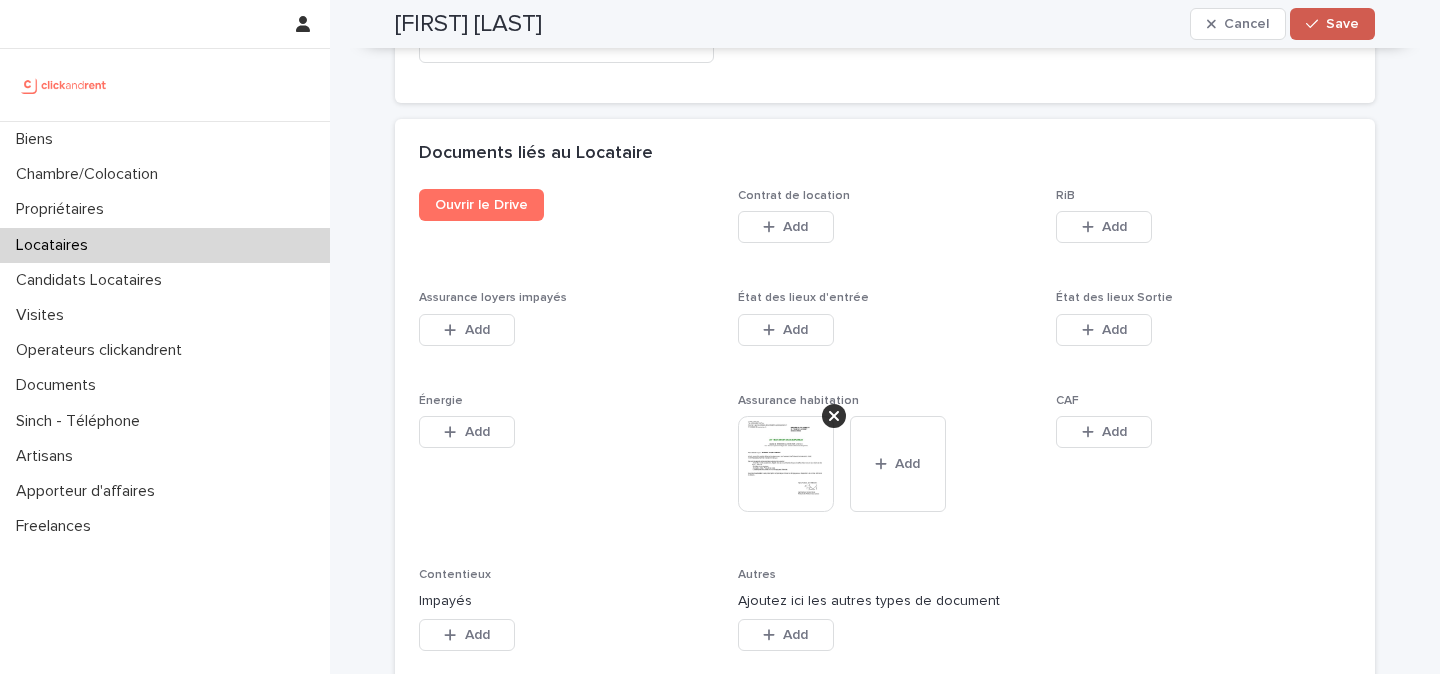 click 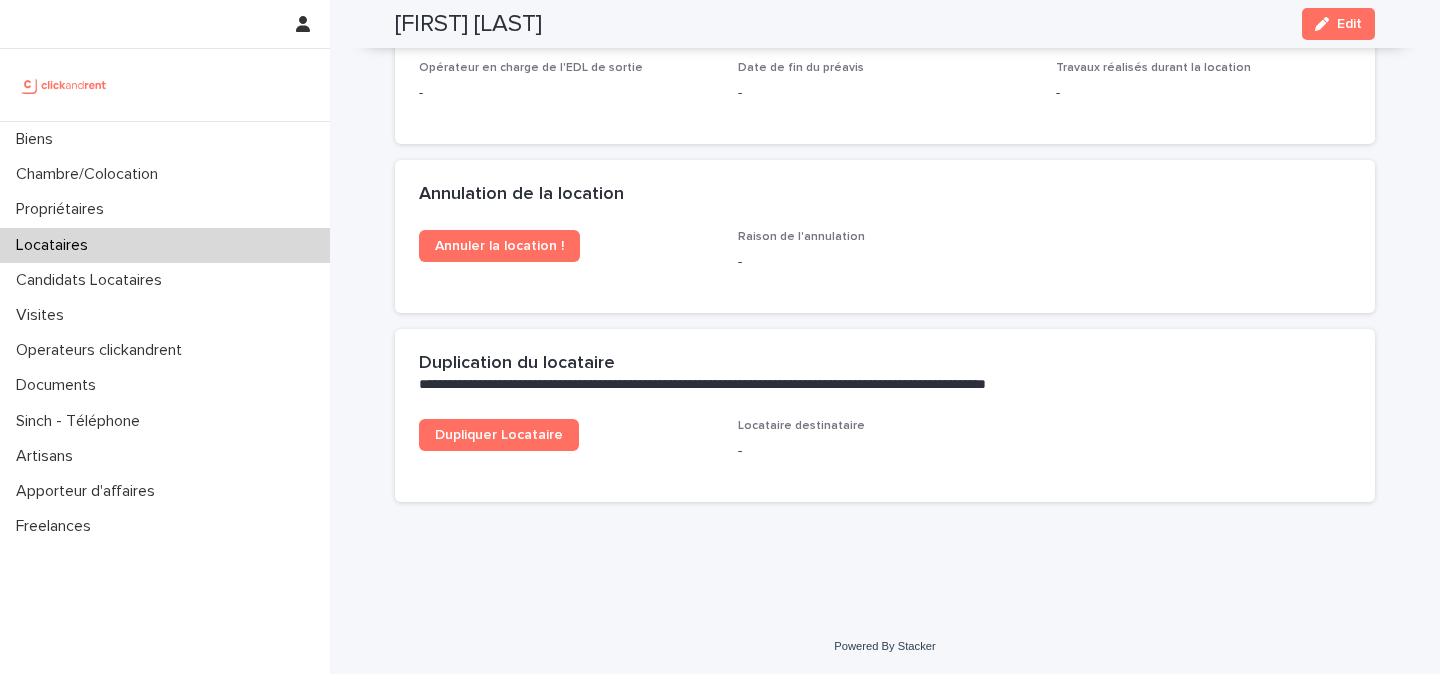 scroll, scrollTop: 2800, scrollLeft: 0, axis: vertical 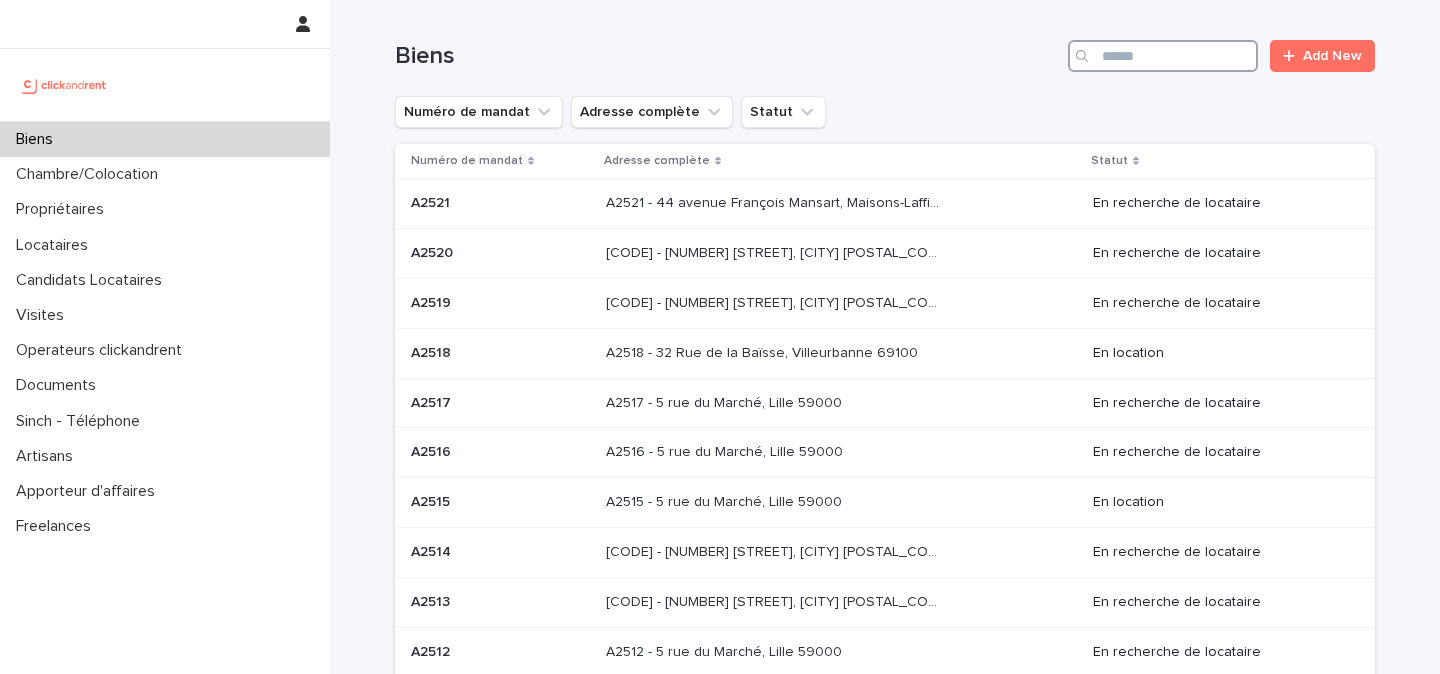 click at bounding box center [1163, 56] 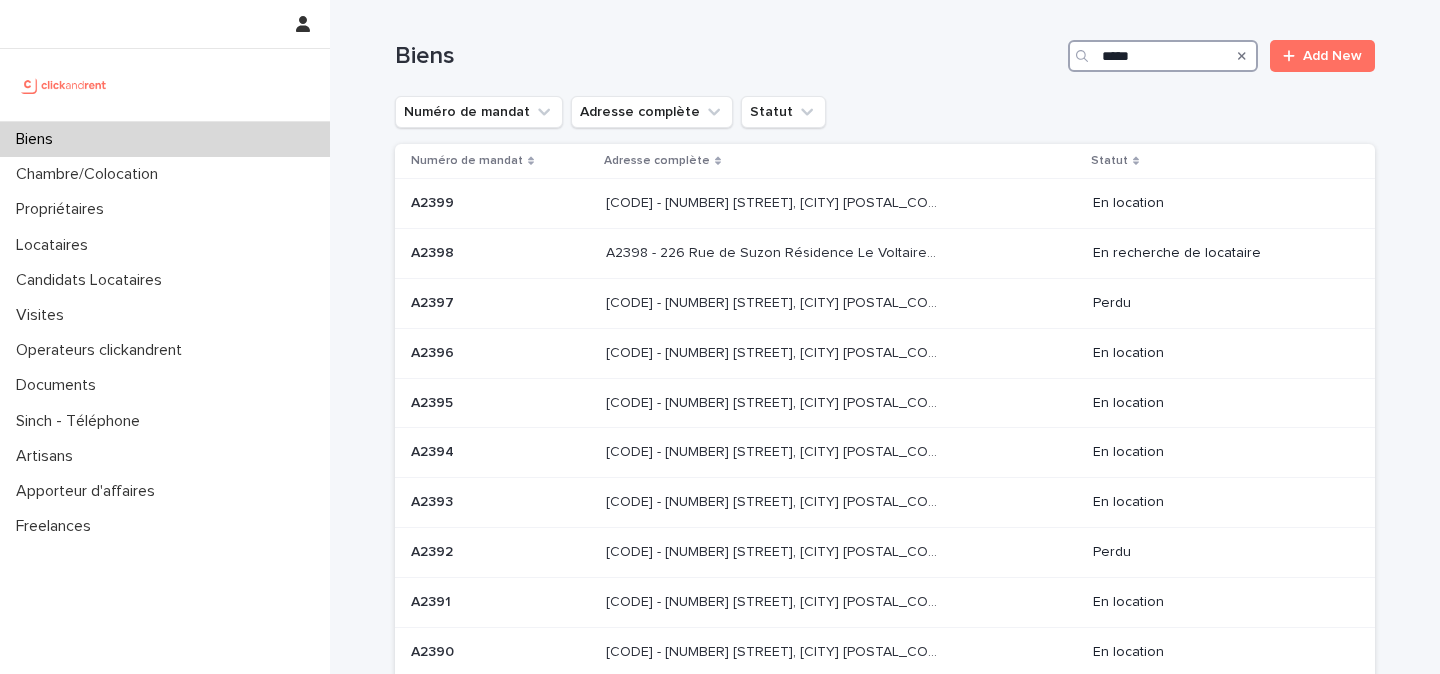 type on "*****" 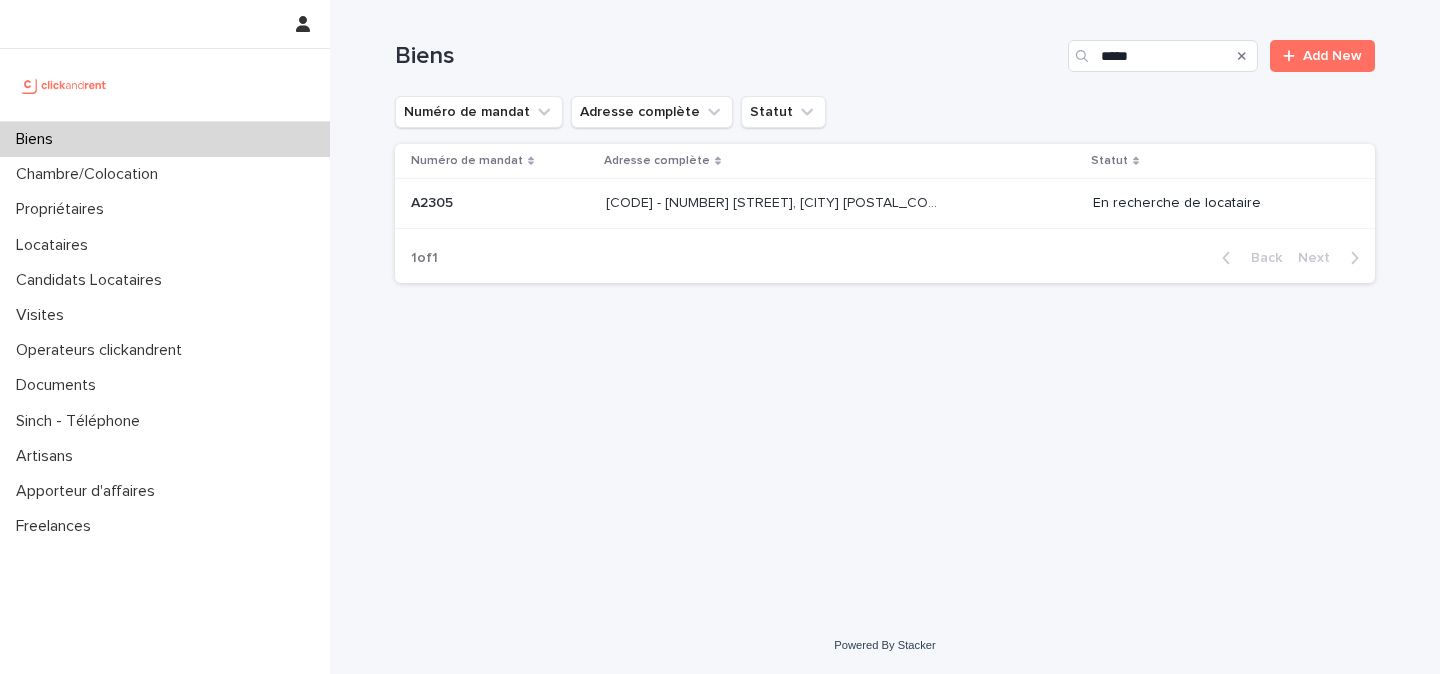click on "[CODE] - [NUMBER] [STREET], [CITY] [POSTAL_CODE]" at bounding box center [774, 201] 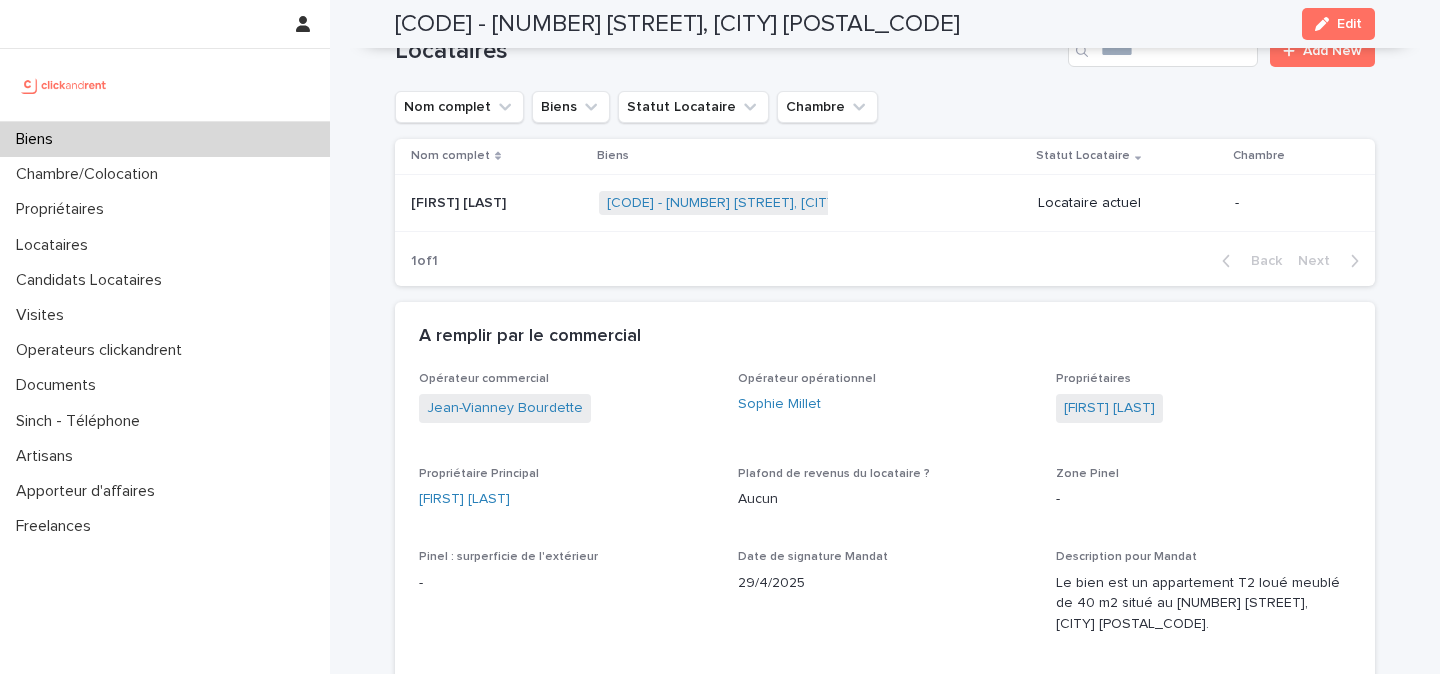 scroll, scrollTop: 854, scrollLeft: 0, axis: vertical 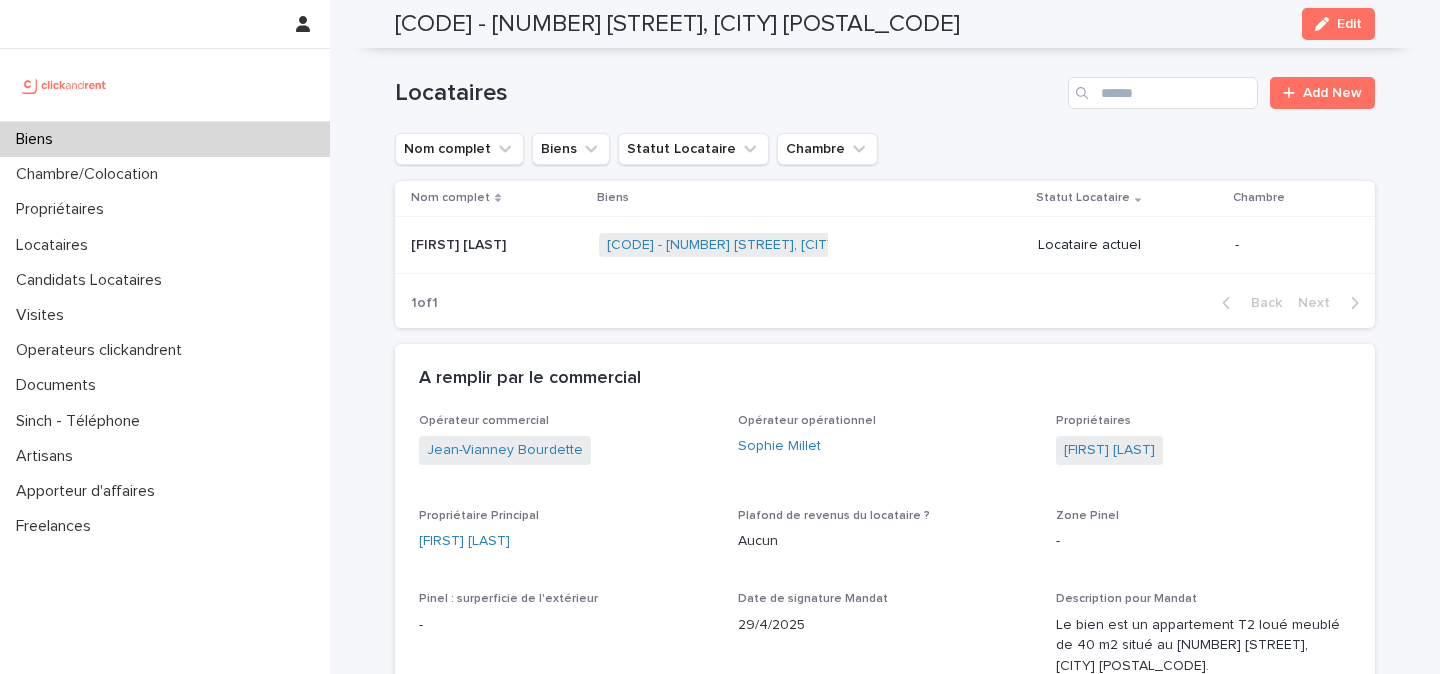 click at bounding box center [497, 245] 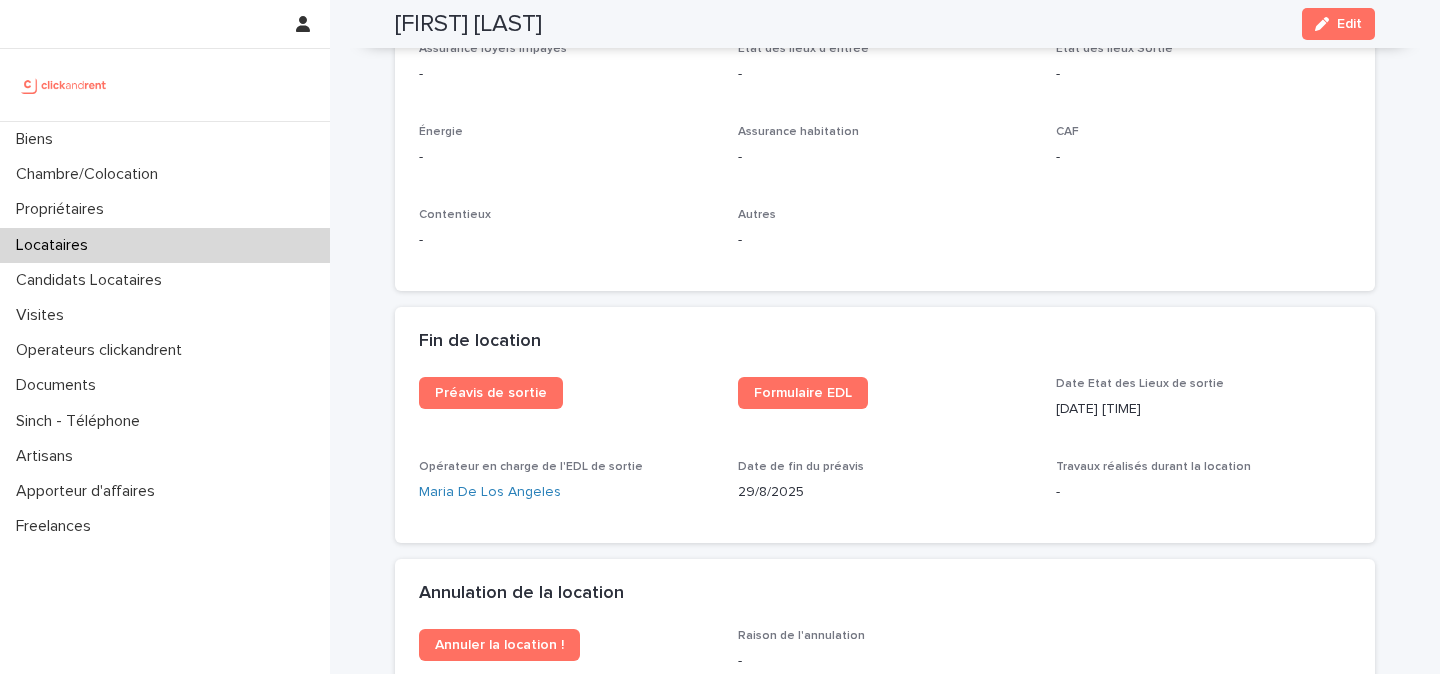 scroll, scrollTop: 2325, scrollLeft: 0, axis: vertical 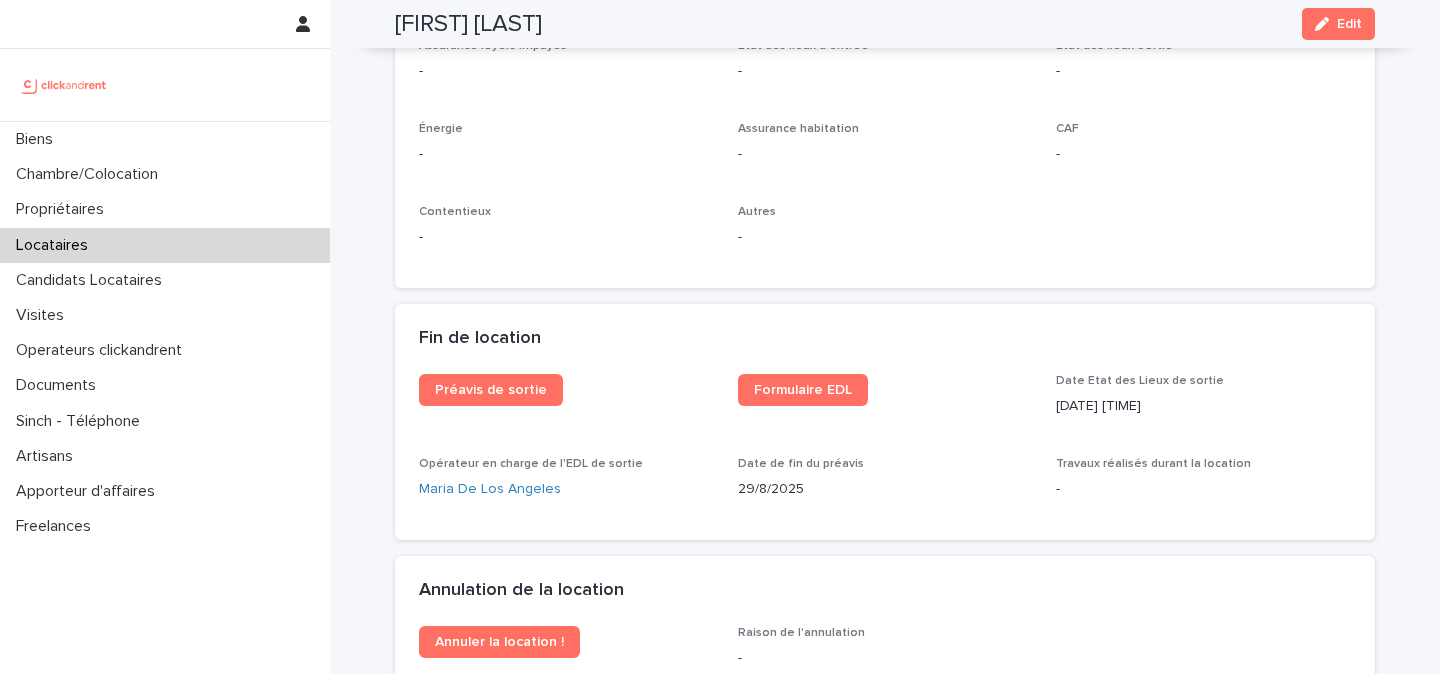 click at bounding box center (64, 85) 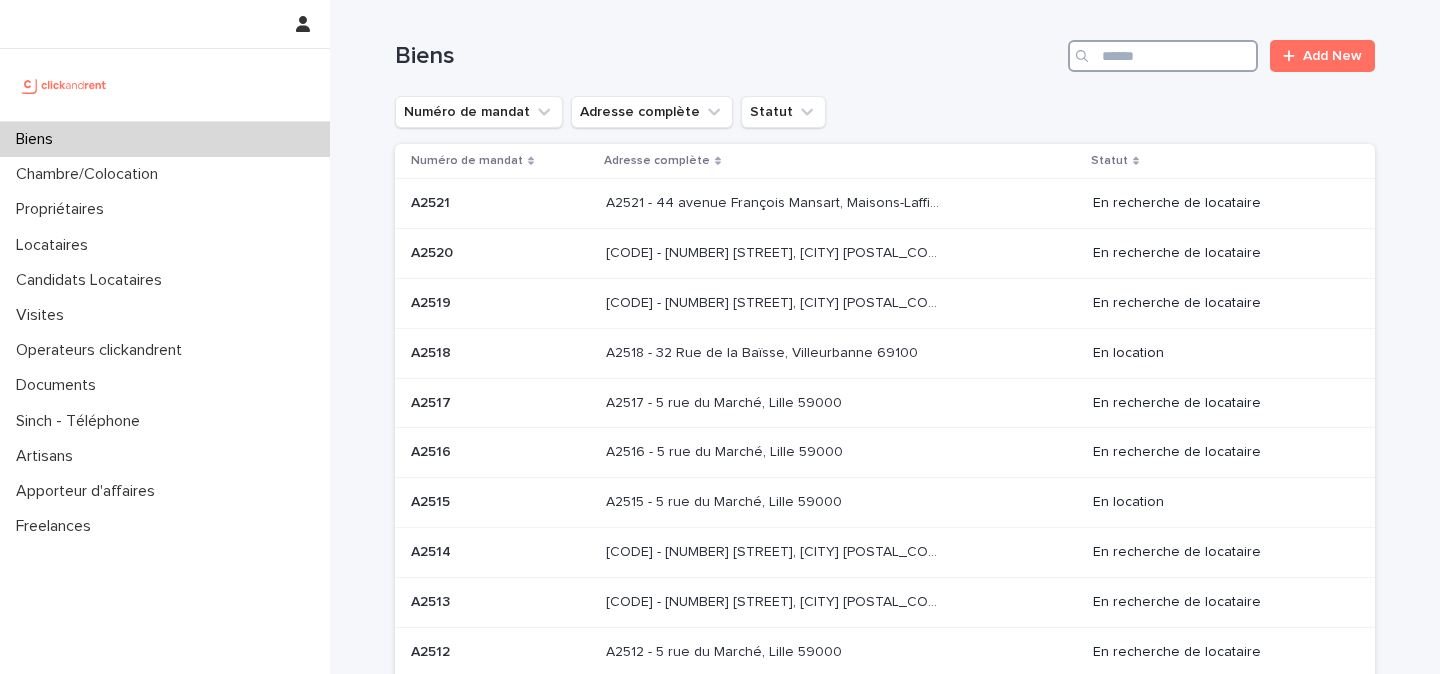 click at bounding box center [1163, 56] 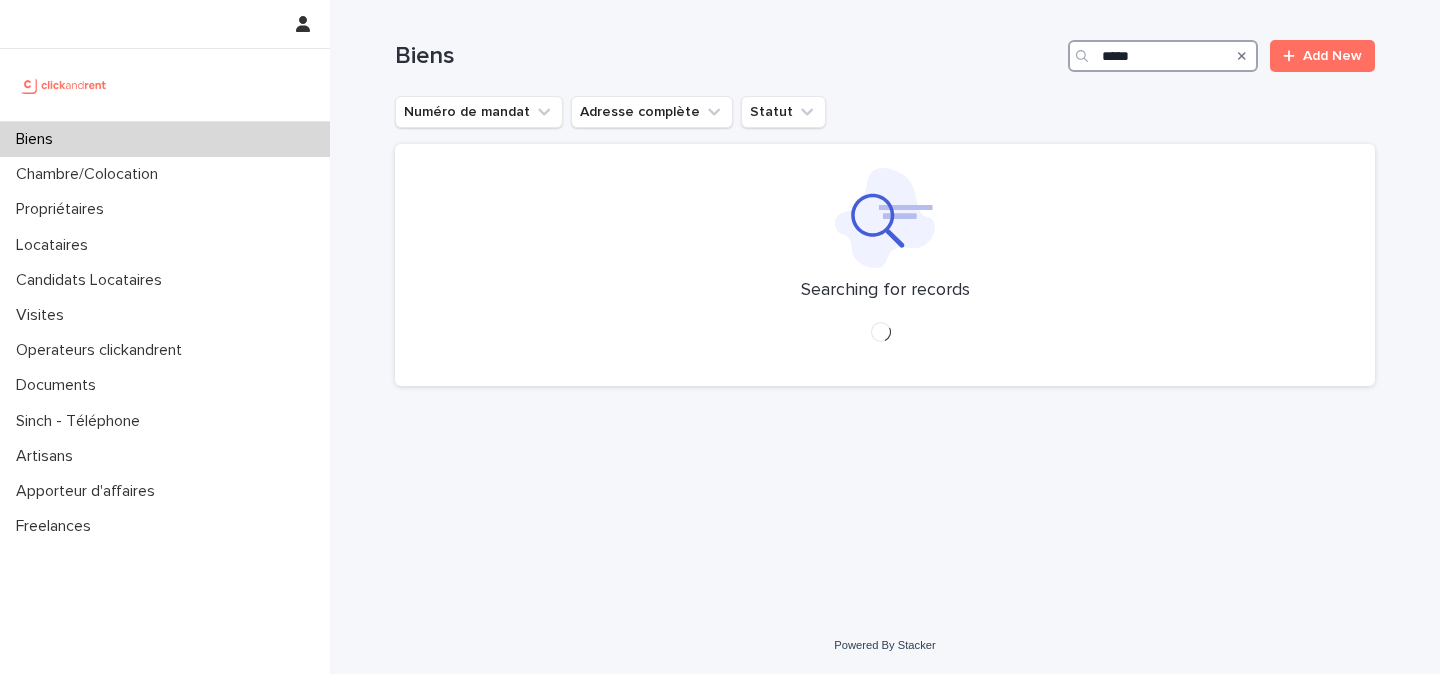 type on "*****" 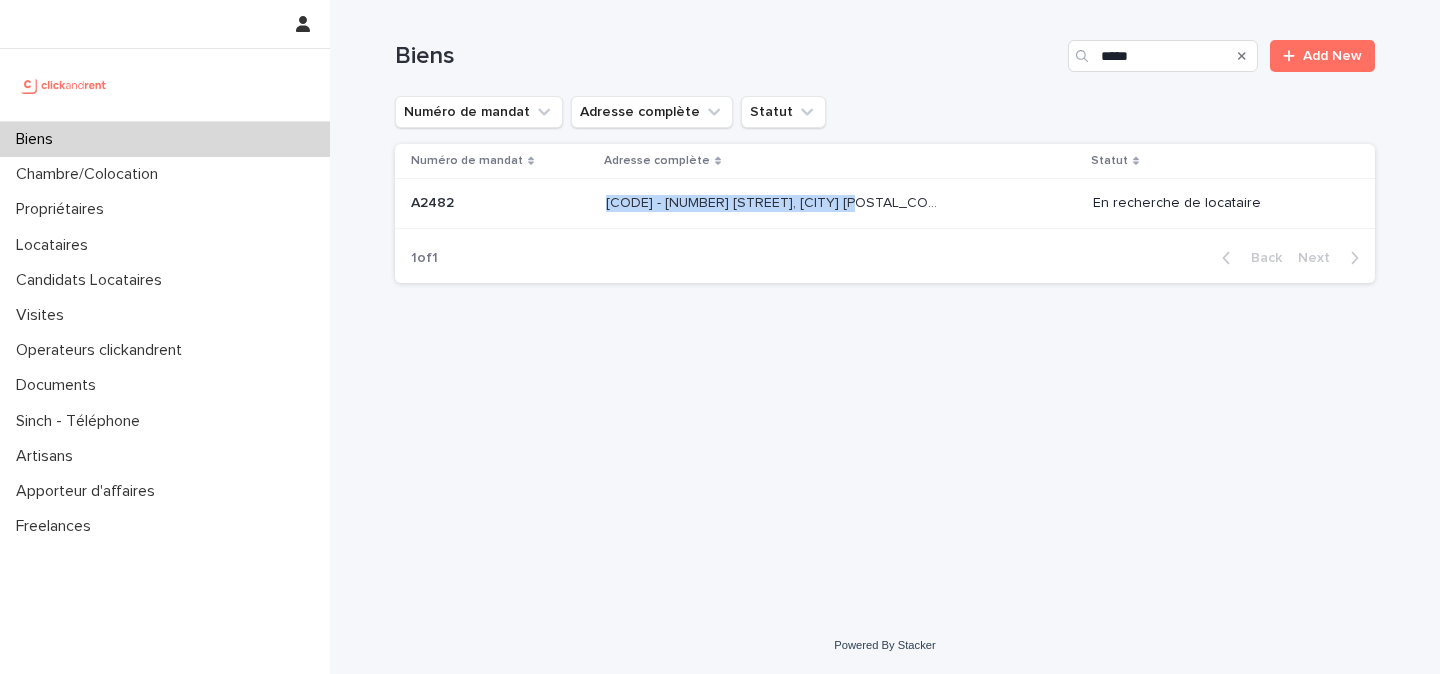 click on "[CODE] - [NUMBER] [STREET], [CITY] [POSTAL_CODE]" at bounding box center (774, 201) 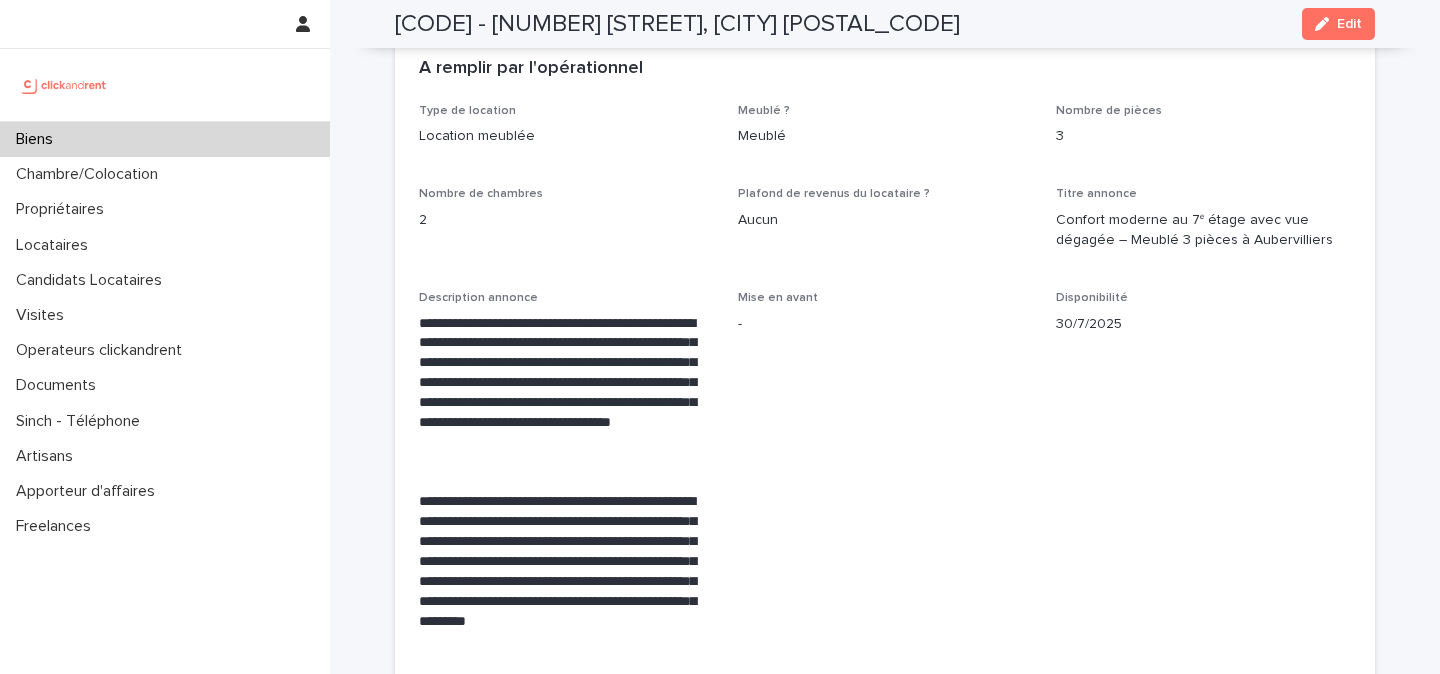 scroll, scrollTop: 3477, scrollLeft: 0, axis: vertical 